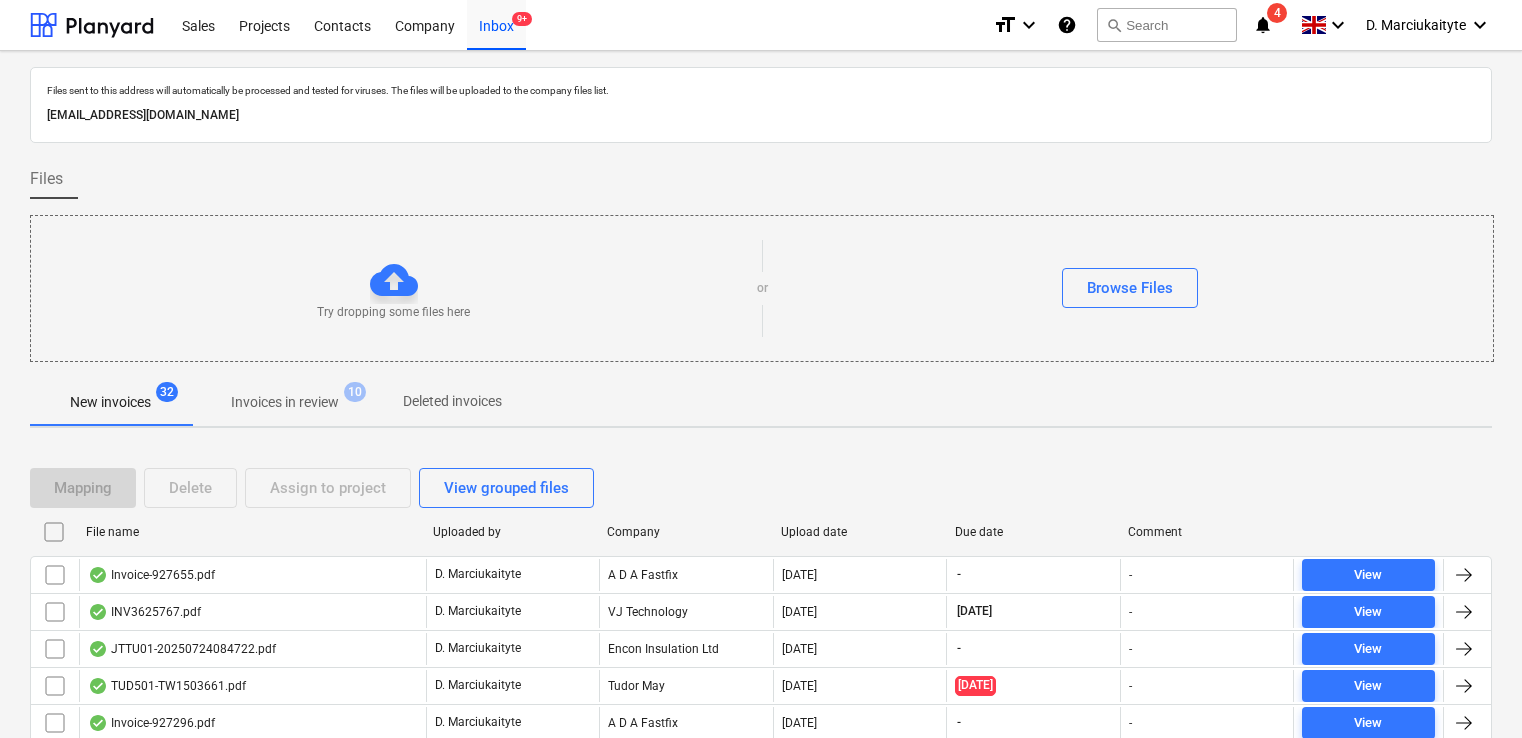scroll, scrollTop: 0, scrollLeft: 0, axis: both 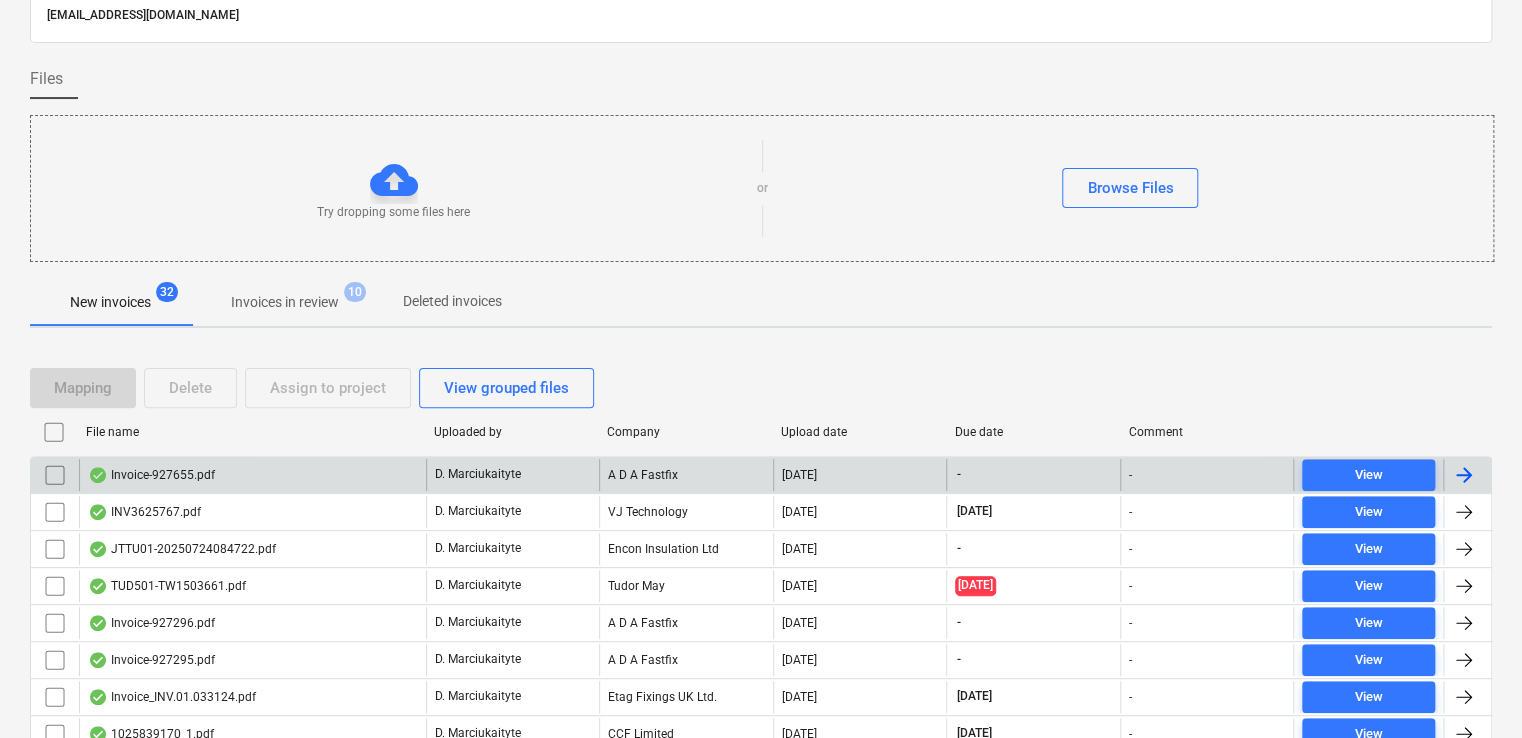 click on "Invoice-927655.pdf" at bounding box center [151, 475] 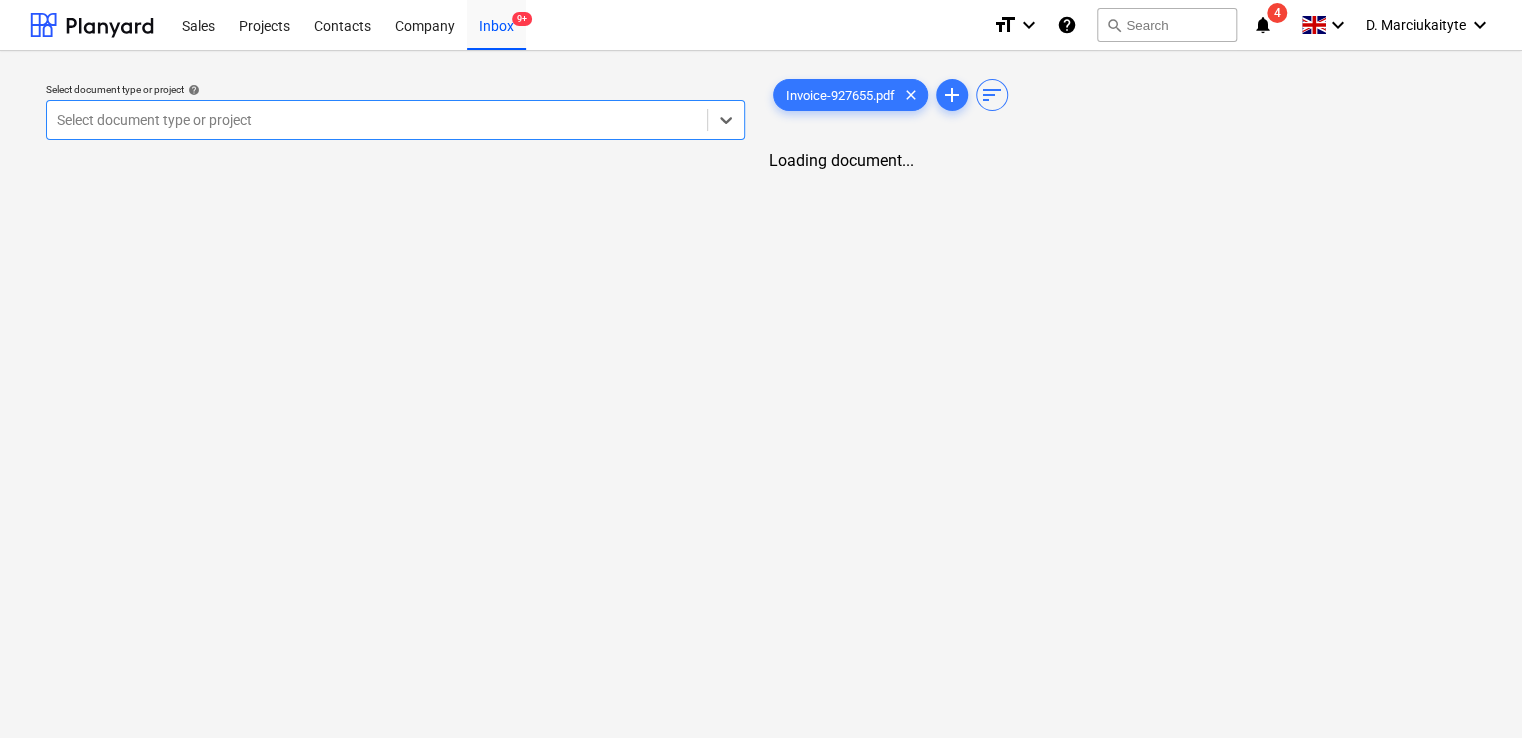 scroll, scrollTop: 0, scrollLeft: 0, axis: both 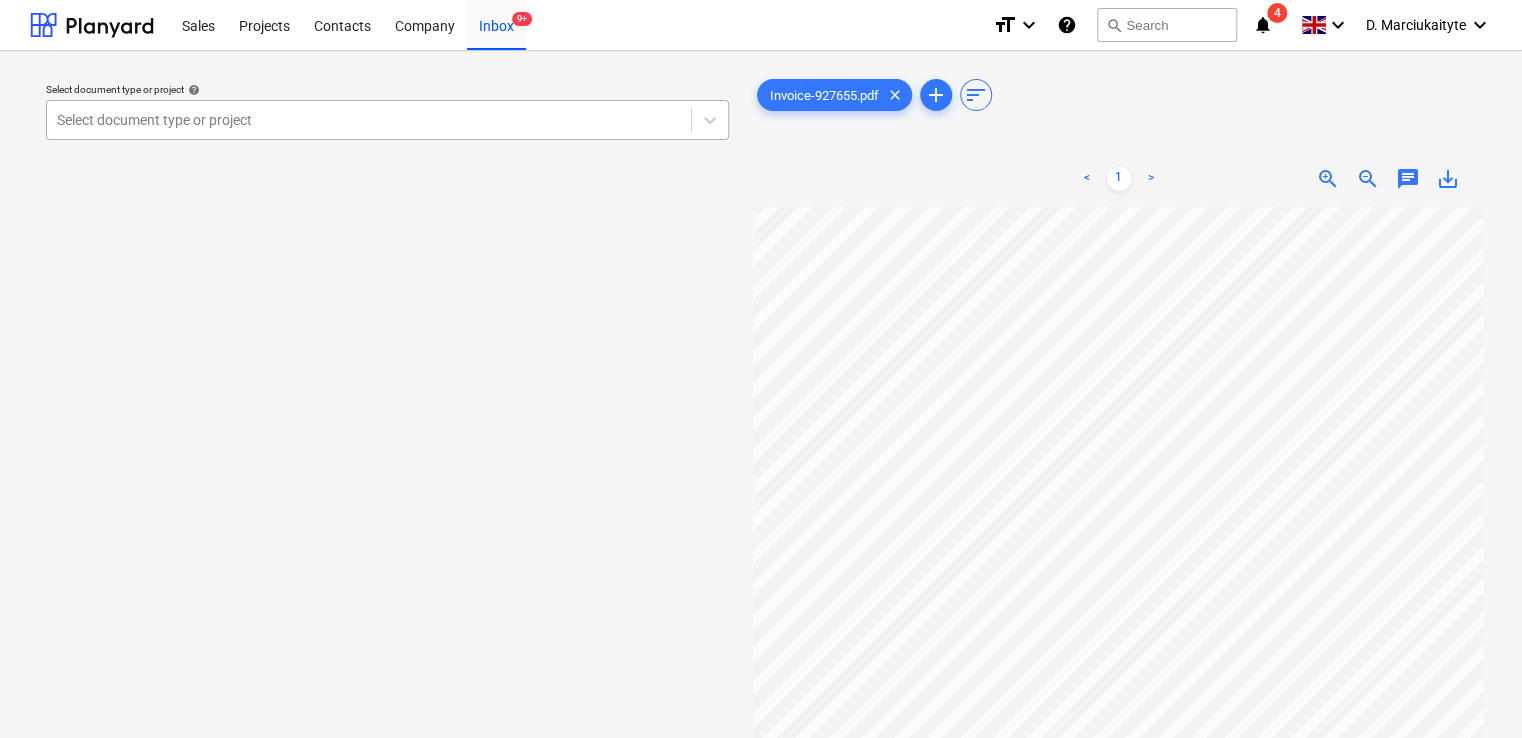 click at bounding box center [369, 120] 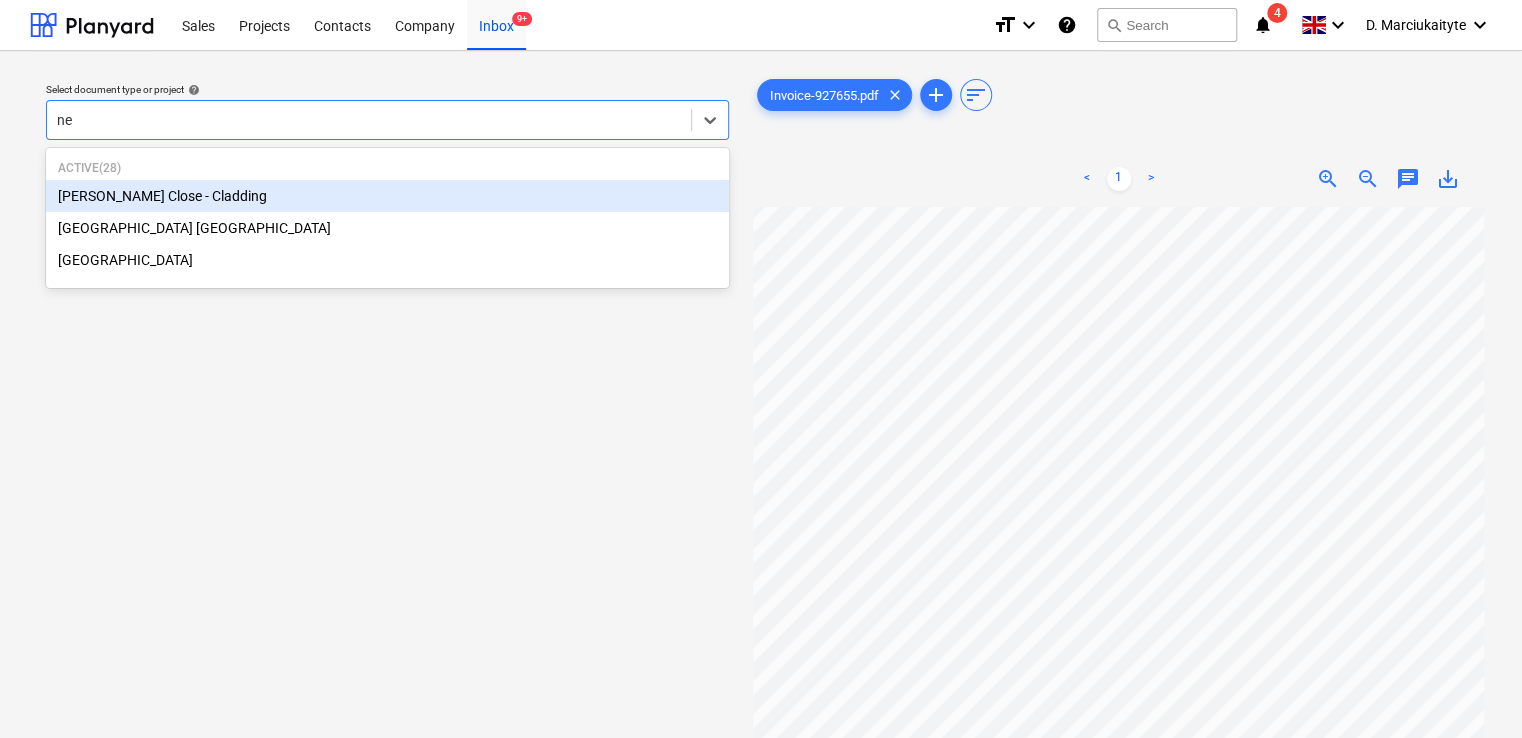 type on "new" 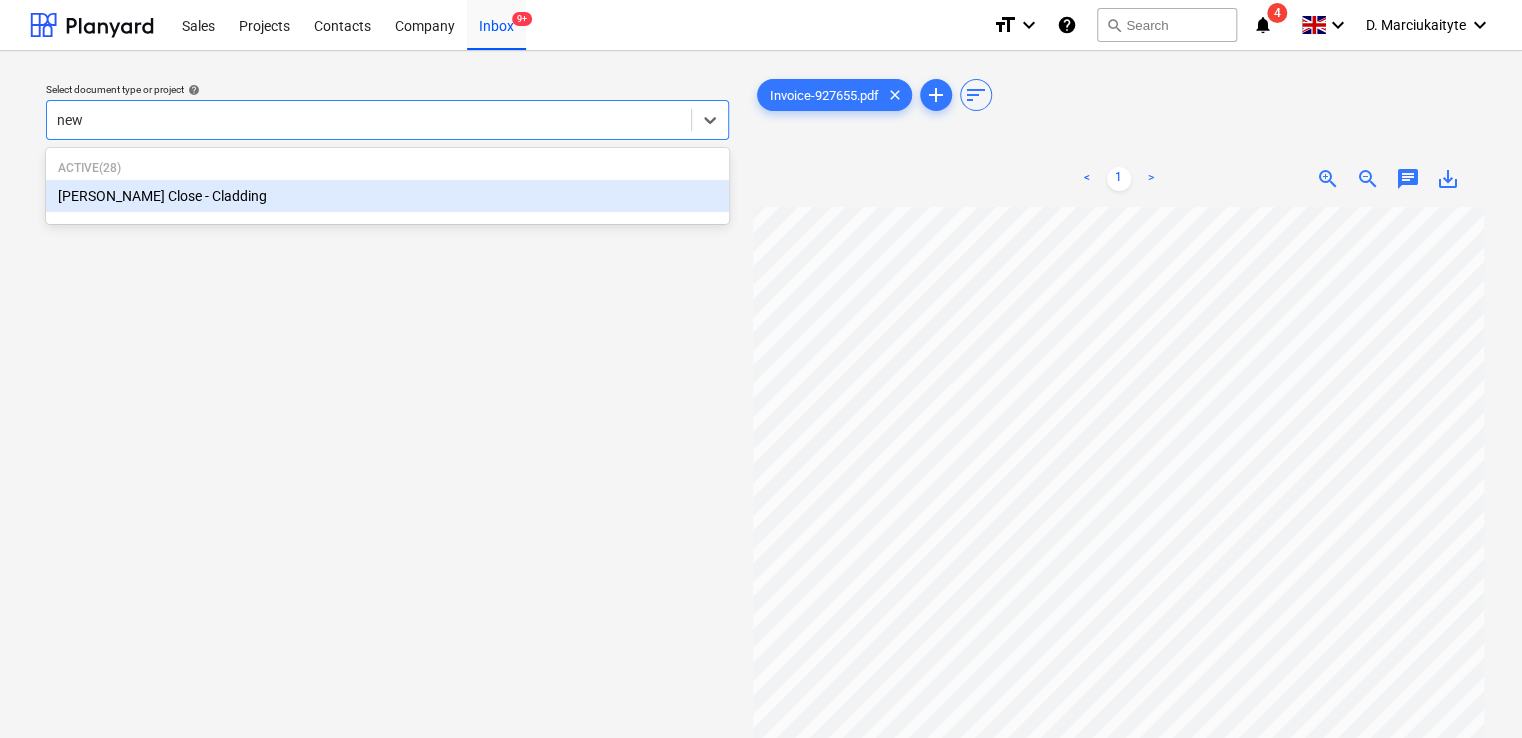type 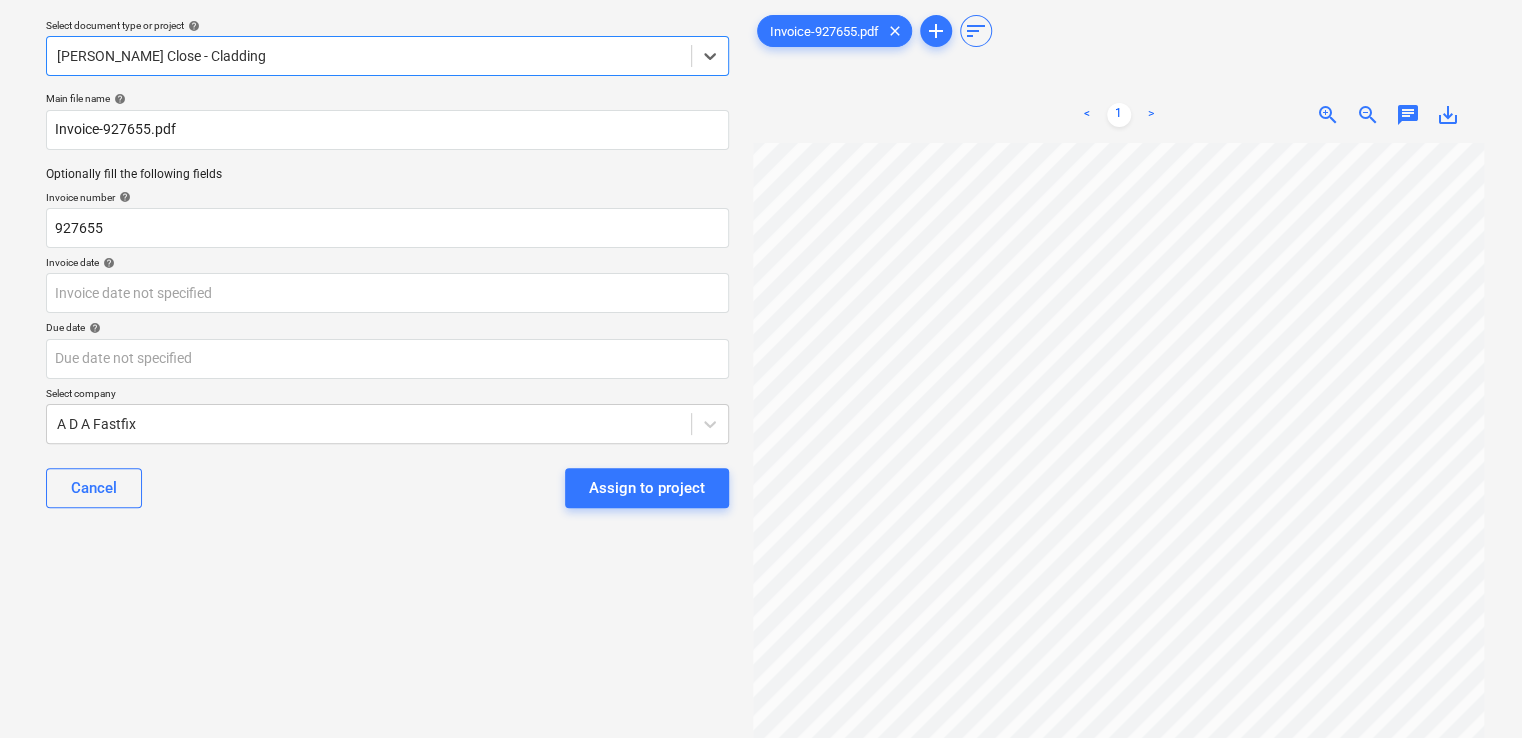 scroll, scrollTop: 100, scrollLeft: 0, axis: vertical 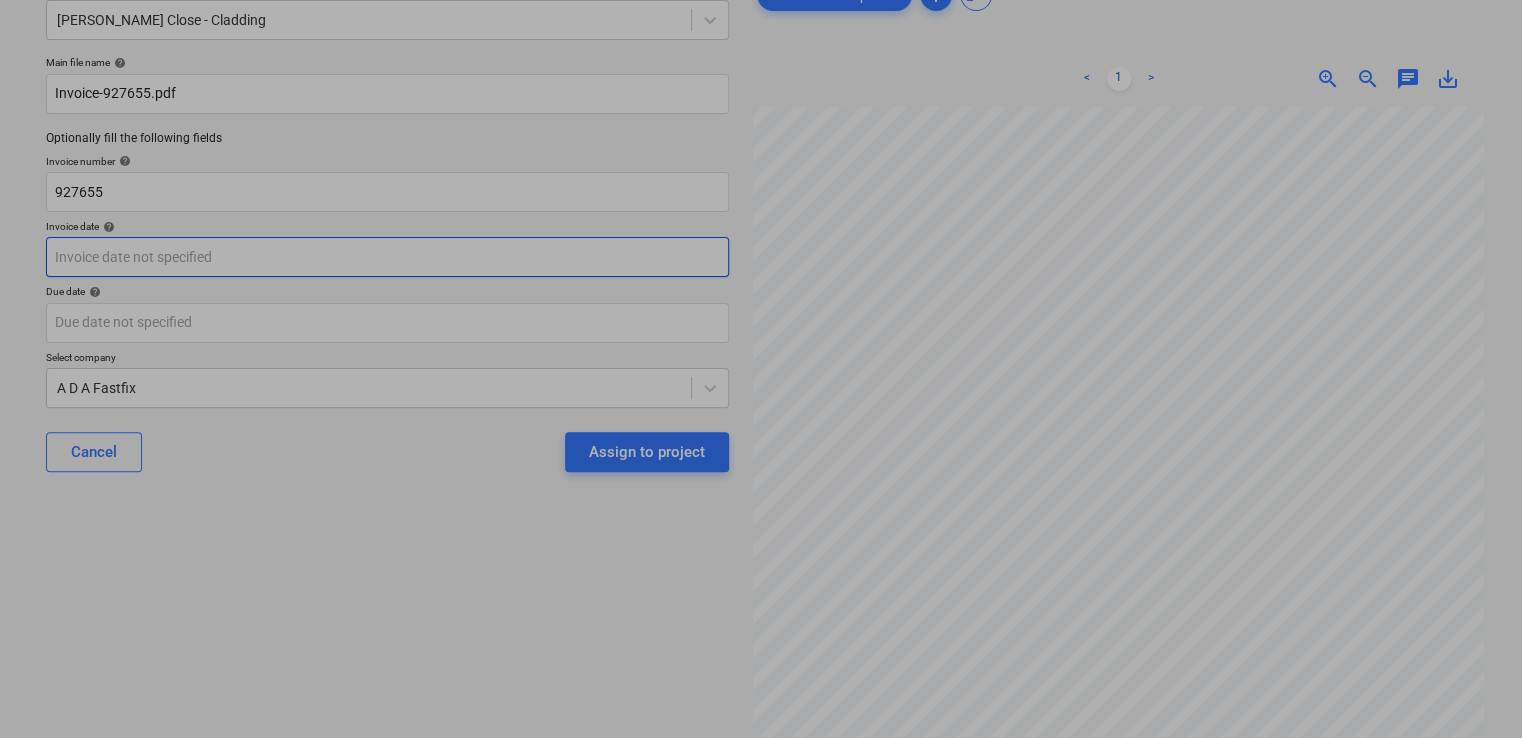 click on "Sales Projects Contacts Company Inbox 9+ format_size keyboard_arrow_down help search Search notifications 4 keyboard_arrow_down D. Marciukaityte keyboard_arrow_down Select document type or project help [PERSON_NAME] Close - Cladding Main file name help Invoice-927655.pdf Optionally fill the following fields Invoice number help 927655 Invoice date help Press the down arrow key to interact with the calendar and
select a date. Press the question mark key to get the keyboard shortcuts for changing dates. Due date help Press the down arrow key to interact with the calendar and
select a date. Press the question mark key to get the keyboard shortcuts for changing dates. Select company A D A Fastfix   Cancel Assign to project Invoice-927655.pdf clear add sort < 1 > zoom_in zoom_out chat 0 save_alt
Su Mo Tu We Th Fr Sa Su Mo Tu We Th Fr Sa [DATE] 1 2 3 4 5 6 7 8 9 10 11 12 13 14 15 16 17 18 19 20 21 22 23 24 25 26 27 28 29 [DATE] 1 2 3 4 5 6 7 8 9 10 11 12 13 14 15 16 17 18 19 20 21 22 23 24 25" at bounding box center [761, 269] 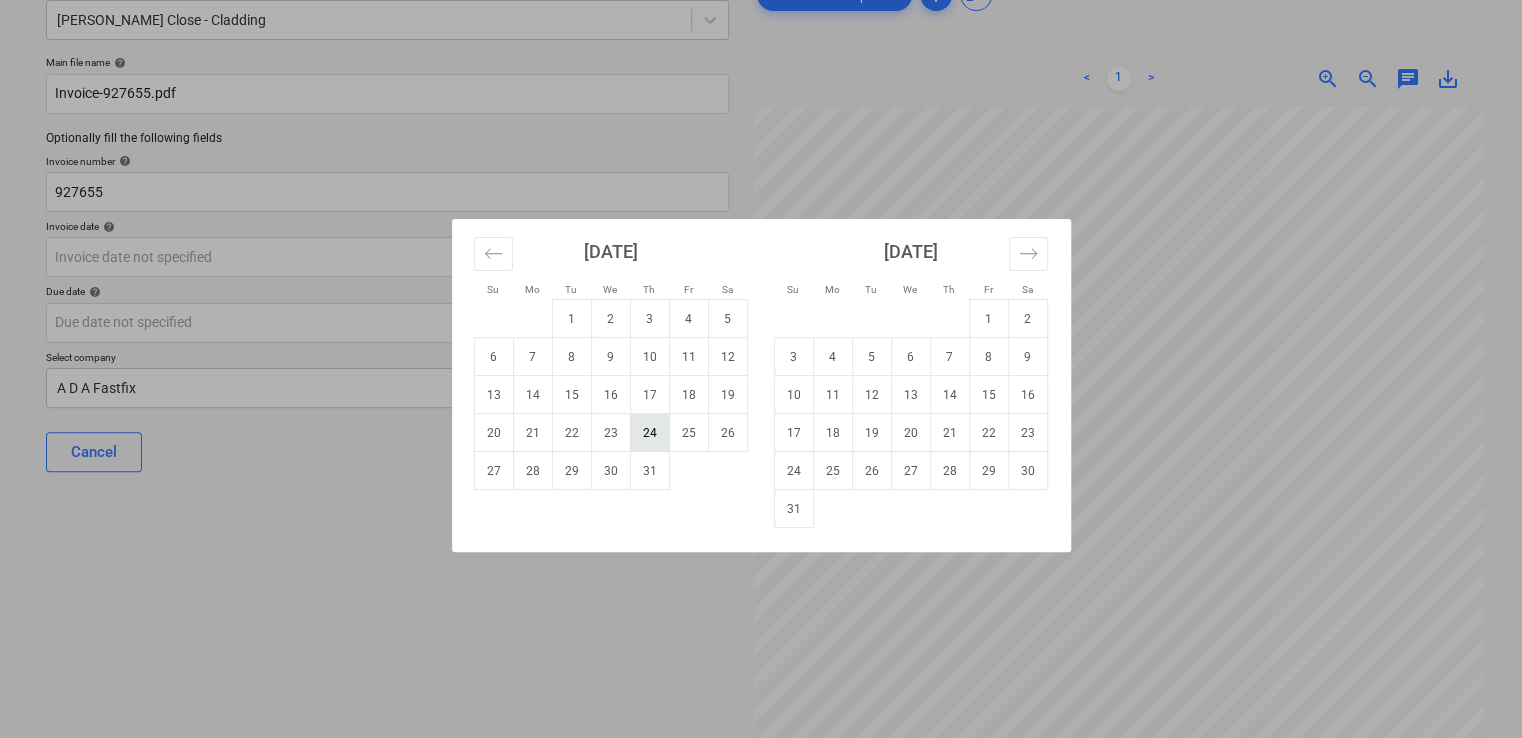click on "24" at bounding box center (649, 433) 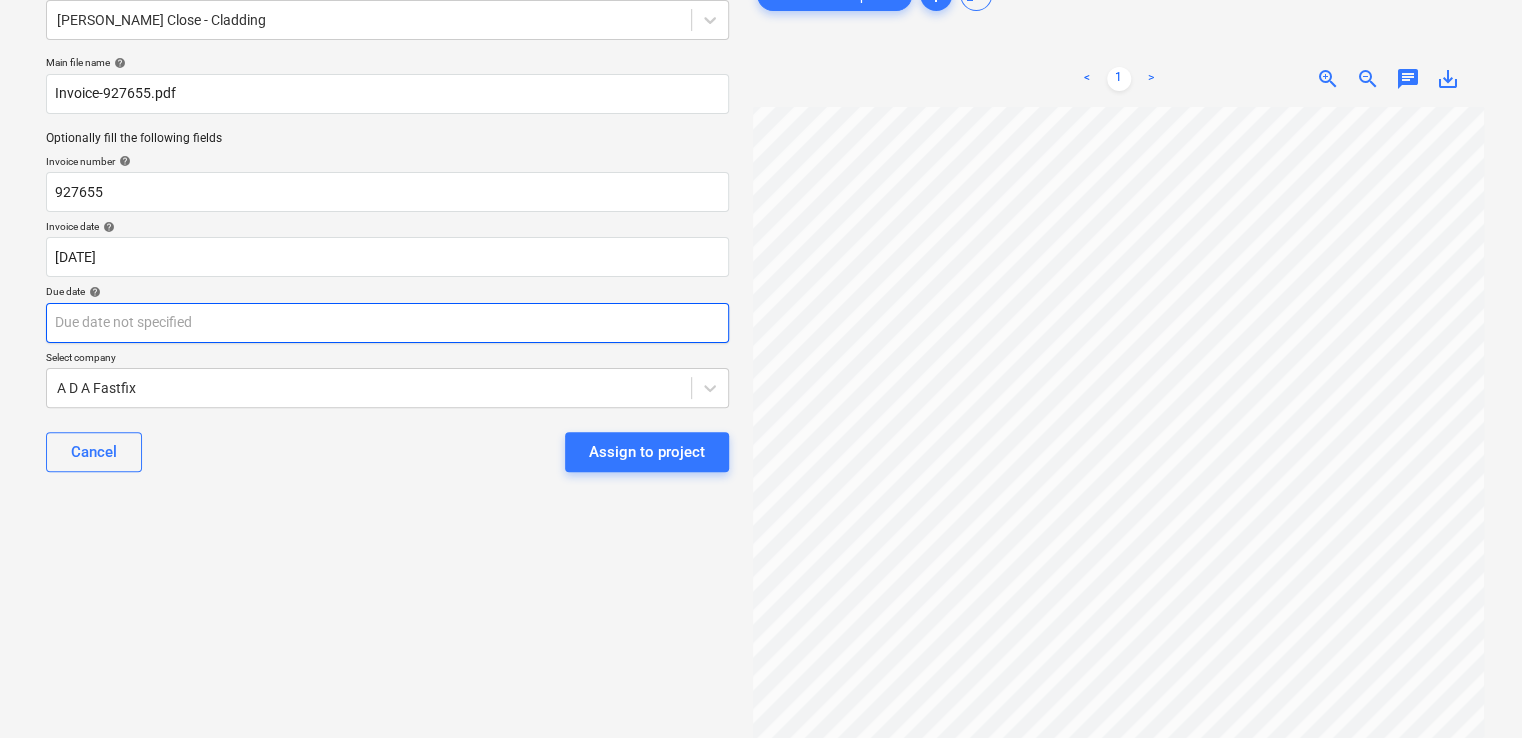 click on "Sales Projects Contacts Company Inbox 9+ format_size keyboard_arrow_down help search Search notifications 4 keyboard_arrow_down D. Marciukaityte keyboard_arrow_down Select document type or project help [PERSON_NAME] Close - Cladding Main file name help Invoice-927655.pdf Optionally fill the following fields Invoice number help 927655 Invoice date help [DATE] [DATE] Press the down arrow key to interact with the calendar and
select a date. Press the question mark key to get the keyboard shortcuts for changing dates. Due date help Press the down arrow key to interact with the calendar and
select a date. Press the question mark key to get the keyboard shortcuts for changing dates. Select company A D A Fastfix   Cancel Assign to project Invoice-927655.pdf clear add sort < 1 > zoom_in zoom_out chat 0 save_alt" at bounding box center [761, 269] 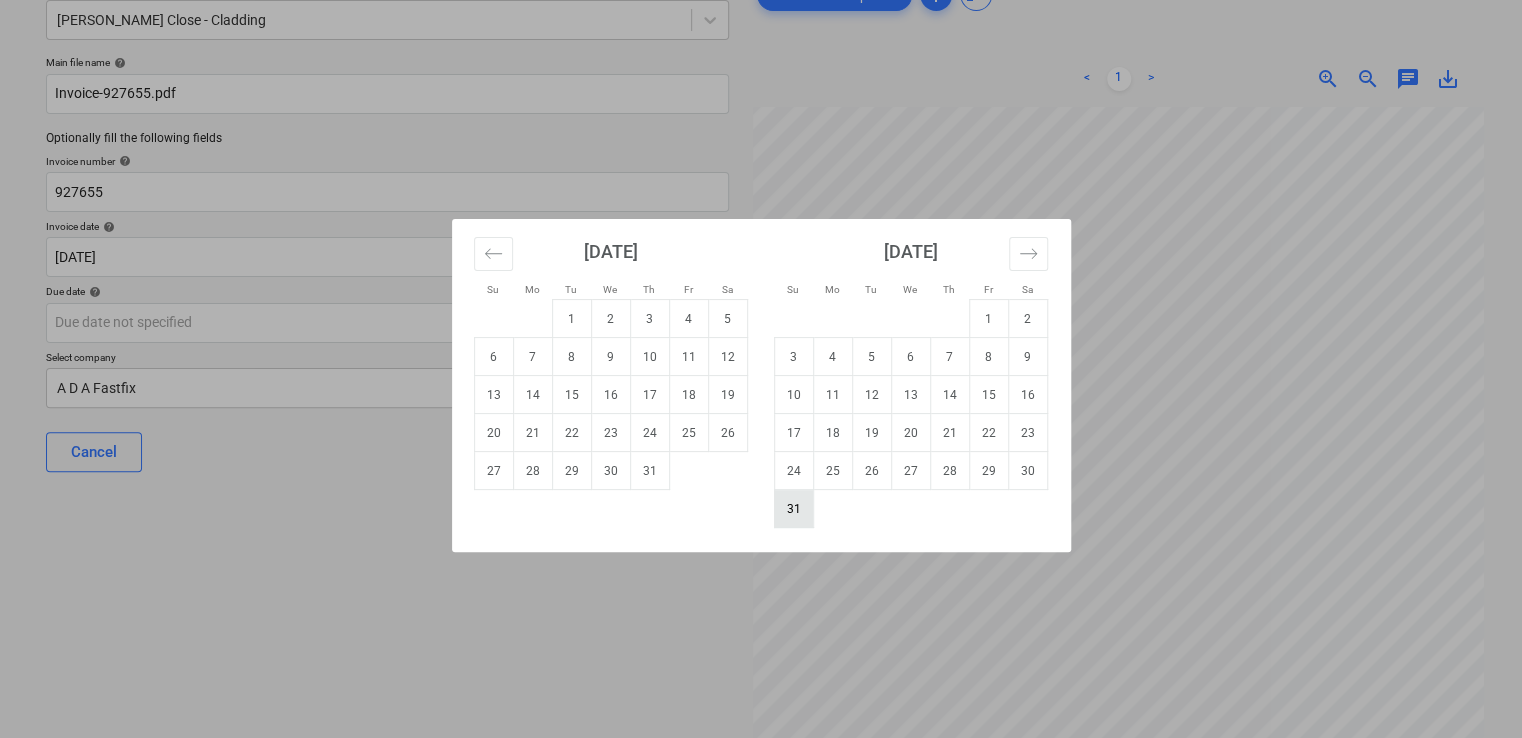 click on "31" at bounding box center (793, 509) 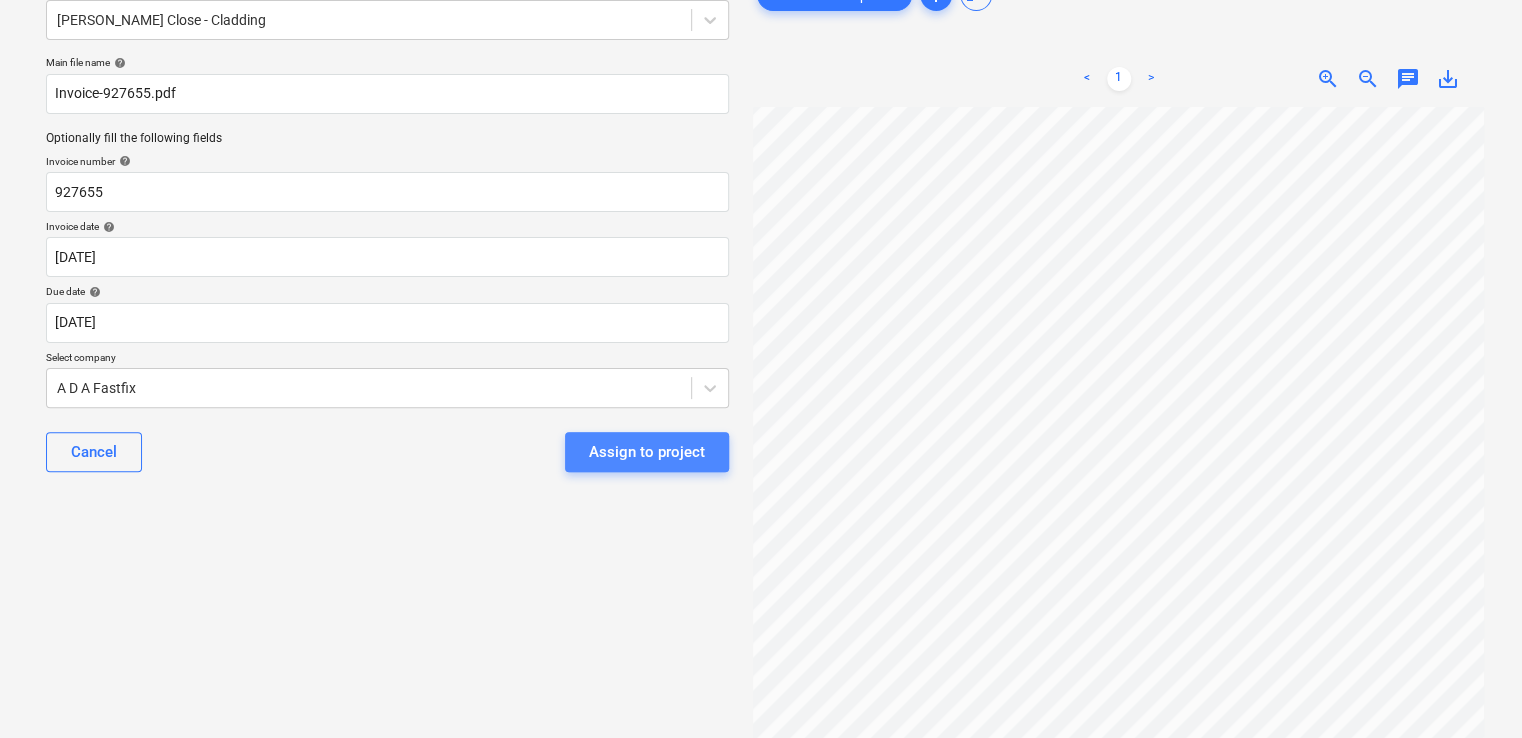 click on "Assign to project" at bounding box center (647, 452) 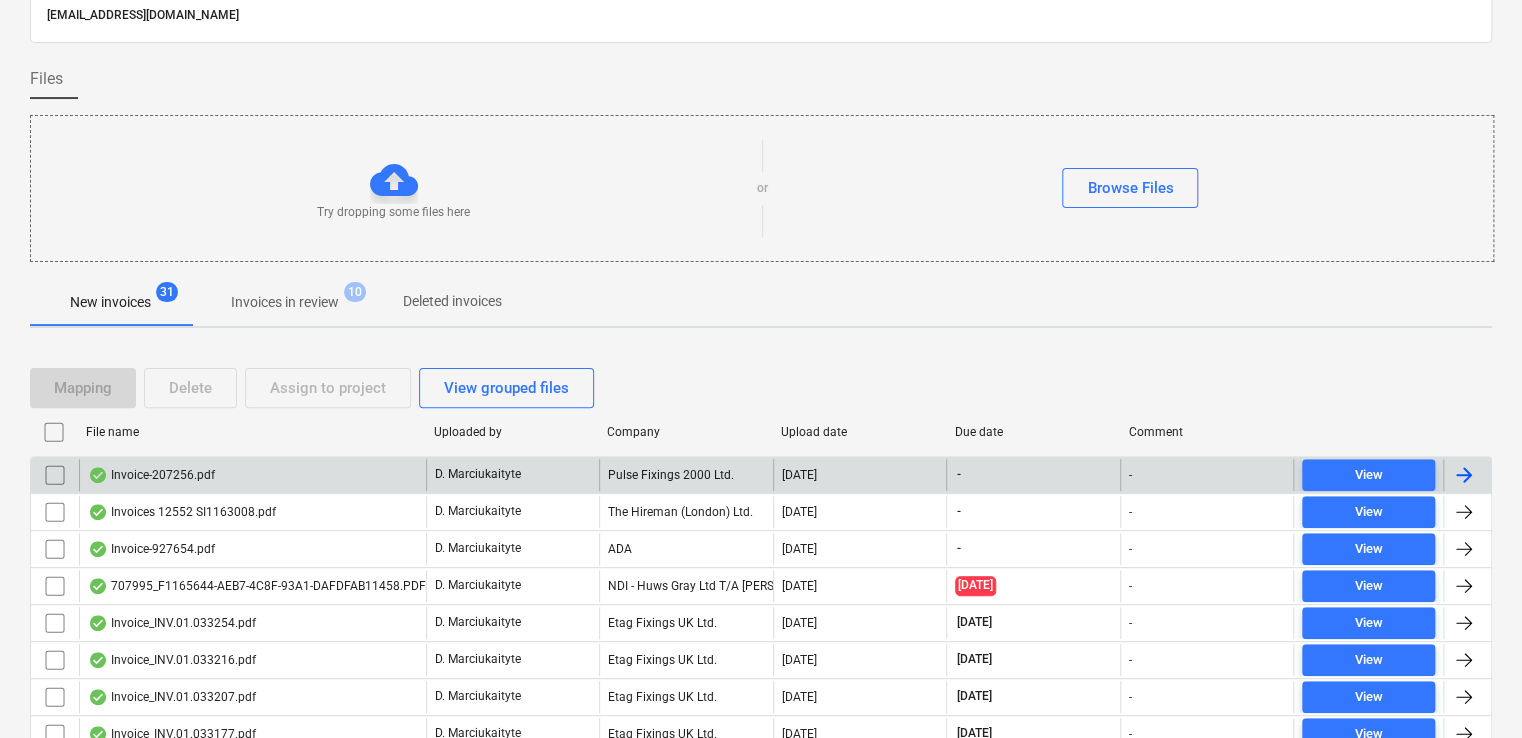 click on "Invoice-207256.pdf" at bounding box center (252, 475) 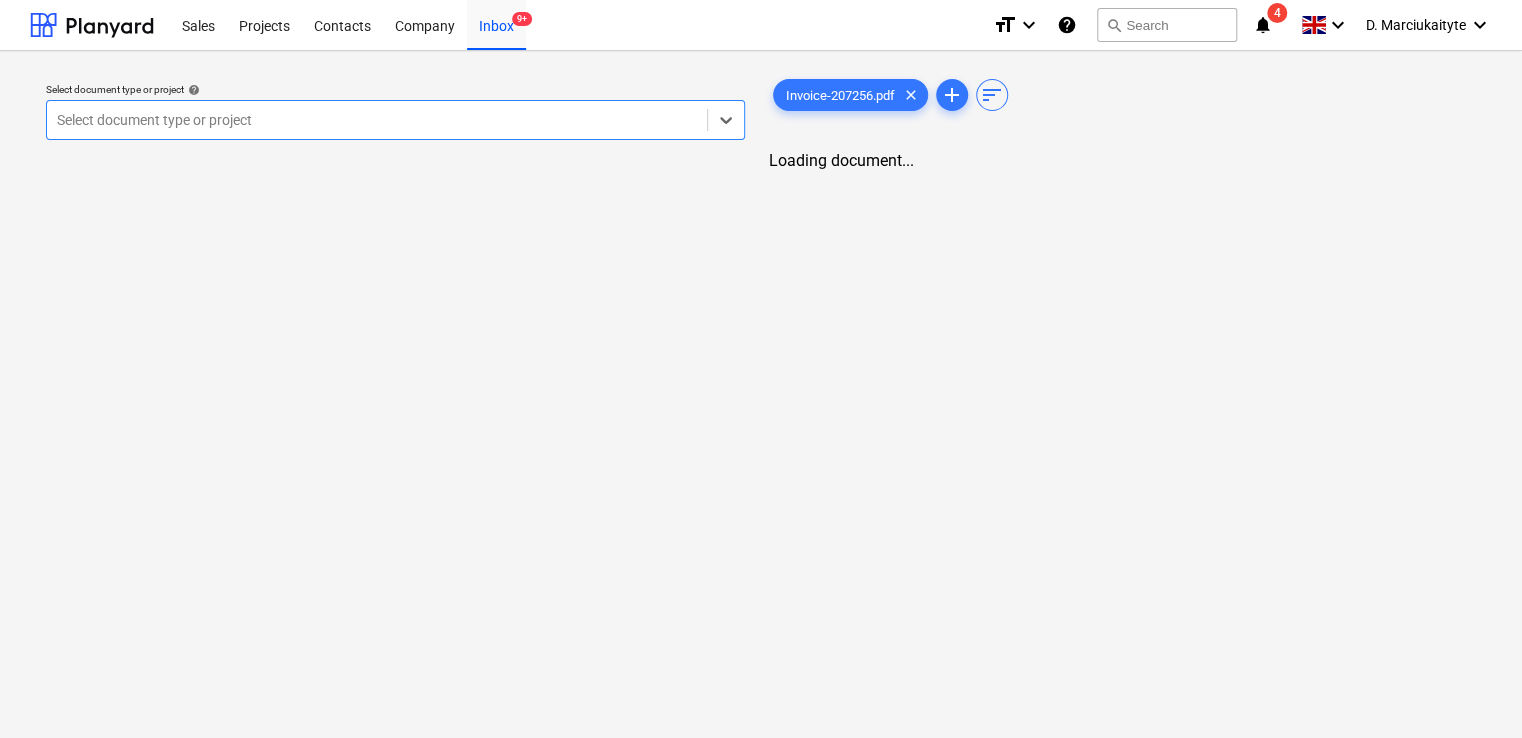 scroll, scrollTop: 0, scrollLeft: 0, axis: both 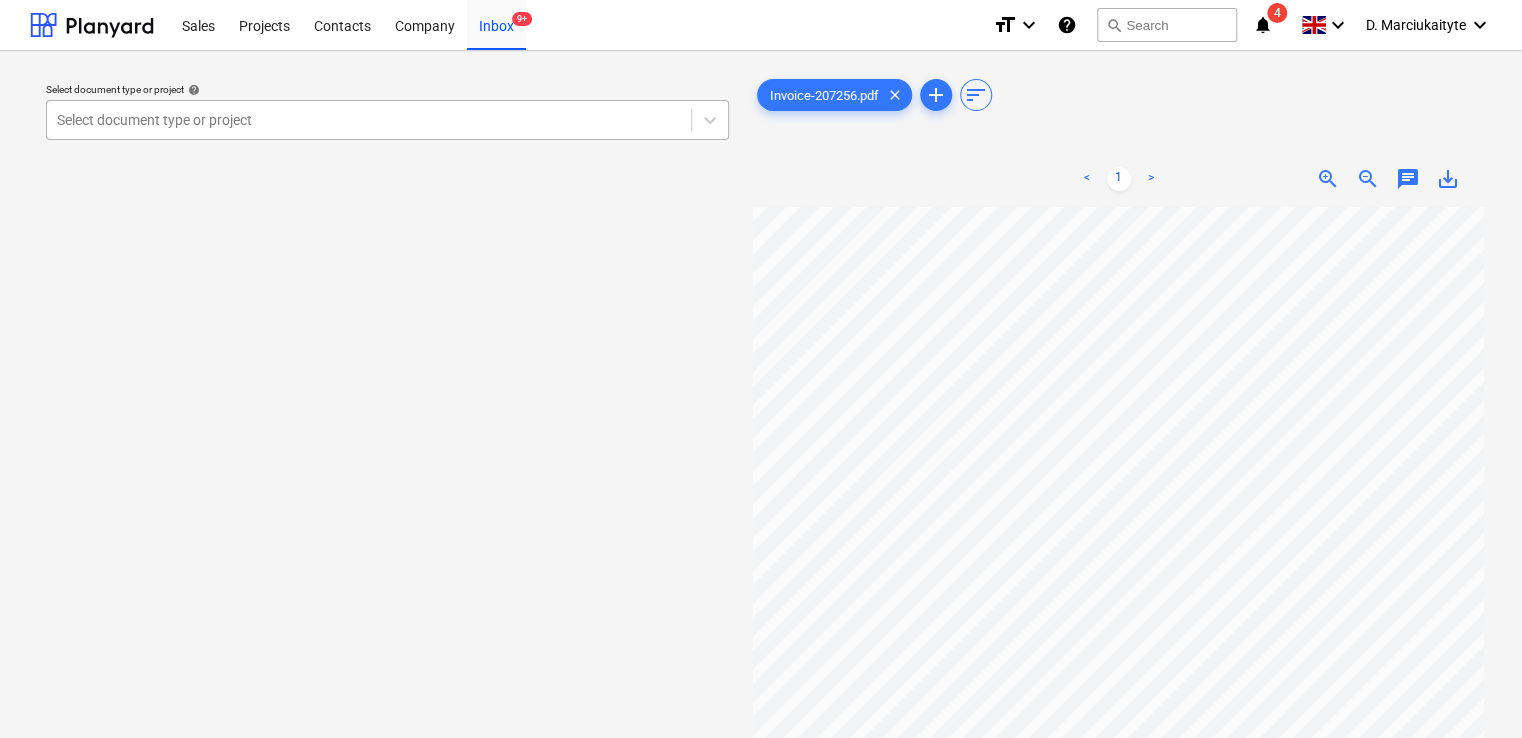 drag, startPoint x: 320, startPoint y: 92, endPoint x: 325, endPoint y: 104, distance: 13 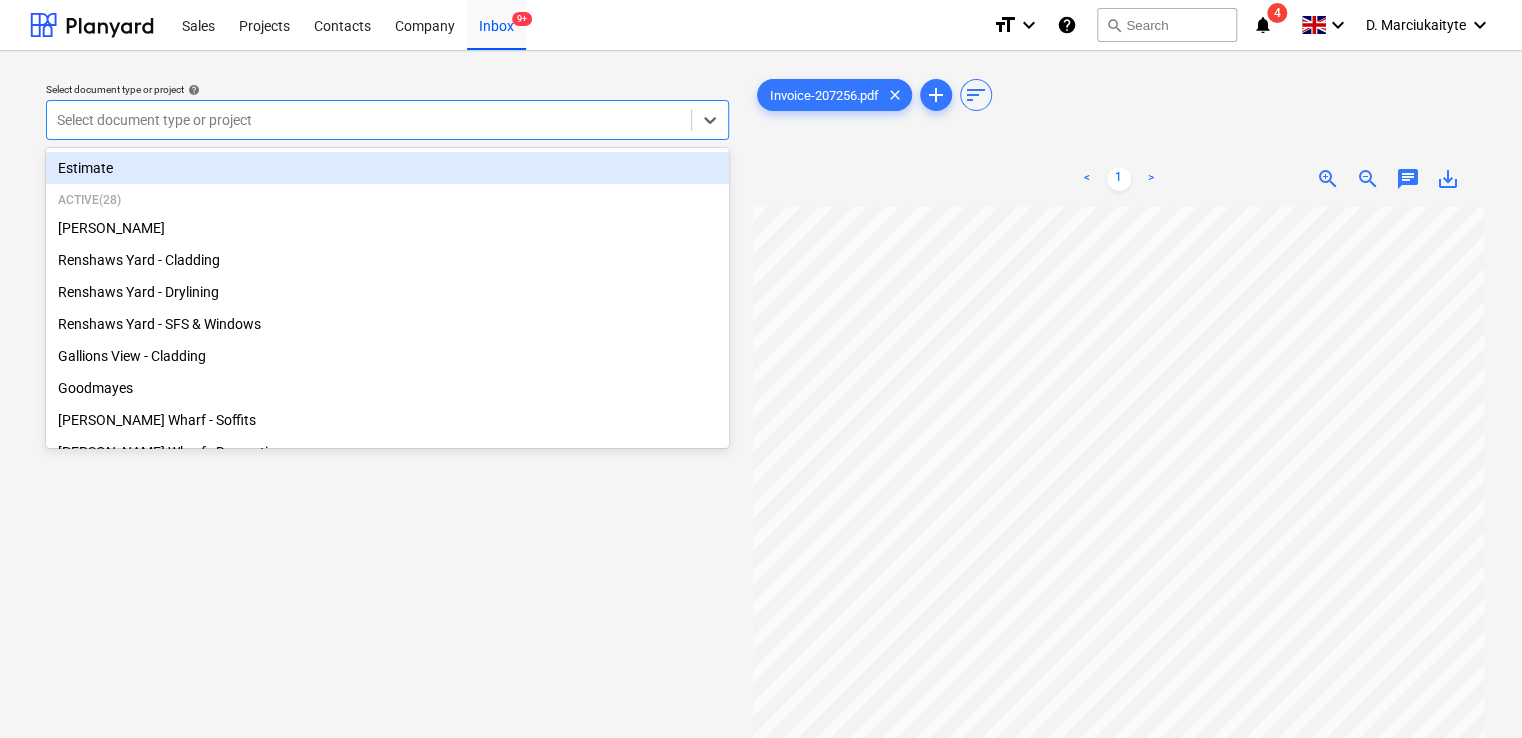 click at bounding box center [369, 120] 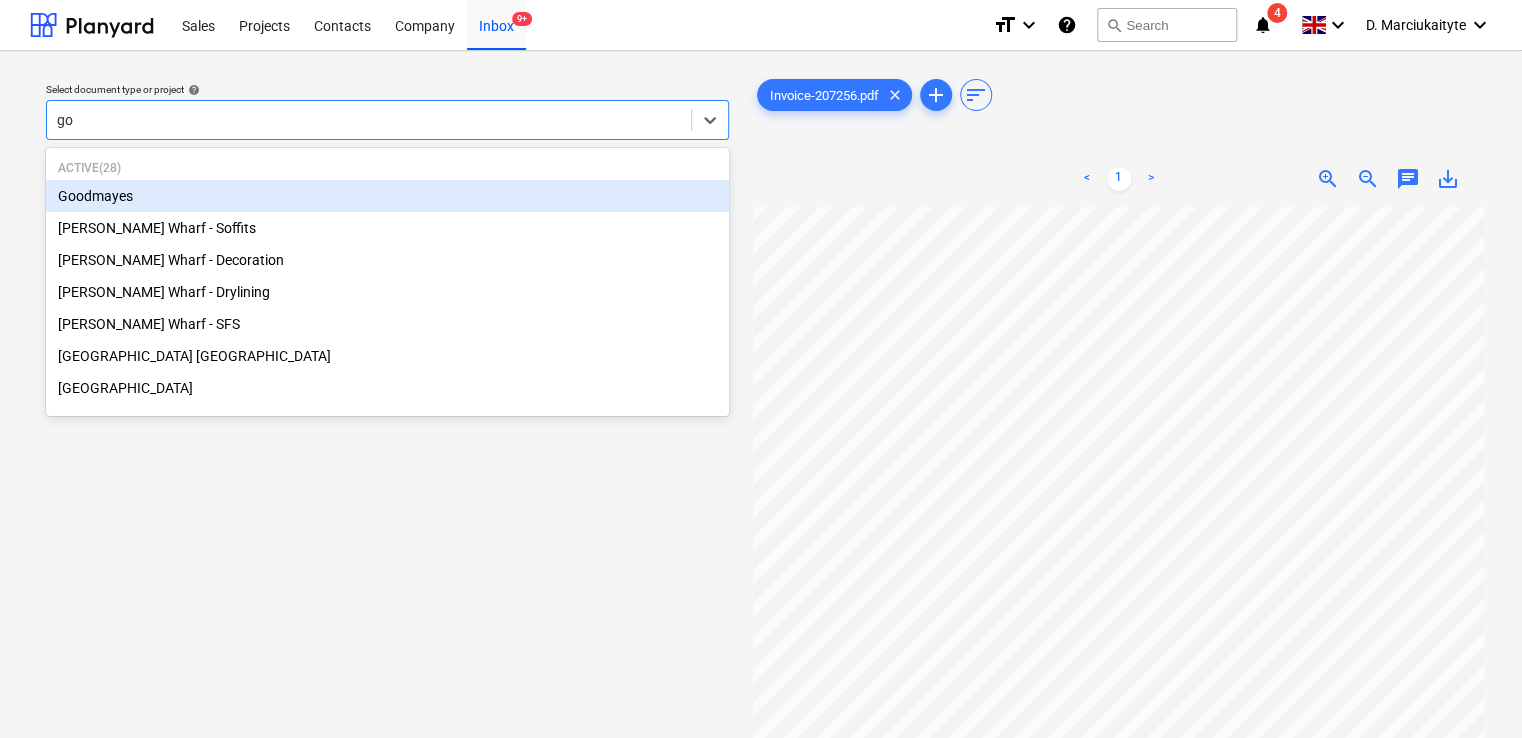 type on "goo" 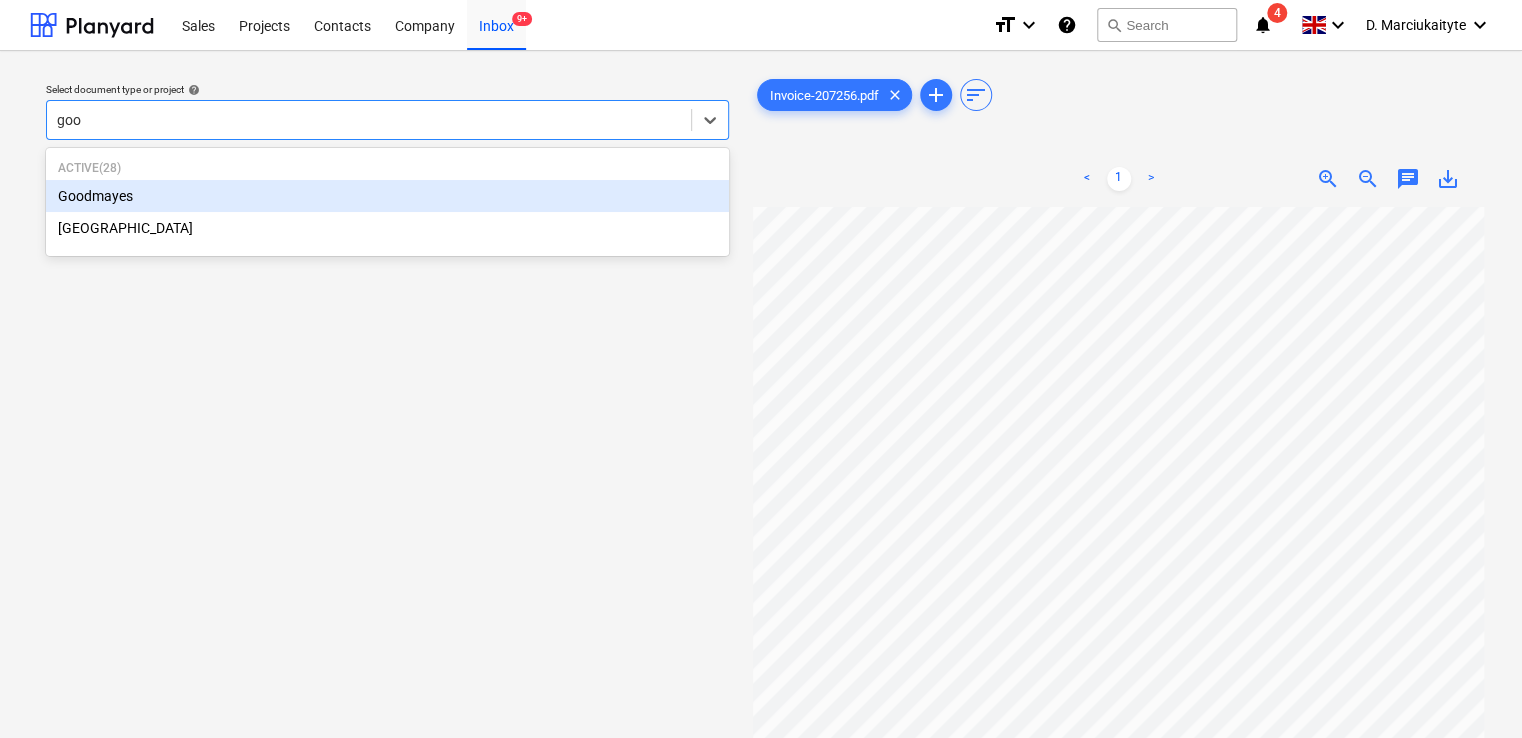 type 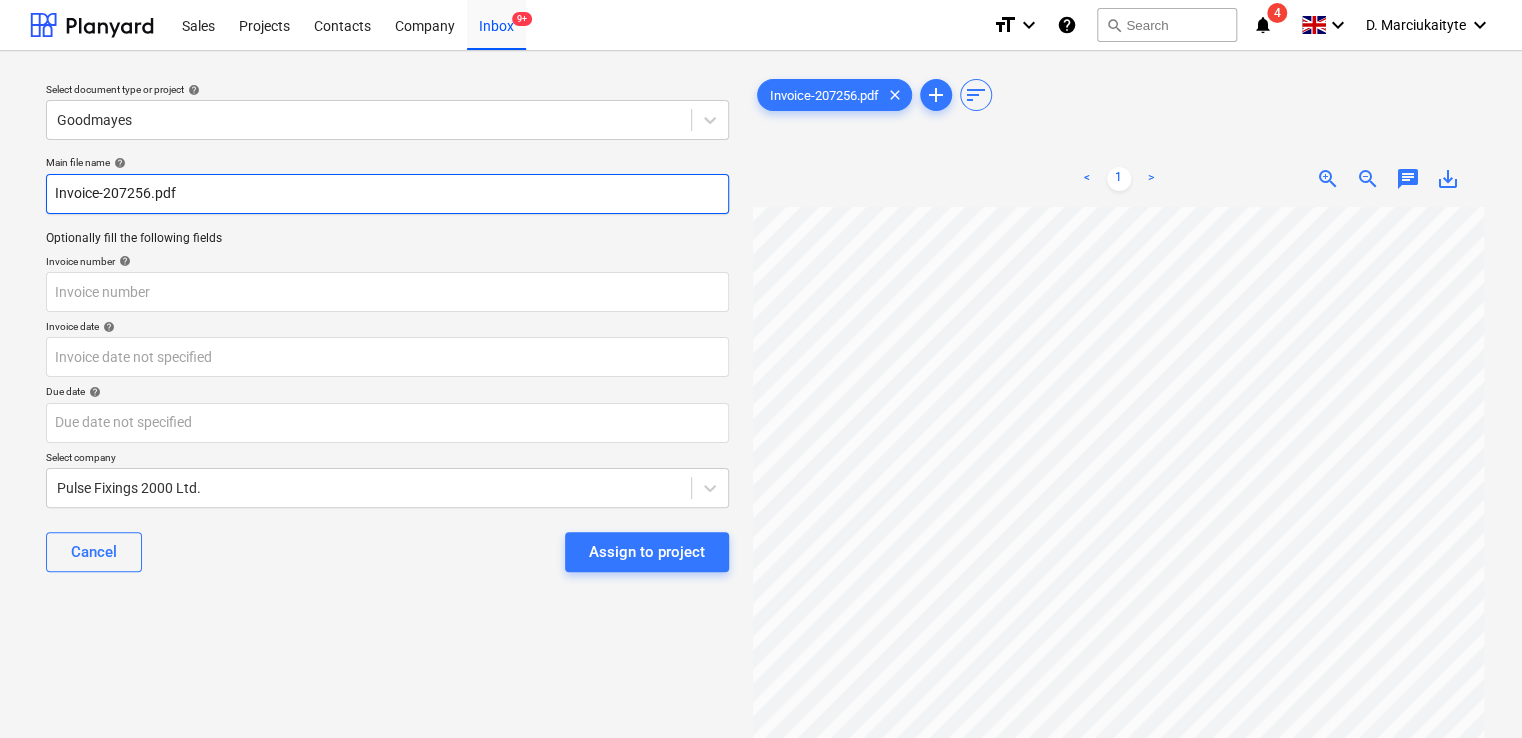 drag, startPoint x: 148, startPoint y: 195, endPoint x: 103, endPoint y: 184, distance: 46.32494 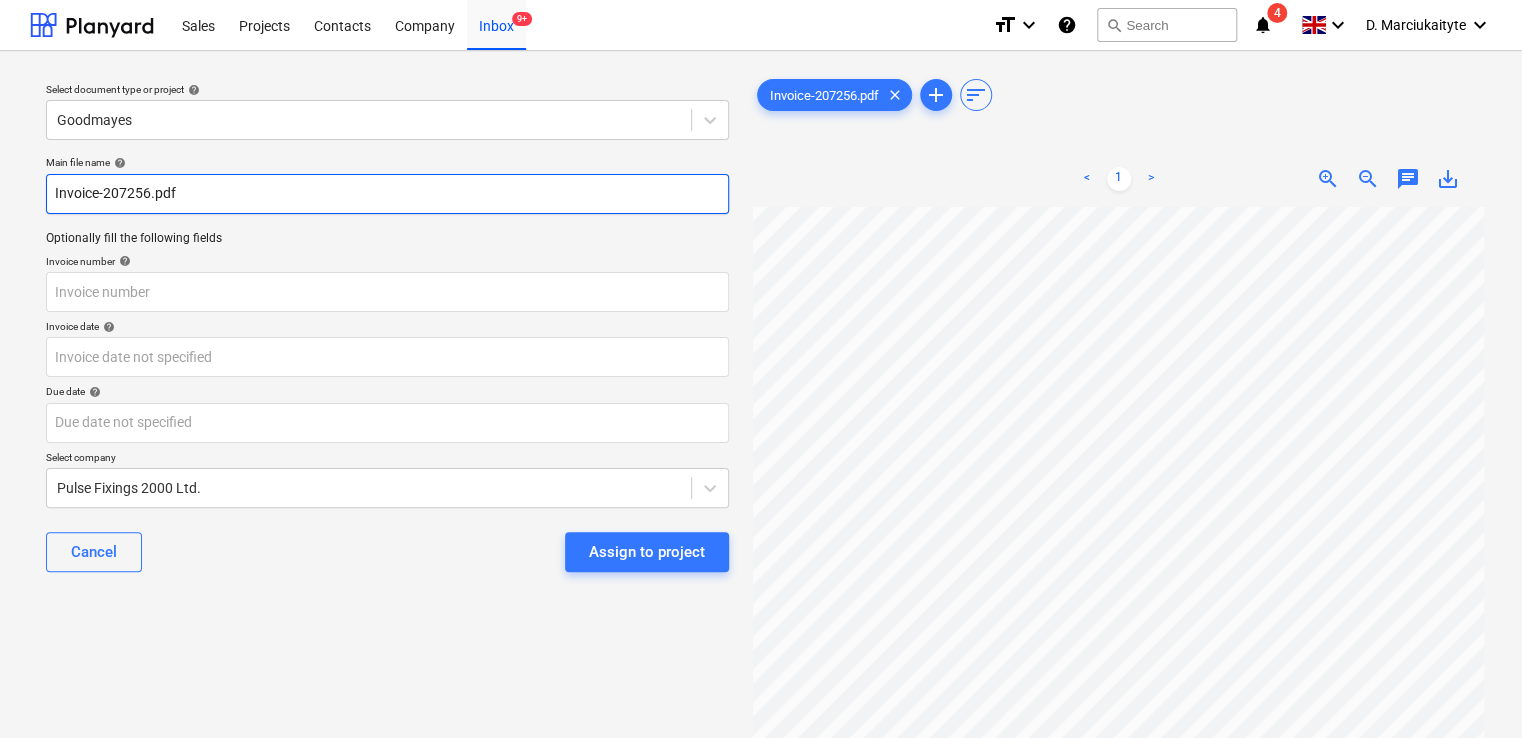 click on "Invoice-207256.pdf" at bounding box center (387, 194) 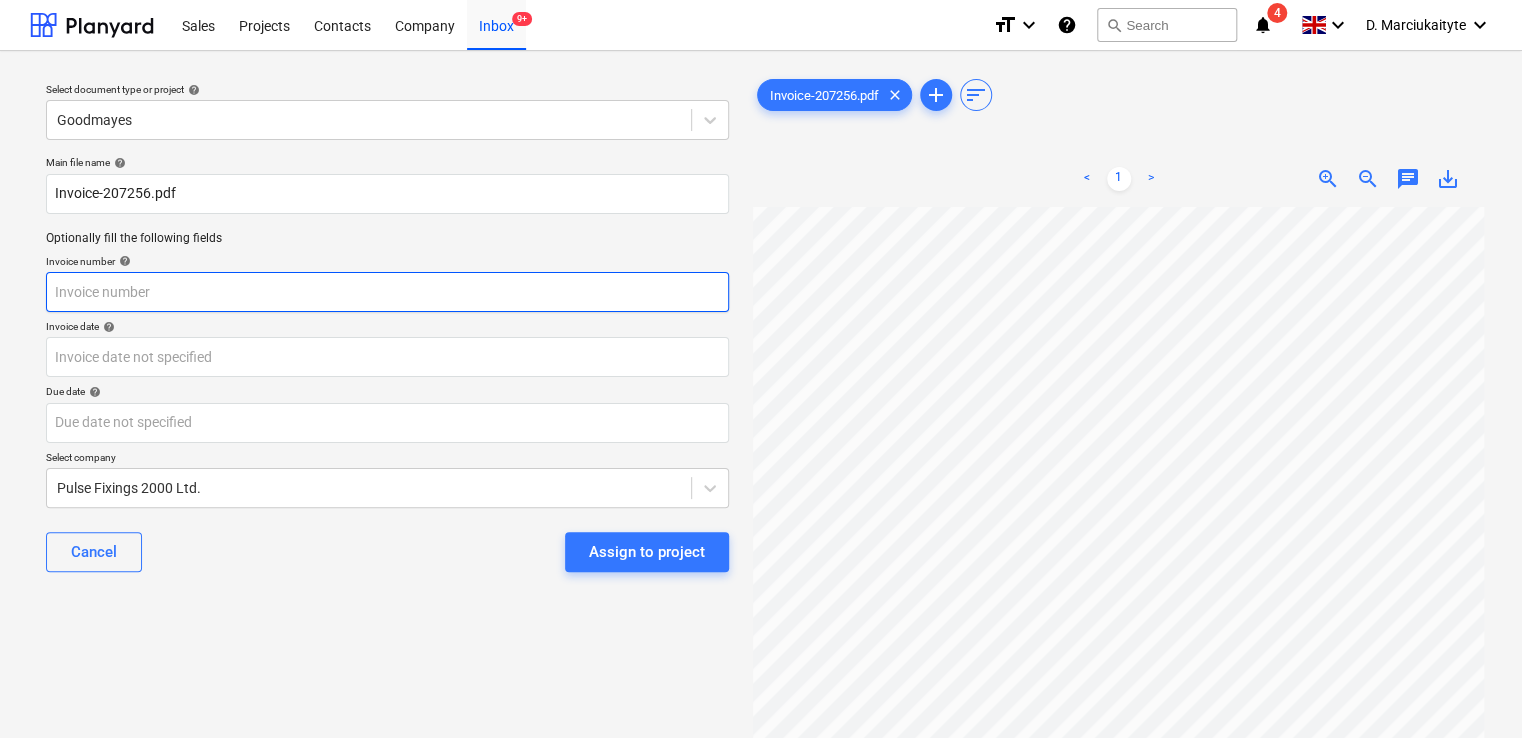 click at bounding box center [387, 292] 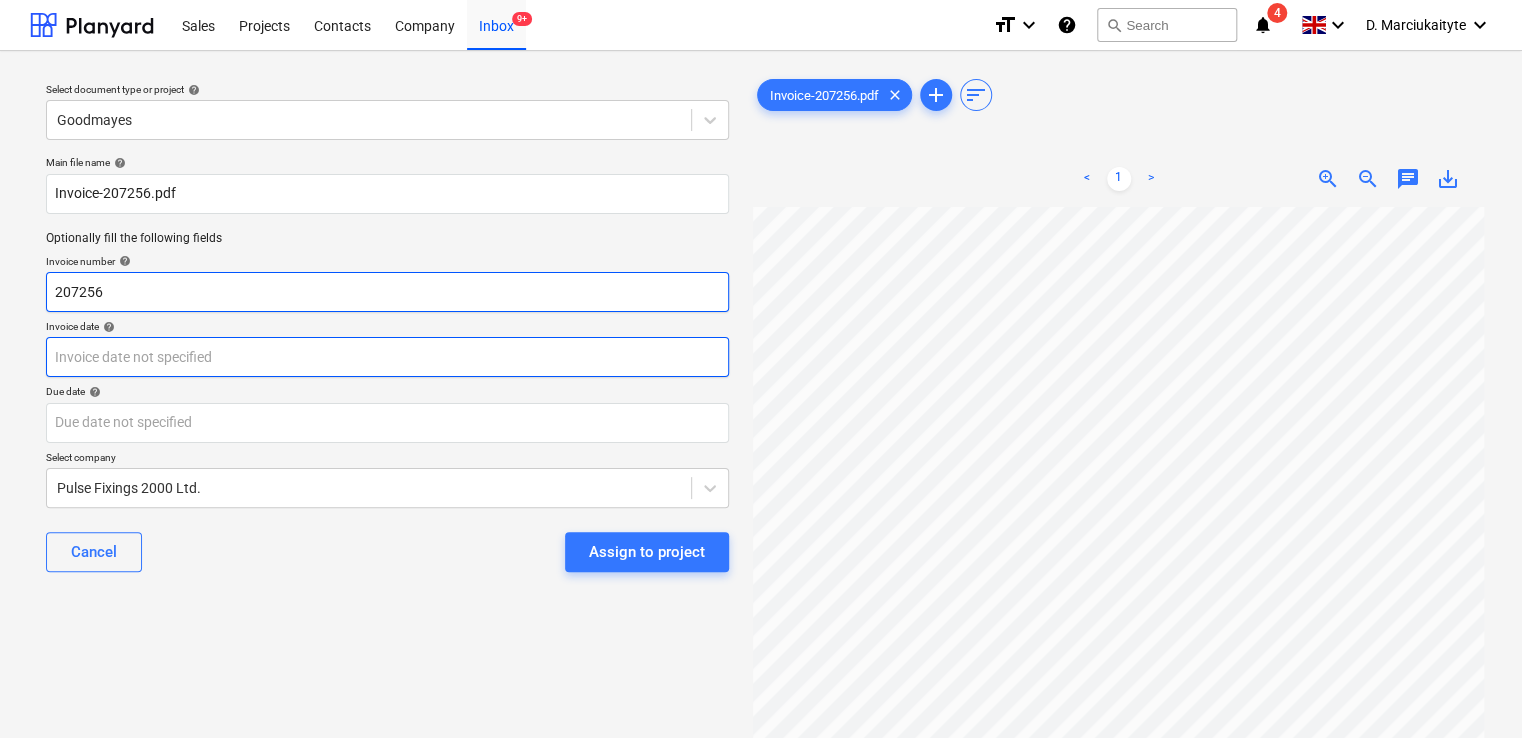 type on "207256" 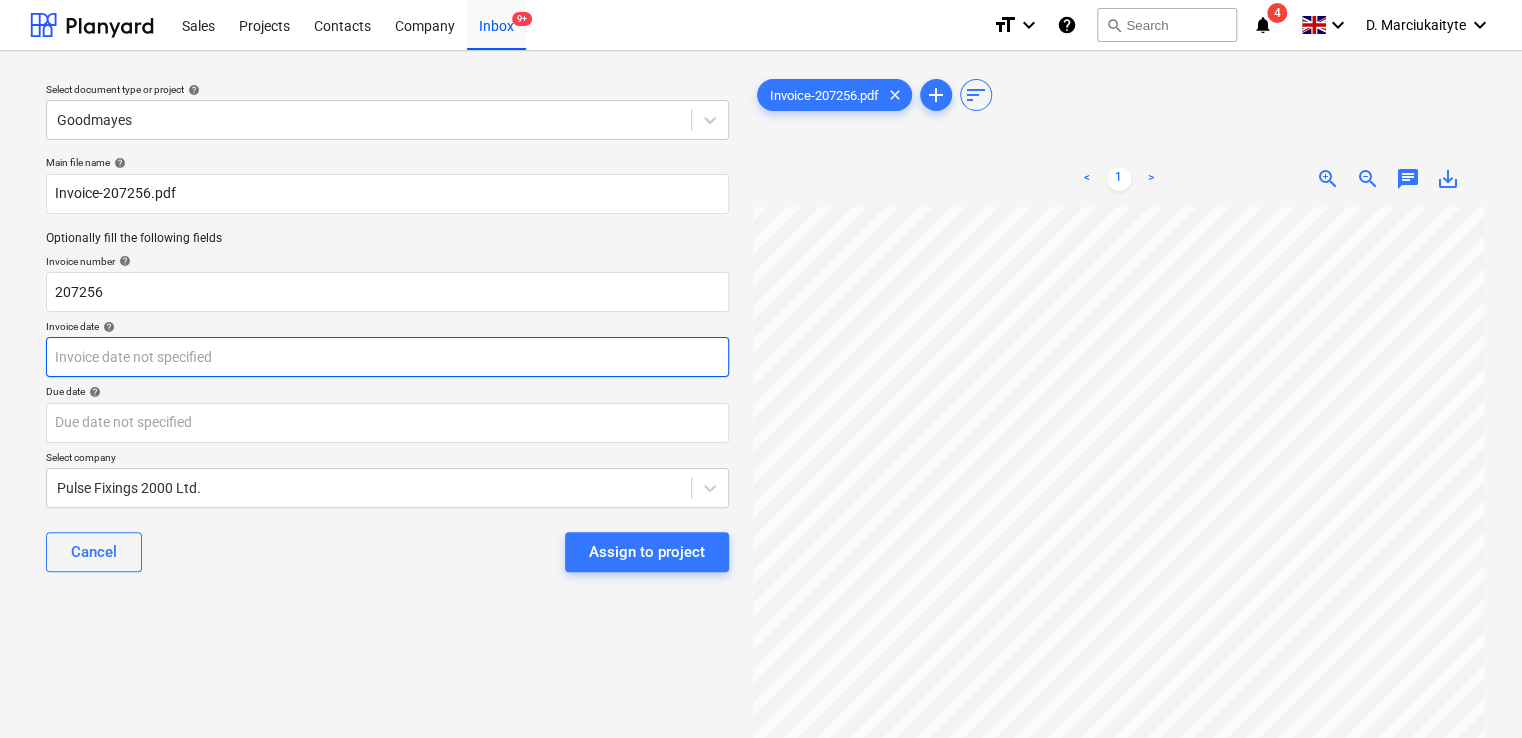 click on "Sales Projects Contacts Company Inbox 9+ format_size keyboard_arrow_down help search Search notifications 4 keyboard_arrow_down D. Marciukaityte keyboard_arrow_down Select document type or project help Goodmayes Main file name help Invoice-207256.pdf Optionally fill the following fields Invoice number help 207256 Invoice date help Press the down arrow key to interact with the calendar and
select a date. Press the question mark key to get the keyboard shortcuts for changing dates. Due date help Press the down arrow key to interact with the calendar and
select a date. Press the question mark key to get the keyboard shortcuts for changing dates. Select company Pulse Fixings 2000 Ltd.   Cancel Assign to project Invoice-207256.pdf clear add sort < 1 > zoom_in zoom_out chat 0 save_alt" at bounding box center (761, 369) 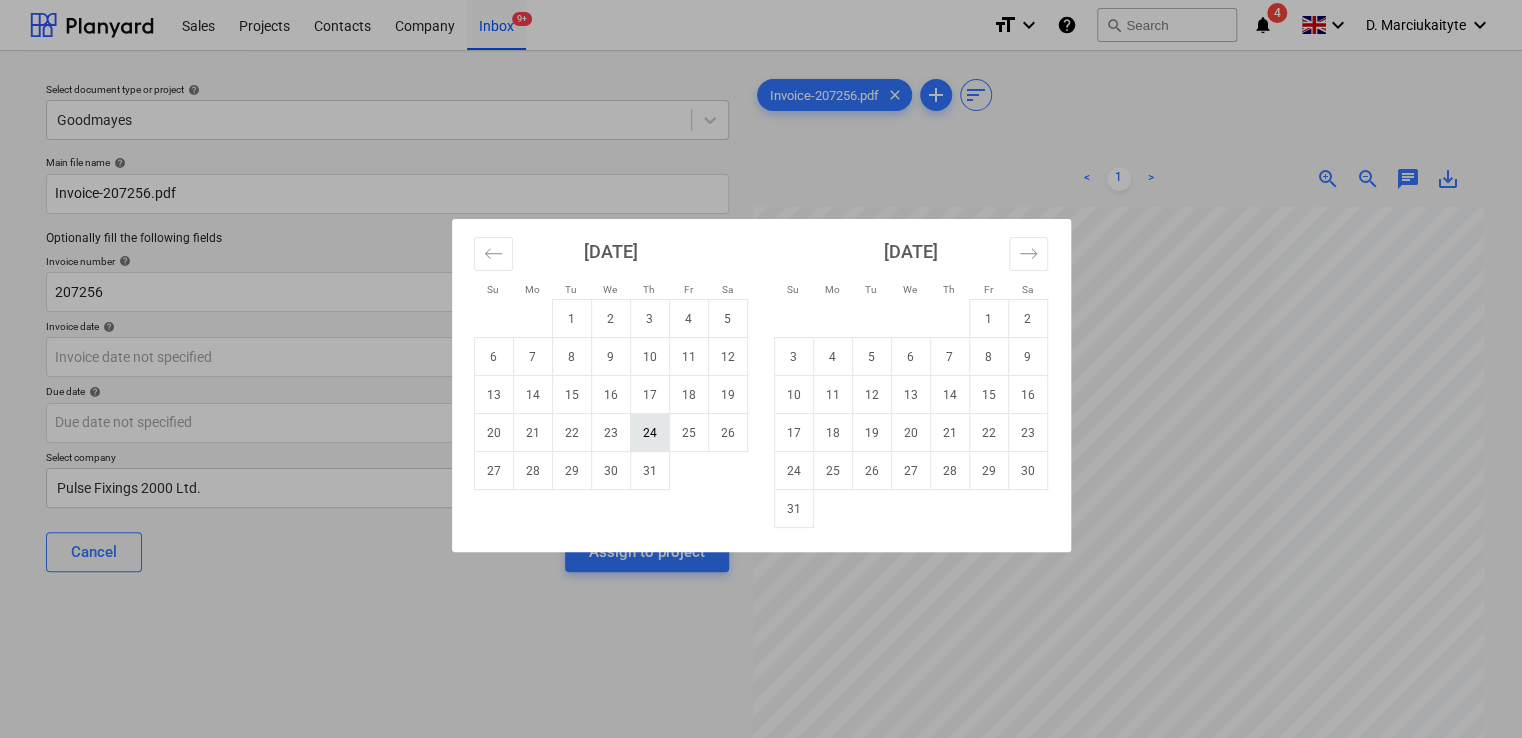 click on "24" at bounding box center [649, 433] 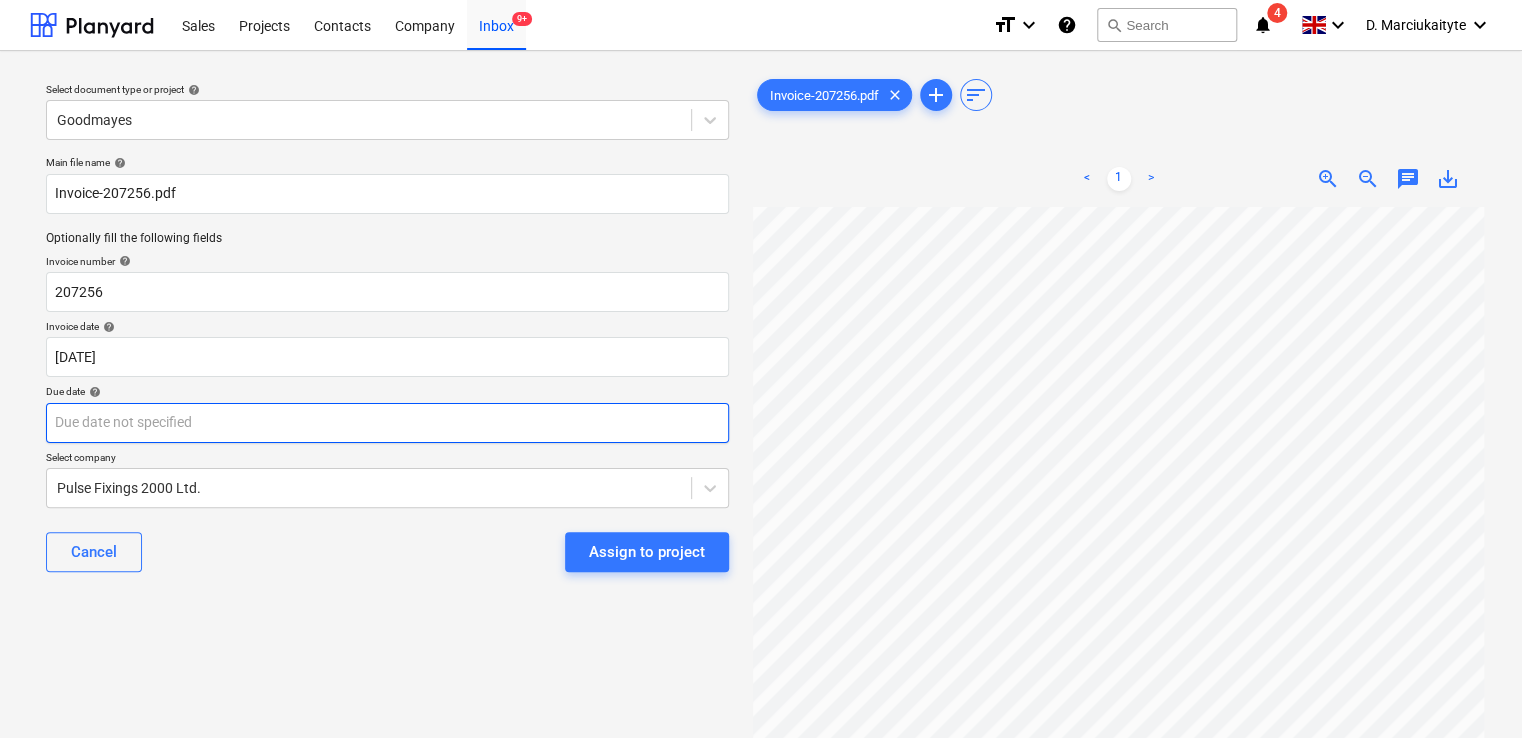 click on "Sales Projects Contacts Company Inbox 9+ format_size keyboard_arrow_down help search Search notifications 4 keyboard_arrow_down D. Marciukaityte keyboard_arrow_down Select document type or project help Goodmayes Main file name help Invoice-207256.pdf Optionally fill the following fields Invoice number help 207256 Invoice date help [DATE] [DATE] Press the down arrow key to interact with the calendar and
select a date. Press the question mark key to get the keyboard shortcuts for changing dates. Due date help Press the down arrow key to interact with the calendar and
select a date. Press the question mark key to get the keyboard shortcuts for changing dates. Select company Pulse Fixings 2000 Ltd.   Cancel Assign to project Invoice-207256.pdf clear add sort < 1 > zoom_in zoom_out chat 0 save_alt" at bounding box center (761, 369) 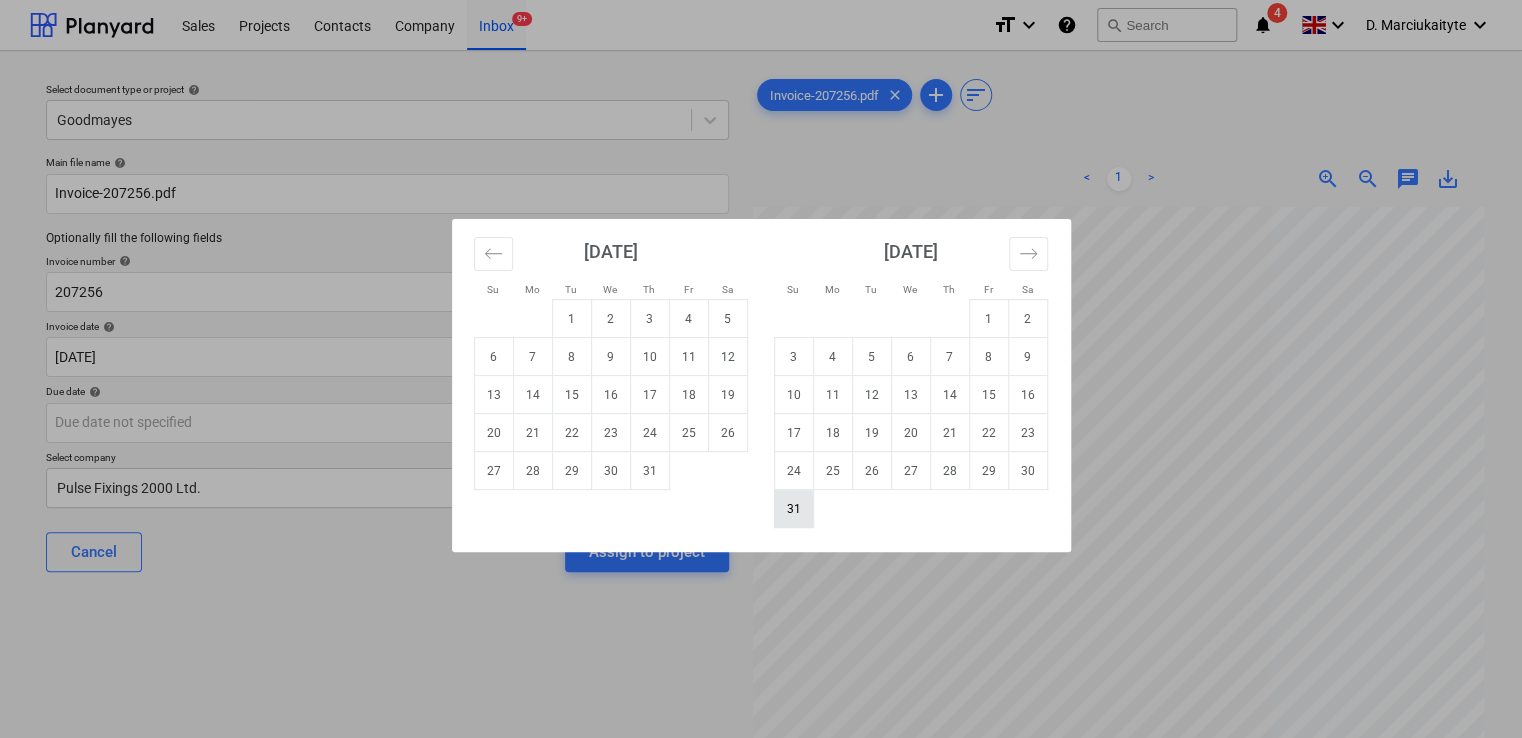 click on "31" at bounding box center [793, 509] 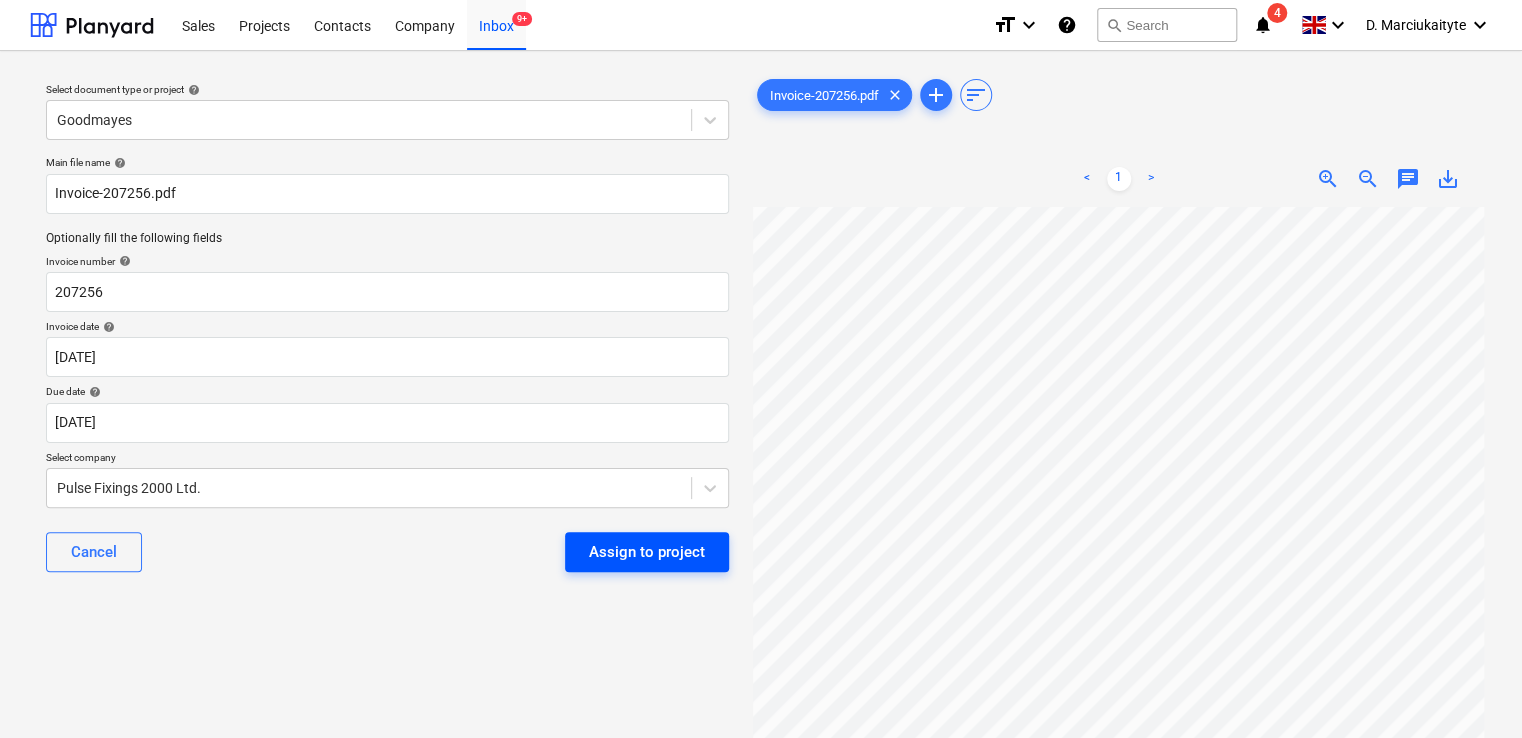 click on "Assign to project" at bounding box center [647, 552] 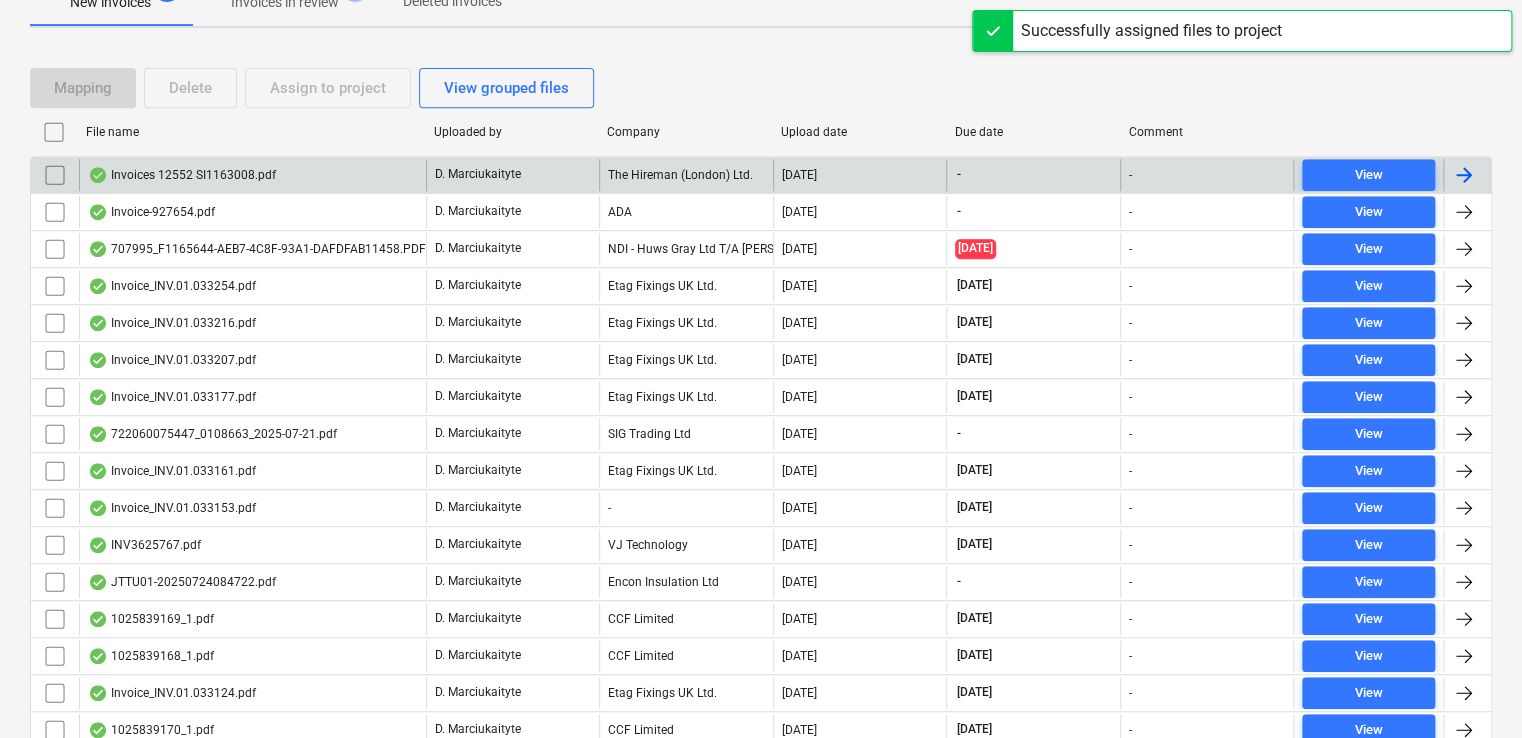 click on "Invoices 12552 SI1163008.pdf" at bounding box center [182, 175] 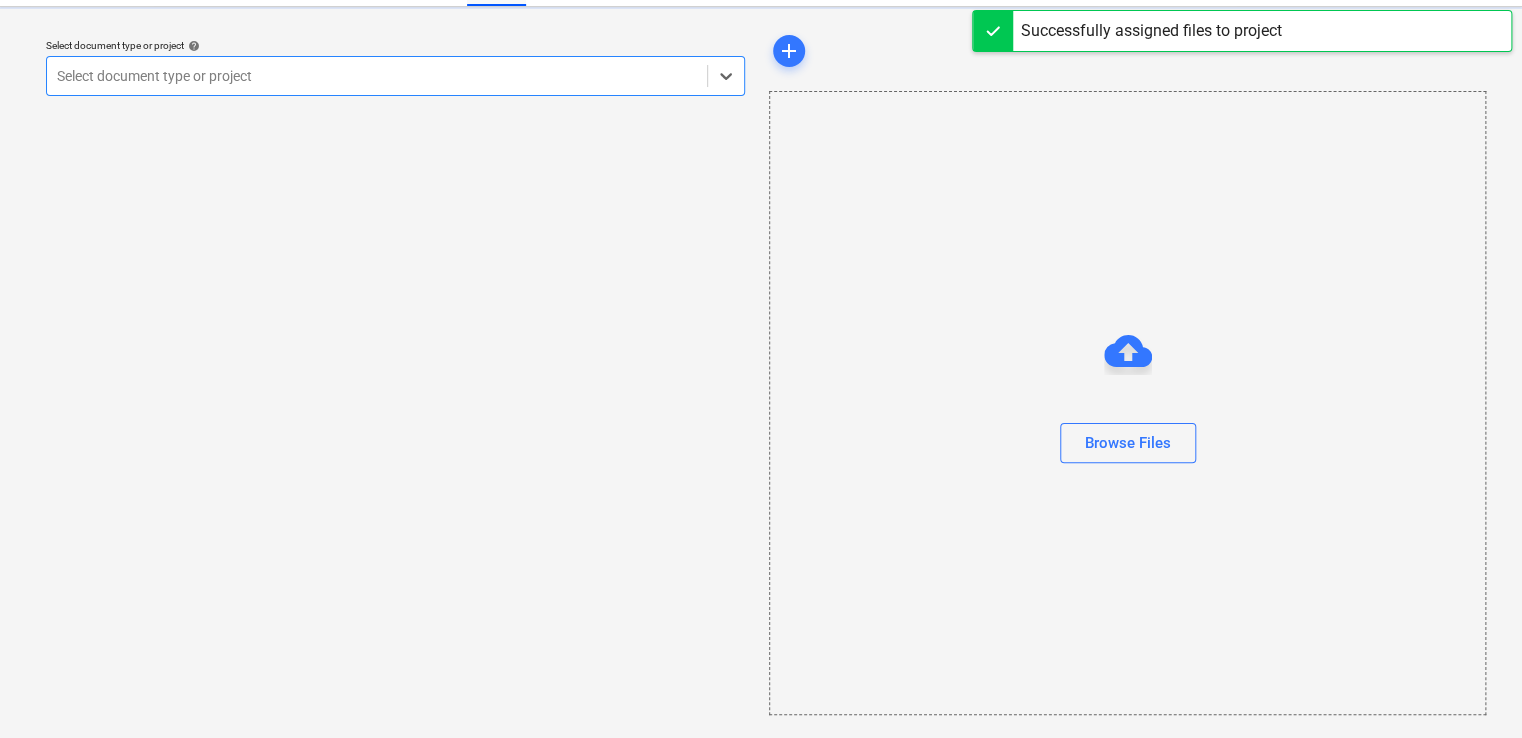 scroll, scrollTop: 0, scrollLeft: 0, axis: both 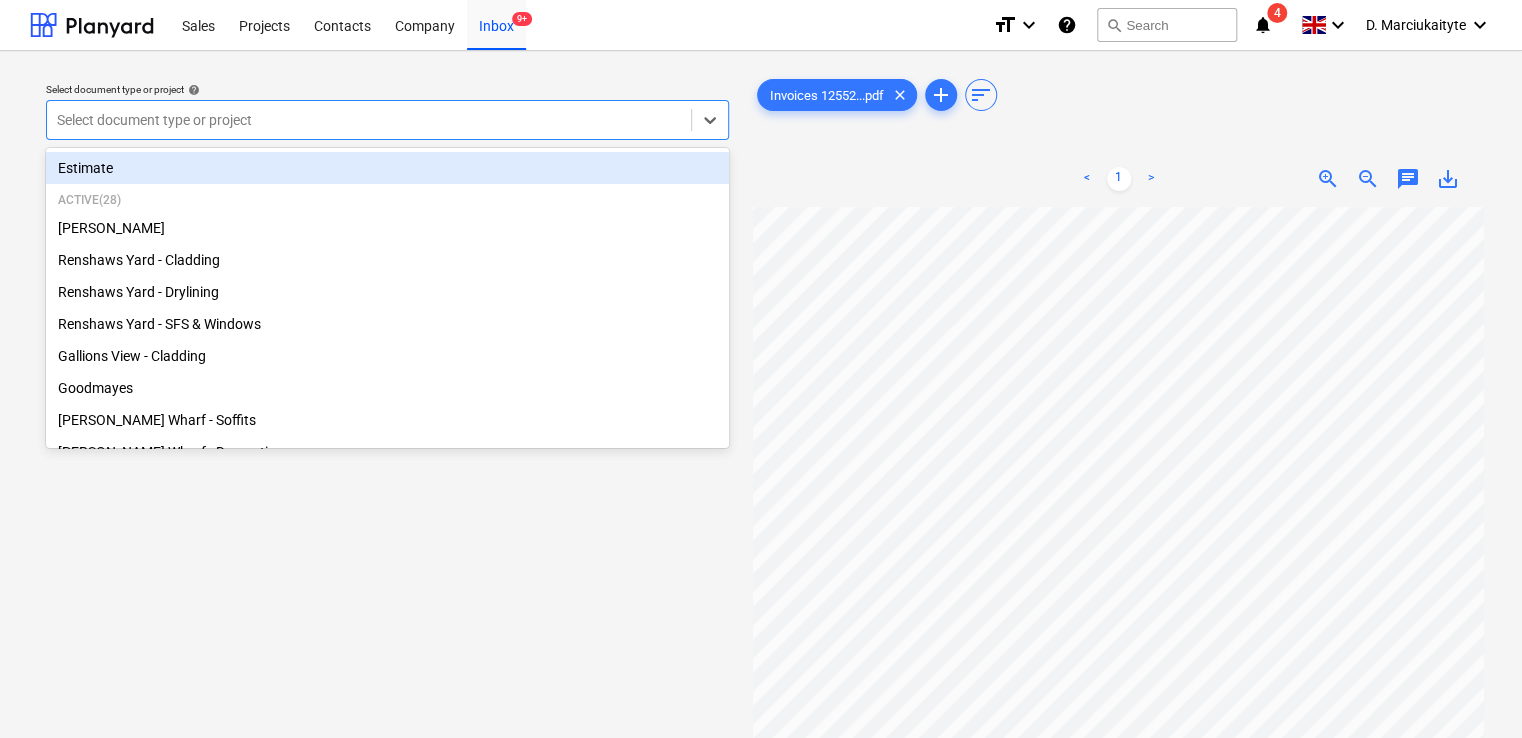 click at bounding box center [369, 120] 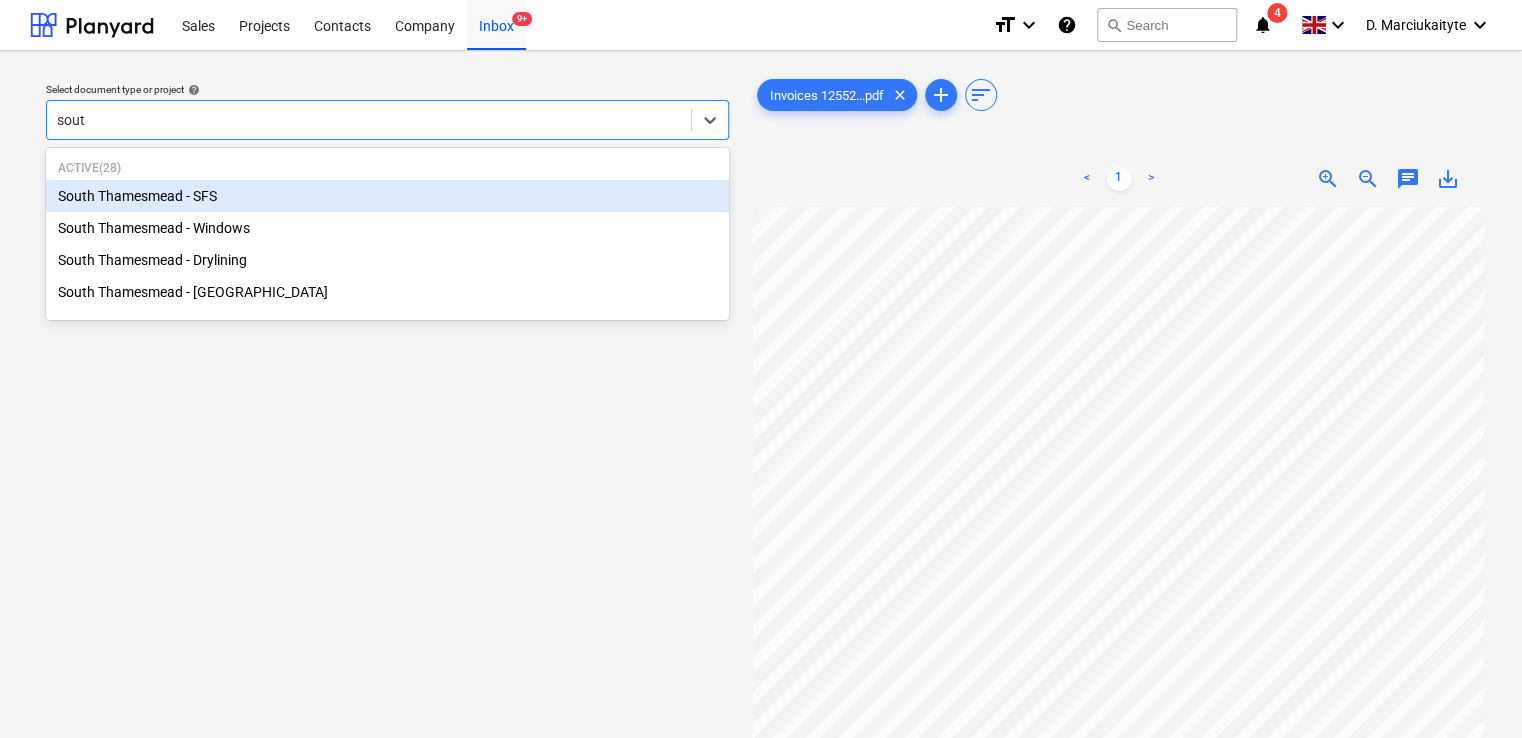 type on "south" 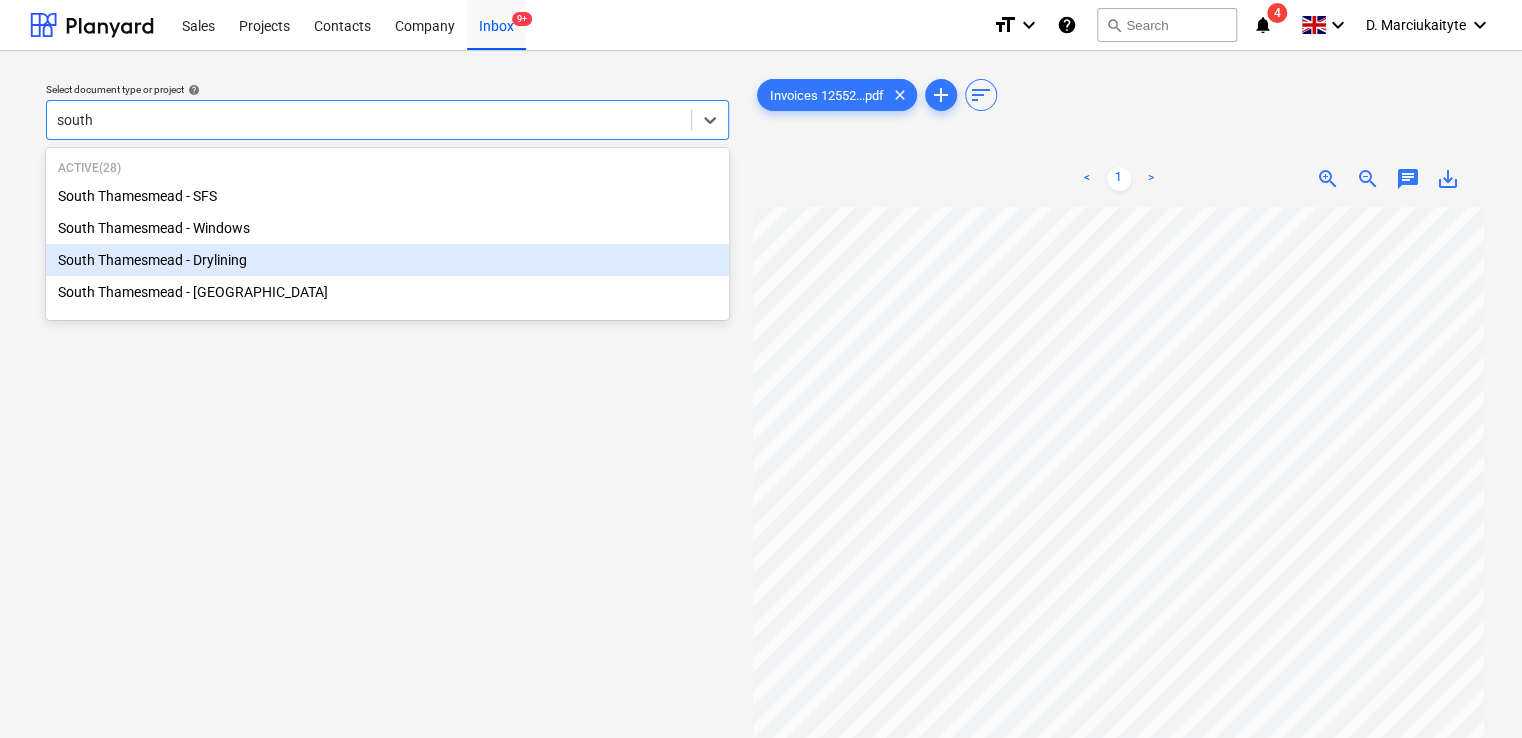 click on "South Thamesmead - Drylining" at bounding box center (387, 260) 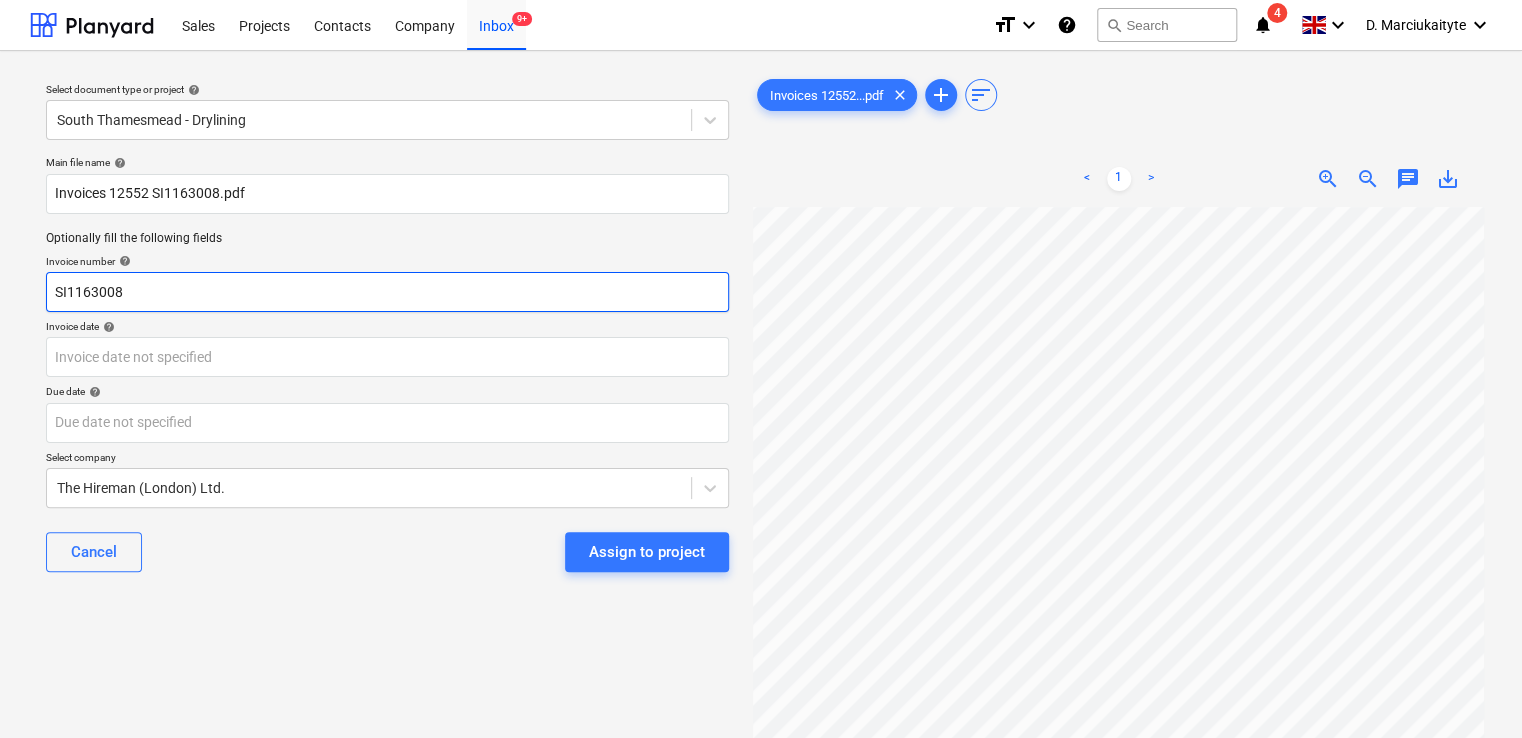 drag, startPoint x: 144, startPoint y: 296, endPoint x: 28, endPoint y: 277, distance: 117.54574 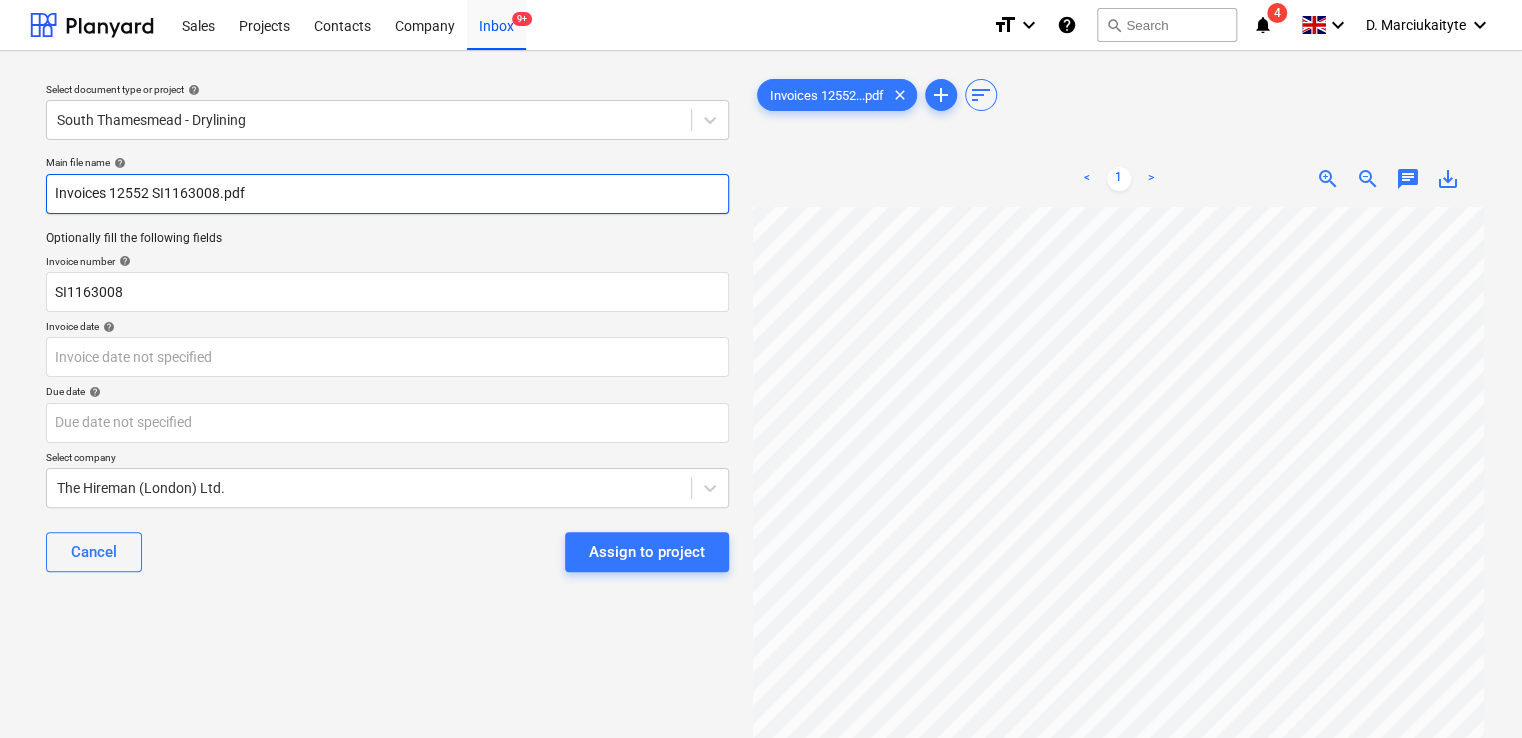 drag, startPoint x: 234, startPoint y: 195, endPoint x: -94, endPoint y: 174, distance: 328.67157 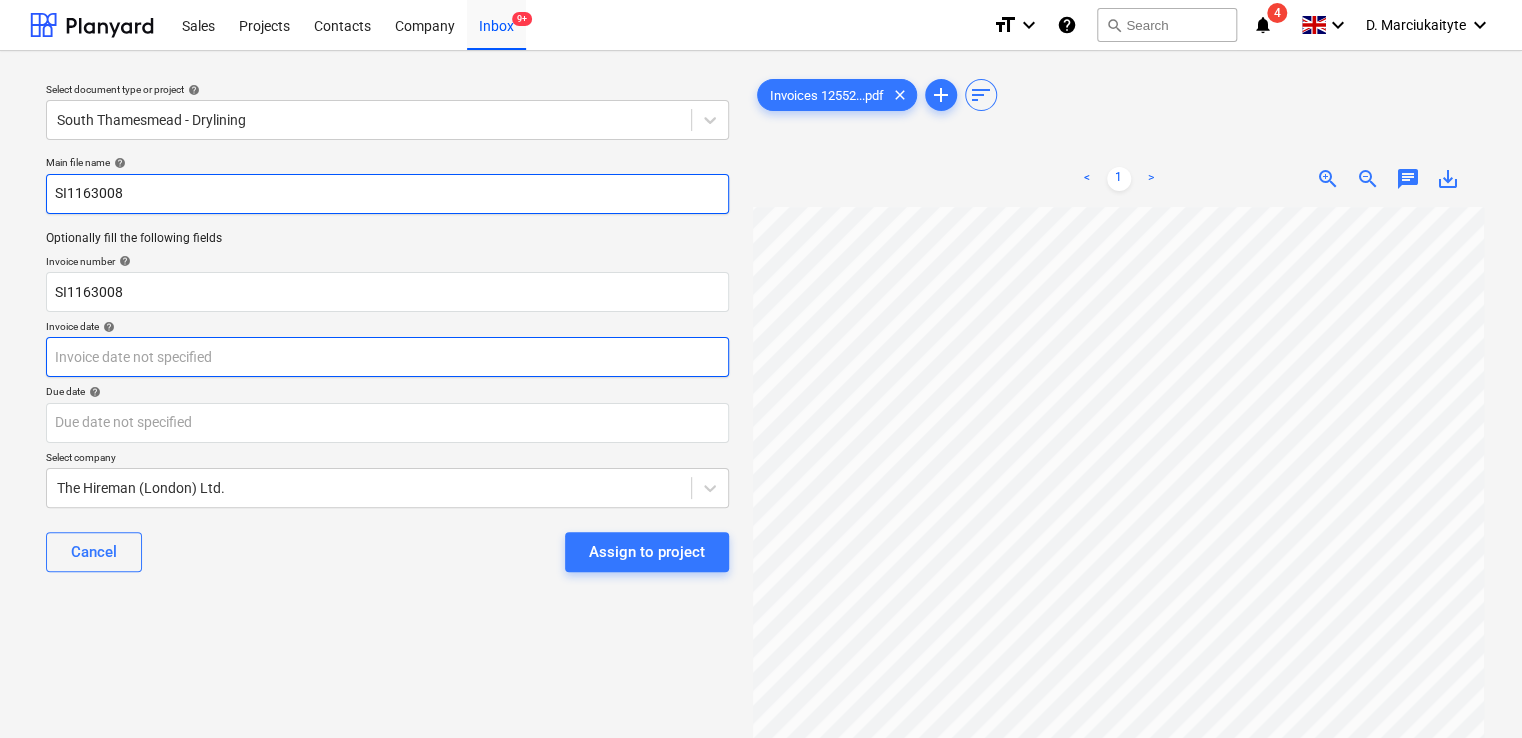 type on "SI1163008" 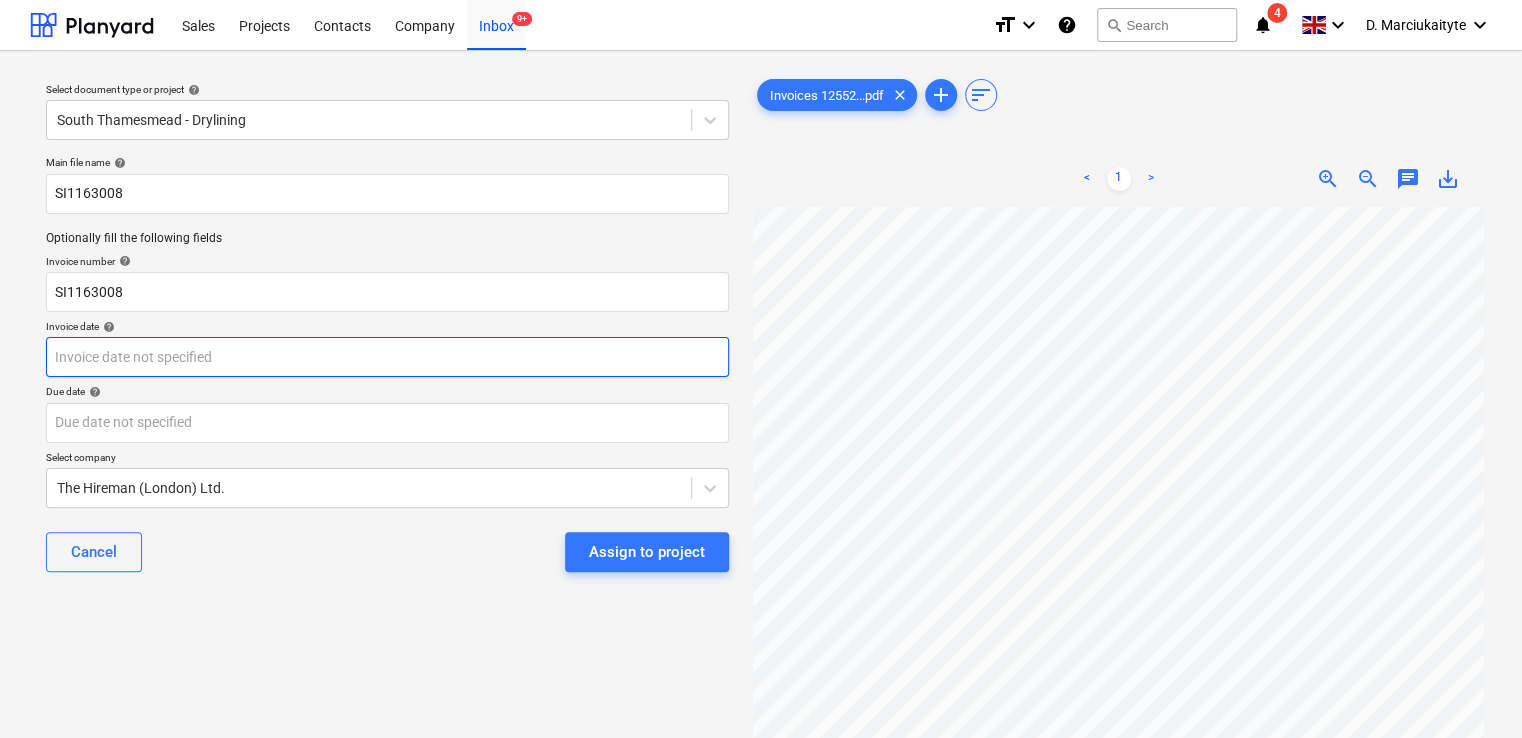 click on "Sales Projects Contacts Company Inbox 9+ format_size keyboard_arrow_down help search Search notifications 4 keyboard_arrow_down D. Marciukaityte keyboard_arrow_down Select document type or project help [GEOGRAPHIC_DATA] - Drylining Main file name help SI1163008 Optionally fill the following fields Invoice number help SI1163008 Invoice date help Press the down arrow key to interact with the calendar and
select a date. Press the question mark key to get the keyboard shortcuts for changing dates. Due date help Press the down arrow key to interact with the calendar and
select a date. Press the question mark key to get the keyboard shortcuts for changing dates. Select company The Hireman (London) Ltd.   Cancel Assign to project Invoices 12552...pdf clear add sort < 1 > zoom_in zoom_out chat 0 save_alt" at bounding box center [761, 369] 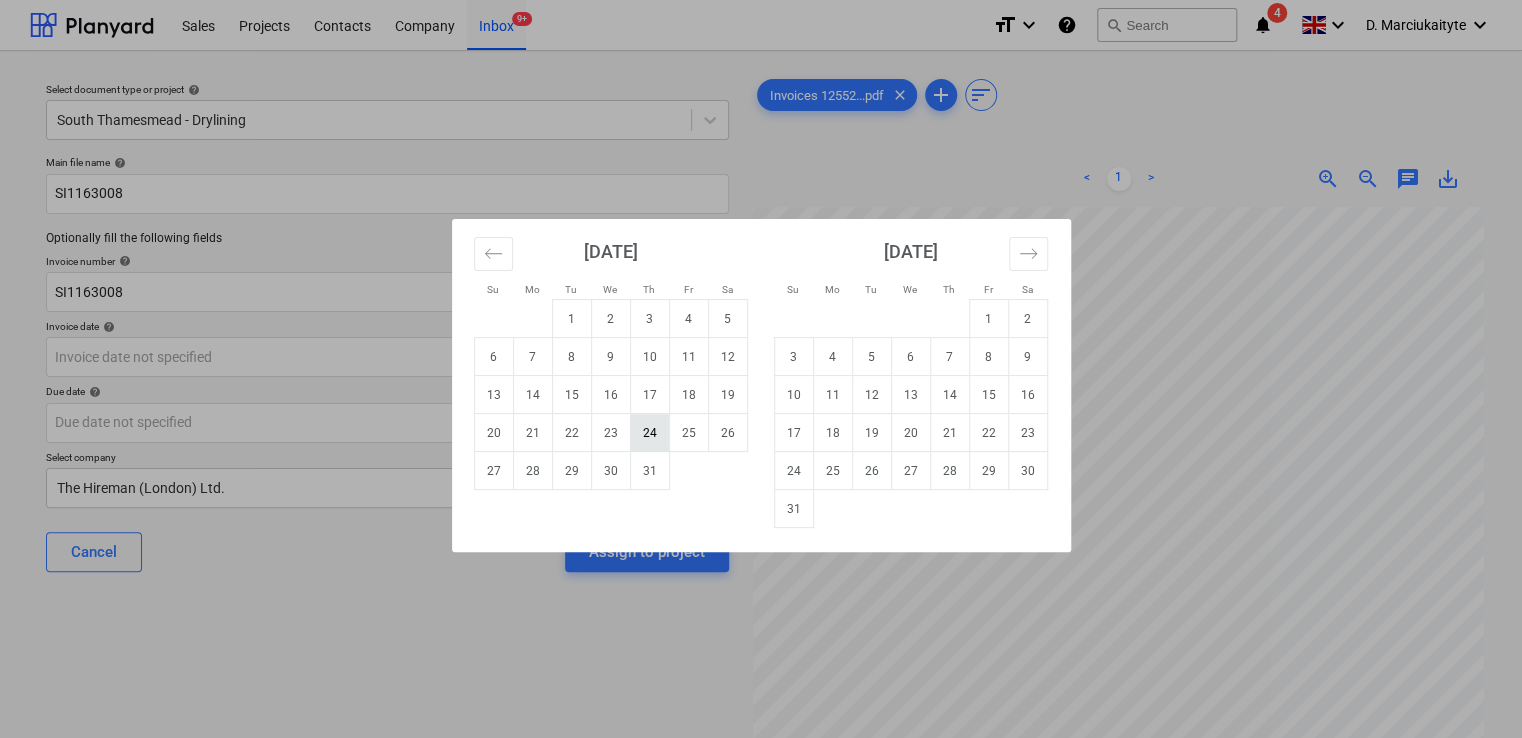 click on "24" at bounding box center [649, 433] 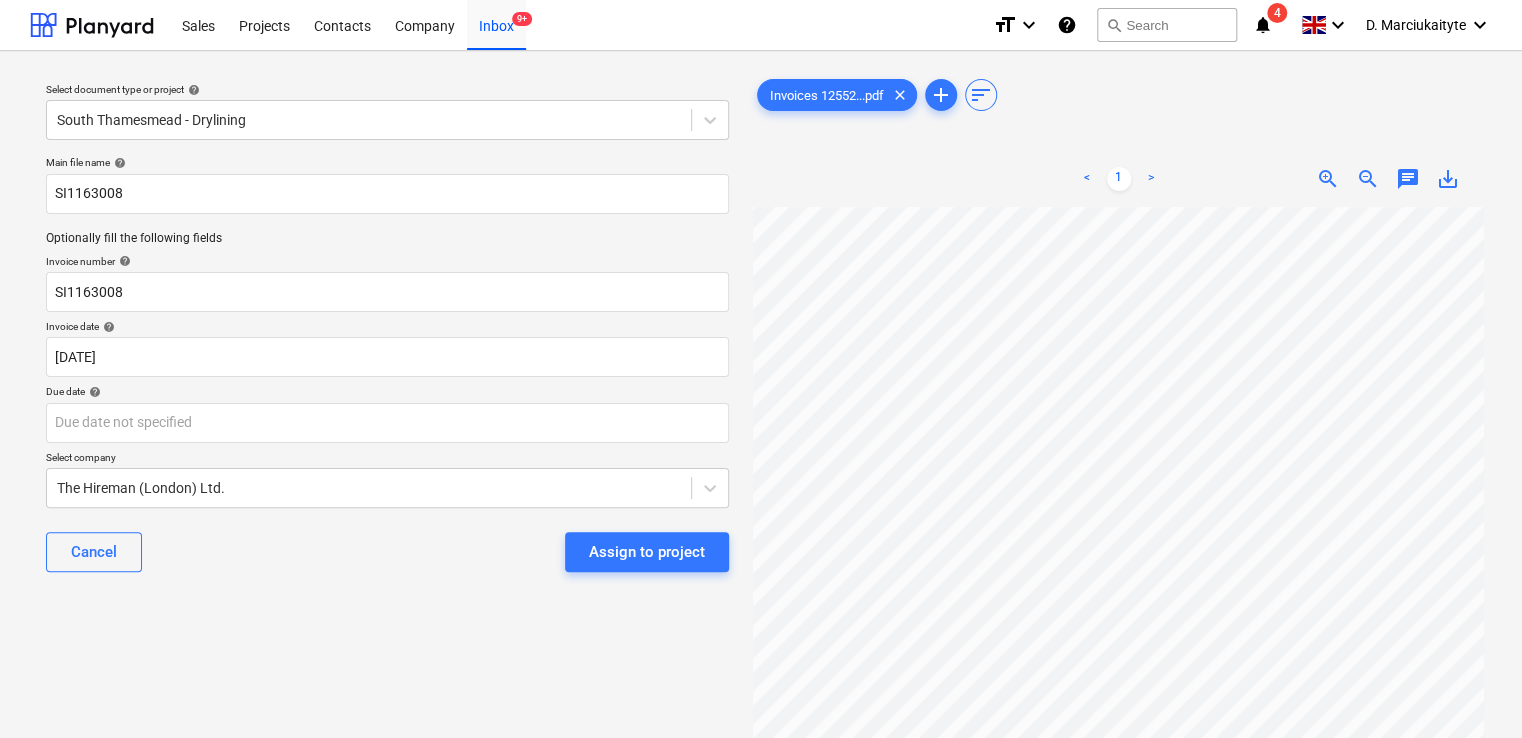click on "Due date help" at bounding box center [387, 393] 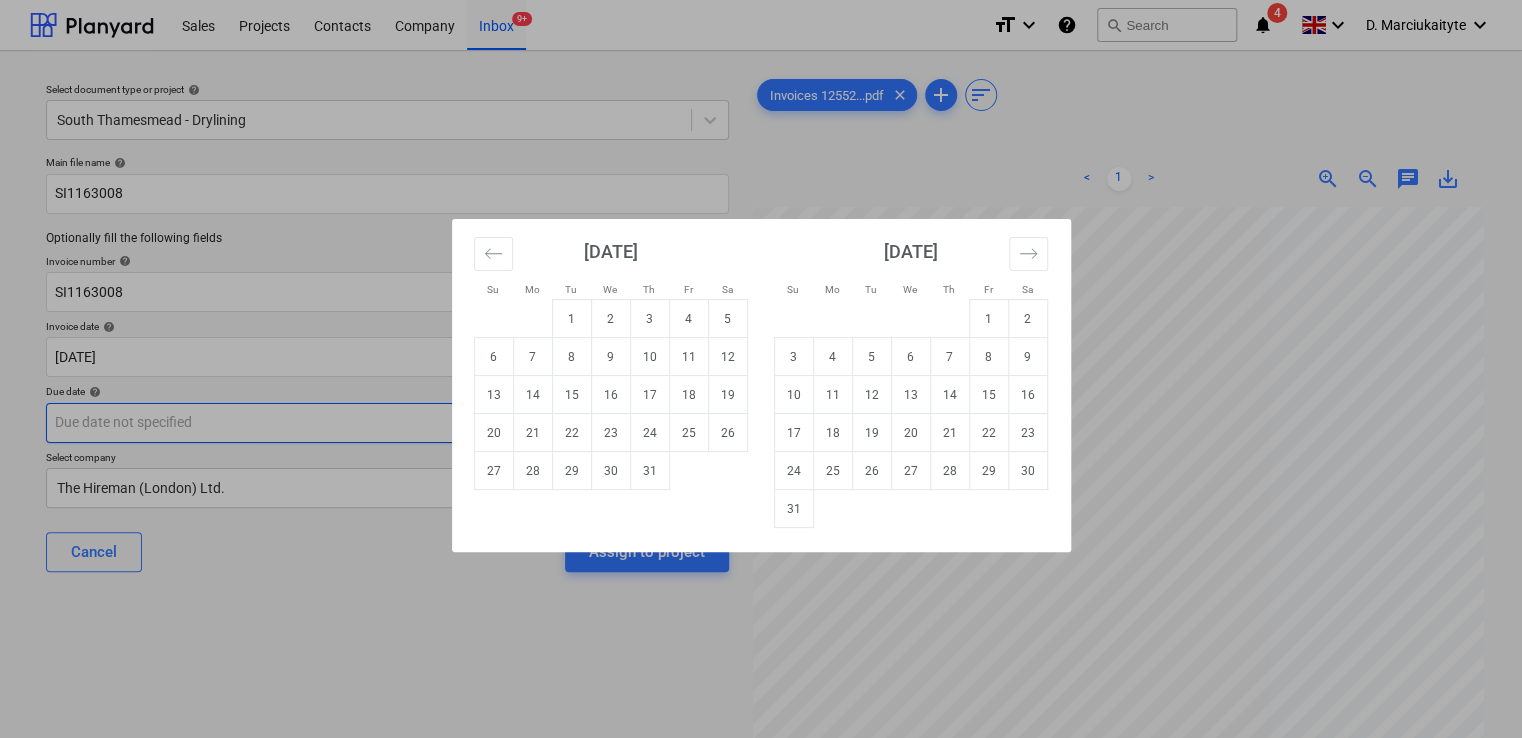 click on "Sales Projects Contacts Company Inbox 9+ format_size keyboard_arrow_down help search Search notifications 4 keyboard_arrow_down D. Marciukaityte keyboard_arrow_down Select document type or project help [GEOGRAPHIC_DATA] - Drylining Main file name help SI1163008 Optionally fill the following fields Invoice number help SI1163008 Invoice date help [DATE] [DATE] Press the down arrow key to interact with the calendar and
select a date. Press the question mark key to get the keyboard shortcuts for changing dates. Due date help Press the down arrow key to interact with the calendar and
select a date. Press the question mark key to get the keyboard shortcuts for changing dates. Select company The Hireman (London) Ltd.   Cancel Assign to project Invoices 12552...pdf clear add sort < 1 > zoom_in zoom_out chat 0 save_alt
Su Mo Tu We Th Fr Sa Su Mo Tu We Th Fr Sa [DATE] 1 2 3 4 5 6 7 8 9 10 11 12 13 14 15 16 17 18 19 20 21 22 23 24 25 26 27 28 29 [DATE] 1 2 3 4 5 6 7 8 9 10 11 12 13" at bounding box center (761, 369) 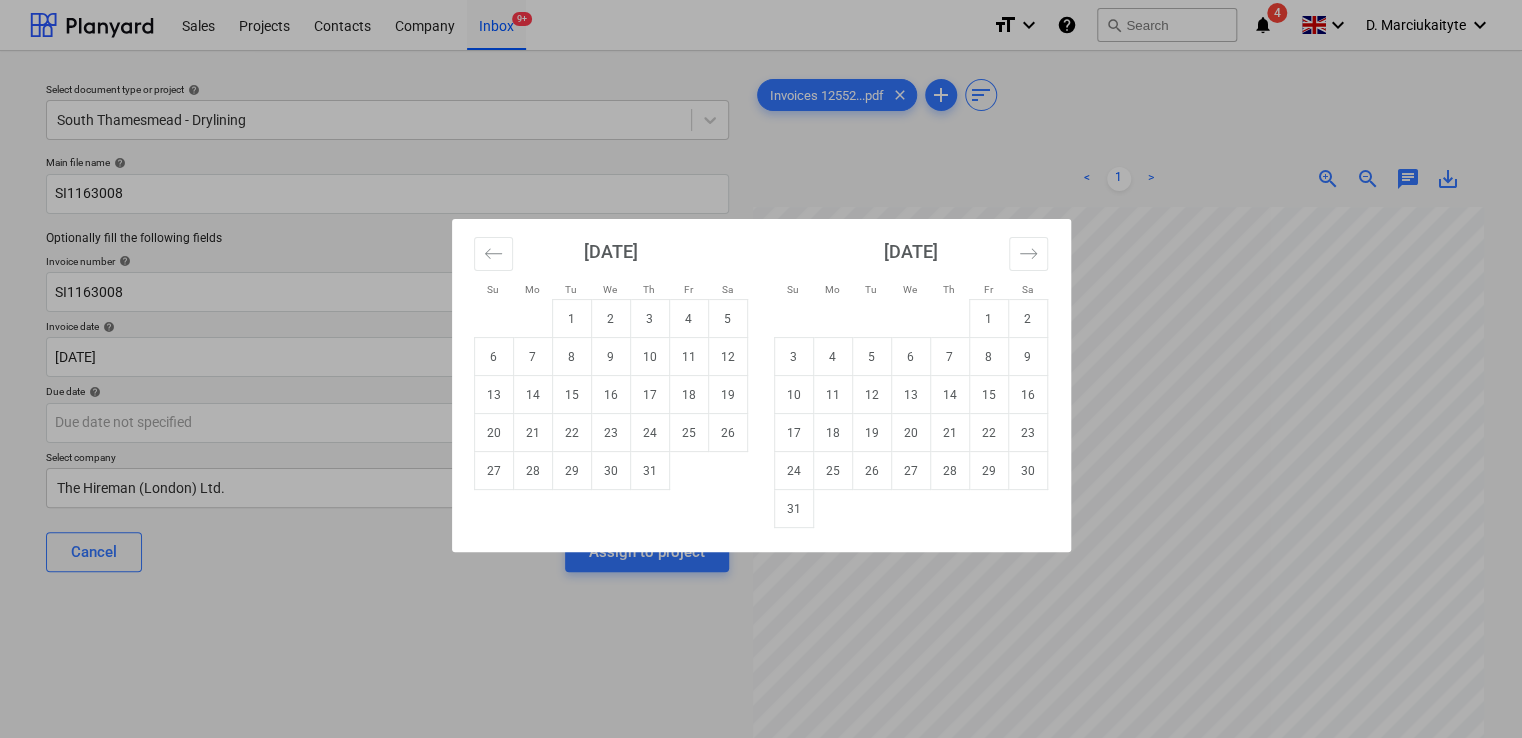 drag, startPoint x: 804, startPoint y: 518, endPoint x: 737, endPoint y: 512, distance: 67.26812 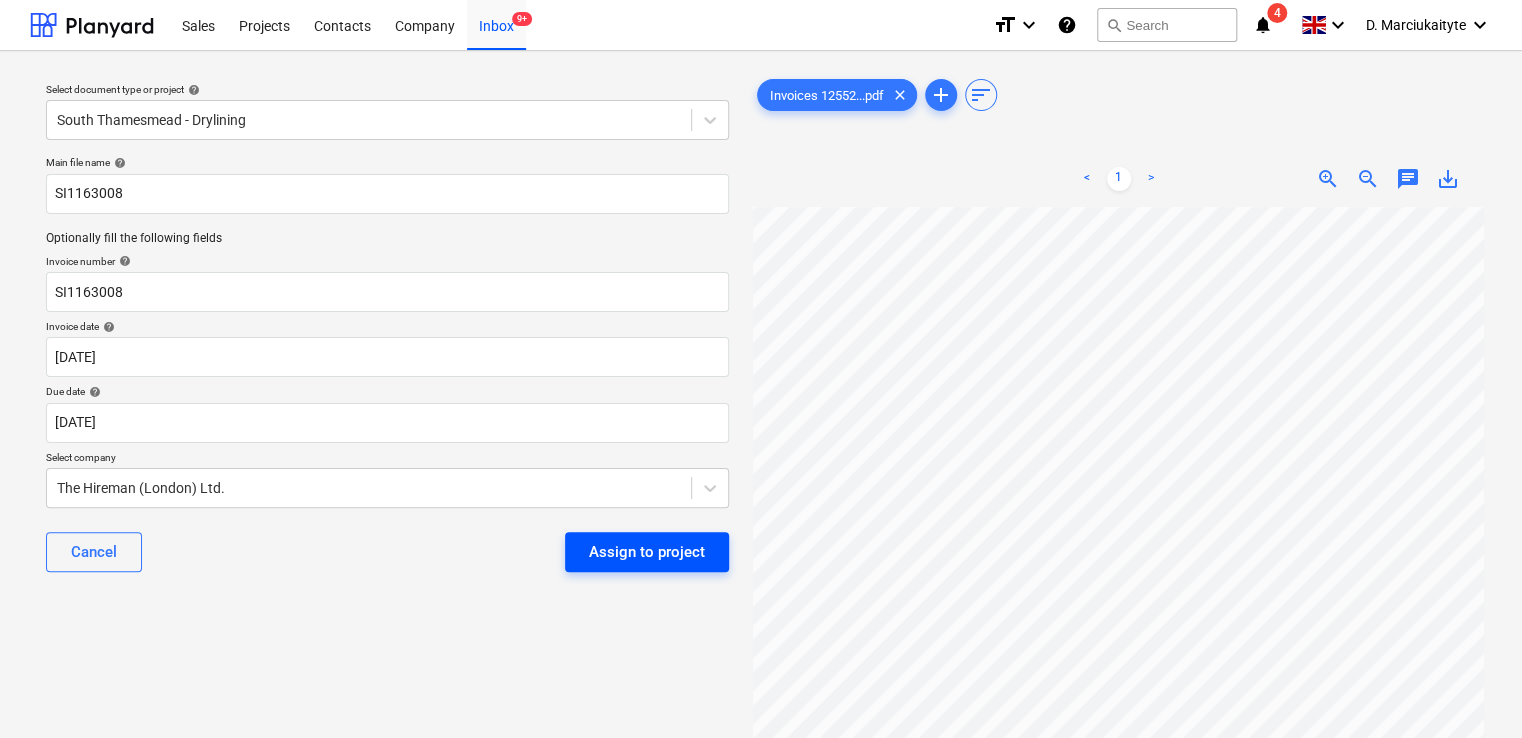 click on "Assign to project" at bounding box center (647, 552) 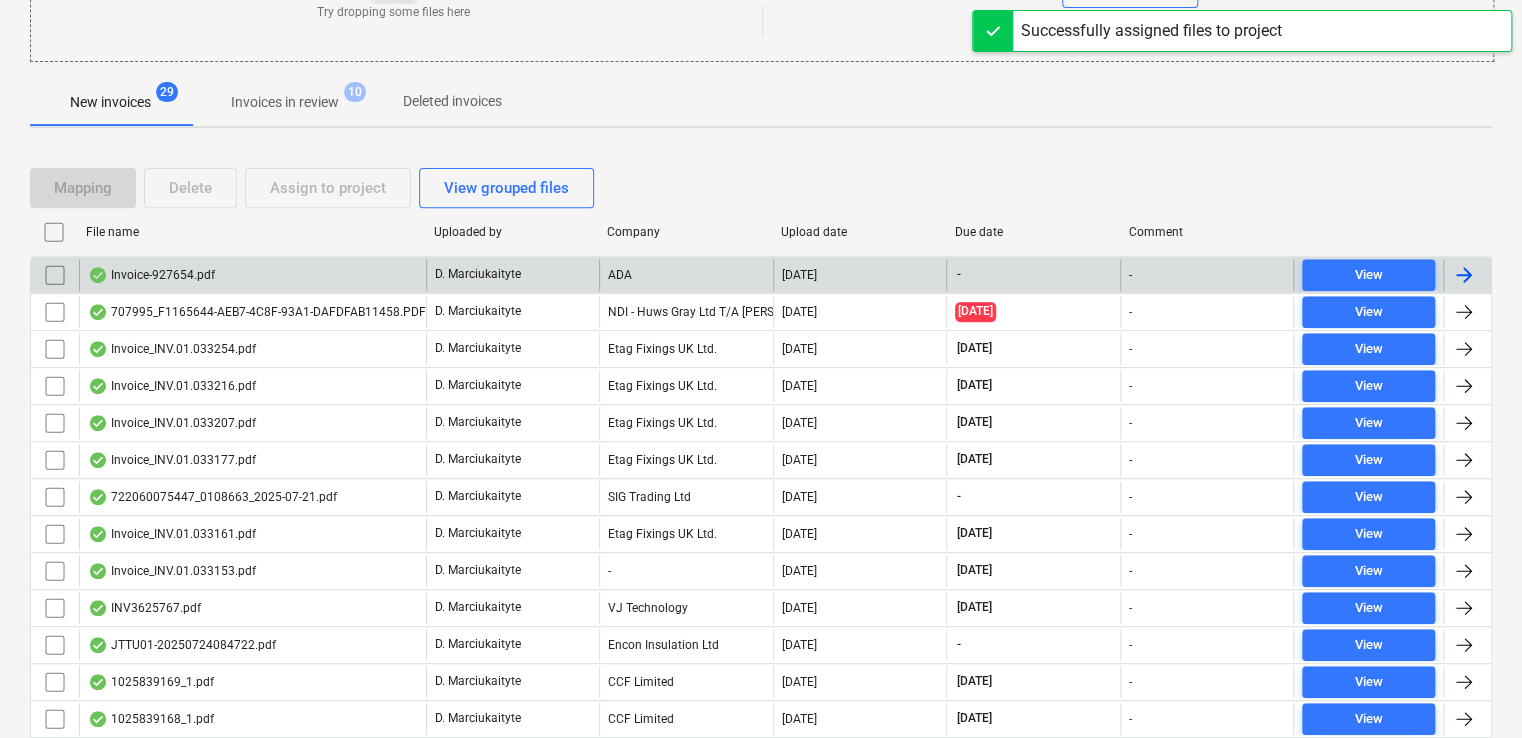 click on "Invoice-927654.pdf" at bounding box center (252, 275) 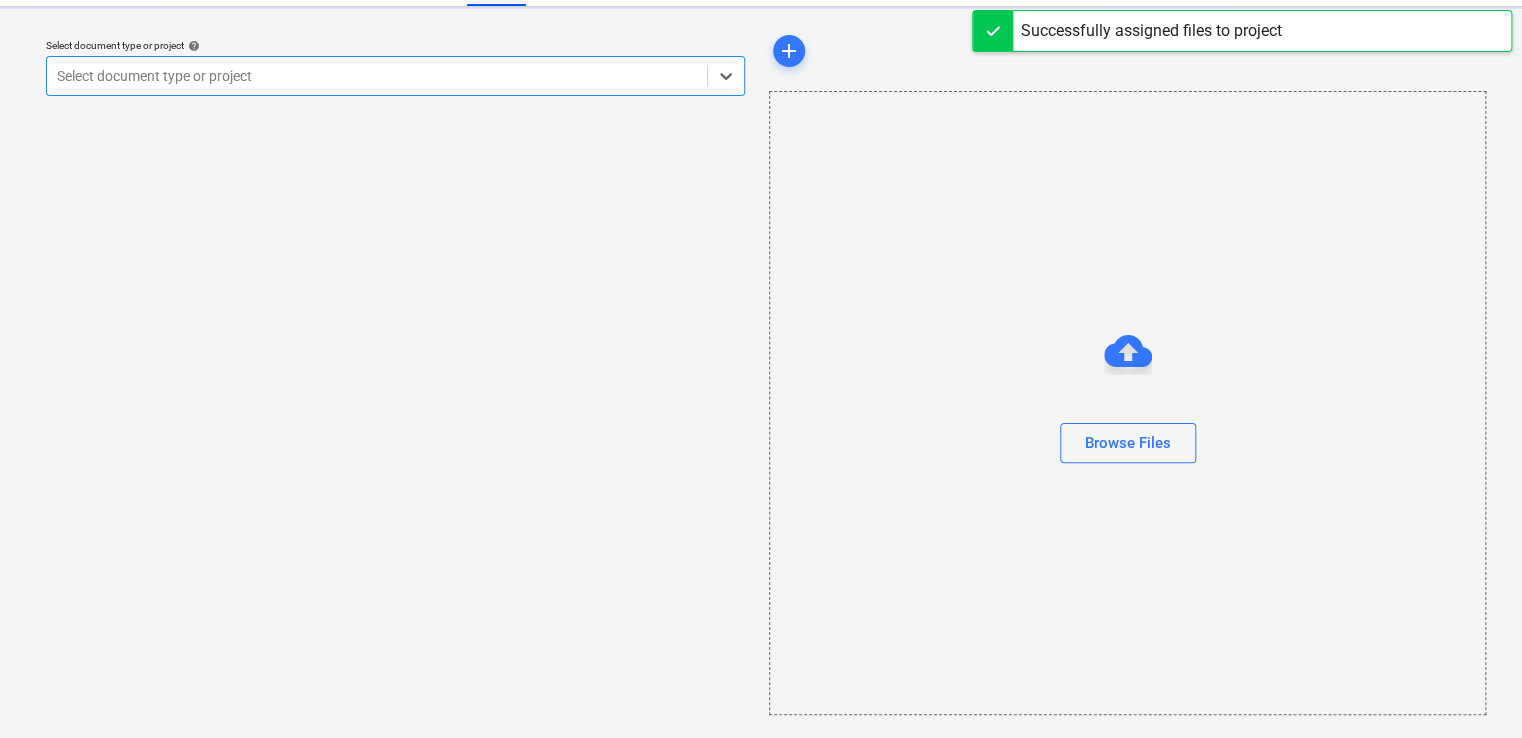 scroll, scrollTop: 0, scrollLeft: 0, axis: both 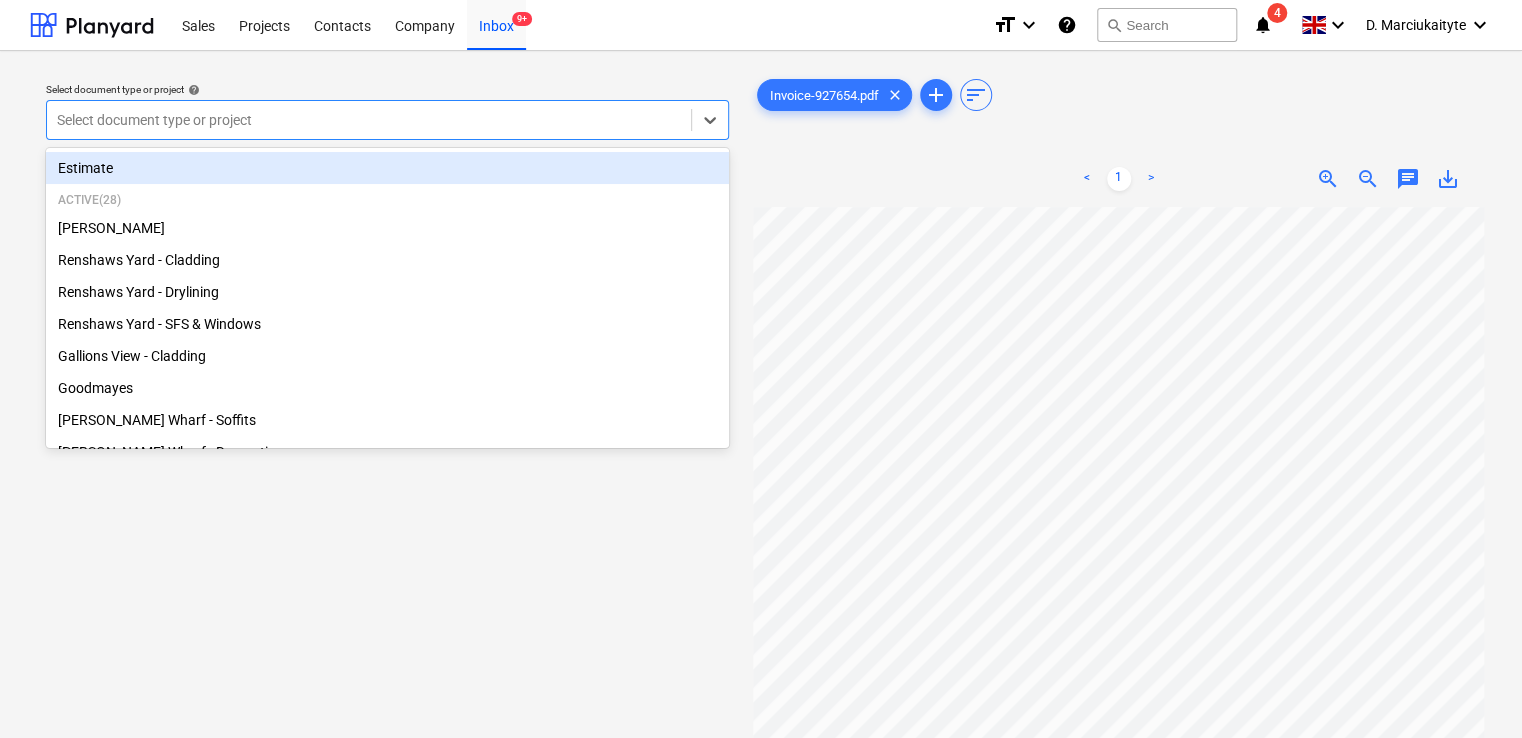 click at bounding box center (369, 120) 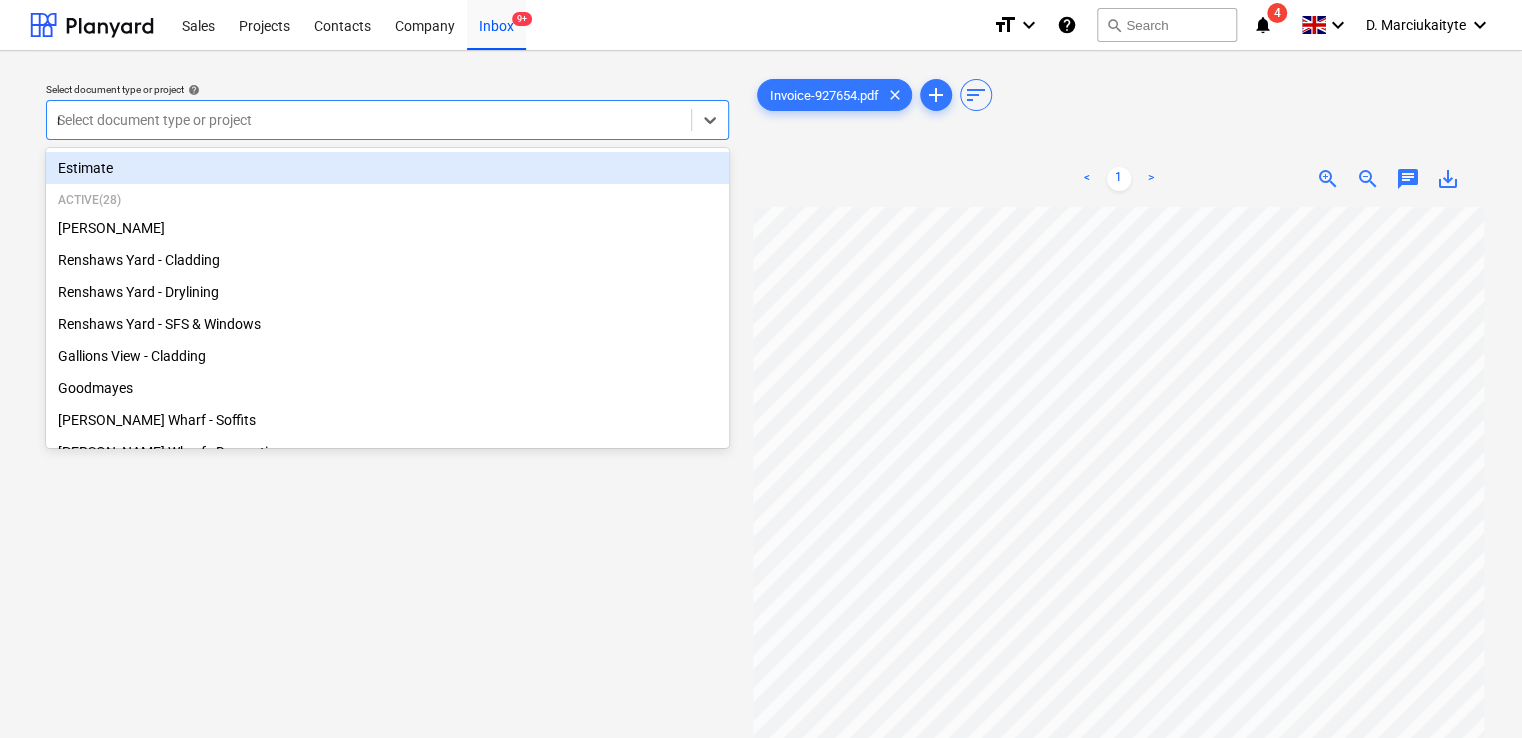 type on "re" 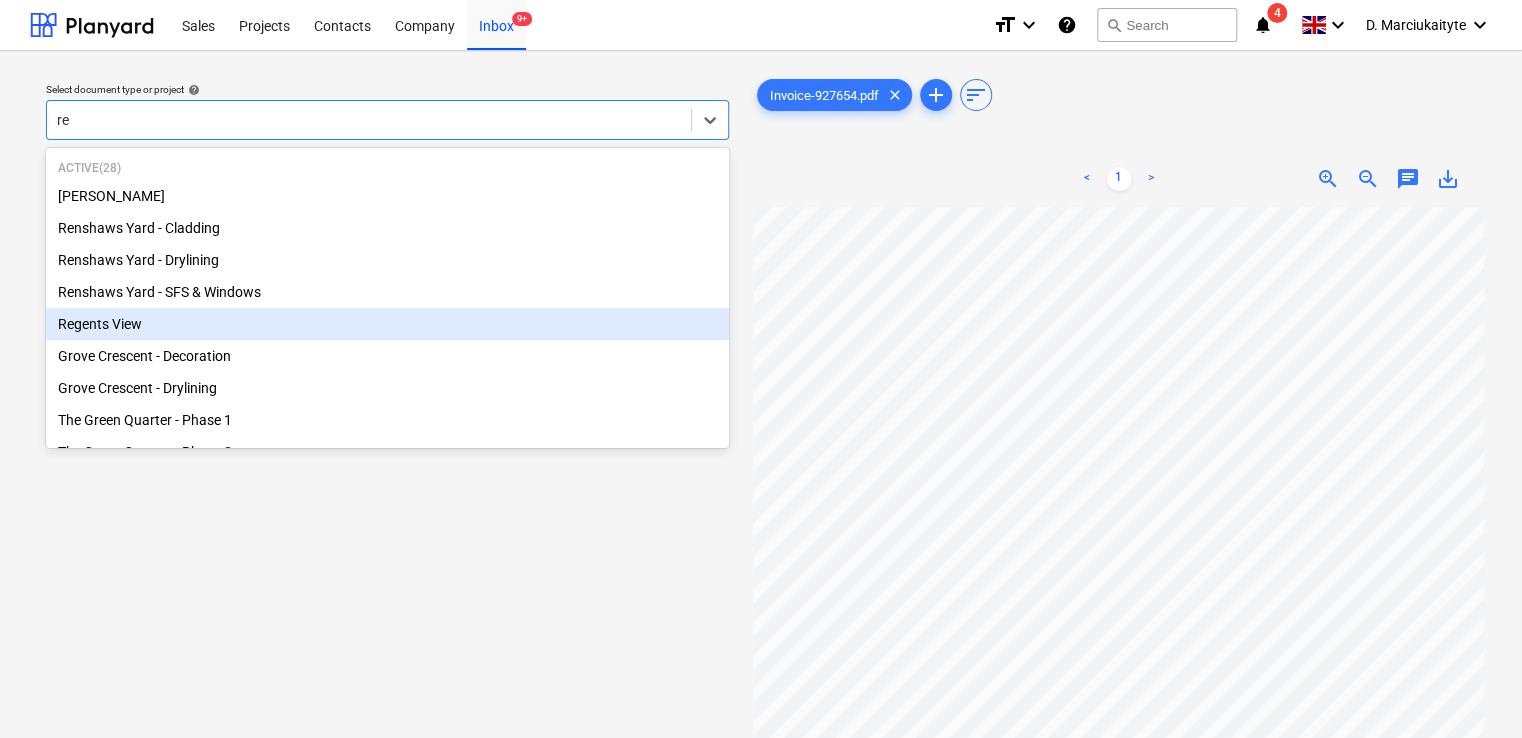 type 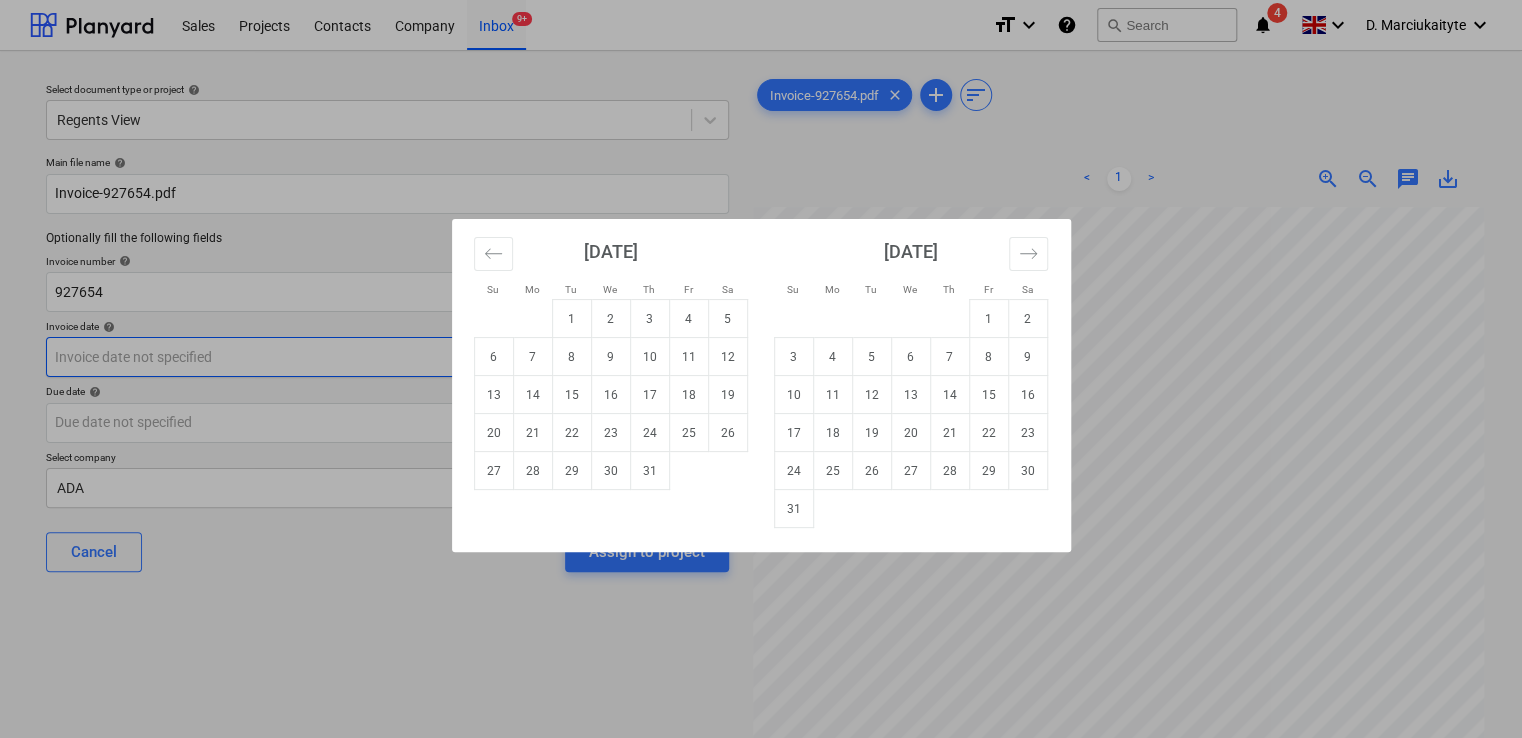 click on "Sales Projects Contacts Company Inbox 9+ format_size keyboard_arrow_down help search Search notifications 4 keyboard_arrow_down D. Marciukaityte keyboard_arrow_down Select document type or project help Regents View Main file name help Invoice-927654.pdf Optionally fill the following fields Invoice number help 927654 Invoice date help Press the down arrow key to interact with the calendar and
select a date. Press the question mark key to get the keyboard shortcuts for changing dates. Due date help Press the down arrow key to interact with the calendar and
select a date. Press the question mark key to get the keyboard shortcuts for changing dates. Select company ADA    Cancel Assign to project Invoice-927654.pdf clear add sort < 1 > zoom_in zoom_out chat 0 save_alt
Su Mo Tu We Th Fr Sa Su Mo Tu We Th Fr Sa [DATE] 1 2 3 4 5 6 7 8 9 10 11 12 13 14 15 16 17 18 19 20 21 22 23 24 25 26 27 28 29 [DATE] 1 2 3 4 5 6 7 8 9 10 11 12 13 14 15 16 17 18 19 20 21 22 23 24 25 26 27 28 29 30 31 1" at bounding box center [761, 369] 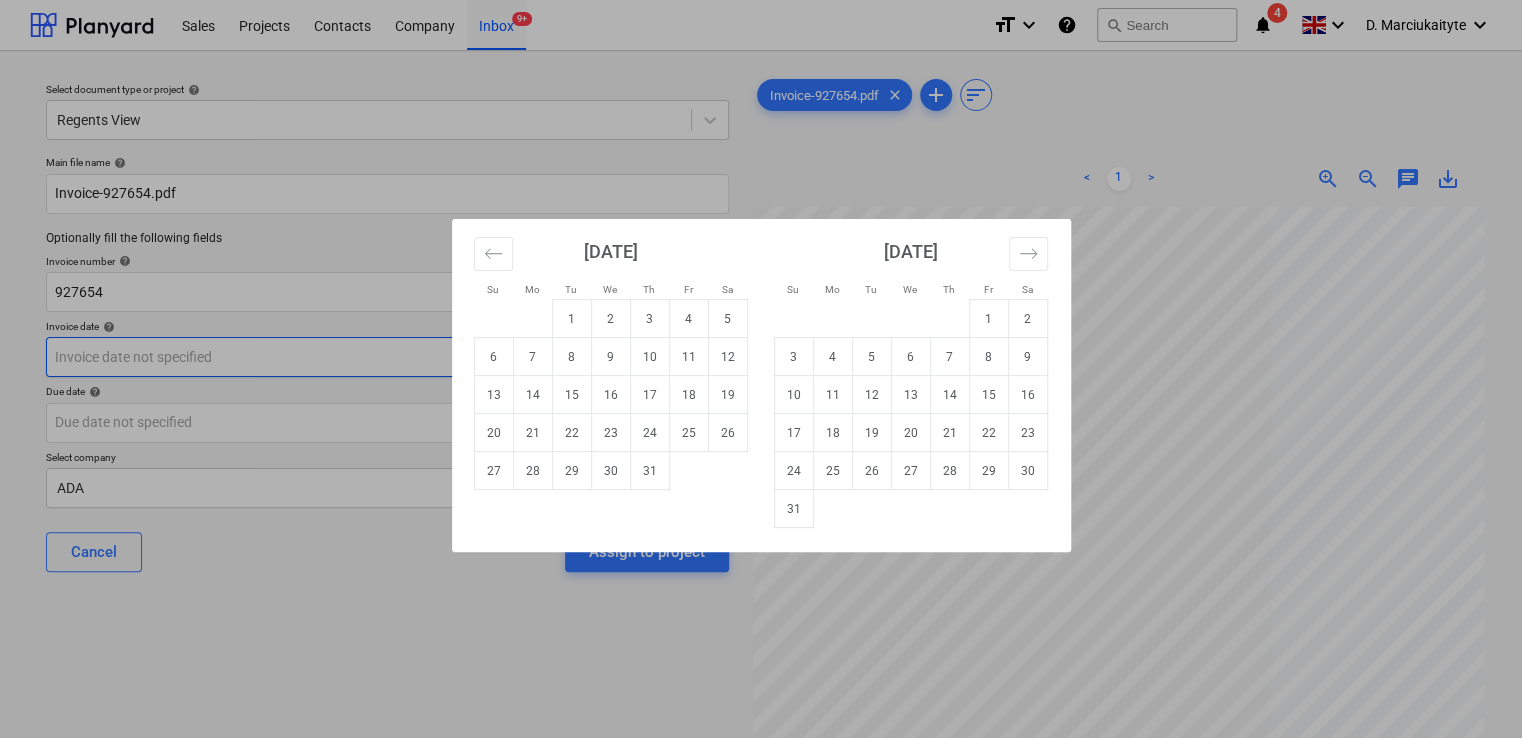 drag, startPoint x: 644, startPoint y: 427, endPoint x: 430, endPoint y: 360, distance: 224.24316 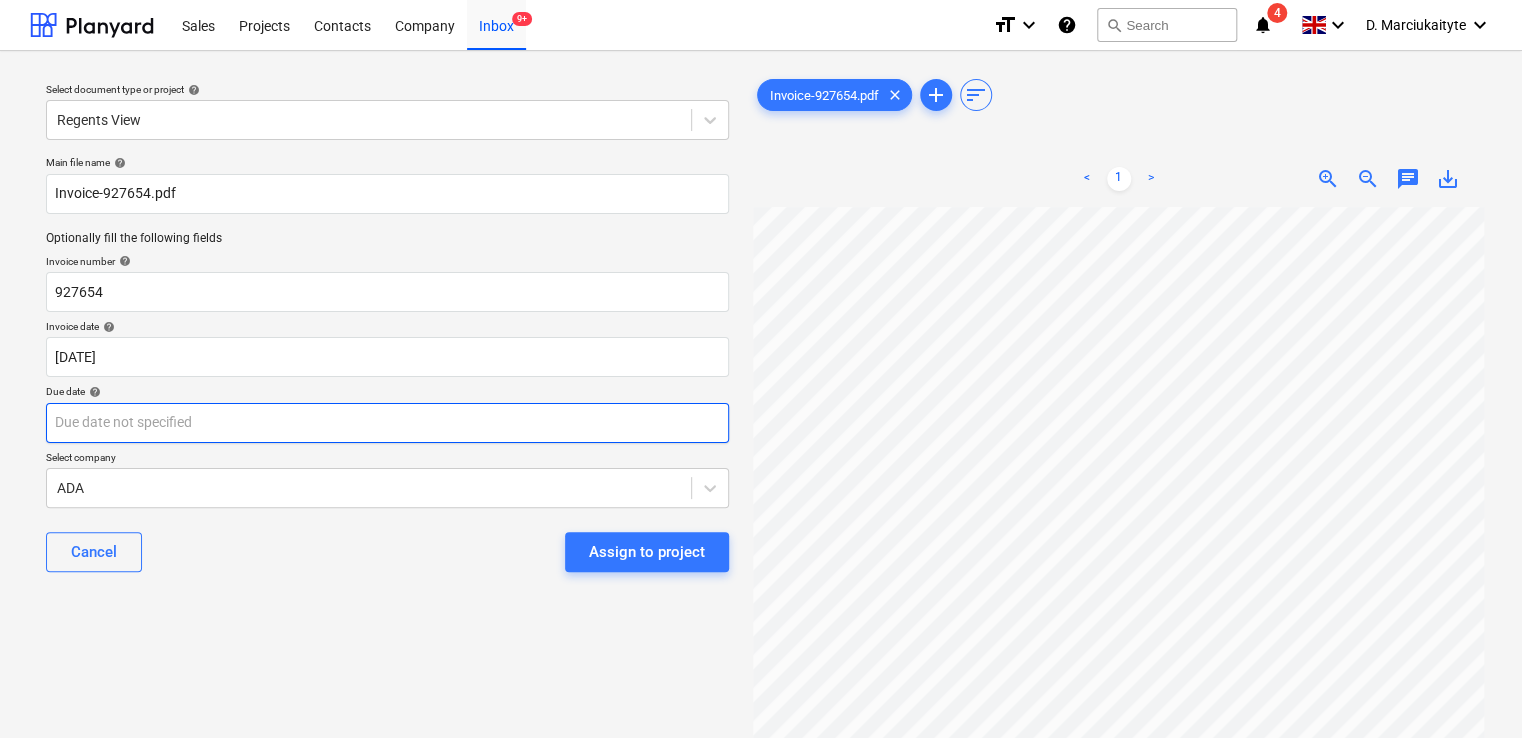 click on "Sales Projects Contacts Company Inbox 9+ format_size keyboard_arrow_down help search Search notifications 4 keyboard_arrow_down D. Marciukaityte keyboard_arrow_down Select document type or project help Regents View Main file name help Invoice-927654.pdf Optionally fill the following fields Invoice number help 927654 Invoice date help [DATE] [DATE] Press the down arrow key to interact with the calendar and
select a date. Press the question mark key to get the keyboard shortcuts for changing dates. Due date help Press the down arrow key to interact with the calendar and
select a date. Press the question mark key to get the keyboard shortcuts for changing dates. Select company ADA    Cancel Assign to project Invoice-927654.pdf clear add sort < 1 > zoom_in zoom_out chat 0 save_alt" at bounding box center (761, 369) 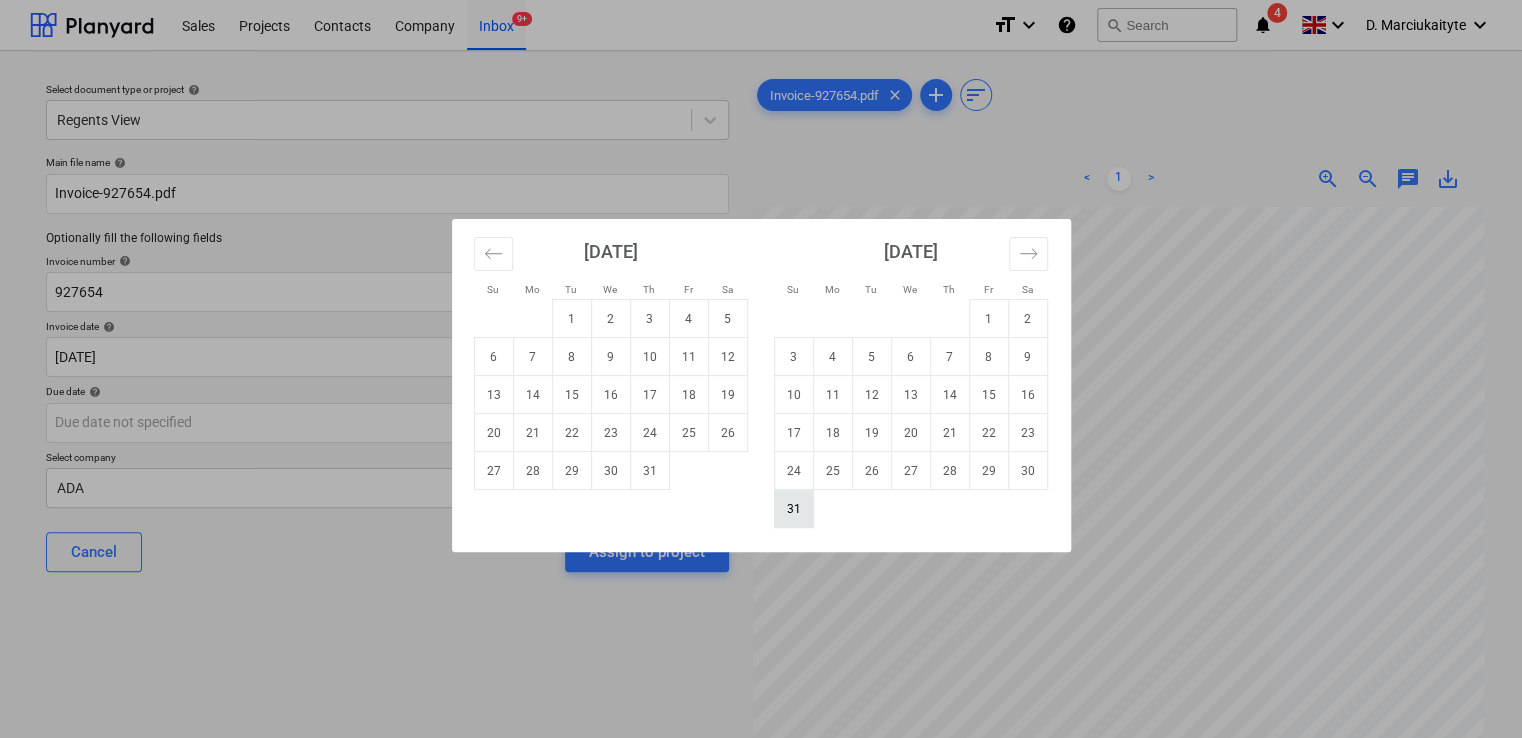 click on "31" at bounding box center [793, 509] 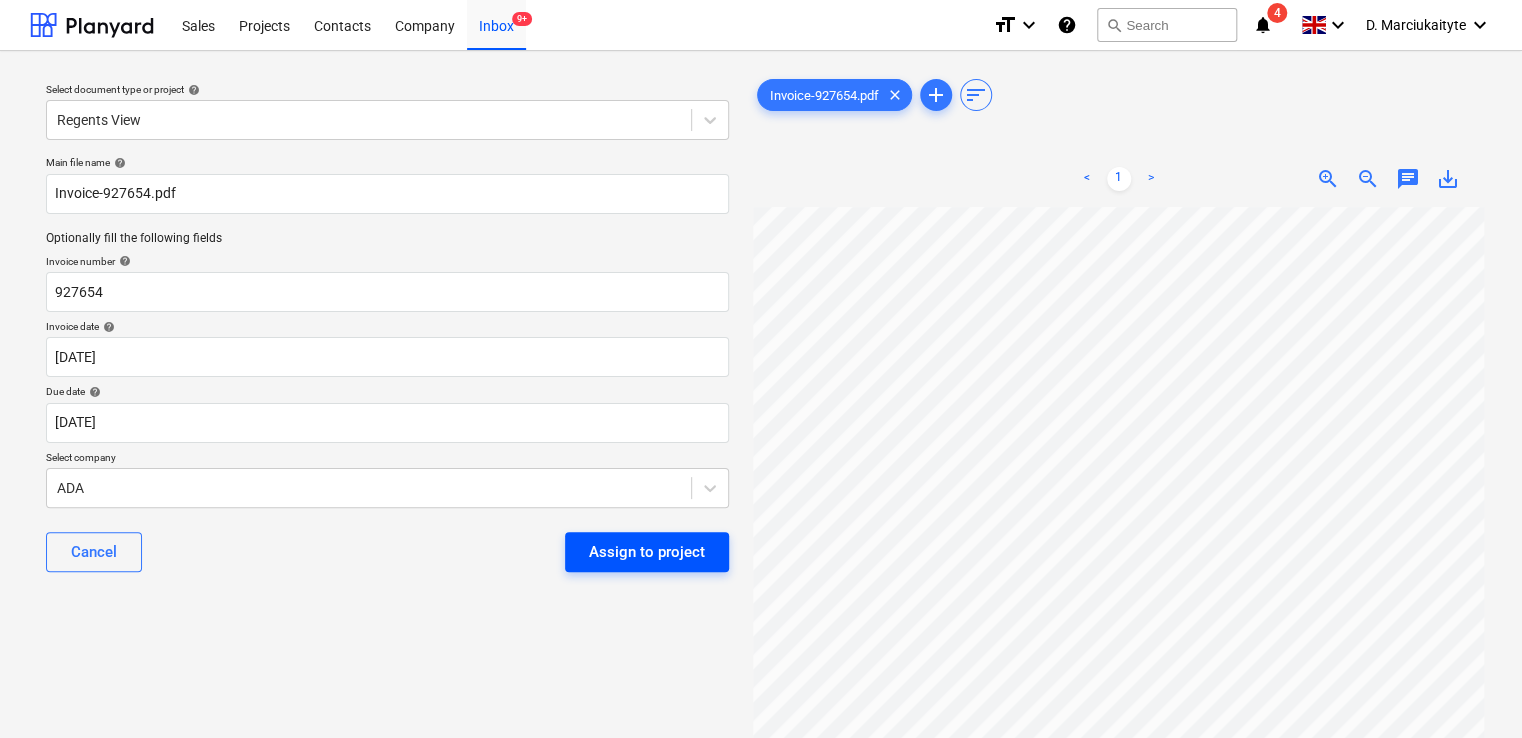 click on "Assign to project" at bounding box center (647, 552) 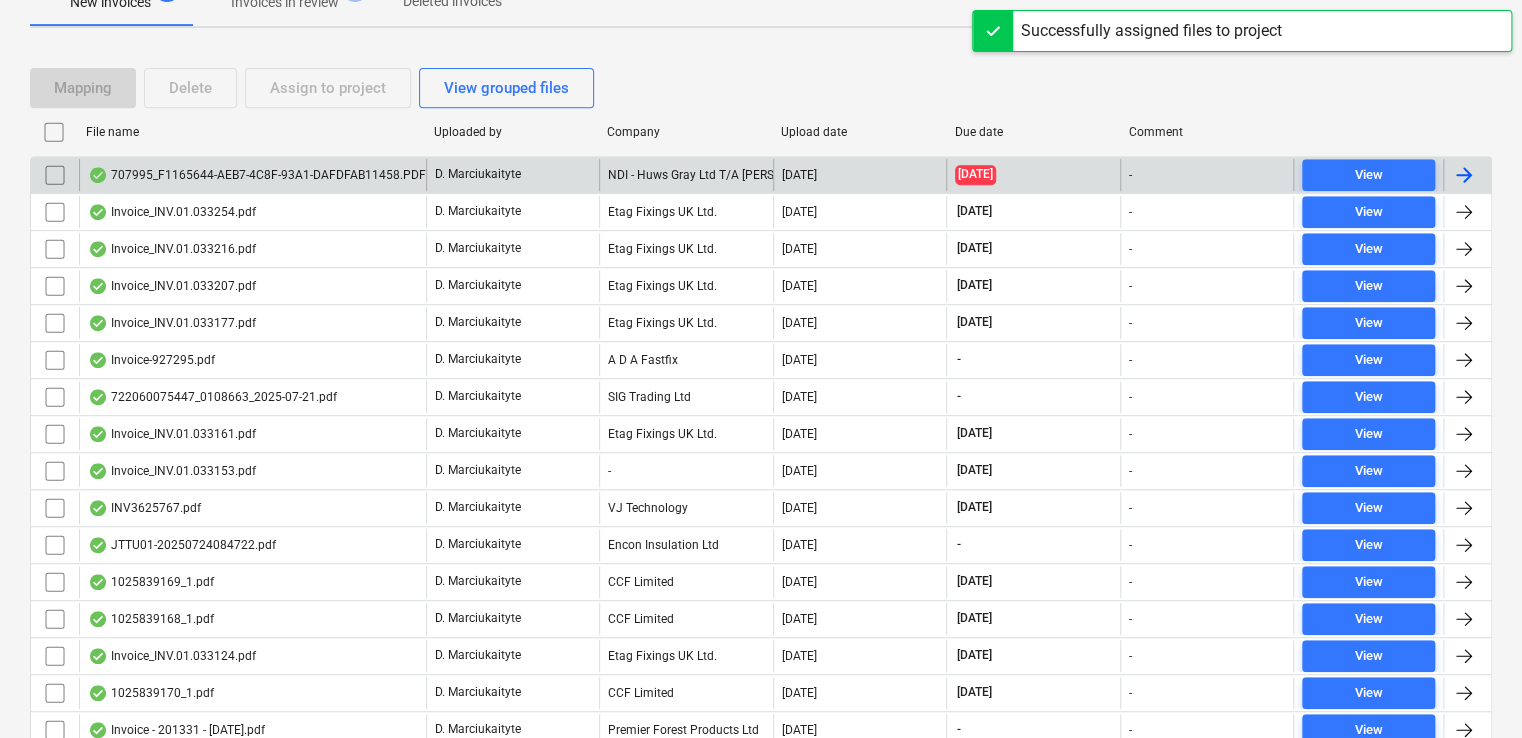 click on "707995_F1165644-AEB7-4C8F-93A1-DAFDFAB11458.PDF" at bounding box center [257, 175] 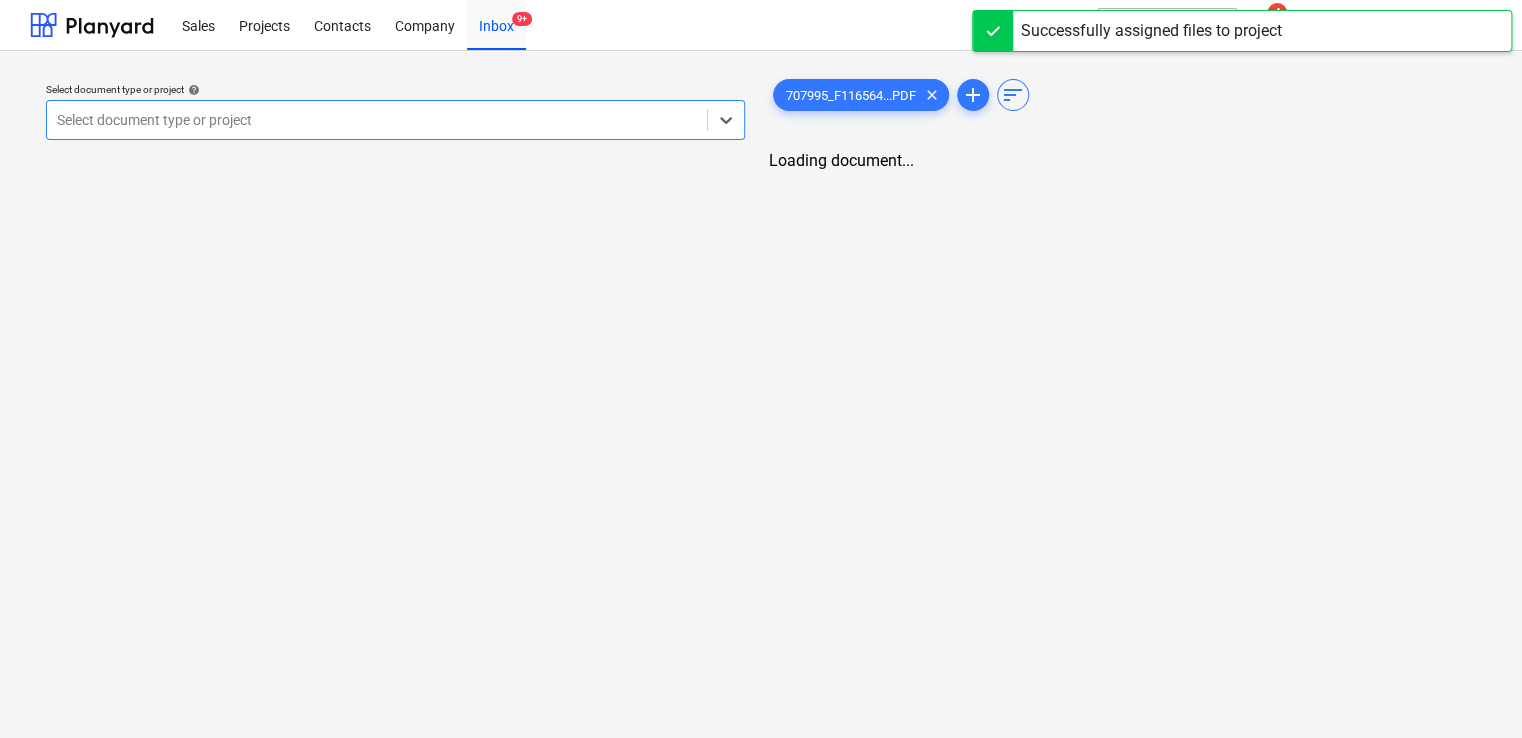 scroll, scrollTop: 0, scrollLeft: 0, axis: both 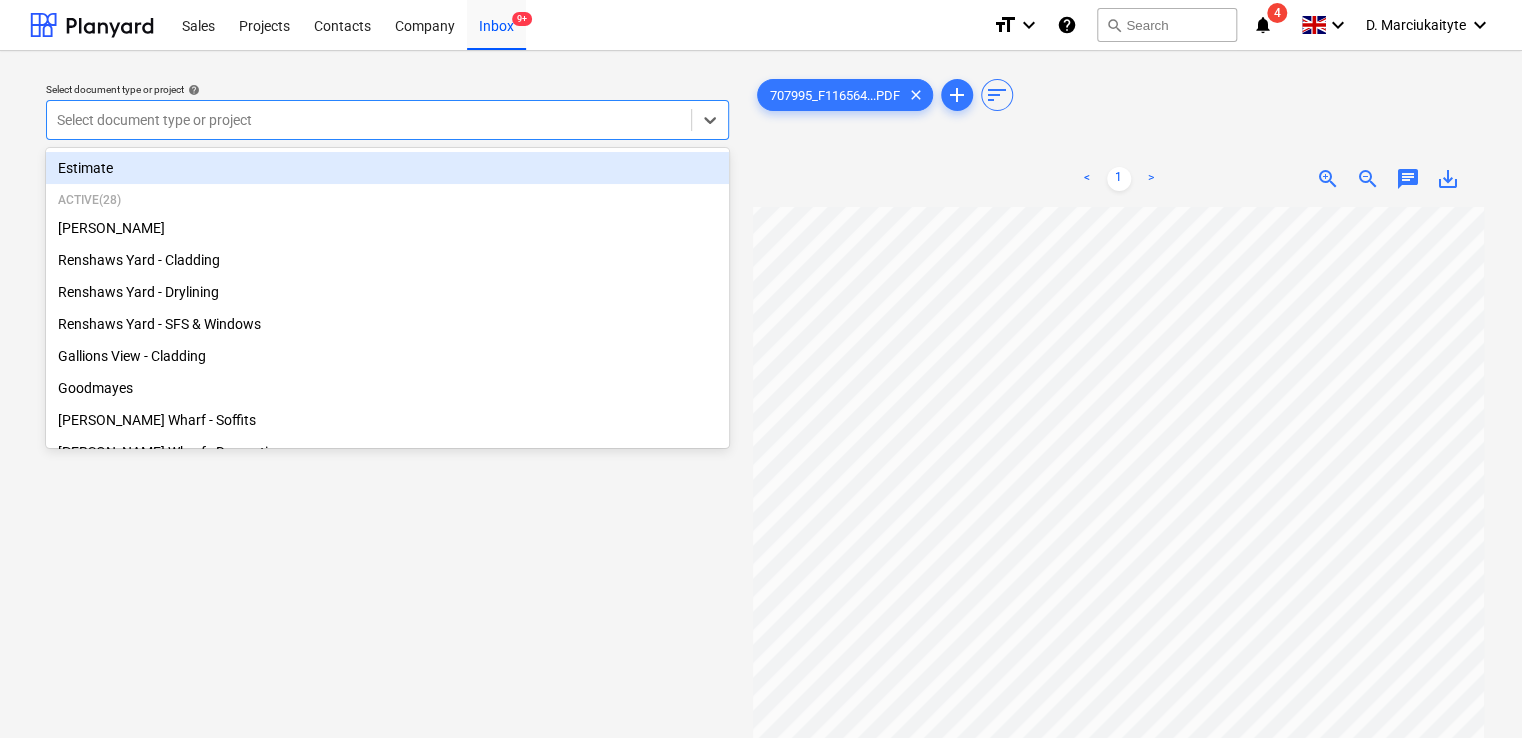 click at bounding box center (369, 120) 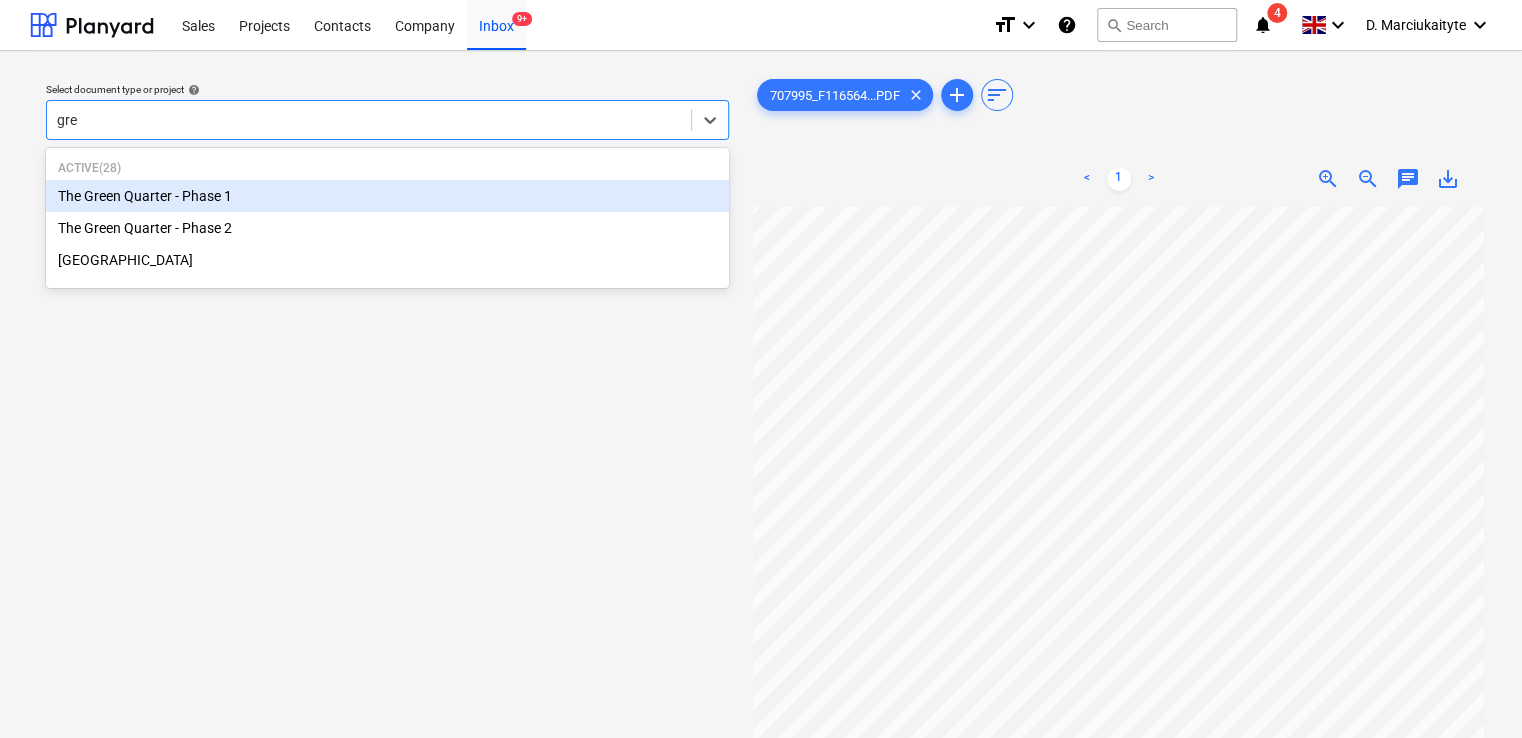type on "gree" 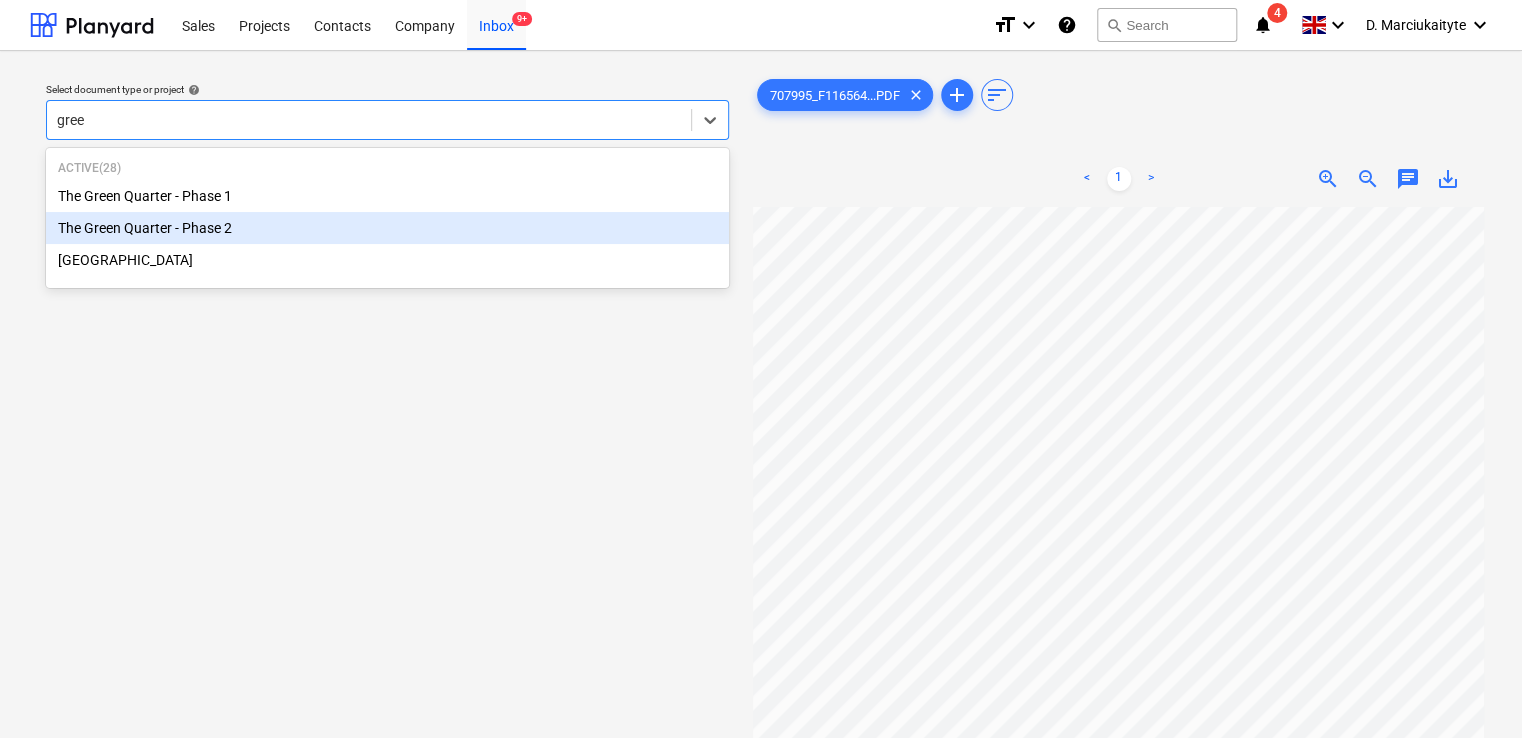 click on "The Green Quarter - Phase 2" at bounding box center (387, 228) 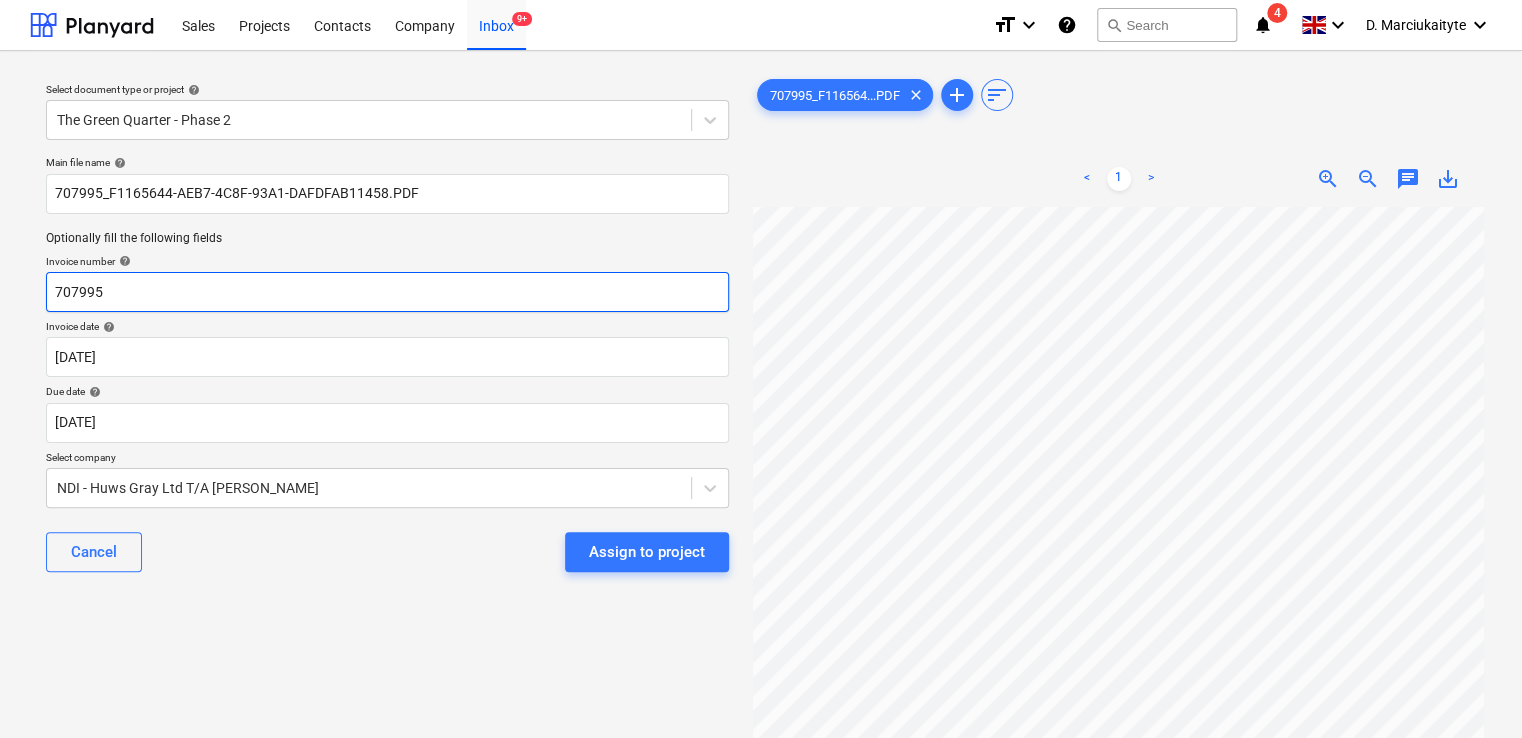 drag, startPoint x: 81, startPoint y: 290, endPoint x: -44, endPoint y: 279, distance: 125.48307 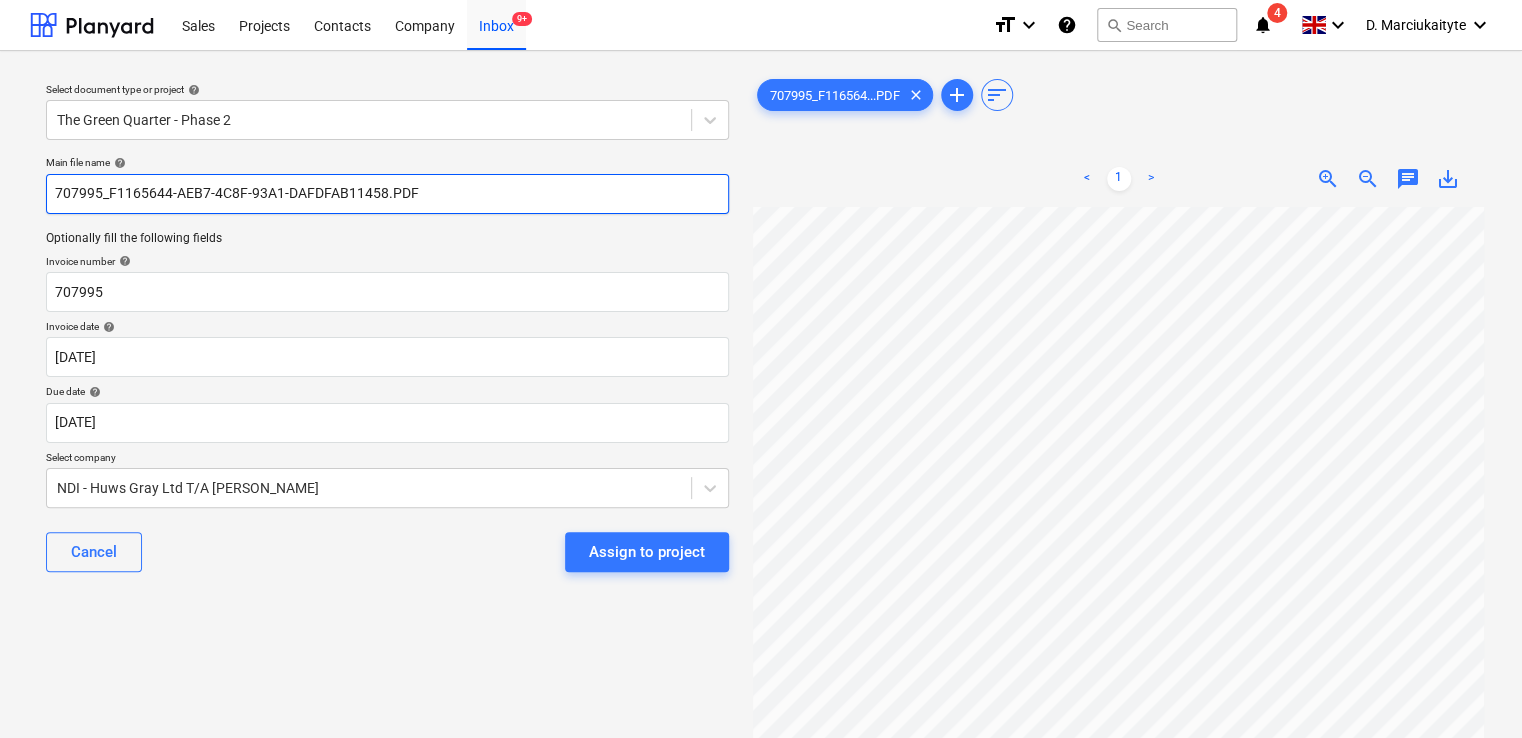 drag, startPoint x: 504, startPoint y: 201, endPoint x: -204, endPoint y: 198, distance: 708.00635 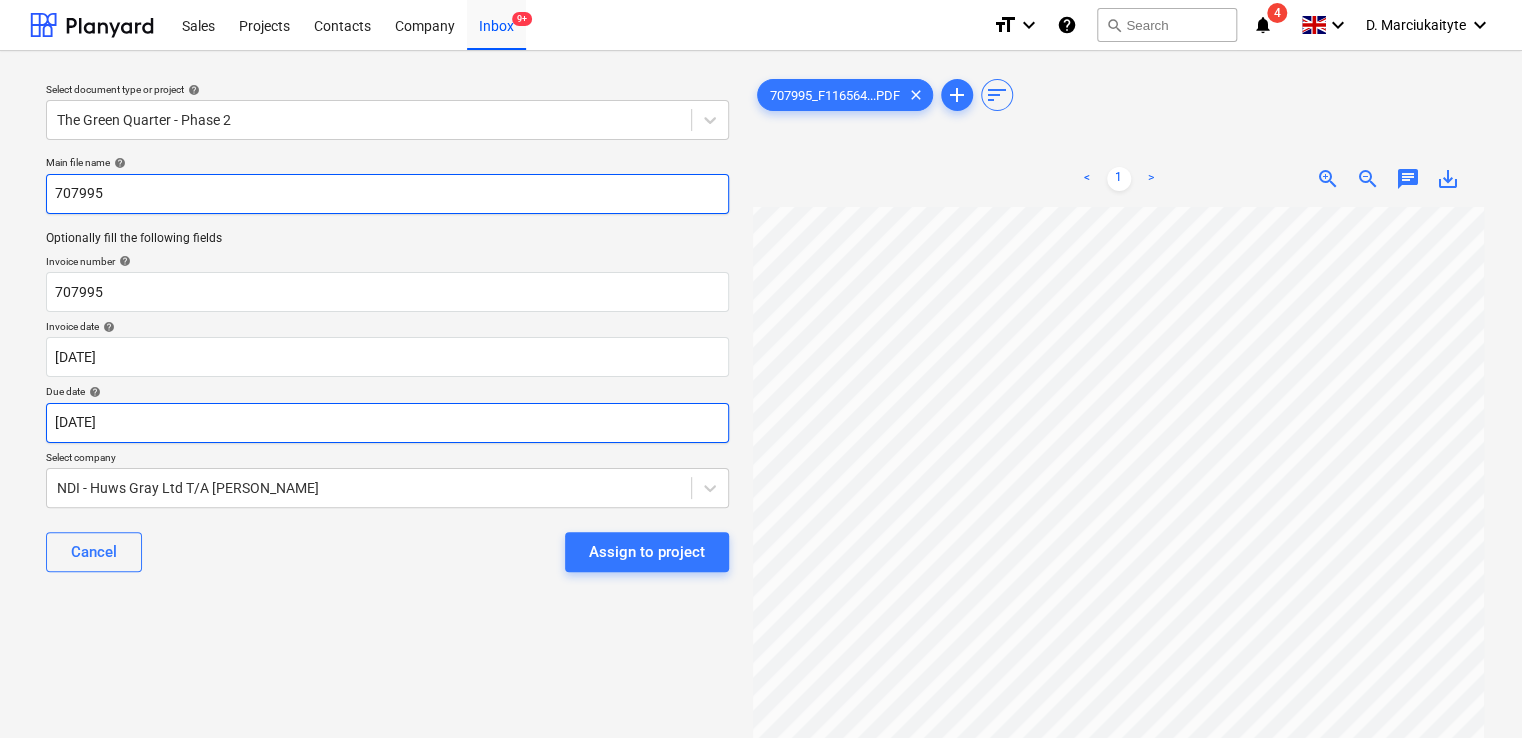 type on "707995" 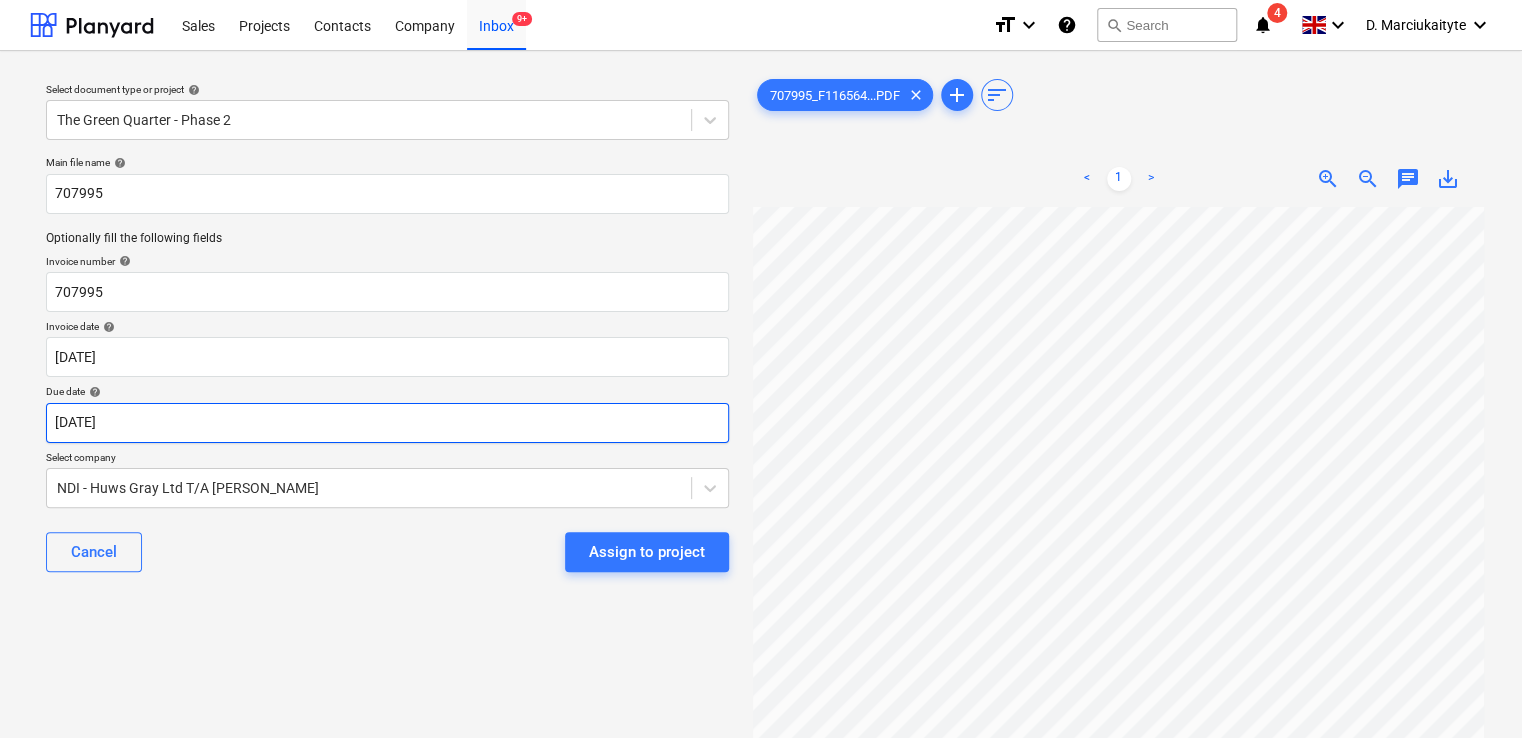 click on "Sales Projects Contacts Company Inbox 9+ format_size keyboard_arrow_down help search Search notifications 4 keyboard_arrow_down D. Marciukaityte keyboard_arrow_down Select document type or project help The Green Quarter - Phase 2 Main file name help 707995 Optionally fill the following fields Invoice number help 707995 Invoice date help [DATE] 23.07.2025 Press the down arrow key to interact with the calendar and
select a date. Press the question mark key to get the keyboard shortcuts for changing dates. Due date help [DATE] 23.07.2025 Press the down arrow key to interact with the calendar and
select a date. Press the question mark key to get the keyboard shortcuts for changing dates. Select company NDI - Huws Gray Ltd T/A [PERSON_NAME]   Cancel Assign to project 707995_F116564...PDF clear add sort < 1 > zoom_in zoom_out chat 0 save_alt" at bounding box center [761, 369] 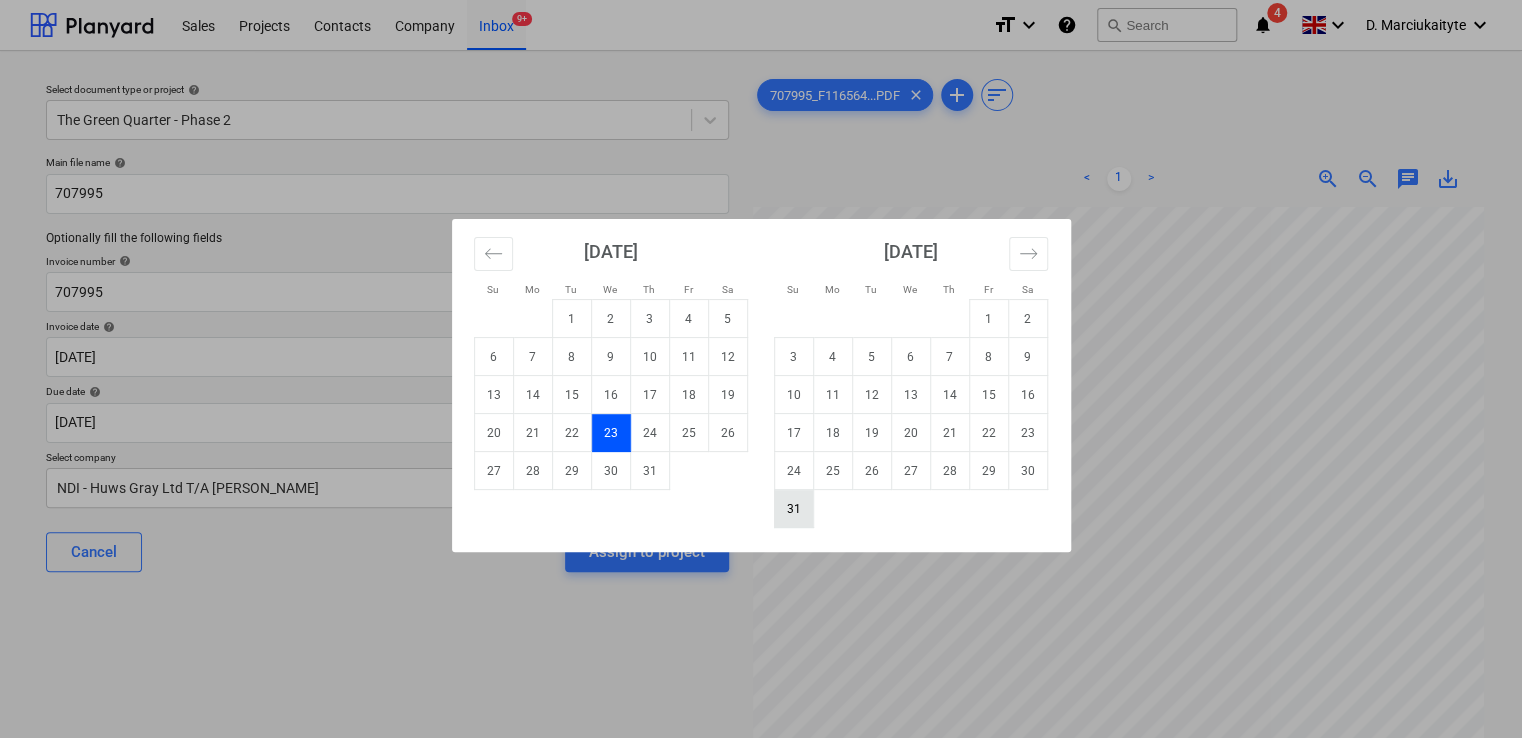 click on "31" at bounding box center [793, 509] 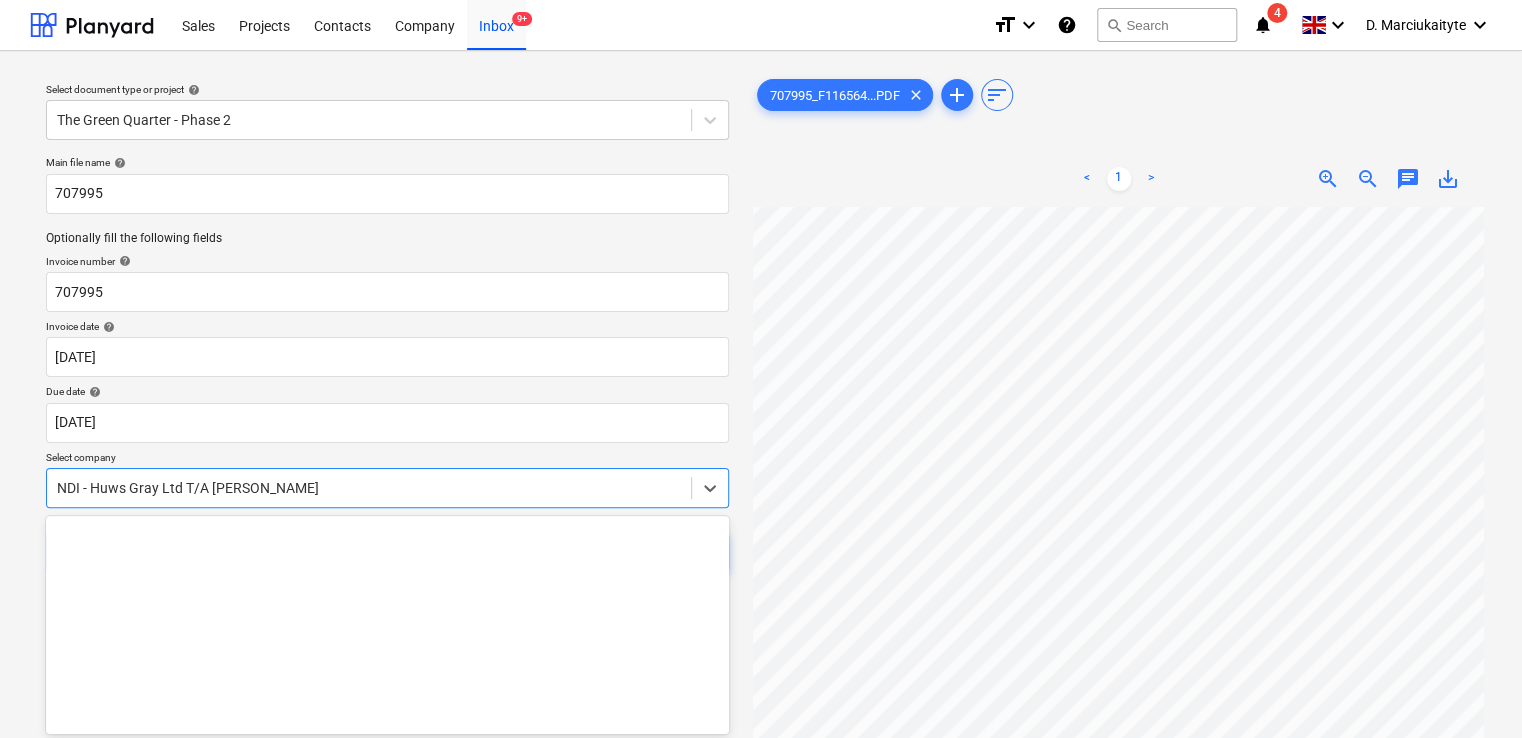 click on "Sales Projects Contacts Company Inbox 9+ format_size keyboard_arrow_down help search Search notifications 4 keyboard_arrow_down D. Marciukaityte keyboard_arrow_down Select document type or project help The Green Quarter - Phase 2 Main file name help 707995 Optionally fill the following fields Invoice number help 707995 Invoice date help [DATE] 23.07.2025 Press the down arrow key to interact with the calendar and
select a date. Press the question mark key to get the keyboard shortcuts for changing dates. Due date help [DATE] [DATE] Press the down arrow key to interact with the calendar and
select a date. Press the question mark key to get the keyboard shortcuts for changing dates. Select company option NDI - Huws Gray Ltd T/A [PERSON_NAME]   selected, 270 of 431. 431 results available. Use Up and Down to choose options, press Enter to select the currently focused option, press Escape to exit the menu, press Tab to select the option and exit the menu. Cancel Assign to project clear add <" at bounding box center (761, 369) 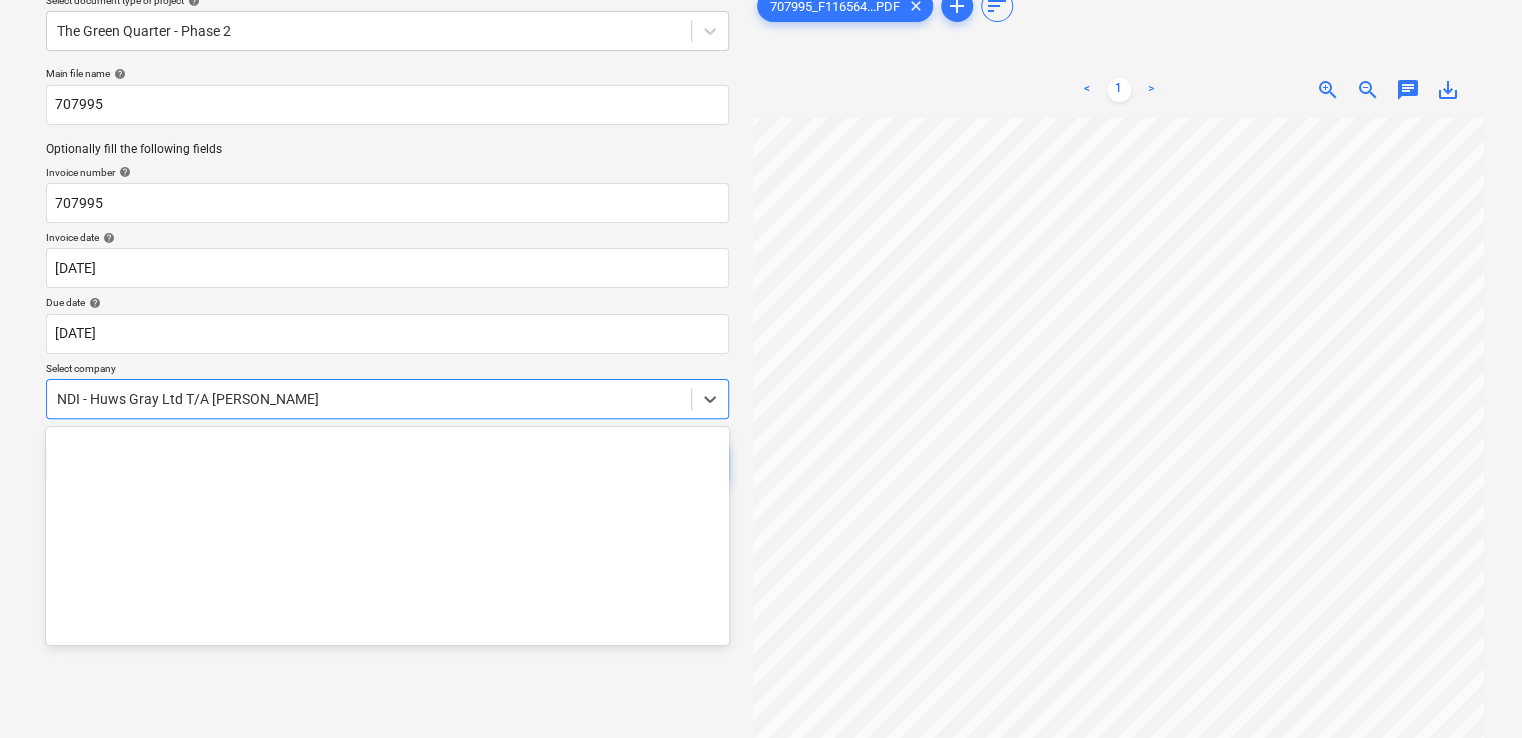 scroll, scrollTop: 9415, scrollLeft: 0, axis: vertical 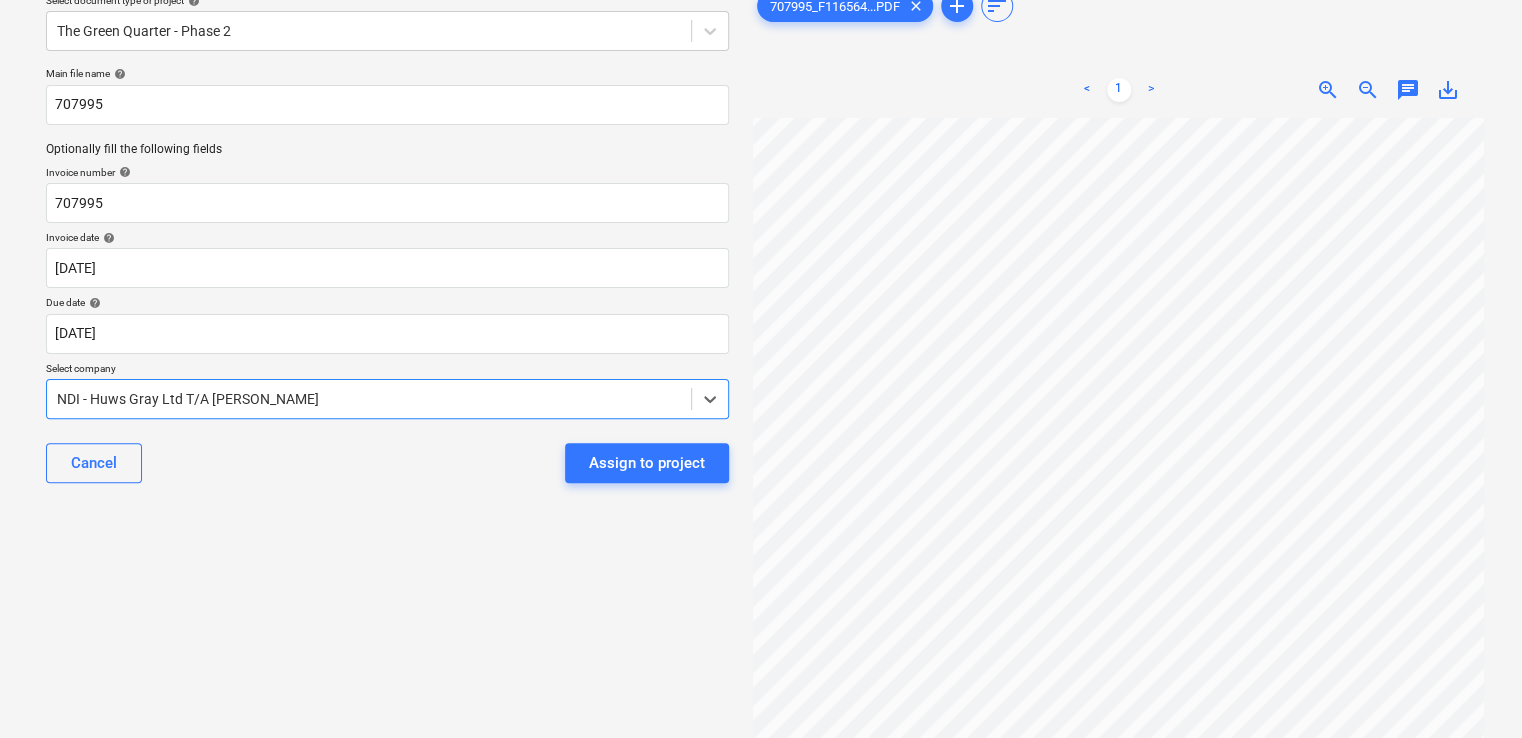 click at bounding box center (369, 399) 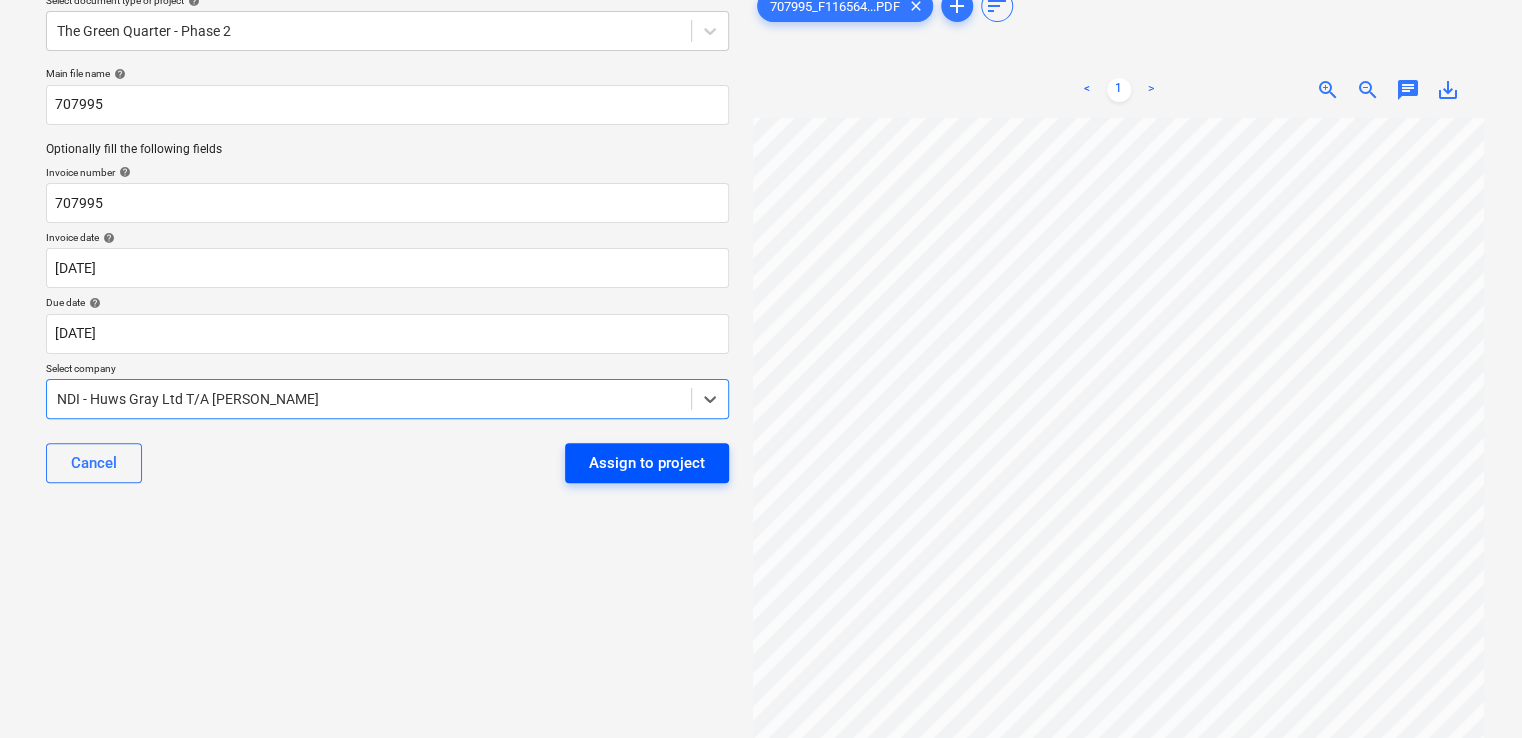 click on "Assign to project" at bounding box center [647, 463] 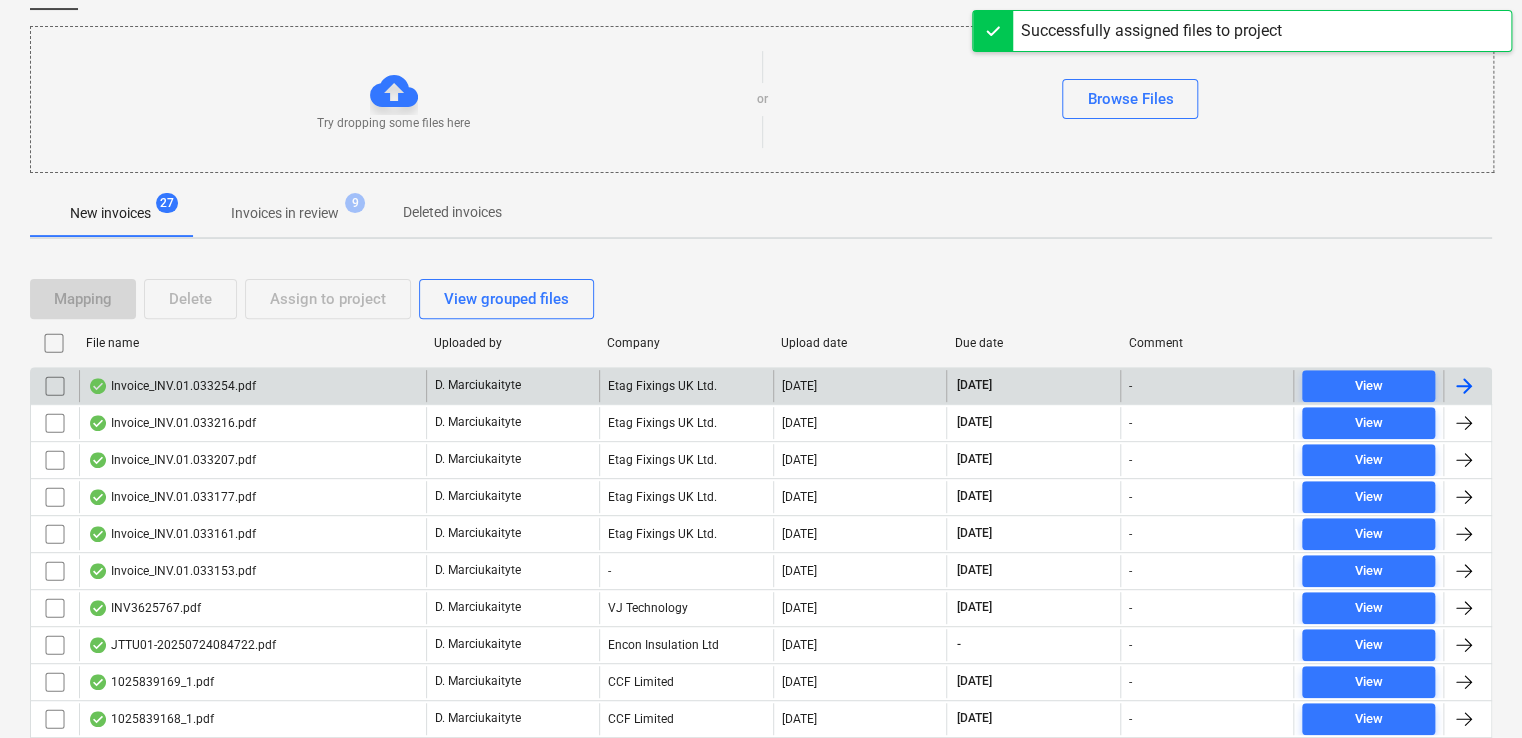 click on "Invoice_INV.01.033254.pdf" at bounding box center [252, 386] 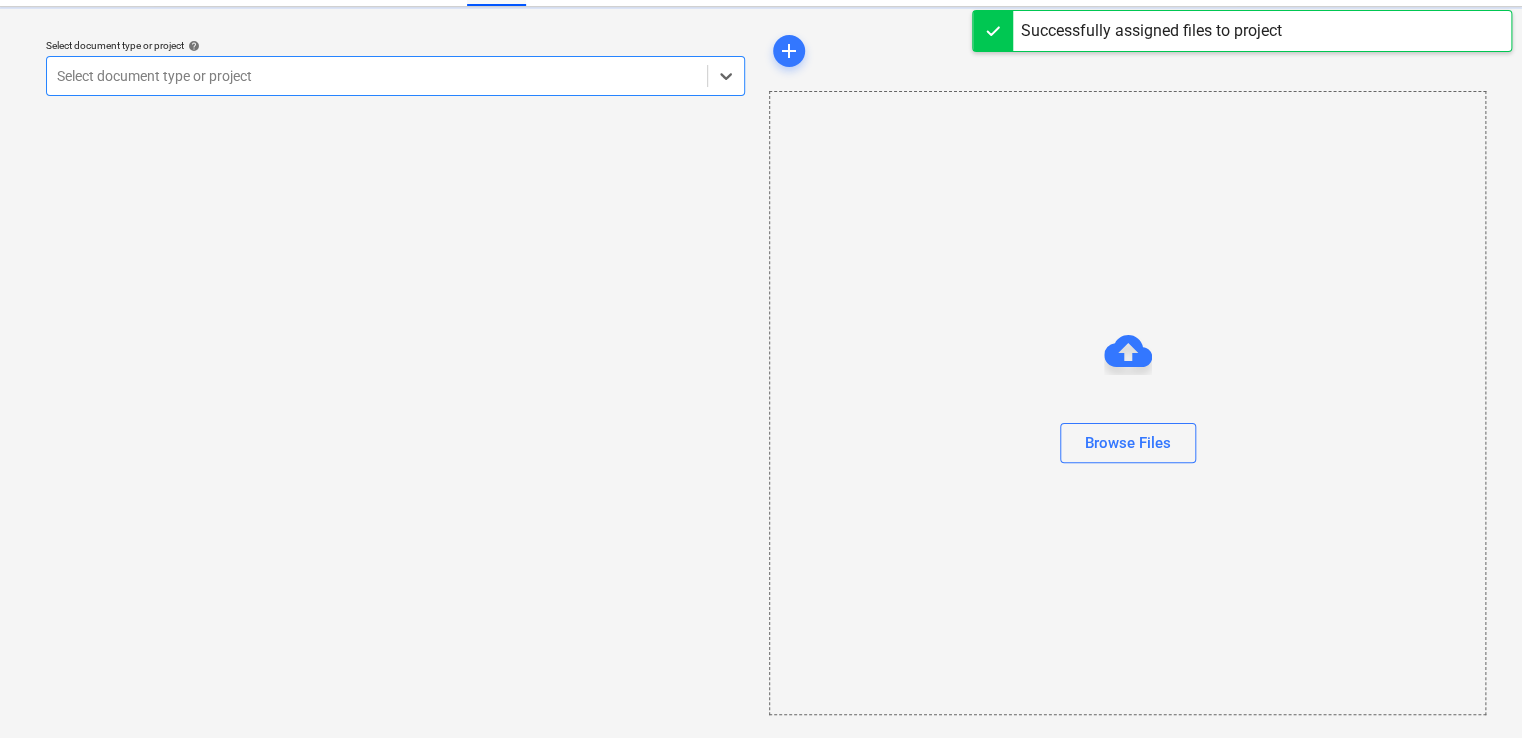 scroll, scrollTop: 0, scrollLeft: 0, axis: both 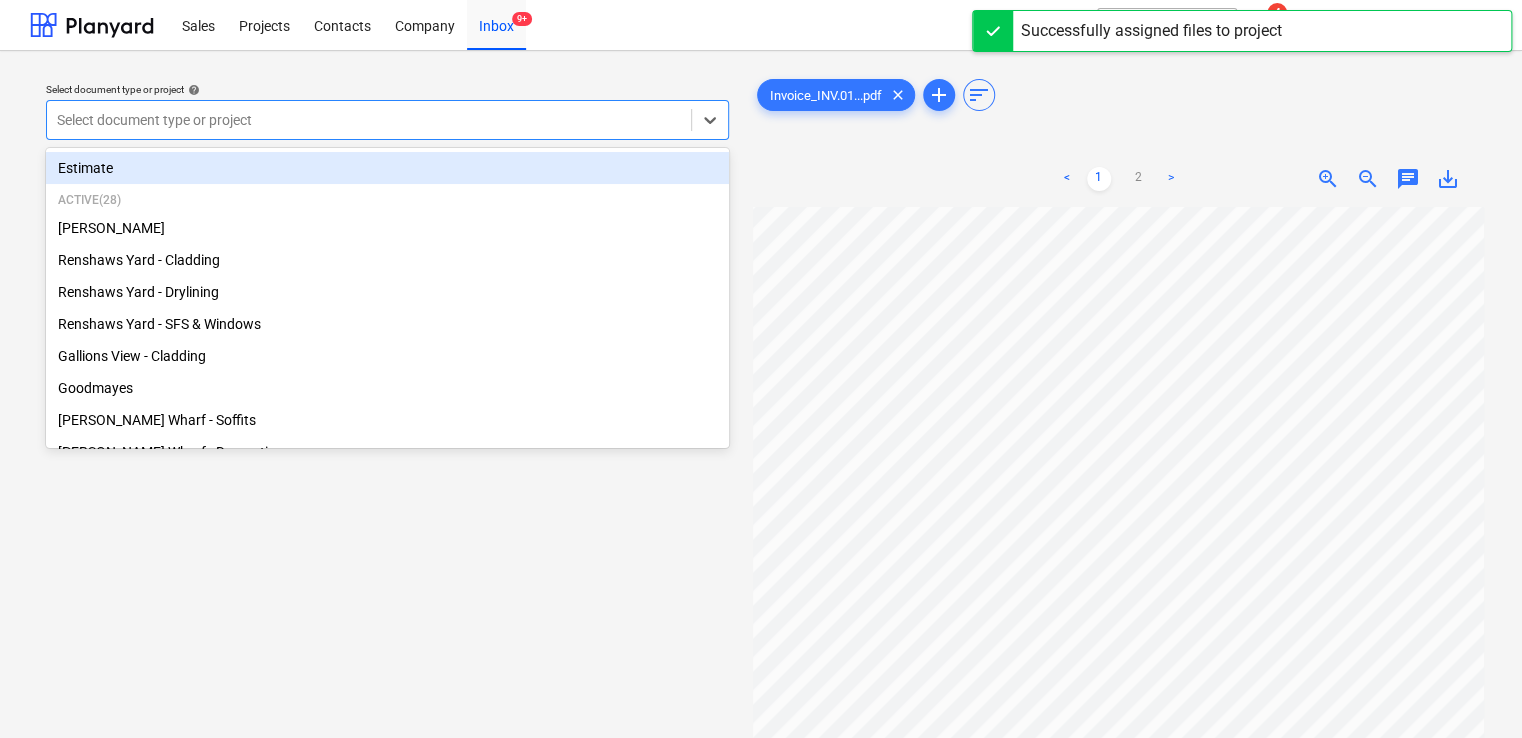 click at bounding box center (369, 120) 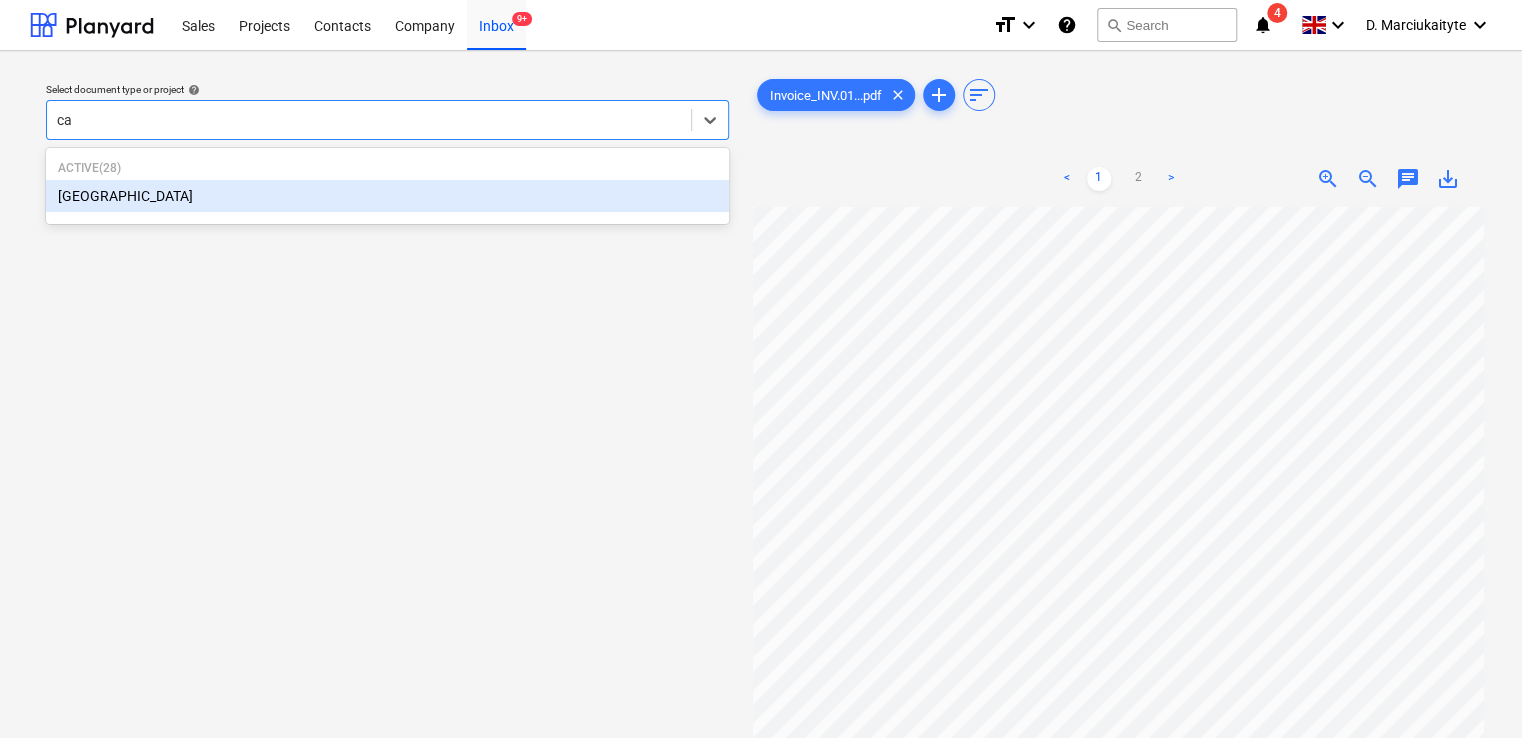 type on "cam" 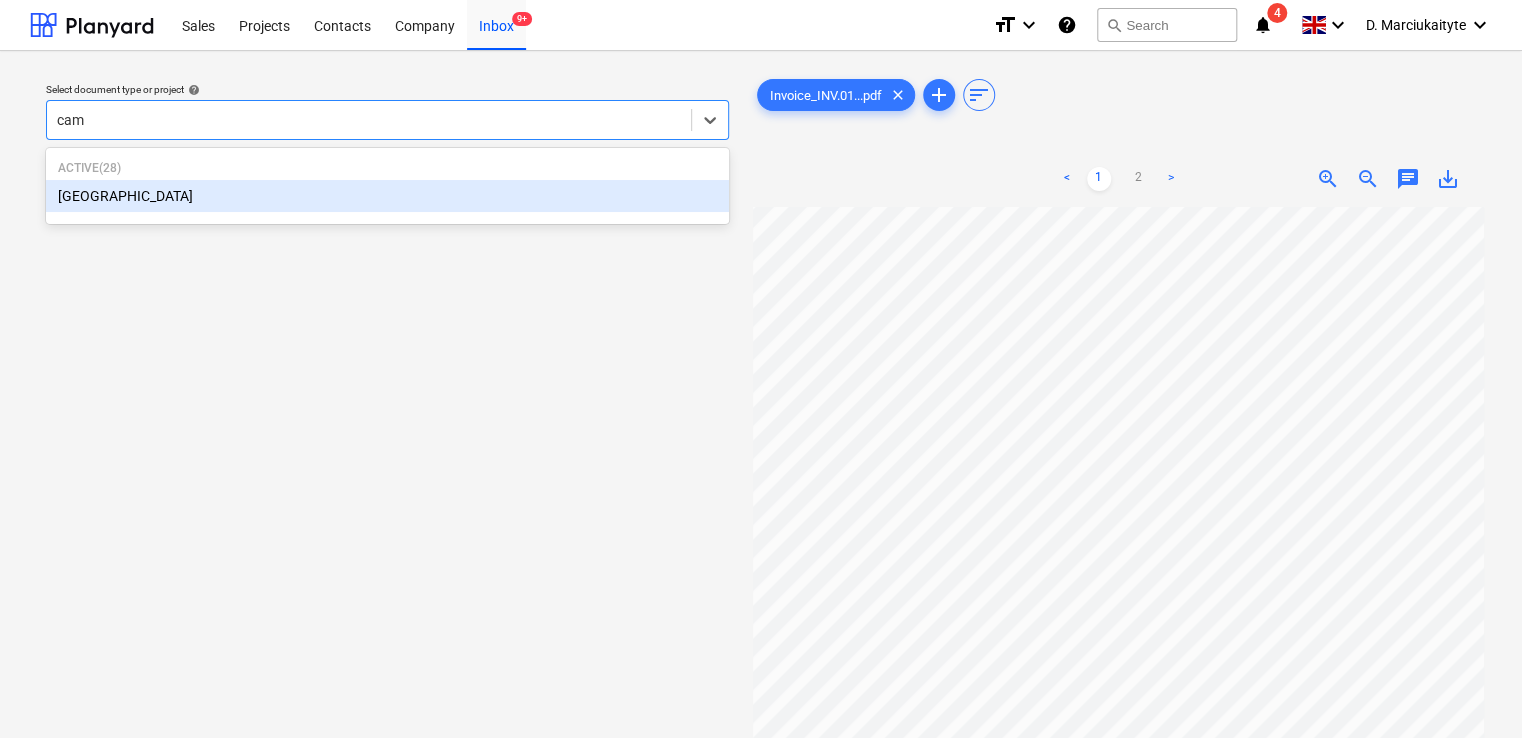 click on "[GEOGRAPHIC_DATA]" at bounding box center (387, 196) 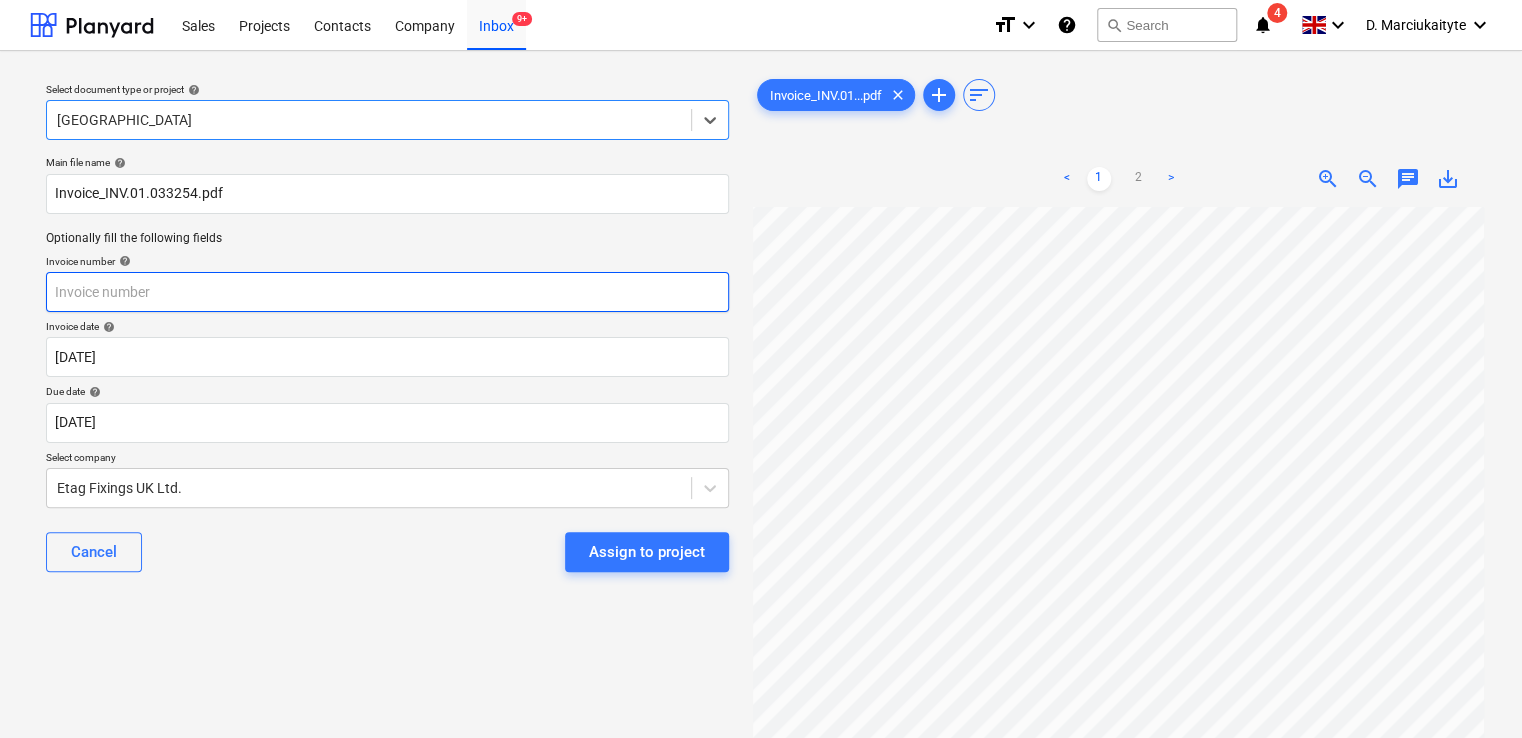 click at bounding box center [387, 292] 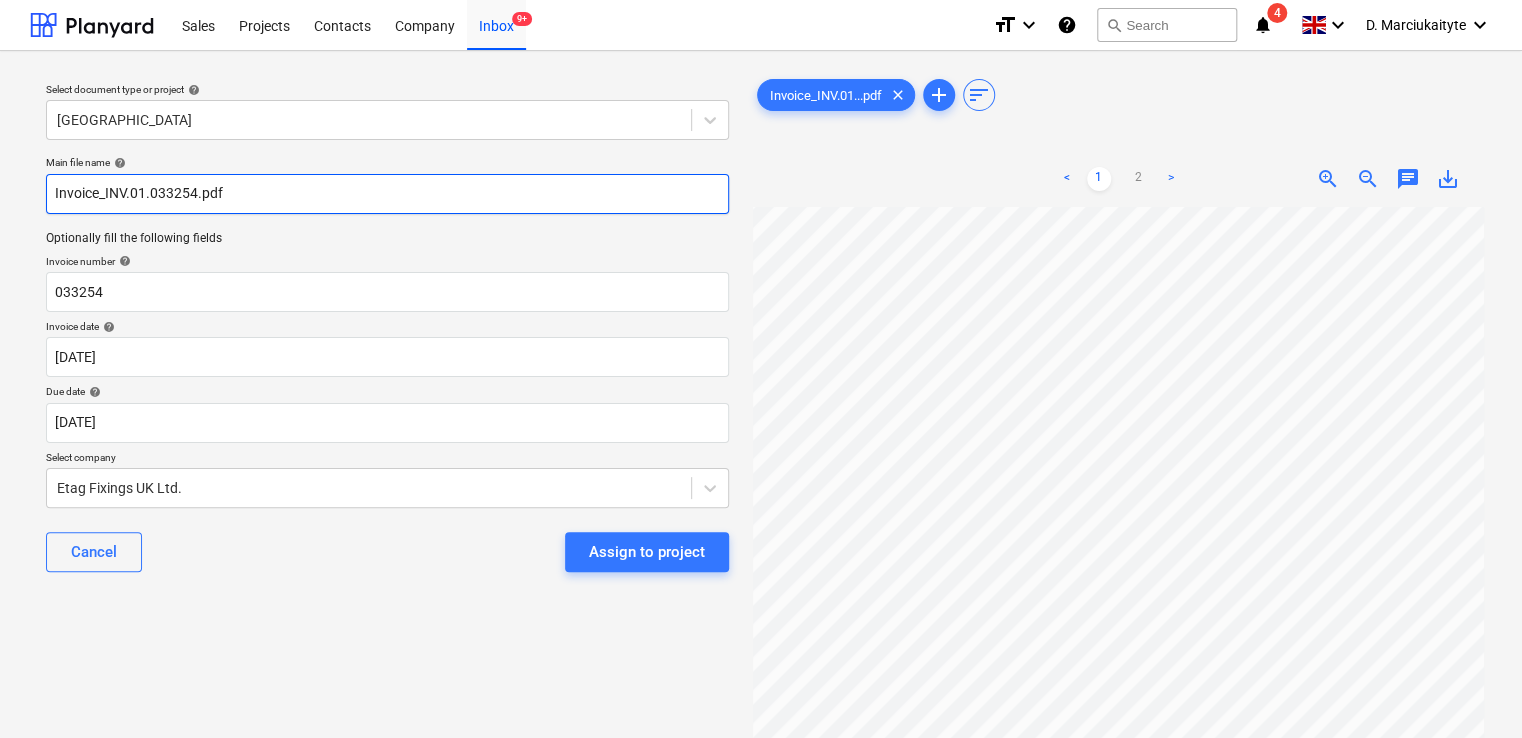 drag, startPoint x: 196, startPoint y: 193, endPoint x: 104, endPoint y: 194, distance: 92.00543 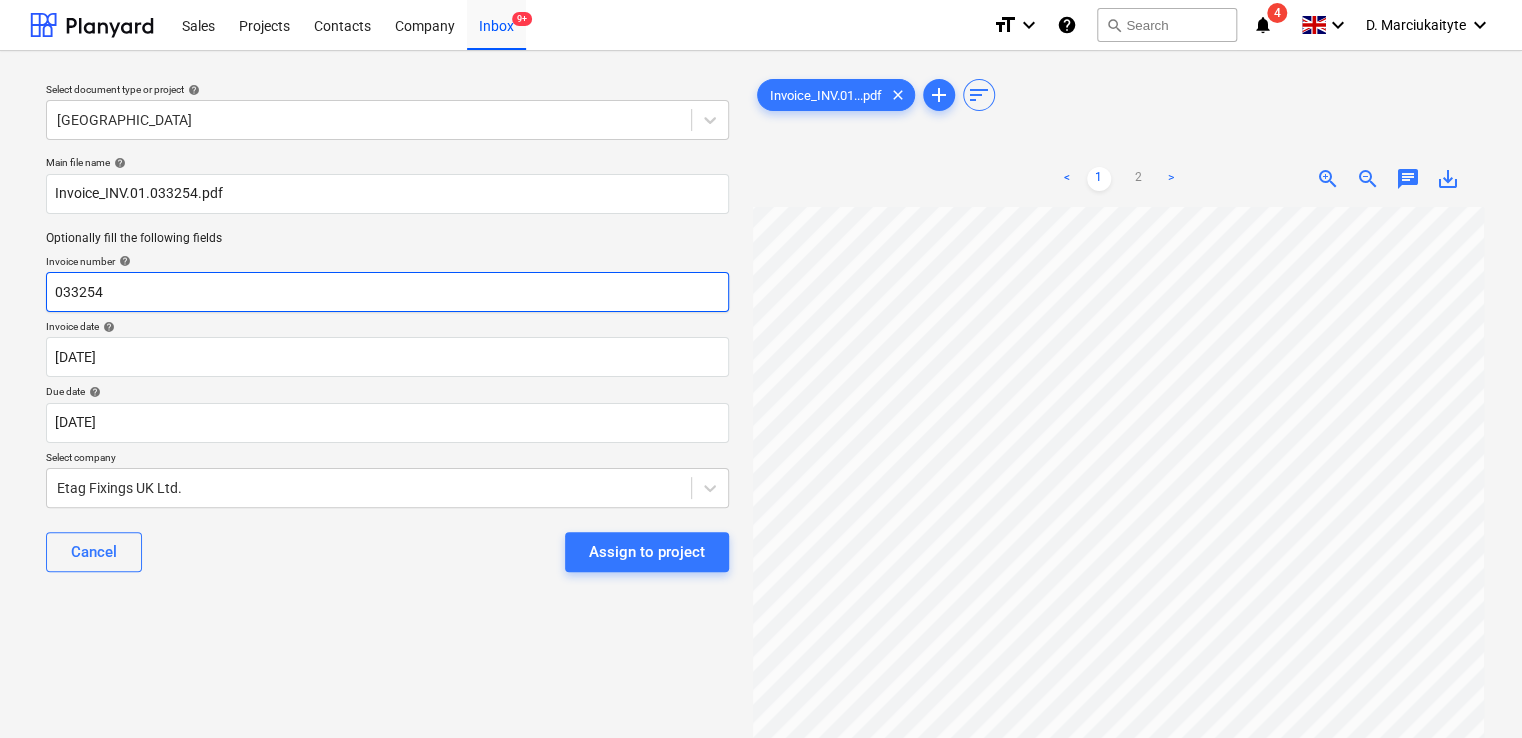 drag, startPoint x: 244, startPoint y: 298, endPoint x: -151, endPoint y: 262, distance: 396.63712 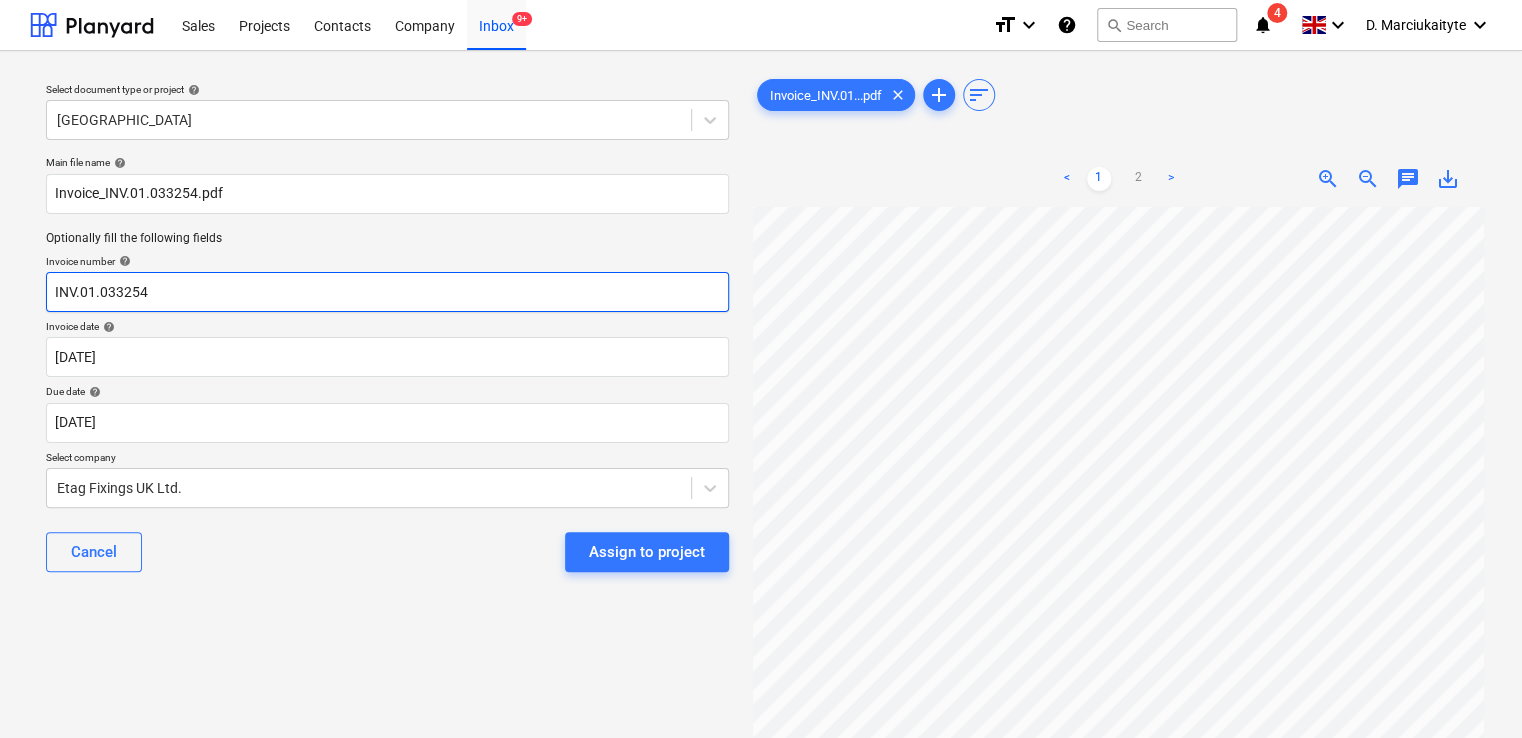 type on "INV.01.033254" 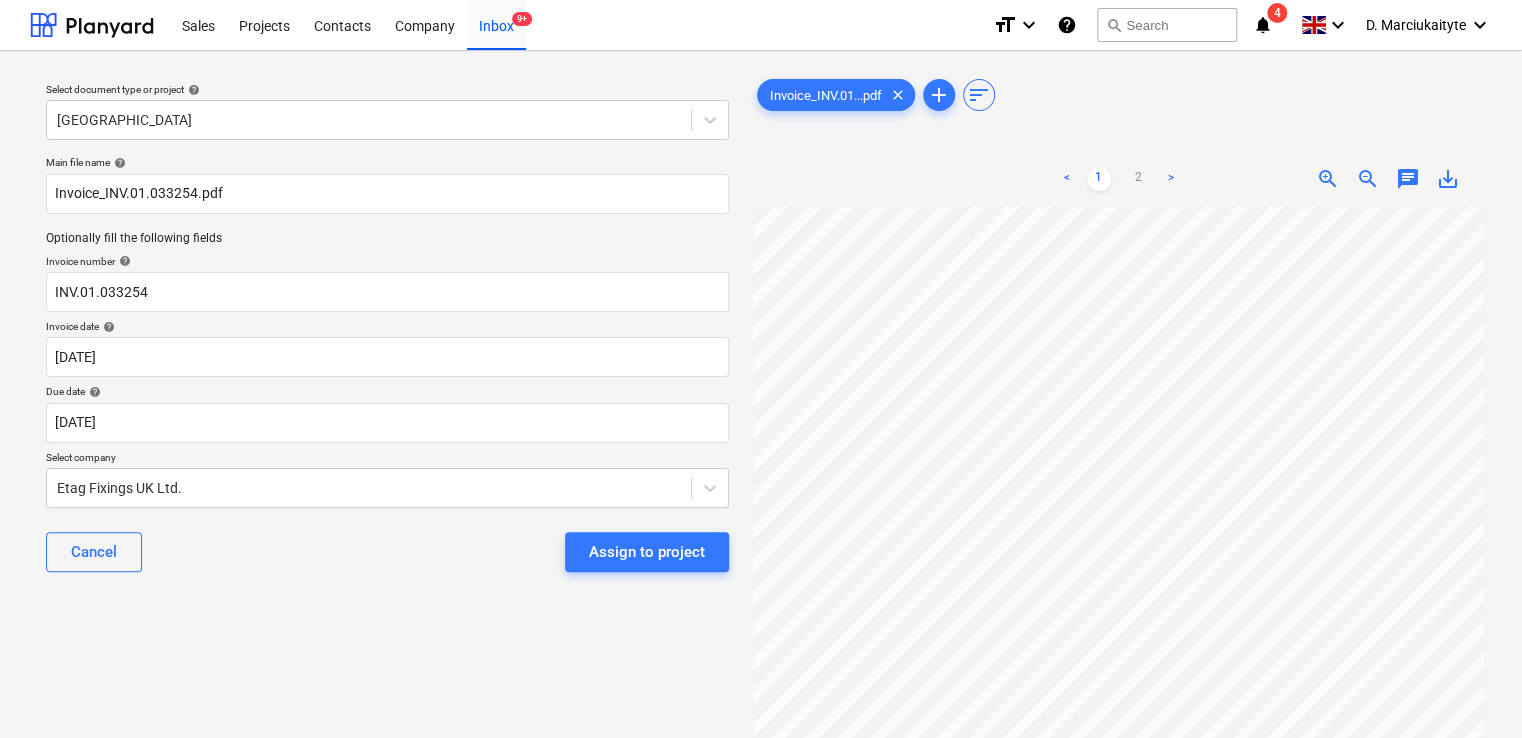 click on "Main file name help Invoice_INV.01.033254.pdf Optionally fill the following fields Invoice number help INV.01.033254 Invoice date help [DATE] [DATE] Press the down arrow key to interact with the calendar and
select a date. Press the question mark key to get the keyboard shortcuts for changing dates. Due date help [DATE] [DATE] Press the down arrow key to interact with the calendar and
select a date. Press the question mark key to get the keyboard shortcuts for changing dates. Select company Etag Fixings UK Ltd.   Cancel Assign to project" at bounding box center (387, 372) 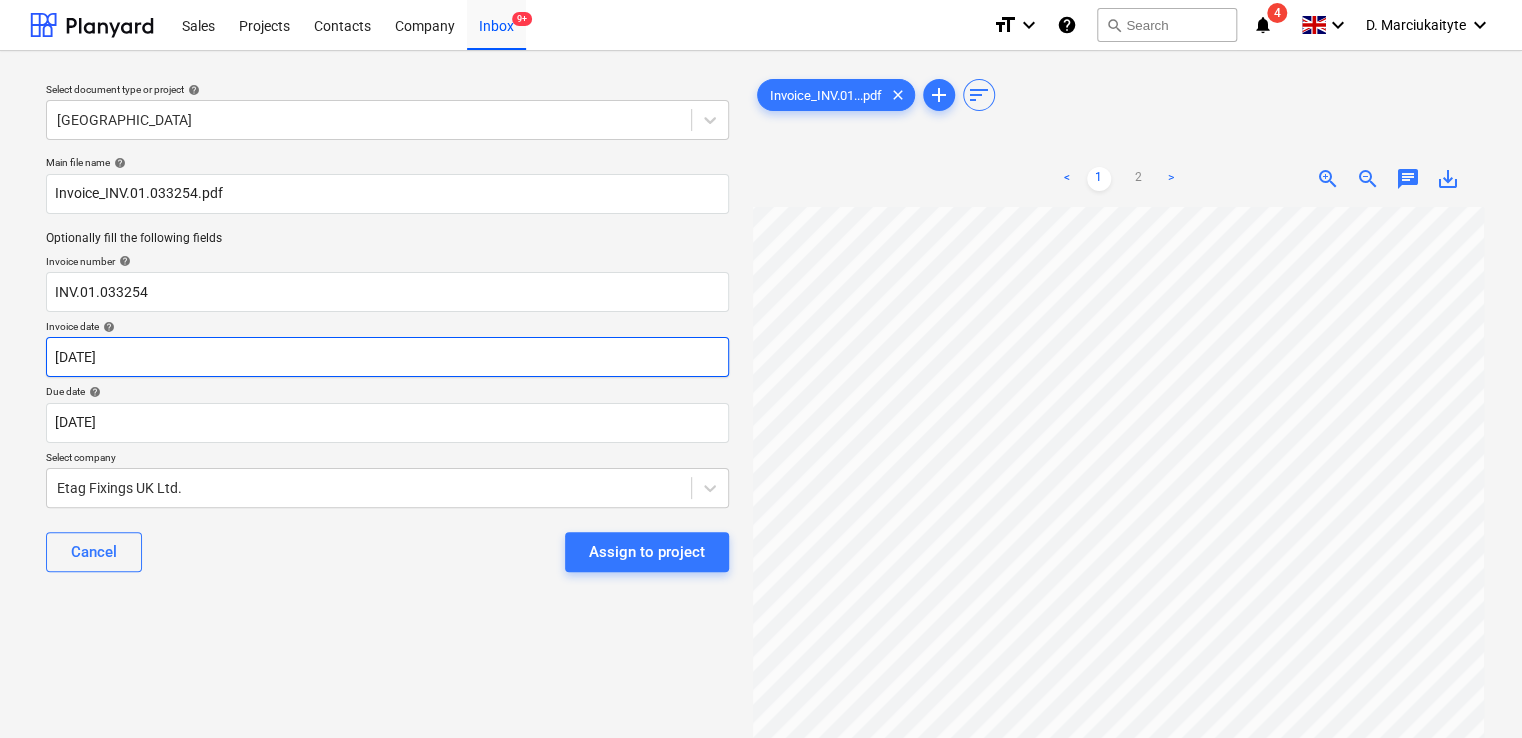 click on "Sales Projects Contacts Company Inbox 9+ format_size keyboard_arrow_down help search Search notifications 4 keyboard_arrow_down D. Marciukaityte keyboard_arrow_down Select document type or project help Camden Goods Yard Main file name help Invoice_INV.01.033254.pdf Optionally fill the following fields Invoice number help INV.01.033254 Invoice date help [DATE] [DATE] Press the down arrow key to interact with the calendar and
select a date. Press the question mark key to get the keyboard shortcuts for changing dates. Due date help [DATE] [DATE] Press the down arrow key to interact with the calendar and
select a date. Press the question mark key to get the keyboard shortcuts for changing dates. Select company Etag Fixings UK Ltd.   Cancel Assign to project Invoice_INV.01...pdf clear add sort < 1 2 > zoom_in zoom_out chat 0 save_alt" at bounding box center [761, 369] 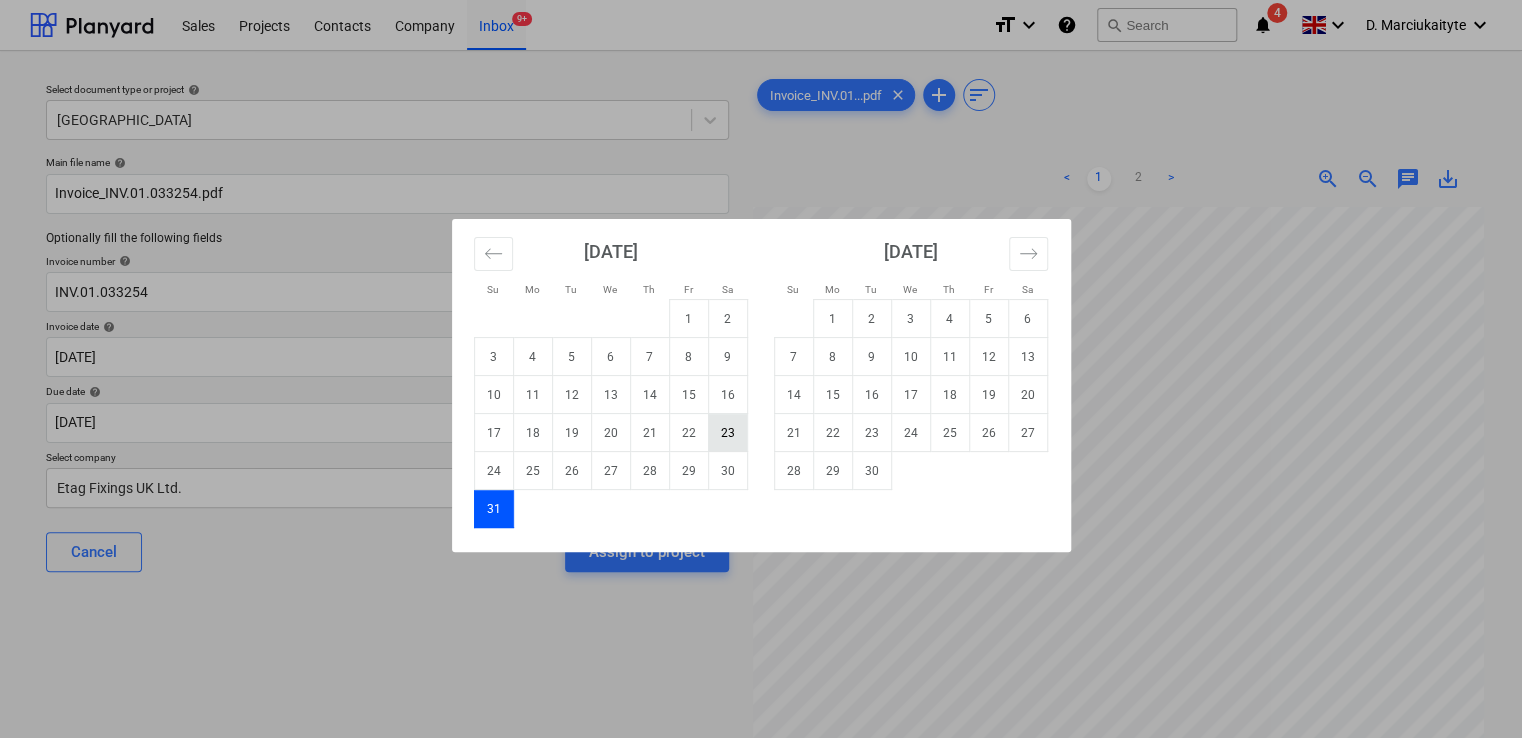 click on "23" at bounding box center (727, 433) 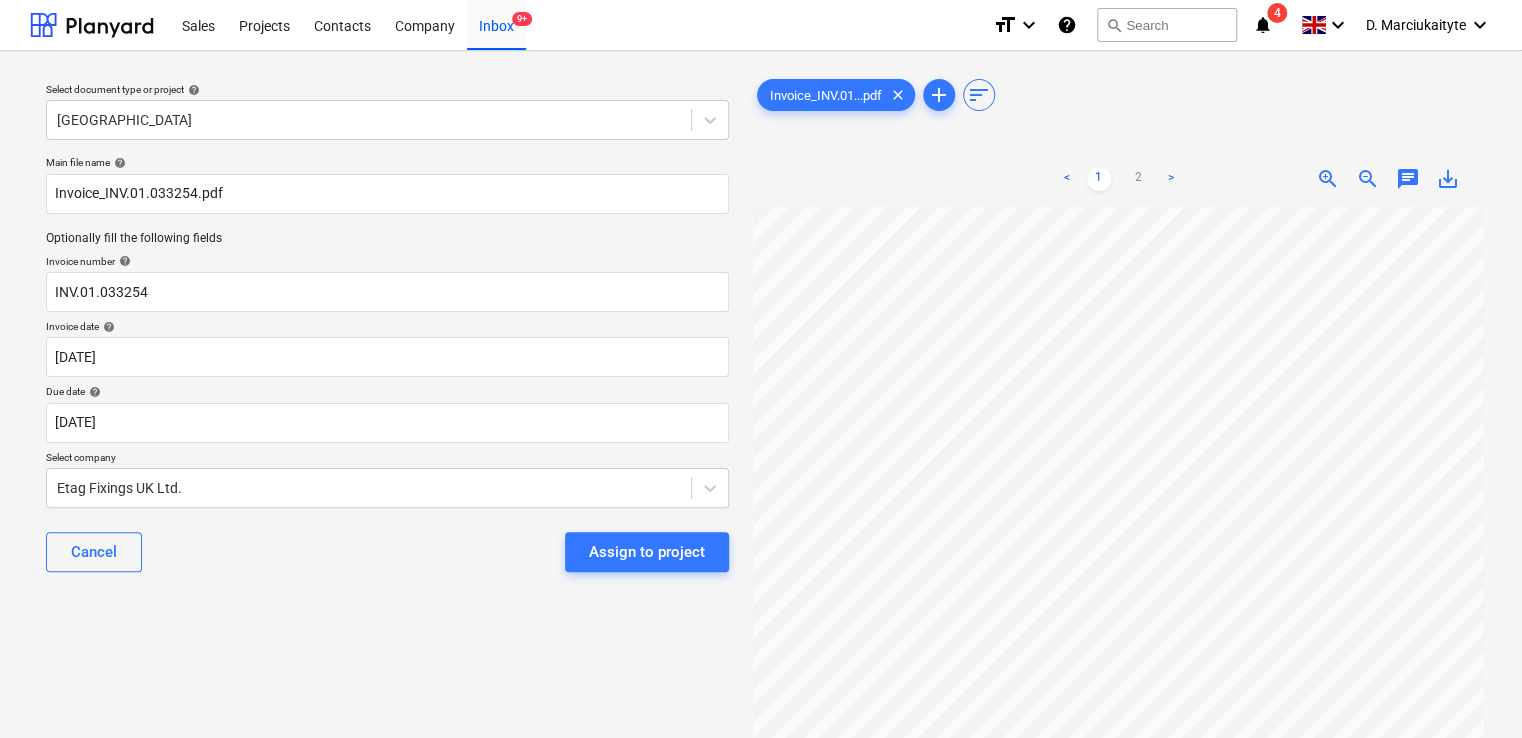 click on "Invoice date help" at bounding box center (387, 328) 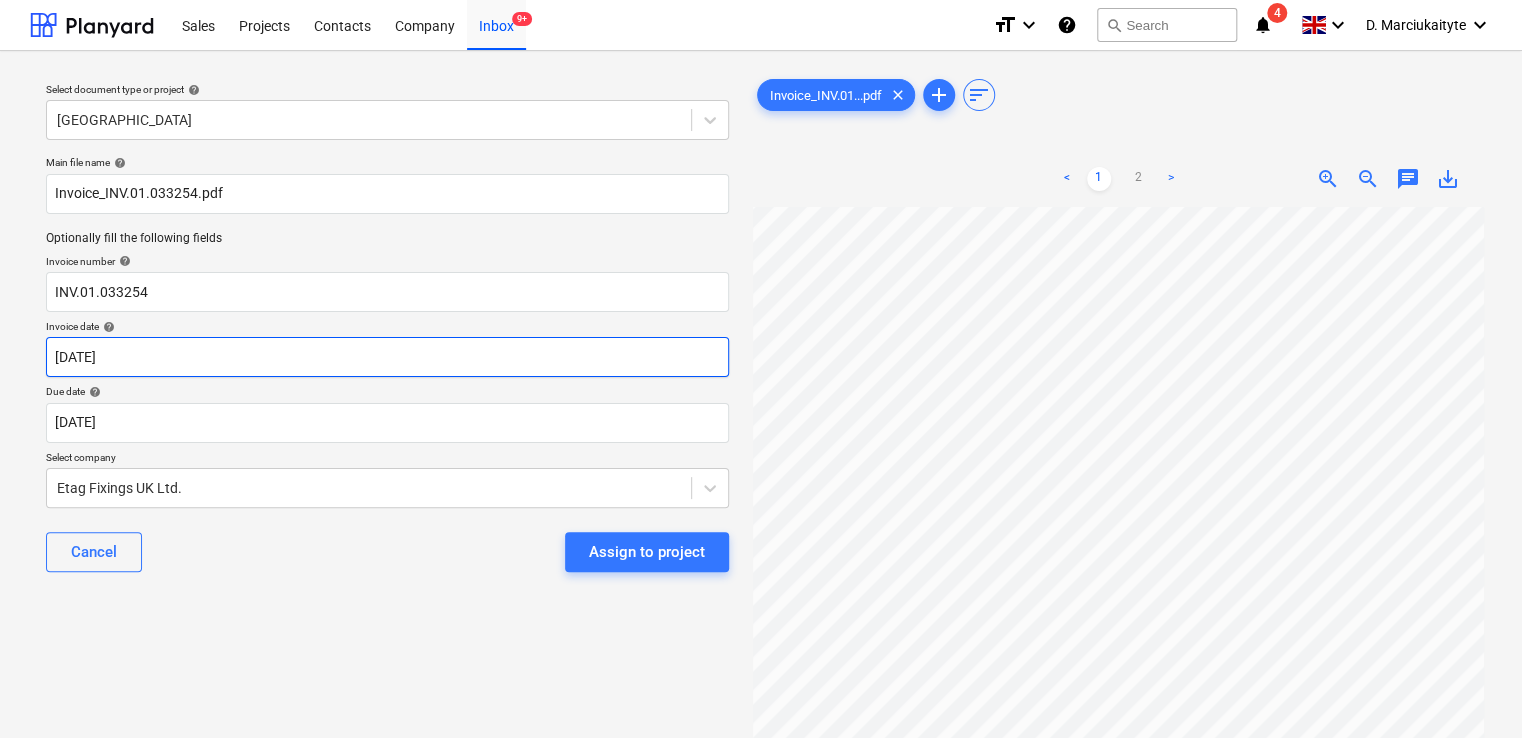click on "Sales Projects Contacts Company Inbox 9+ format_size keyboard_arrow_down help search Search notifications 4 keyboard_arrow_down D. Marciukaityte keyboard_arrow_down Select document type or project help Camden Goods Yard Main file name help Invoice_INV.01.033254.pdf Optionally fill the following fields Invoice number help INV.01.033254 Invoice date help [DATE] 23.08.2025 Press the down arrow key to interact with the calendar and
select a date. Press the question mark key to get the keyboard shortcuts for changing dates. Due date help [DATE] [DATE] Press the down arrow key to interact with the calendar and
select a date. Press the question mark key to get the keyboard shortcuts for changing dates. Select company Etag Fixings UK Ltd.   Cancel Assign to project Invoice_INV.01...pdf clear add sort < 1 2 > zoom_in zoom_out chat 0 save_alt" at bounding box center (761, 369) 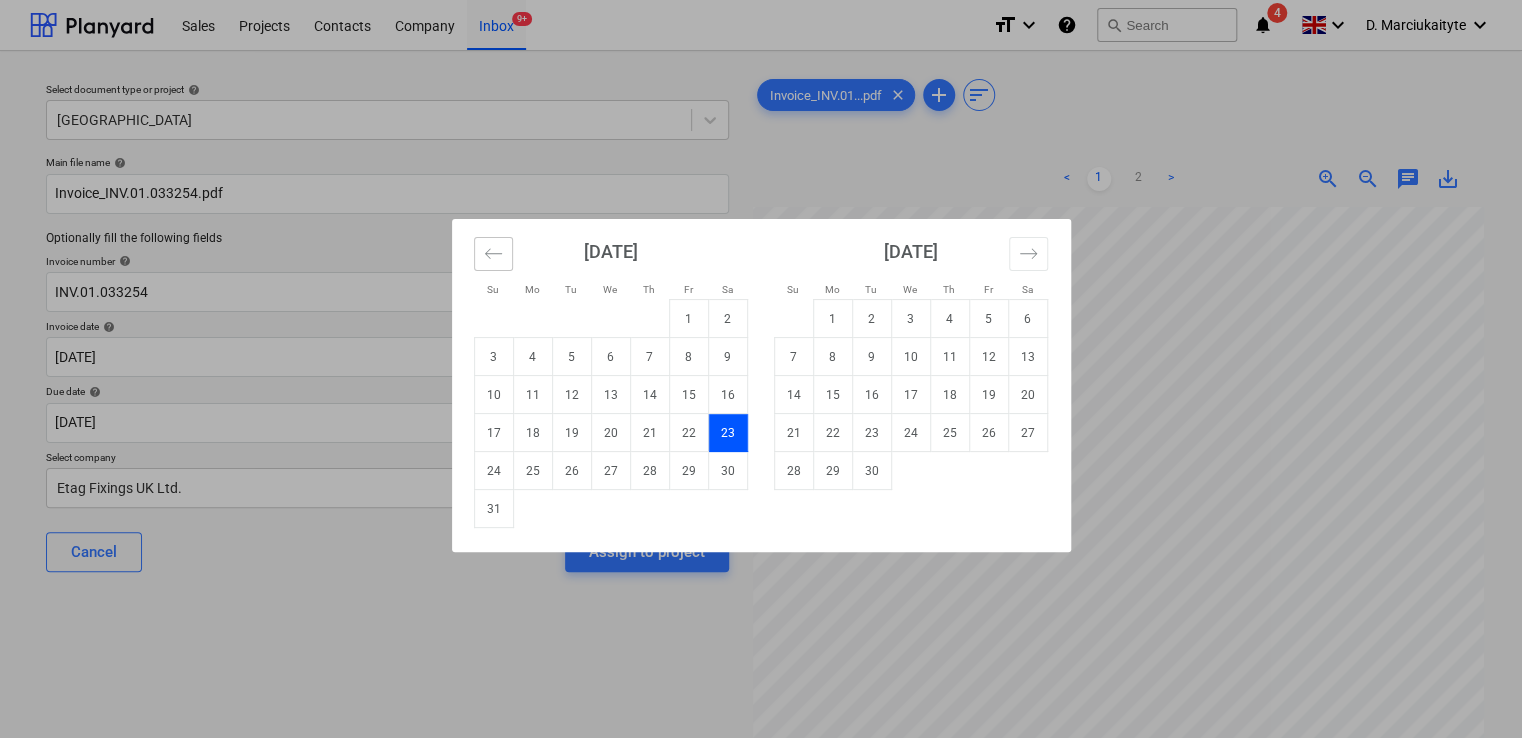 click 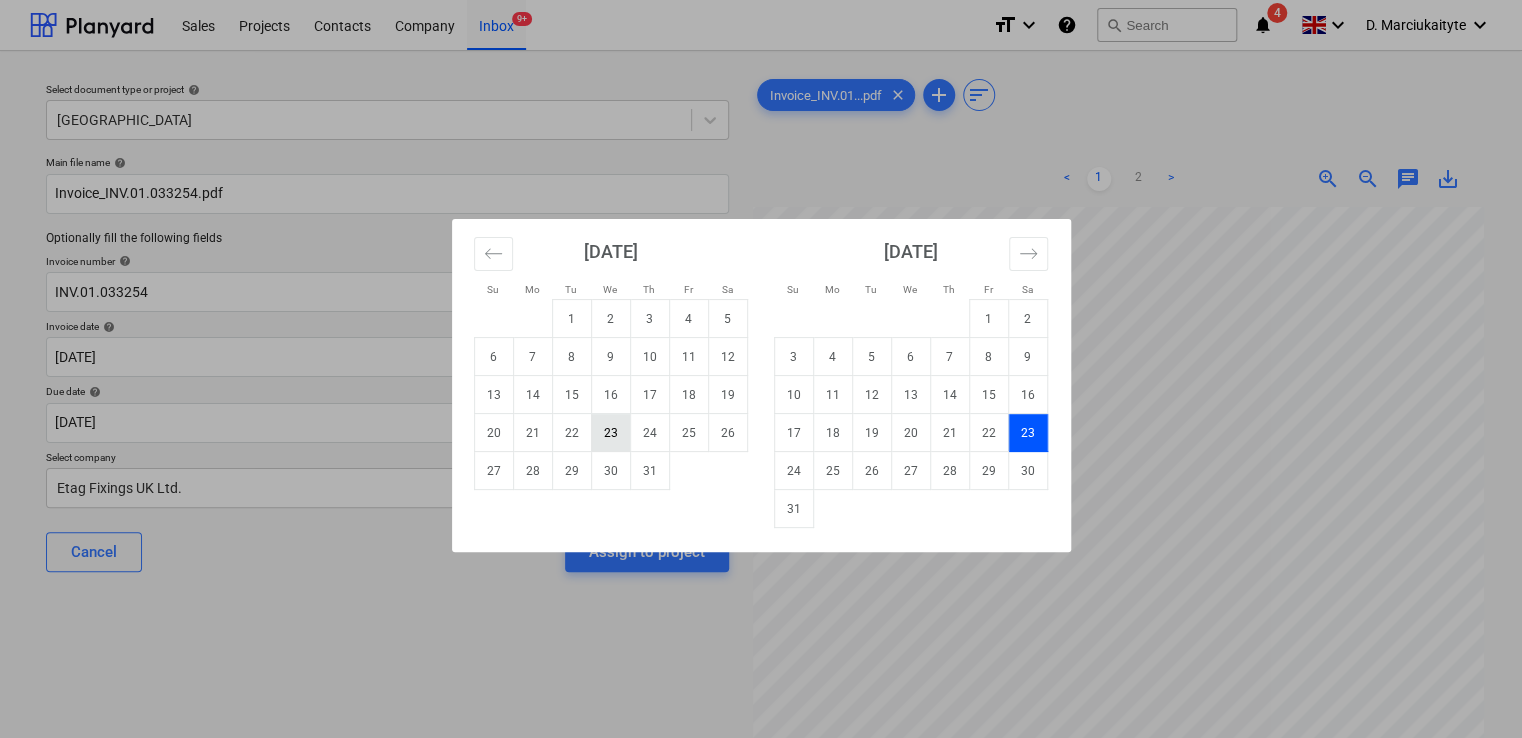 click on "23" at bounding box center (610, 433) 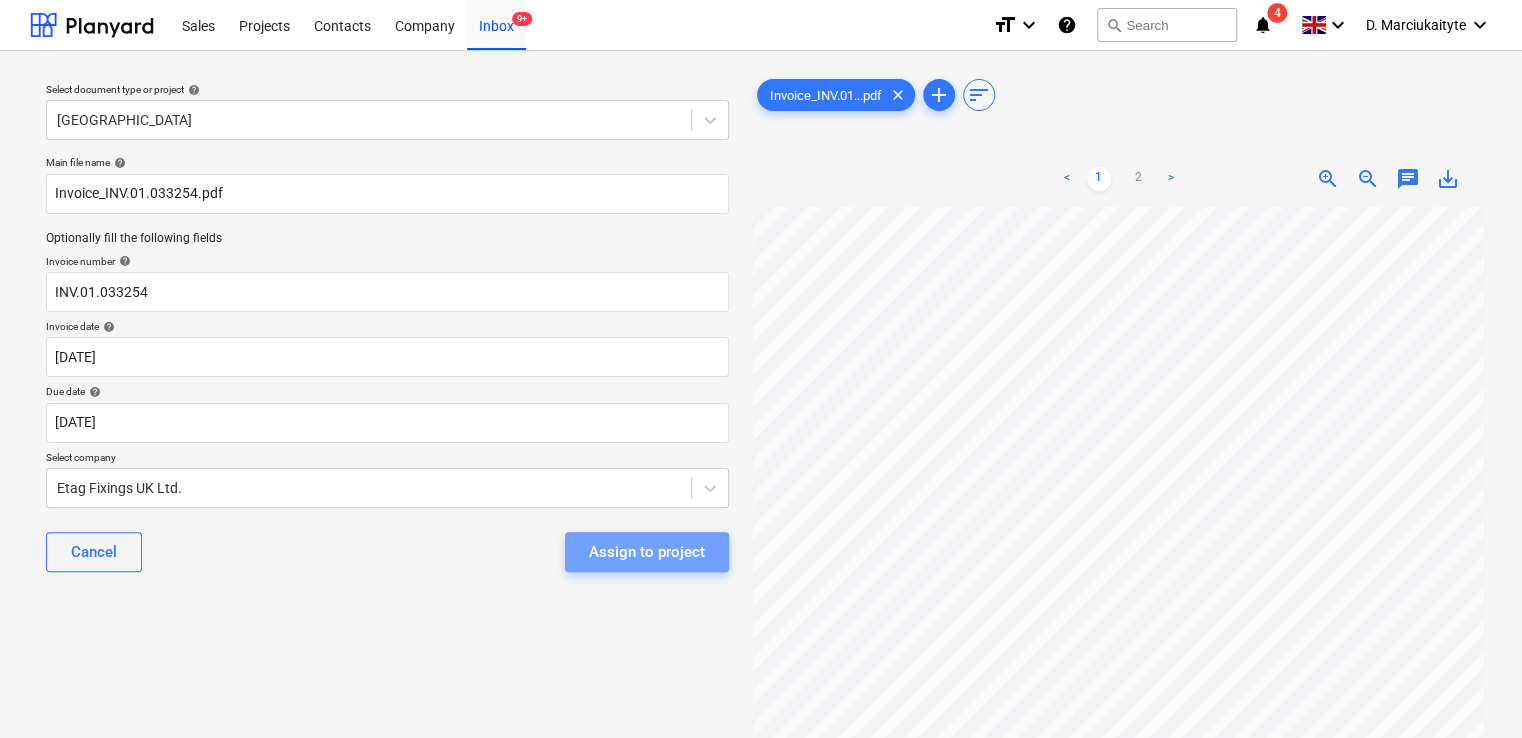 click on "Assign to project" at bounding box center [647, 552] 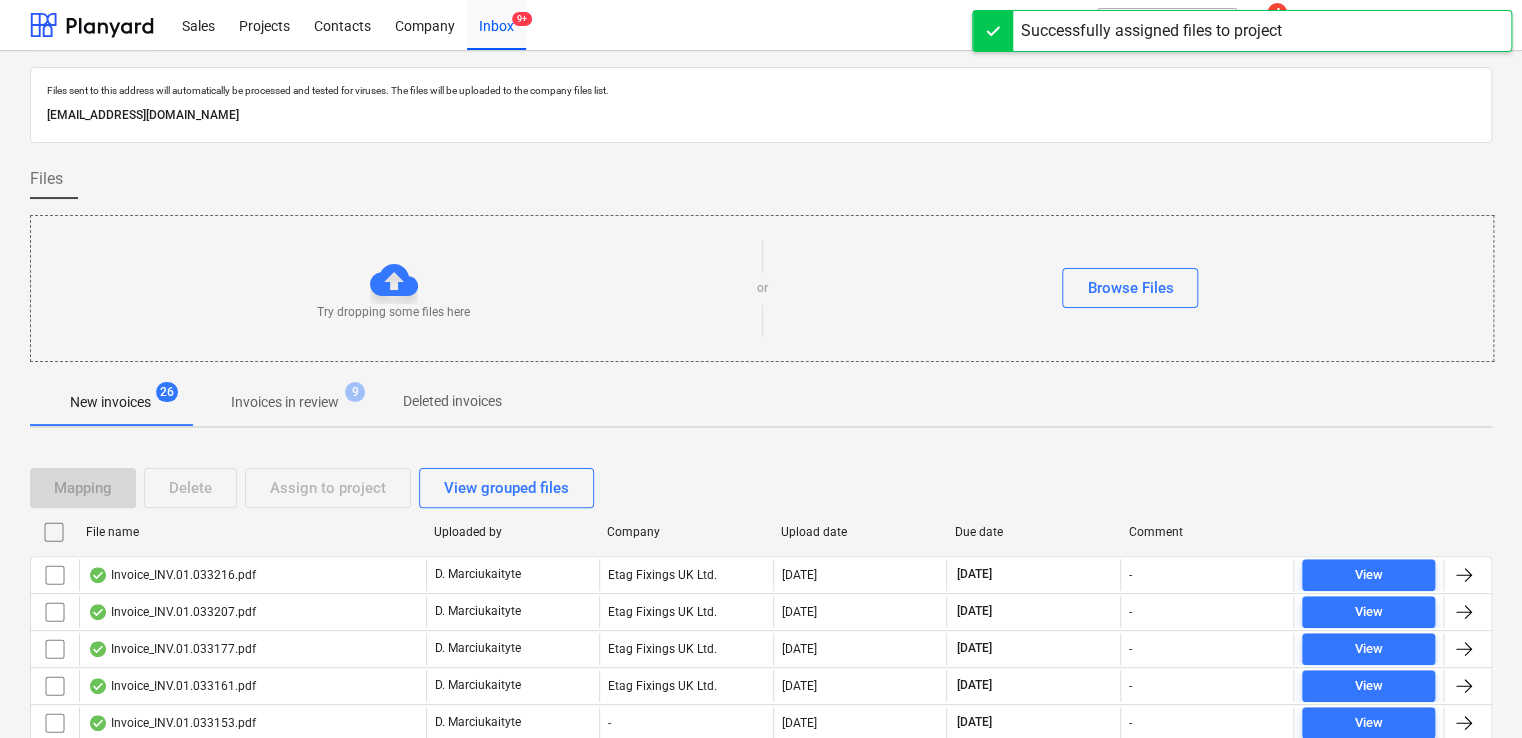 scroll, scrollTop: 200, scrollLeft: 0, axis: vertical 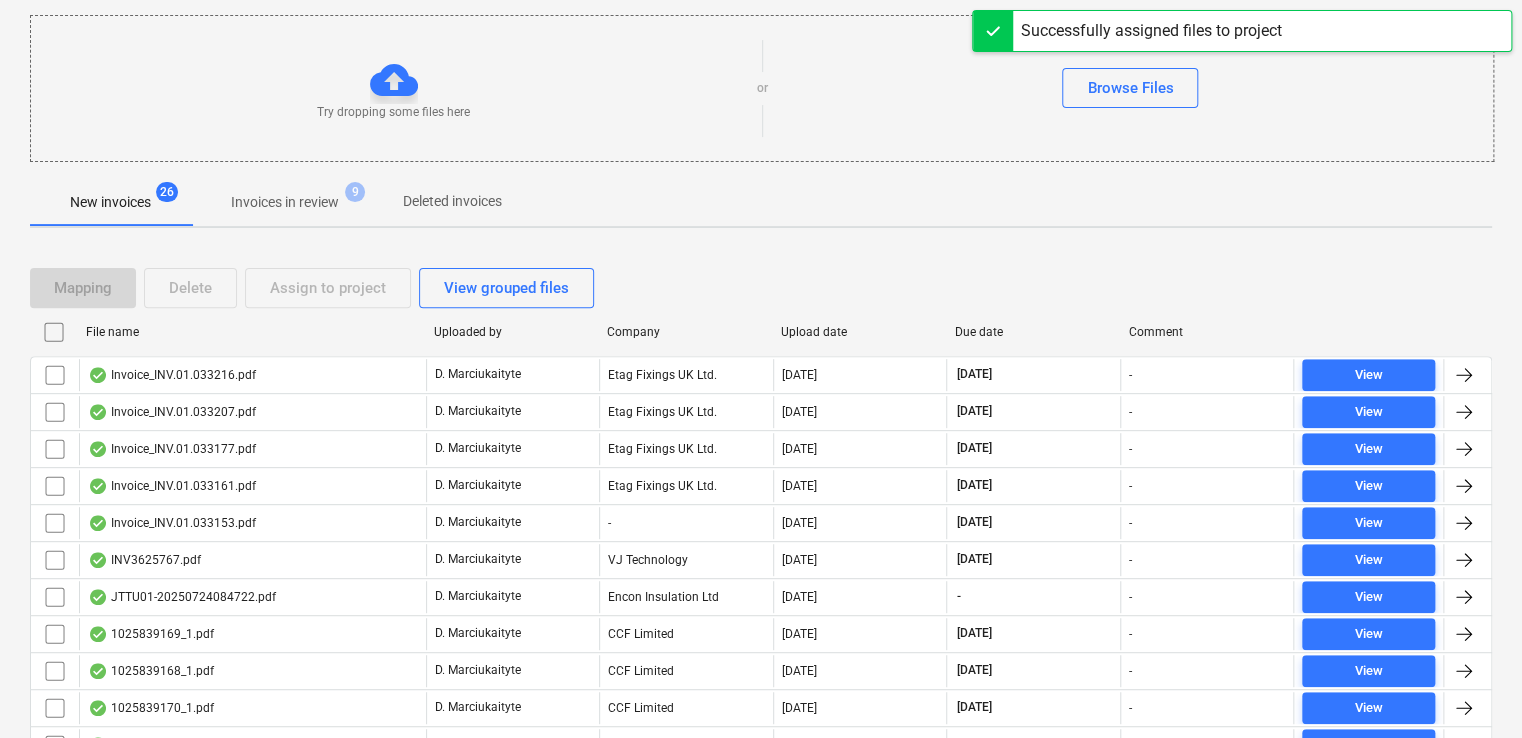 click on "File name Uploaded by Company Upload date Due date Comment" at bounding box center [761, 336] 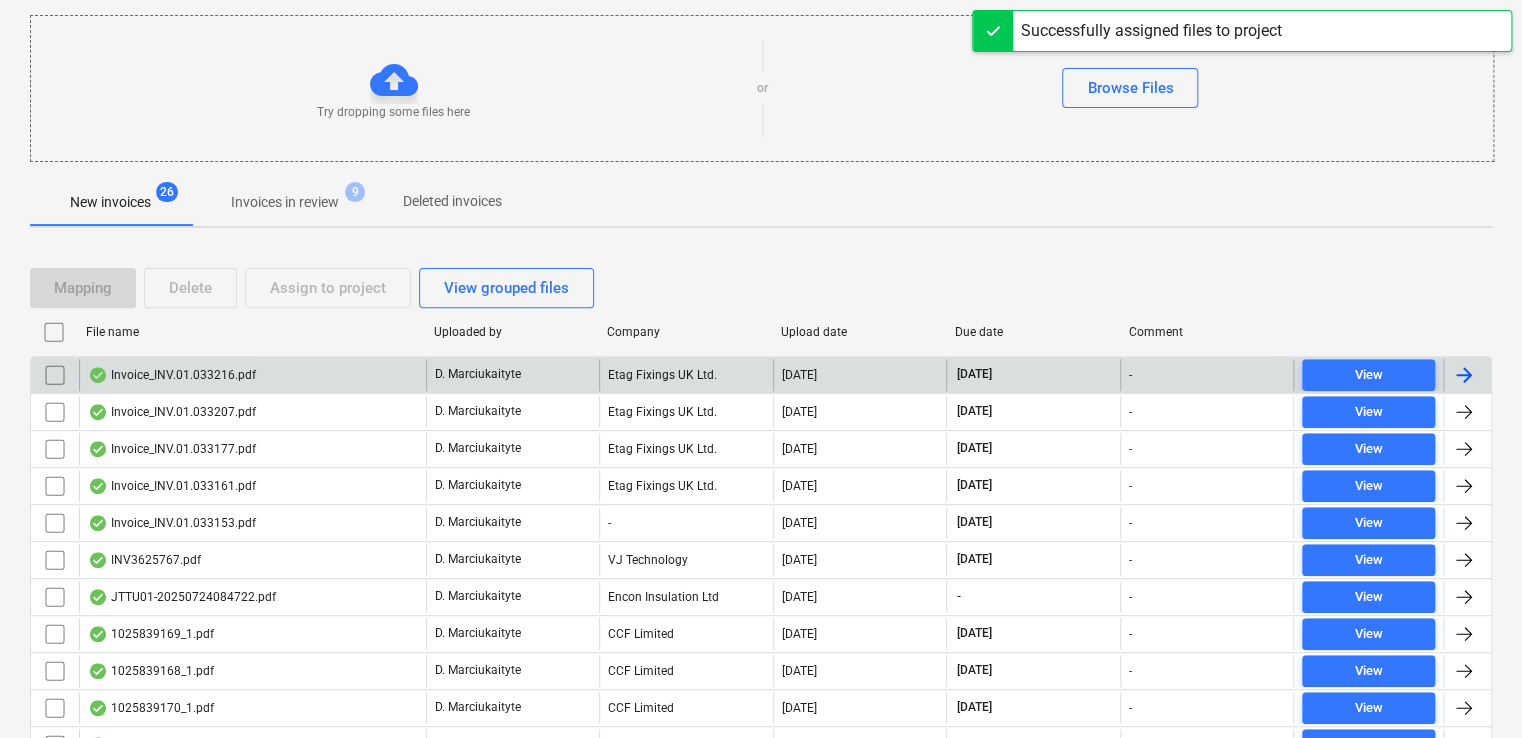 click on "Invoice_INV.01.033216.pdf" at bounding box center (252, 375) 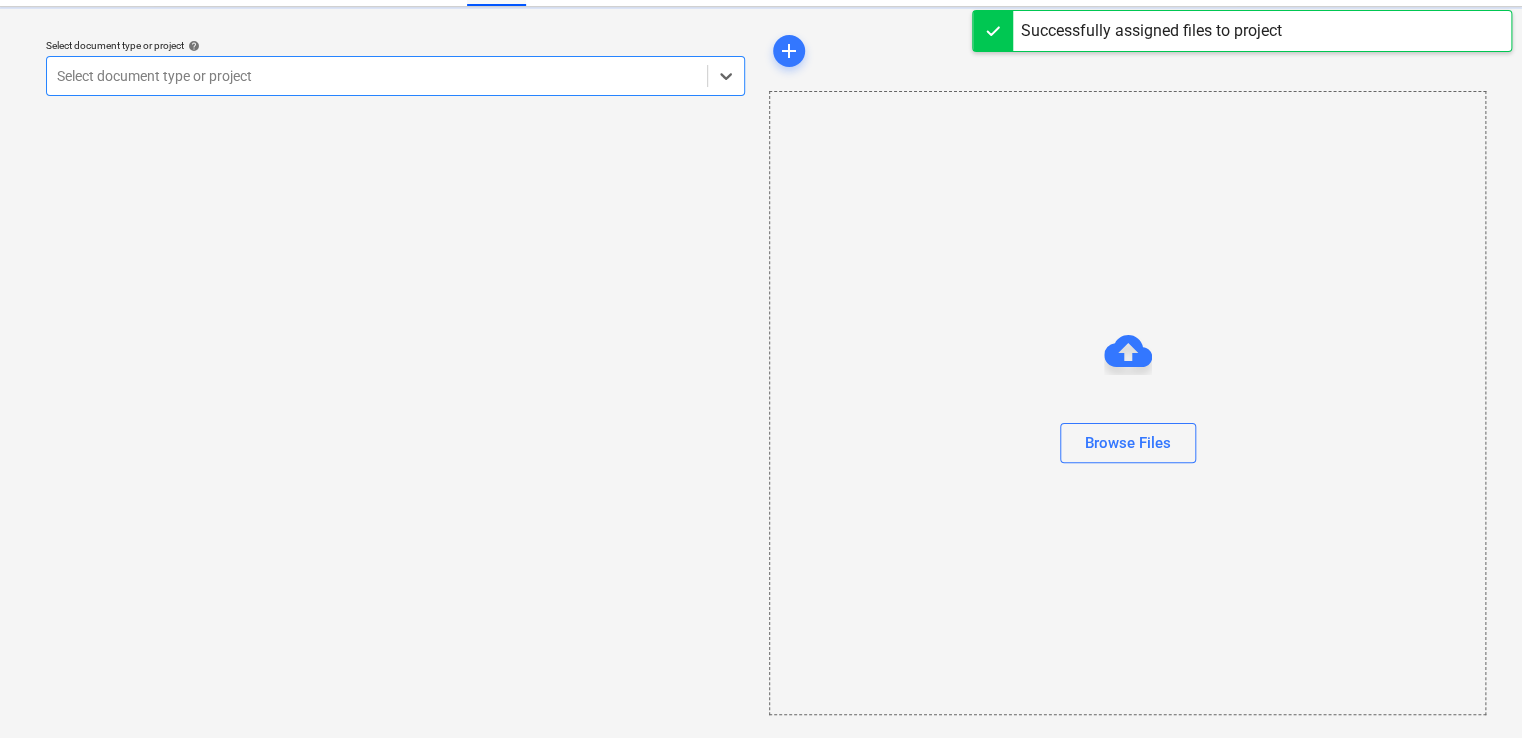 scroll, scrollTop: 0, scrollLeft: 0, axis: both 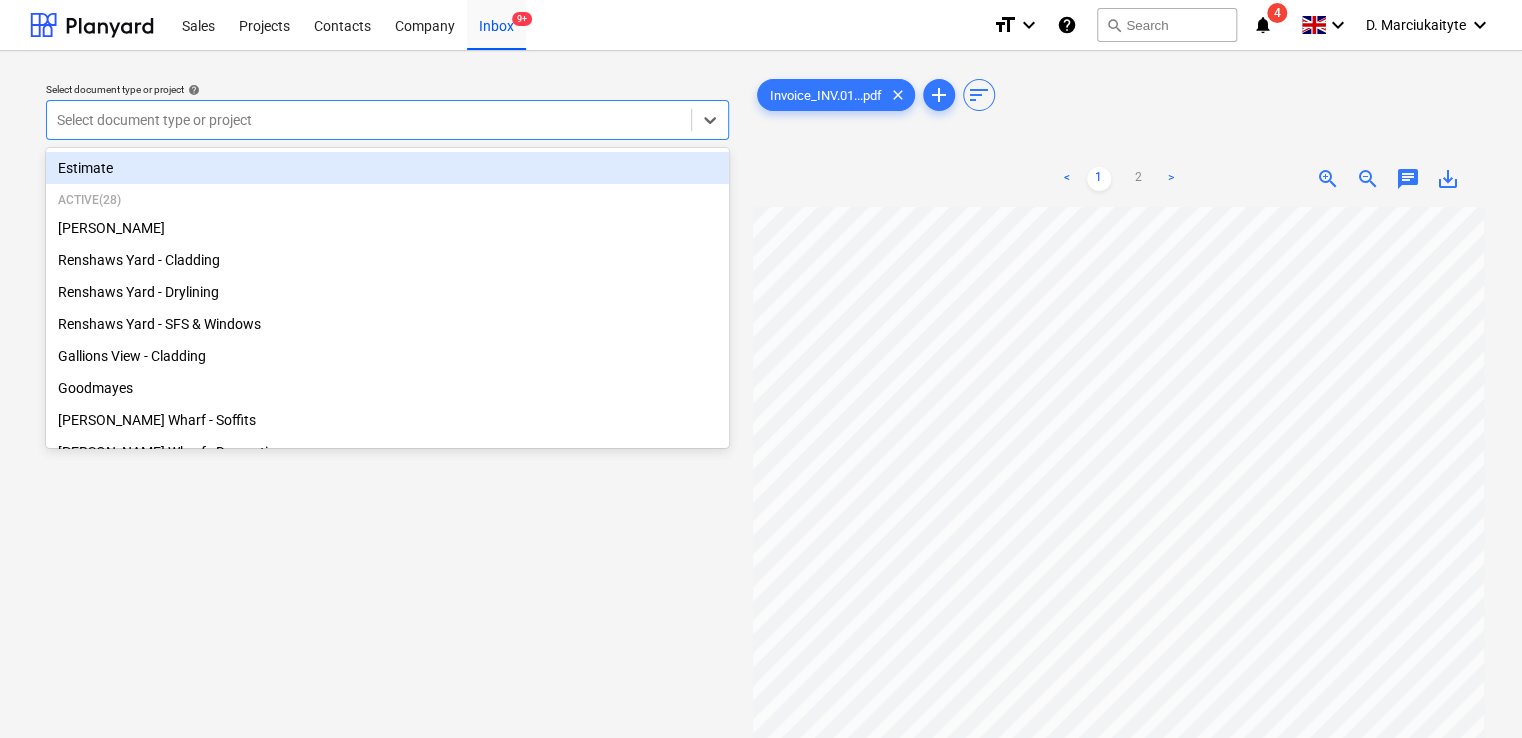 click on "Select document type or project" at bounding box center (369, 120) 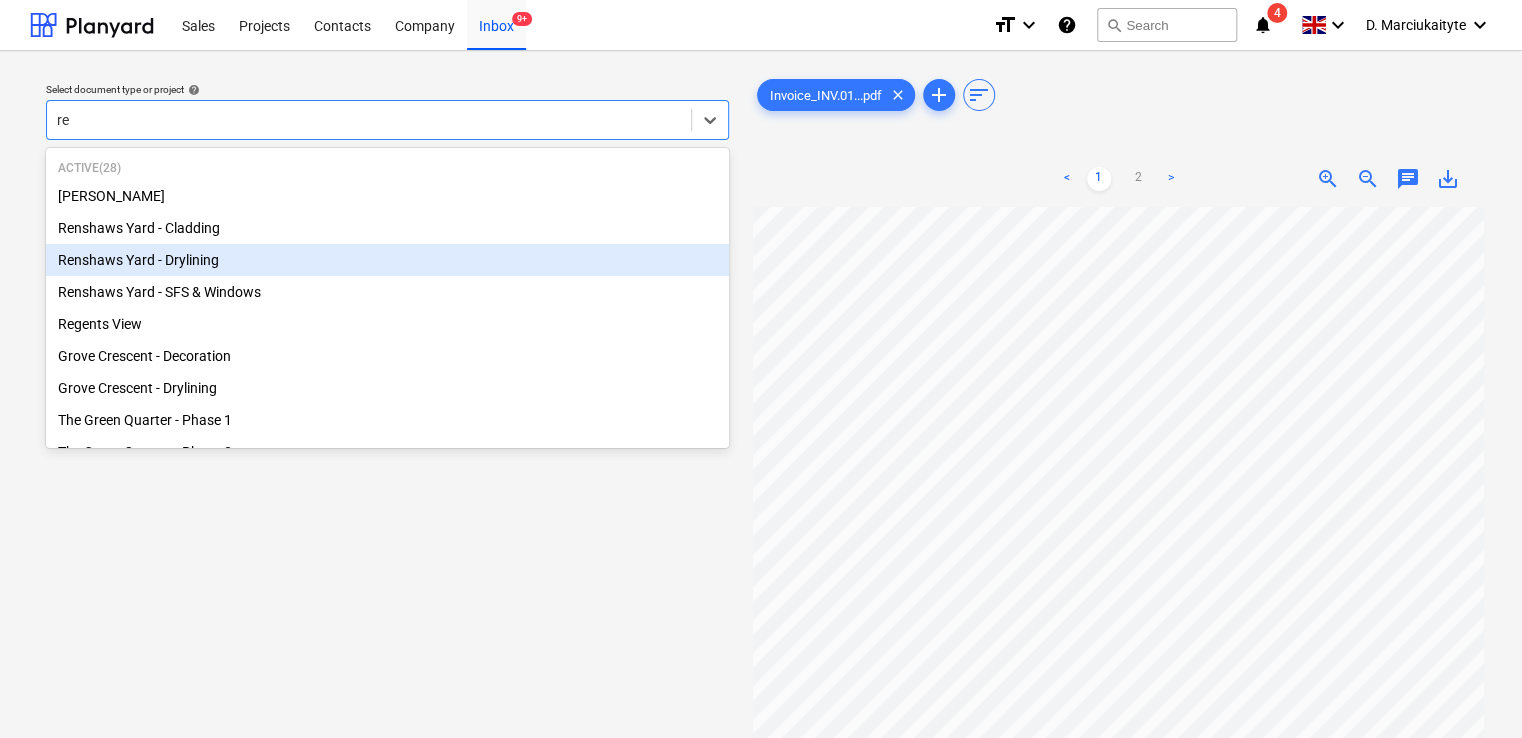 type on "reg" 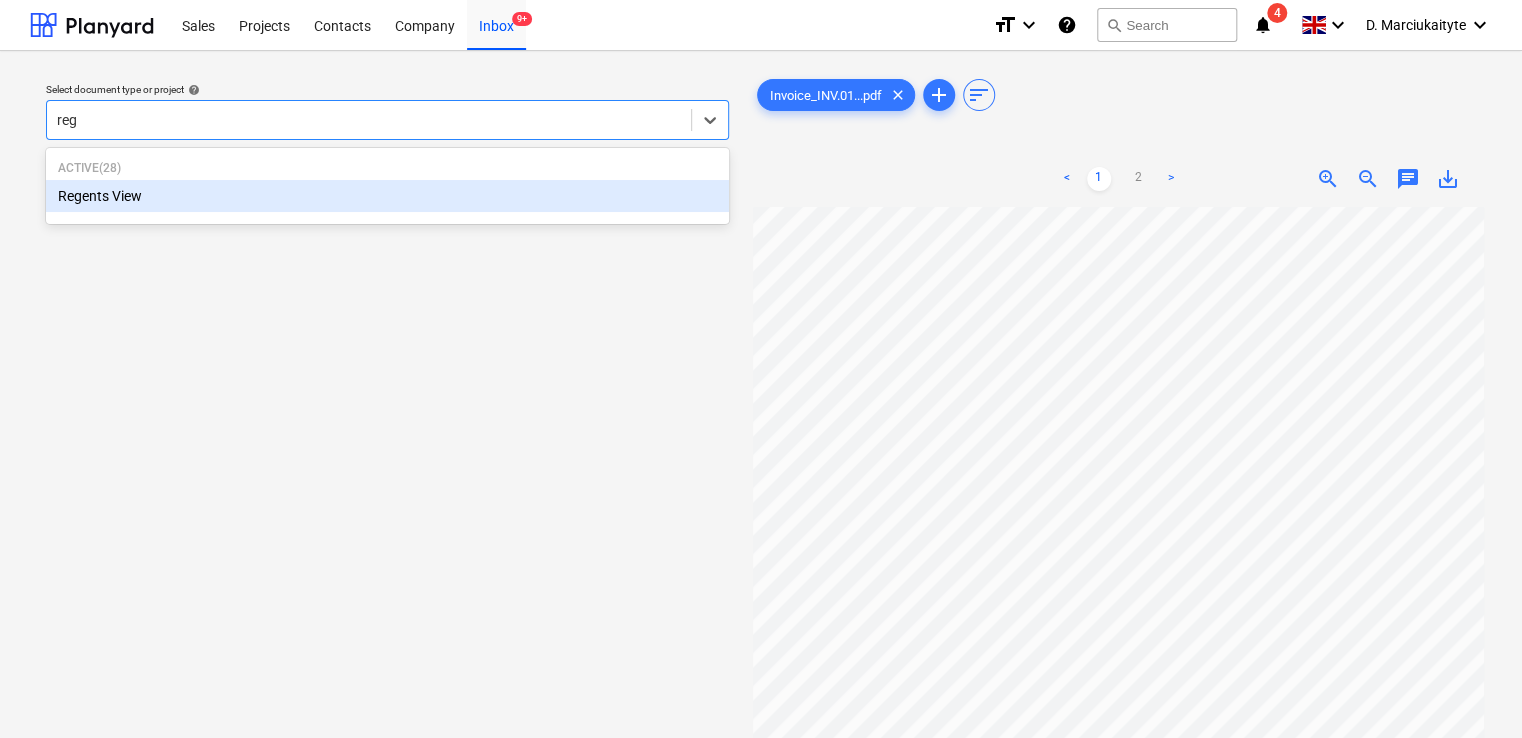 click on "Regents View" at bounding box center (387, 196) 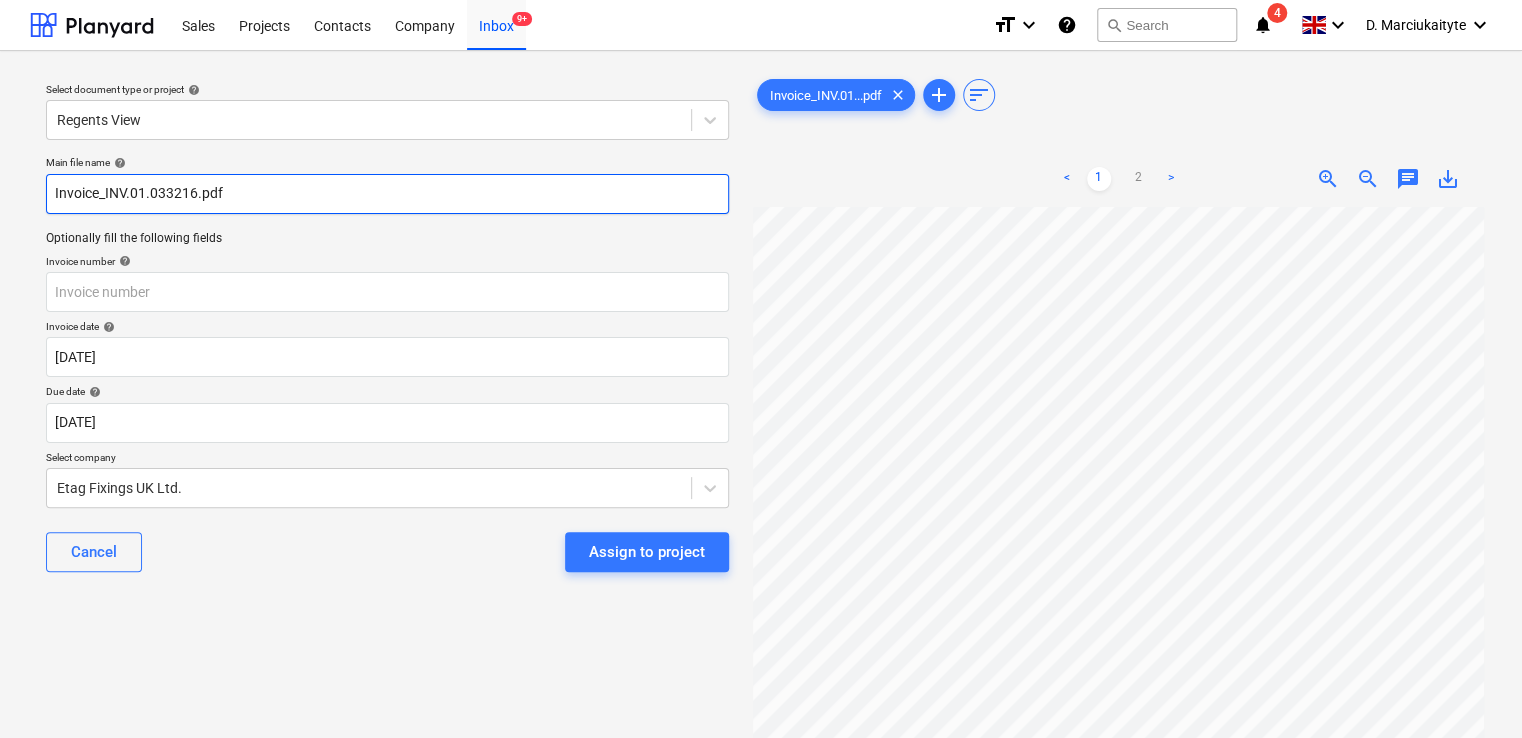 drag, startPoint x: 198, startPoint y: 194, endPoint x: 103, endPoint y: 197, distance: 95.047356 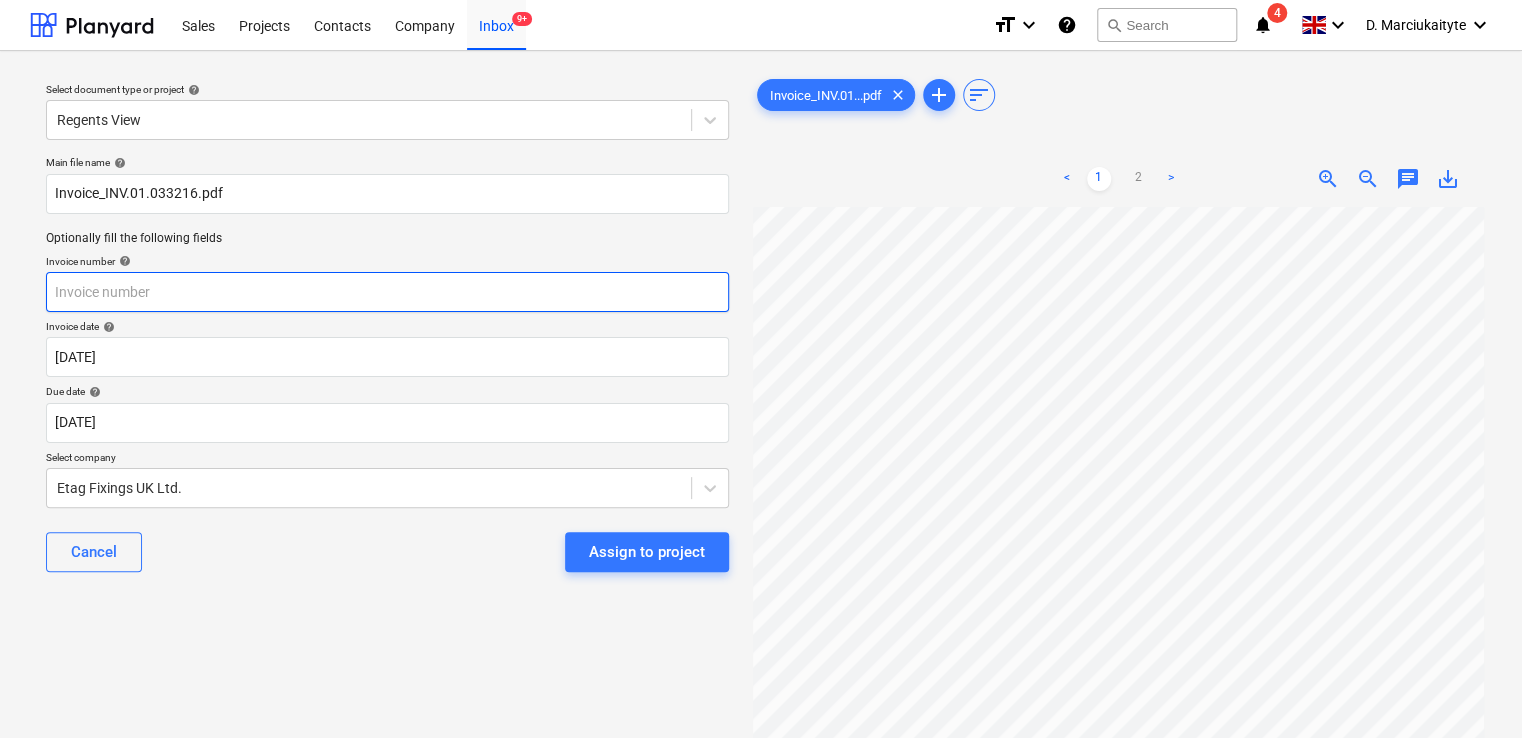 click at bounding box center [387, 292] 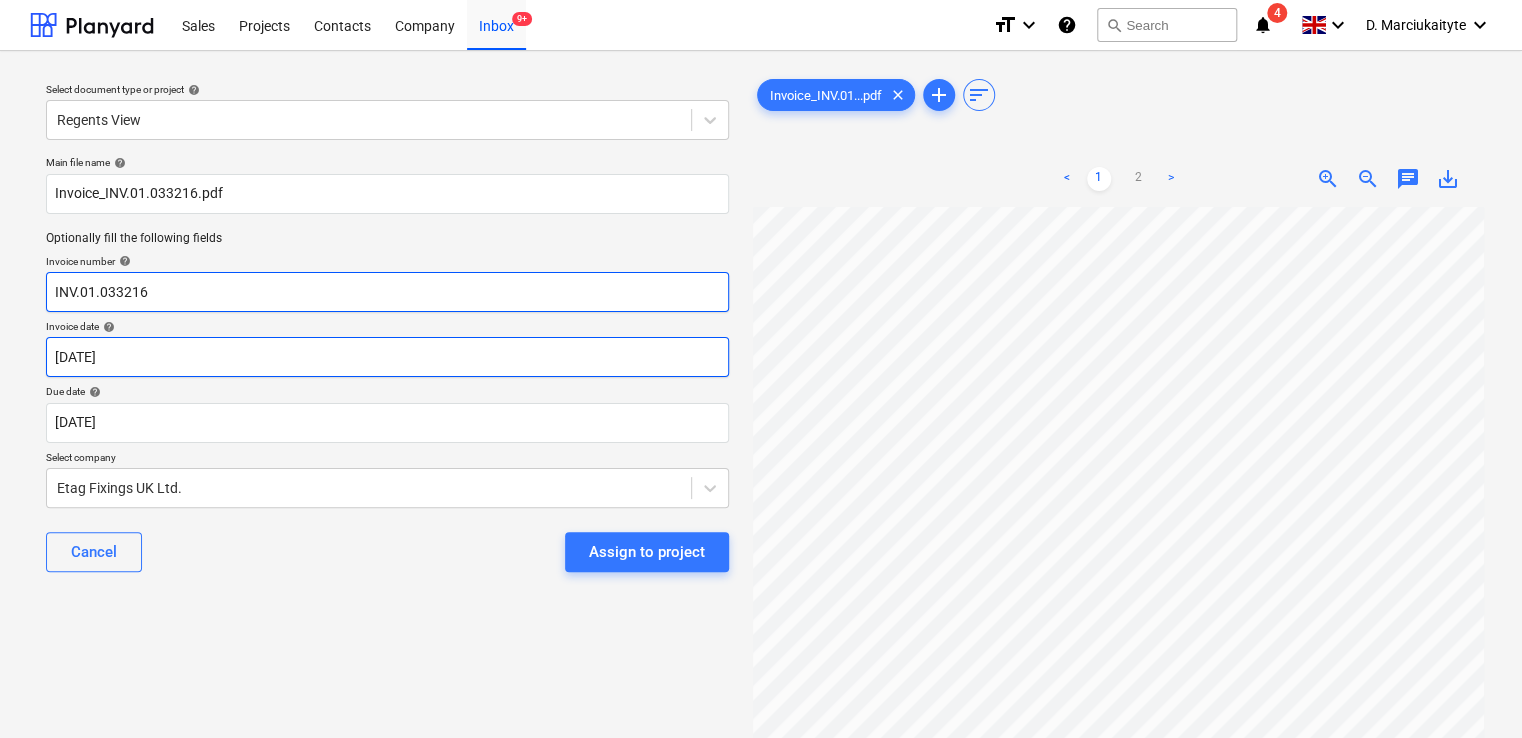 type on "INV.01.033216" 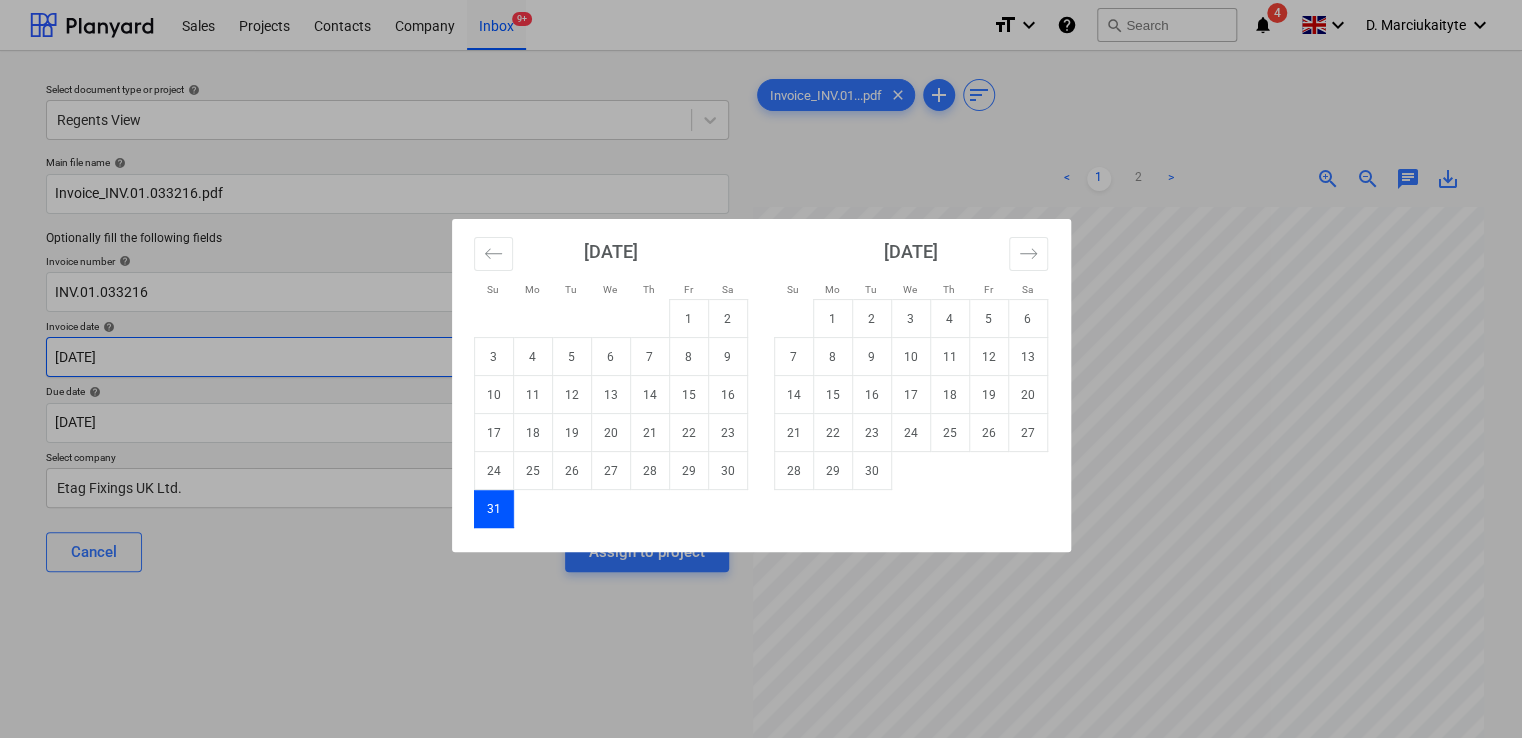 click on "Sales Projects Contacts Company Inbox 9+ format_size keyboard_arrow_down help search Search notifications 4 keyboard_arrow_down D. Marciukaityte keyboard_arrow_down Select document type or project help Regents View Main file name help Invoice_INV.01.033216.pdf Optionally fill the following fields Invoice number help INV.01.033216 Invoice date help [DATE] [DATE] Press the down arrow key to interact with the calendar and
select a date. Press the question mark key to get the keyboard shortcuts for changing dates. Due date help [DATE] [DATE] Press the down arrow key to interact with the calendar and
select a date. Press the question mark key to get the keyboard shortcuts for changing dates. Select company Etag Fixings UK Ltd.   Cancel Assign to project Invoice_INV.01...pdf clear add sort < 1 2 > zoom_in zoom_out chat 0 save_alt
Su Mo Tu We Th Fr Sa Su Mo Tu We Th Fr Sa [DATE] 1 2 3 4 5 6 7 8 9 10 11 12 13 14 15 16 17 18 19 20 21 22 23 24 25 26 27 28 29 30 [DATE]" at bounding box center (761, 369) 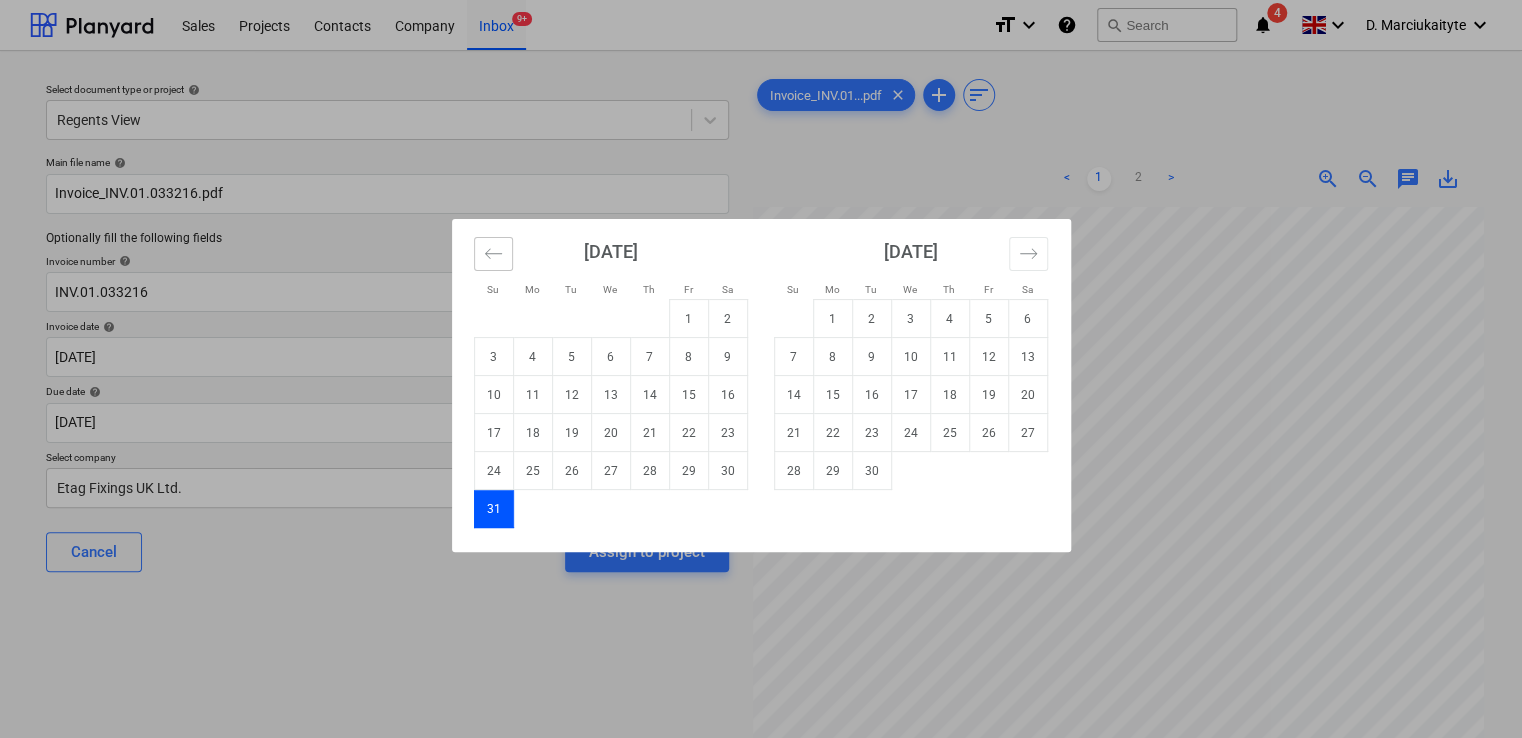 click 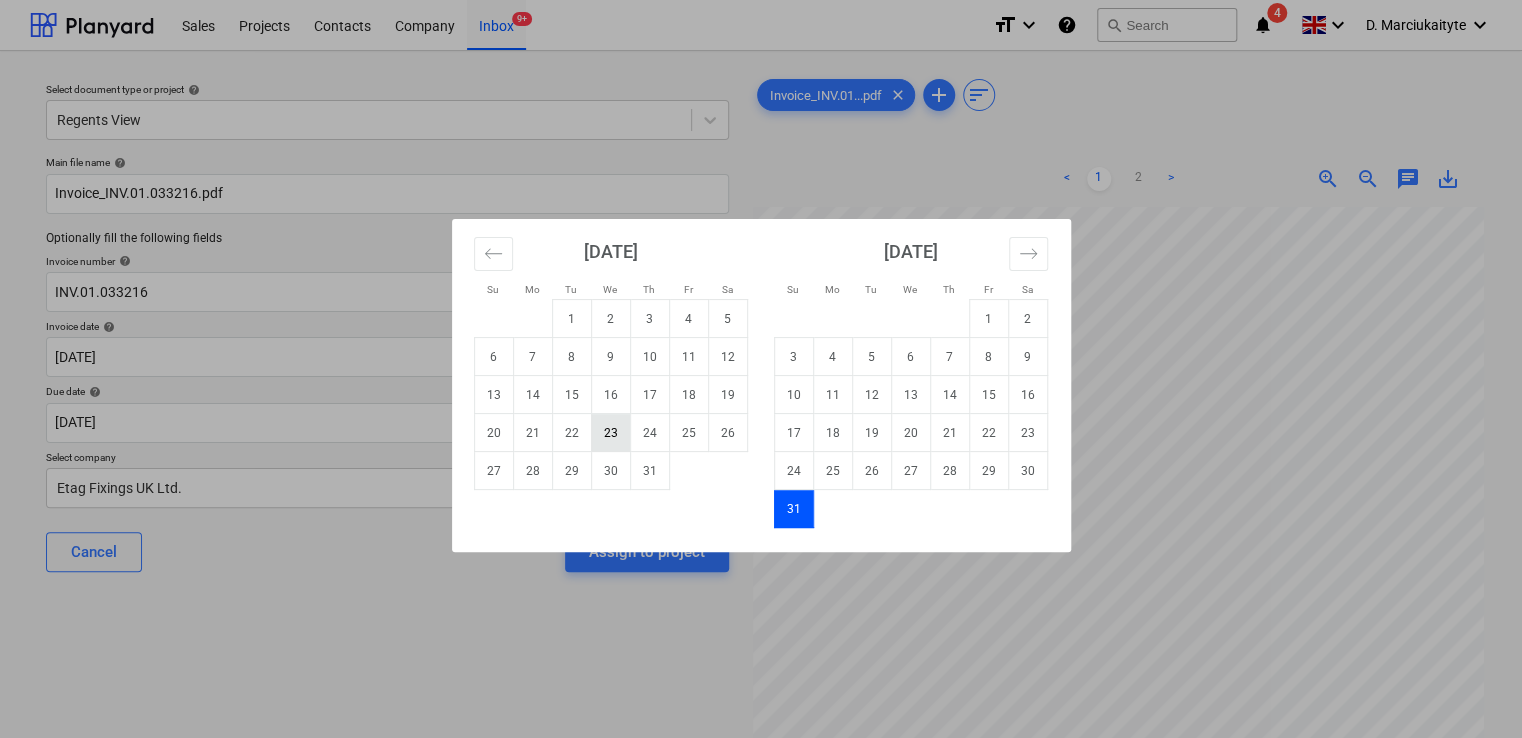 click on "23" at bounding box center [610, 433] 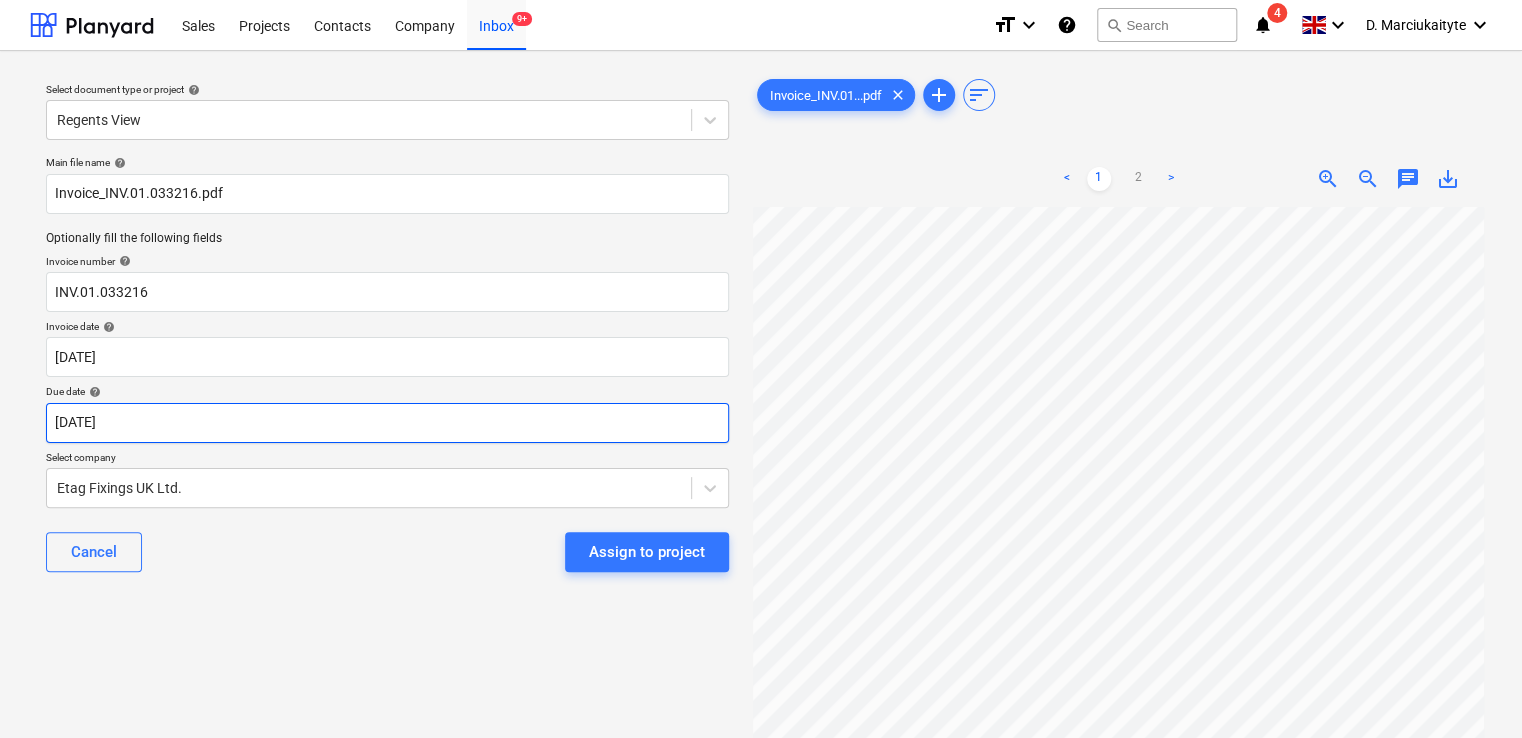 click on "Sales Projects Contacts Company Inbox 9+ format_size keyboard_arrow_down help search Search notifications 4 keyboard_arrow_down D. Marciukaityte keyboard_arrow_down Select document type or project help Regents View Main file name help Invoice_INV.01.033216.pdf Optionally fill the following fields Invoice number help INV.01.033216 Invoice date help [DATE] 23.07.2025 Press the down arrow key to interact with the calendar and
select a date. Press the question mark key to get the keyboard shortcuts for changing dates. Due date help [DATE] [DATE] Press the down arrow key to interact with the calendar and
select a date. Press the question mark key to get the keyboard shortcuts for changing dates. Select company Etag Fixings UK Ltd.   Cancel Assign to project Invoice_INV.01...pdf clear add sort < 1 2 > zoom_in zoom_out chat 0 save_alt" at bounding box center (761, 369) 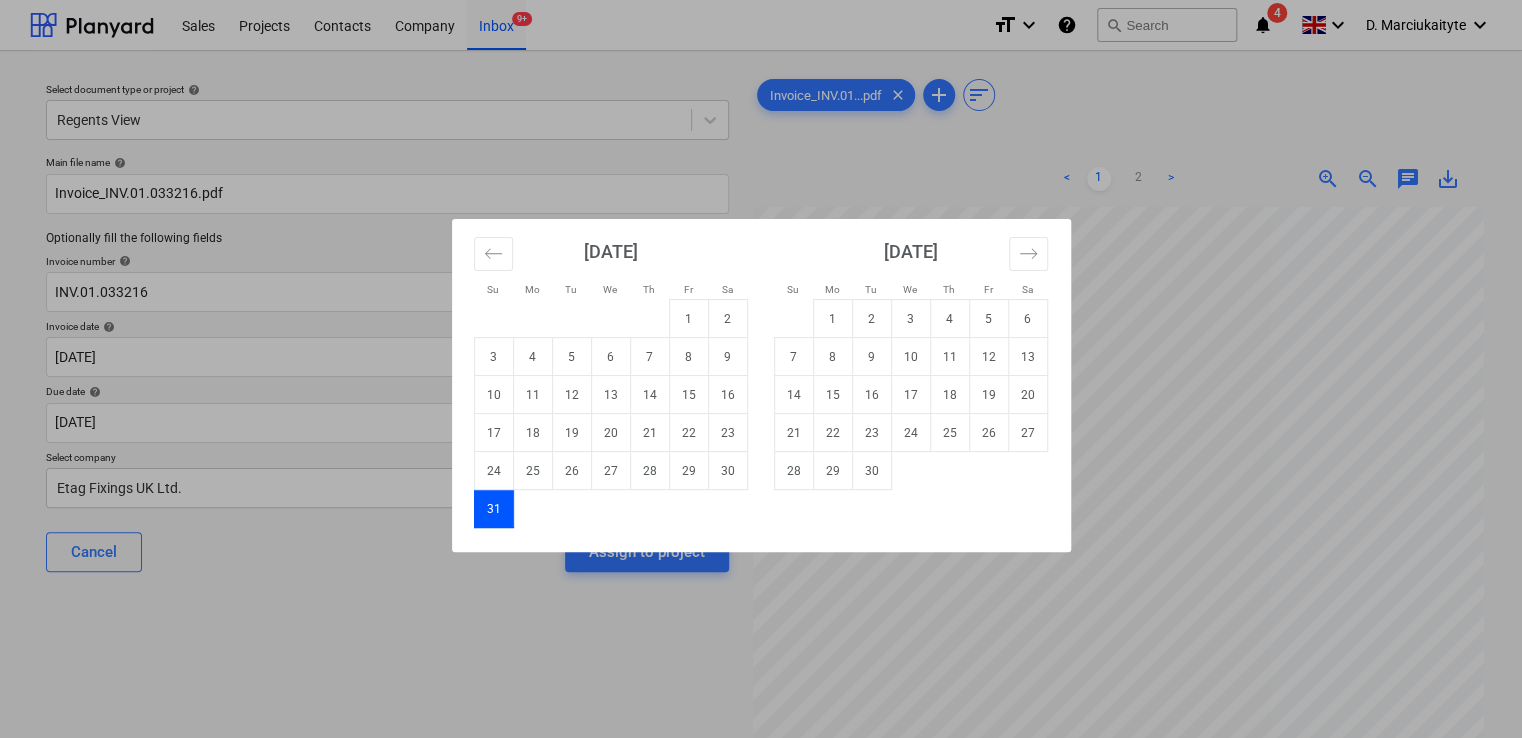 click on "Su Mo Tu We Th Fr Sa Su Mo Tu We Th Fr Sa [DATE] 1 2 3 4 5 6 7 8 9 10 11 12 13 14 15 16 17 18 19 20 21 22 23 24 25 26 27 28 29 30 [DATE] 1 2 3 4 5 6 7 8 9 10 11 12 13 14 15 16 17 18 19 20 21 22 23 24 25 26 27 28 29 30 31 [DATE] 1 2 3 4 5 6 7 8 9 10 11 12 13 14 15 16 17 18 19 20 21 22 23 24 25 26 27 28 29 [DATE] 1 2 3 4 5 6 7 8 9 10 11 12 13 14 15 16 17 18 19 20 21 22 23 24 25 26 27 28 29 30 31" at bounding box center [761, 369] 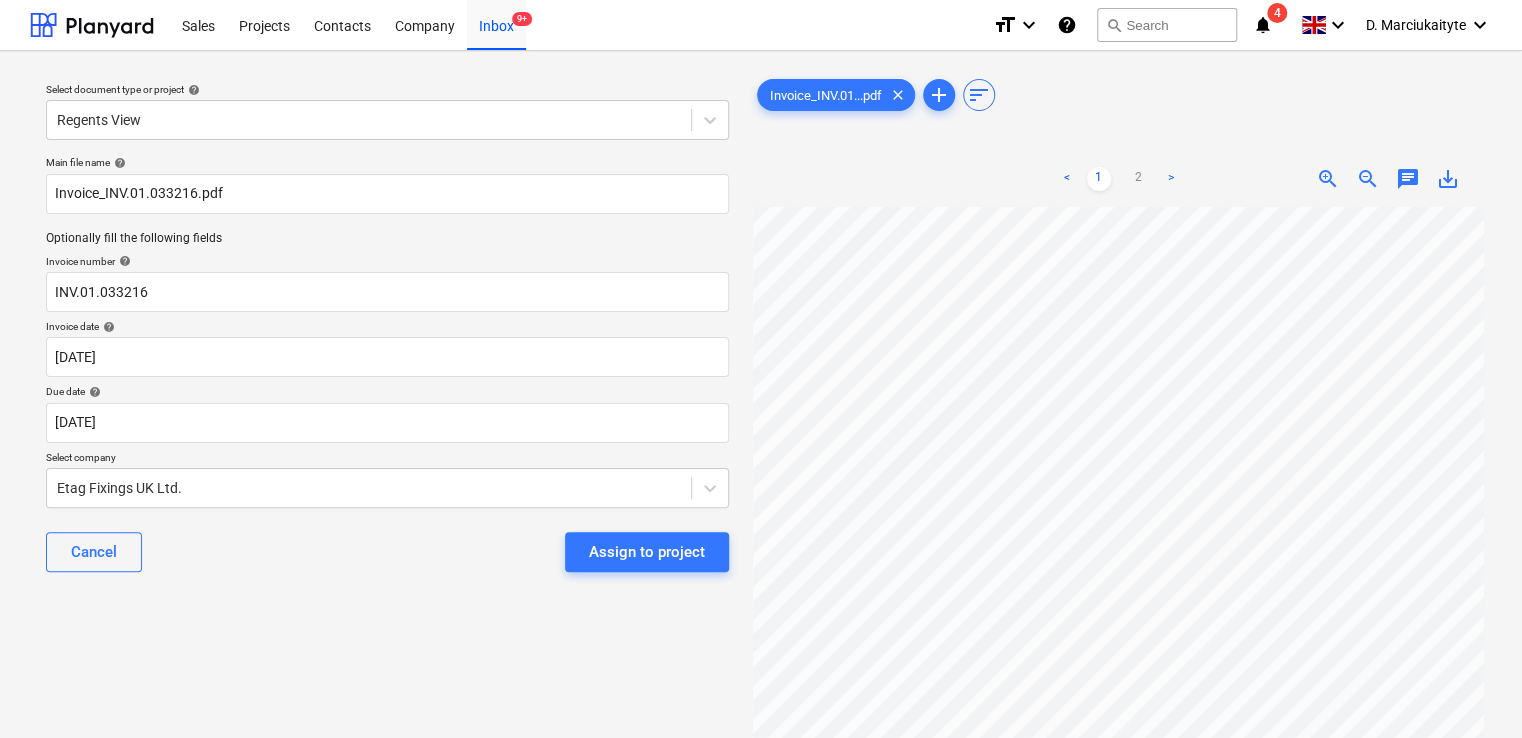 click on "Cancel Assign to project" at bounding box center [387, 552] 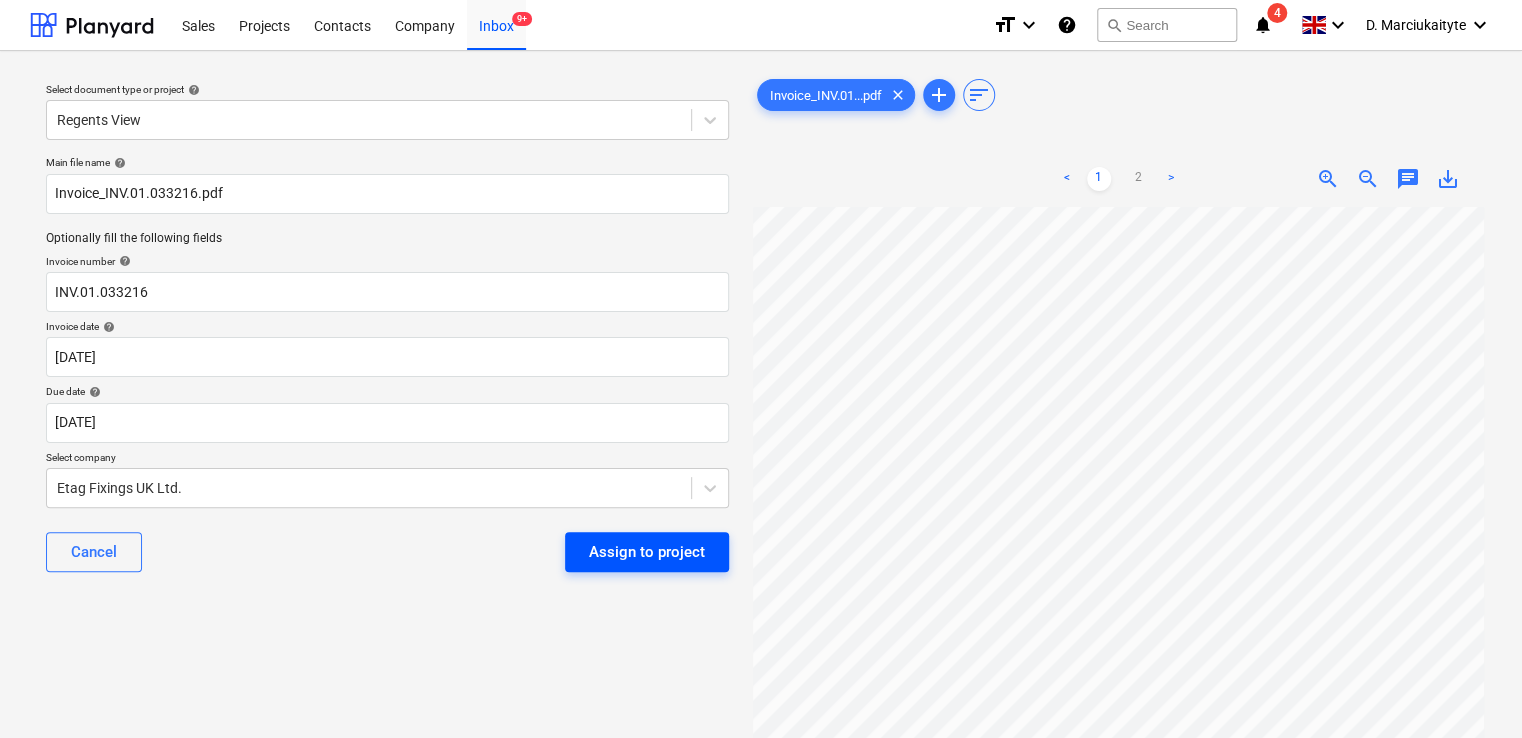 click on "Assign to project" at bounding box center (647, 552) 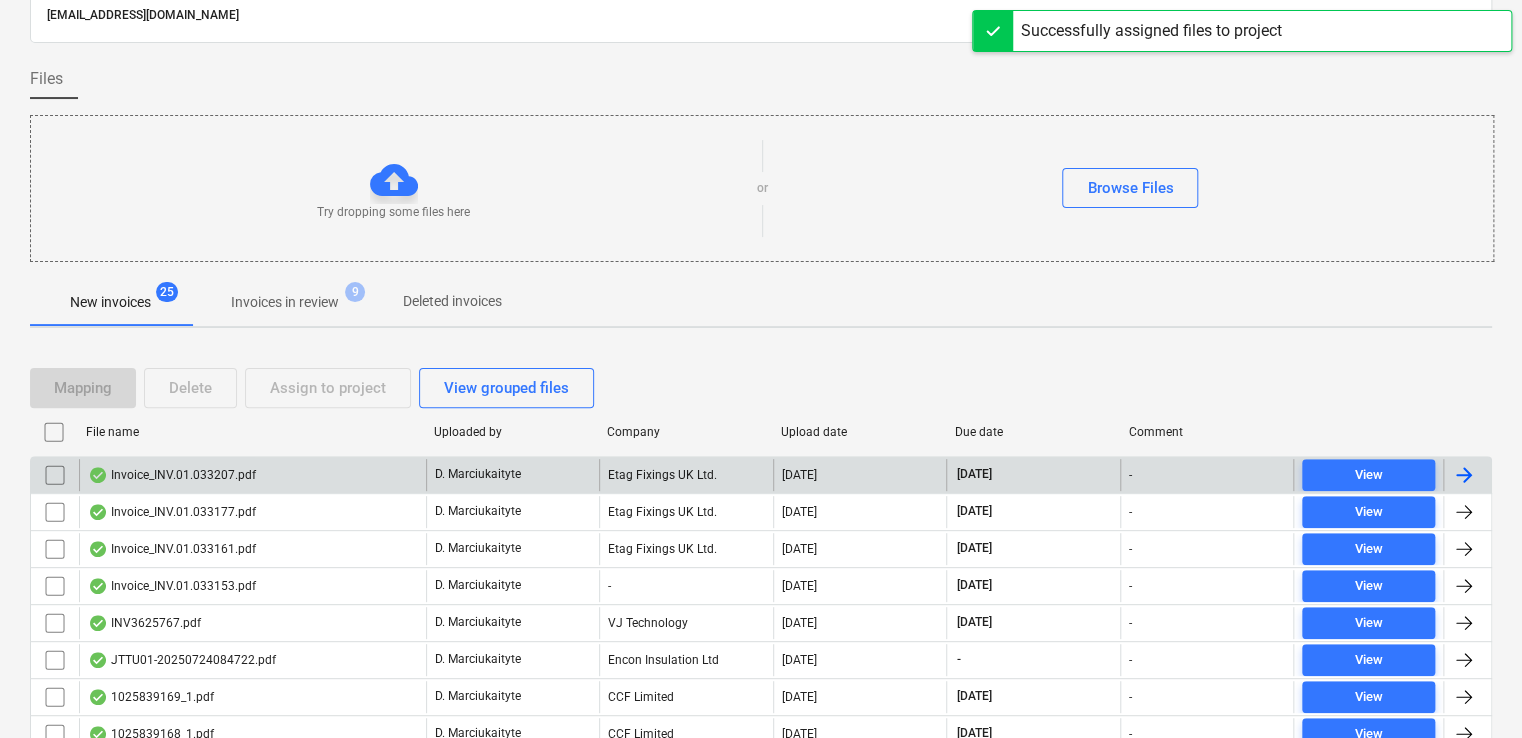 click on "Invoice_INV.01.033207.pdf" at bounding box center [172, 475] 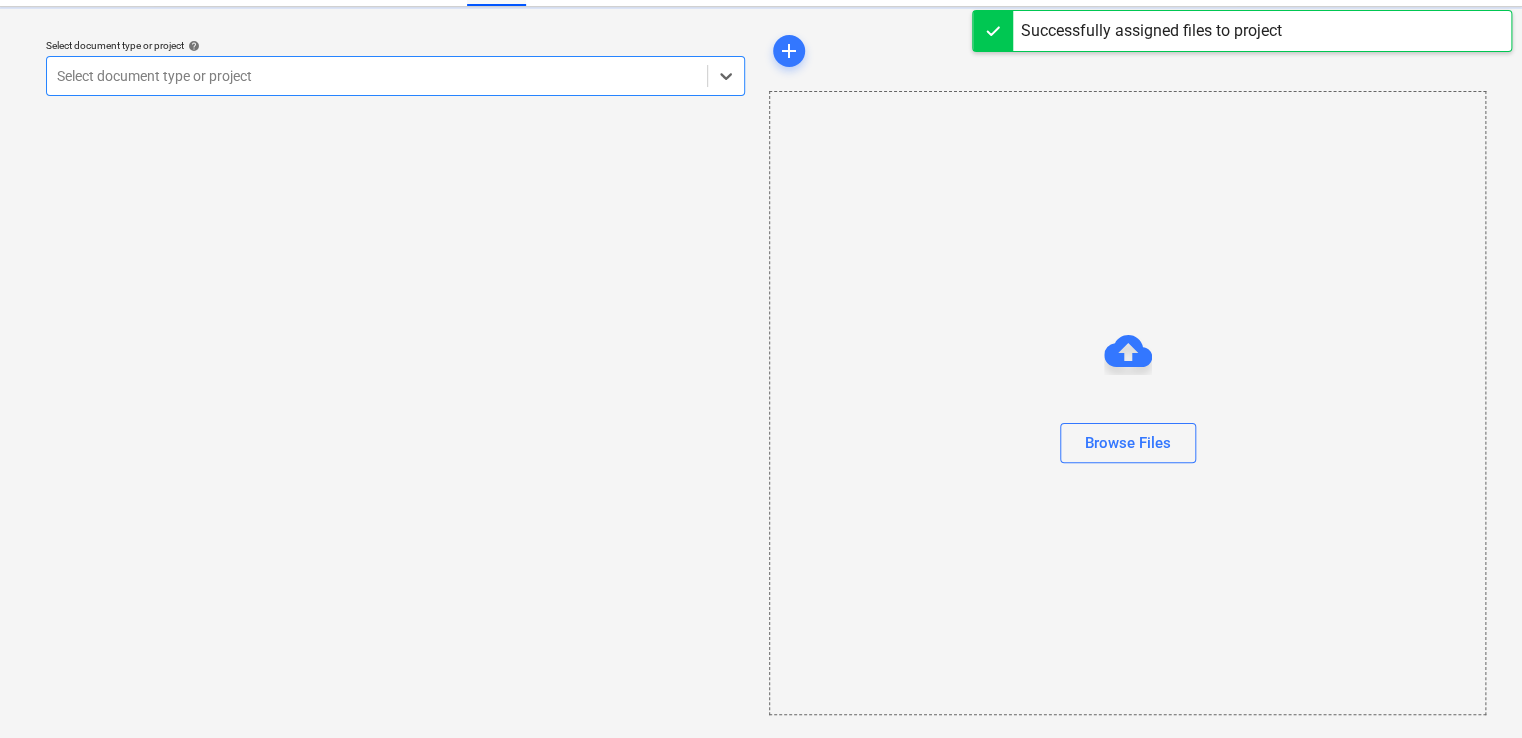 scroll, scrollTop: 0, scrollLeft: 0, axis: both 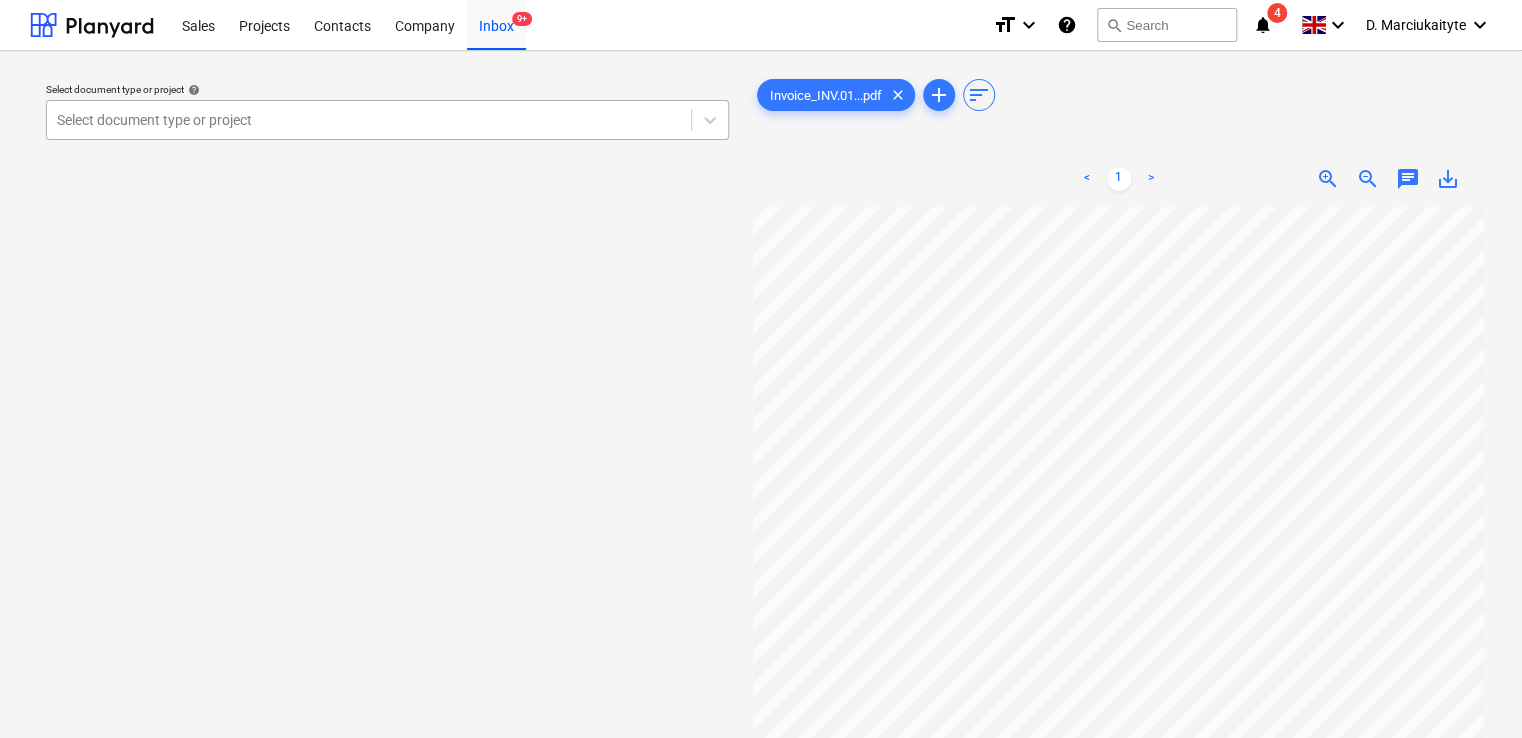 click at bounding box center (369, 120) 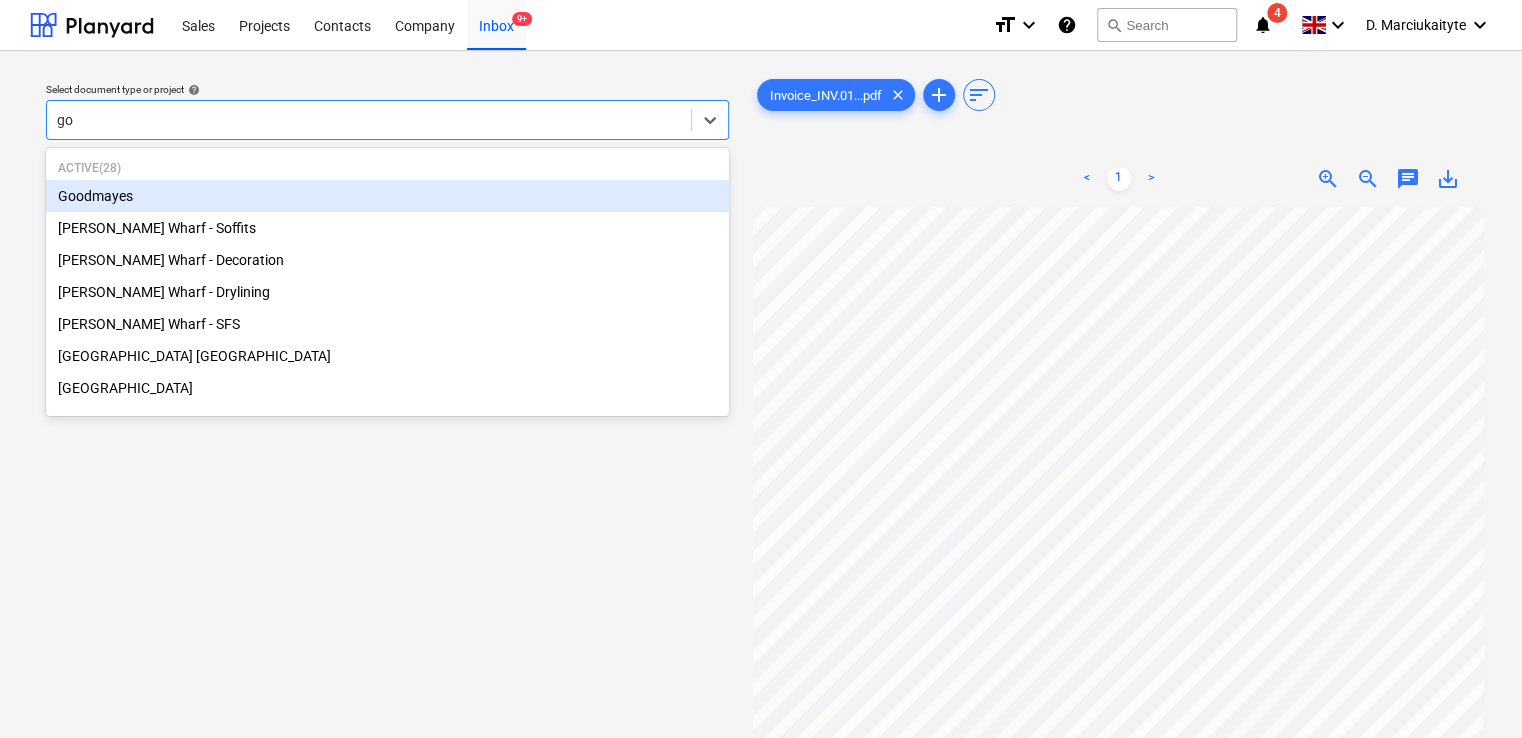 type on "goo" 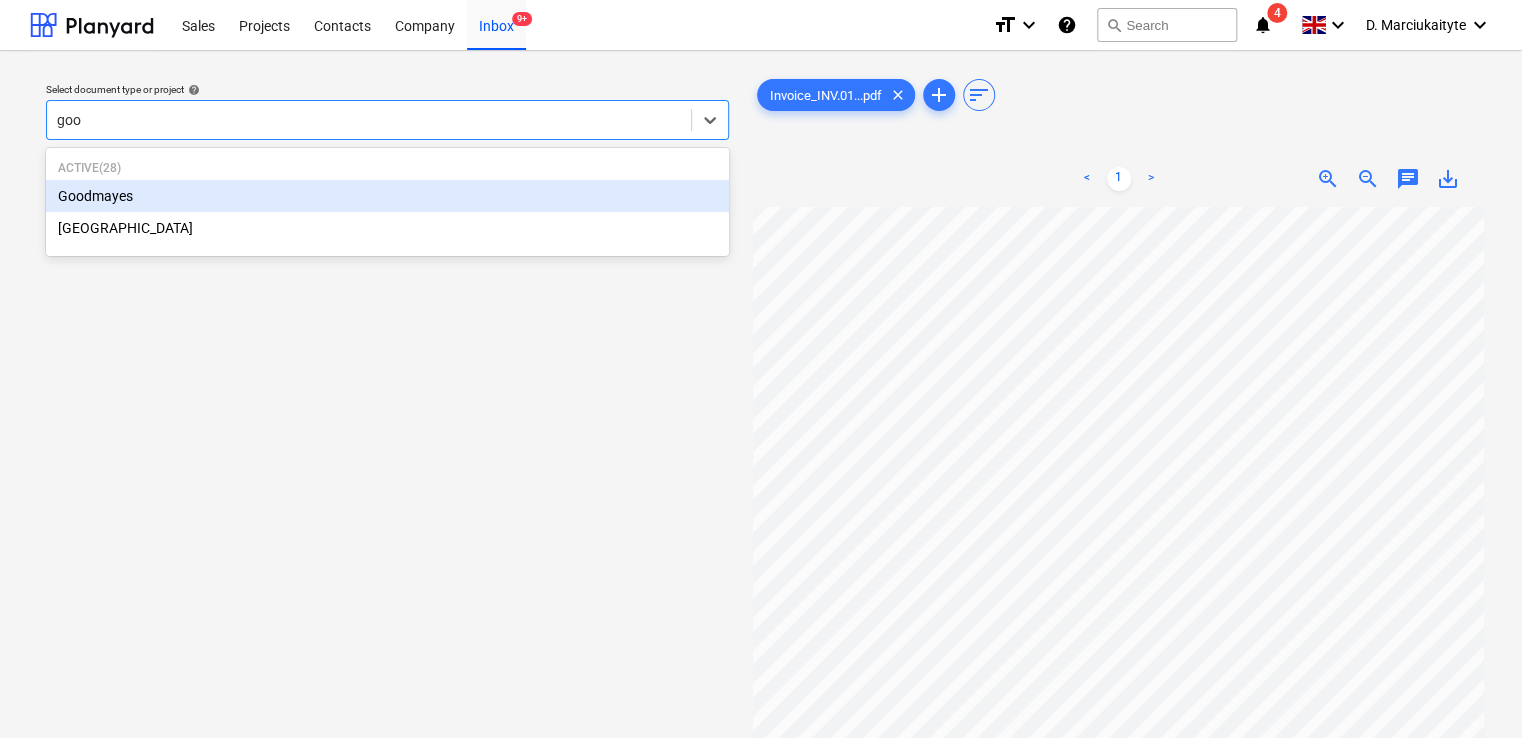 click on "Goodmayes" at bounding box center (387, 196) 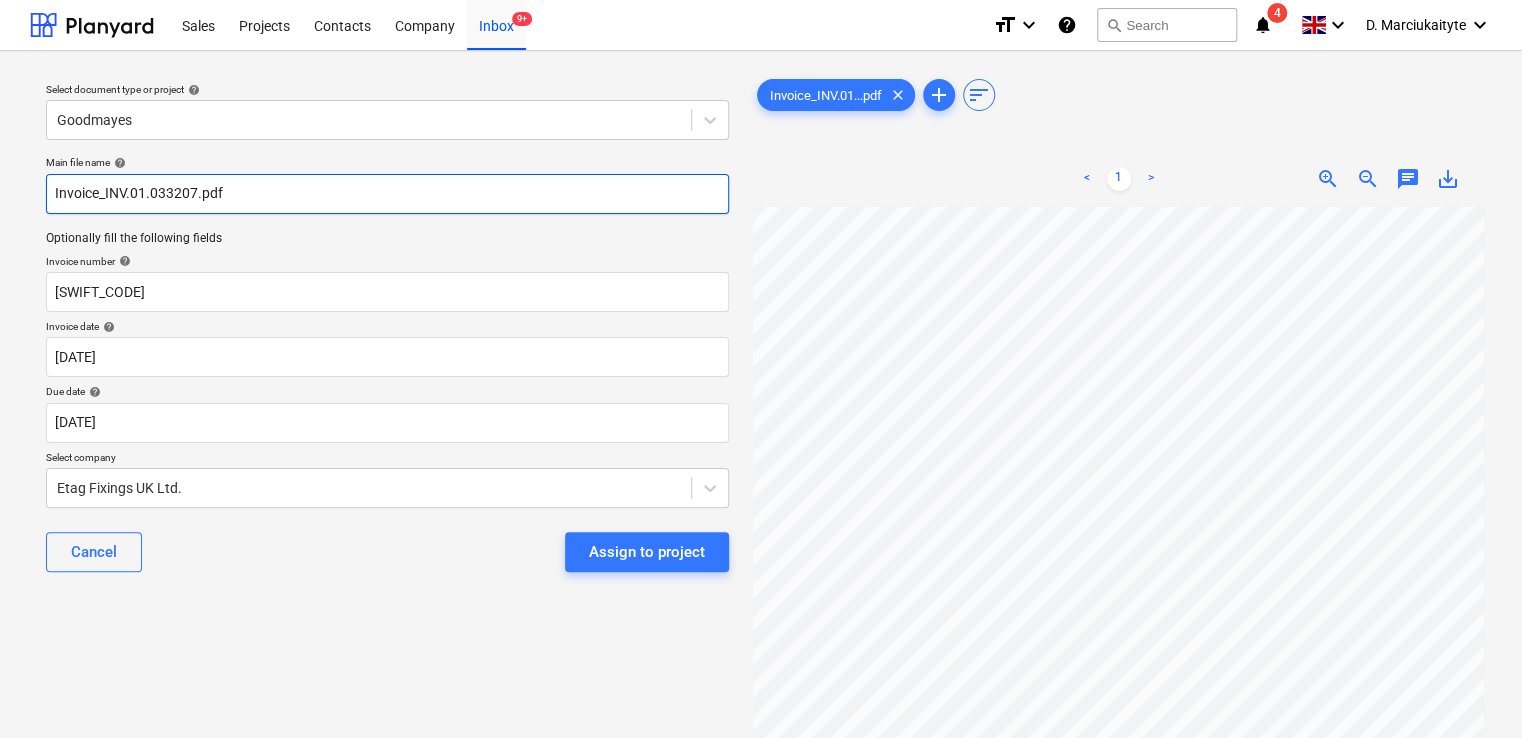 drag, startPoint x: 195, startPoint y: 197, endPoint x: 104, endPoint y: 197, distance: 91 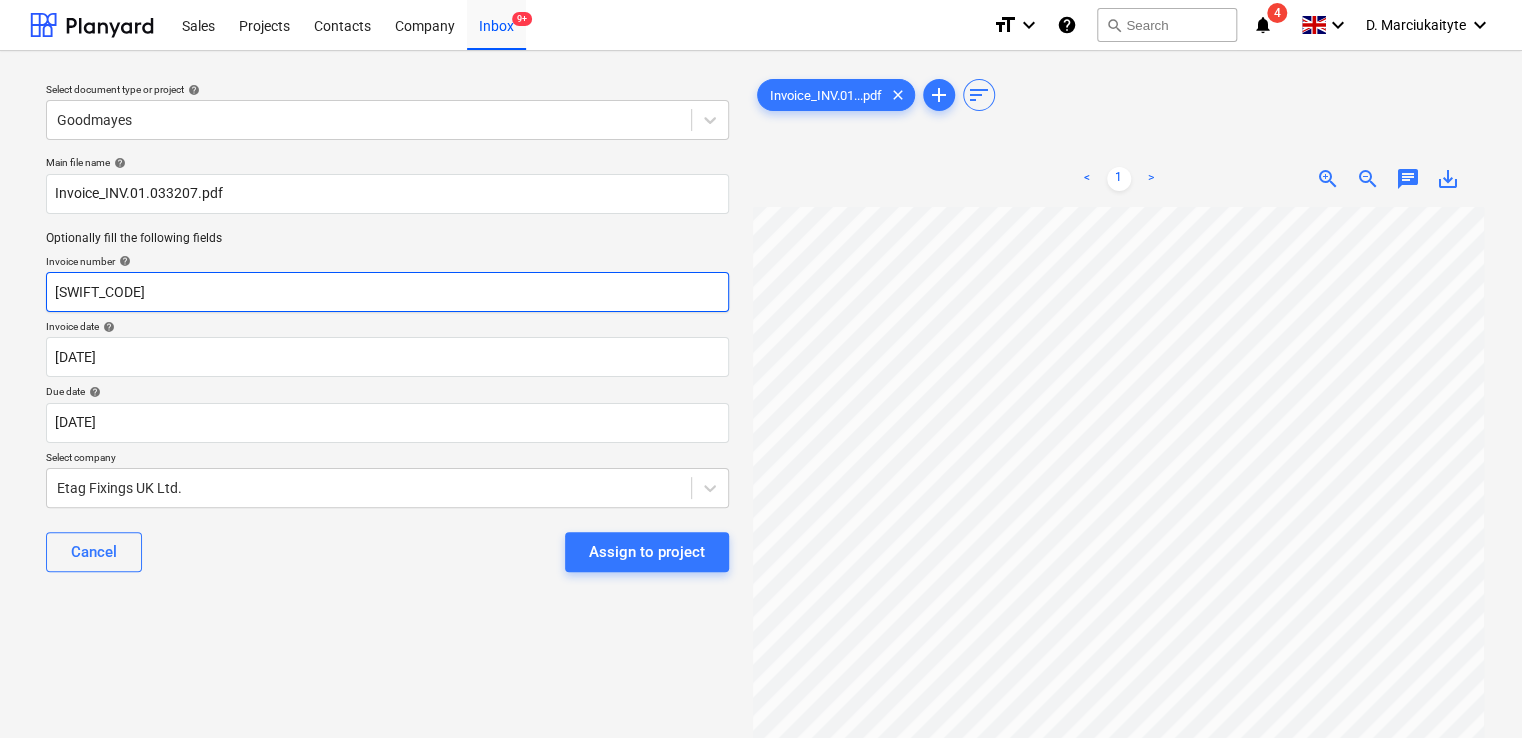 drag, startPoint x: 244, startPoint y: 302, endPoint x: -70, endPoint y: 292, distance: 314.1592 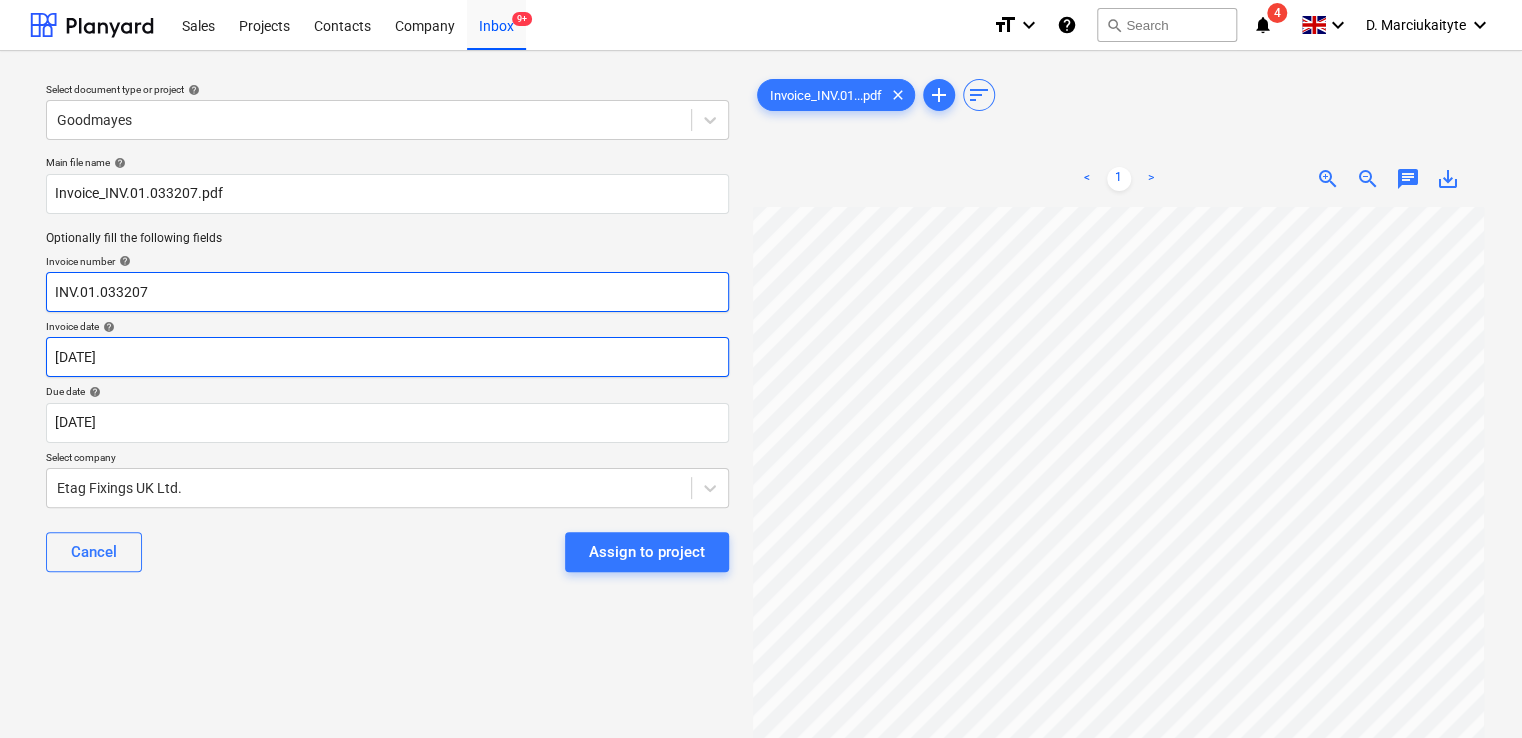 type on "INV.01.033207" 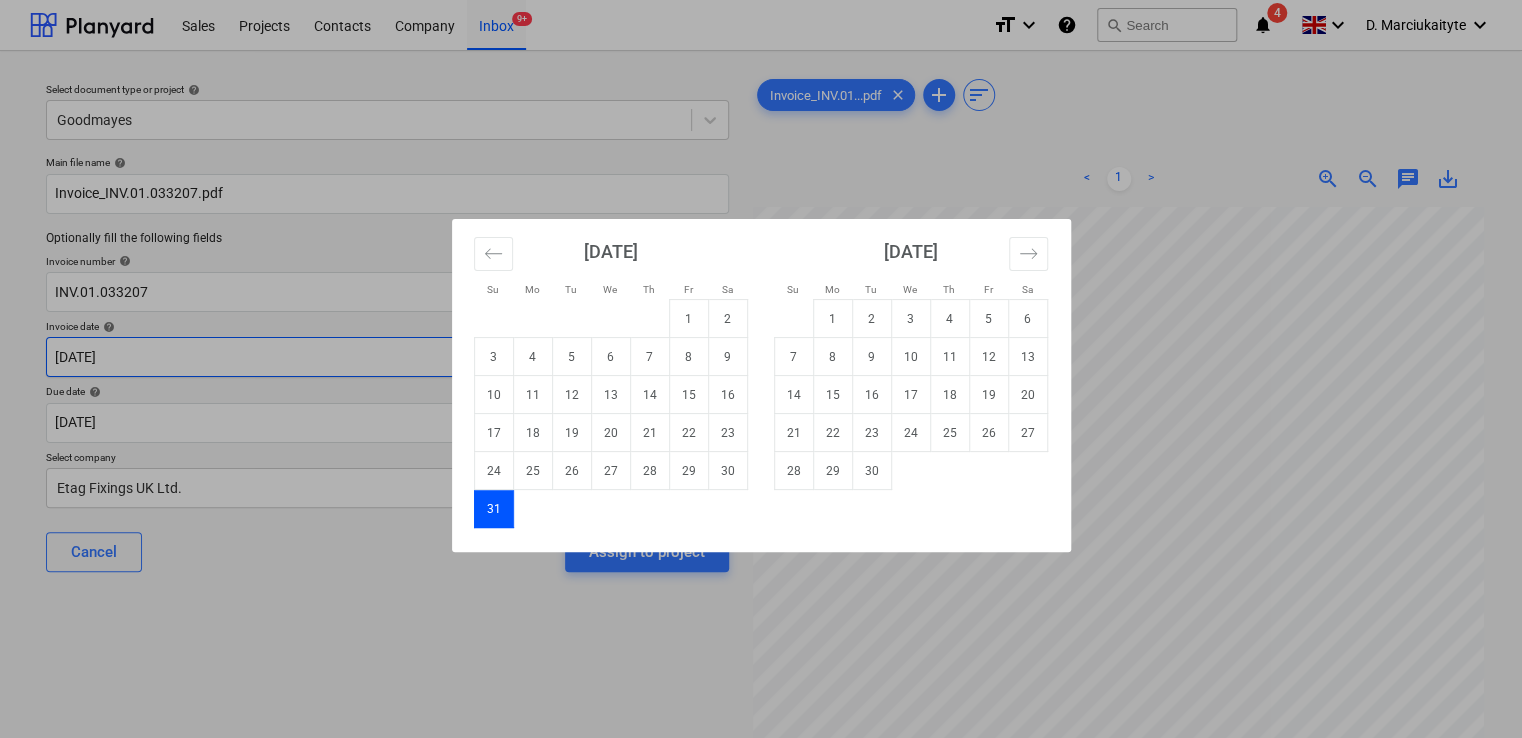 click on "Sales Projects Contacts Company Inbox 9+ format_size keyboard_arrow_down help search Search notifications 4 keyboard_arrow_down D. Marciukaityte keyboard_arrow_down Select document type or project help Goodmayes Main file name help Invoice_INV.01.033207.pdf Optionally fill the following fields Invoice number help INV.01.033207 Invoice date help [DATE] [DATE] Press the down arrow key to interact with the calendar and
select a date. Press the question mark key to get the keyboard shortcuts for changing dates. Due date help [DATE] [DATE] Press the down arrow key to interact with the calendar and
select a date. Press the question mark key to get the keyboard shortcuts for changing dates. Select company Etag Fixings UK Ltd.   Cancel Assign to project Invoice_INV.01...pdf clear add sort < 1 > zoom_in zoom_out chat 0 save_alt
Su Mo Tu We Th Fr Sa Su Mo Tu We Th Fr Sa [DATE] 1 2 3 4 5 6 7 8 9 10 11 12 13 14 15 16 17 18 19 20 21 22 23 24 25 26 27 28 29 30 [DATE] 1 2 3" at bounding box center (761, 369) 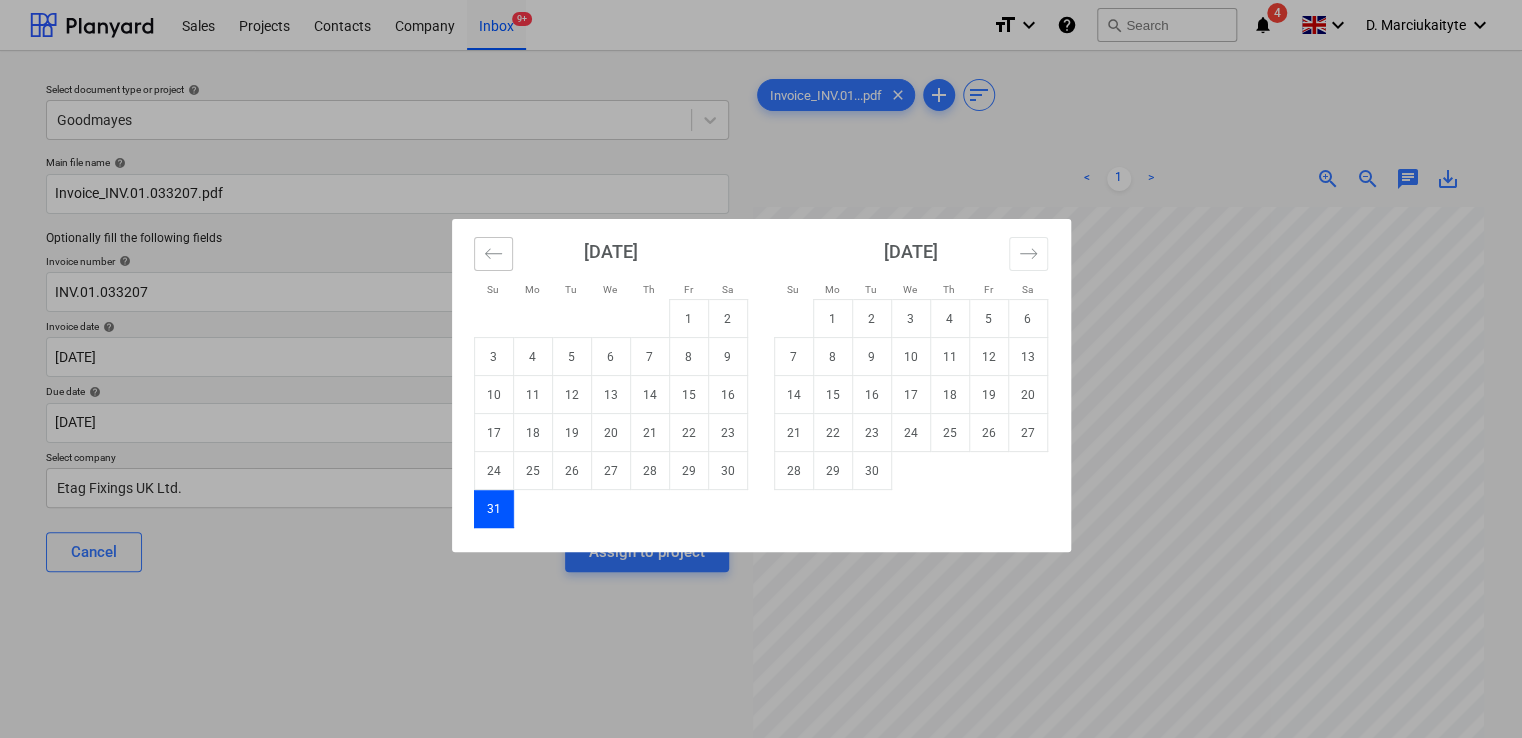 click at bounding box center (493, 254) 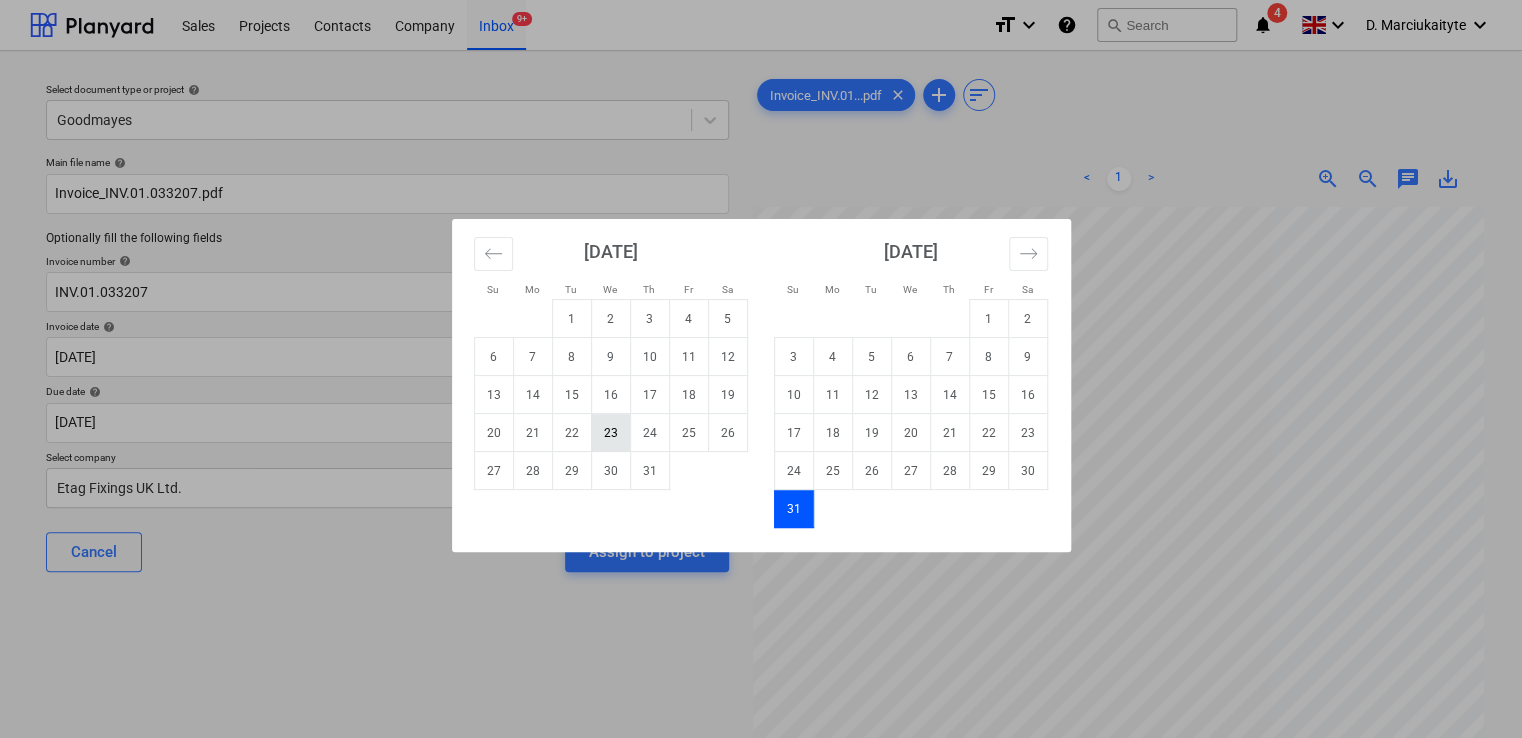 click on "23" at bounding box center (610, 433) 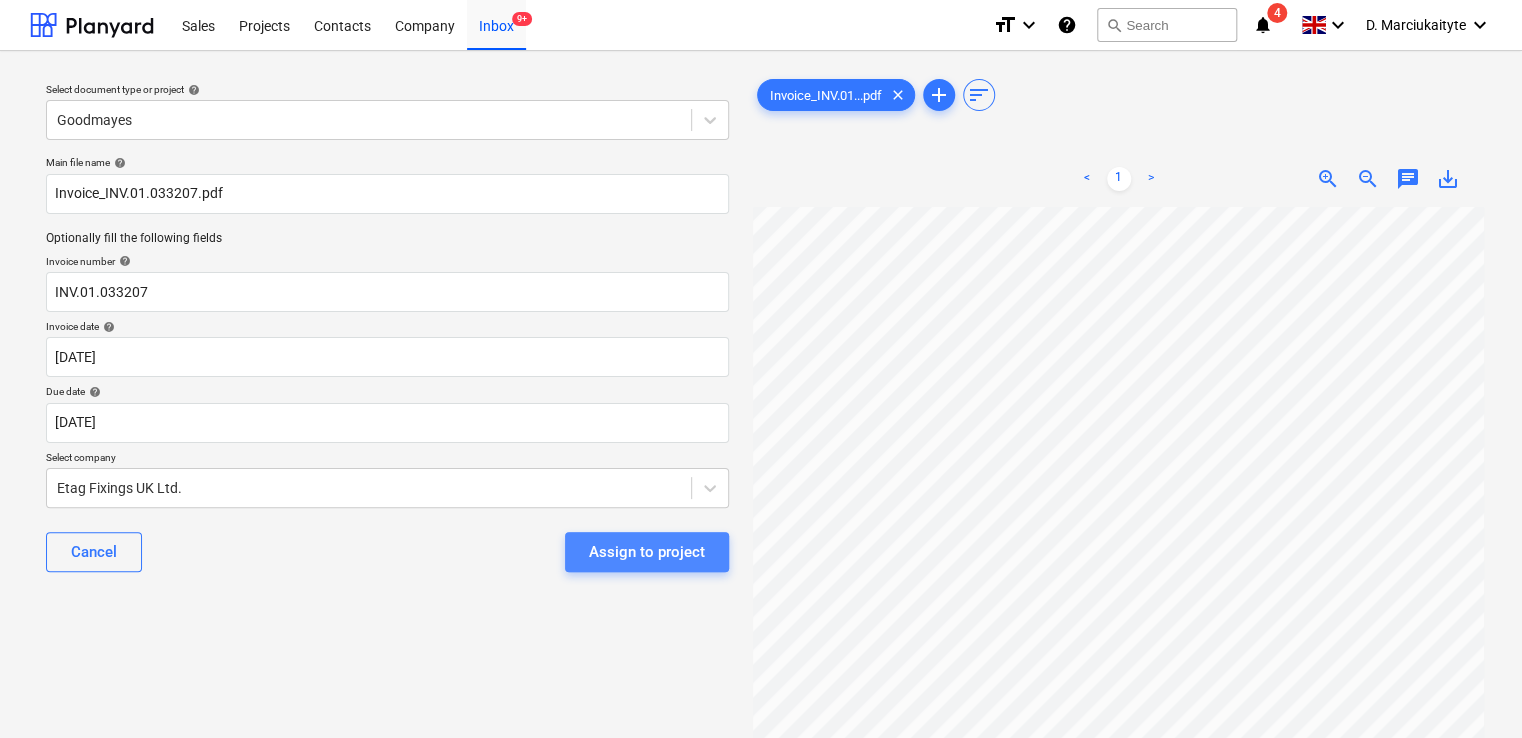 click on "Assign to project" at bounding box center (647, 552) 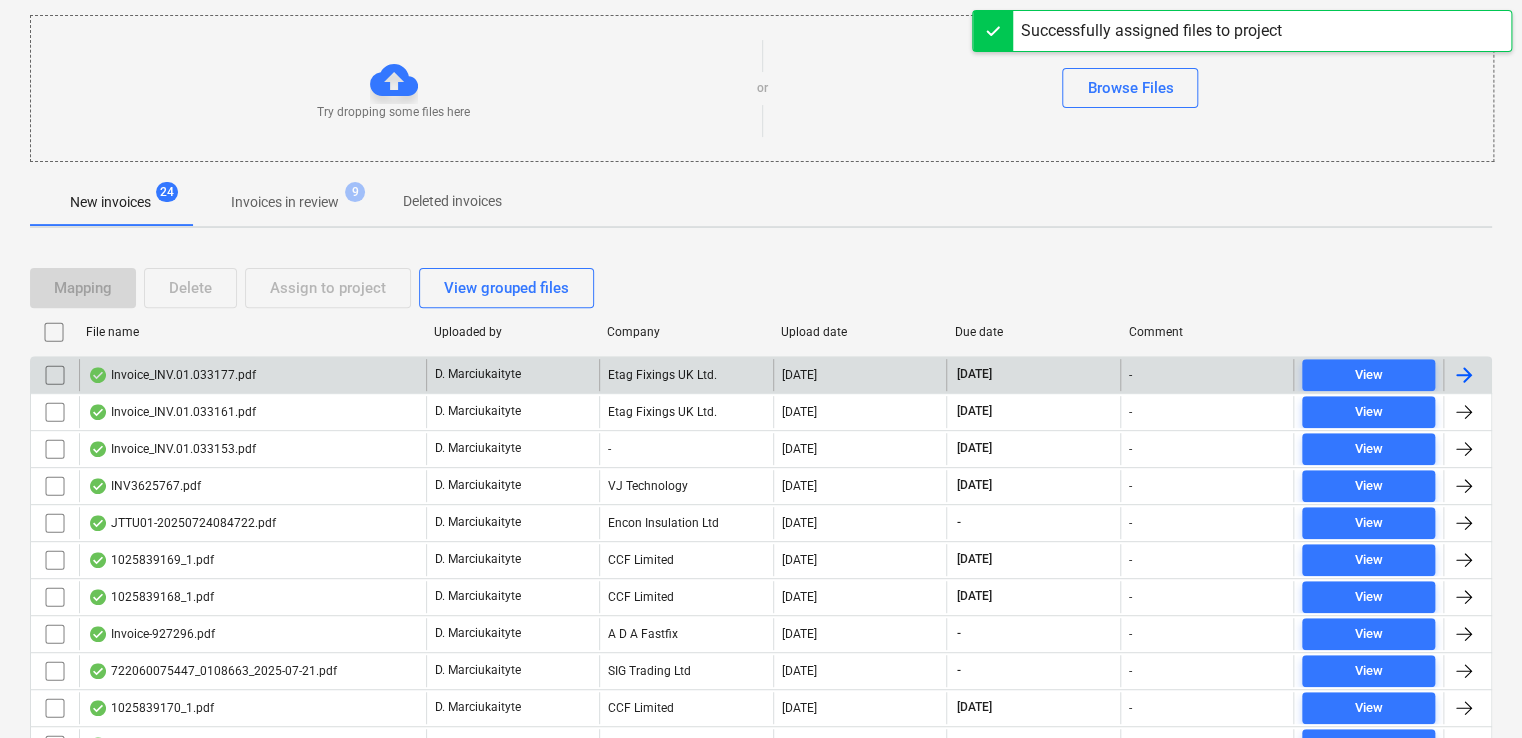 click on "Invoice_INV.01.033177.pdf" at bounding box center [252, 375] 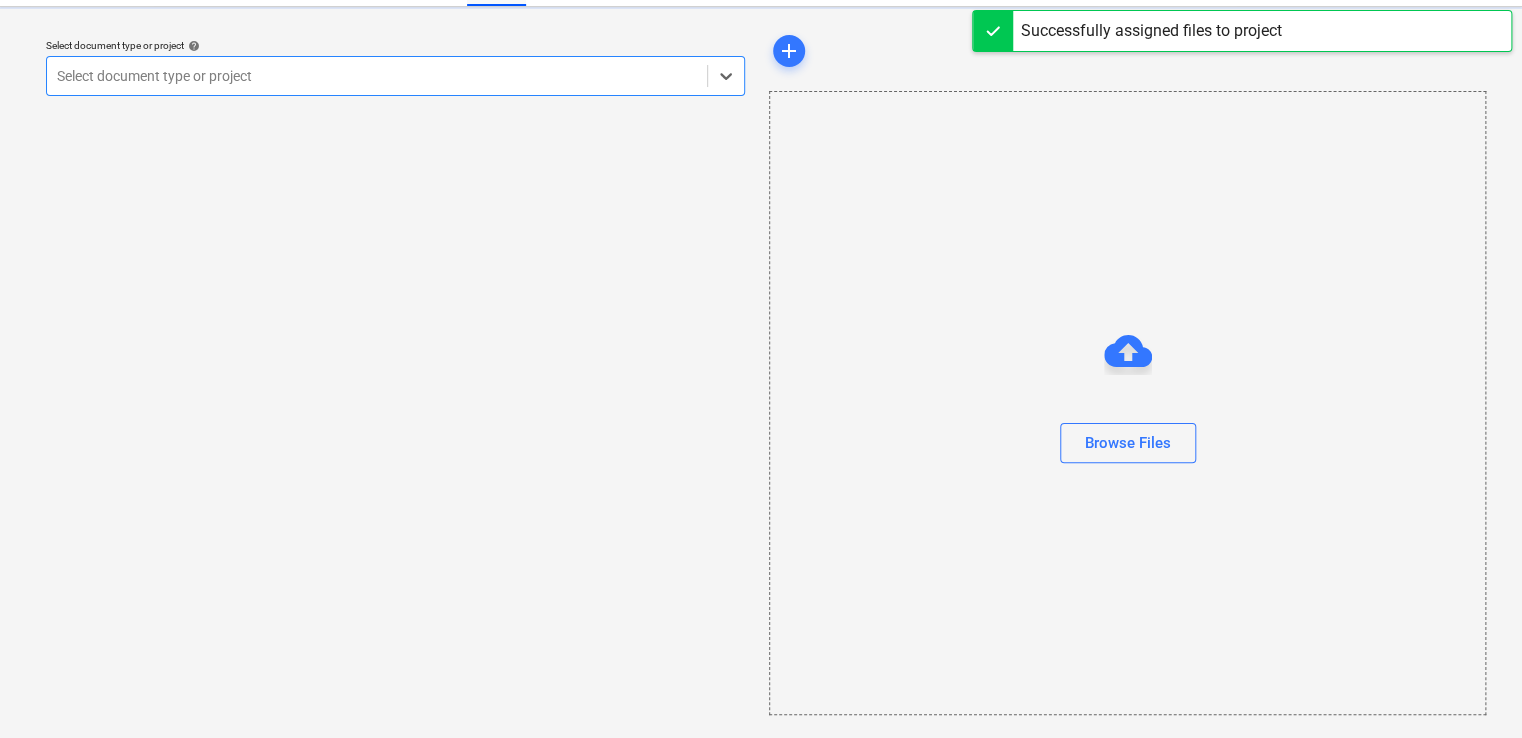scroll, scrollTop: 0, scrollLeft: 0, axis: both 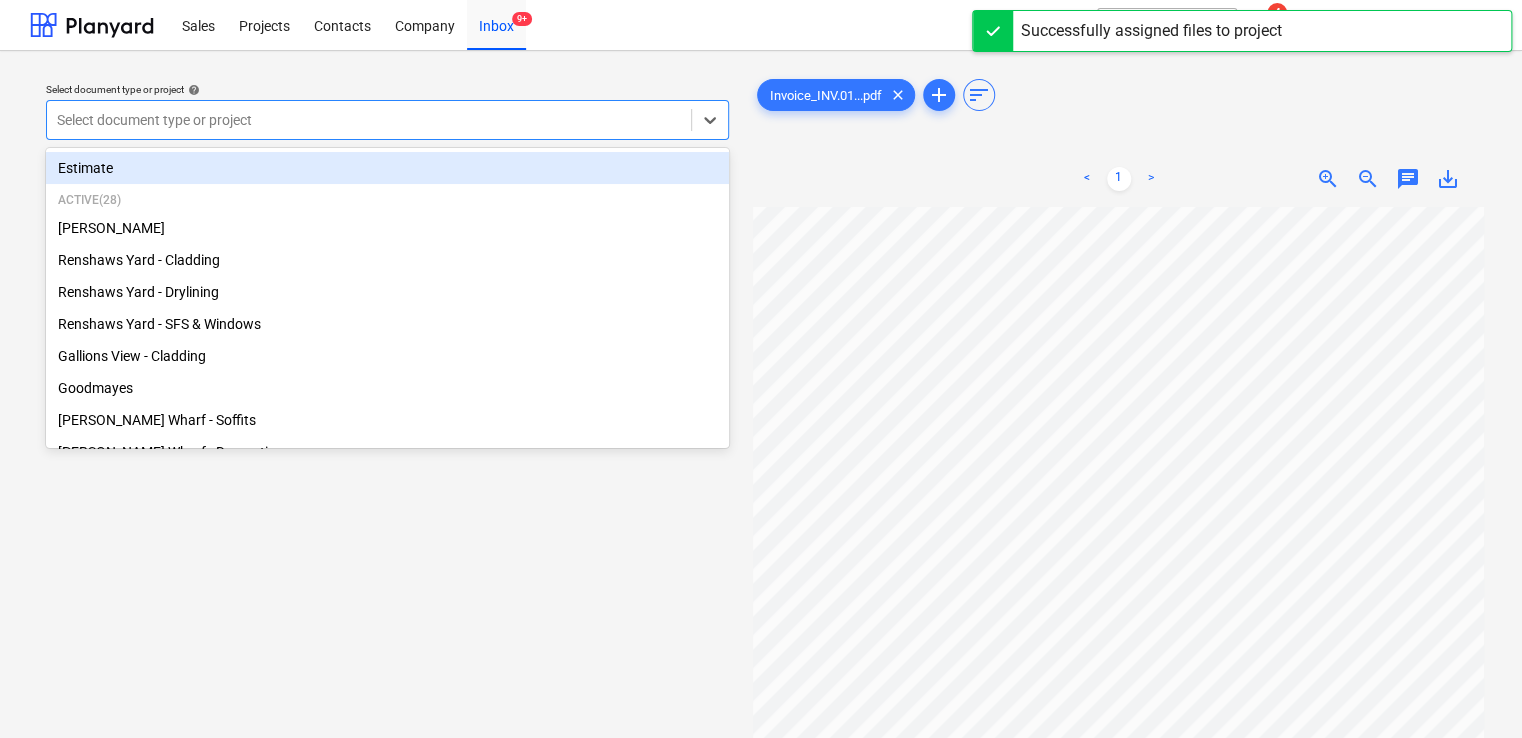 click at bounding box center (369, 120) 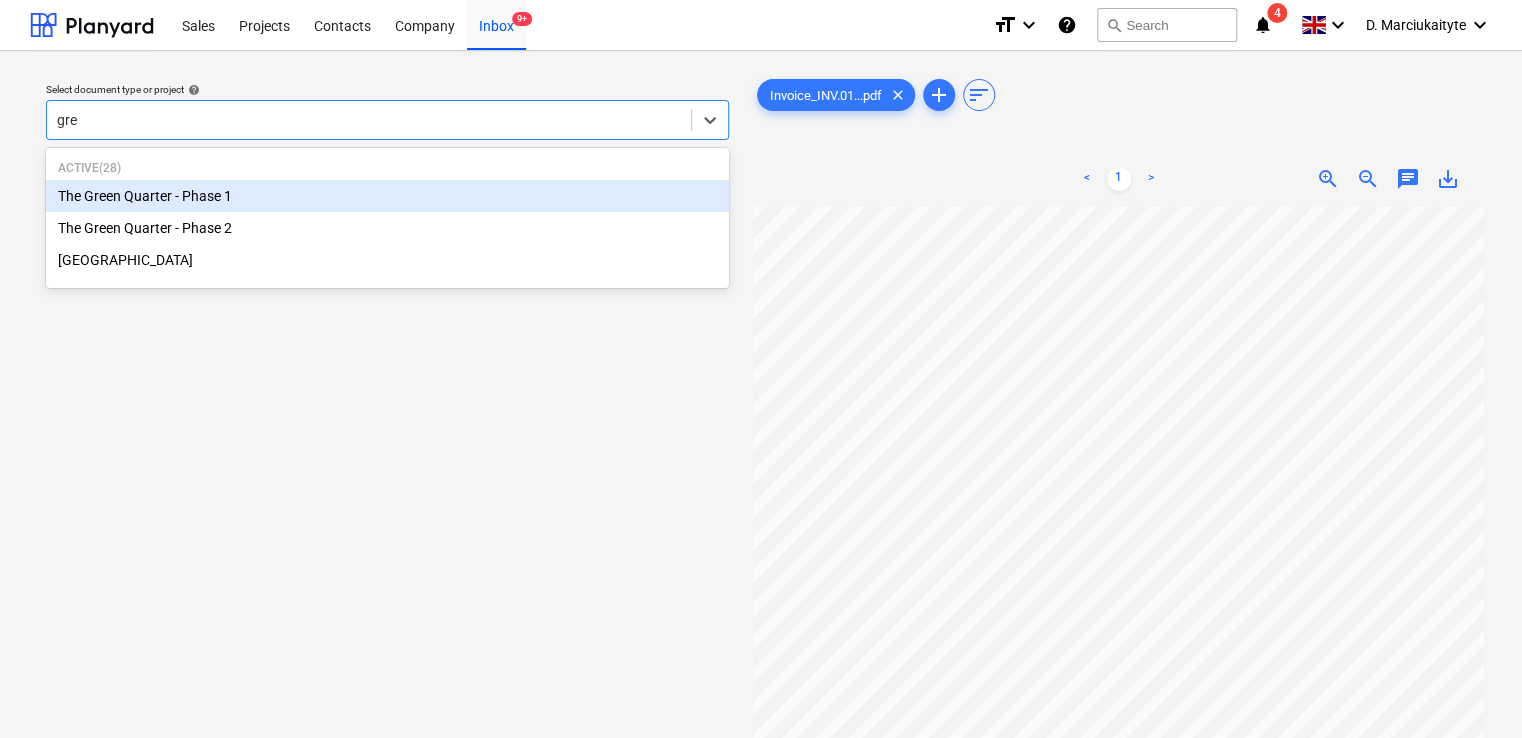 type on "gree" 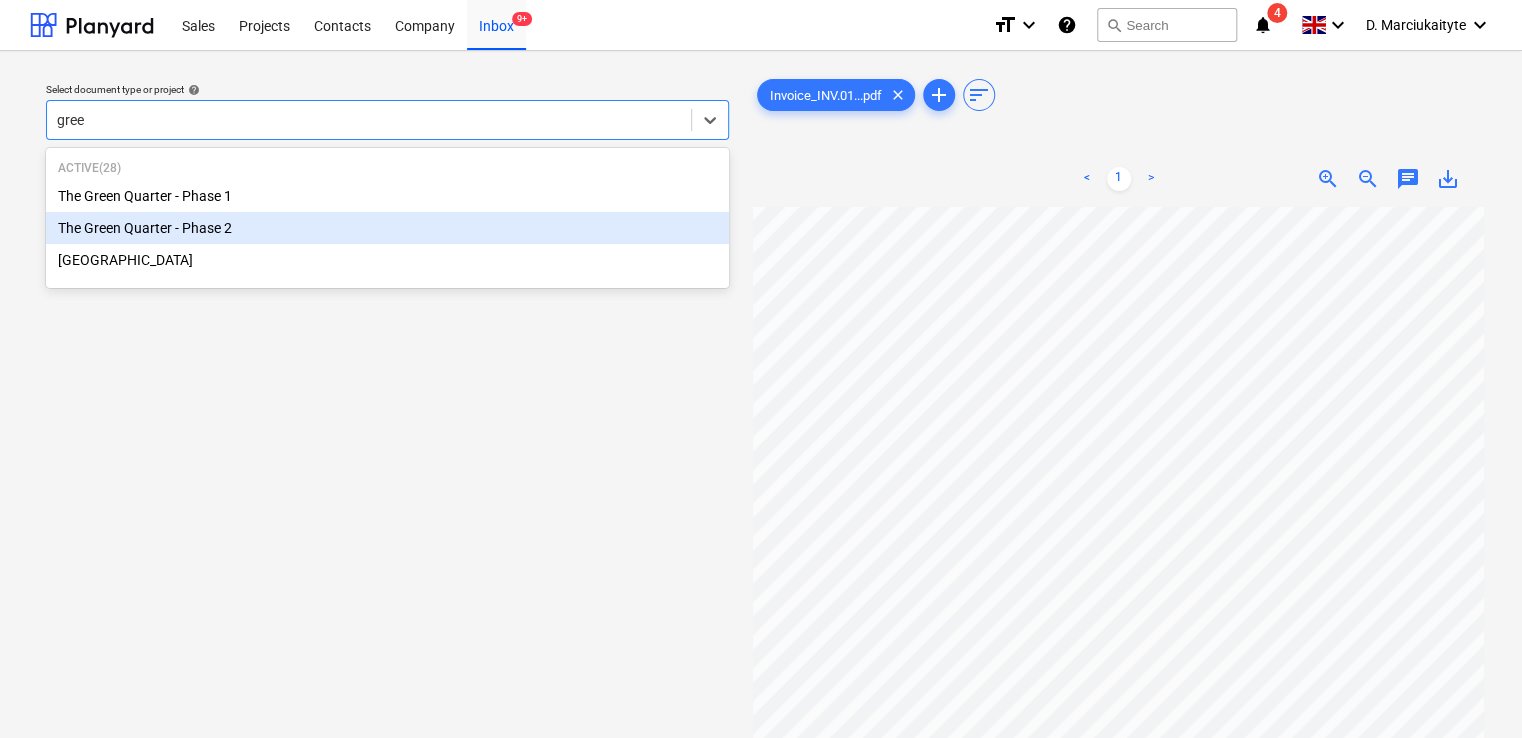 click on "The Green Quarter - Phase 2" at bounding box center (387, 228) 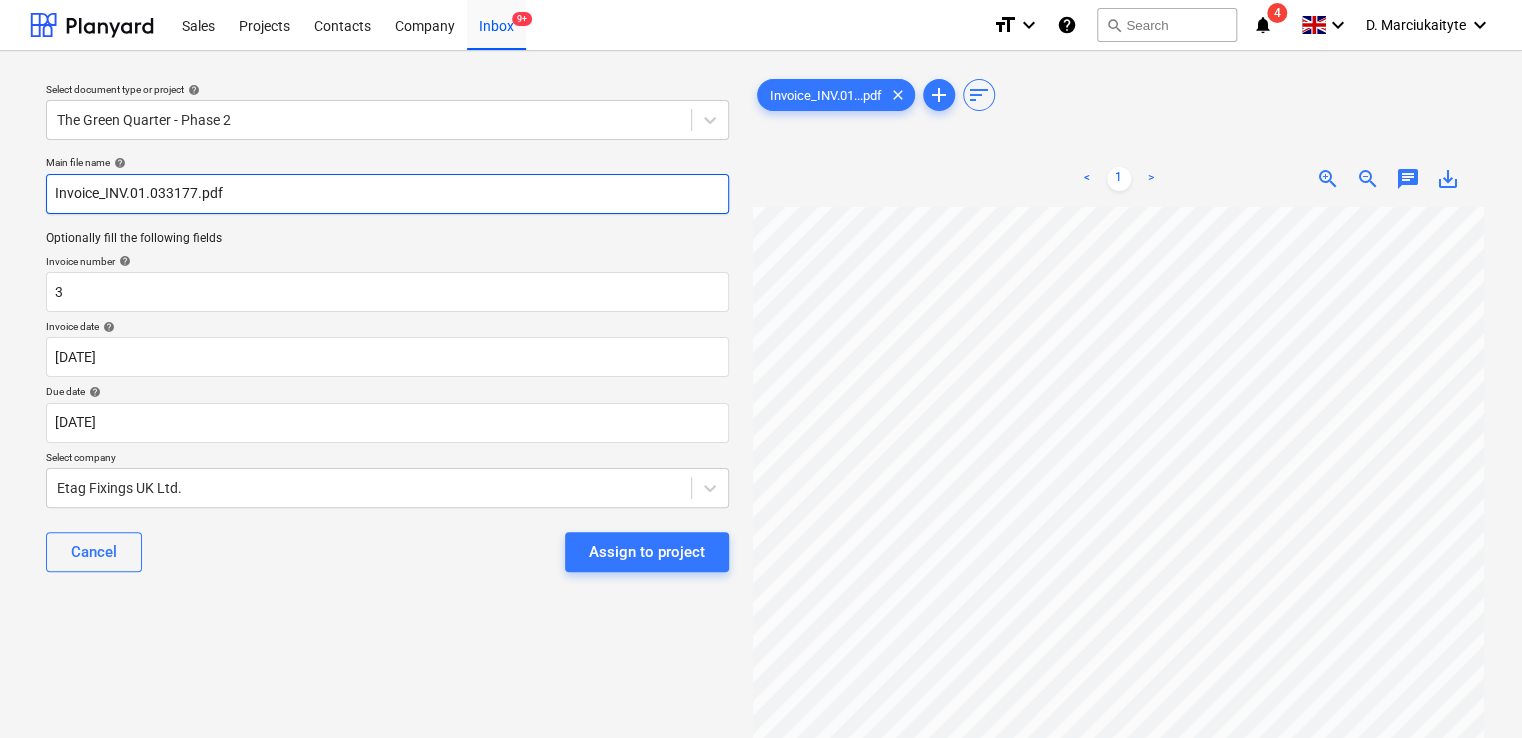 drag, startPoint x: 192, startPoint y: 198, endPoint x: 193, endPoint y: 208, distance: 10.049875 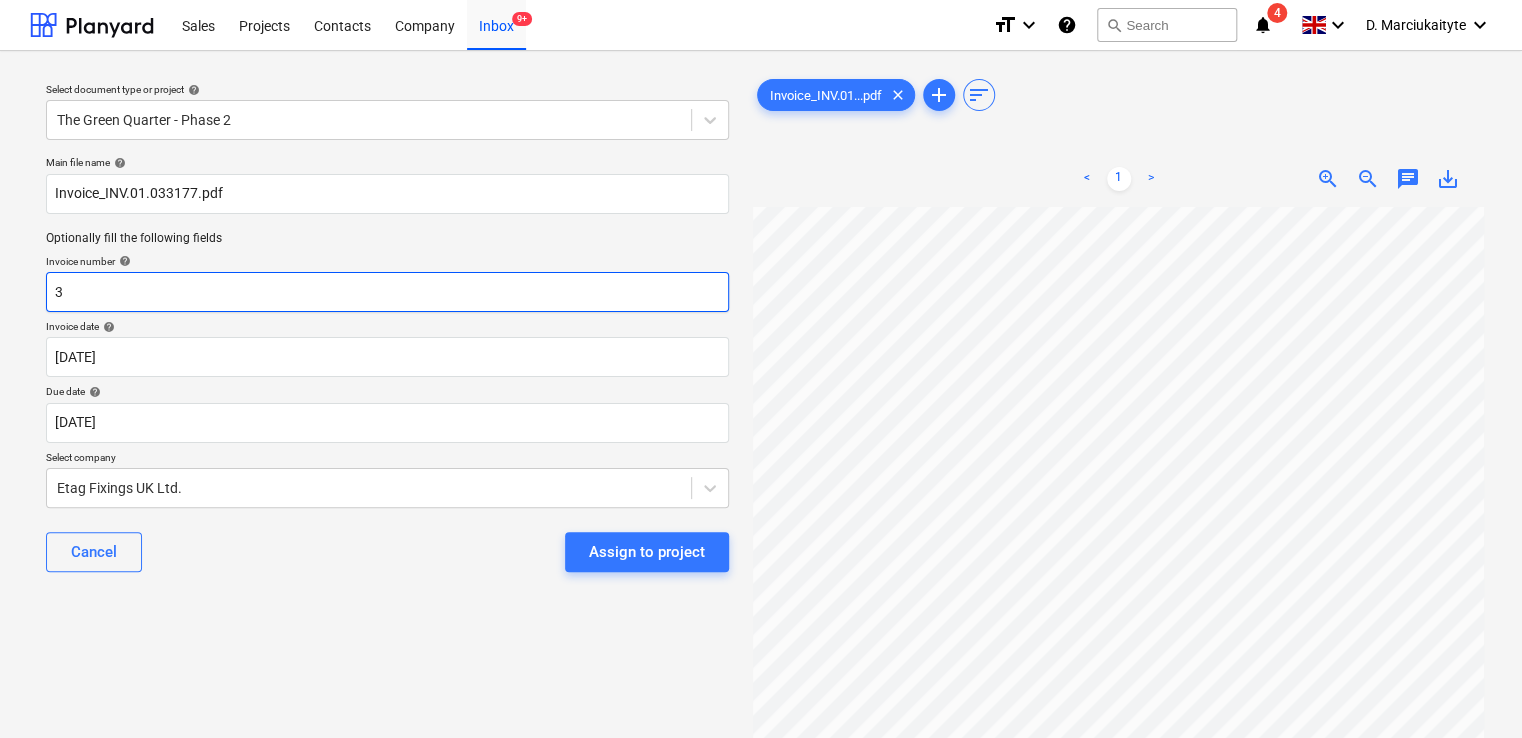drag, startPoint x: 96, startPoint y: 305, endPoint x: 0, endPoint y: 284, distance: 98.270035 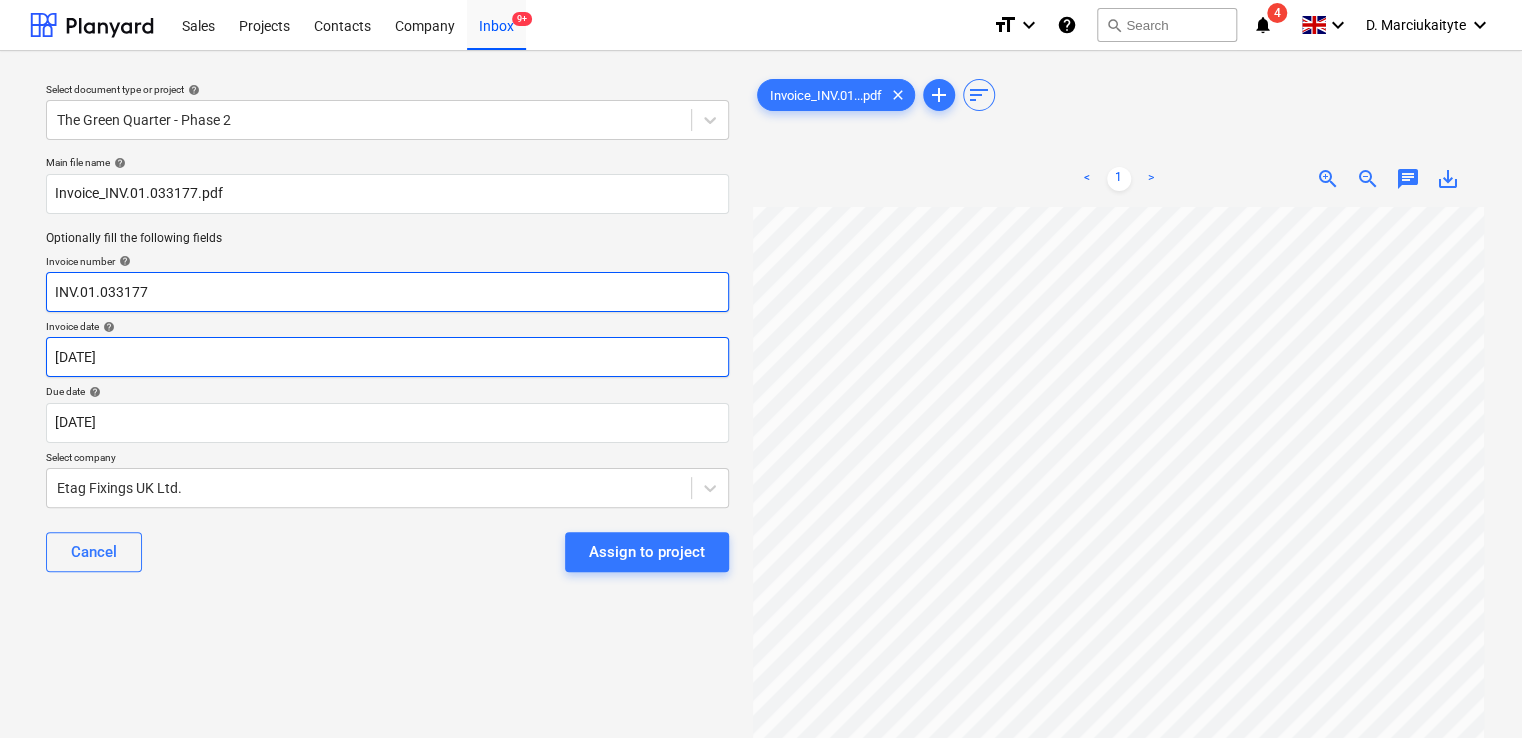 type on "INV.01.033177" 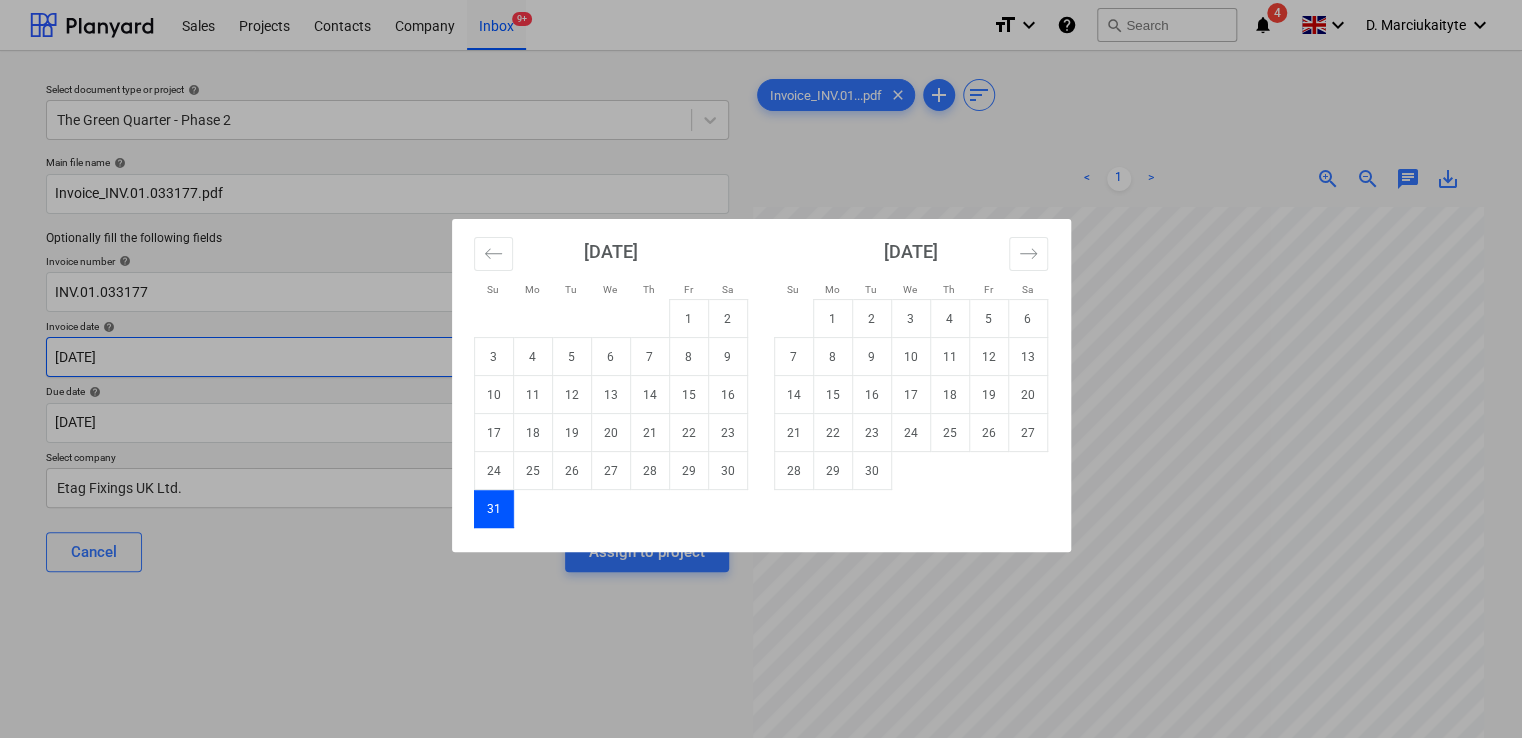 click on "Sales Projects Contacts Company Inbox 9+ format_size keyboard_arrow_down help search Search notifications 4 keyboard_arrow_down D. Marciukaityte keyboard_arrow_down Select document type or project help The Green Quarter - Phase 2 Main file name help Invoice_INV.01.033177.pdf Optionally fill the following fields Invoice number help INV.01.033177 Invoice date help [DATE] [DATE] Press the down arrow key to interact with the calendar and
select a date. Press the question mark key to get the keyboard shortcuts for changing dates. Due date help [DATE] [DATE] Press the down arrow key to interact with the calendar and
select a date. Press the question mark key to get the keyboard shortcuts for changing dates. Select company Etag Fixings UK Ltd.   Cancel Assign to project Invoice_INV.01...pdf clear add sort < 1 > zoom_in zoom_out chat 0 save_alt
Su Mo Tu We Th Fr Sa Su Mo Tu We Th Fr Sa [DATE] 1 2 3 4 5 6 7 8 9 10 11 12 13 14 15 16 17 18 19 20 21 22 23 24 25 26 27 28 29 30 31" at bounding box center (761, 369) 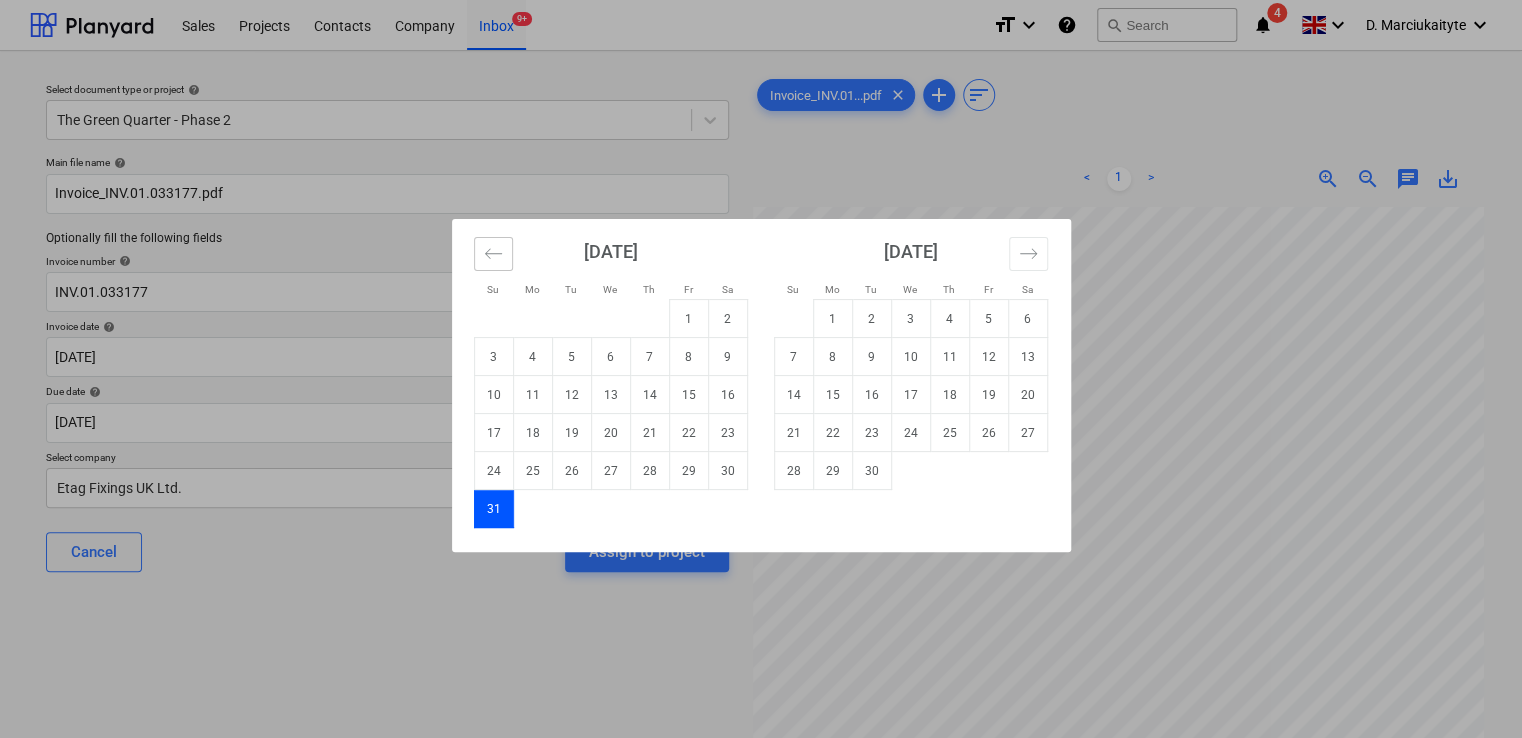 click 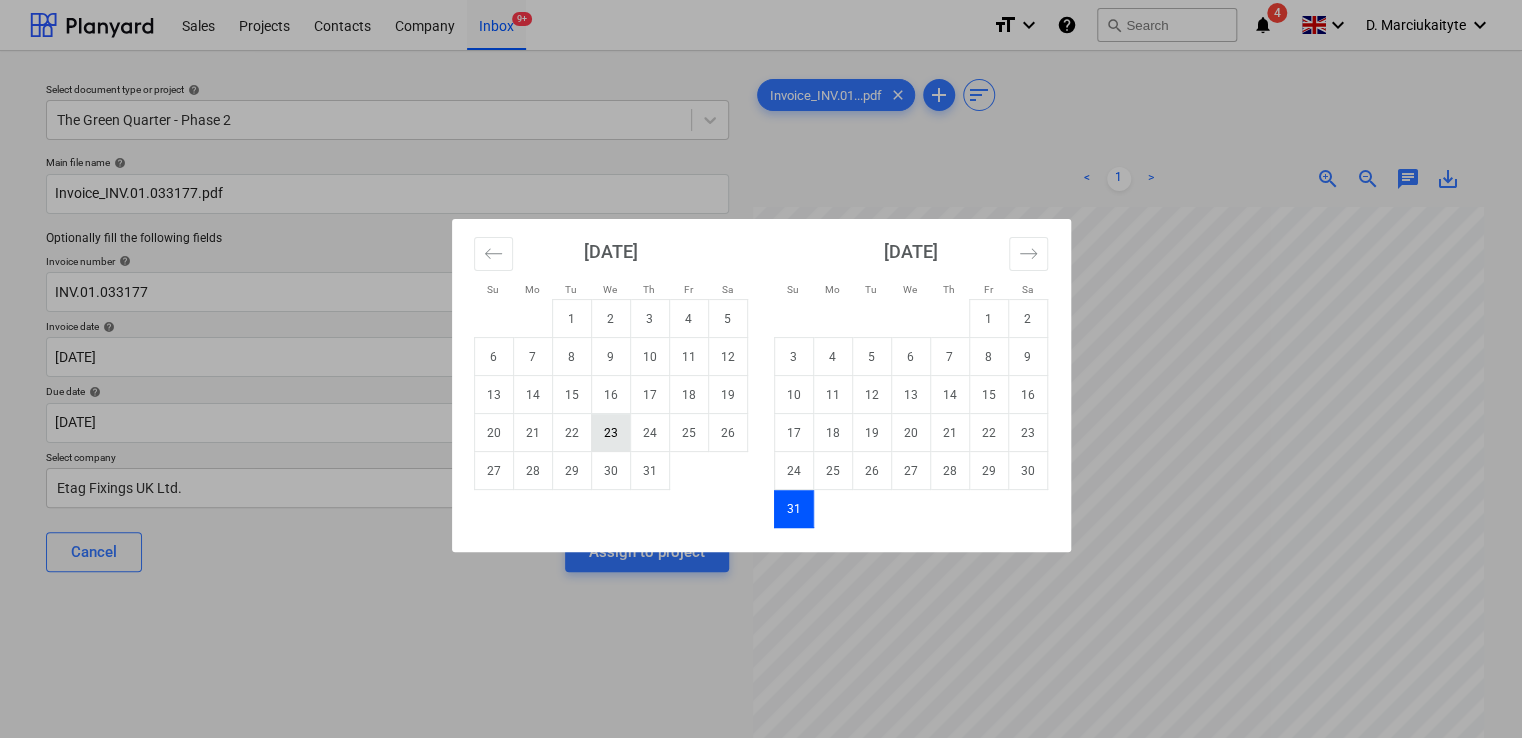 click on "23" at bounding box center (610, 433) 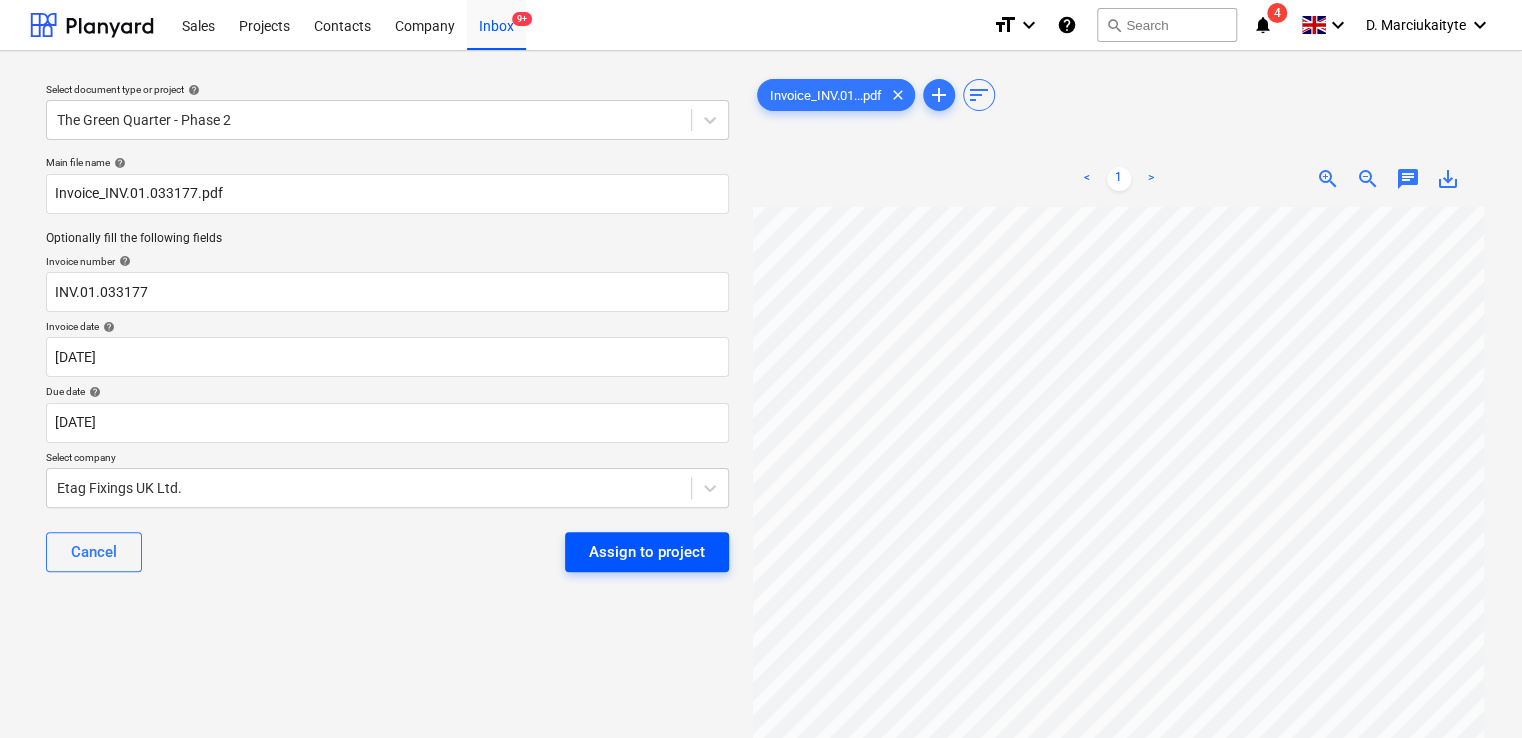 click on "Assign to project" at bounding box center [647, 552] 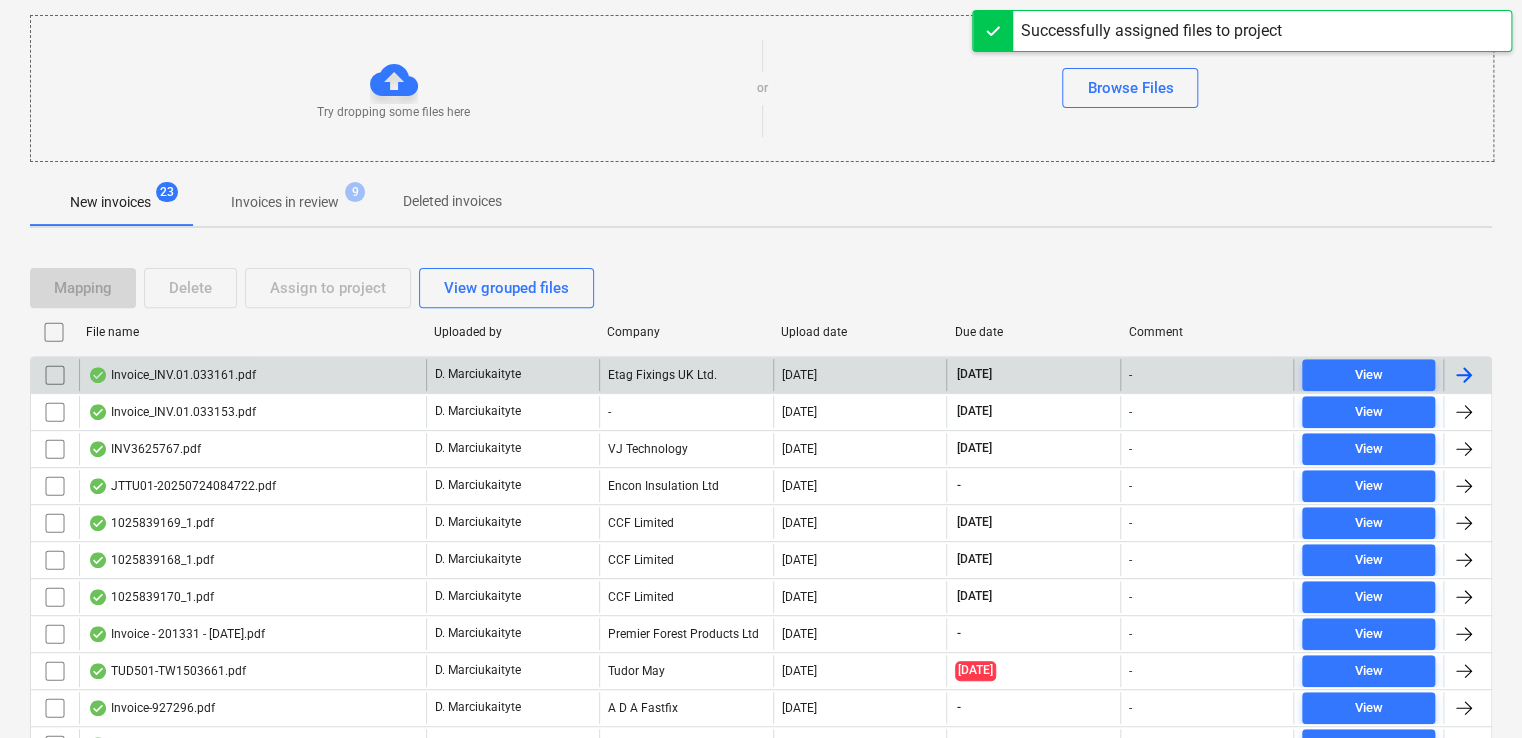 click on "Invoice_INV.01.033161.pdf" at bounding box center (252, 375) 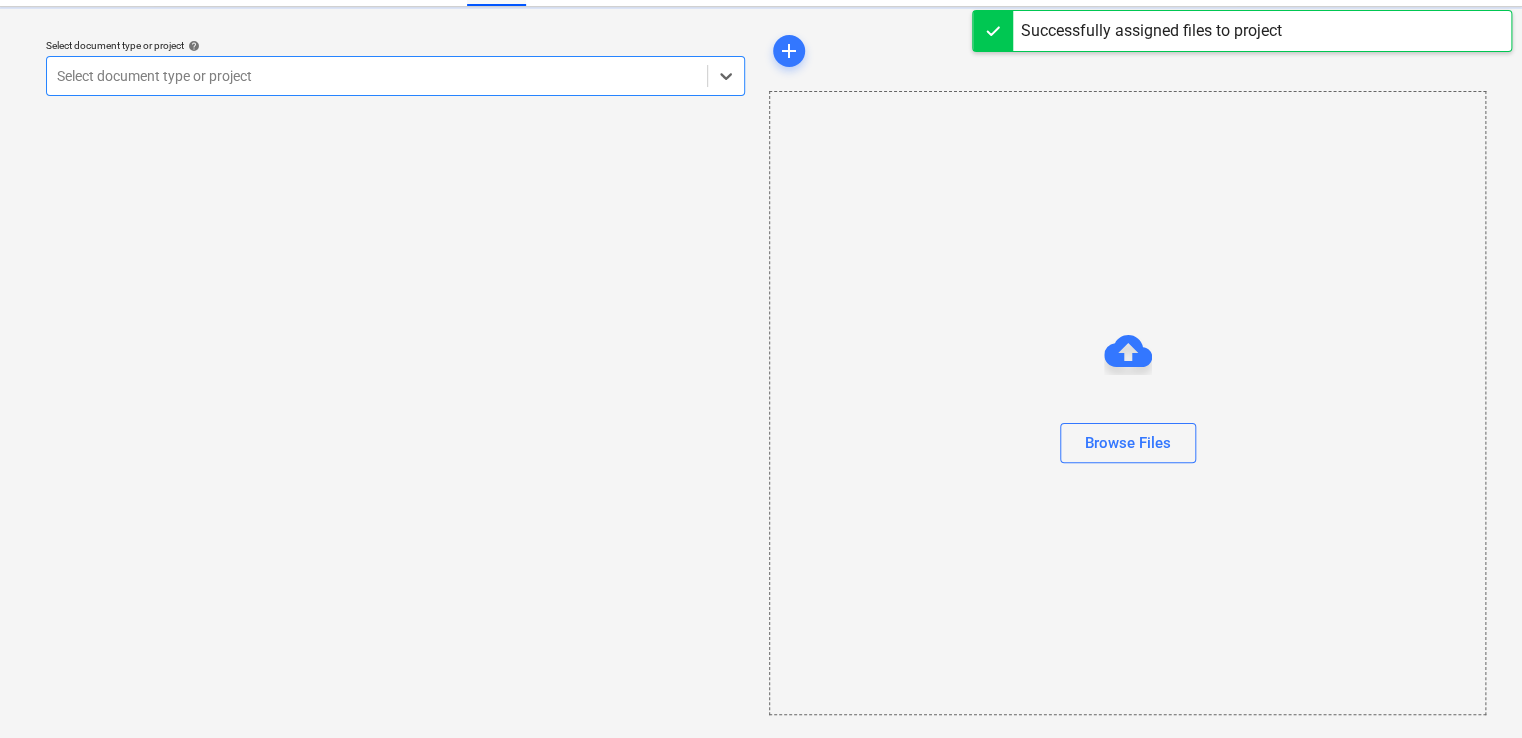 scroll, scrollTop: 0, scrollLeft: 0, axis: both 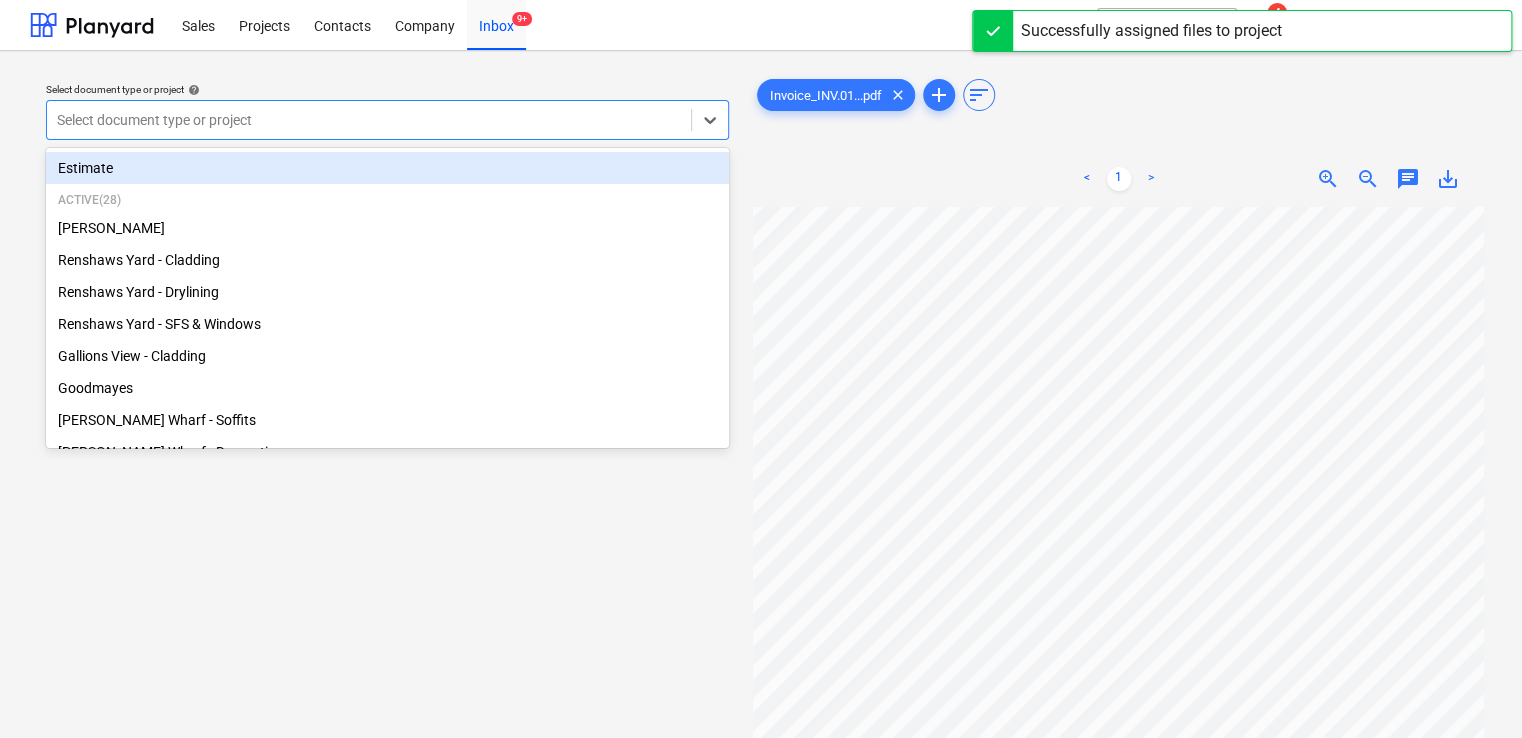 click at bounding box center [369, 120] 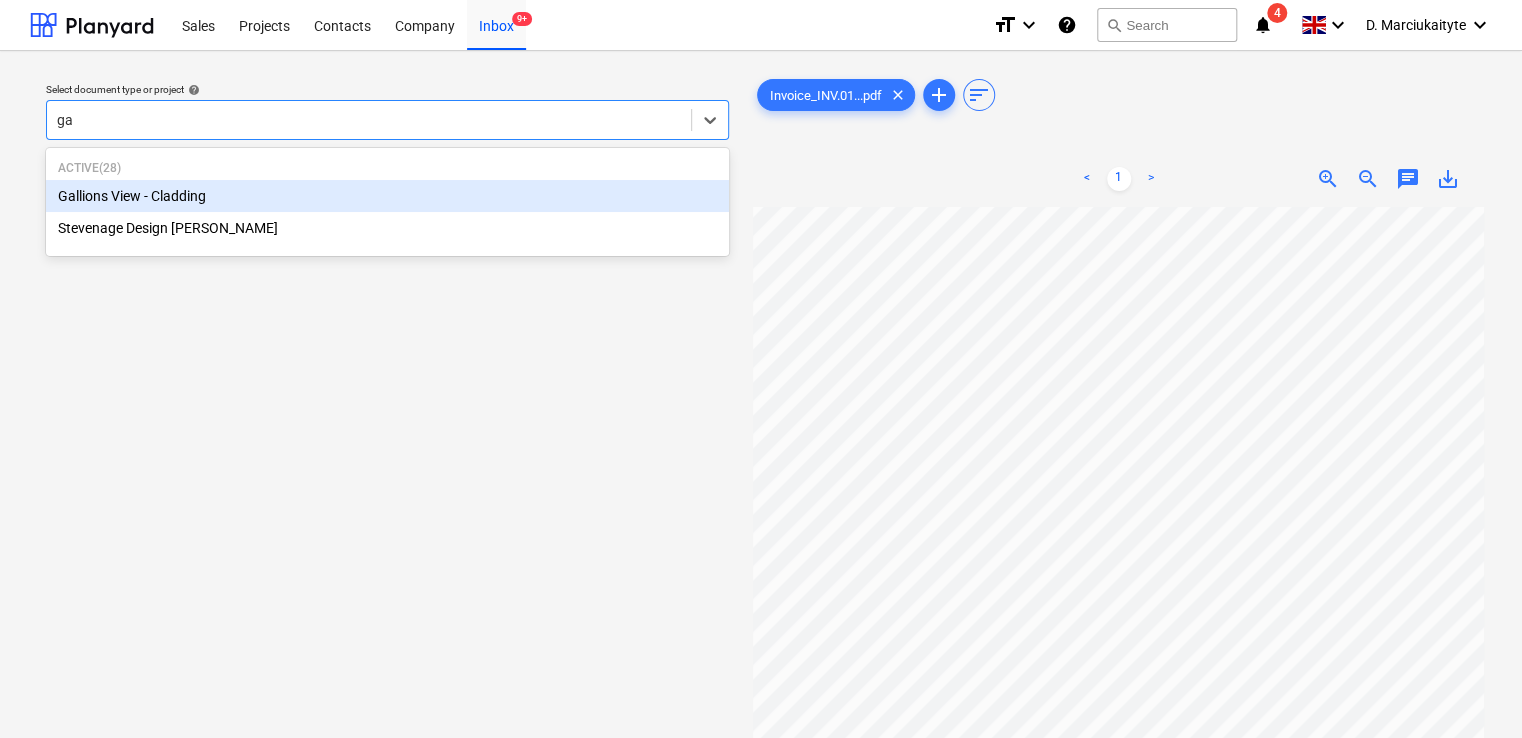 type on "g" 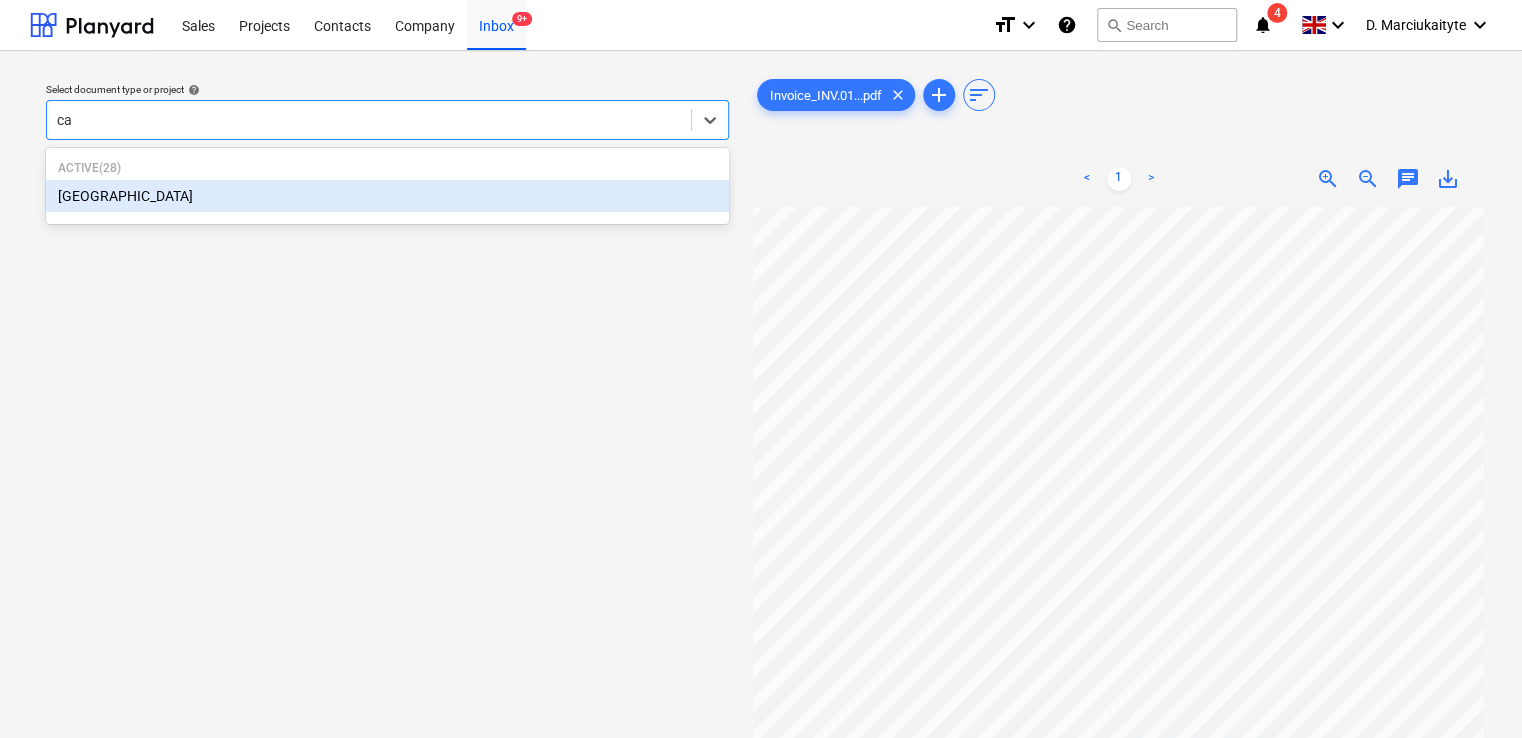 type on "cam" 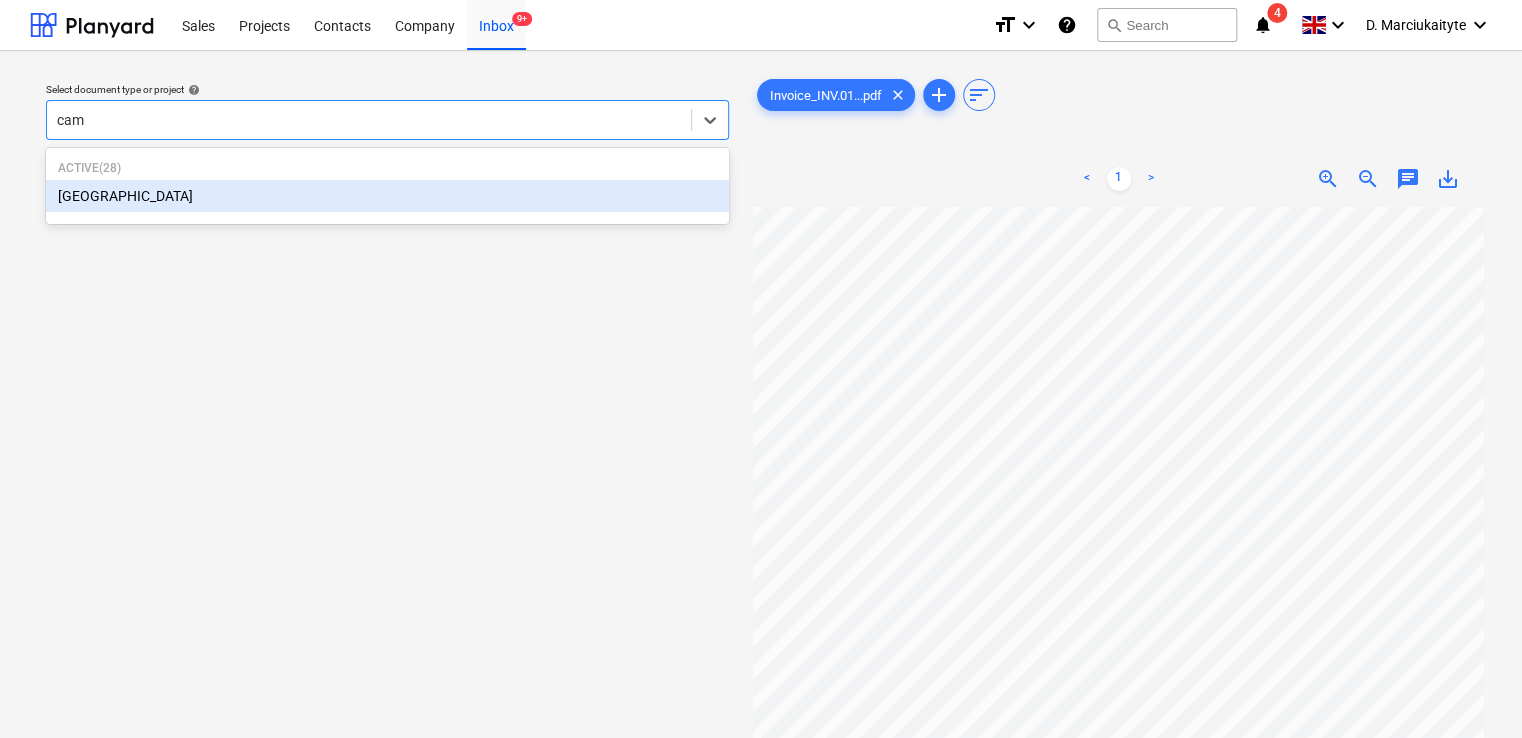 type 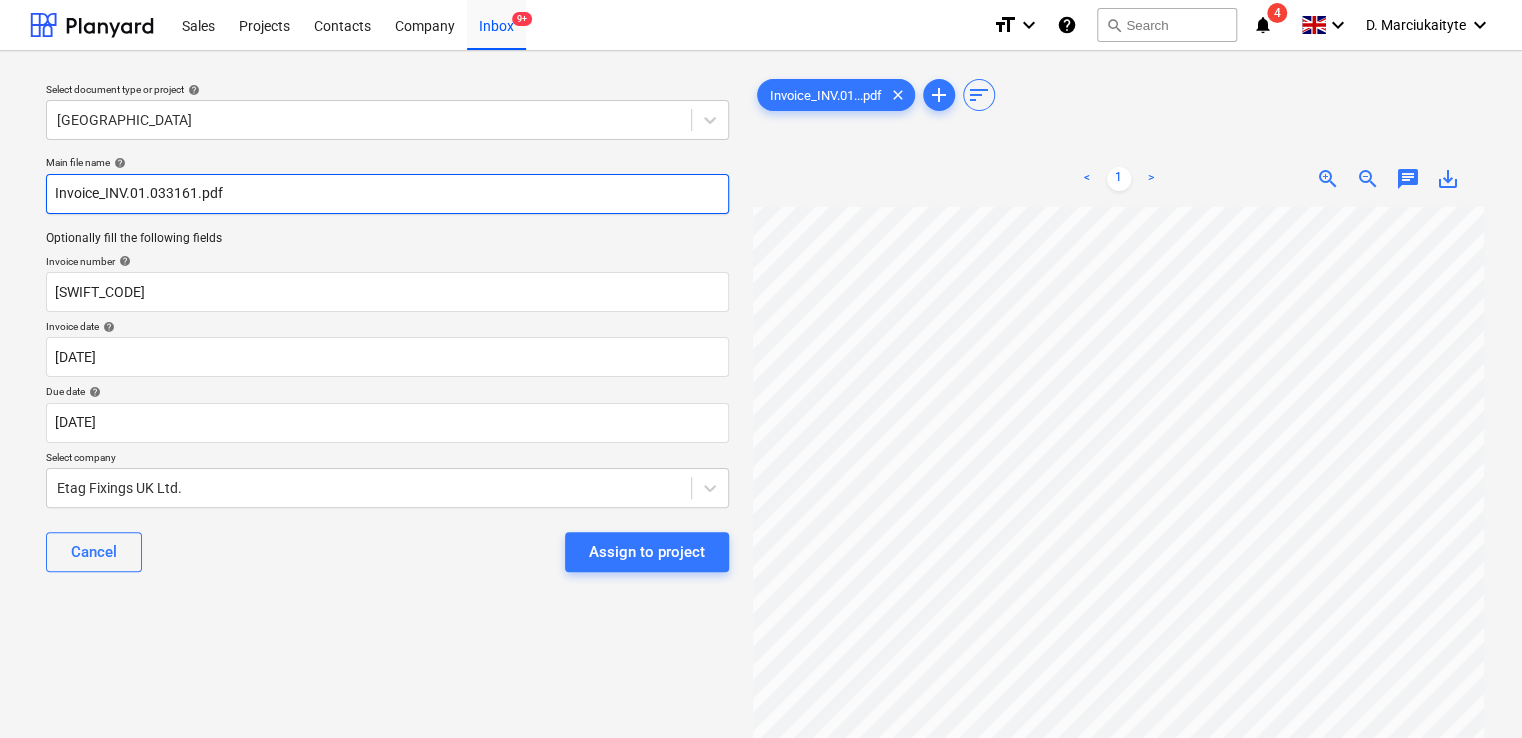 drag, startPoint x: 188, startPoint y: 200, endPoint x: 104, endPoint y: 202, distance: 84.0238 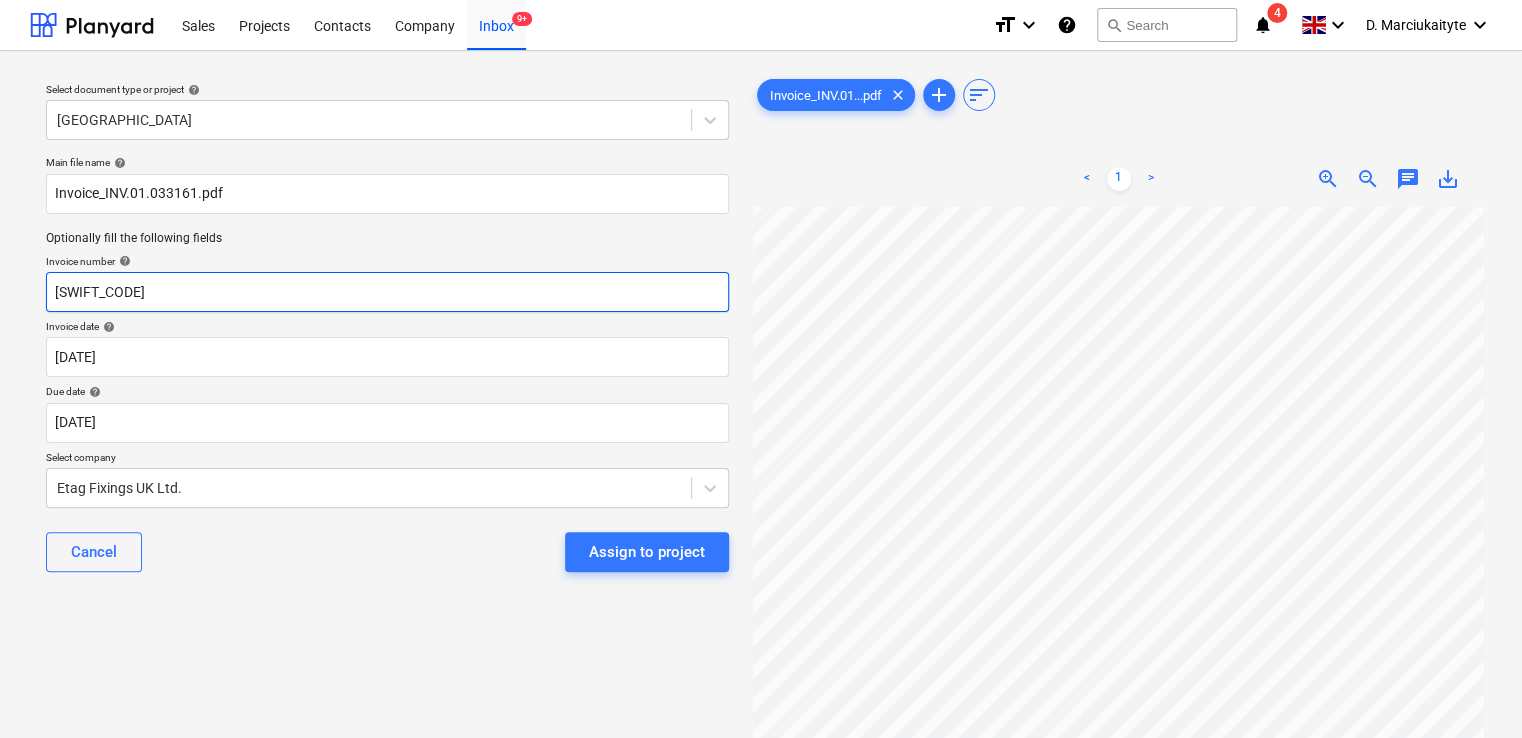 drag, startPoint x: 236, startPoint y: 296, endPoint x: -63, endPoint y: 275, distance: 299.73654 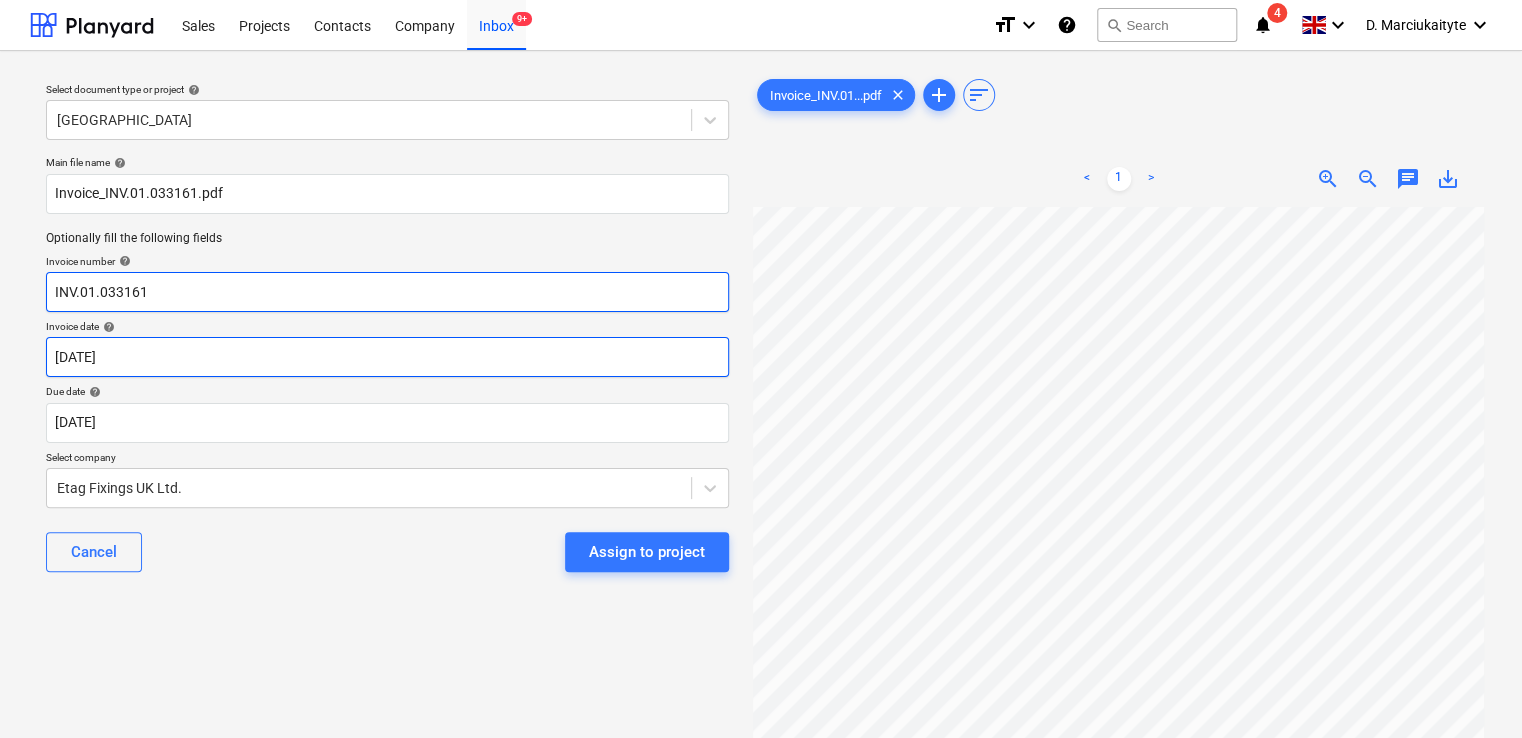 type on "INV.01.033161" 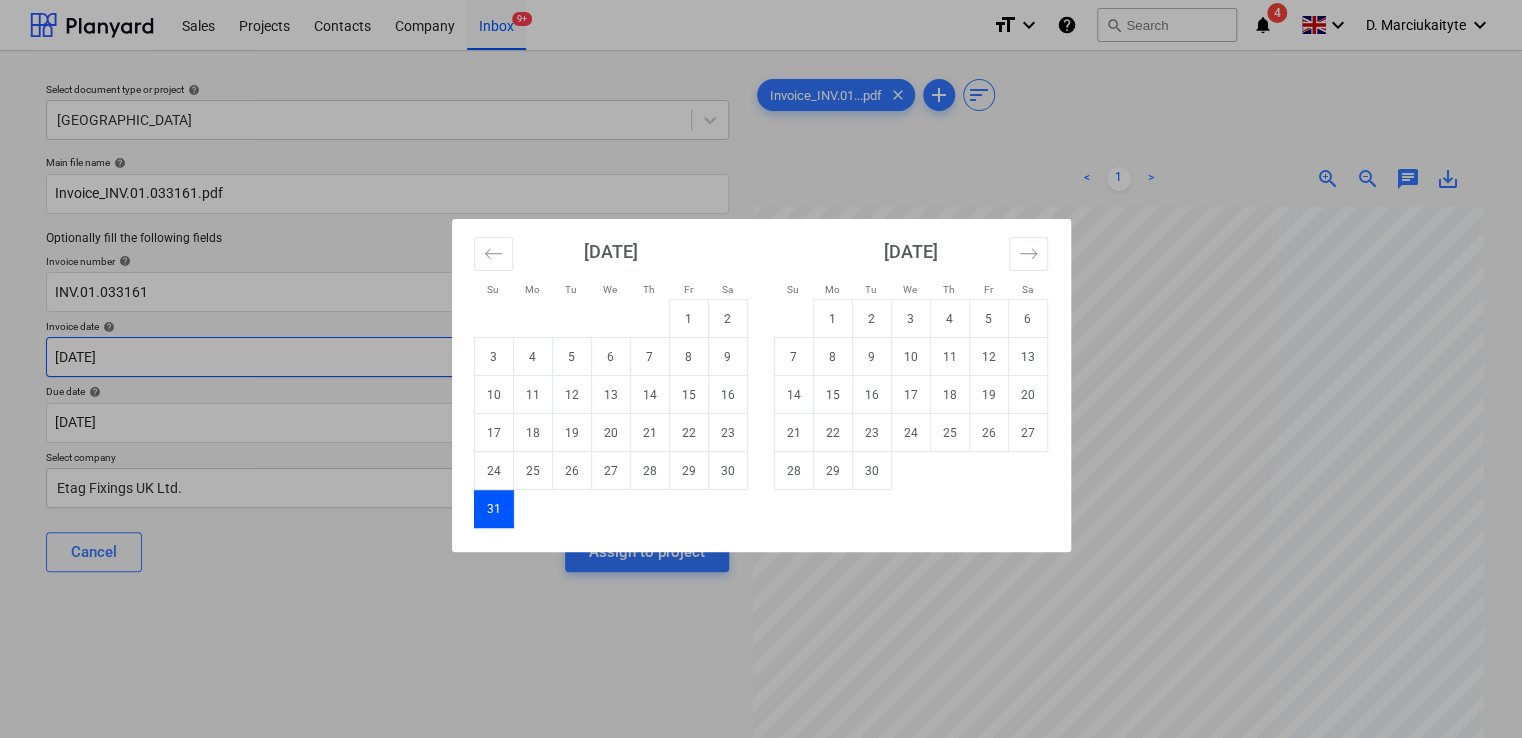 click on "Sales Projects Contacts Company Inbox 9+ format_size keyboard_arrow_down help search Search notifications 4 keyboard_arrow_down D. Marciukaityte keyboard_arrow_down Select document type or project help Camden Goods Yard Main file name help Invoice_INV.01.033161.pdf Optionally fill the following fields Invoice number help INV.01.033161 Invoice date help [DATE] [DATE] Press the down arrow key to interact with the calendar and
select a date. Press the question mark key to get the keyboard shortcuts for changing dates. Due date help [DATE] [DATE] Press the down arrow key to interact with the calendar and
select a date. Press the question mark key to get the keyboard shortcuts for changing dates. Select company Etag Fixings UK Ltd.   Cancel Assign to project Invoice_INV.01...pdf clear add sort < 1 > zoom_in zoom_out chat 0 save_alt
Su Mo Tu We Th Fr Sa Su Mo Tu We Th Fr Sa [DATE] 1 2 3 4 5 6 7 8 9 10 11 12 13 14 15 16 17 18 19 20 21 22 23 24 25 26 27 28 29 30 31 1 2 3 4 5" at bounding box center (761, 369) 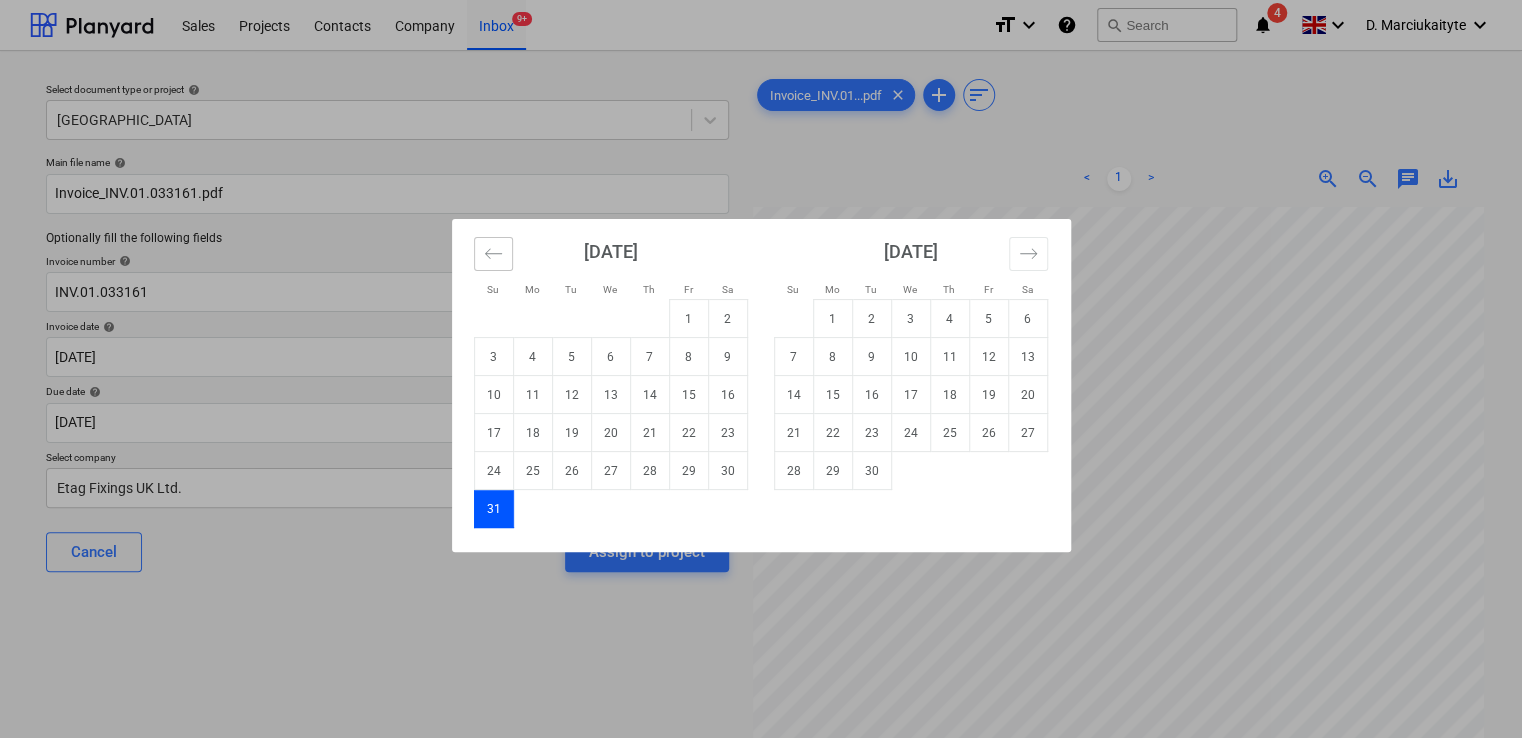 click 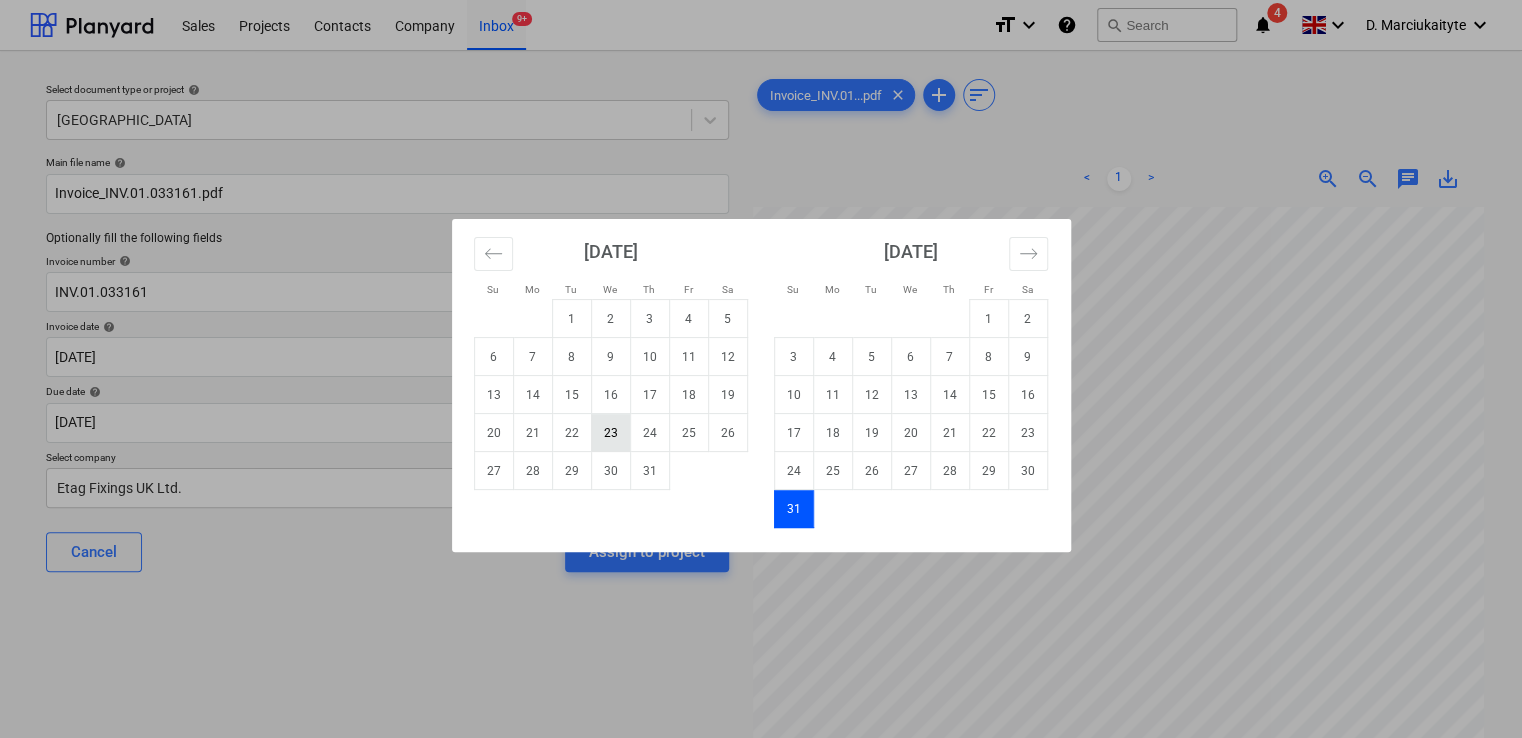 click on "23" at bounding box center [610, 433] 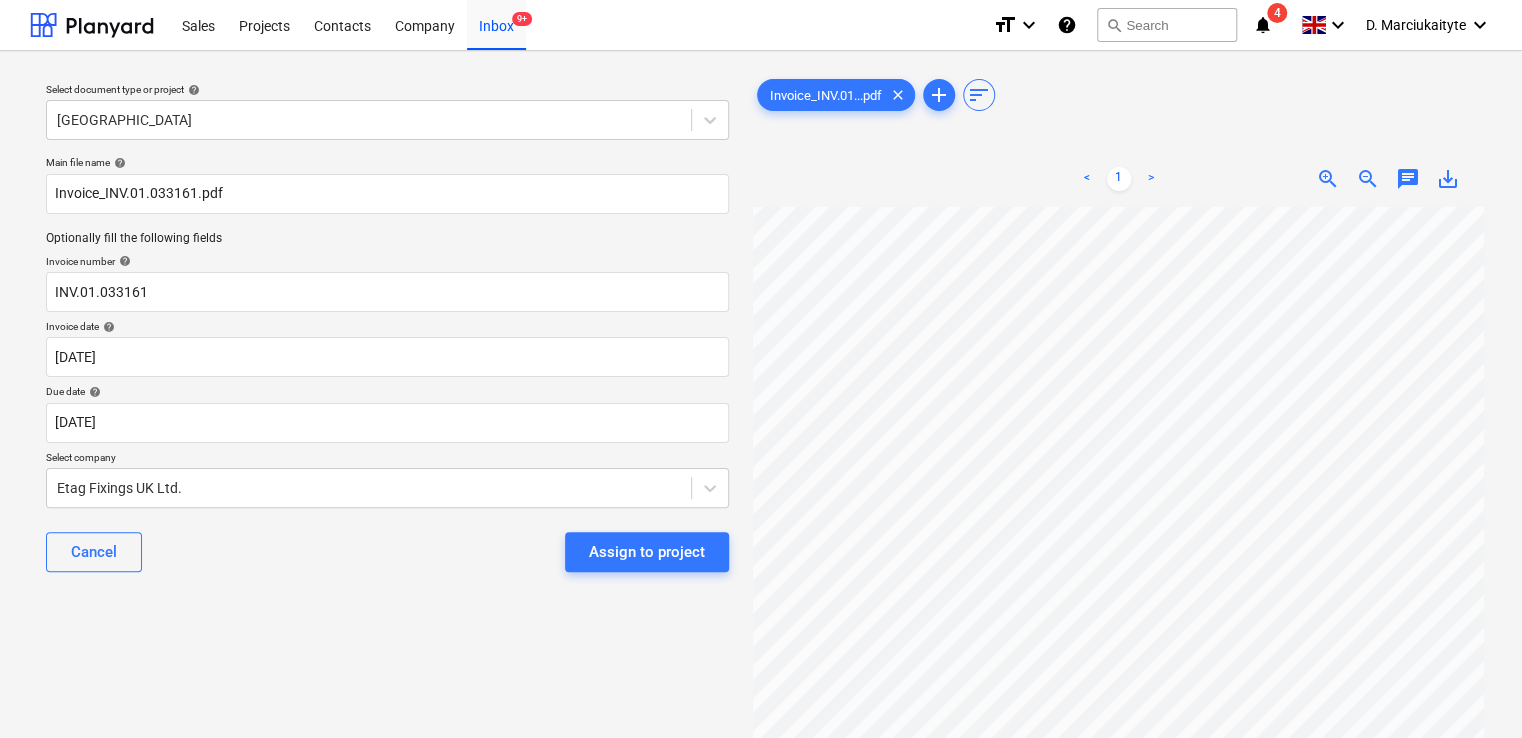 click on "Main file name help Invoice_INV.01.033161.pdf Optionally fill the following fields Invoice number help INV.01.033161 Invoice date help [DATE] 23.07.2025 Press the down arrow key to interact with the calendar and
select a date. Press the question mark key to get the keyboard shortcuts for changing dates. Due date help [DATE] [DATE] Press the down arrow key to interact with the calendar and
select a date. Press the question mark key to get the keyboard shortcuts for changing dates. Select company Etag Fixings UK Ltd.   Cancel Assign to project" at bounding box center [387, 372] 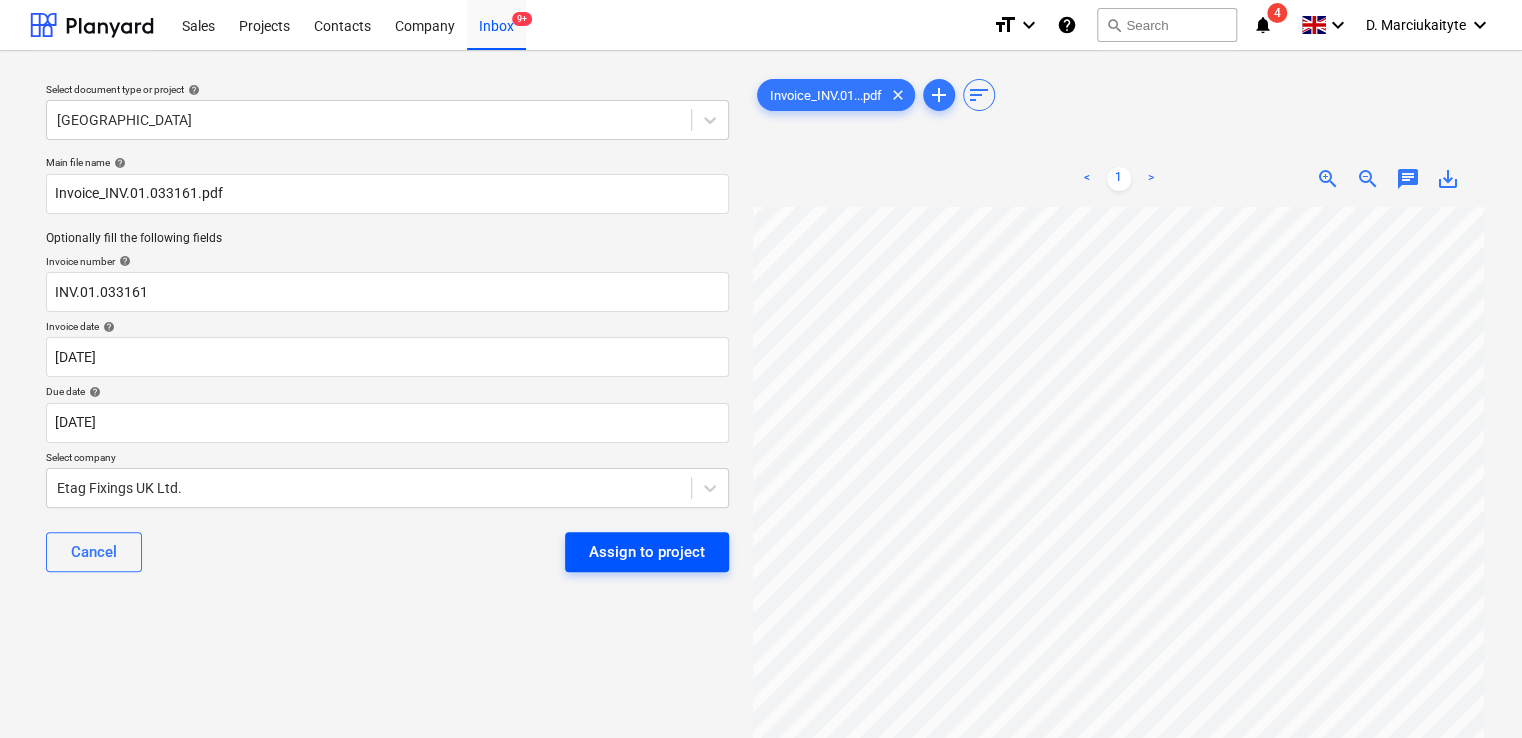 click on "Assign to project" at bounding box center (647, 552) 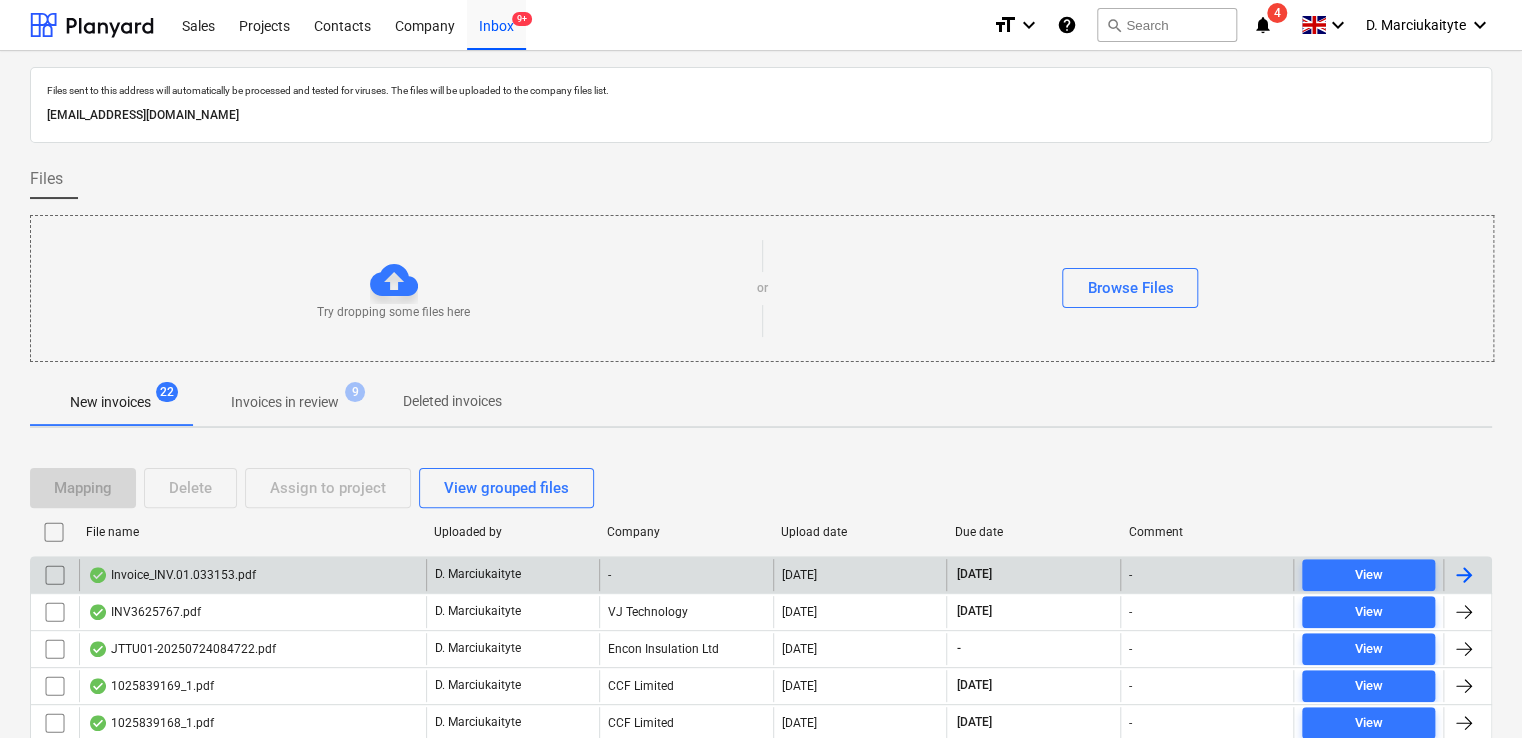 click on "Invoice_INV.01.033153.pdf" at bounding box center [252, 575] 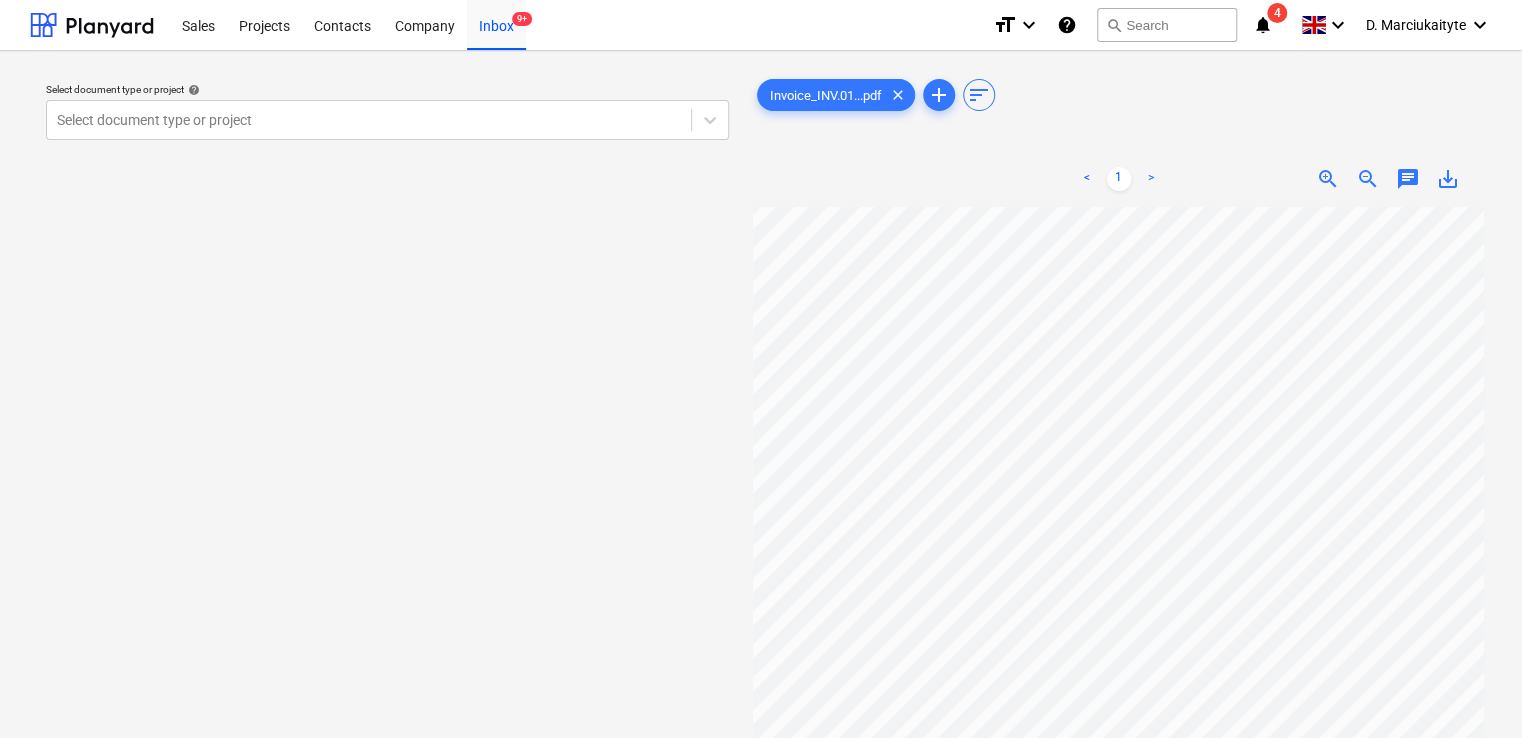 scroll, scrollTop: 0, scrollLeft: 197, axis: horizontal 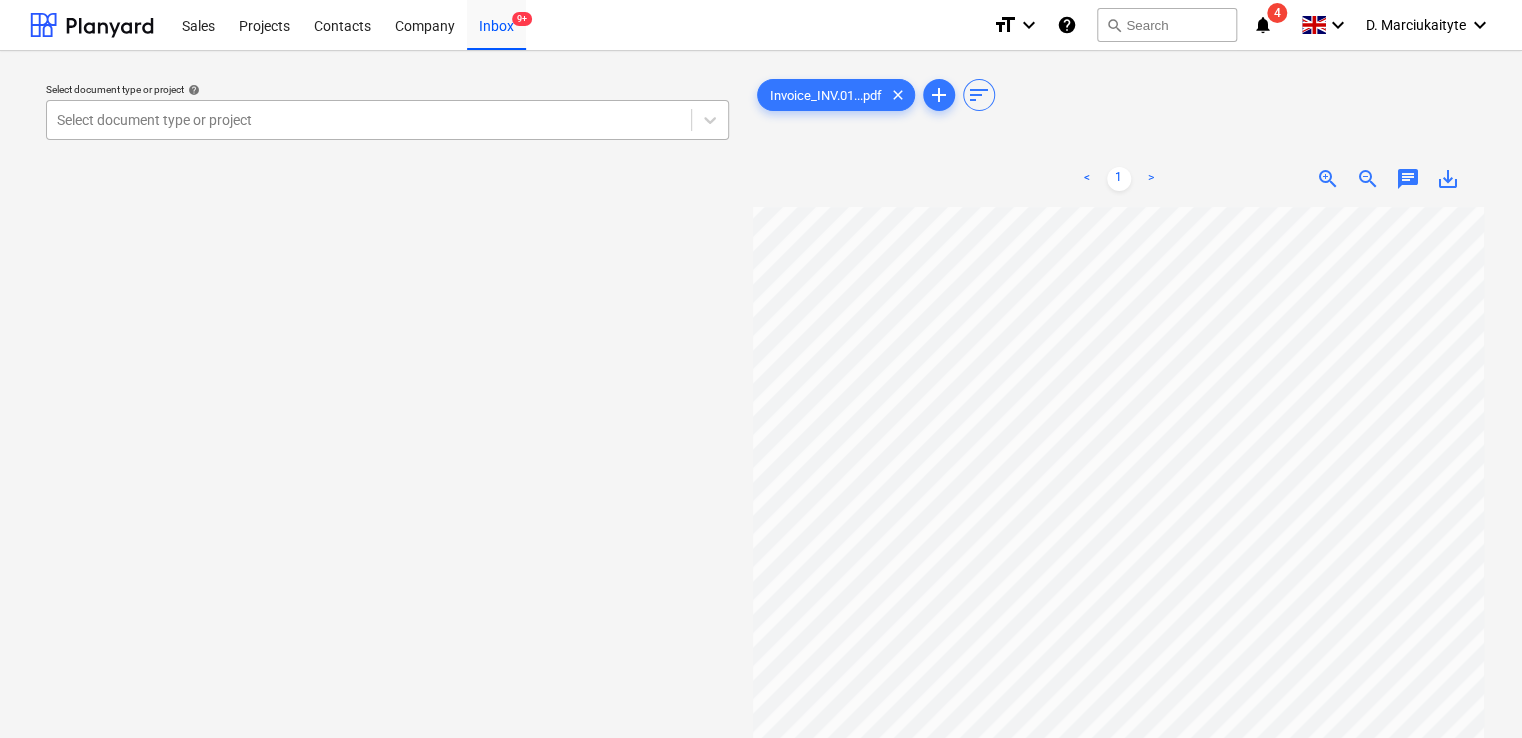 click at bounding box center [369, 120] 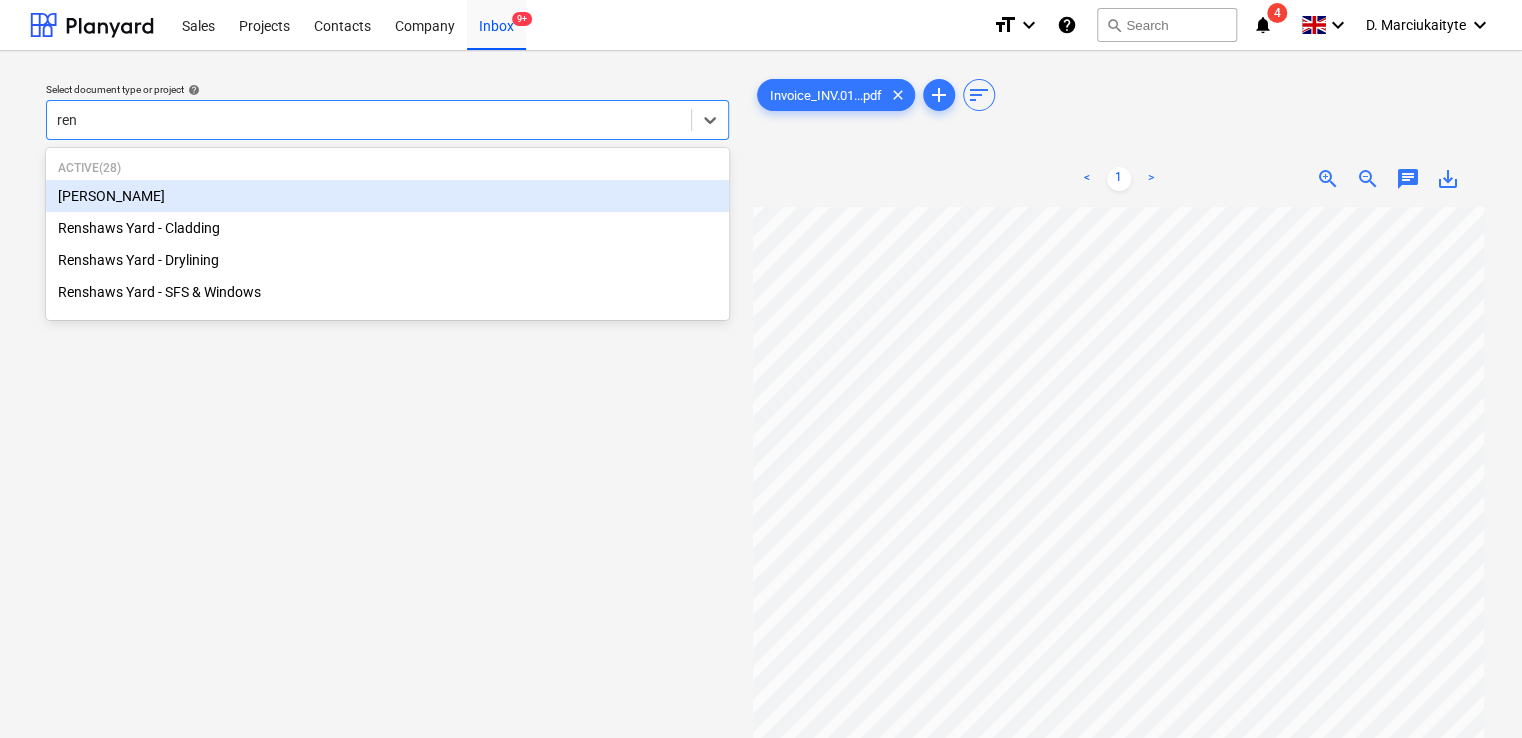 type on "rens" 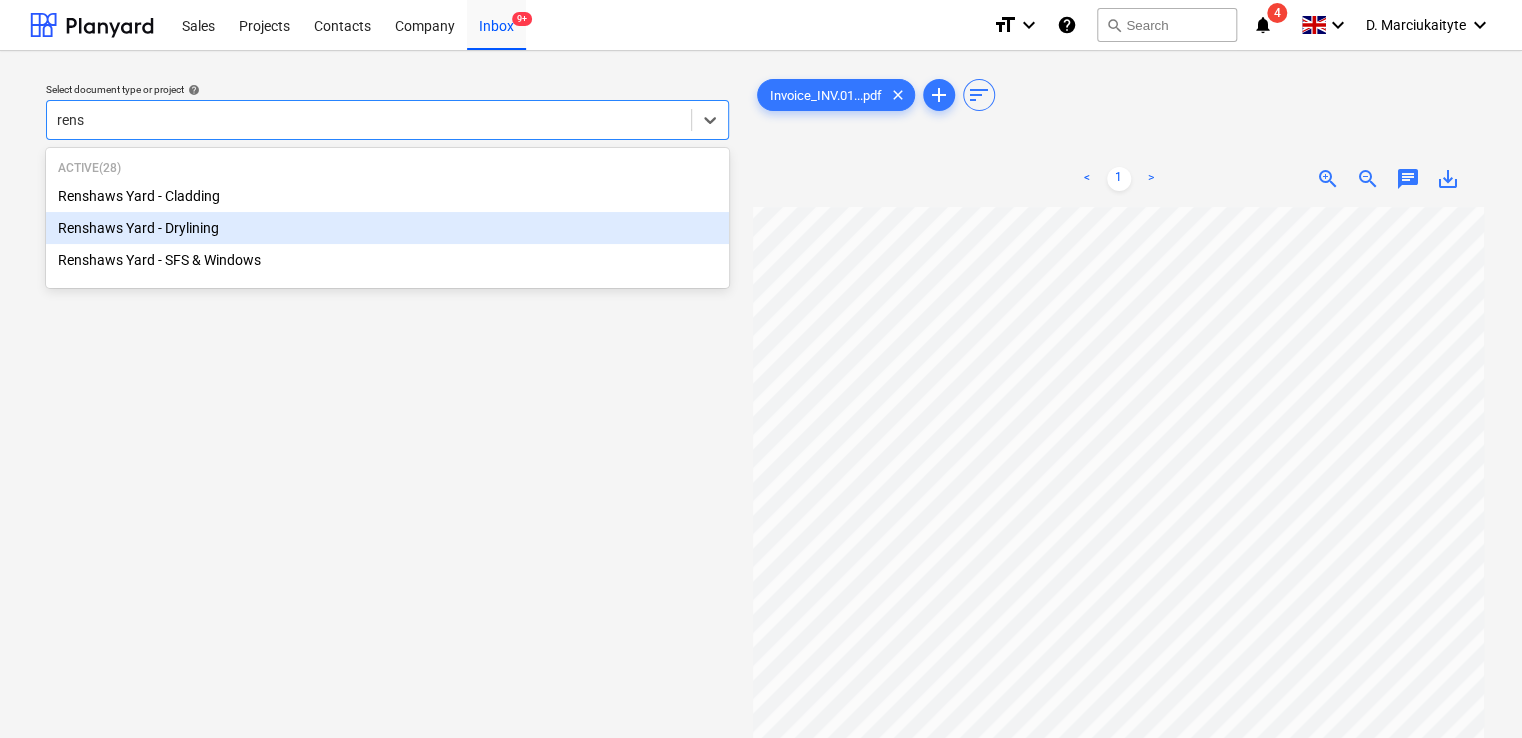 click on "Renshaws Yard -  Drylining" at bounding box center (387, 228) 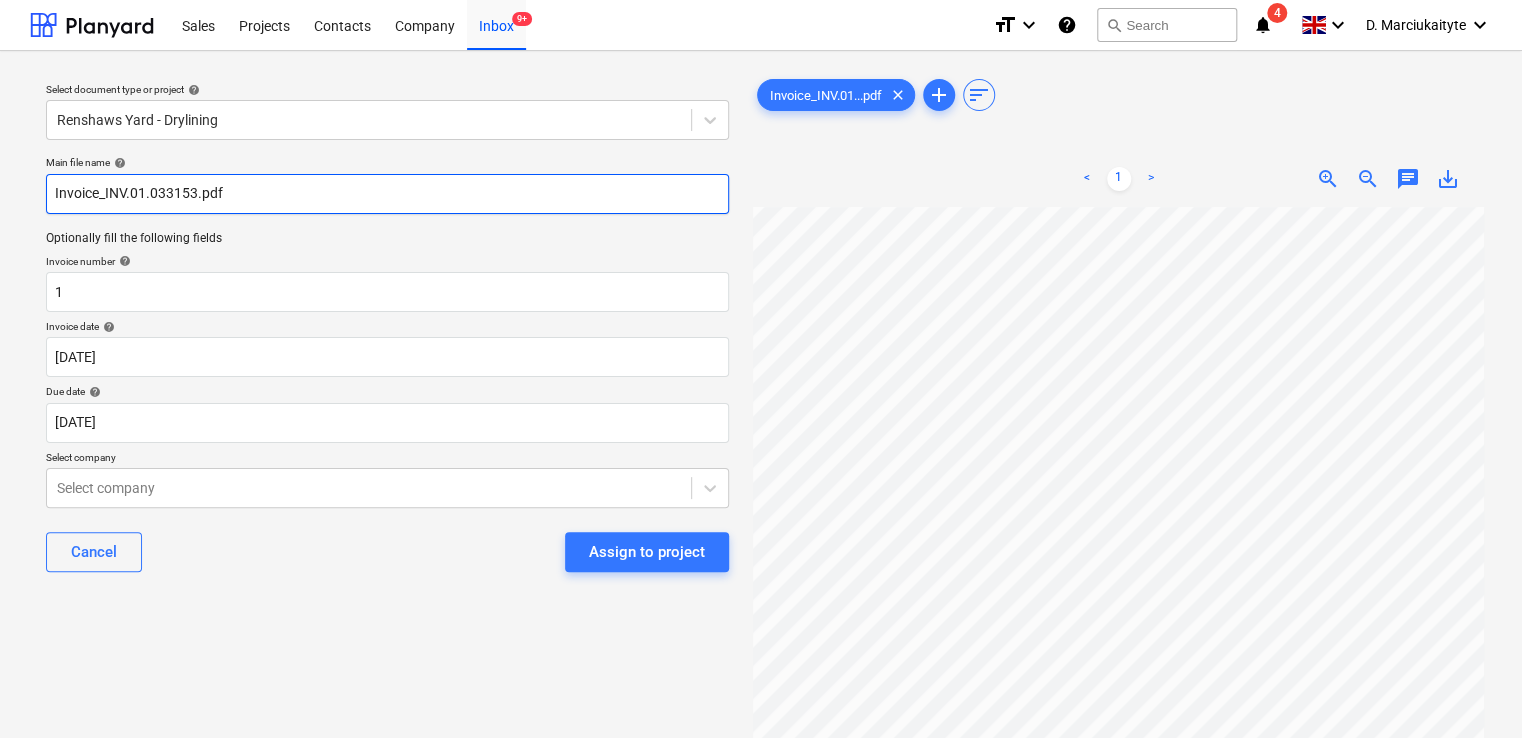 drag, startPoint x: 194, startPoint y: 198, endPoint x: 104, endPoint y: 199, distance: 90.005554 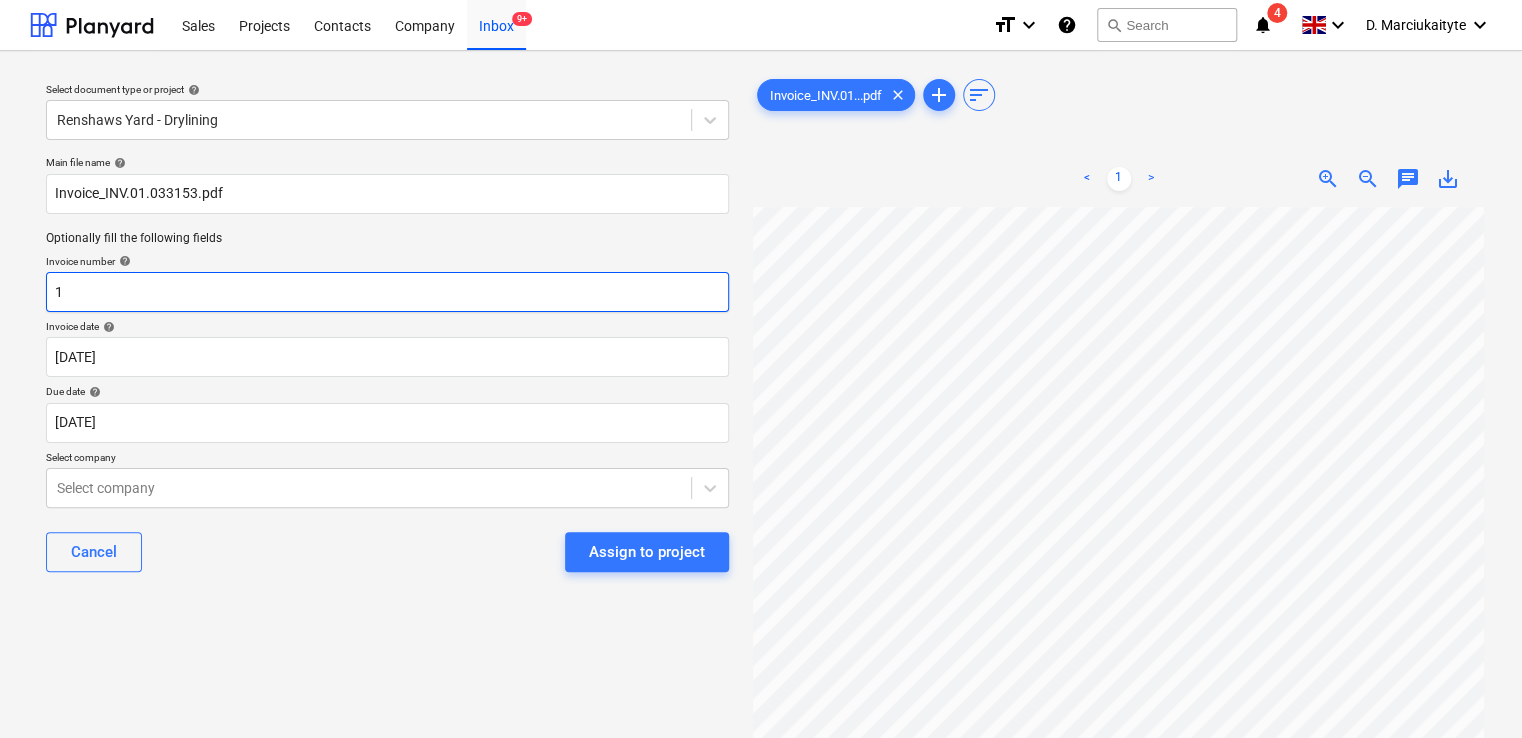 drag, startPoint x: 262, startPoint y: 281, endPoint x: -40, endPoint y: 274, distance: 302.08112 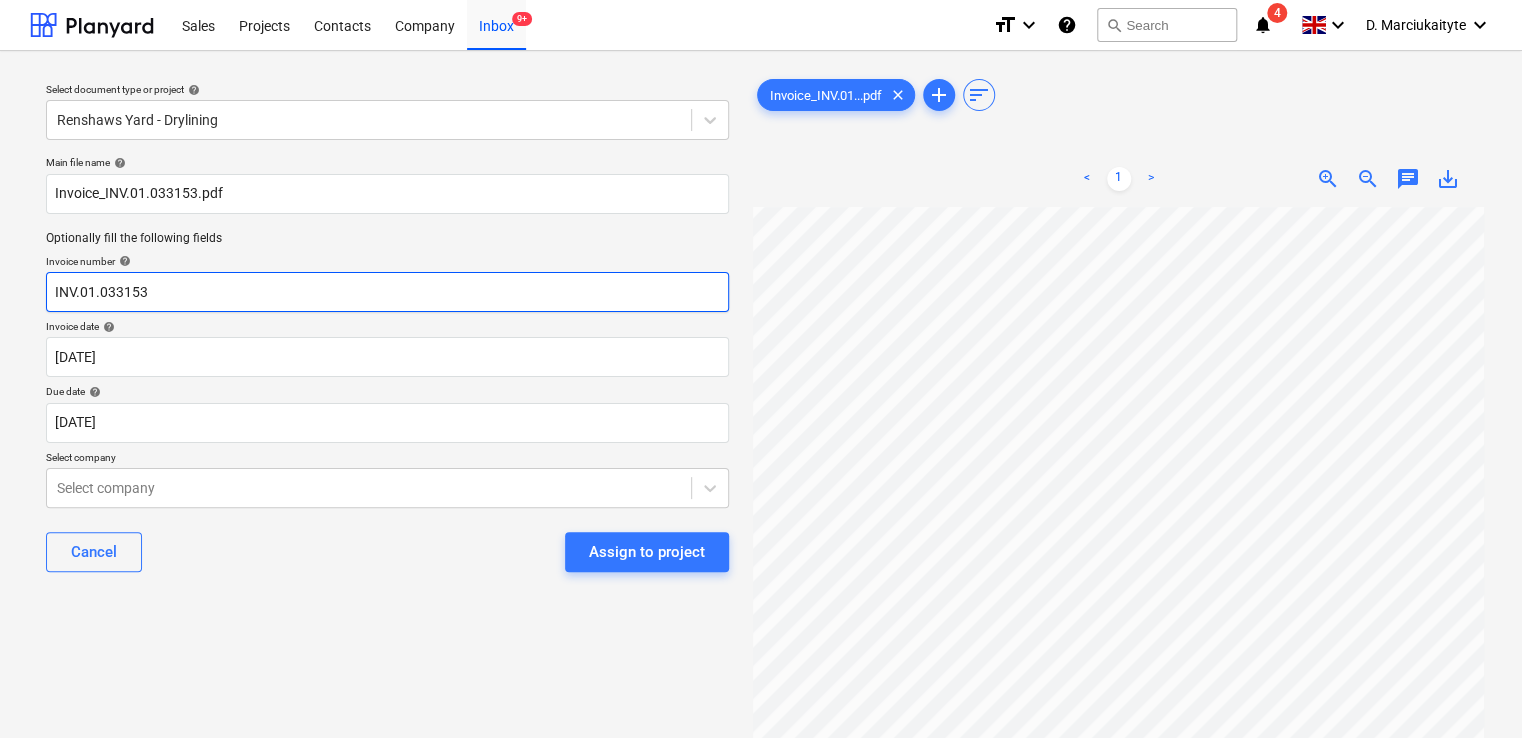 type on "INV.01.033153" 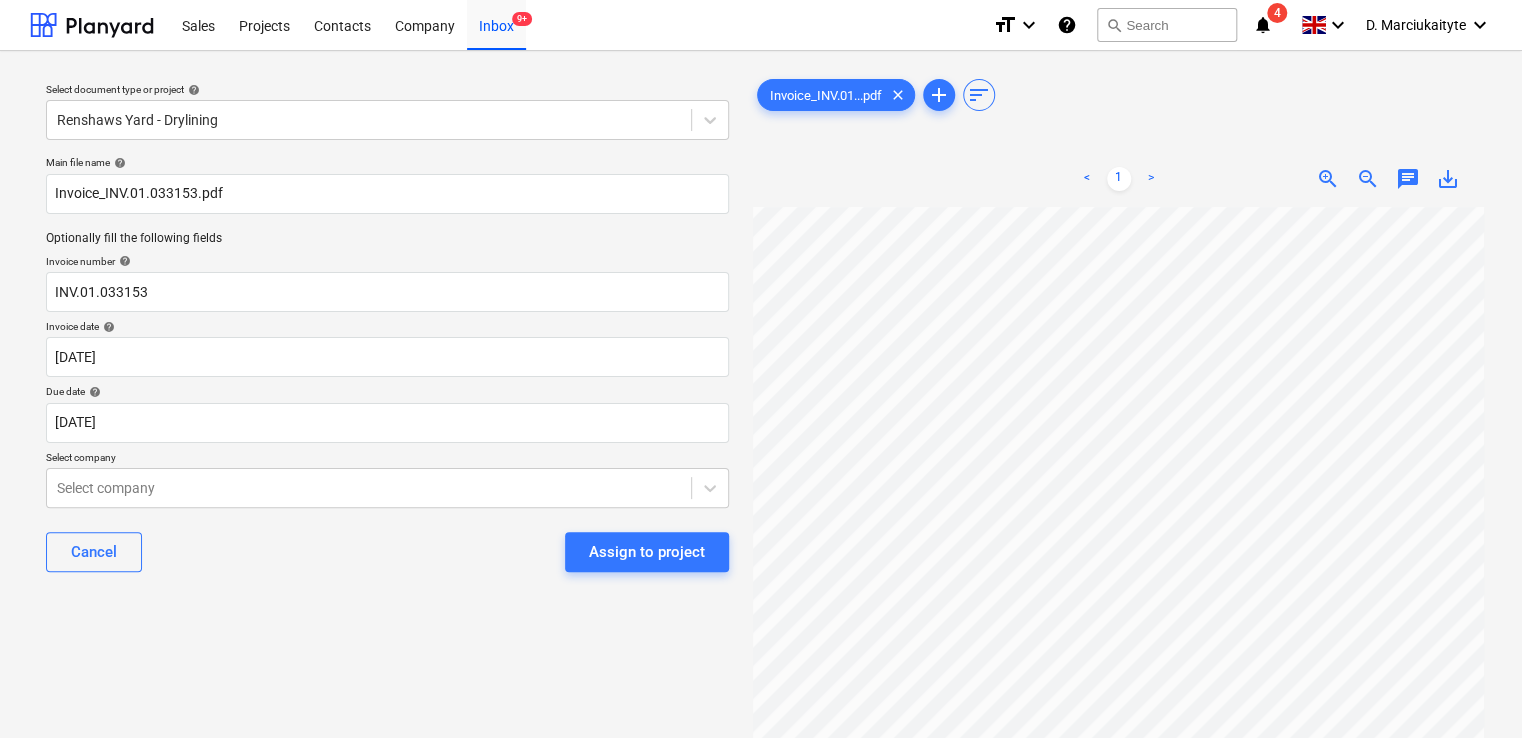 click on "Main file name help Invoice_INV.01.033153.pdf Optionally fill the following fields Invoice number help INV.01.033153 Invoice date help [DATE] [DATE] Press the down arrow key to interact with the calendar and
select a date. Press the question mark key to get the keyboard shortcuts for changing dates. Due date help [DATE] [DATE] Press the down arrow key to interact with the calendar and
select a date. Press the question mark key to get the keyboard shortcuts for changing dates. Select company Select company Cancel Assign to project" at bounding box center [387, 372] 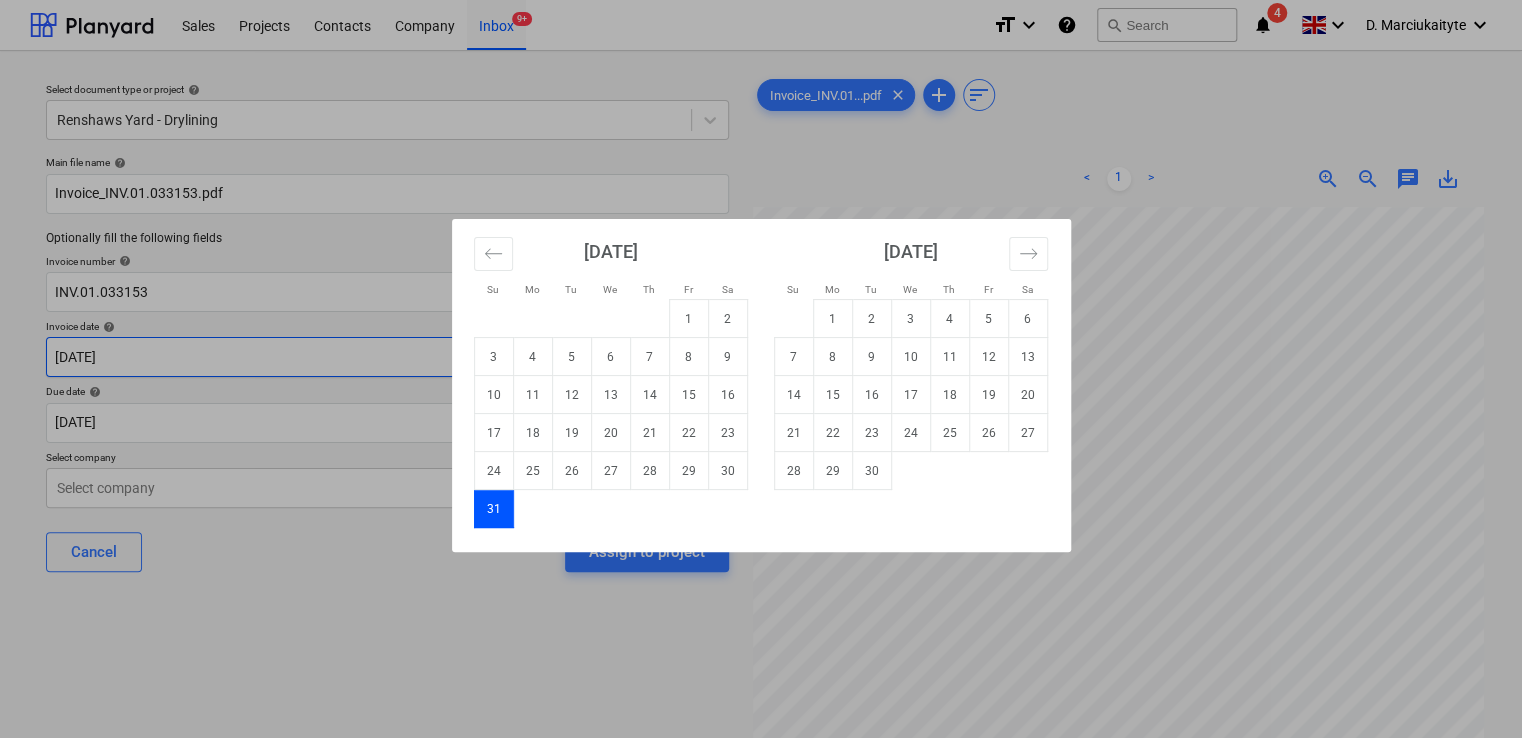 click on "Sales Projects Contacts Company Inbox 9+ format_size keyboard_arrow_down help search Search notifications 4 keyboard_arrow_down D. Marciukaityte keyboard_arrow_down Select document type or project help Renshaws Yard -  Drylining Main file name help Invoice_INV.01.033153.pdf Optionally fill the following fields Invoice number help INV.01.033153 Invoice date help [DATE] [DATE] Press the down arrow key to interact with the calendar and
select a date. Press the question mark key to get the keyboard shortcuts for changing dates. Due date help [DATE] [DATE] Press the down arrow key to interact with the calendar and
select a date. Press the question mark key to get the keyboard shortcuts for changing dates. Select company Select company Cancel Assign to project Invoice_INV.01...pdf clear add sort < 1 > zoom_in zoom_out chat 0 save_alt
Su Mo Tu We Th Fr Sa Su Mo Tu We Th Fr Sa [DATE] 1 2 3 4 5 6 7 8 9 10 11 12 13 14 15 16 17 18 19 20 21 22 23 24 25 26 27 28 29 30 31 1 2 3 4" at bounding box center (761, 369) 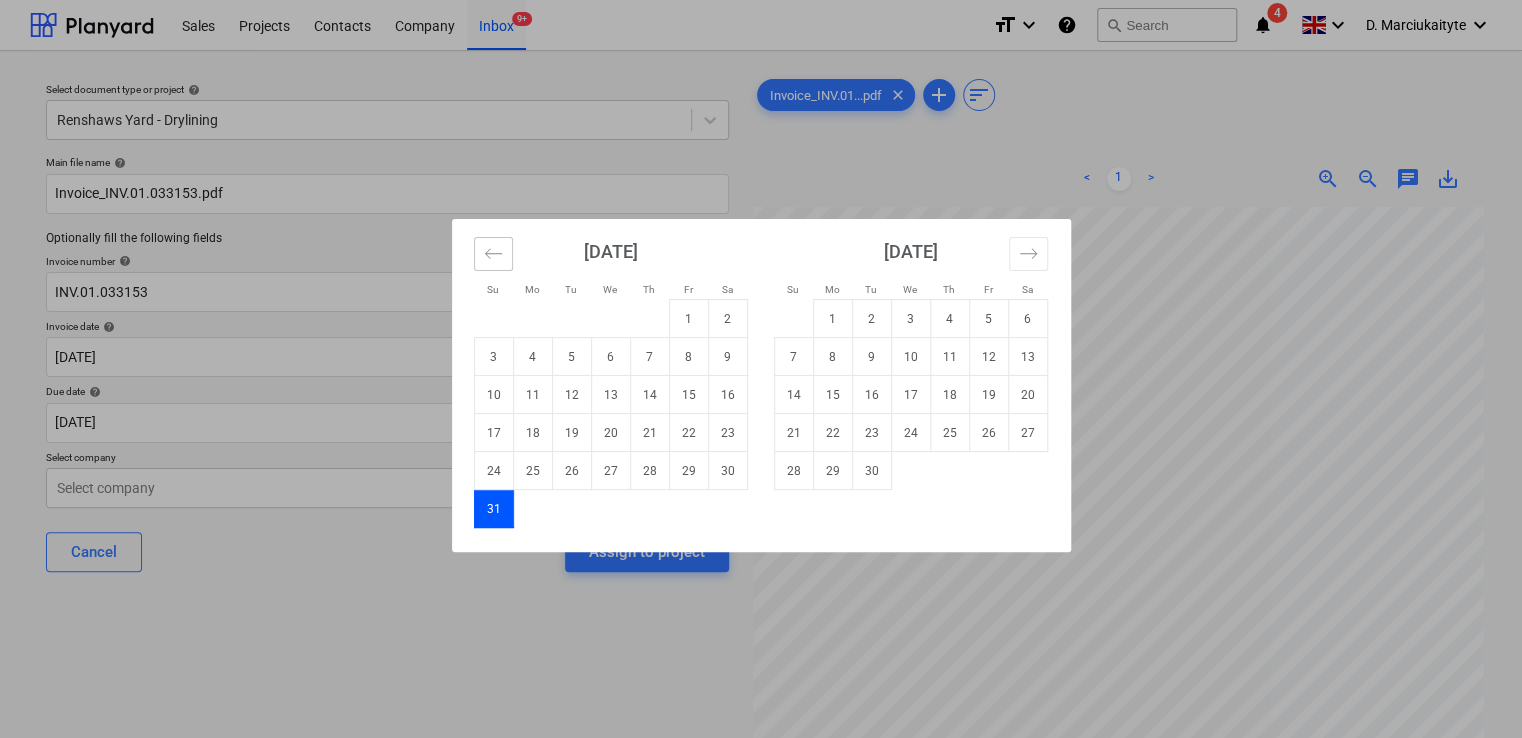 click 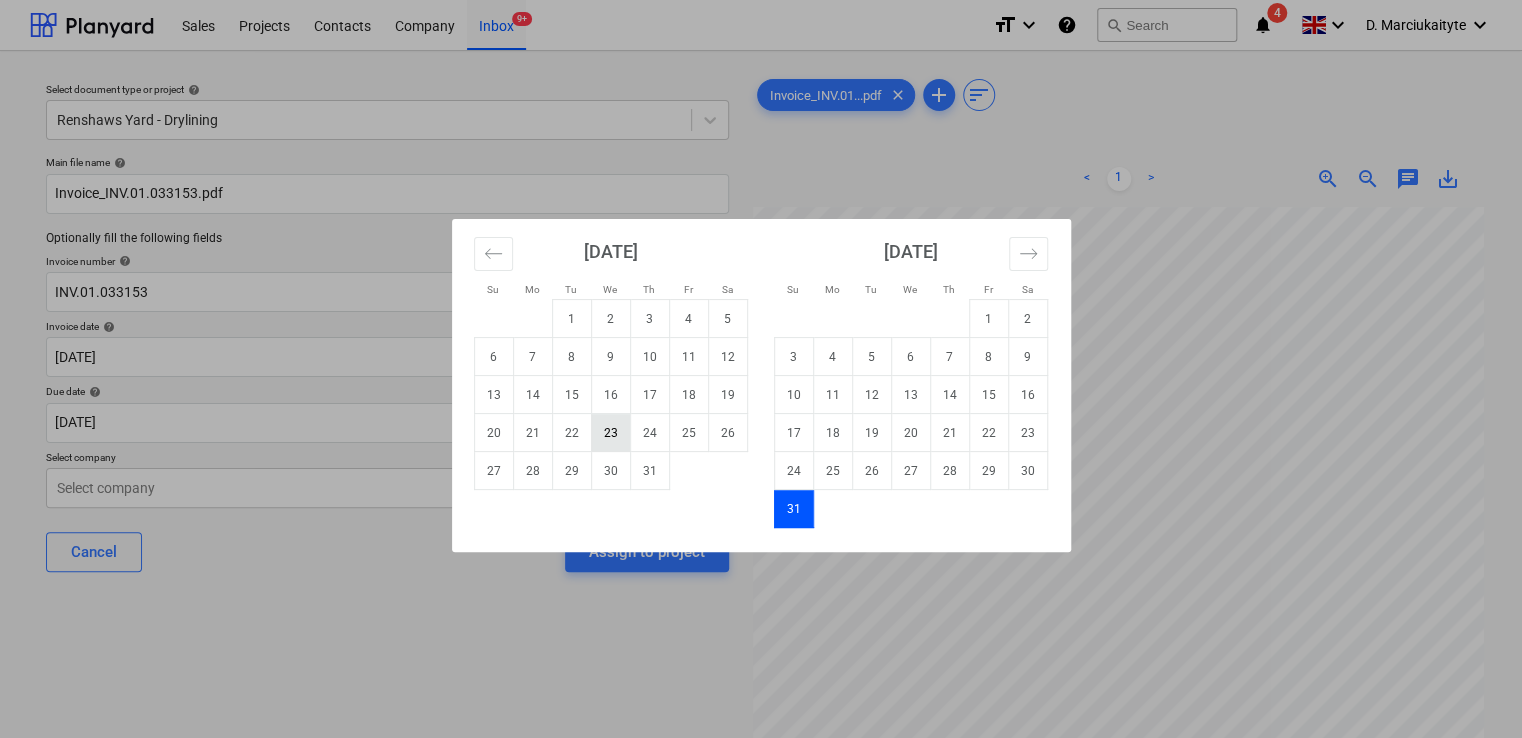 click on "23" at bounding box center [610, 433] 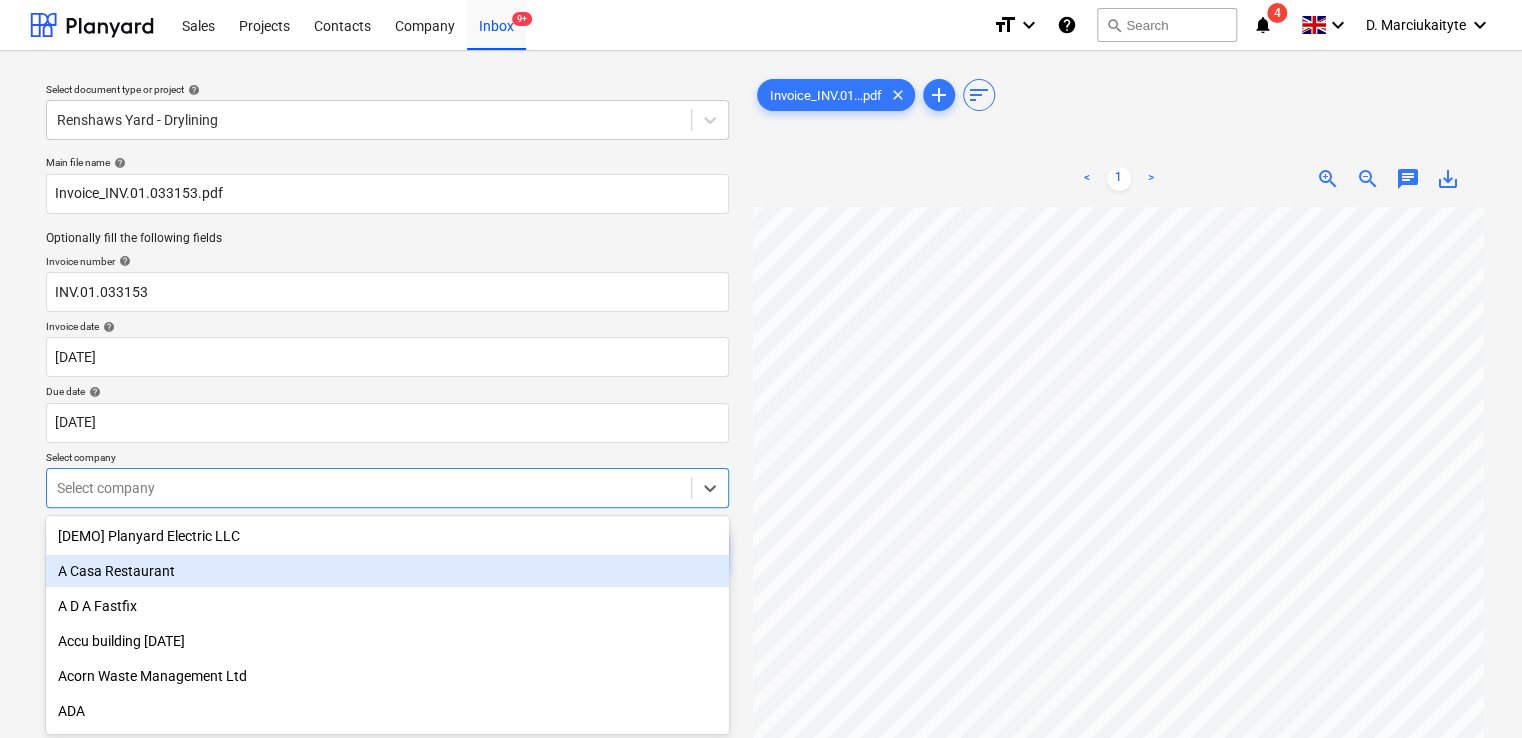 scroll, scrollTop: 89, scrollLeft: 0, axis: vertical 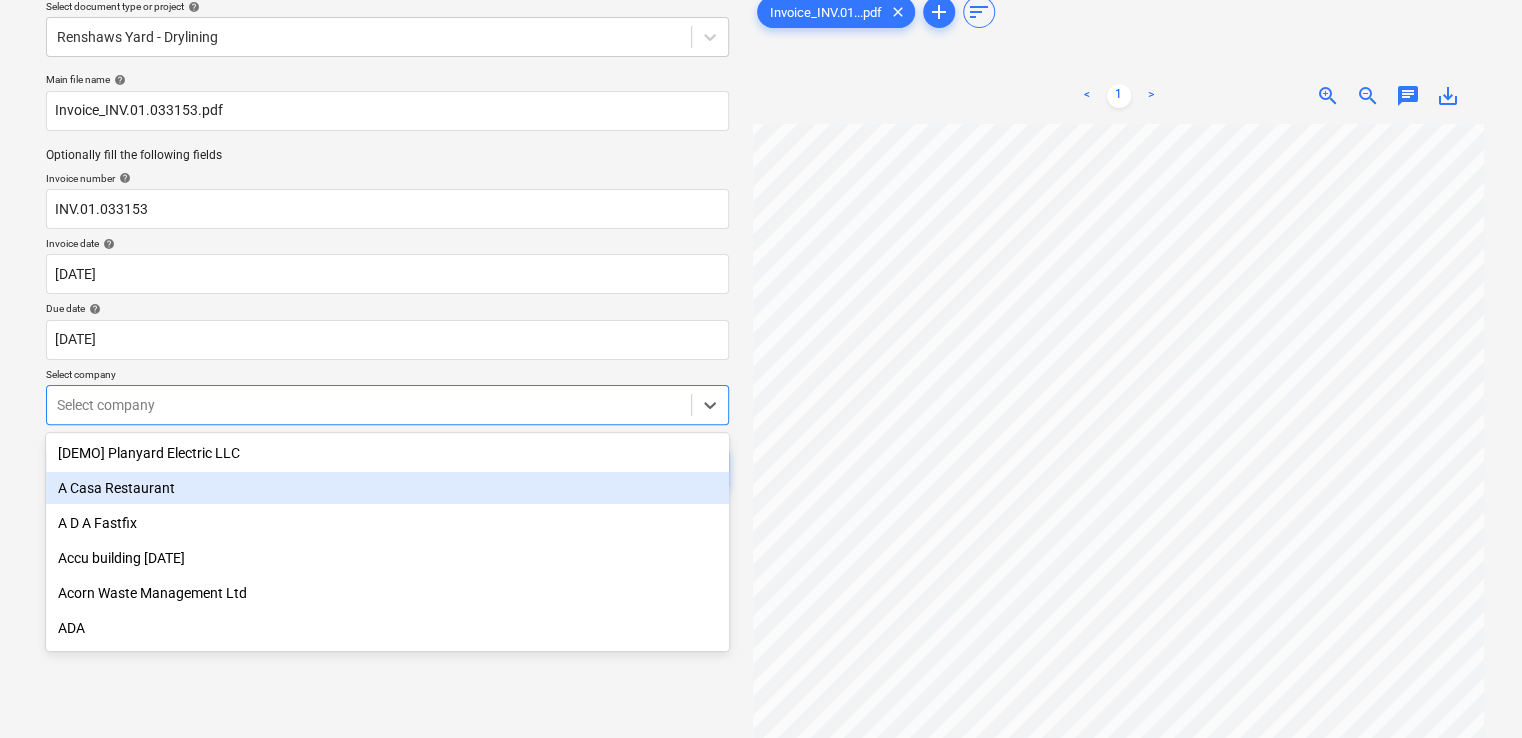 click on "Sales Projects Contacts Company Inbox 9+ format_size keyboard_arrow_down help search Search notifications 4 keyboard_arrow_down D. Marciukaityte keyboard_arrow_down Select document type or project help Renshaws Yard -  Drylining Main file name help Invoice_INV.01.033153.pdf Optionally fill the following fields Invoice number help INV.01.033153 Invoice date help [DATE] 23.07.2025 Press the down arrow key to interact with the calendar and
select a date. Press the question mark key to get the keyboard shortcuts for changing dates. Due date help [DATE] [DATE] Press the down arrow key to interact with the calendar and
select a date. Press the question mark key to get the keyboard shortcuts for changing dates. Select company option A Casa Restaurant   focused, 2 of 431. 431 results available. Use Up and Down to choose options, press Enter to select the currently focused option, press Escape to exit the menu, press Tab to select the option and exit the menu. Select company Cancel clear add <" at bounding box center [761, 286] 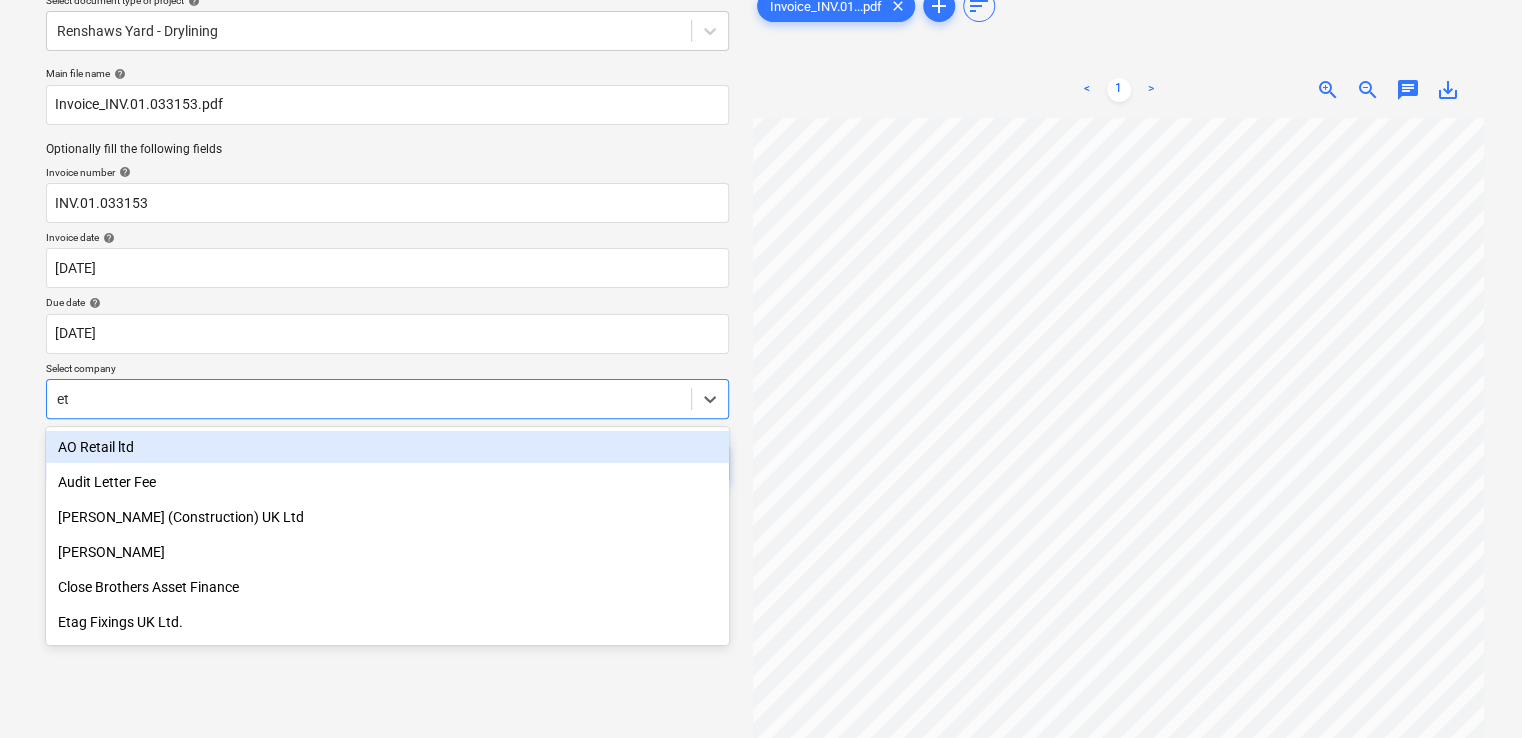 type on "eta" 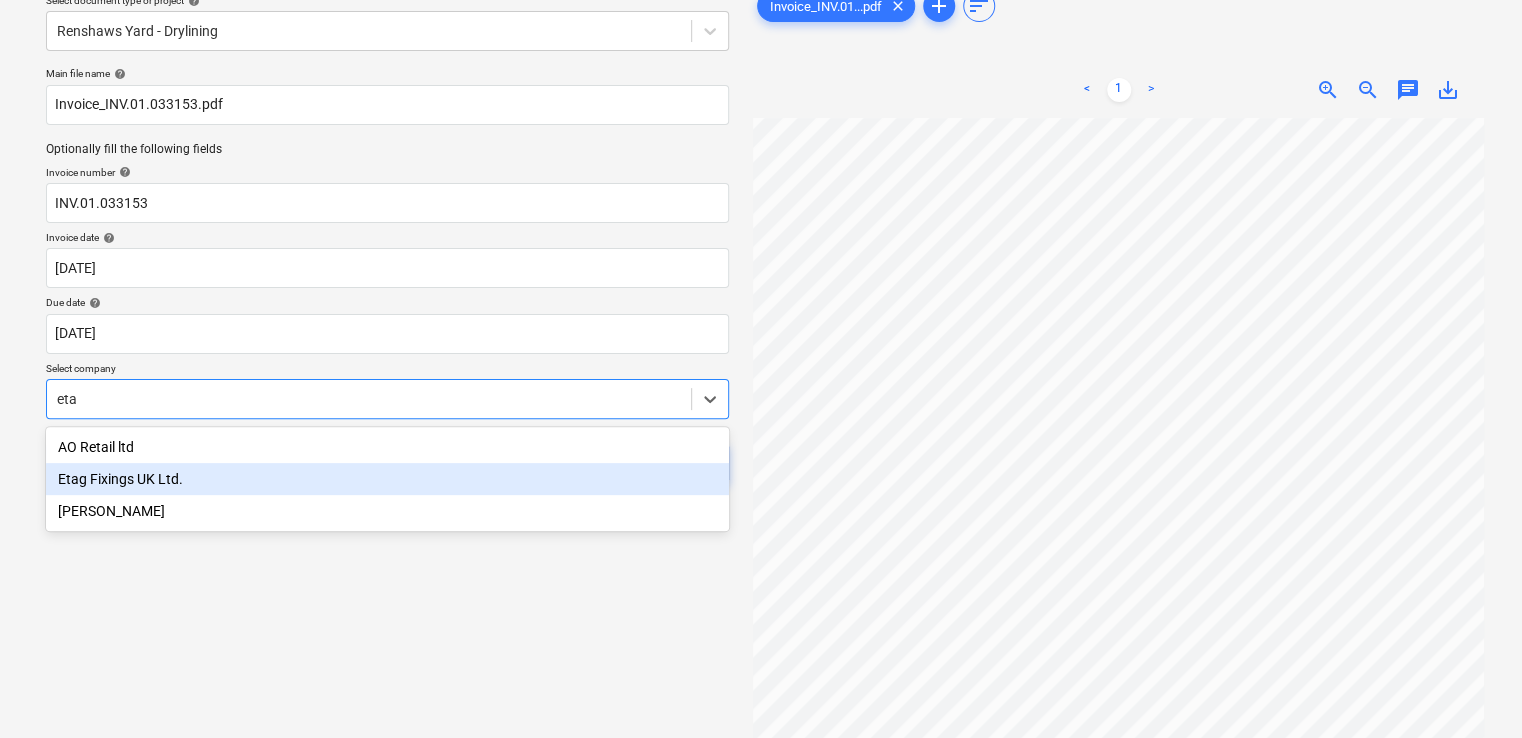 click on "Etag Fixings UK Ltd." at bounding box center (387, 479) 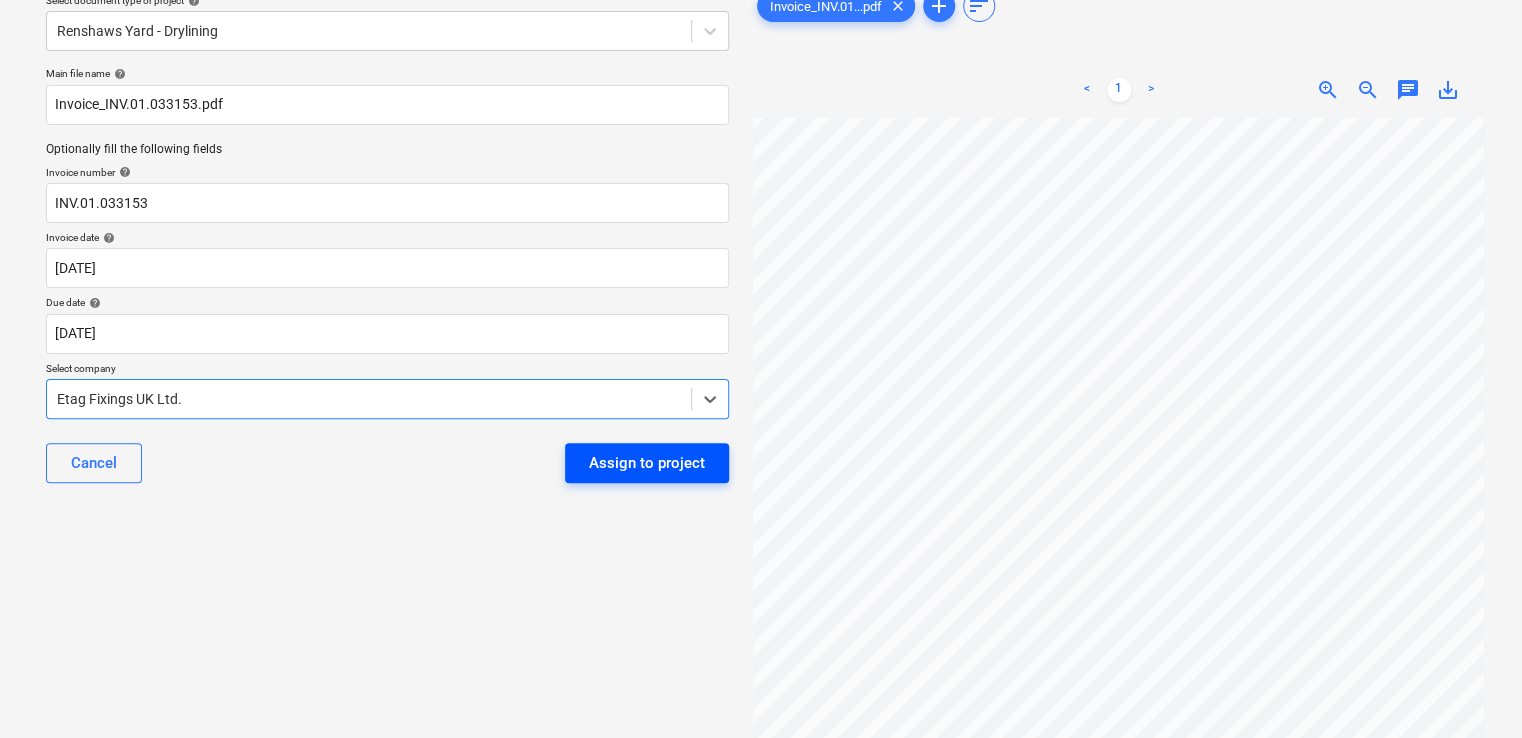 click on "Assign to project" at bounding box center [647, 463] 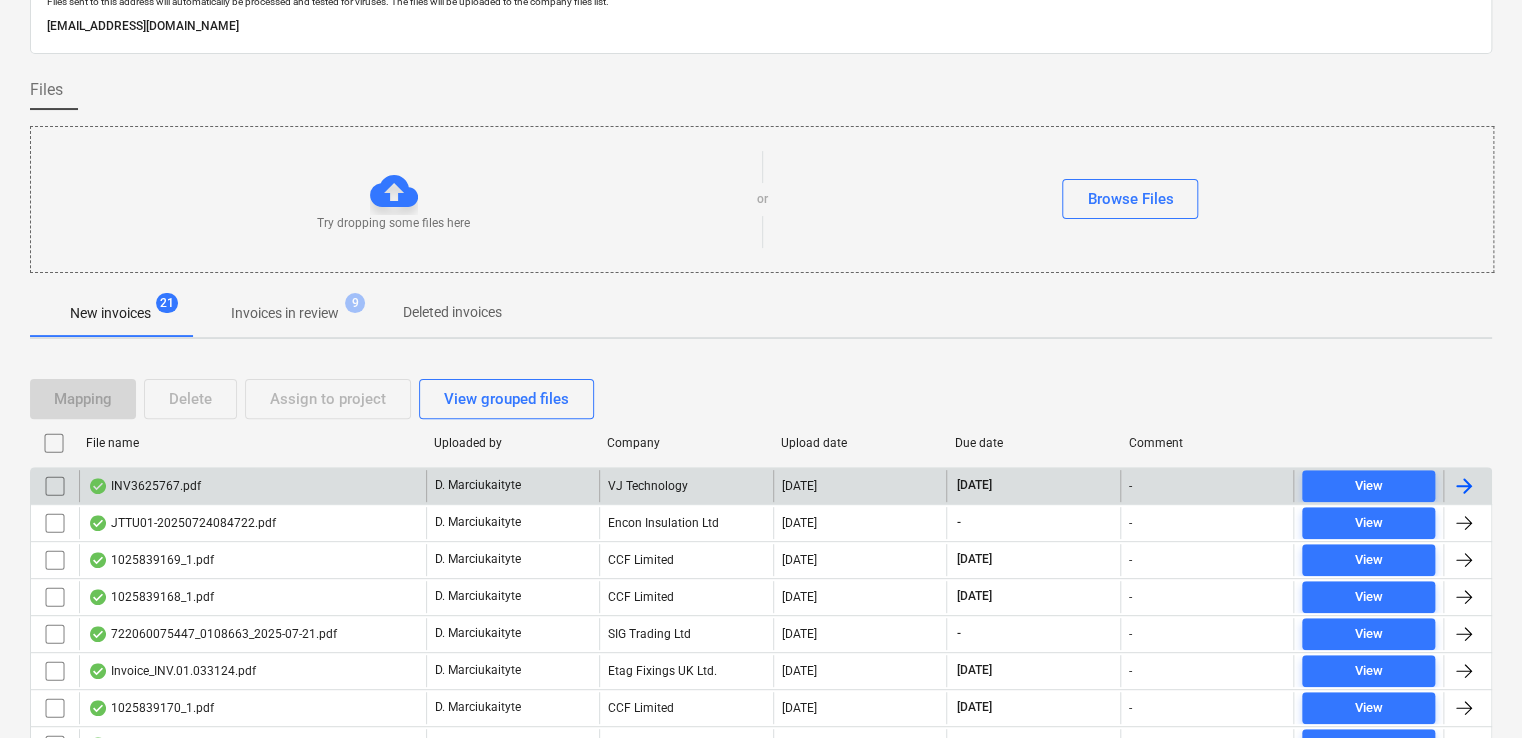 click on "INV3625767.pdf" at bounding box center (252, 486) 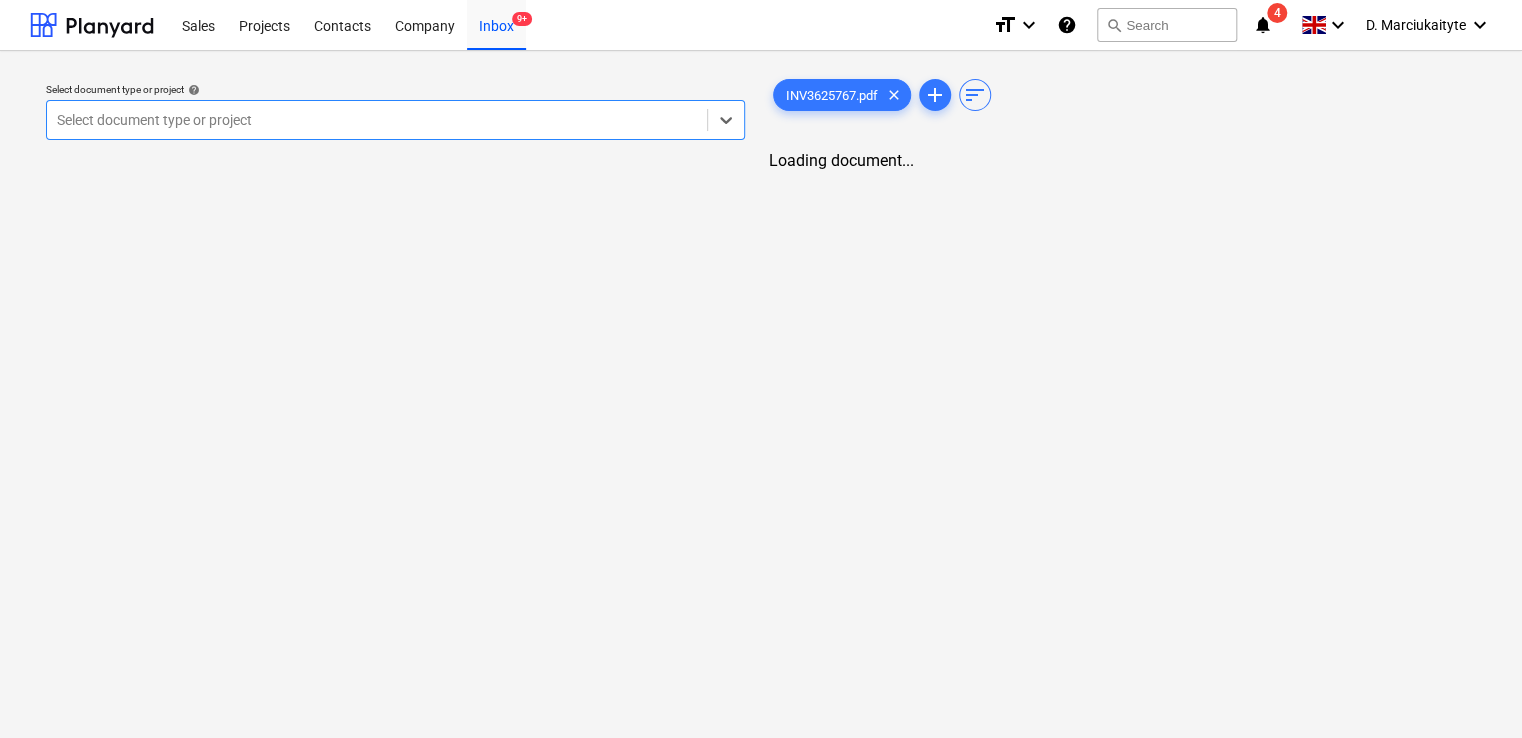 scroll, scrollTop: 0, scrollLeft: 0, axis: both 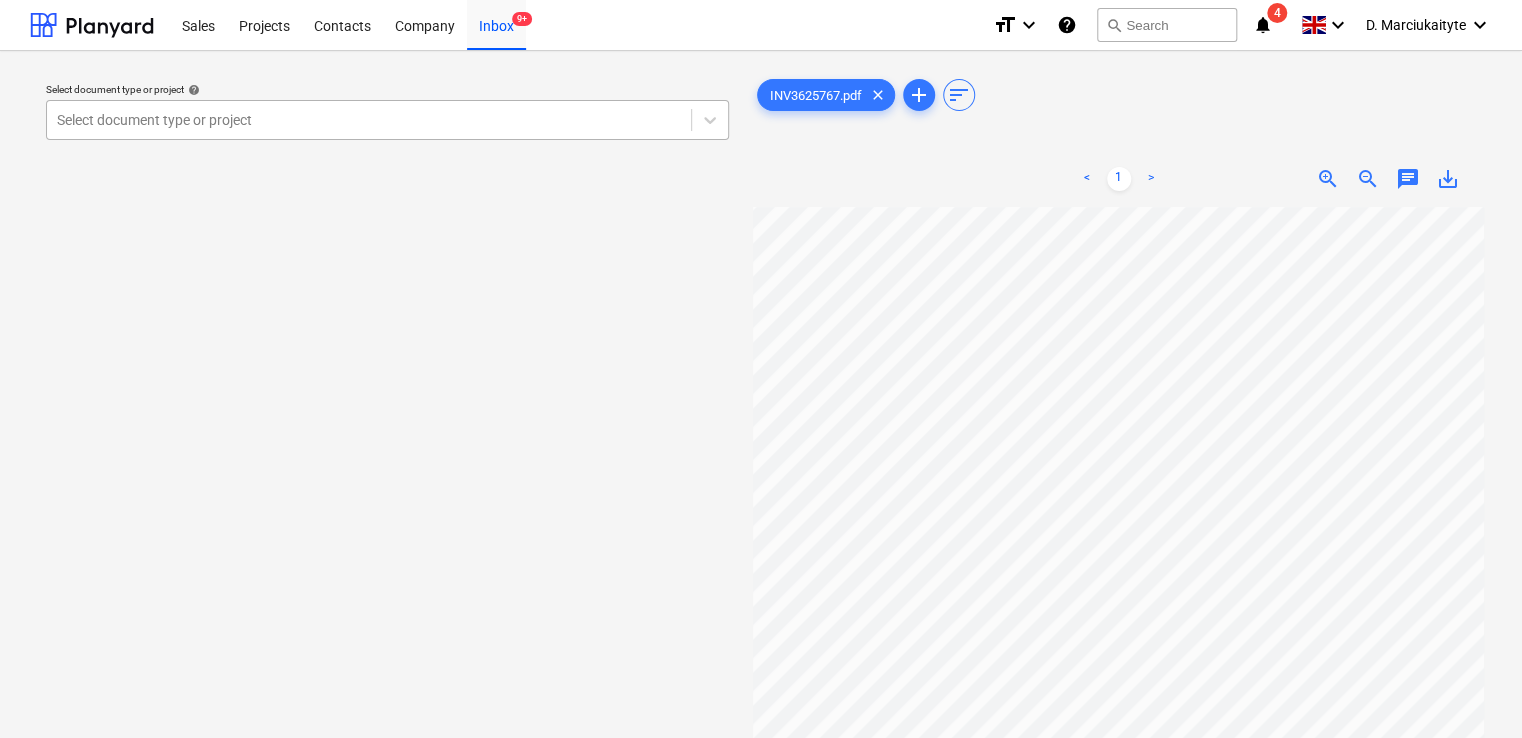 click at bounding box center (369, 120) 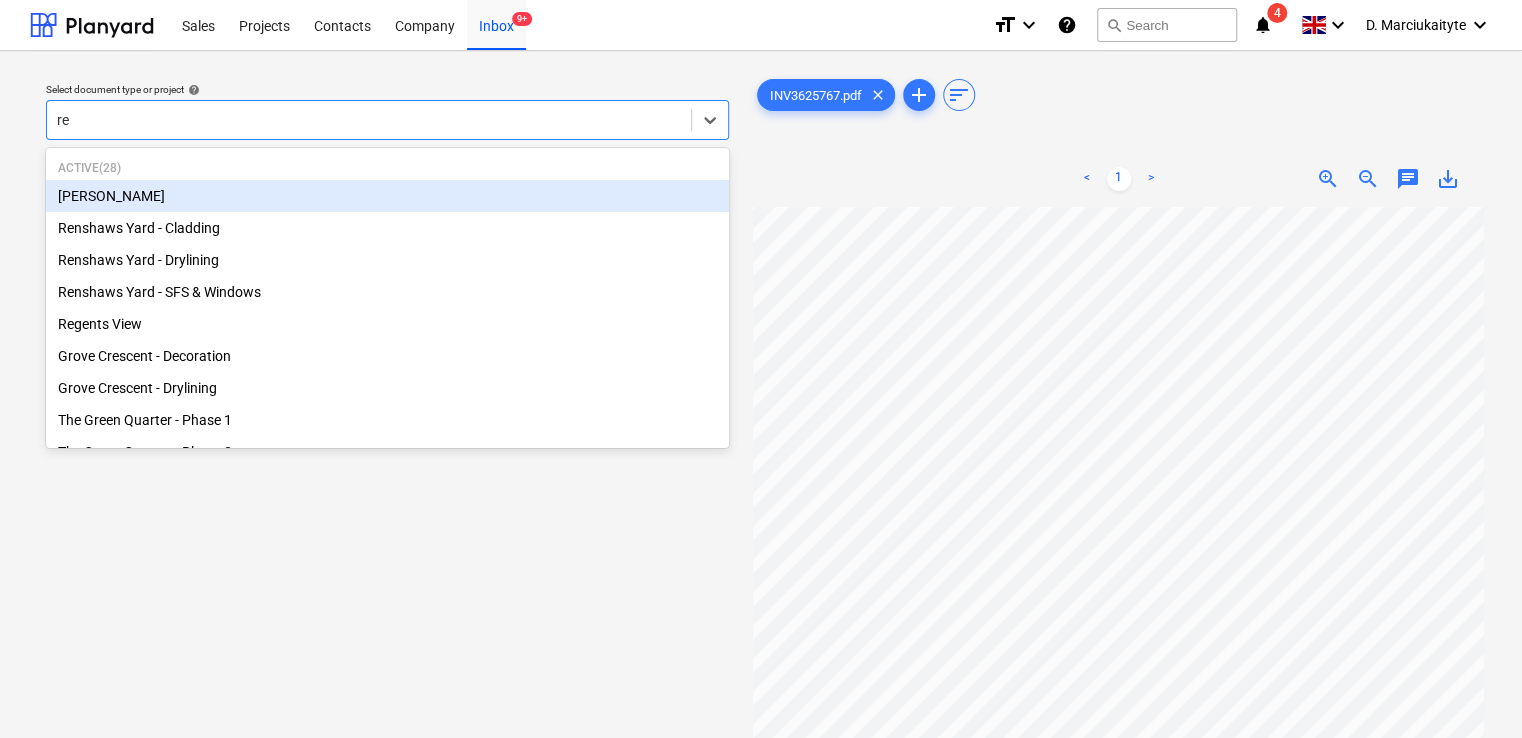 type on "ren" 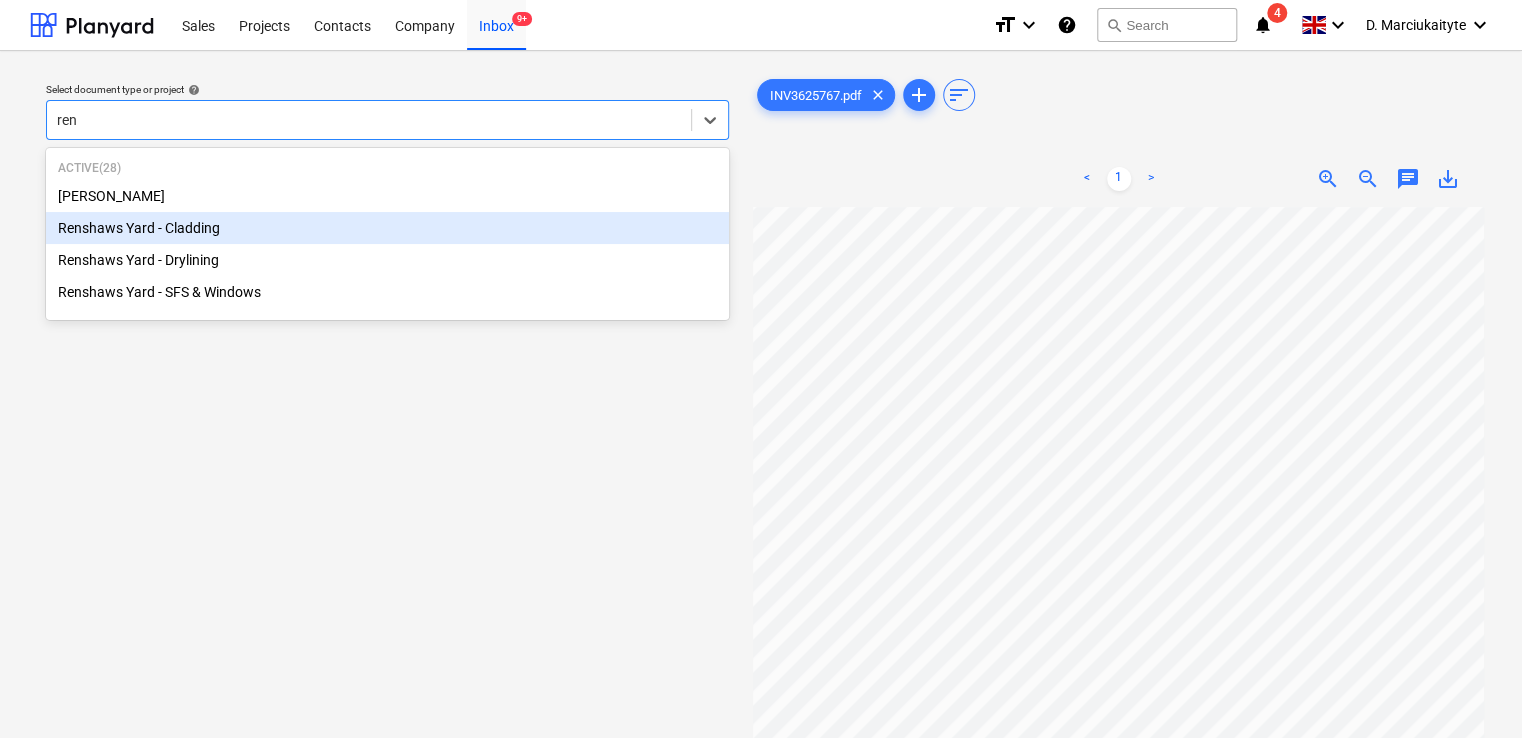 type 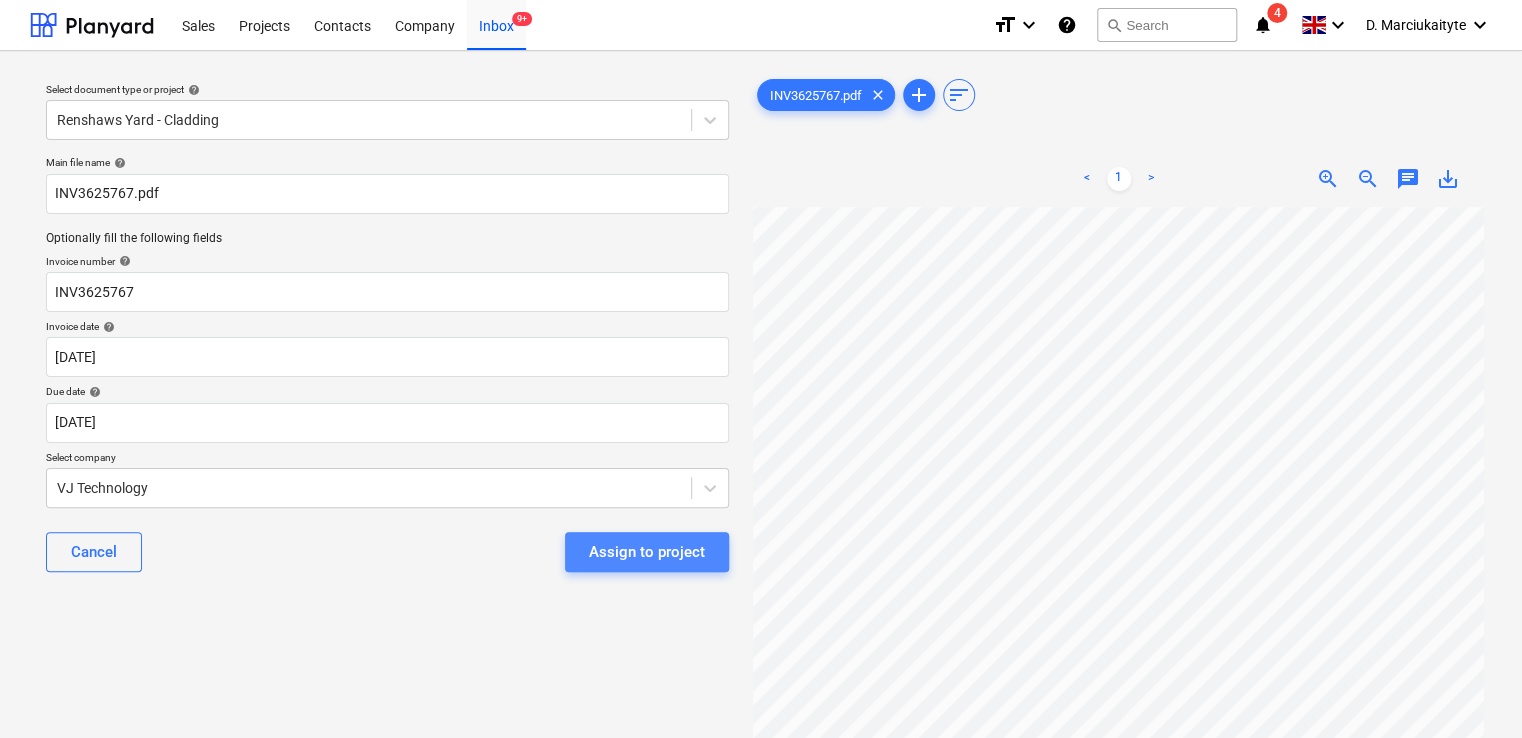 click on "Assign to project" at bounding box center (647, 552) 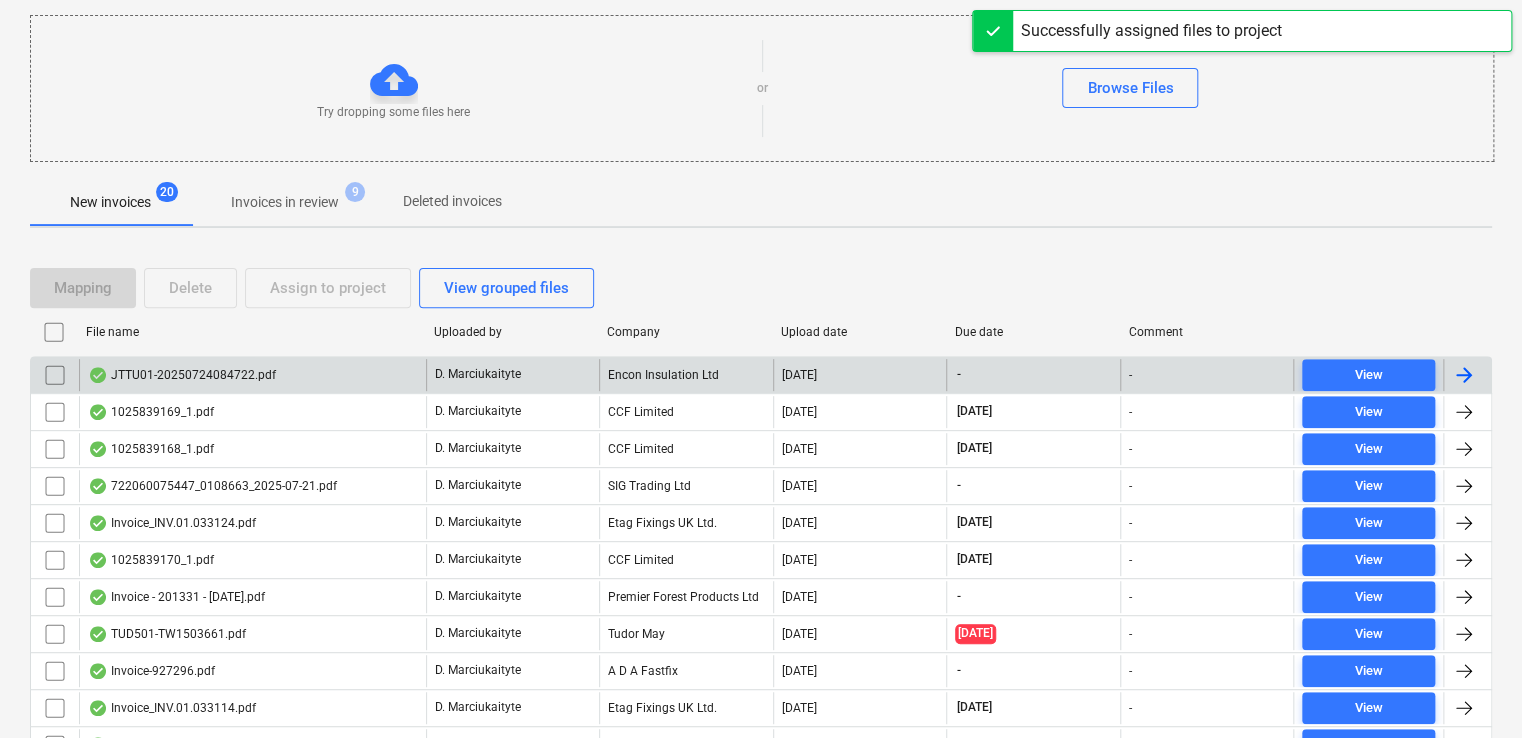 click on "JTTU01-20250724084722.pdf" at bounding box center (252, 375) 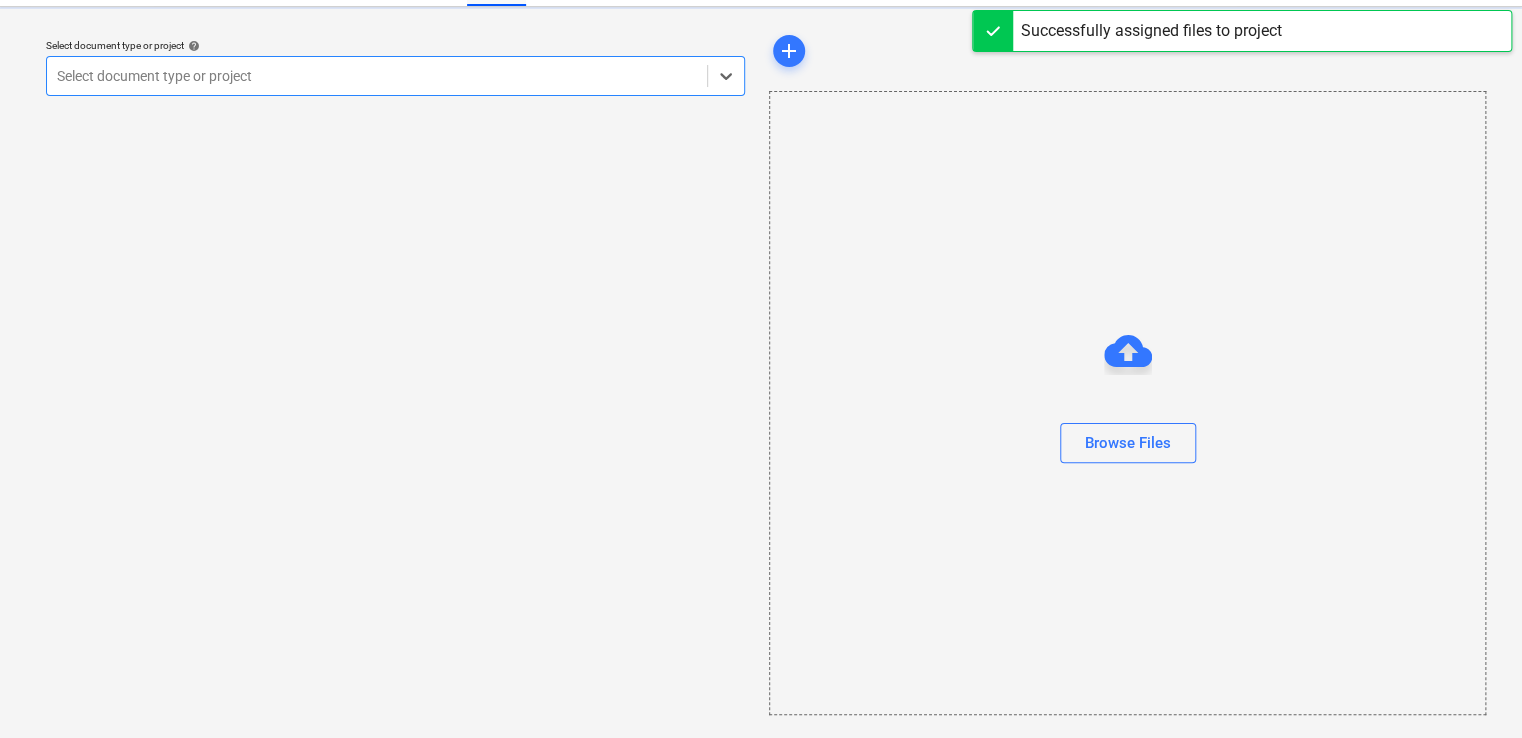 scroll, scrollTop: 0, scrollLeft: 0, axis: both 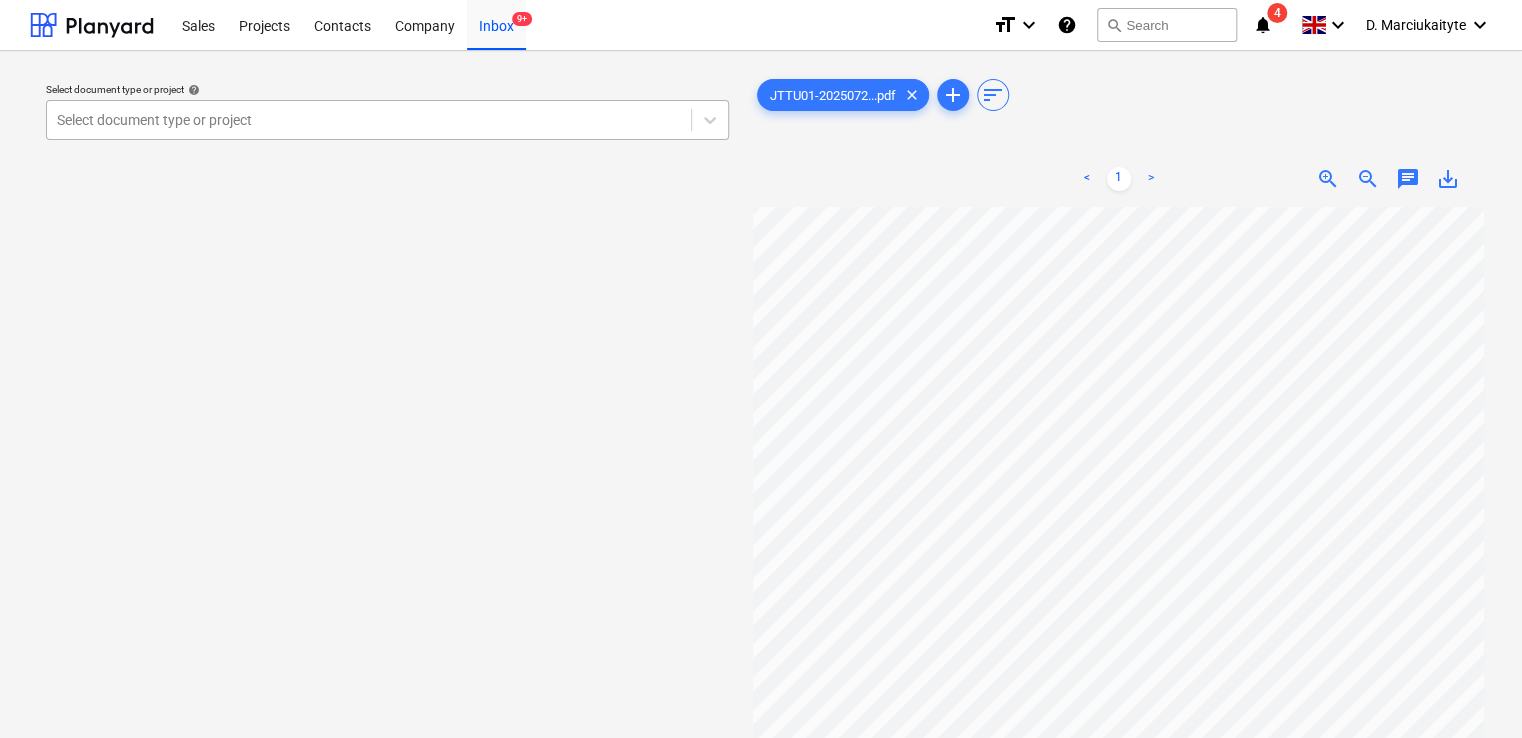 click at bounding box center [369, 120] 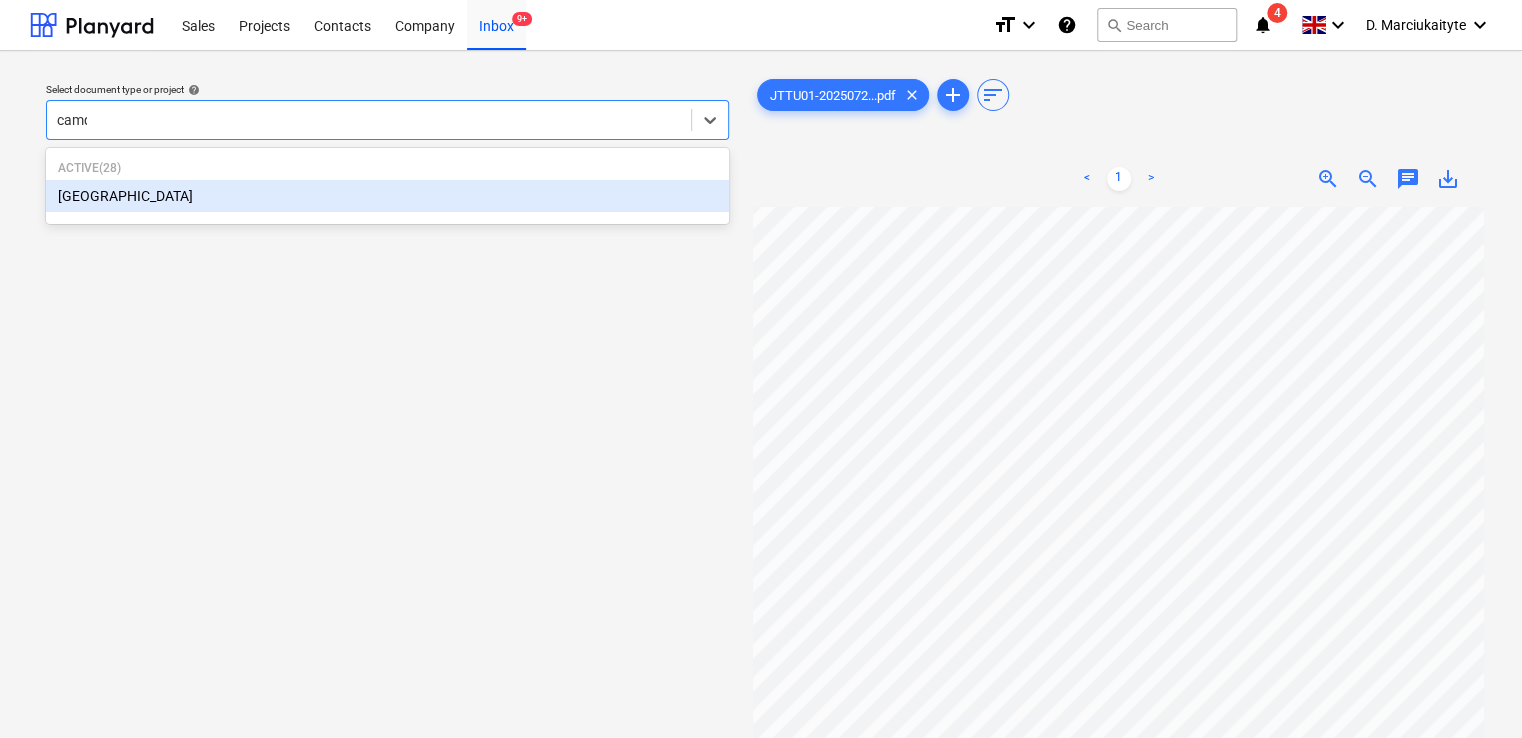 type on "camde" 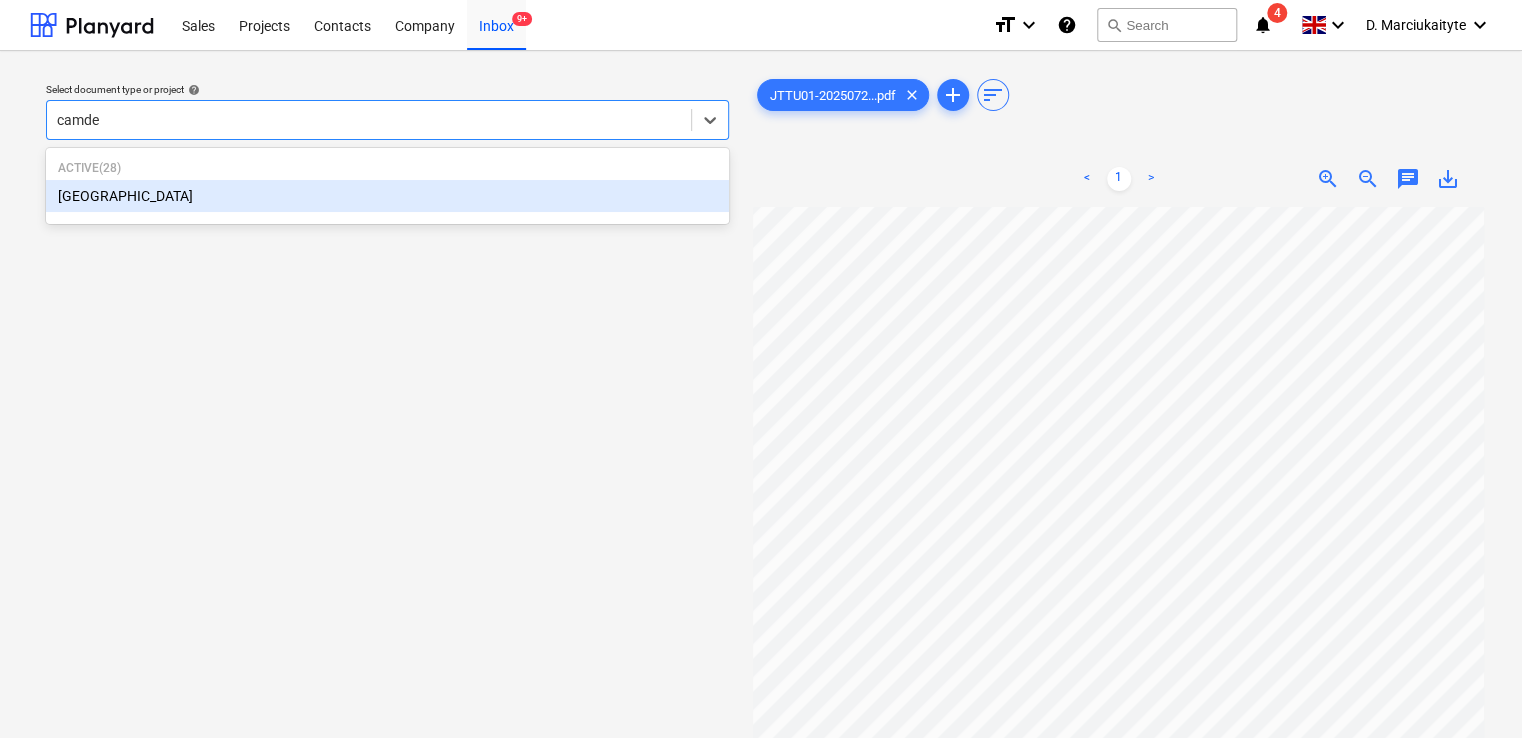 type 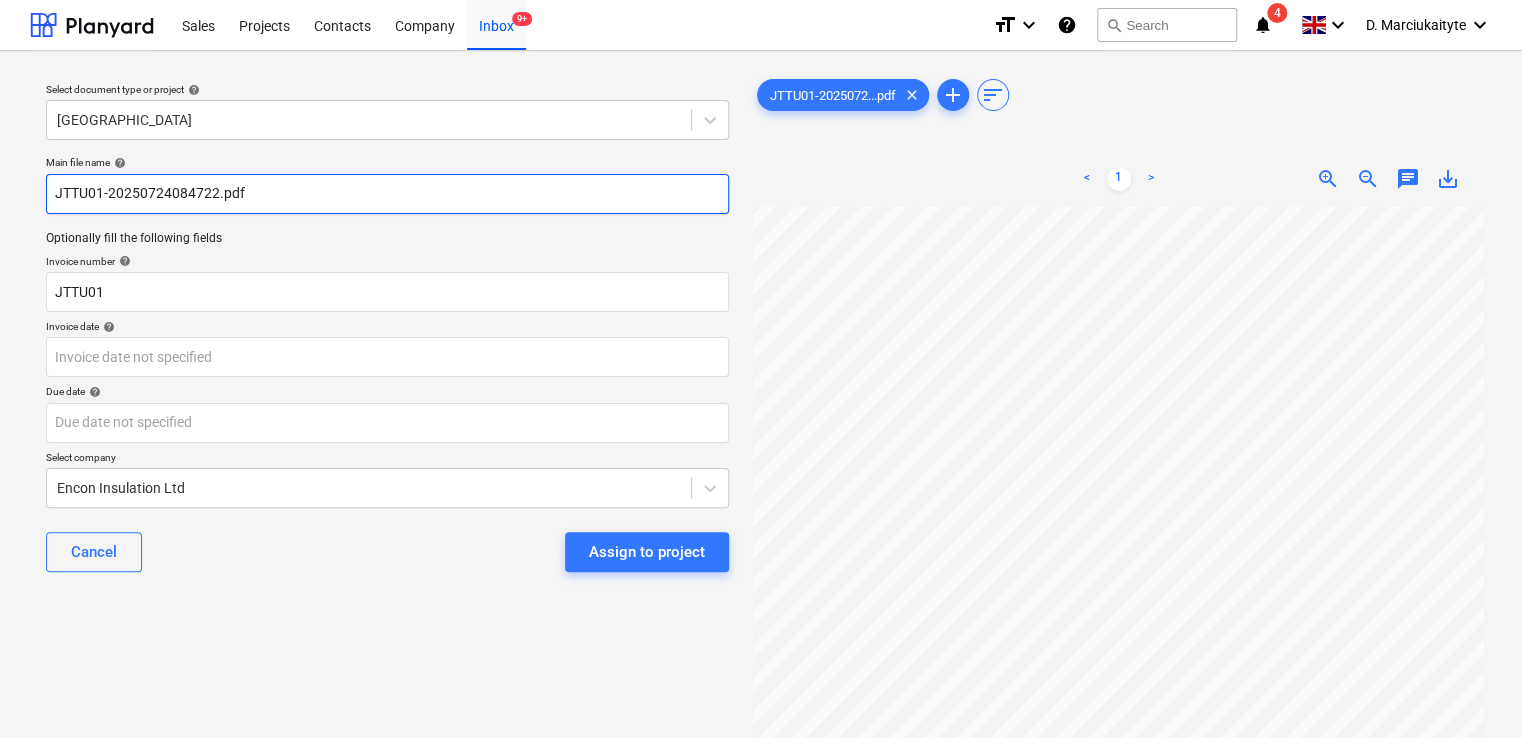 drag, startPoint x: 357, startPoint y: 195, endPoint x: -192, endPoint y: 168, distance: 549.6635 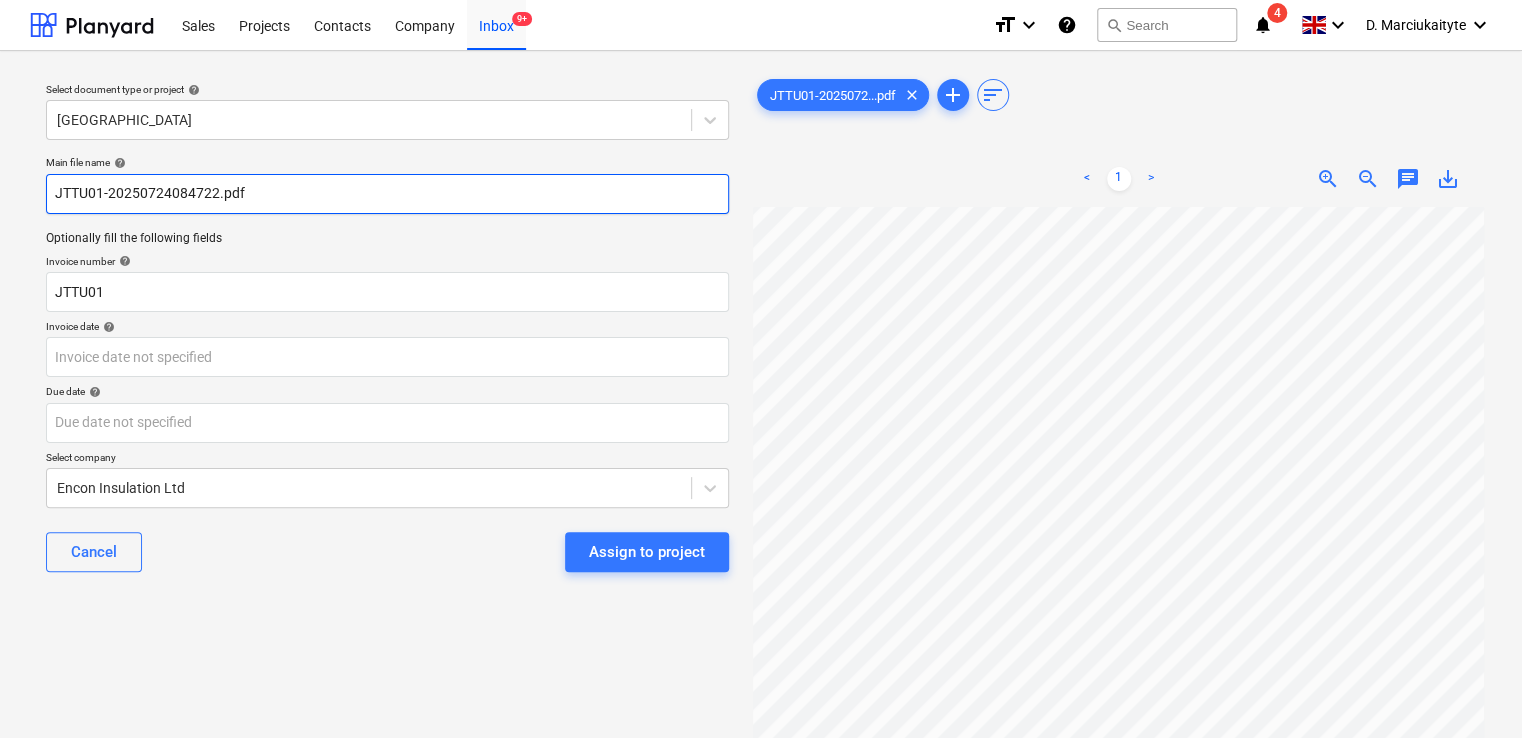 click on "Sales Projects Contacts Company Inbox 9+ format_size keyboard_arrow_down help search Search notifications 4 keyboard_arrow_down D. Marciukaityte keyboard_arrow_down Select document type or project help Camden Goods Yard Main file name help JTTU01-20250724084722.pdf Optionally fill the following fields Invoice number help JTTU01 Invoice date help Press the down arrow key to interact with the calendar and
select a date. Press the question mark key to get the keyboard shortcuts for changing dates. Due date help Press the down arrow key to interact with the calendar and
select a date. Press the question mark key to get the keyboard shortcuts for changing dates. Select company Encon Insulation Ltd   Cancel Assign to project JTTU01-2025072...pdf clear add sort < 1 > zoom_in zoom_out chat 0 save_alt" at bounding box center (761, 369) 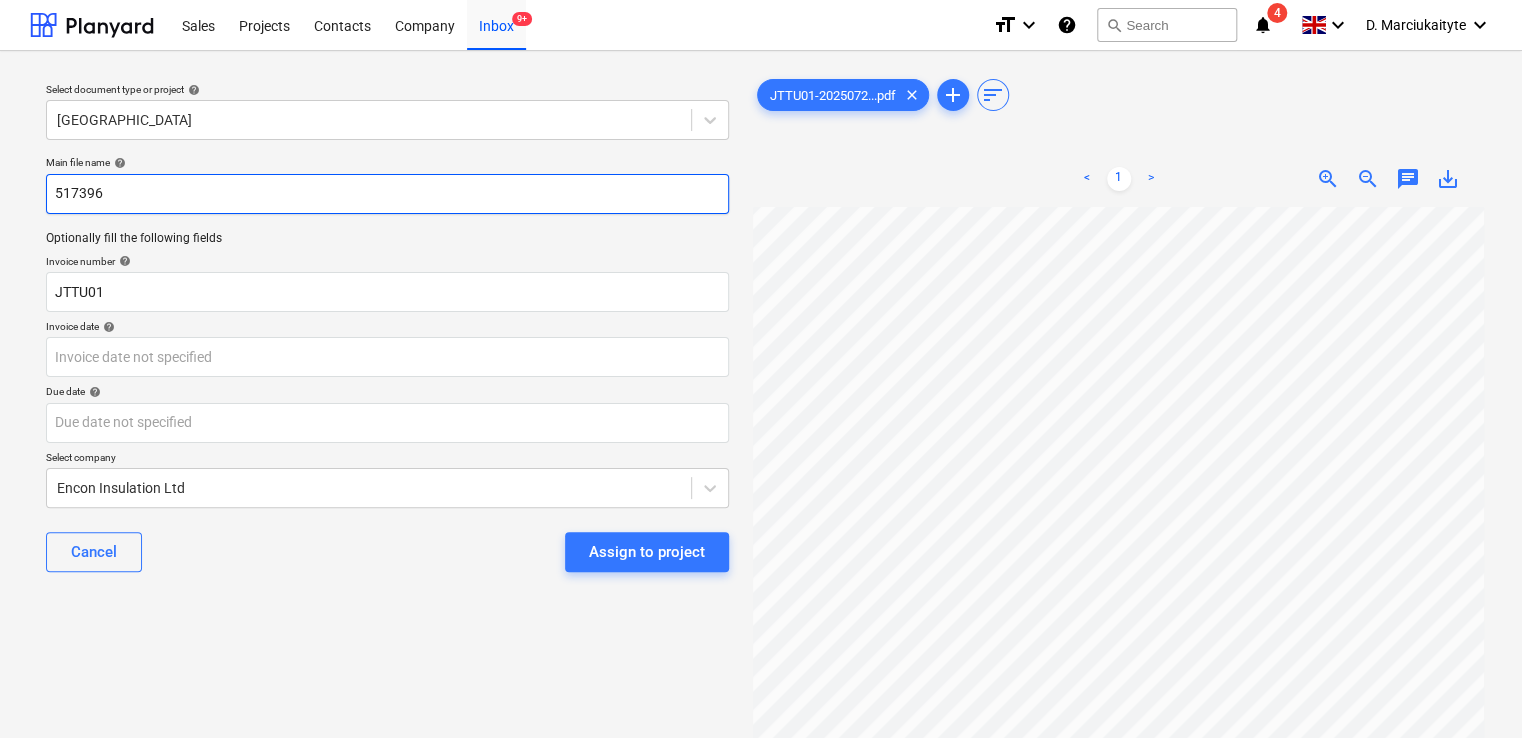 type on "517396" 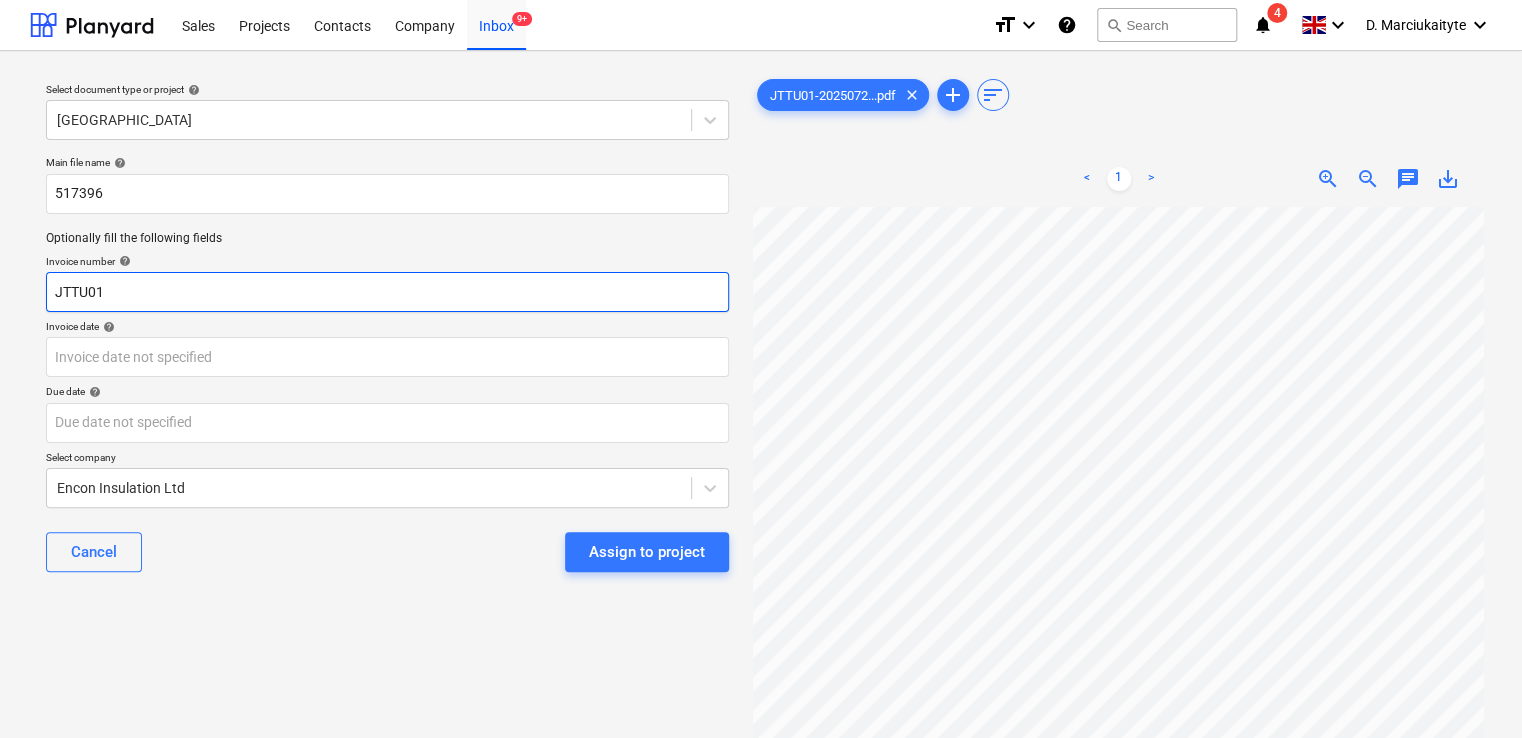 paste on "517396" 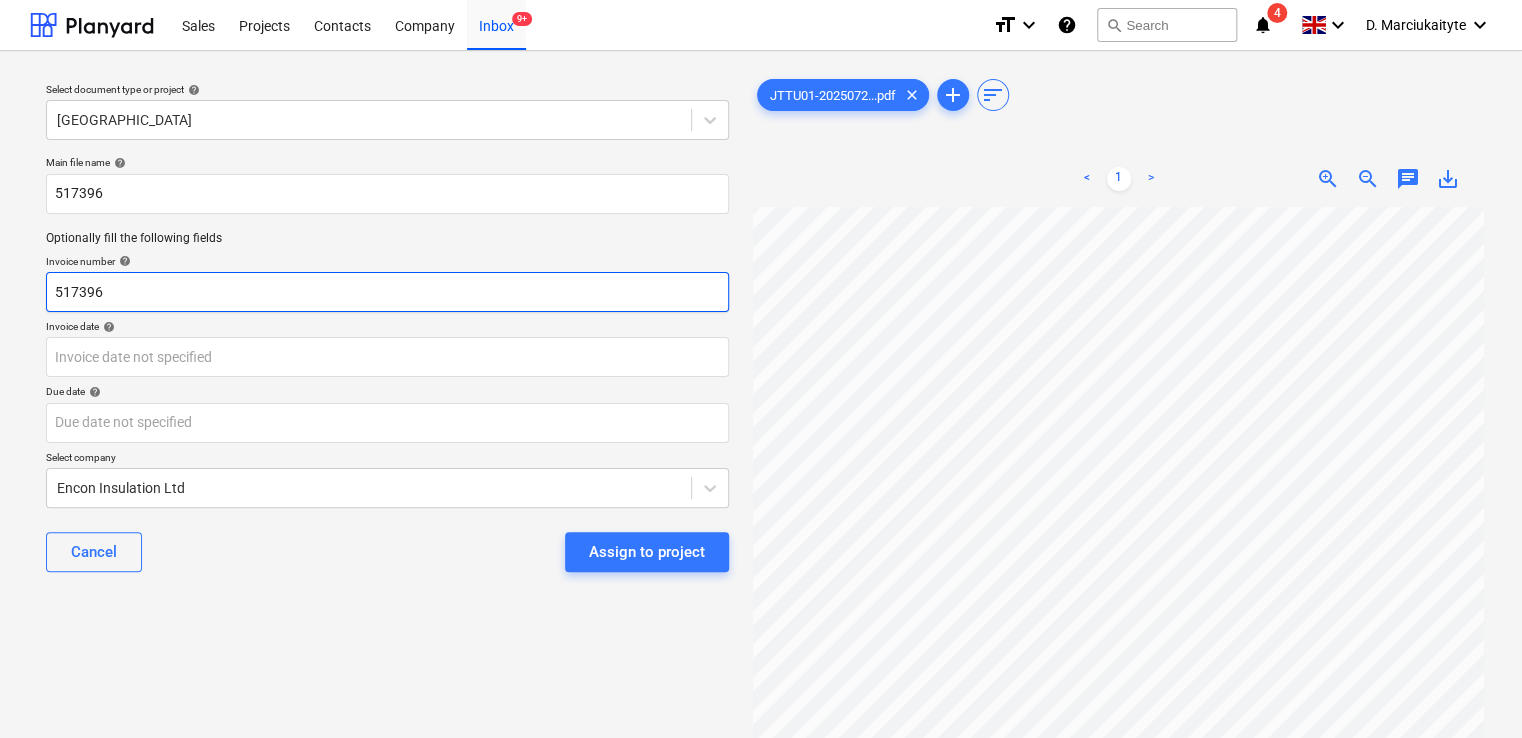type on "517396" 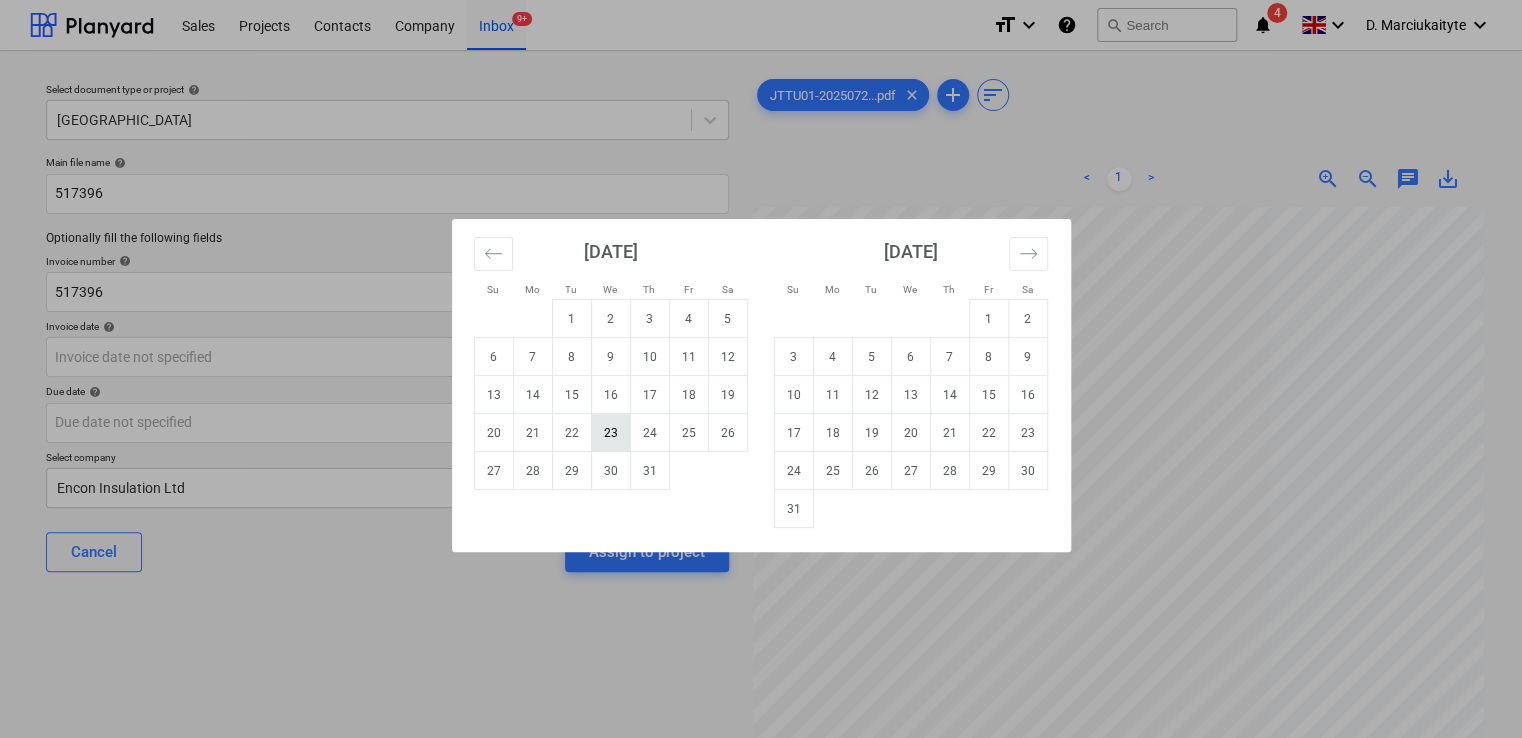 click on "23" at bounding box center (610, 433) 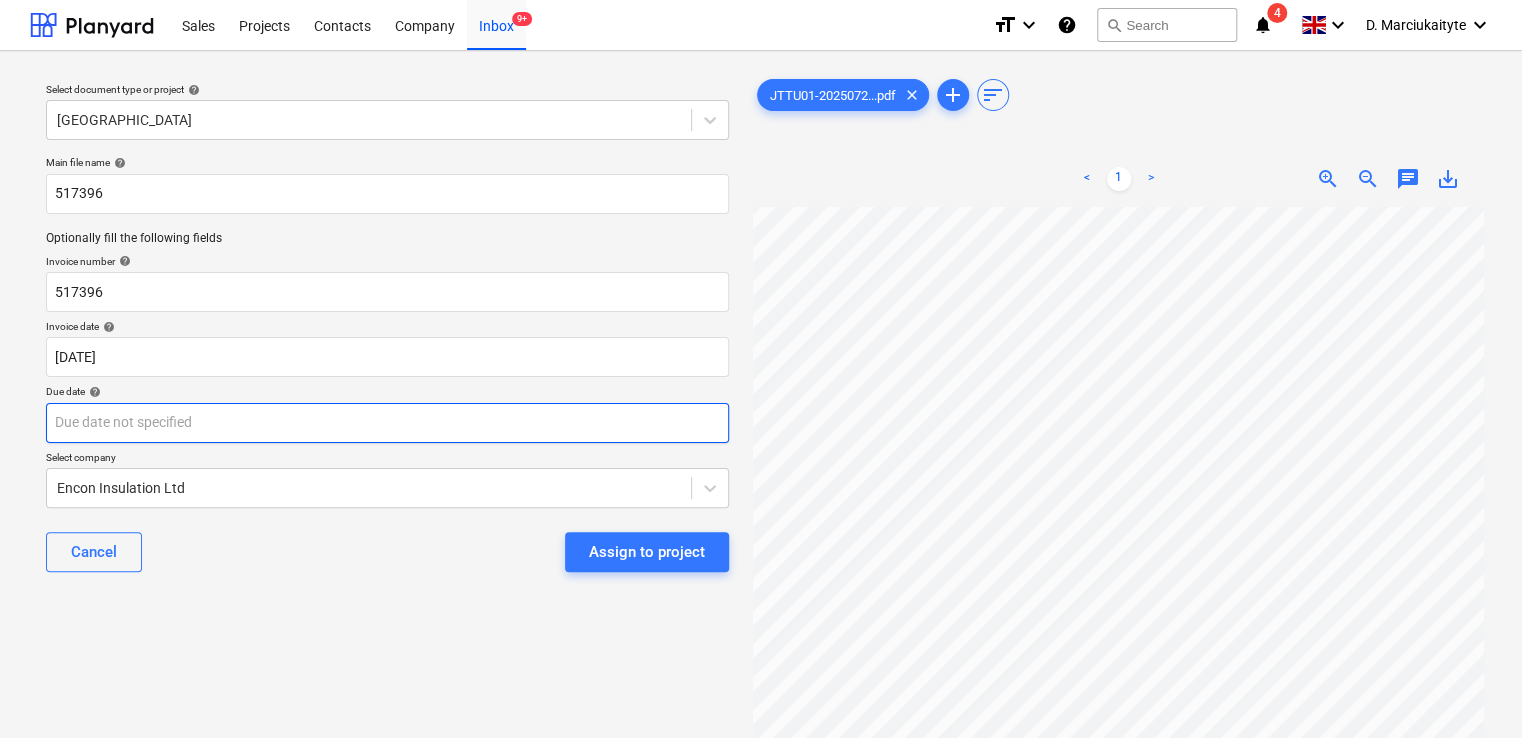 click on "Sales Projects Contacts Company Inbox 9+ format_size keyboard_arrow_down help search Search notifications 4 keyboard_arrow_down D. Marciukaityte keyboard_arrow_down Select document type or project help Camden Goods Yard Main file name help 517396 Optionally fill the following fields Invoice number help 517396 Invoice date help [DATE] 23.07.2025 Press the down arrow key to interact with the calendar and
select a date. Press the question mark key to get the keyboard shortcuts for changing dates. Due date help Press the down arrow key to interact with the calendar and
select a date. Press the question mark key to get the keyboard shortcuts for changing dates. Select company Encon Insulation Ltd   Cancel Assign to project JTTU01-2025072...pdf clear add sort < 1 > zoom_in zoom_out chat 0 save_alt" at bounding box center [761, 369] 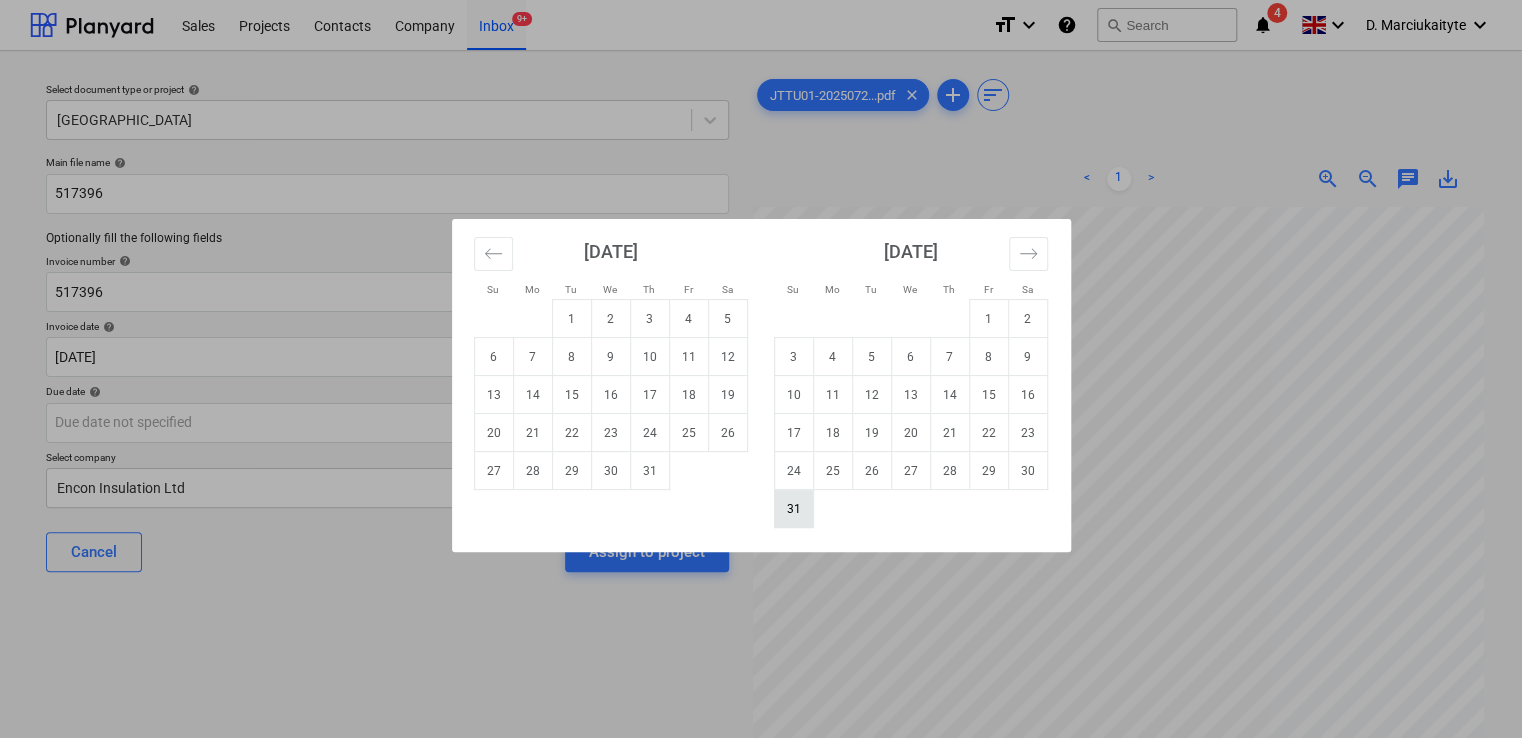 click on "31" at bounding box center (793, 509) 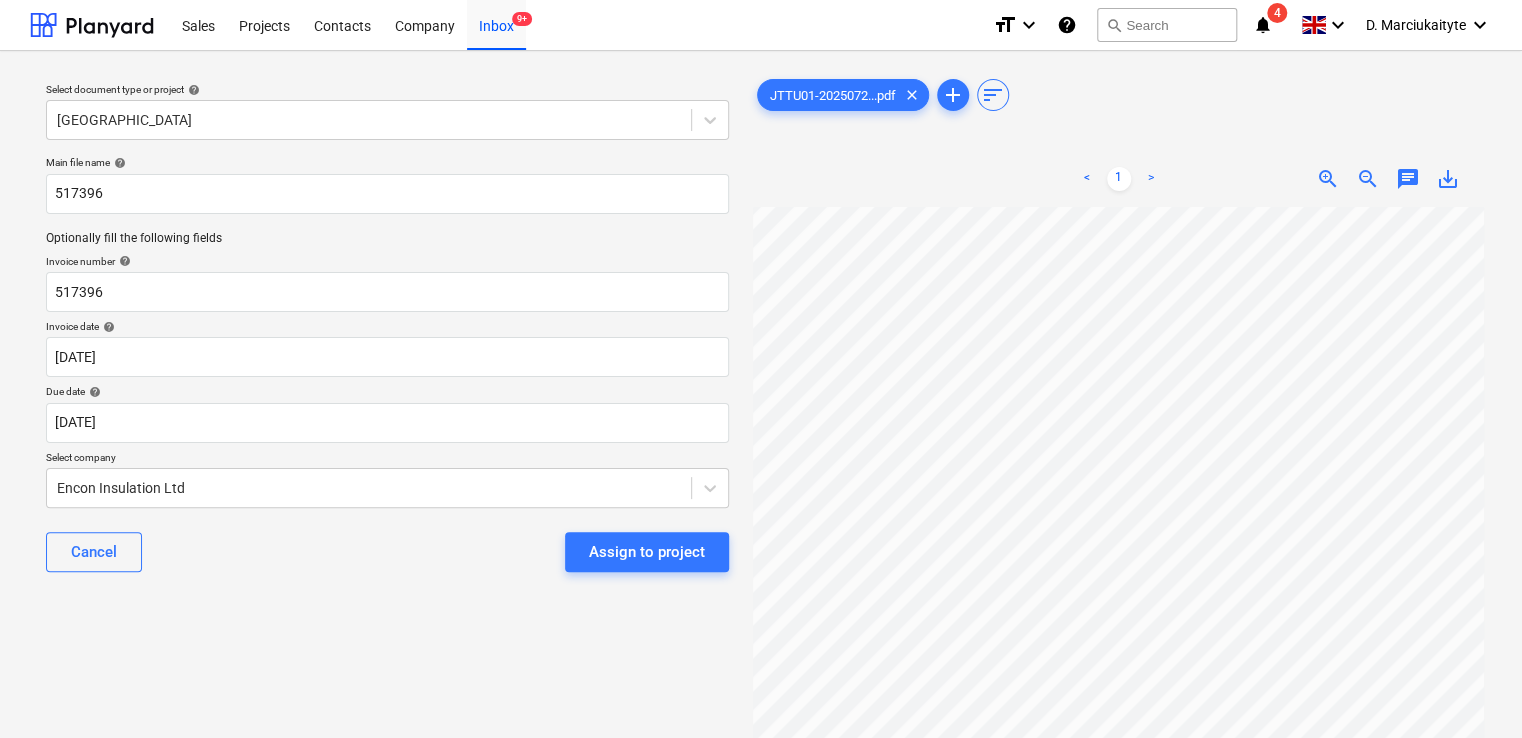click on "Assign to project" at bounding box center (647, 552) 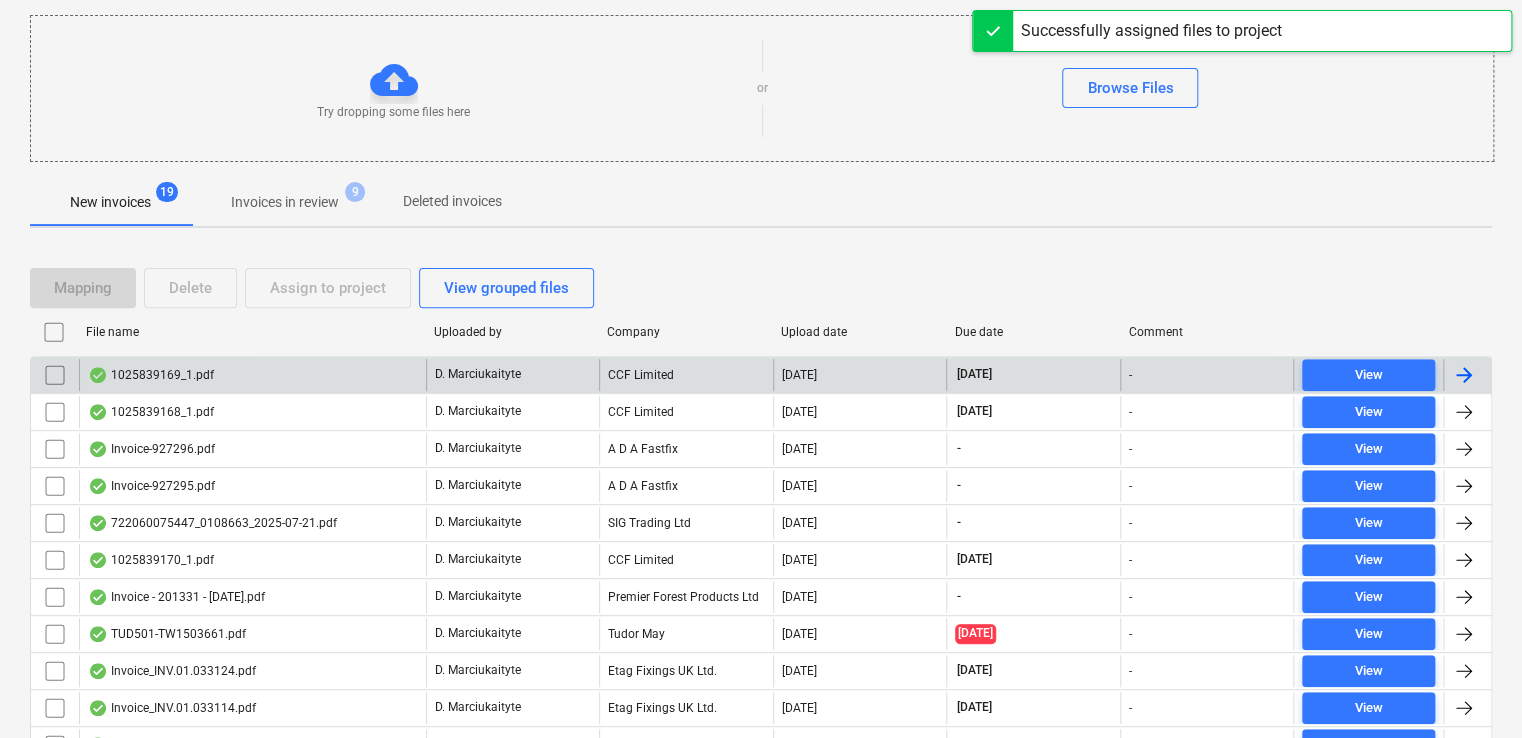 click on "1025839169_1.pdf" at bounding box center [252, 375] 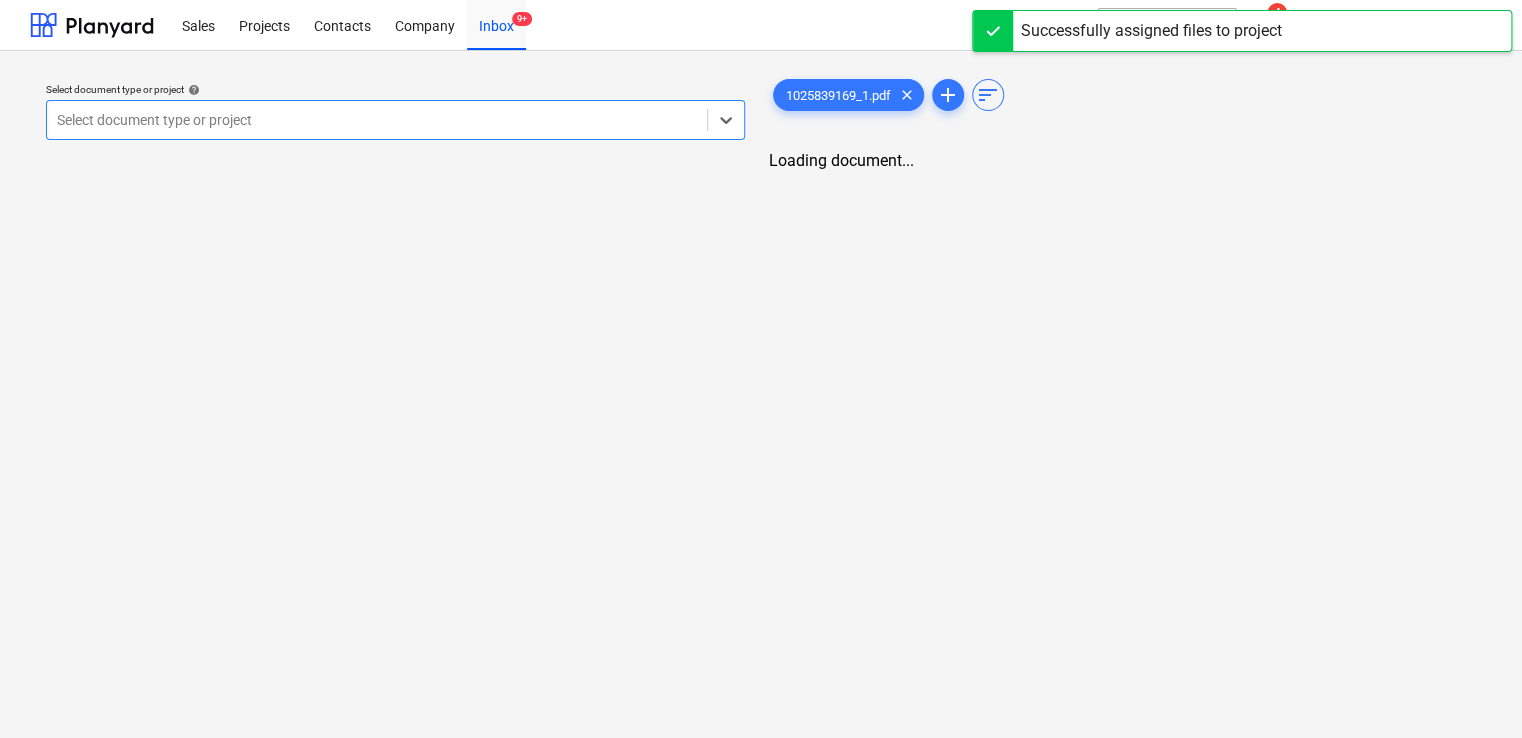 scroll, scrollTop: 0, scrollLeft: 0, axis: both 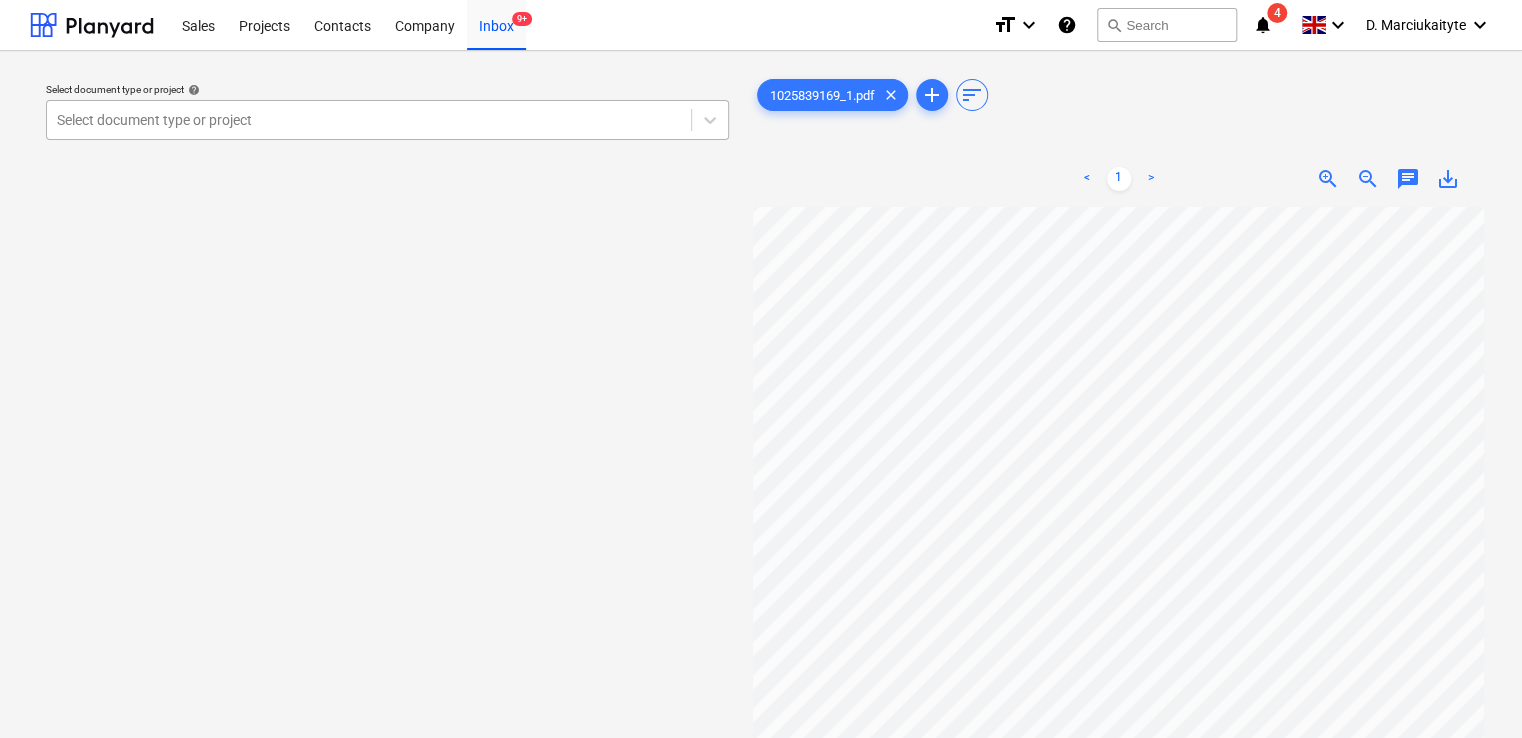 click at bounding box center [369, 120] 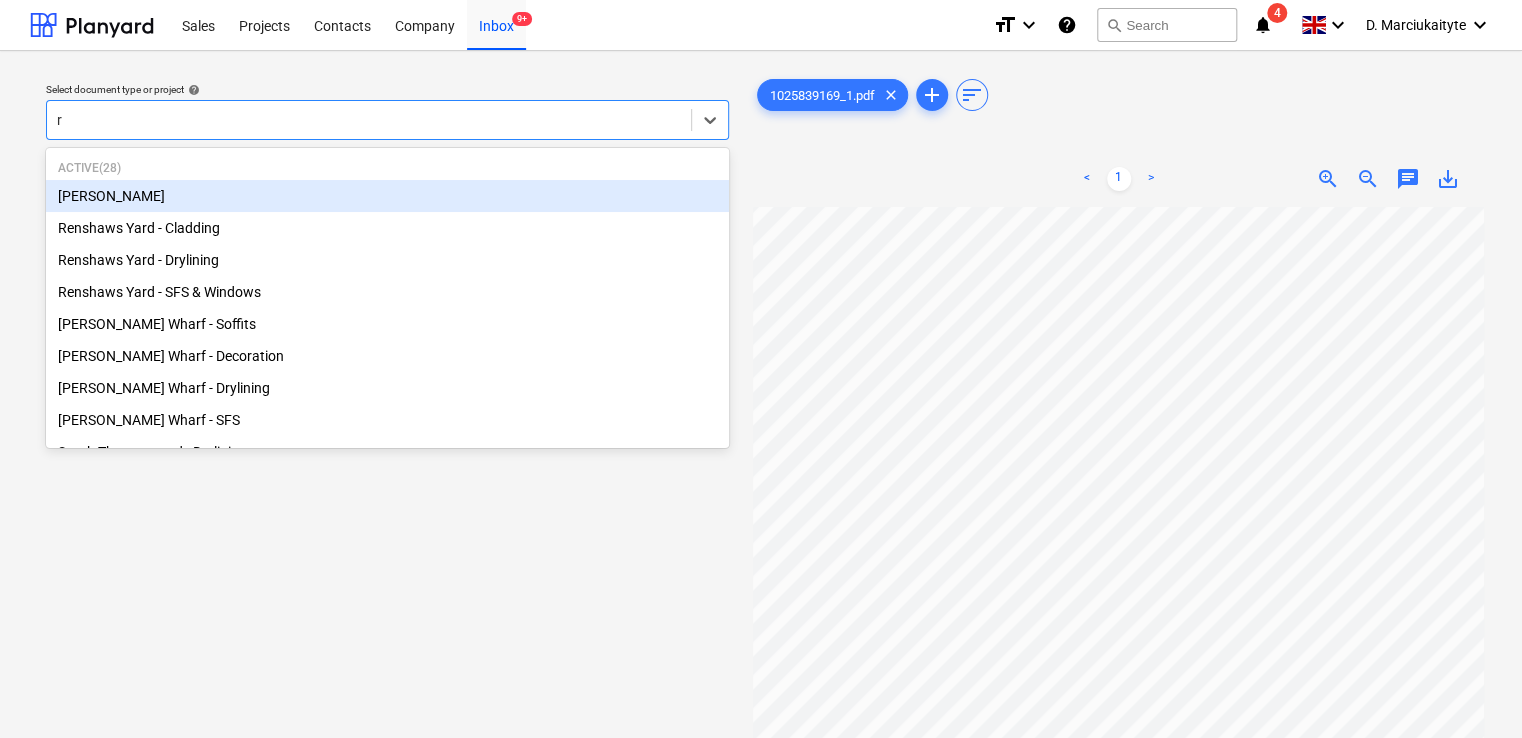 type on "re" 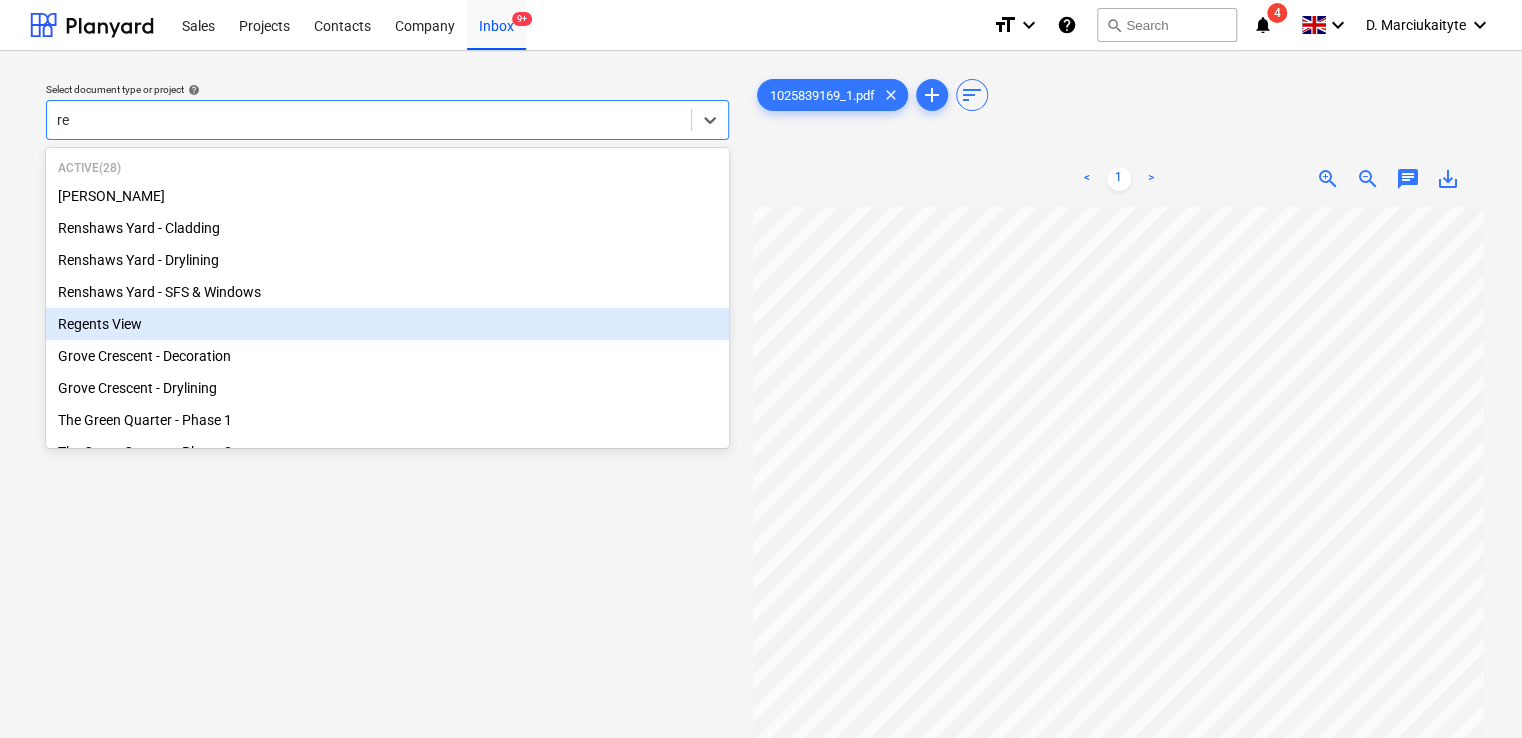 click on "Regents View" at bounding box center (387, 324) 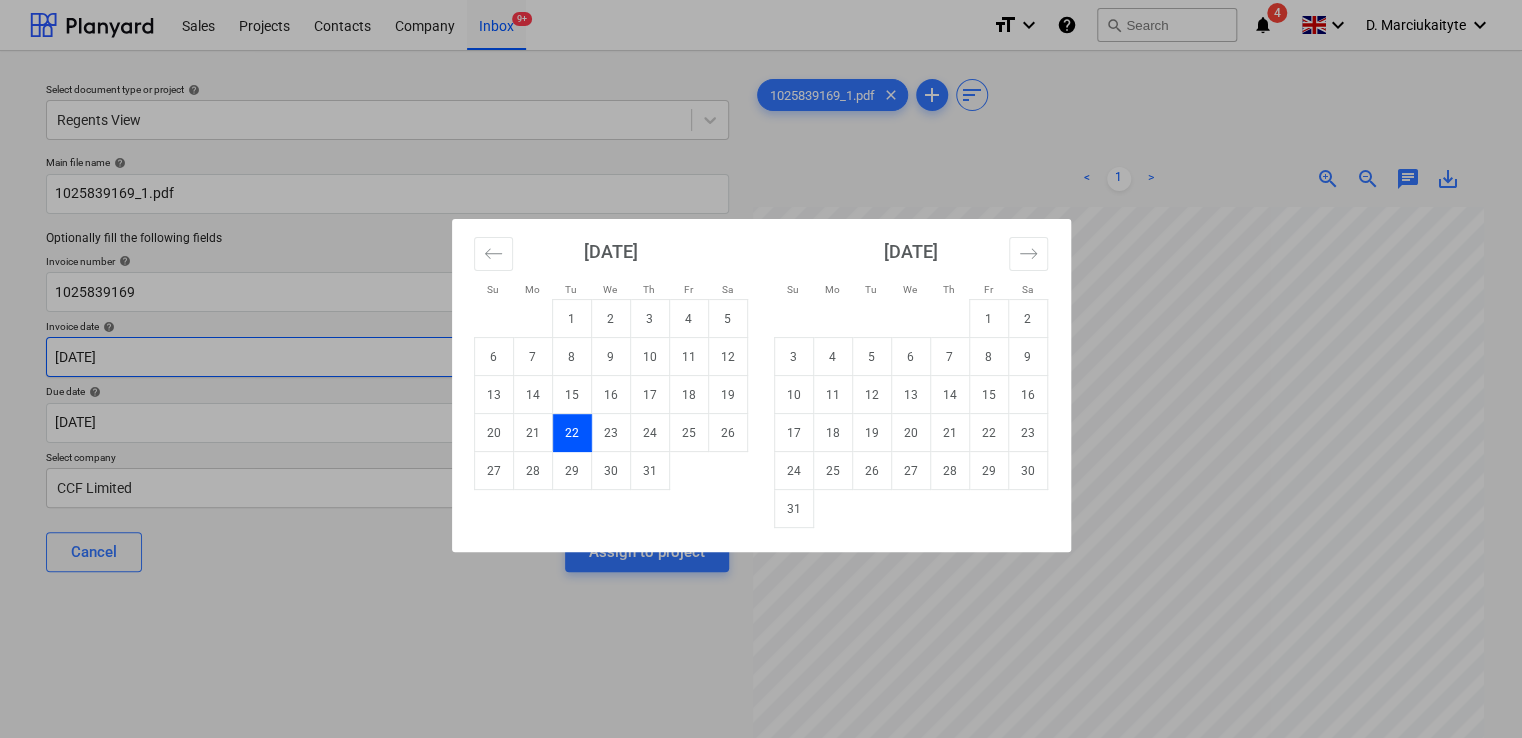 click on "Sales Projects Contacts Company Inbox 9+ format_size keyboard_arrow_down help search Search notifications 4 keyboard_arrow_down D. Marciukaityte keyboard_arrow_down Select document type or project help Regents View Main file name help 1025839169_1.pdf Optionally fill the following fields Invoice number help 1025839169 Invoice date help [DATE] 22.07.2025 Press the down arrow key to interact with the calendar and
select a date. Press the question mark key to get the keyboard shortcuts for changing dates. Due date help [DATE] 15.09.2025 Press the down arrow key to interact with the calendar and
select a date. Press the question mark key to get the keyboard shortcuts for changing dates. Select company CCF Limited   Cancel Assign to project 1025839169_1.pdf clear add sort < 1 > zoom_in zoom_out chat 0 save_alt
Su Mo Tu We Th Fr Sa Su Mo Tu We Th Fr Sa [DATE] 1 2 3 4 5 6 7 8 9 10 11 12 13 14 15 16 17 18 19 20 21 22 23 24 25 26 27 28 29 [DATE] 1 2 3 4 5 6 7 8 9 10 11 12 13 14" at bounding box center (761, 369) 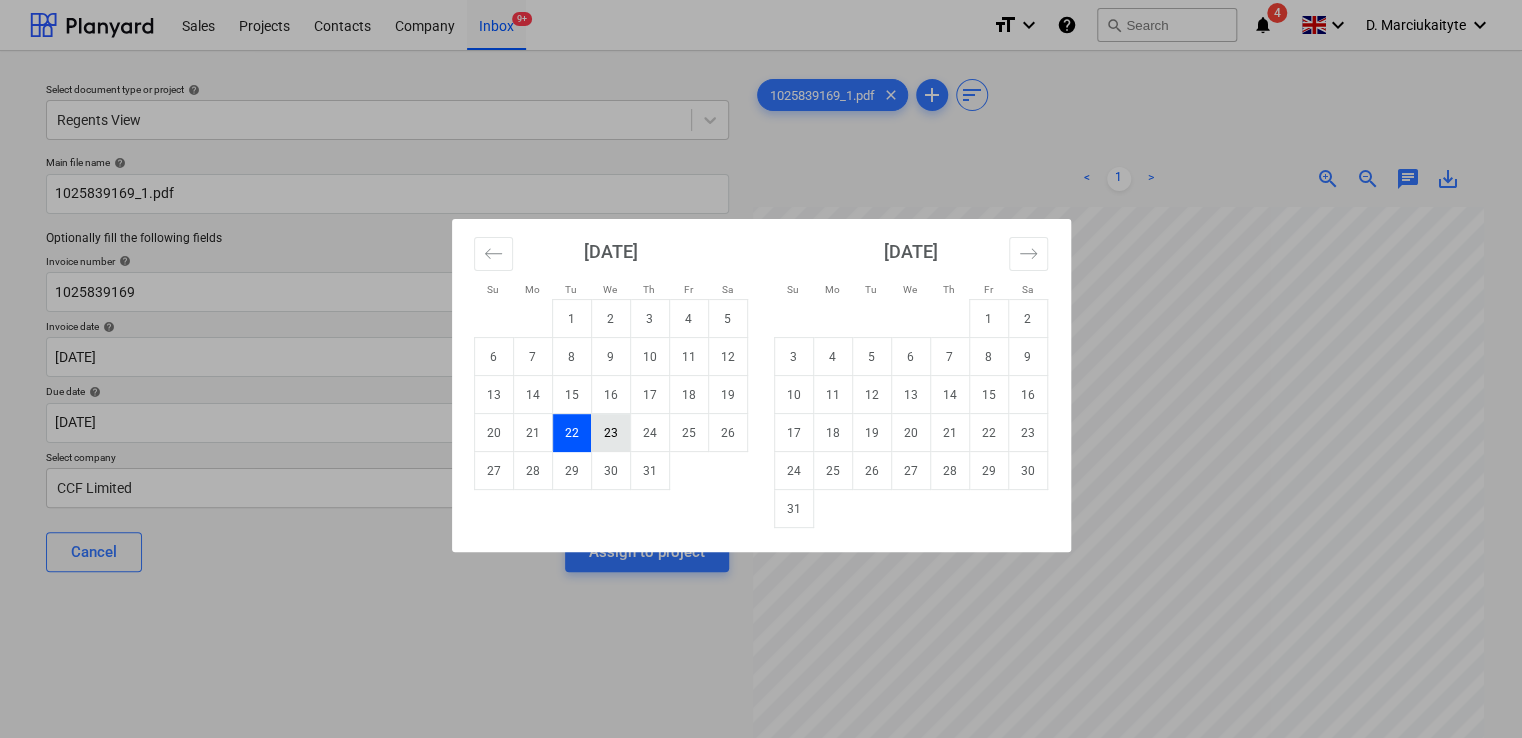 click on "23" at bounding box center [610, 433] 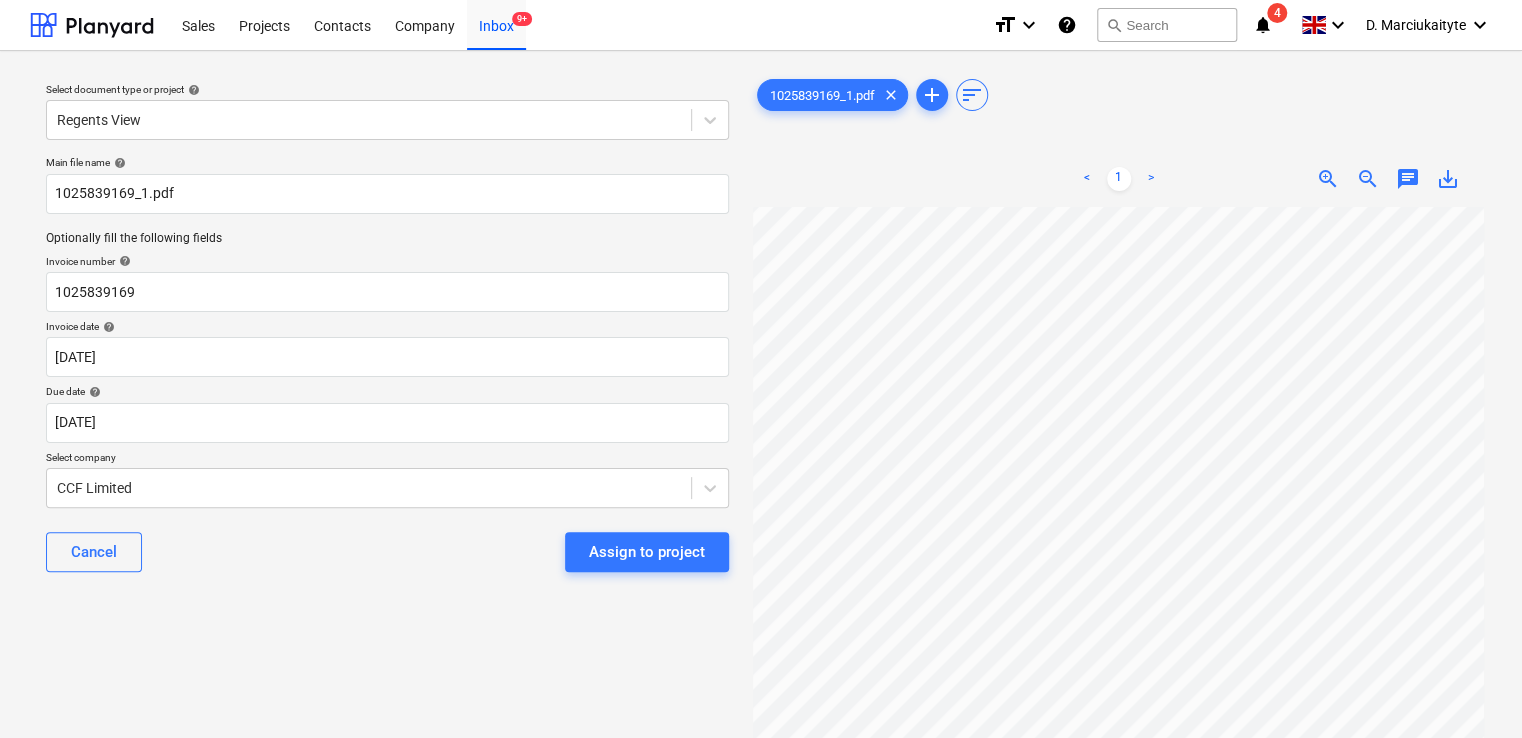 drag, startPoint x: 617, startPoint y: 564, endPoint x: 576, endPoint y: 576, distance: 42.72002 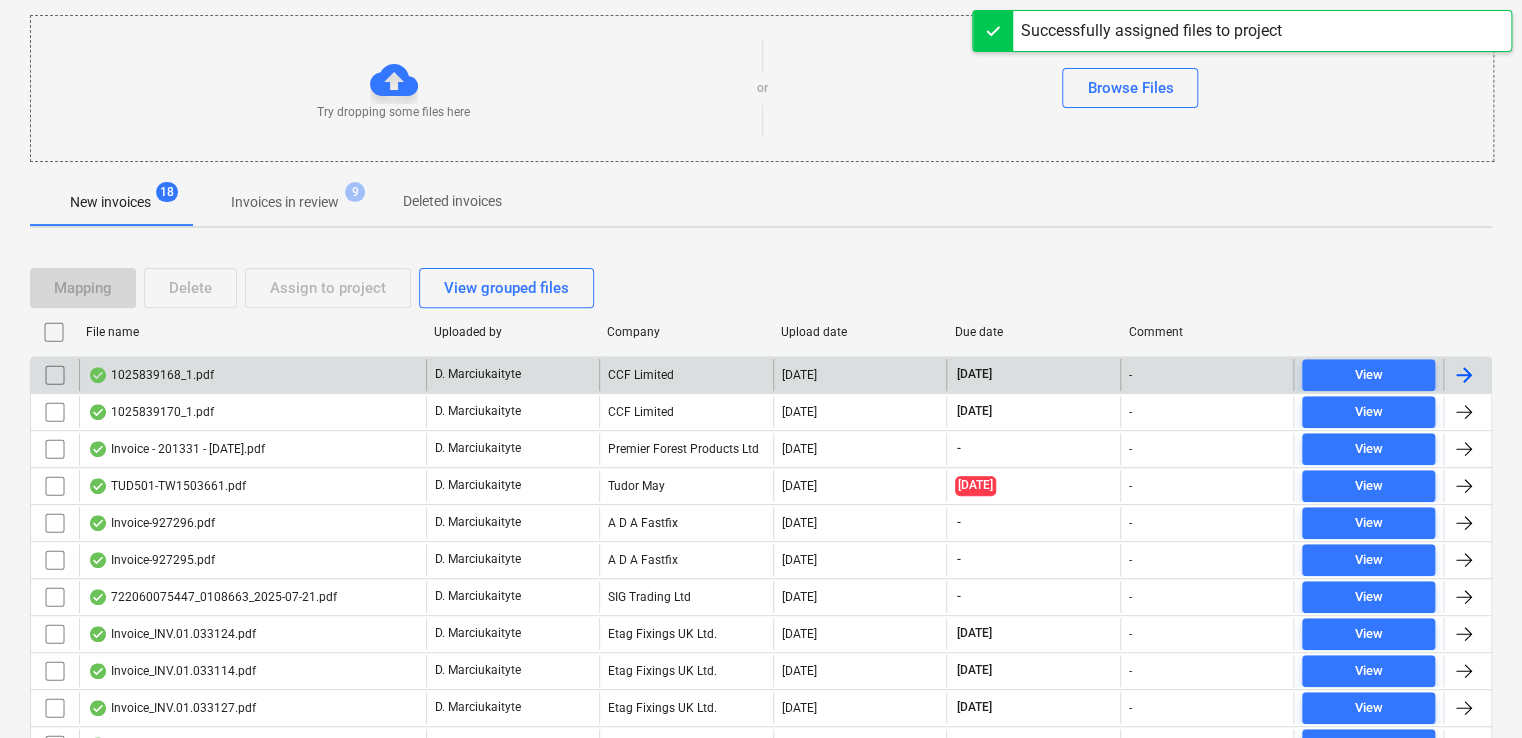 click on "1025839168_1.pdf" at bounding box center [252, 375] 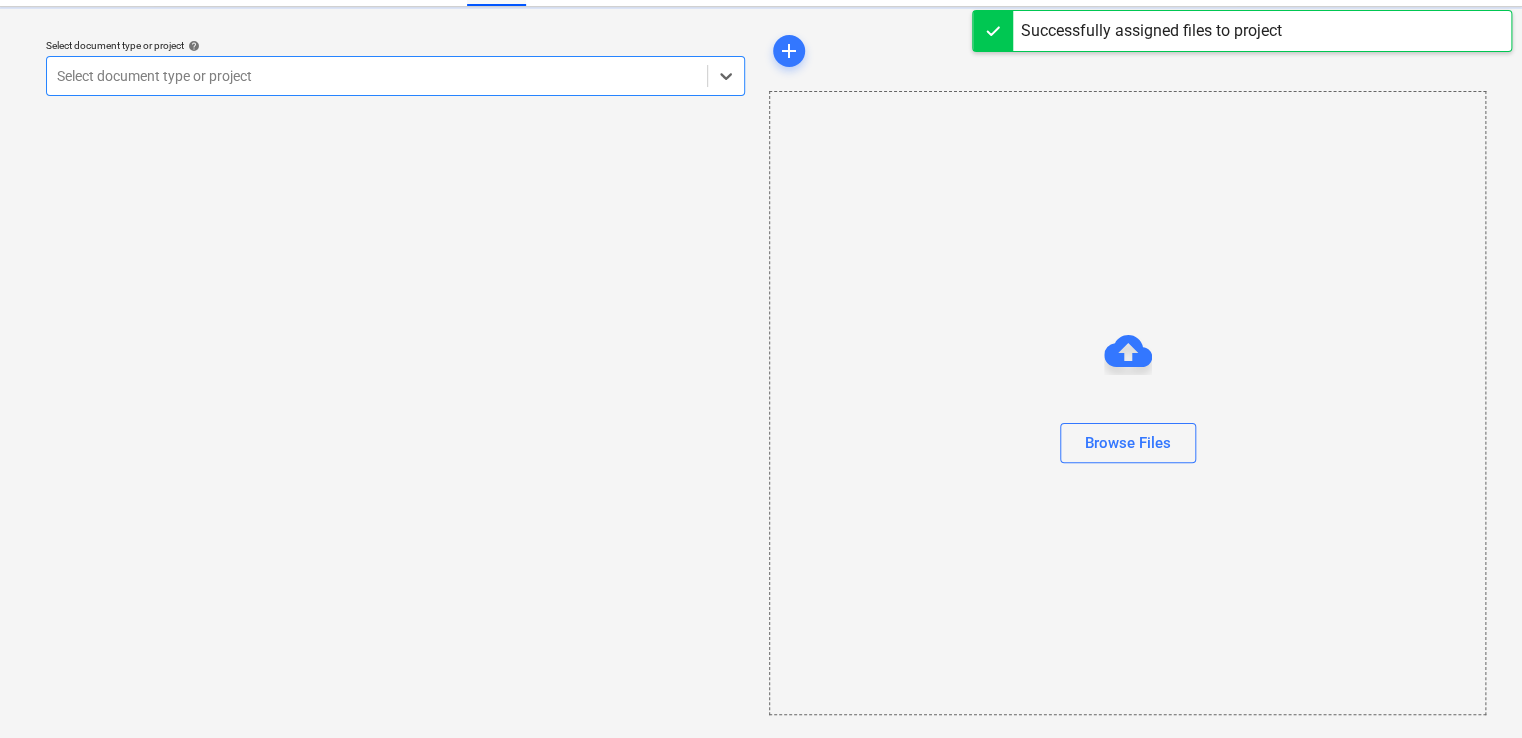 scroll, scrollTop: 0, scrollLeft: 0, axis: both 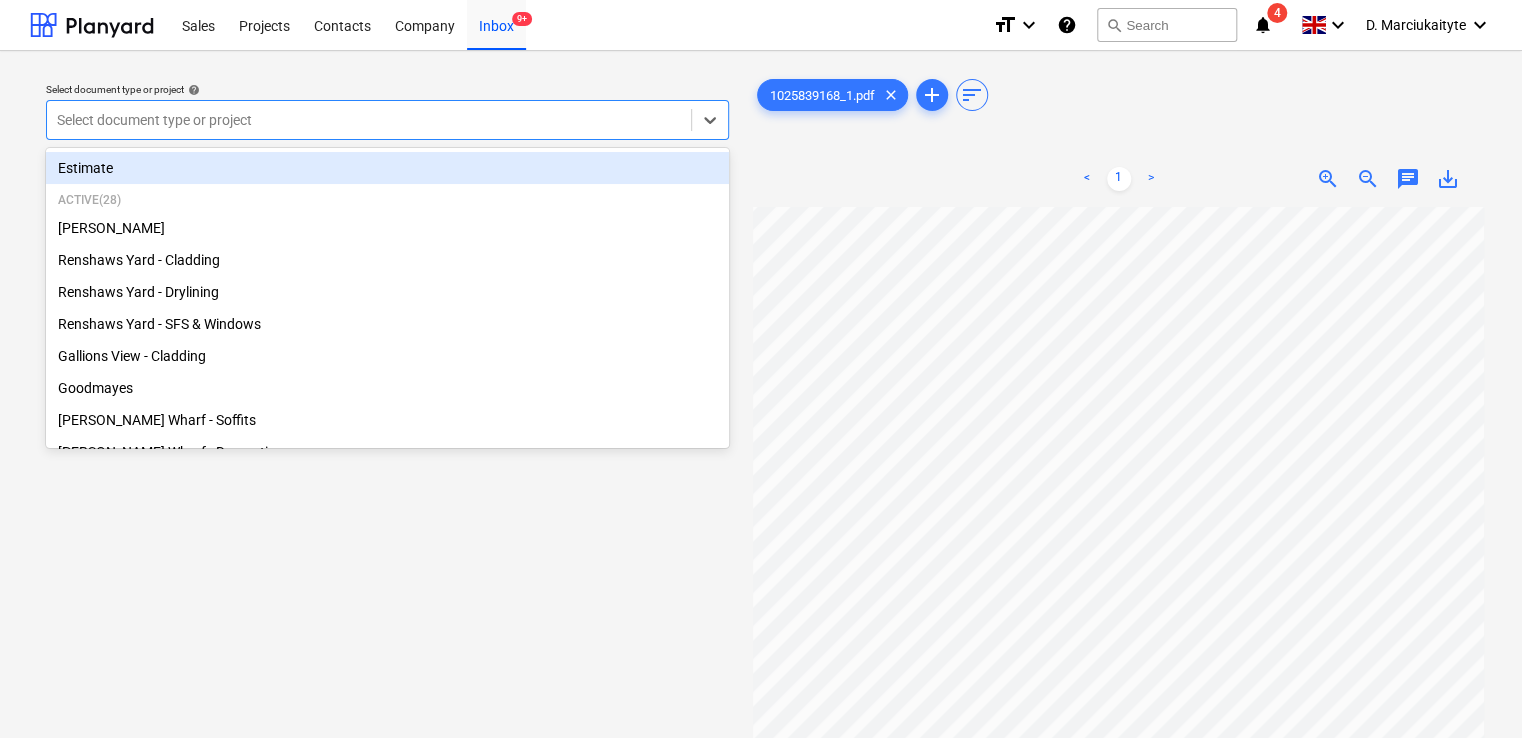 click at bounding box center (369, 120) 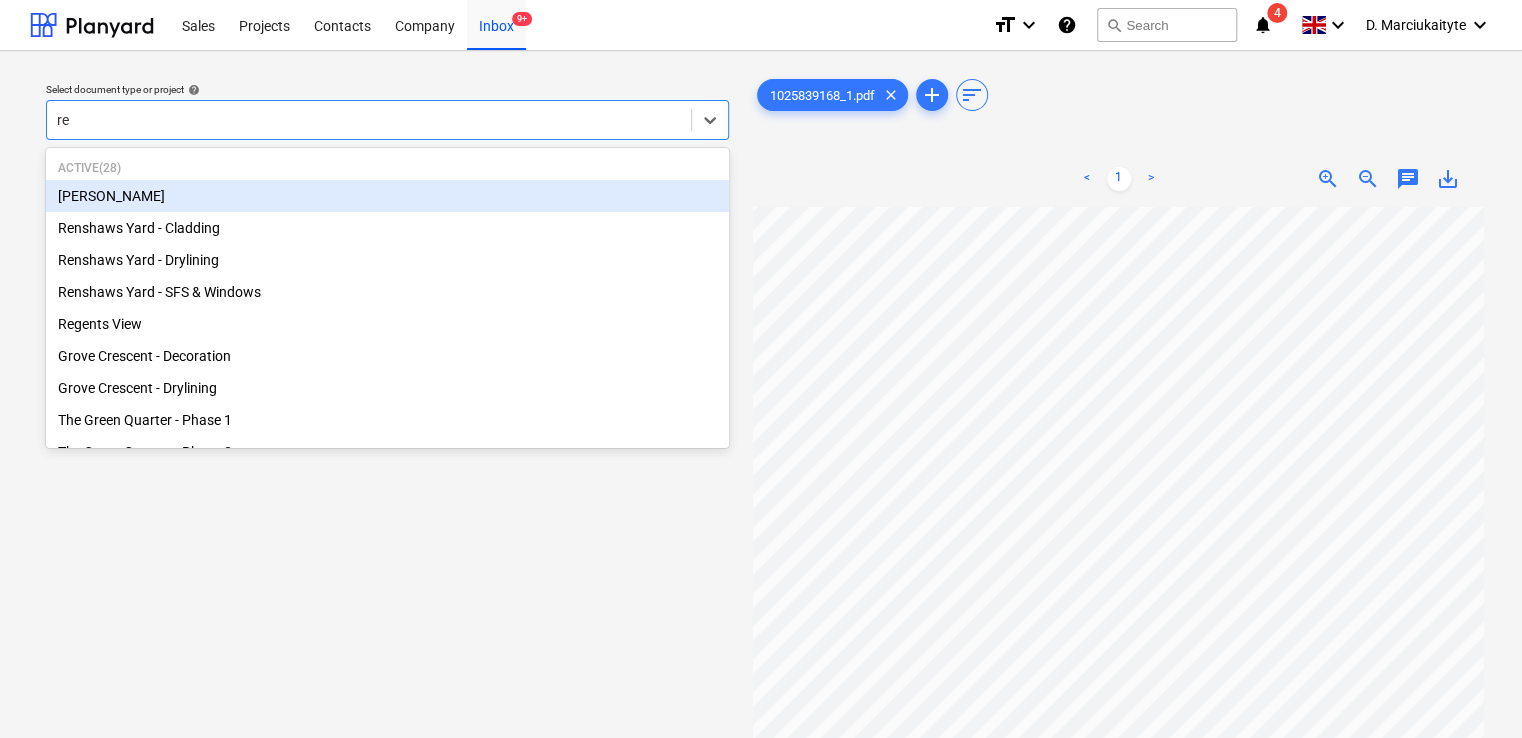 type on "reg" 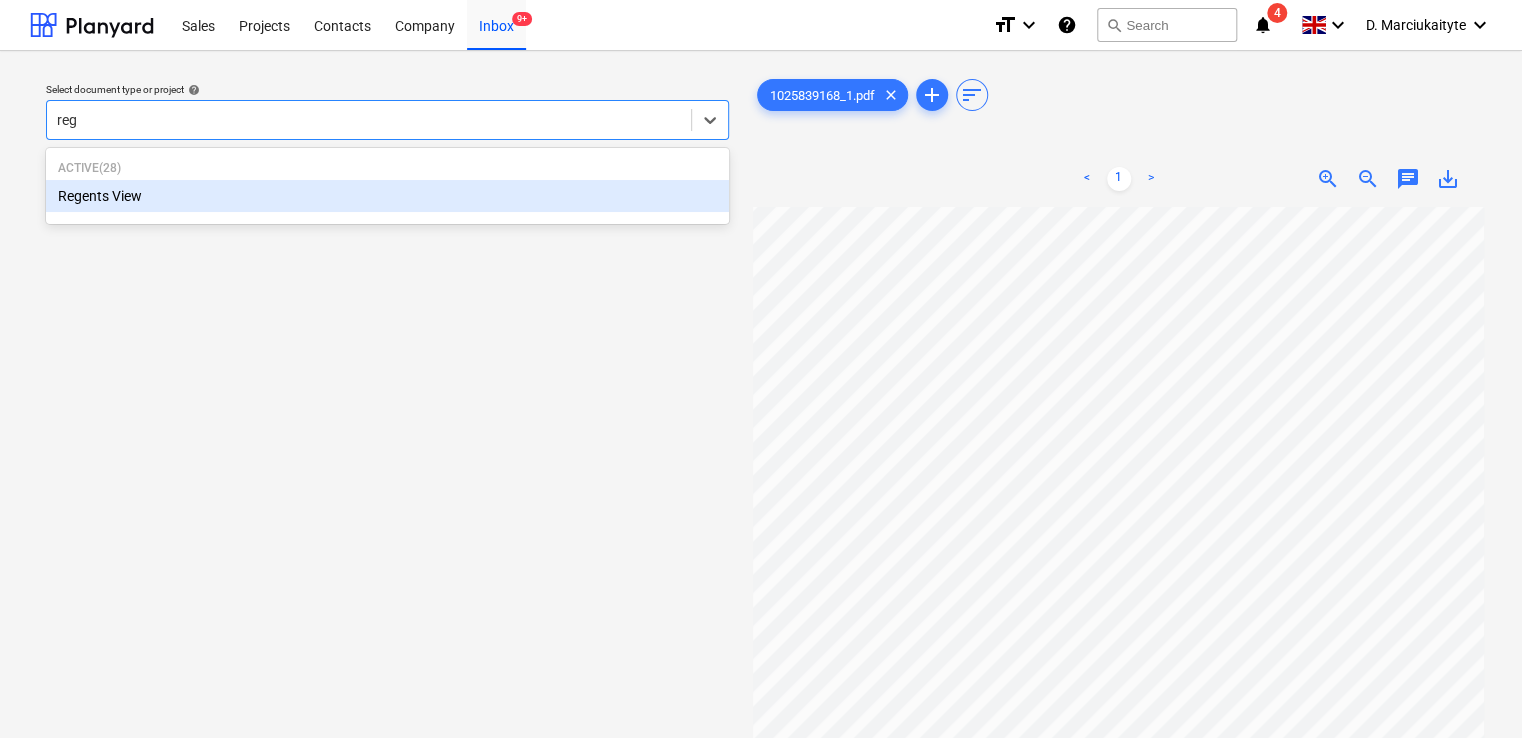 click on "Regents View" at bounding box center [387, 196] 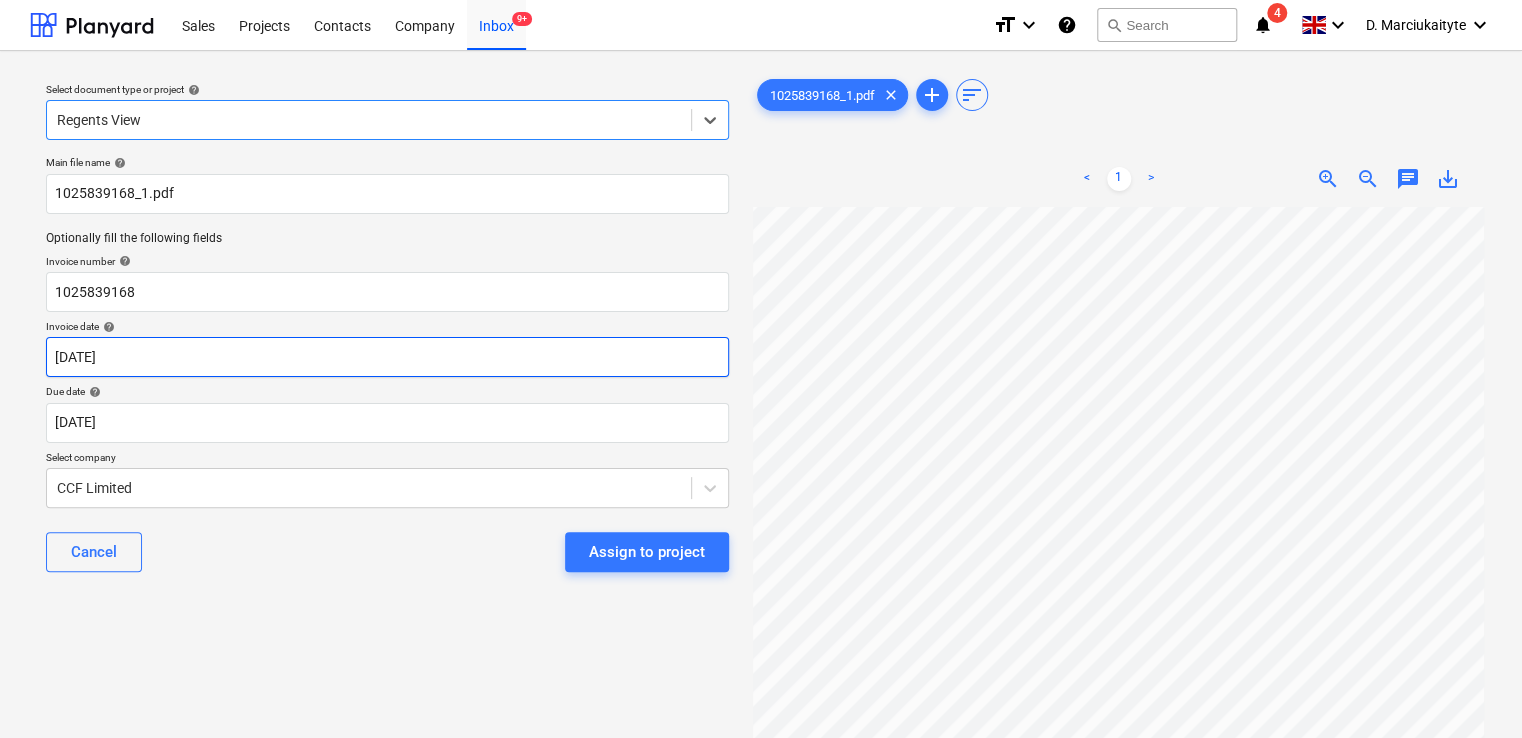 click on "Sales Projects Contacts Company Inbox 9+ format_size keyboard_arrow_down help search Search notifications 4 keyboard_arrow_down D. Marciukaityte keyboard_arrow_down Select document type or project help option Regents View, selected.   Select is focused ,type to refine list, press Down to open the menu,  Regents View Main file name help 1025839168_1.pdf Optionally fill the following fields Invoice number help 1025839168 Invoice date help [DATE] 22.07.2025 Press the down arrow key to interact with the calendar and
select a date. Press the question mark key to get the keyboard shortcuts for changing dates. Due date help [DATE] 15.09.2025 Press the down arrow key to interact with the calendar and
select a date. Press the question mark key to get the keyboard shortcuts for changing dates. Select company CCF Limited   Cancel Assign to project 1025839168_1.pdf clear add sort < 1 > zoom_in zoom_out chat 0 save_alt" at bounding box center (761, 369) 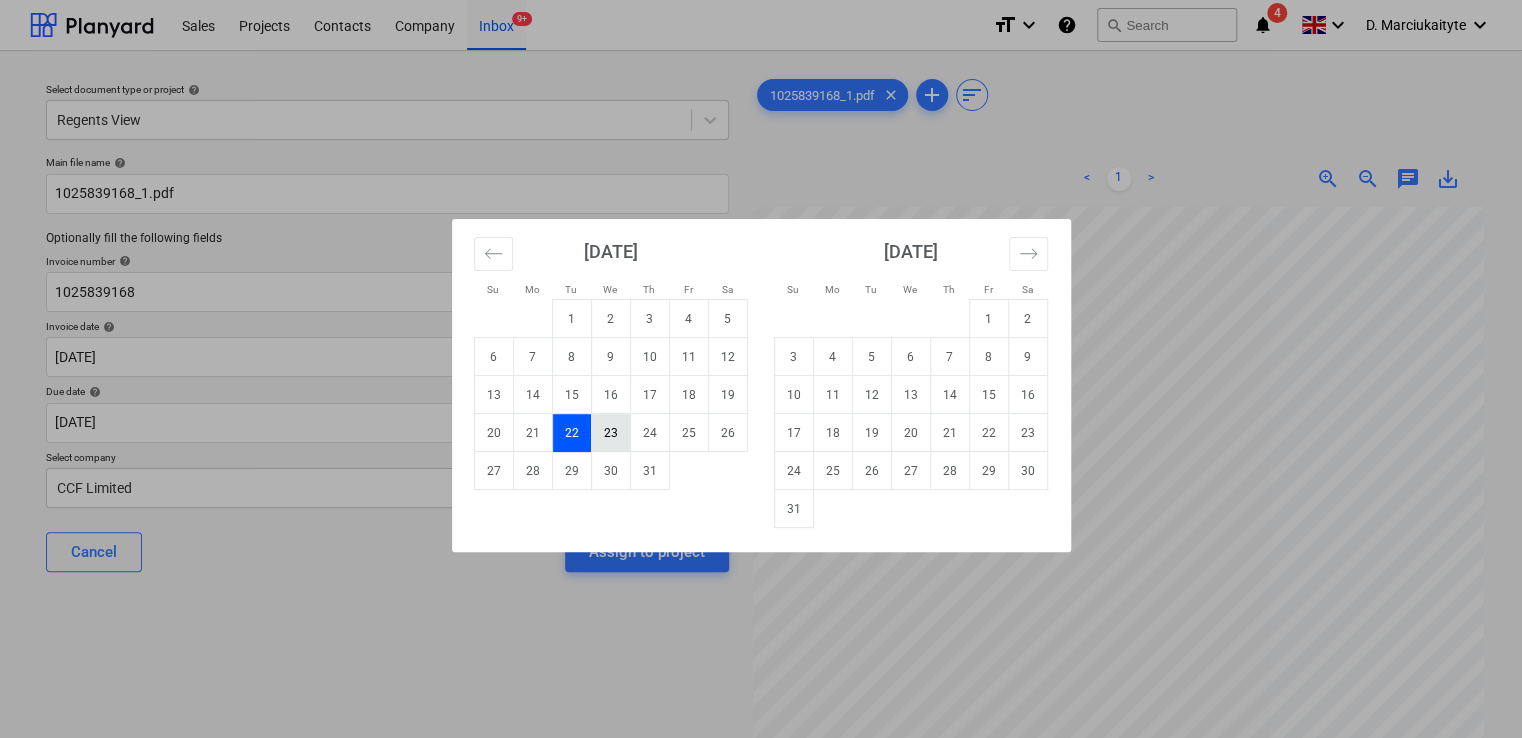 click on "23" at bounding box center [610, 433] 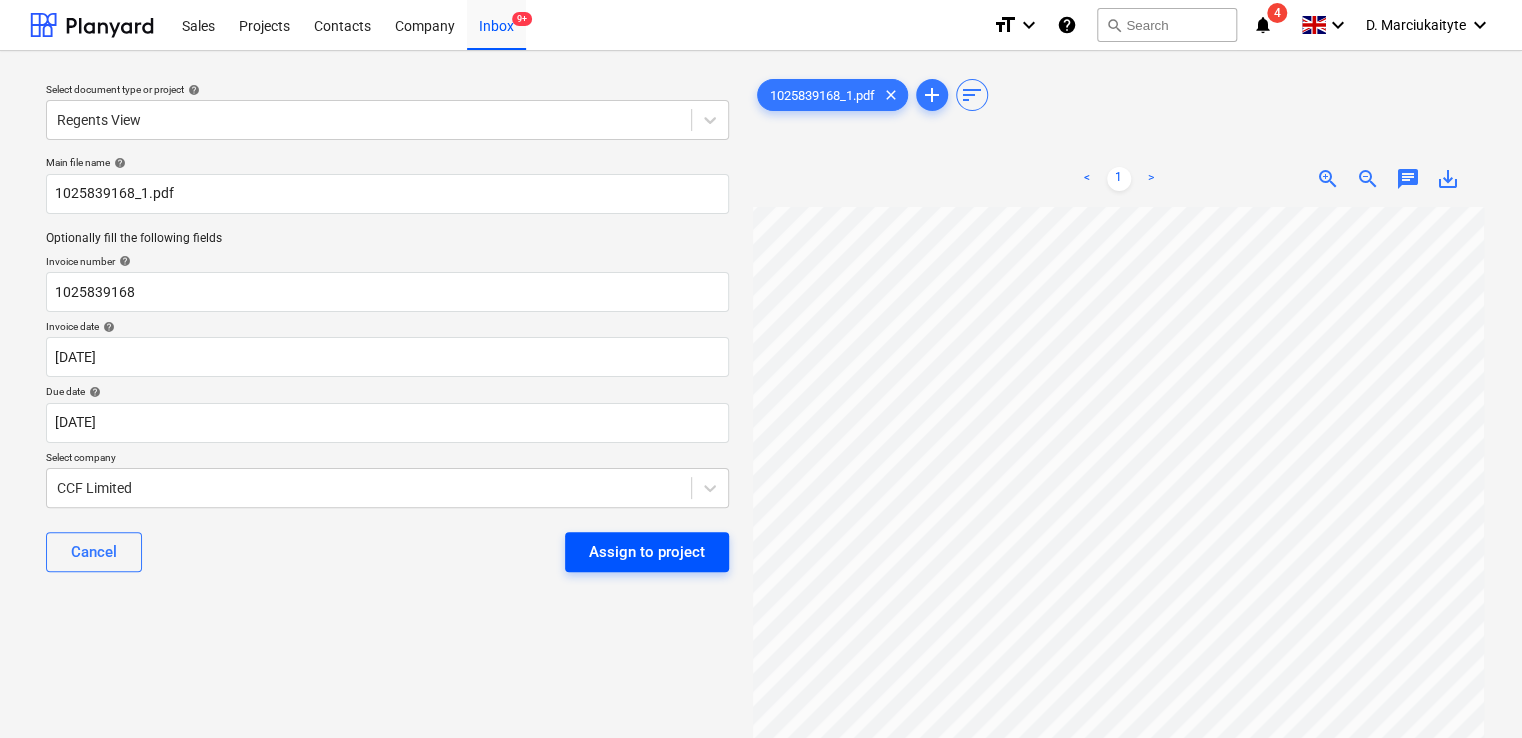 click on "Assign to project" at bounding box center [647, 552] 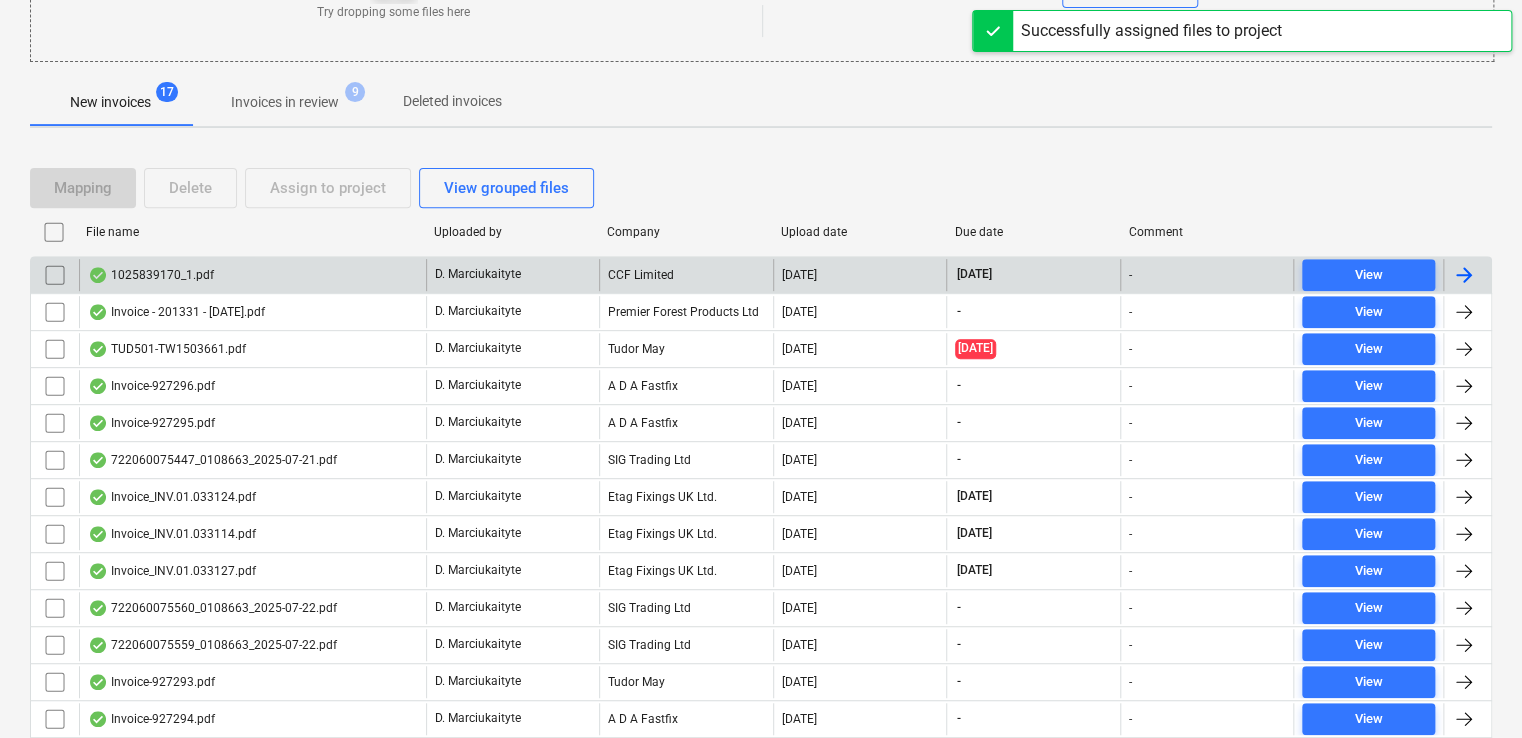 click on "1025839170_1.pdf" at bounding box center (252, 275) 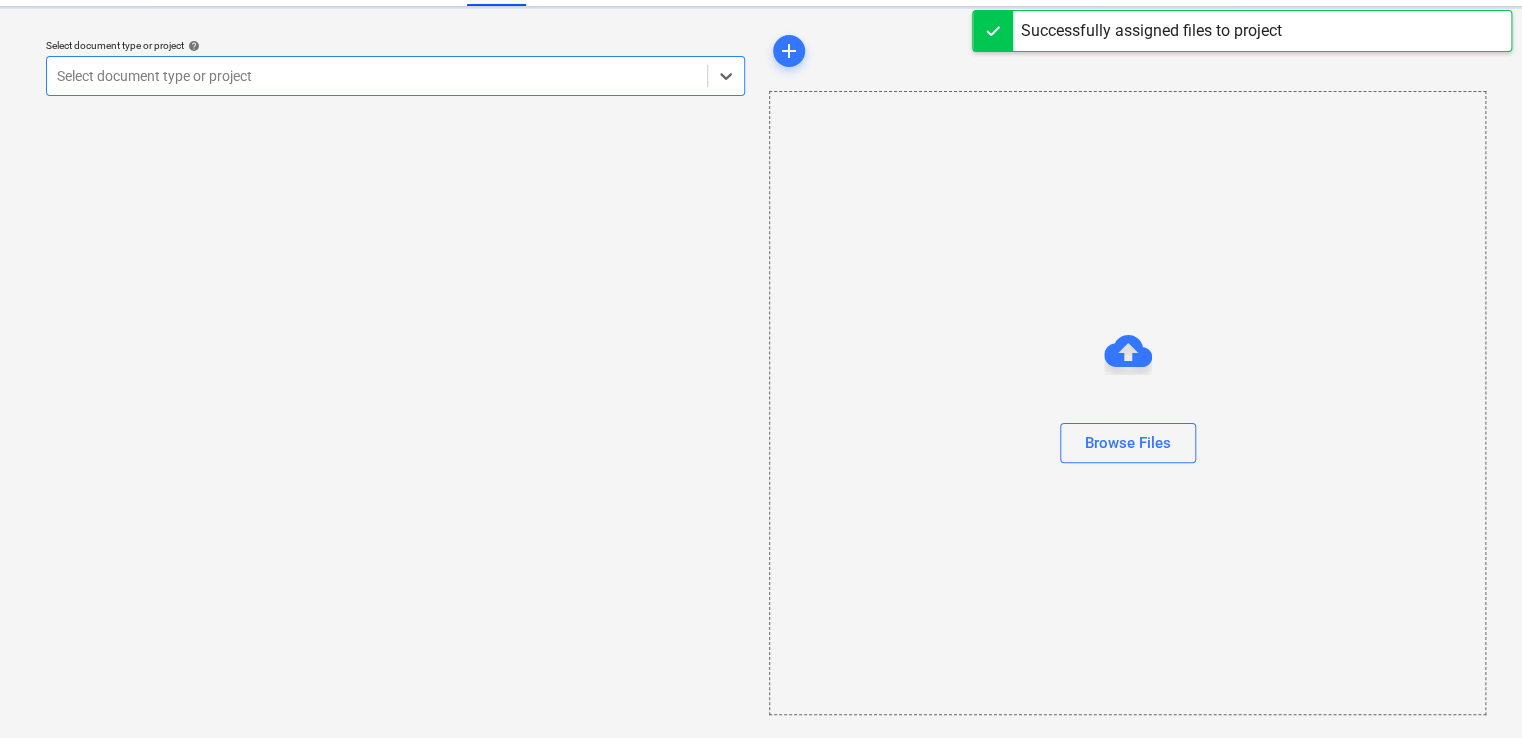scroll, scrollTop: 0, scrollLeft: 0, axis: both 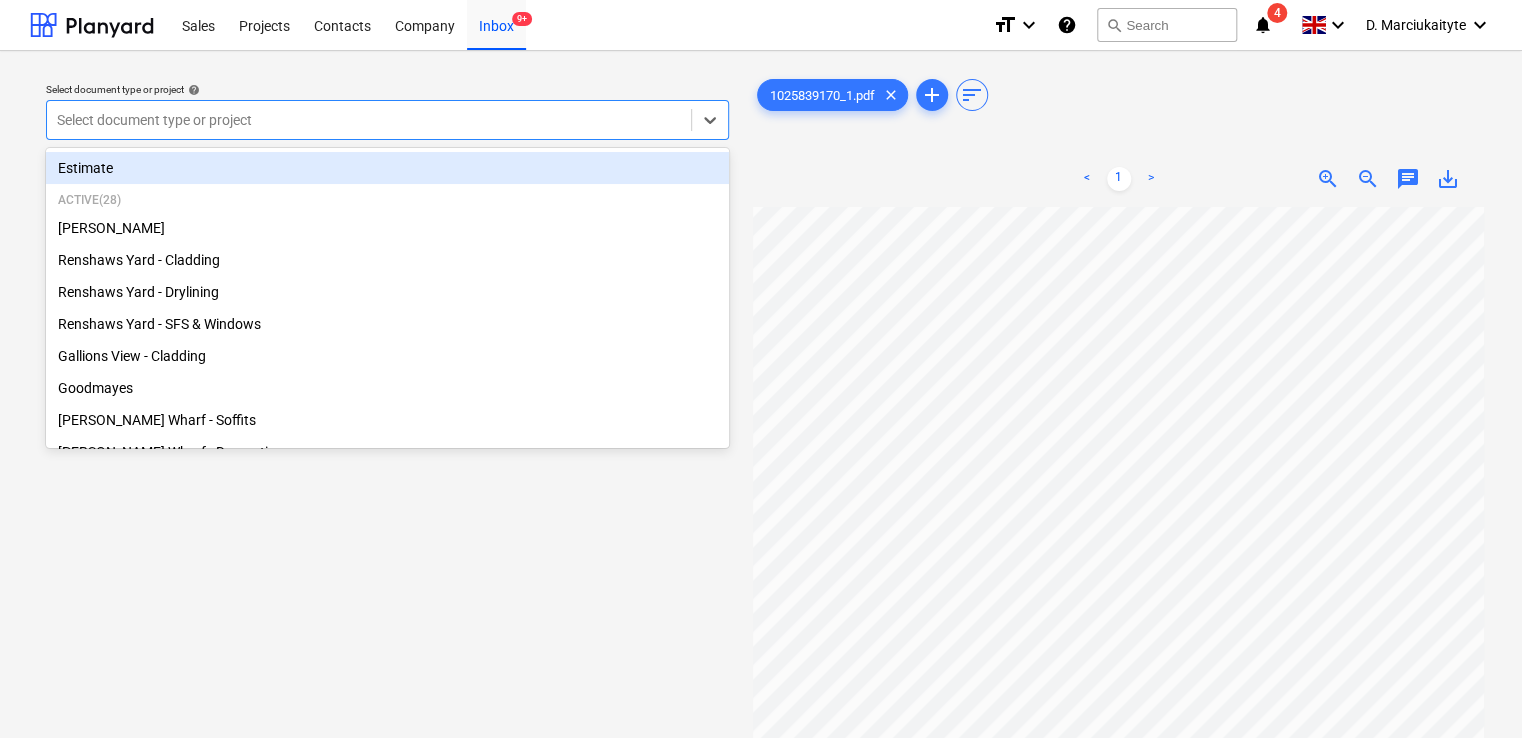 click at bounding box center [369, 120] 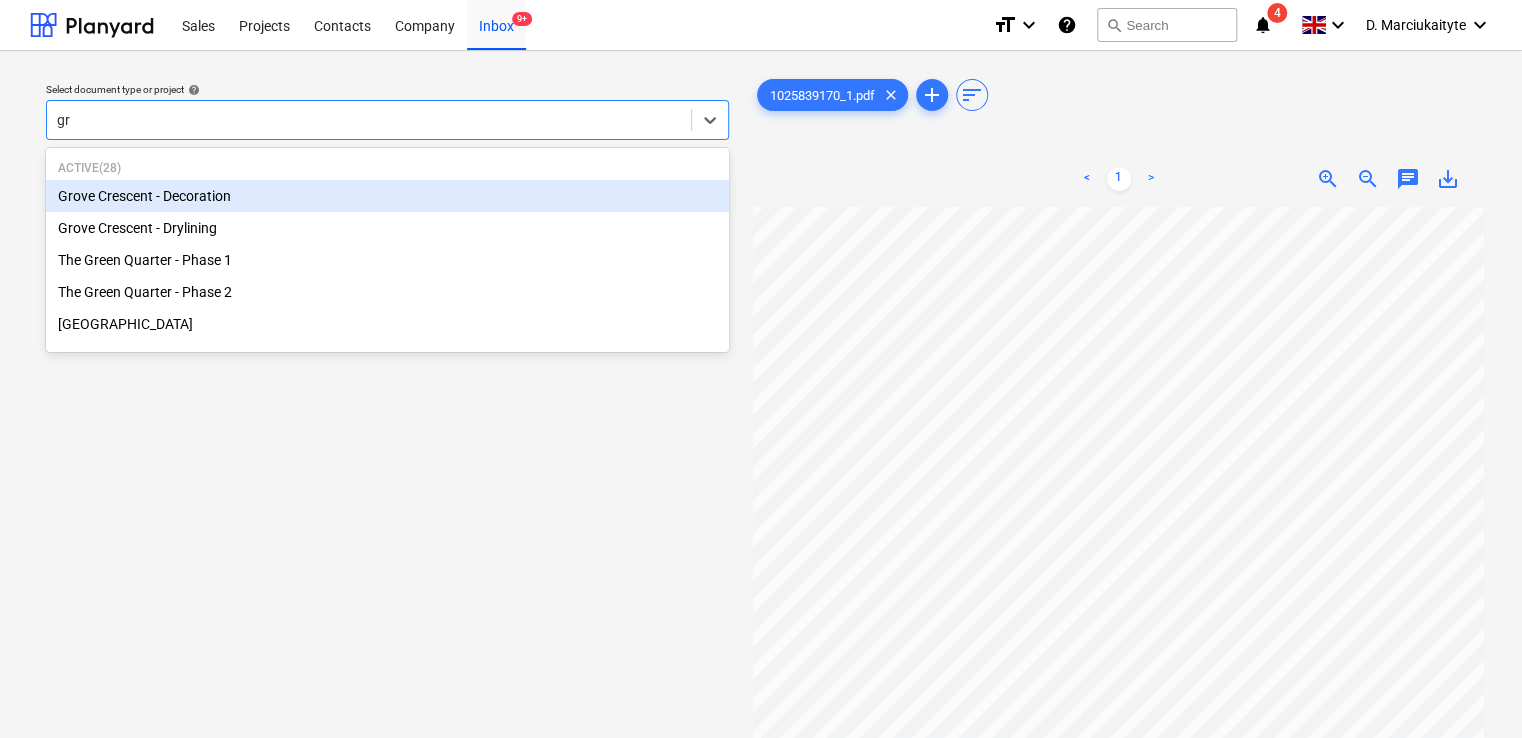 type on "gro" 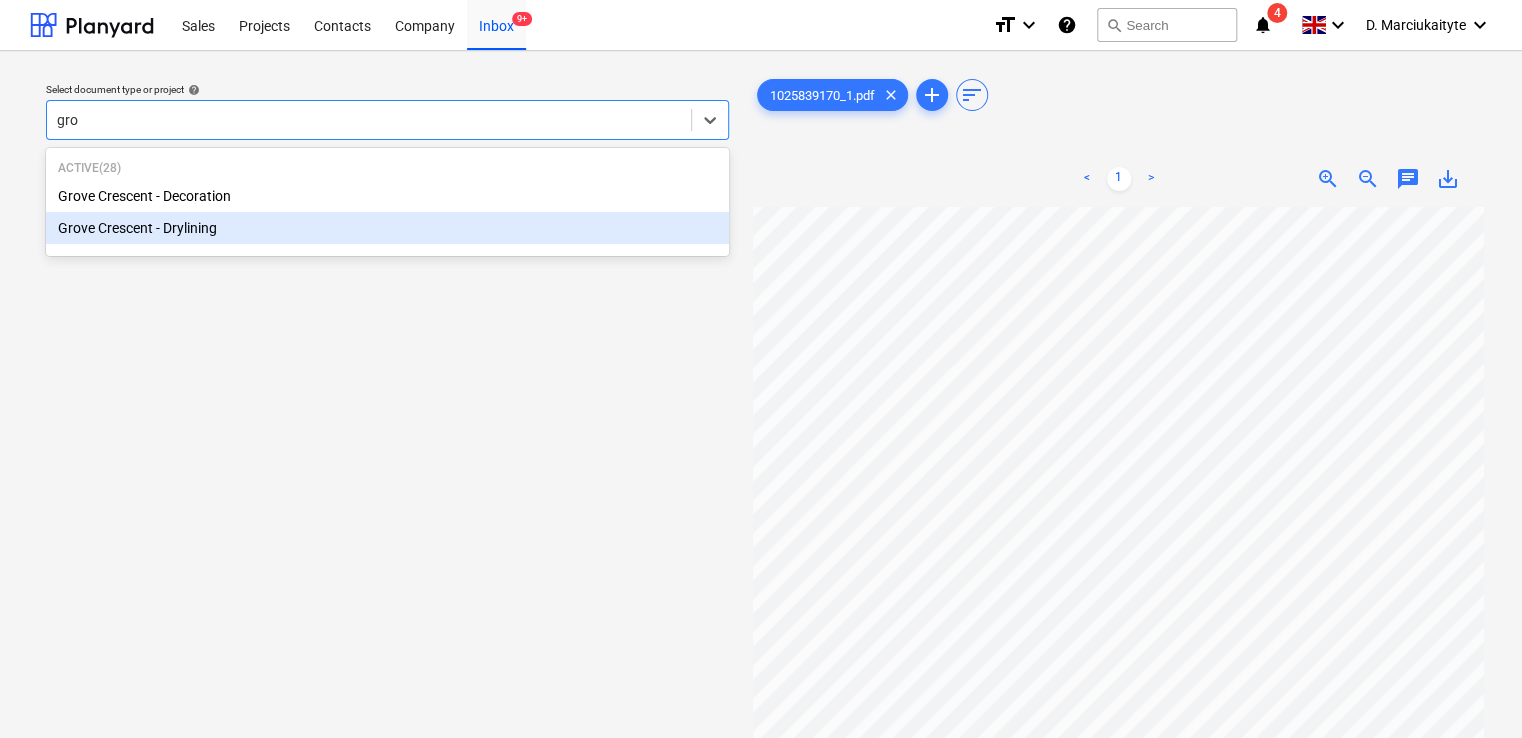 click on "Grove Crescent - Drylining" at bounding box center (387, 228) 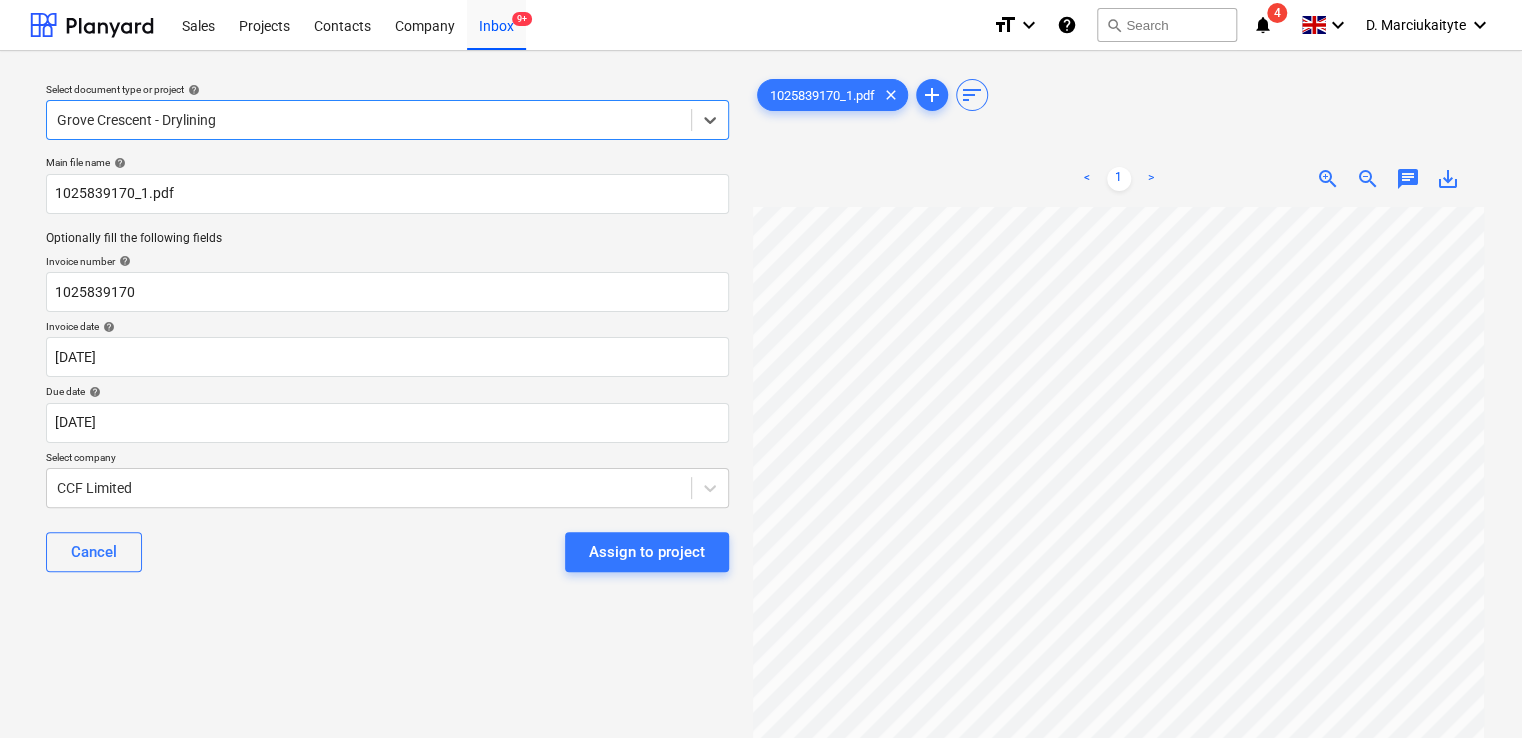 scroll, scrollTop: 41, scrollLeft: 172, axis: both 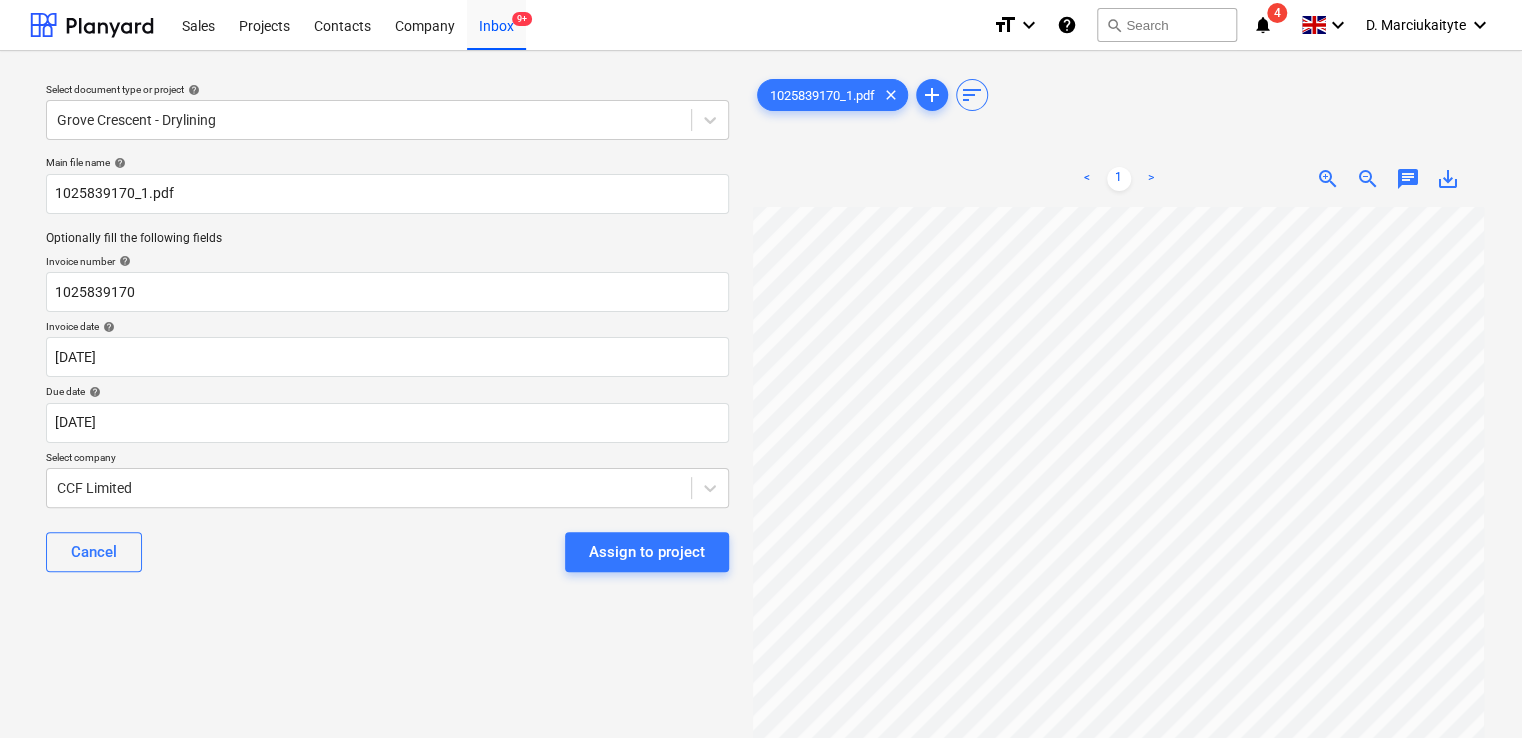 click on "Assign to project" at bounding box center (647, 552) 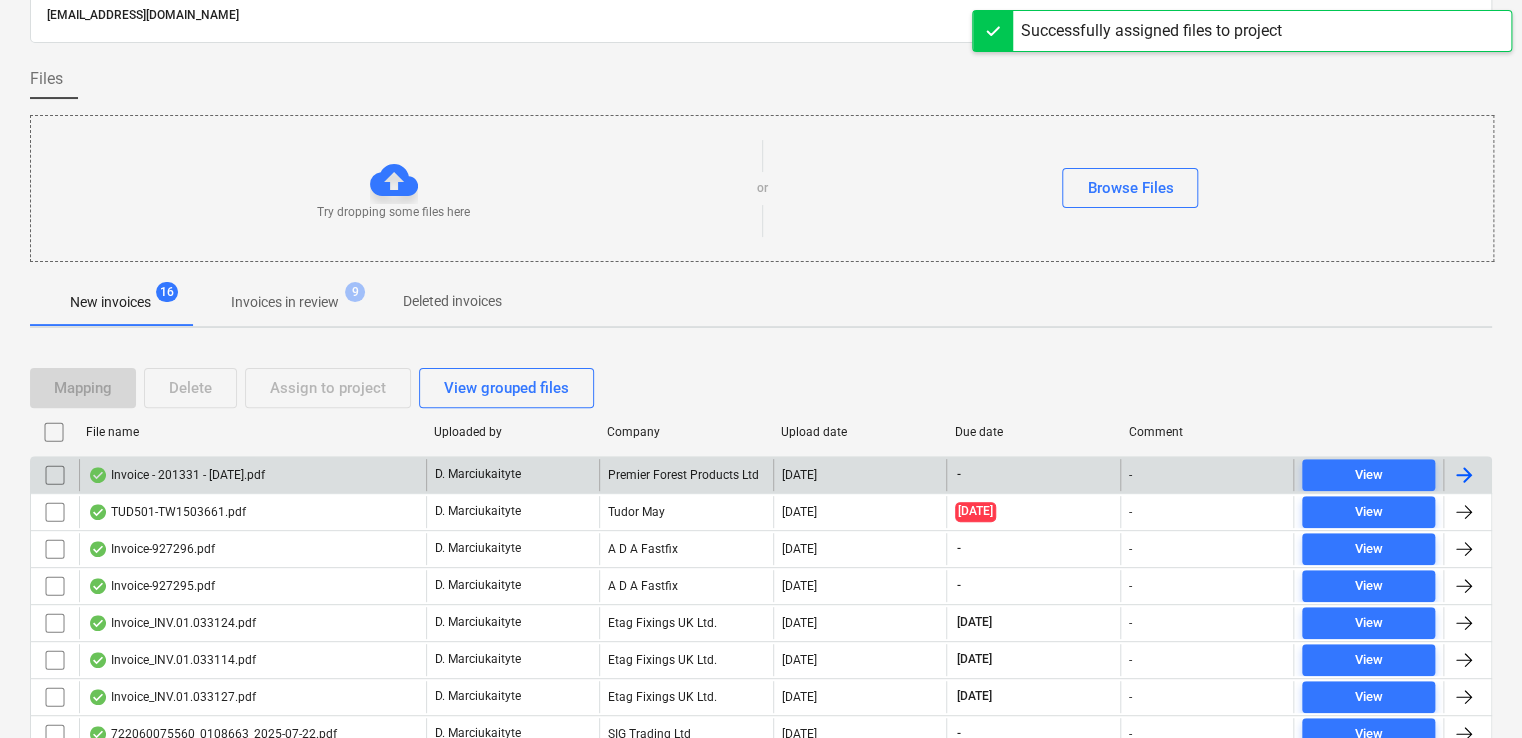 click on "Invoice - 201331 - [DATE].pdf" at bounding box center (252, 475) 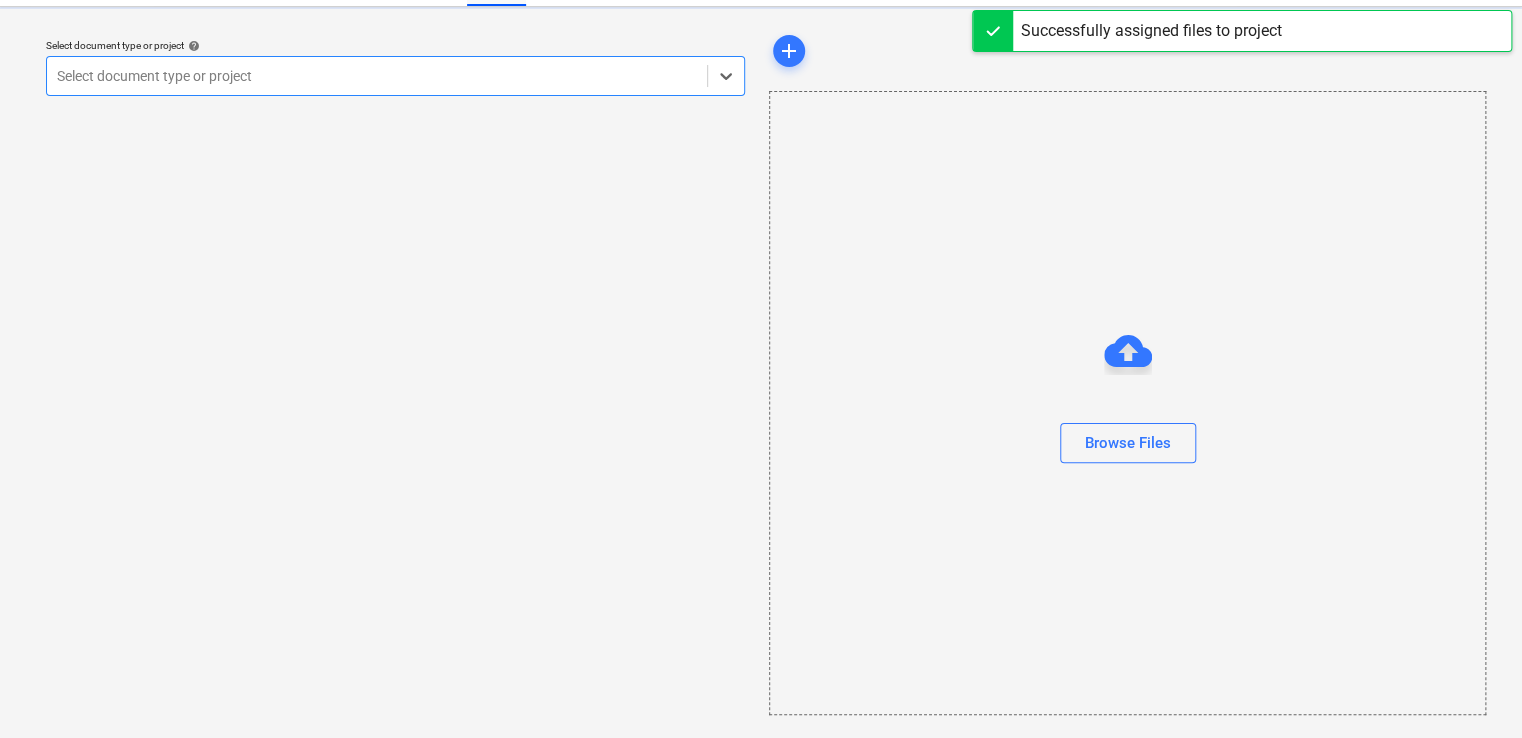 scroll, scrollTop: 0, scrollLeft: 0, axis: both 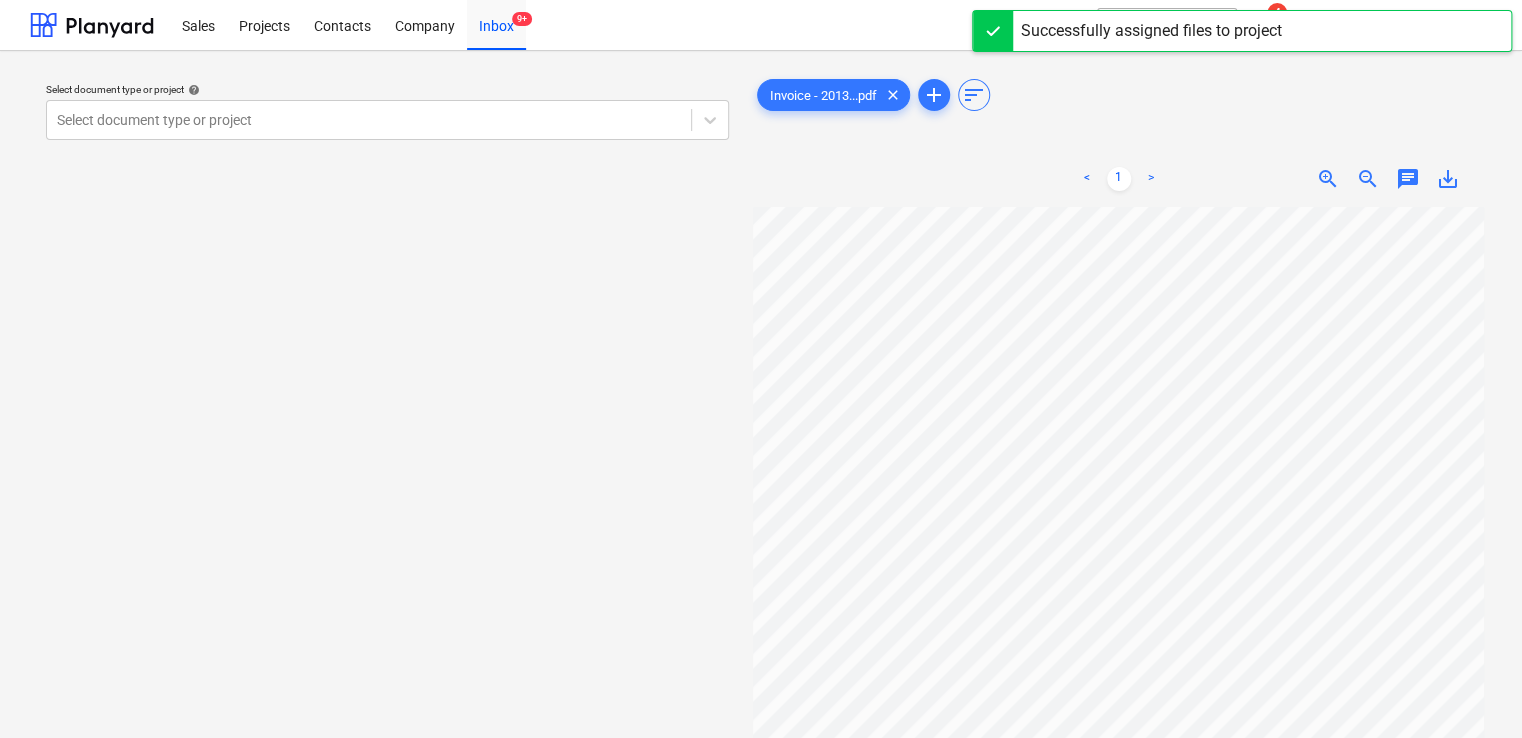 click on "Select document type or project help Select document type or project Invoice - 2013...pdf clear add sort < 1 > zoom_in zoom_out chat 0 save_alt" at bounding box center (761, 482) 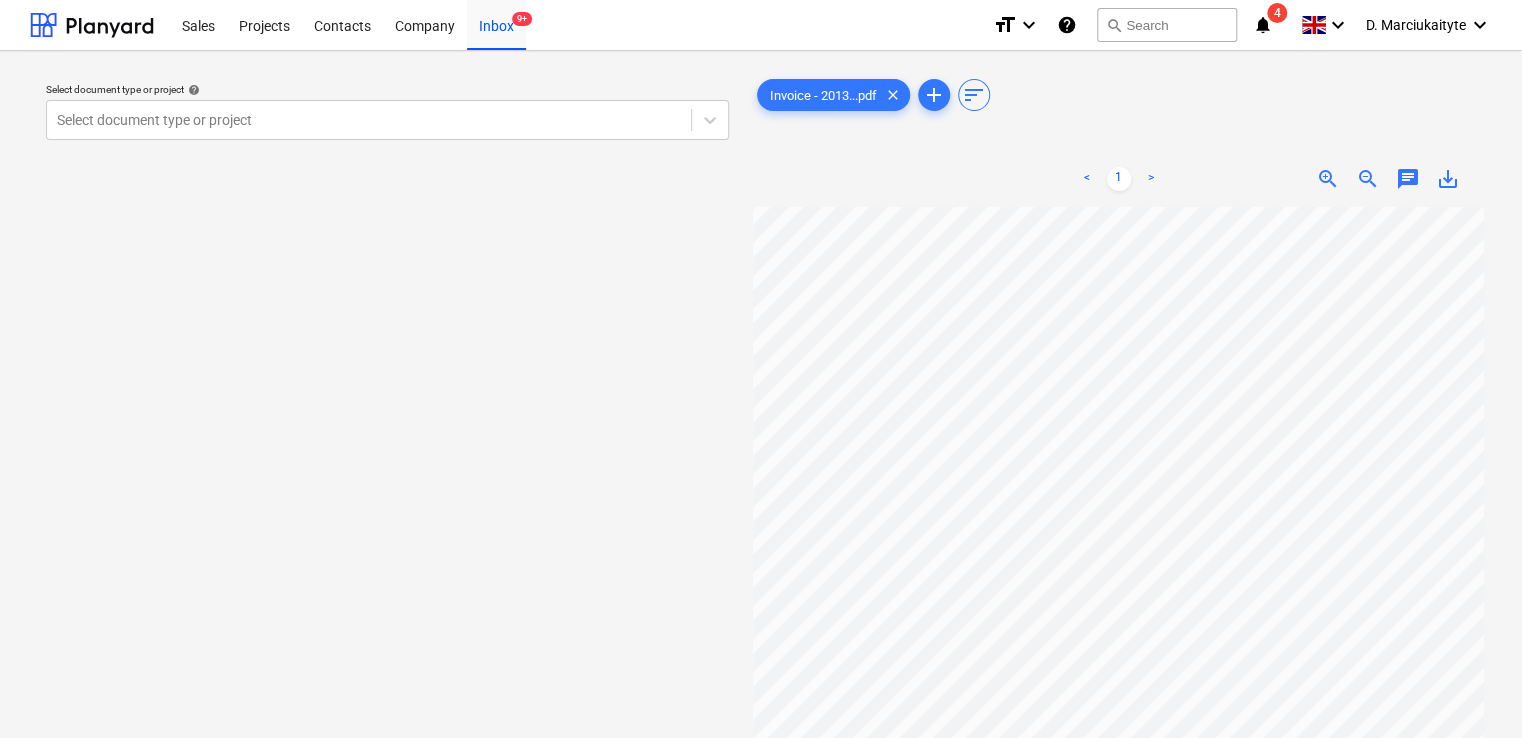 scroll, scrollTop: 119, scrollLeft: 172, axis: both 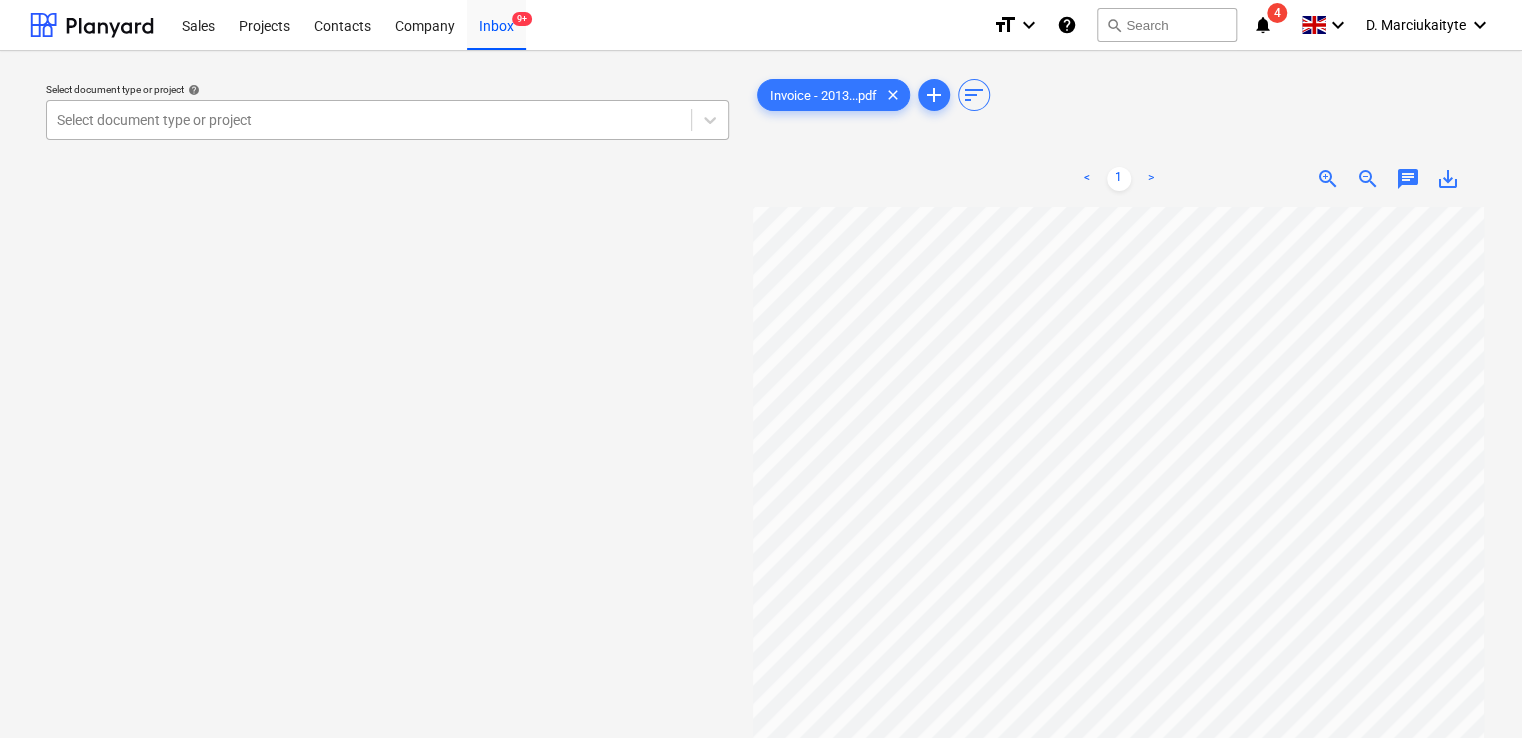 click at bounding box center [369, 120] 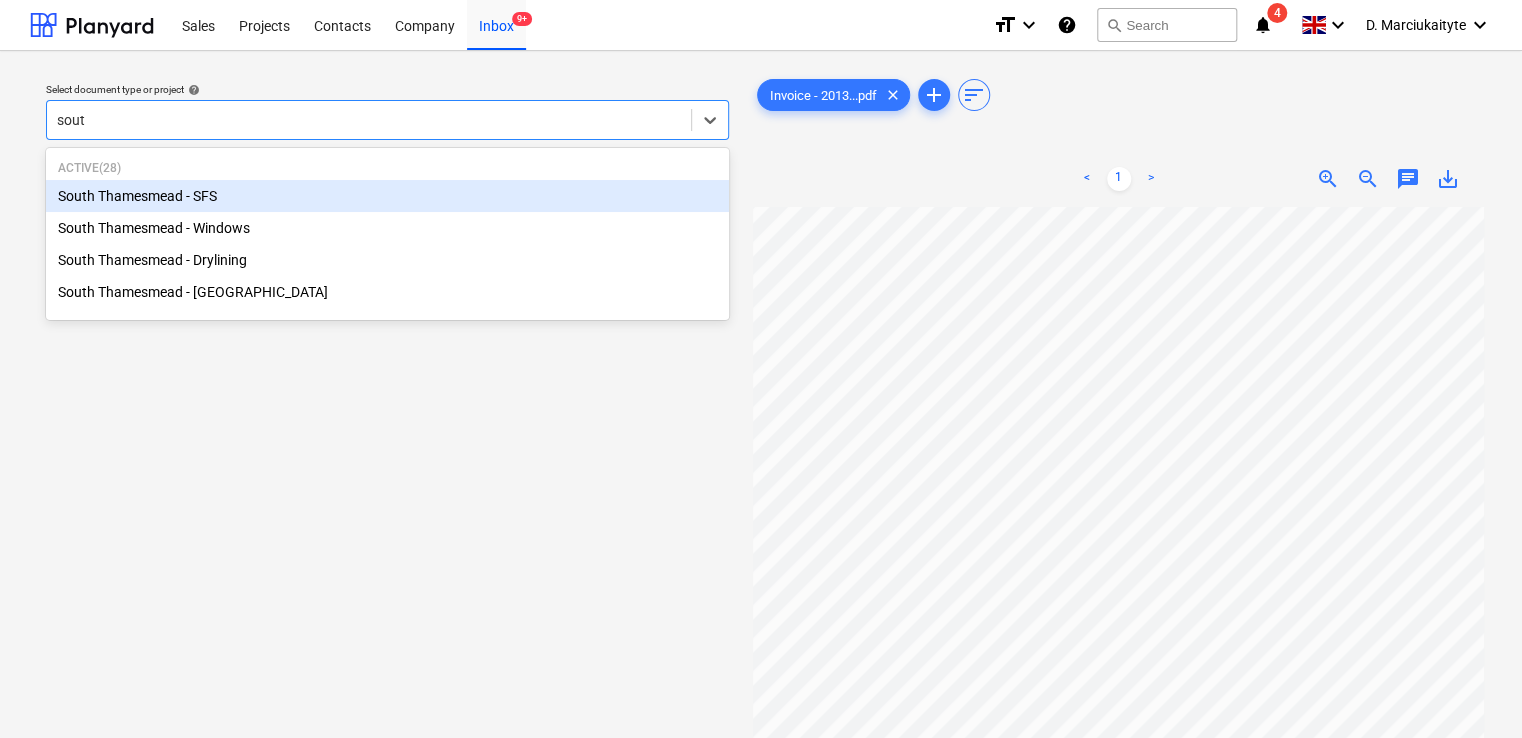 type on "south" 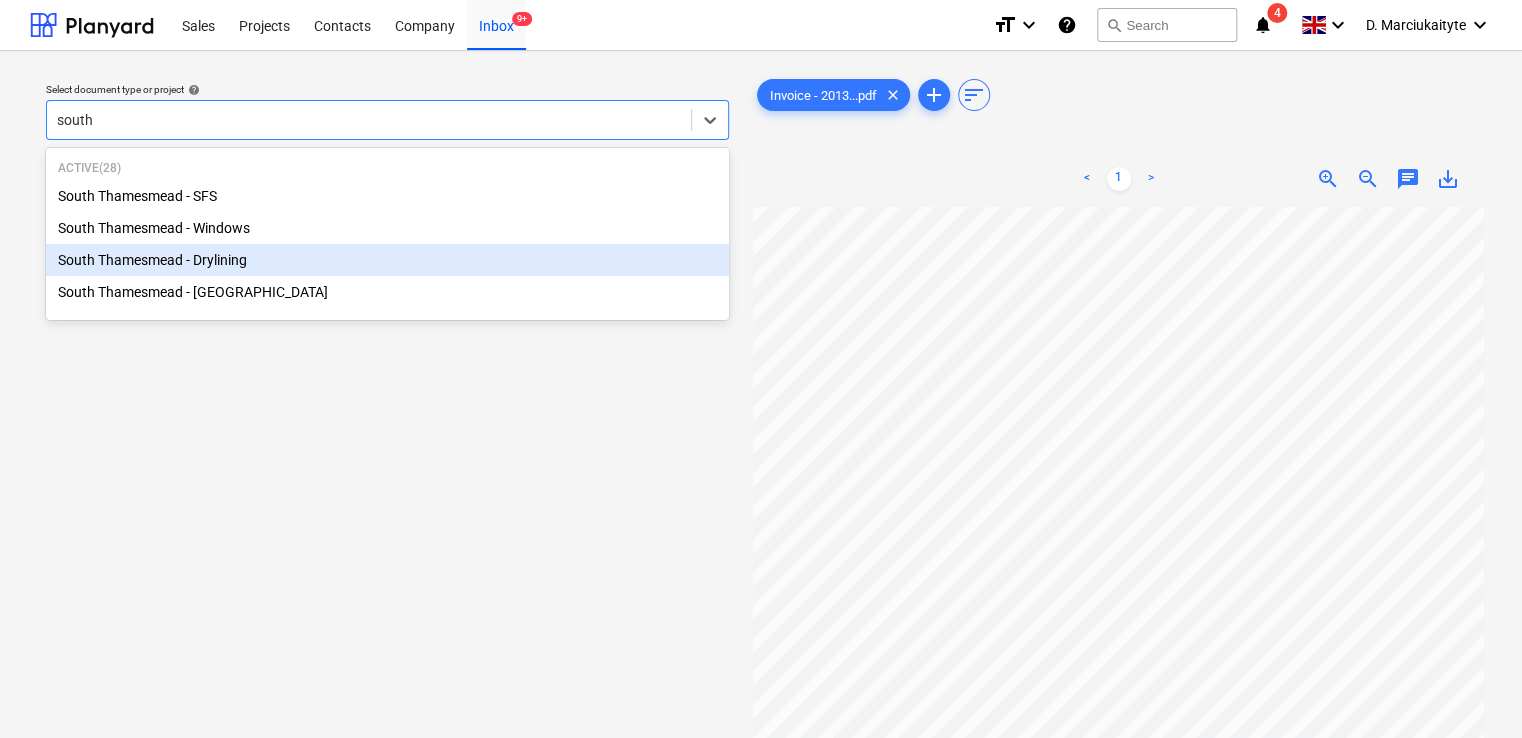 type 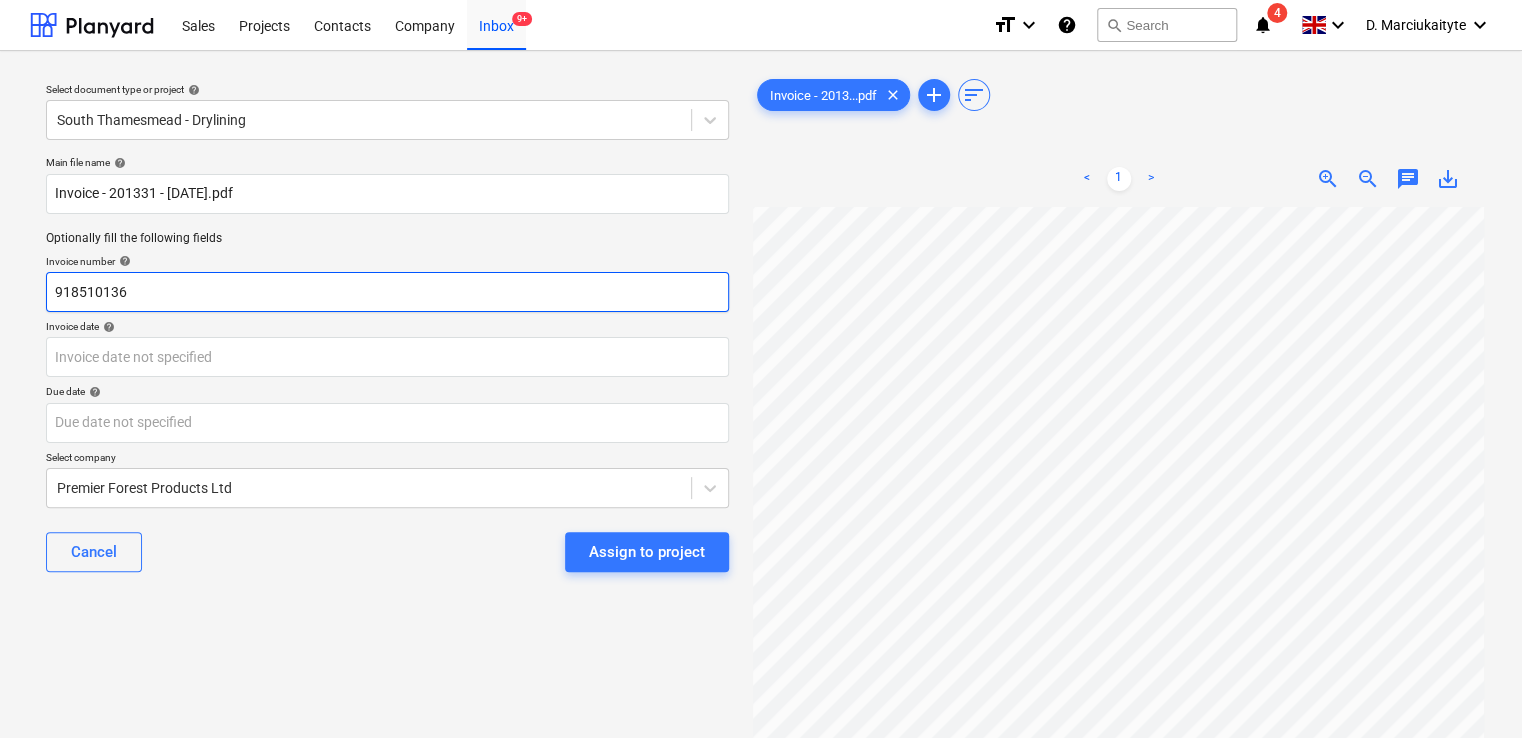 drag, startPoint x: 186, startPoint y: 286, endPoint x: -9, endPoint y: 266, distance: 196.02296 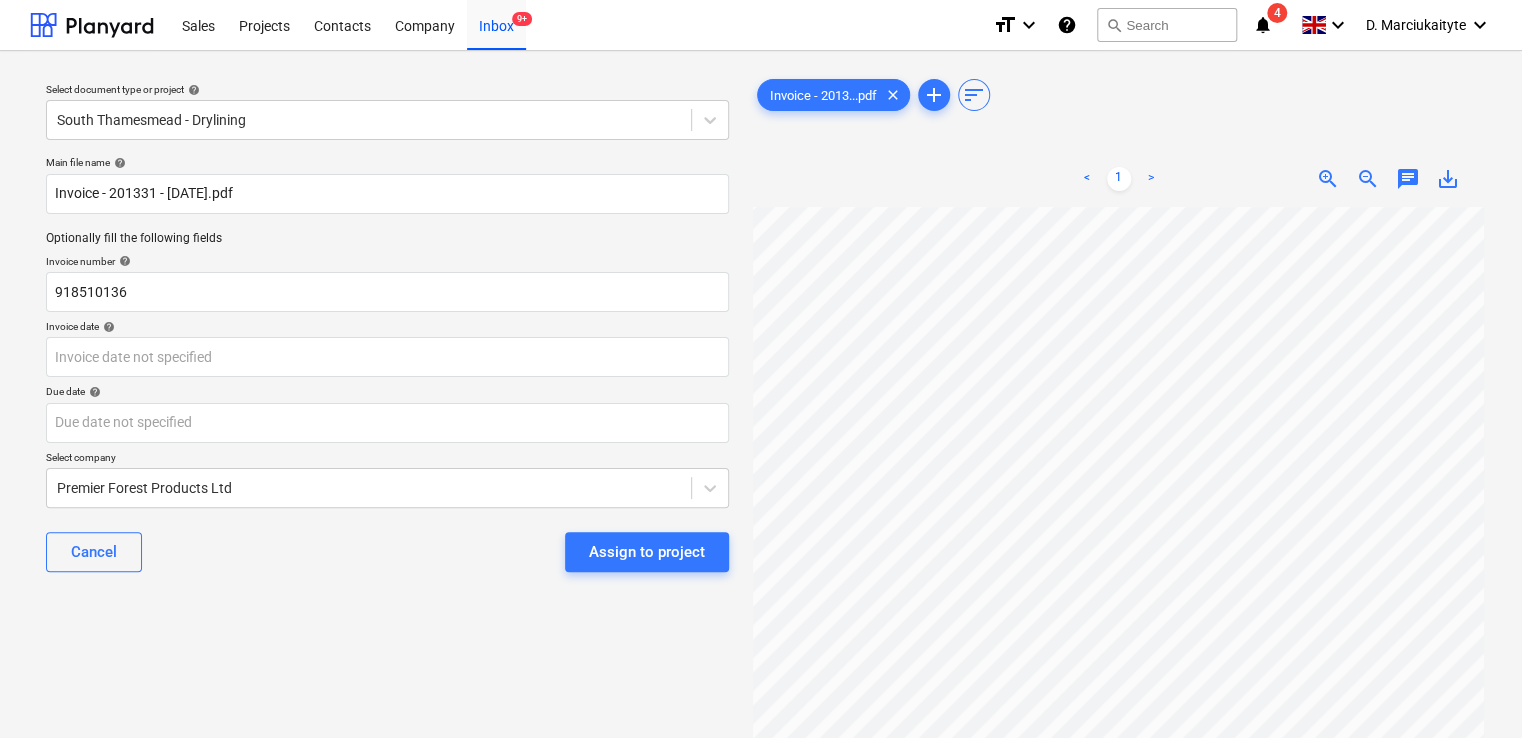 scroll, scrollTop: 44, scrollLeft: 40, axis: both 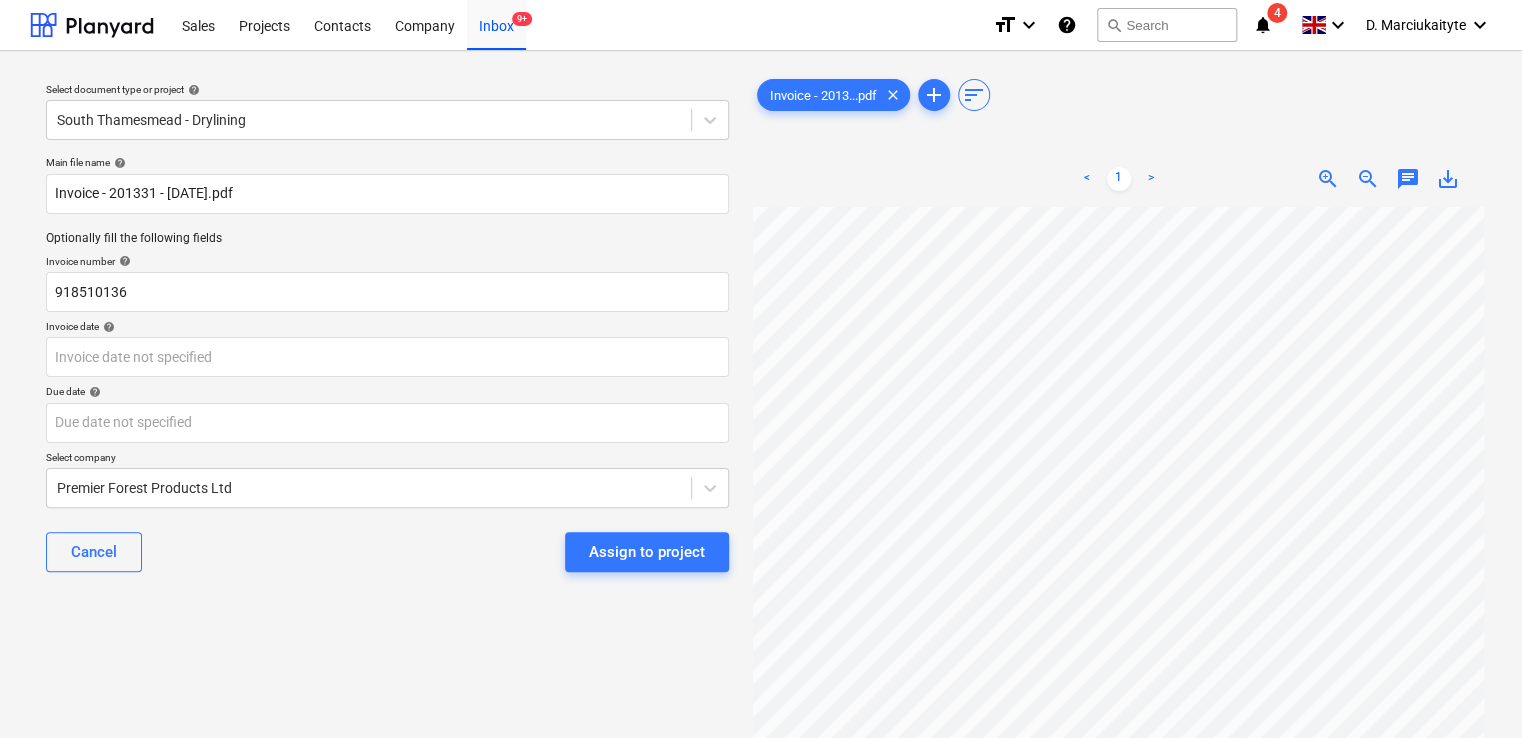 click on "Sales Projects Contacts Company Inbox 9+ format_size keyboard_arrow_down help search Search notifications 4 keyboard_arrow_down D. Marciukaityte keyboard_arrow_down Select document type or project help [GEOGRAPHIC_DATA] - Drylining Main file name help Invoice - 201331 - [DATE].pdf Optionally fill the following fields Invoice number help 918510136 Invoice date help Press the down arrow key to interact with the calendar and
select a date. Press the question mark key to get the keyboard shortcuts for changing dates. Due date help Press the down arrow key to interact with the calendar and
select a date. Press the question mark key to get the keyboard shortcuts for changing dates. Select company Premier Forest Products Ltd   Cancel Assign to project Invoice - 2013...pdf clear add sort < 1 > zoom_in zoom_out chat 0 save_alt" at bounding box center [761, 369] 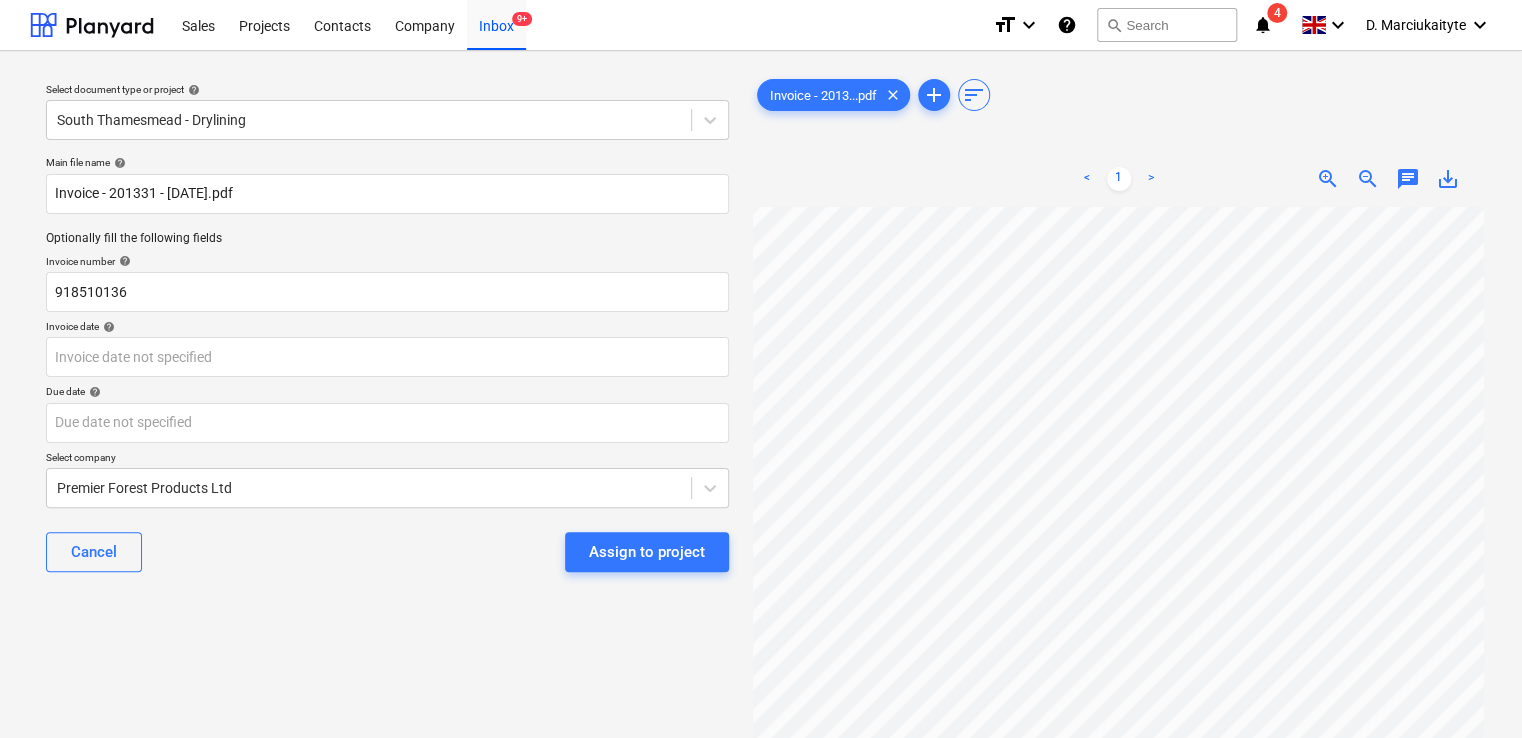 scroll, scrollTop: 67, scrollLeft: 172, axis: both 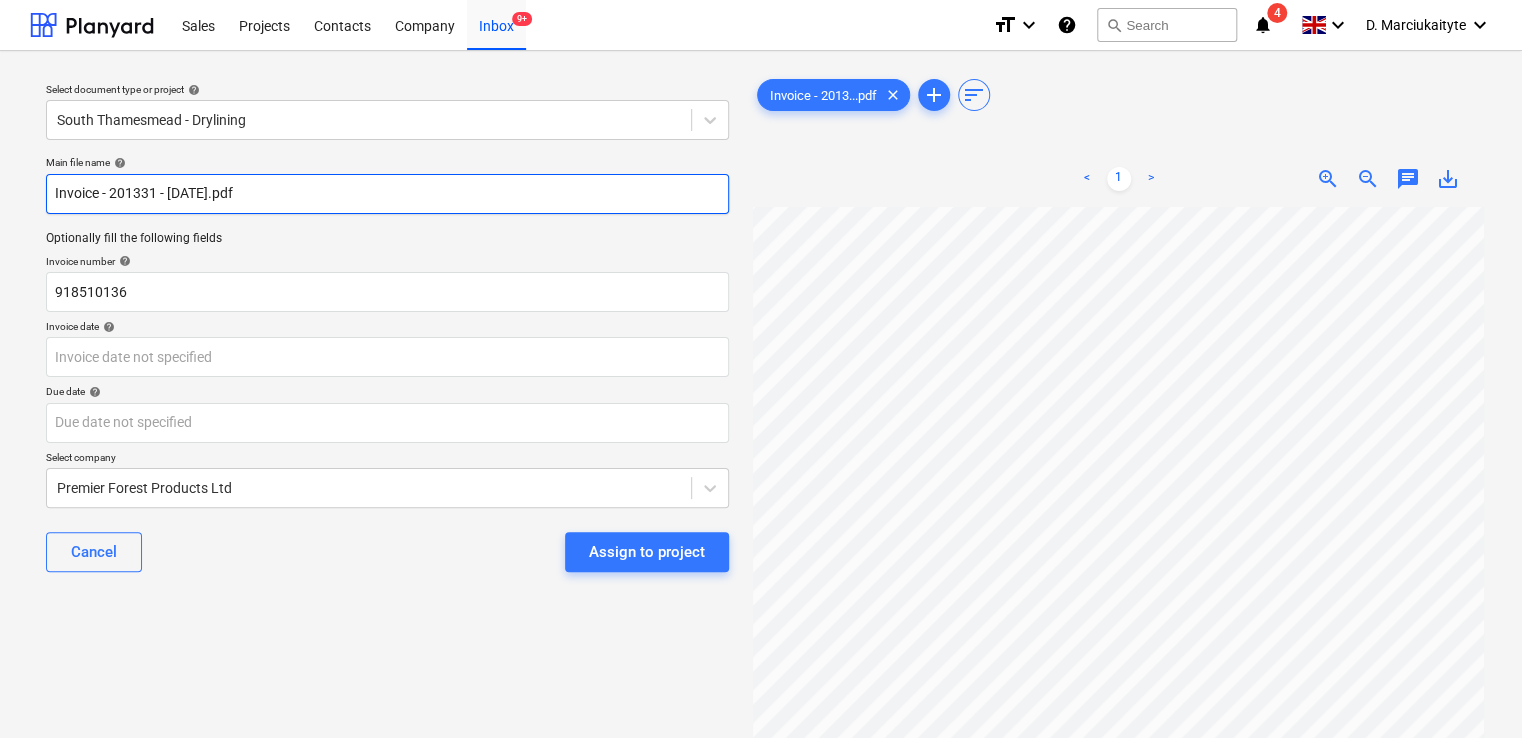drag, startPoint x: 311, startPoint y: 196, endPoint x: 160, endPoint y: 198, distance: 151.01324 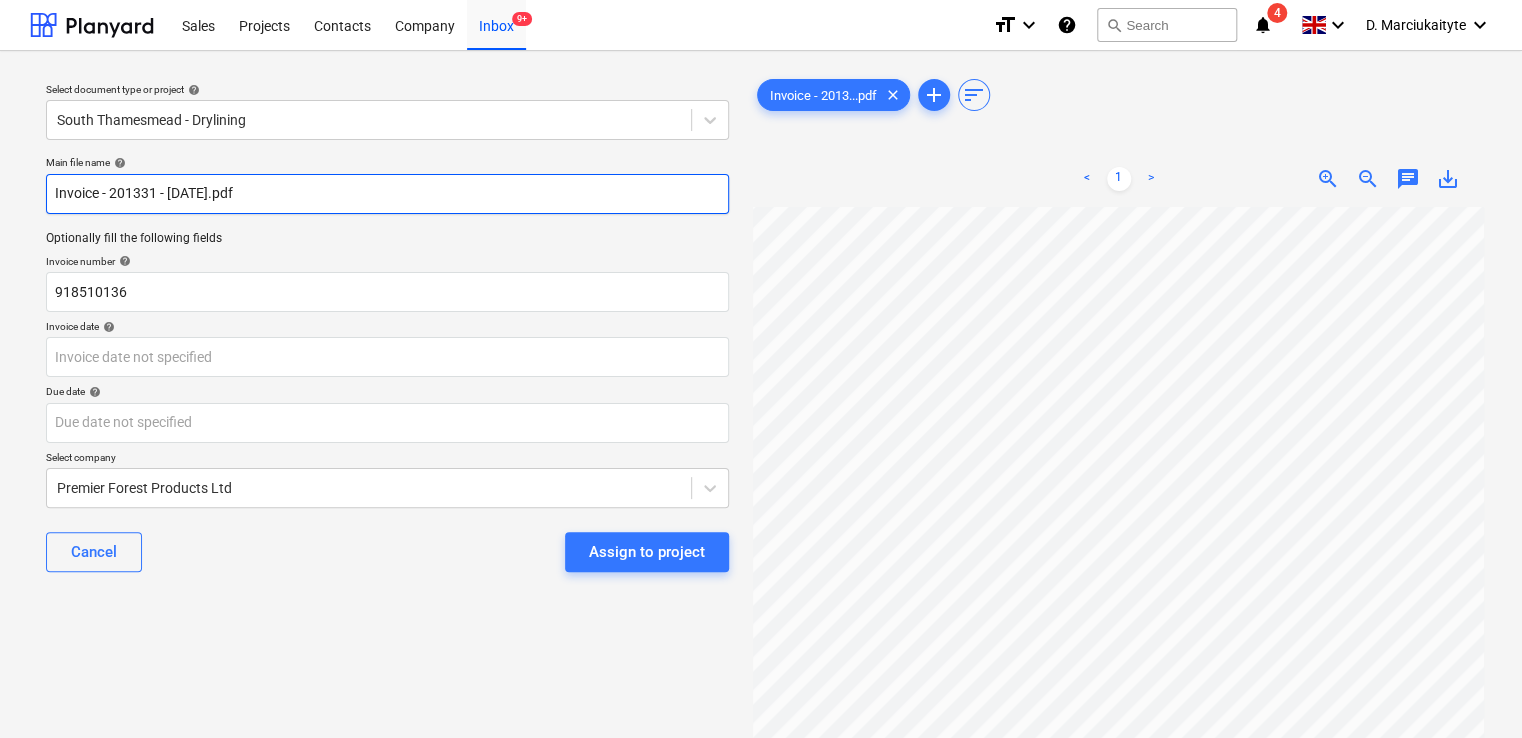 click on "Invoice - 201331 - [DATE].pdf" at bounding box center (387, 194) 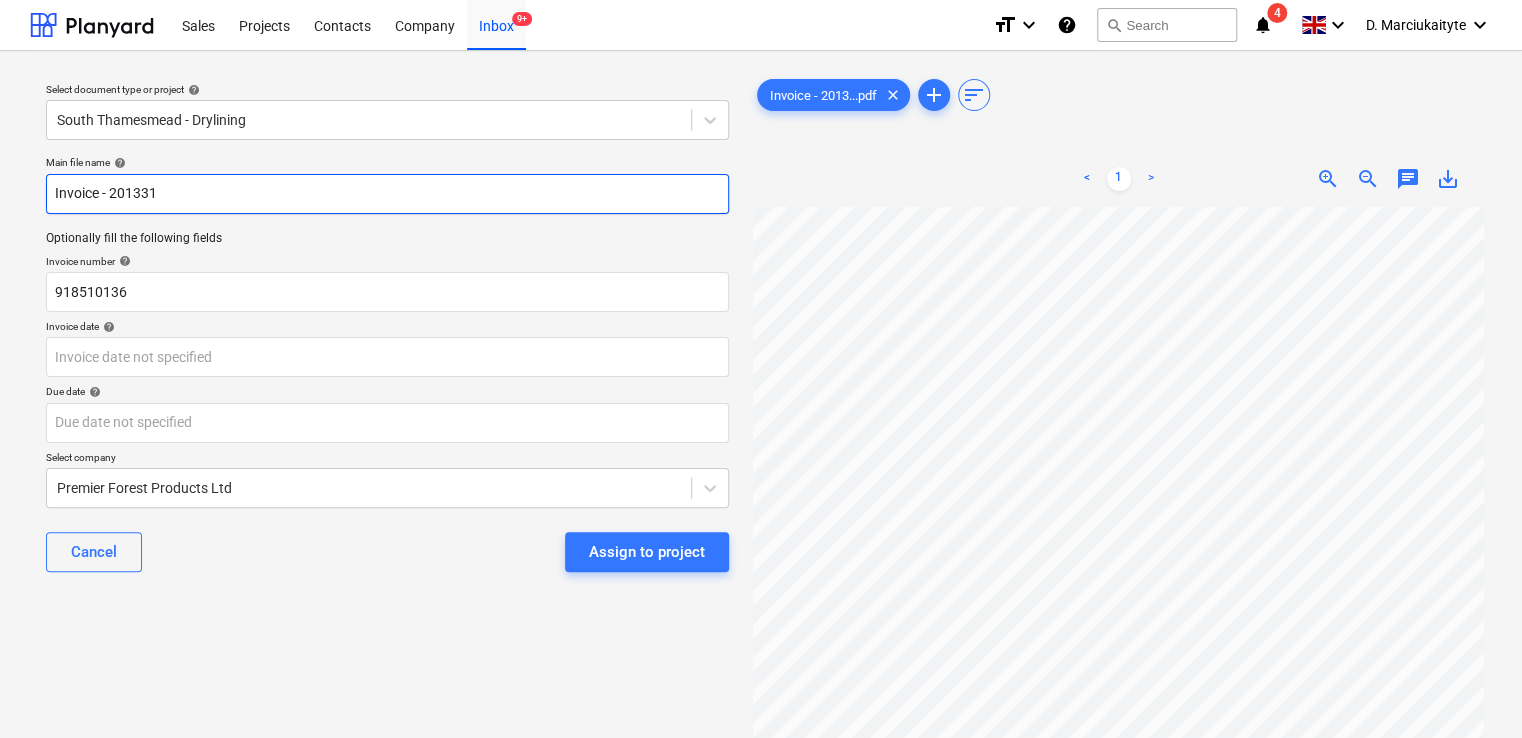 drag, startPoint x: 112, startPoint y: 198, endPoint x: -207, endPoint y: 190, distance: 319.1003 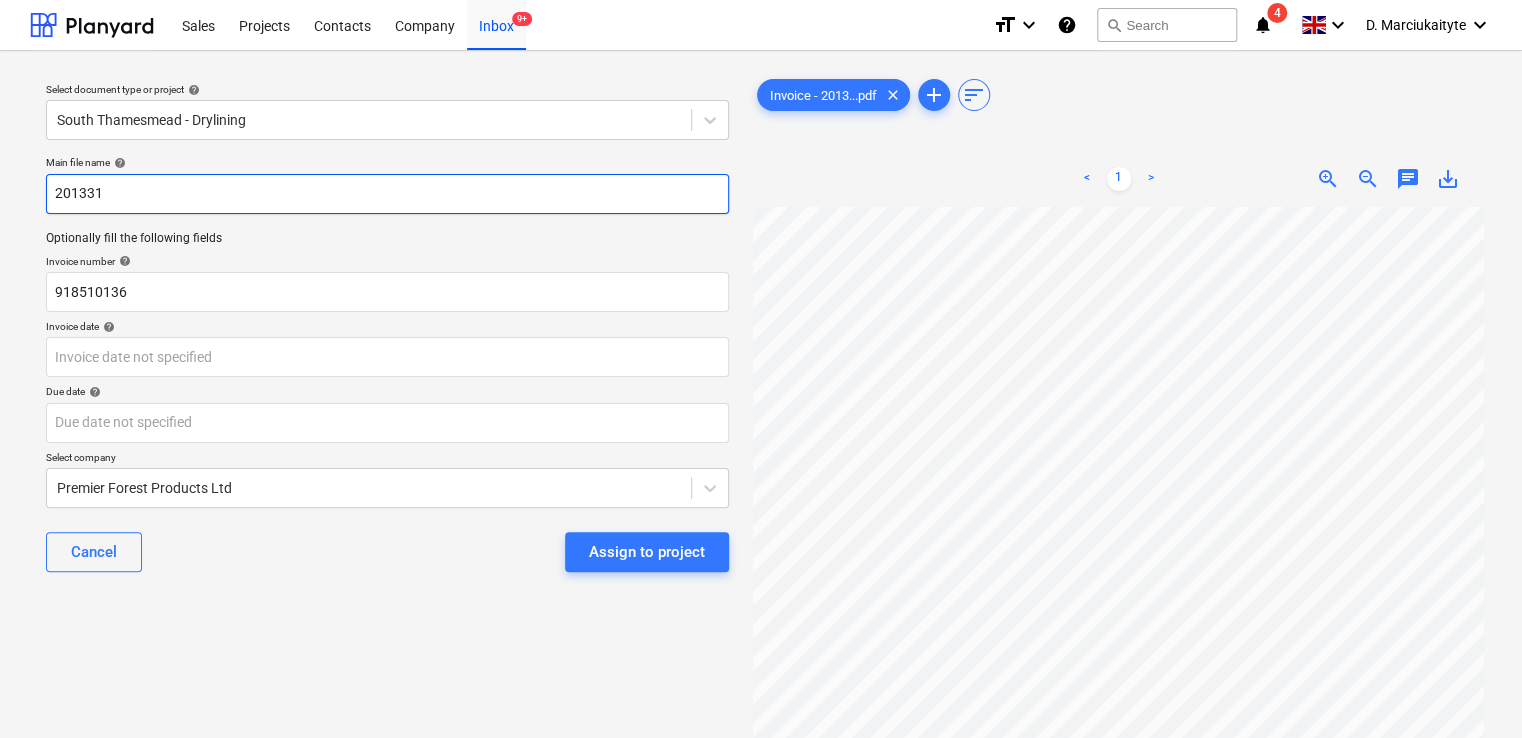 type on "201331" 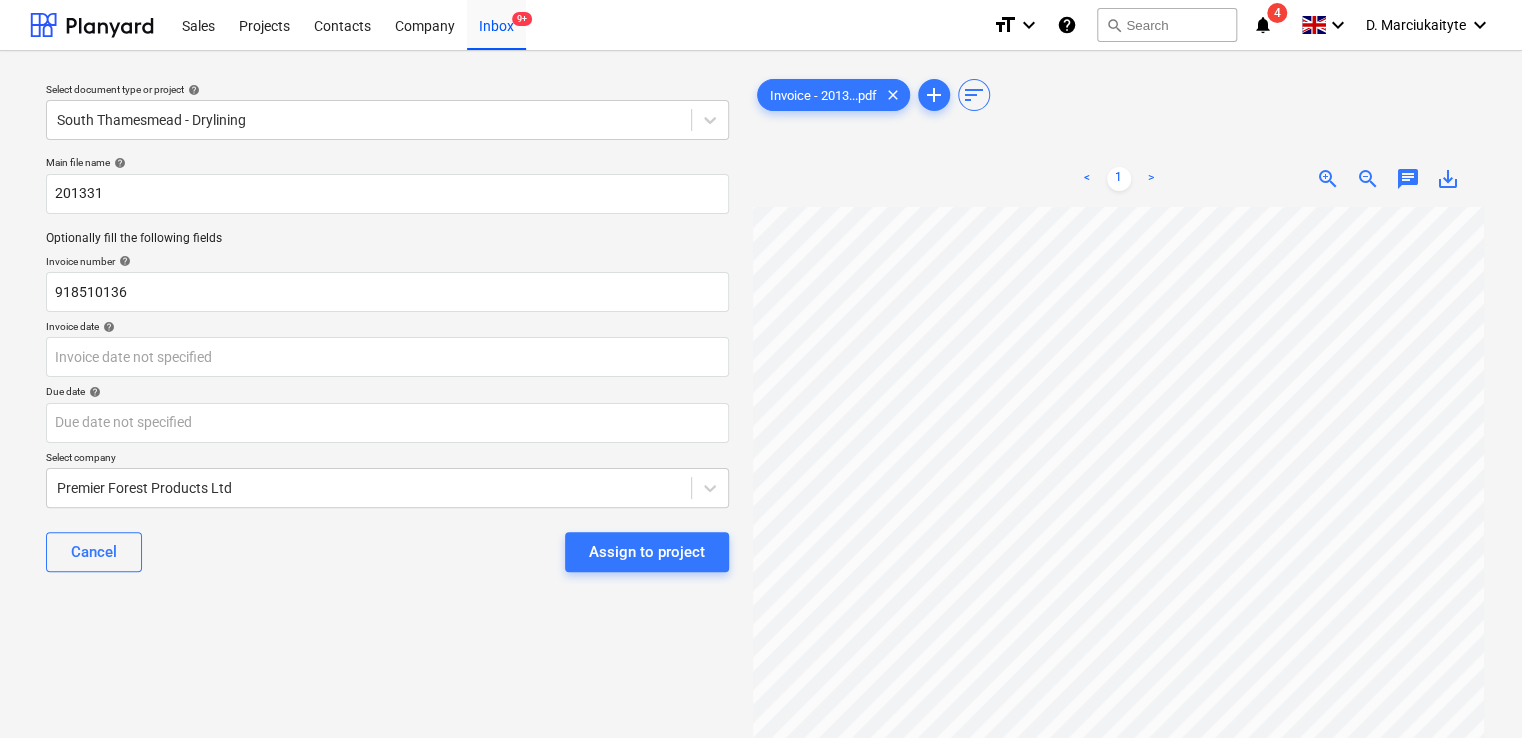 click on "Optionally fill the following fields" at bounding box center [387, 238] 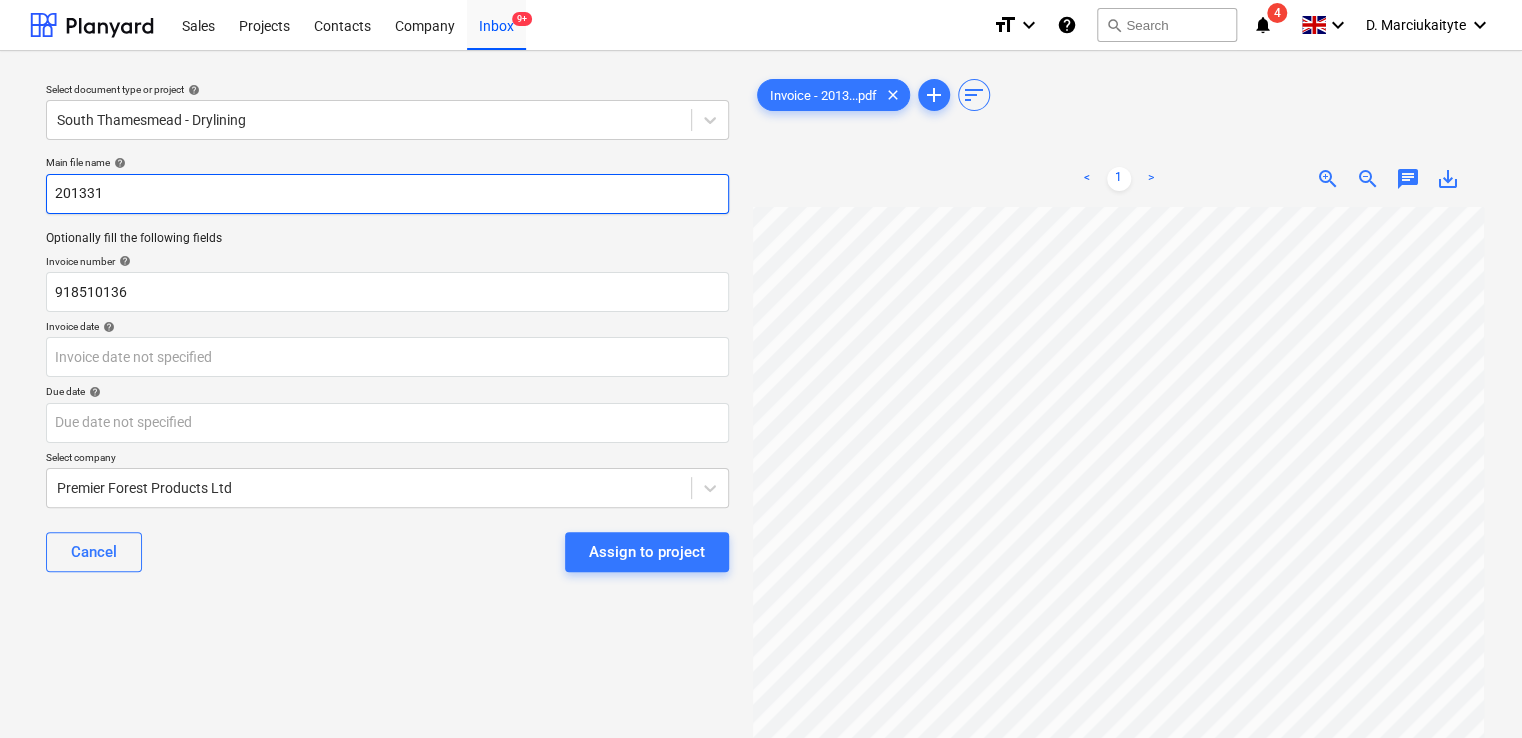 drag, startPoint x: 182, startPoint y: 230, endPoint x: 162, endPoint y: 193, distance: 42.059483 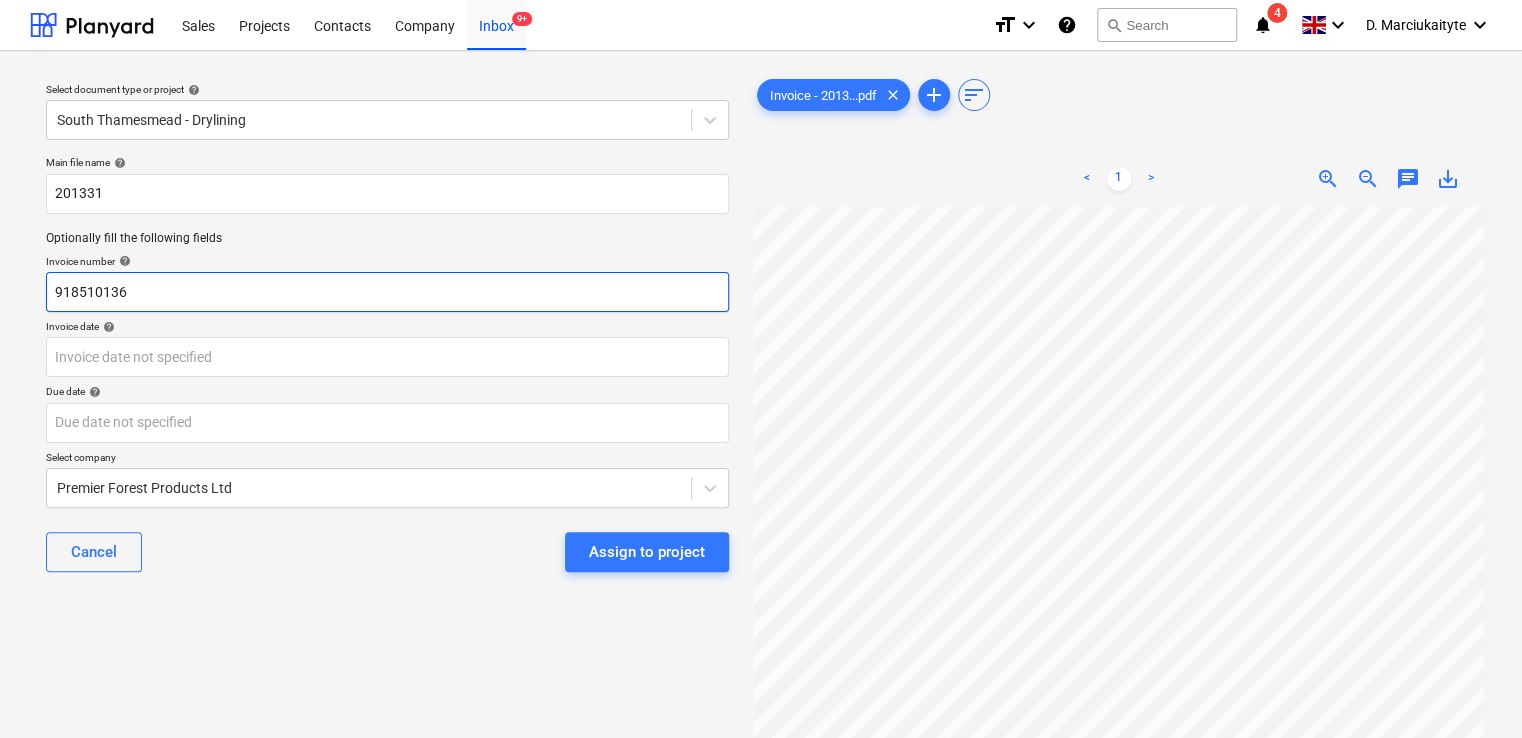 drag, startPoint x: 202, startPoint y: 282, endPoint x: -20, endPoint y: 263, distance: 222.81158 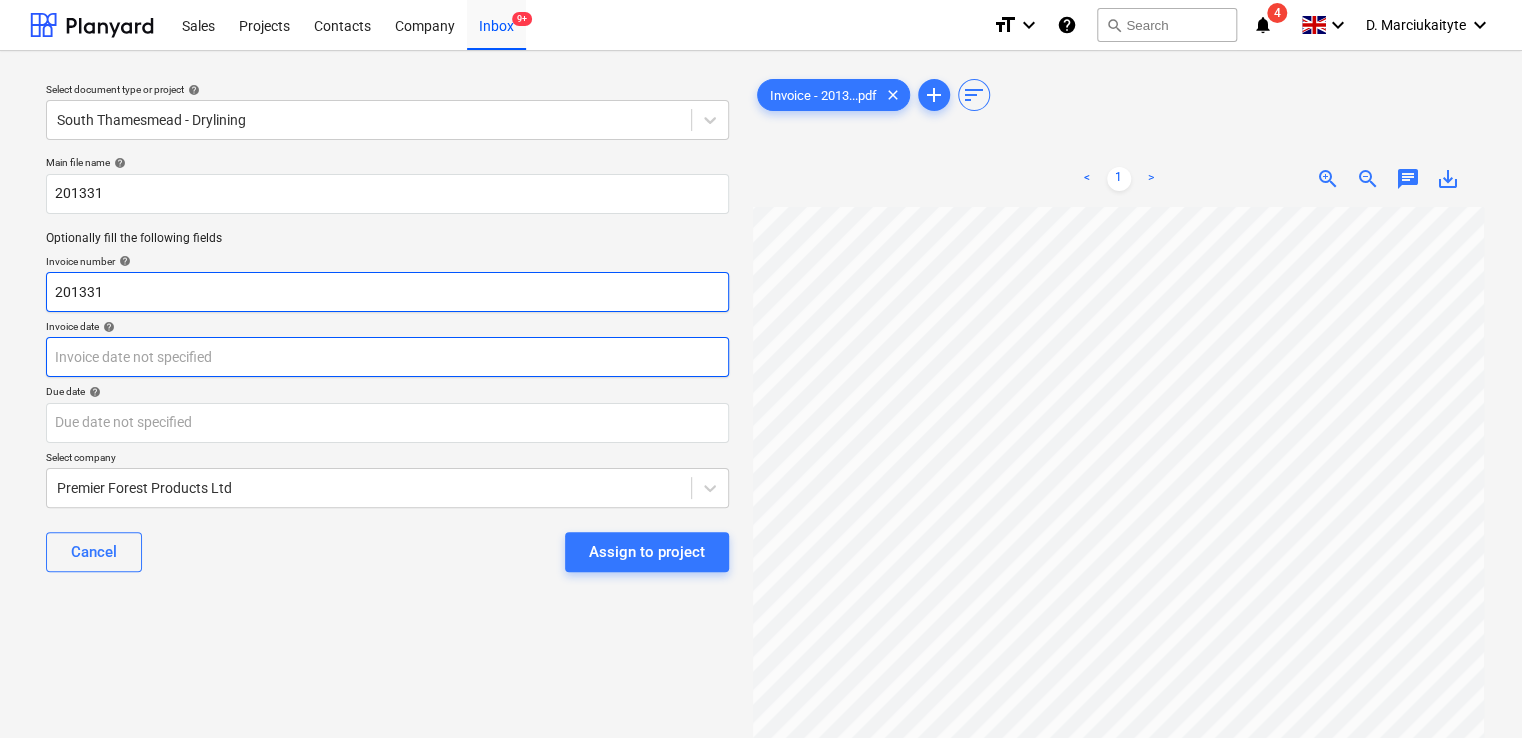 type on "201331" 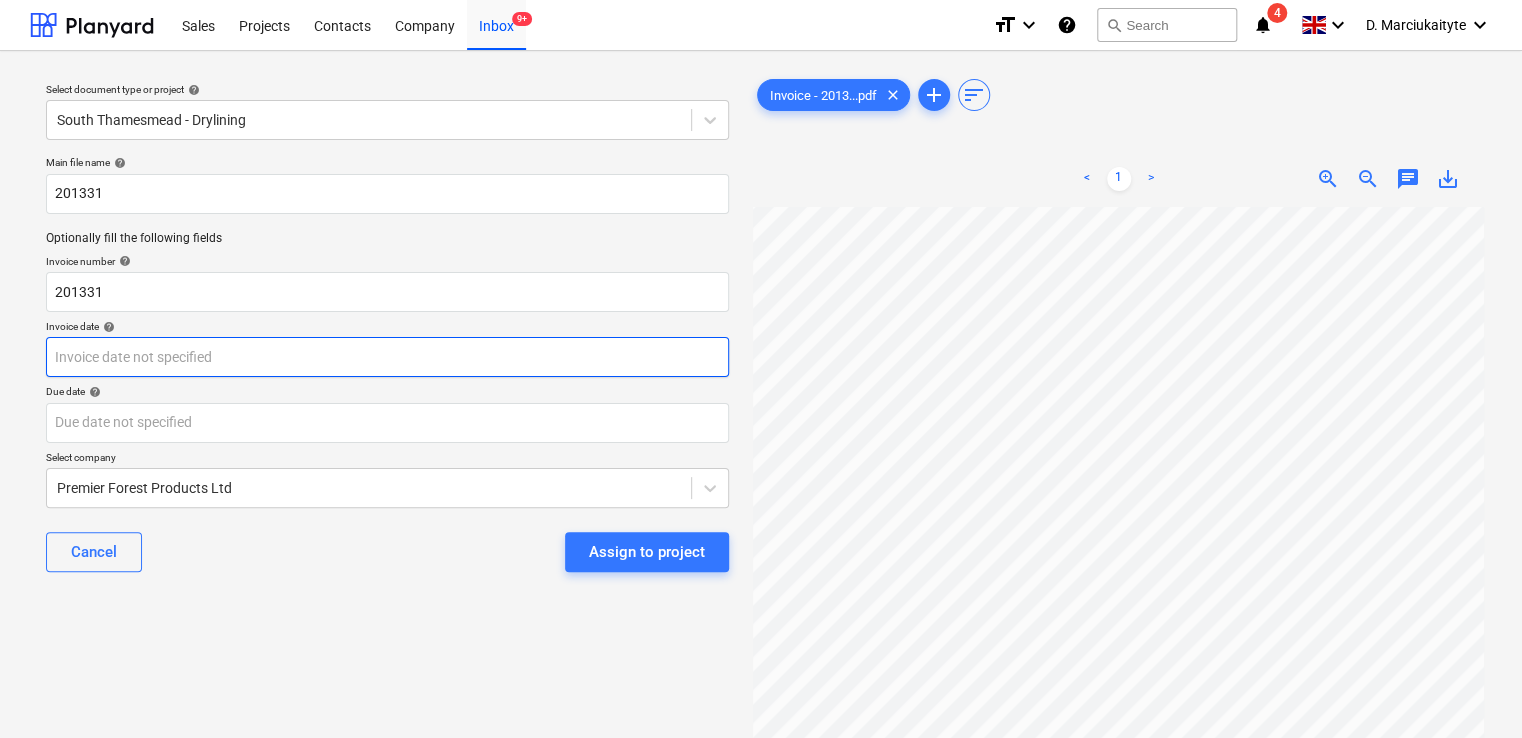 click on "Sales Projects Contacts Company Inbox 9+ format_size keyboard_arrow_down help search Search notifications 4 keyboard_arrow_down D. Marciukaityte keyboard_arrow_down Select document type or project help [GEOGRAPHIC_DATA] - Drylining Main file name help 201331 Optionally fill the following fields Invoice number help 201331 Invoice date help Press the down arrow key to interact with the calendar and
select a date. Press the question mark key to get the keyboard shortcuts for changing dates. Due date help Press the down arrow key to interact with the calendar and
select a date. Press the question mark key to get the keyboard shortcuts for changing dates. Select company Premier Forest Products Ltd   Cancel Assign to project Invoice - 2013...pdf clear add sort < 1 > zoom_in zoom_out chat 0 save_alt" at bounding box center (761, 369) 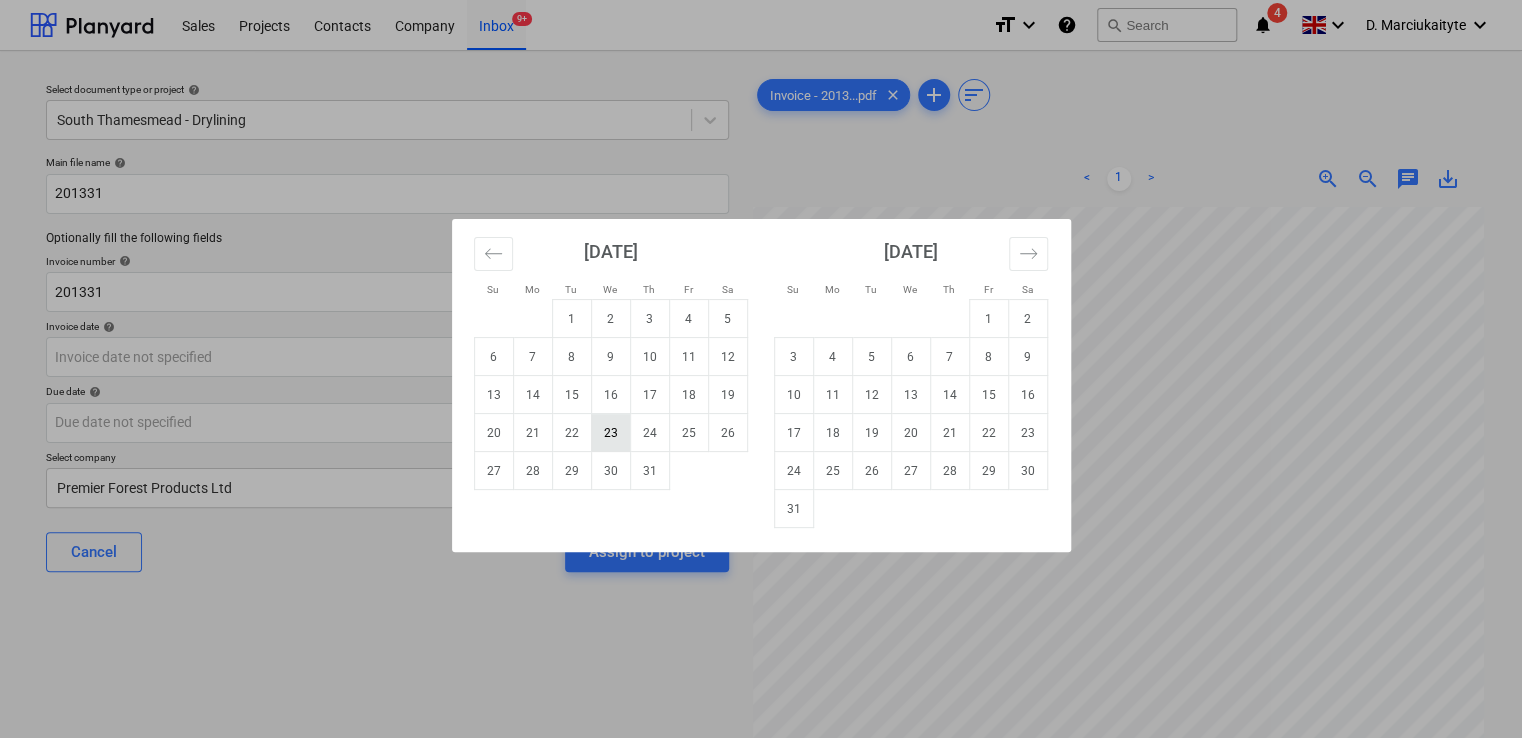 click on "23" at bounding box center (610, 433) 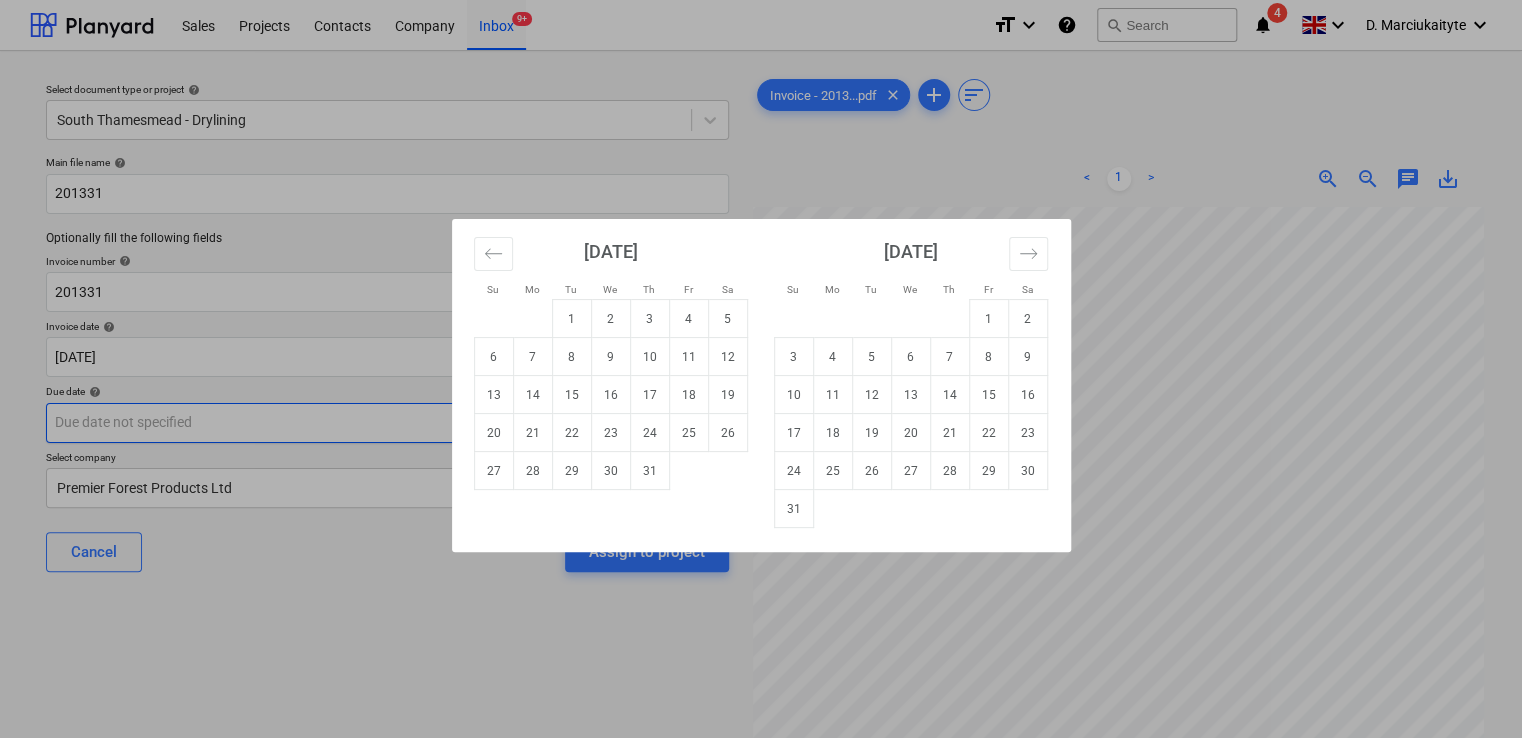 click on "Sales Projects Contacts Company Inbox 9+ format_size keyboard_arrow_down help search Search notifications 4 keyboard_arrow_down D. Marciukaityte keyboard_arrow_down Select document type or project help [GEOGRAPHIC_DATA] - Drylining Main file name help 201331 Optionally fill the following fields Invoice number help 201331 Invoice date help [DATE] 23.07.2025 Press the down arrow key to interact with the calendar and
select a date. Press the question mark key to get the keyboard shortcuts for changing dates. Due date help Press the down arrow key to interact with the calendar and
select a date. Press the question mark key to get the keyboard shortcuts for changing dates. Select company Premier Forest Products Ltd   Cancel Assign to project Invoice - 2013...pdf clear add sort < 1 > zoom_in zoom_out chat 0 save_alt
Su Mo Tu We Th Fr Sa Su Mo Tu We Th Fr Sa [DATE] 1 2 3 4 5 6 7 8 9 10 11 12 13 14 15 16 17 18 19 20 21 22 23 24 25 26 27 28 29 [DATE] 1 2 3 4 5 6 7 8 9 10 11 12 13 14" at bounding box center [761, 369] 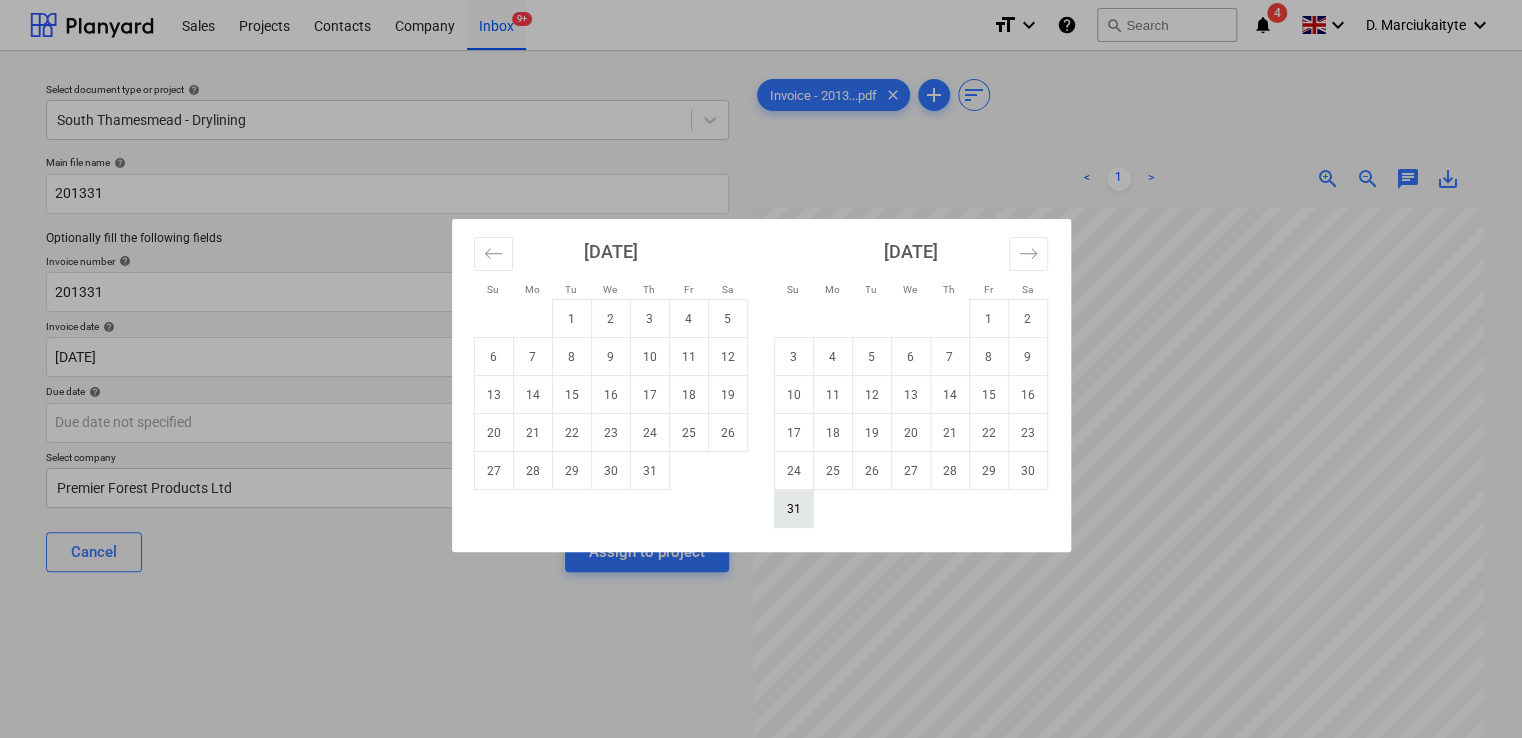 click on "31" at bounding box center [793, 509] 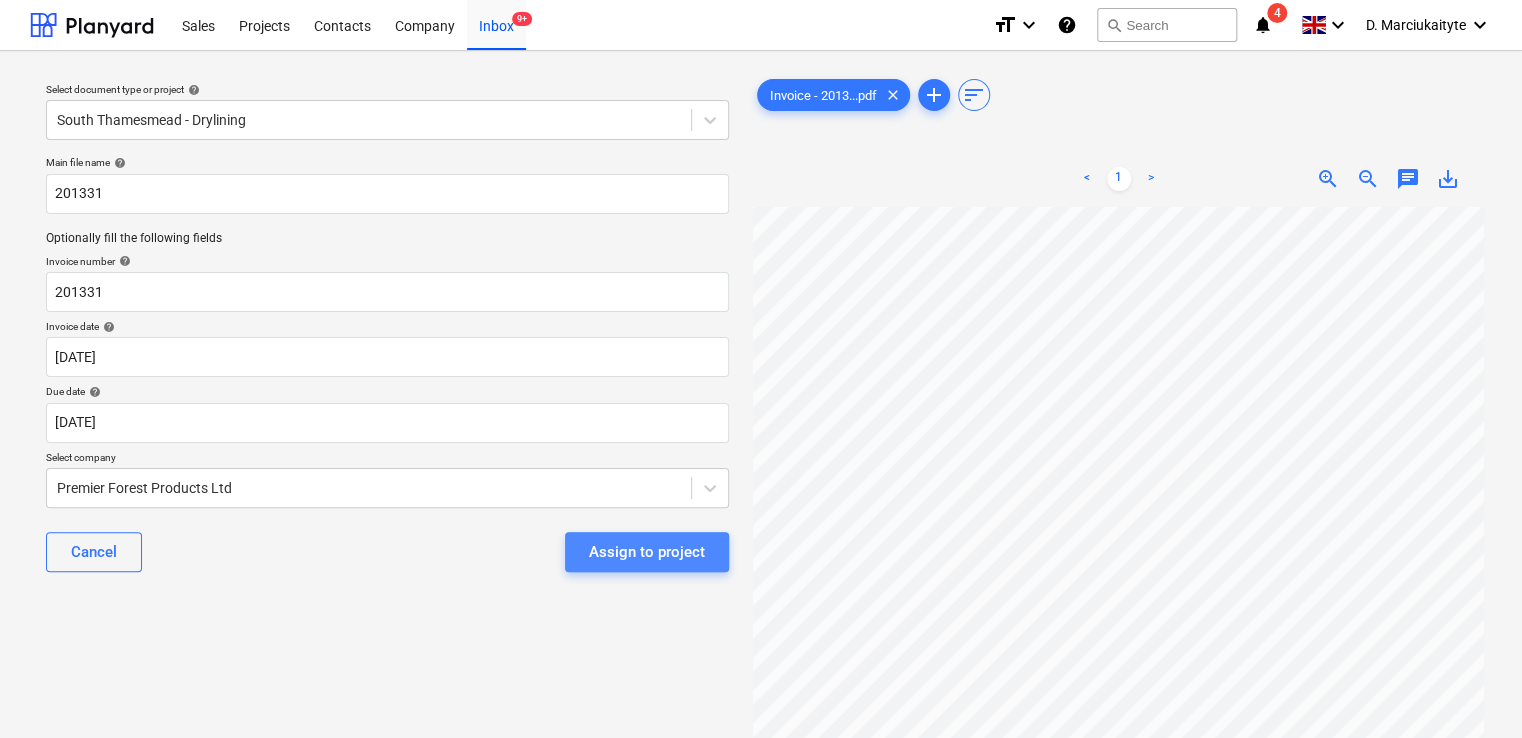 click on "Assign to project" at bounding box center (647, 552) 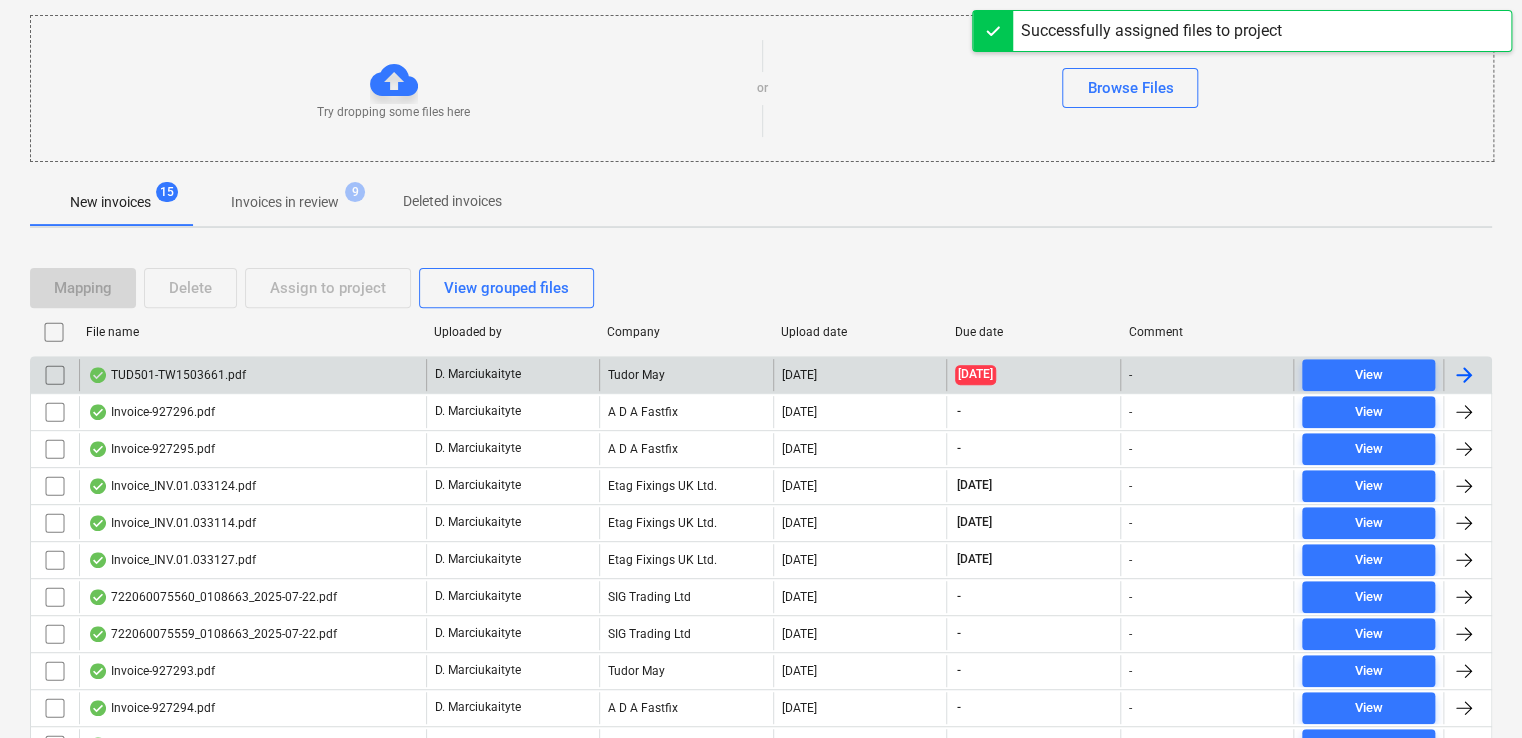 click on "TUD501-TW1503661.pdf" at bounding box center (252, 375) 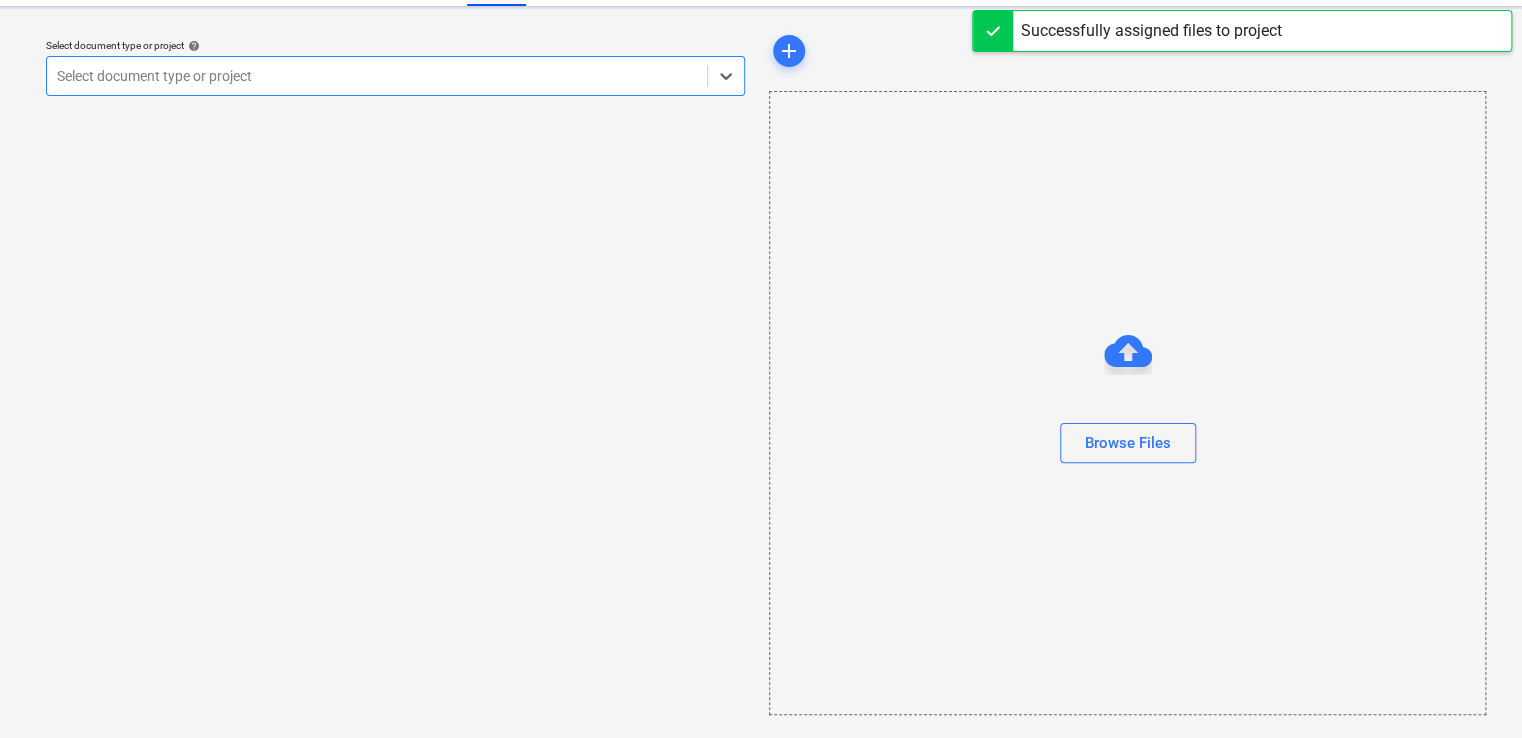 scroll, scrollTop: 0, scrollLeft: 0, axis: both 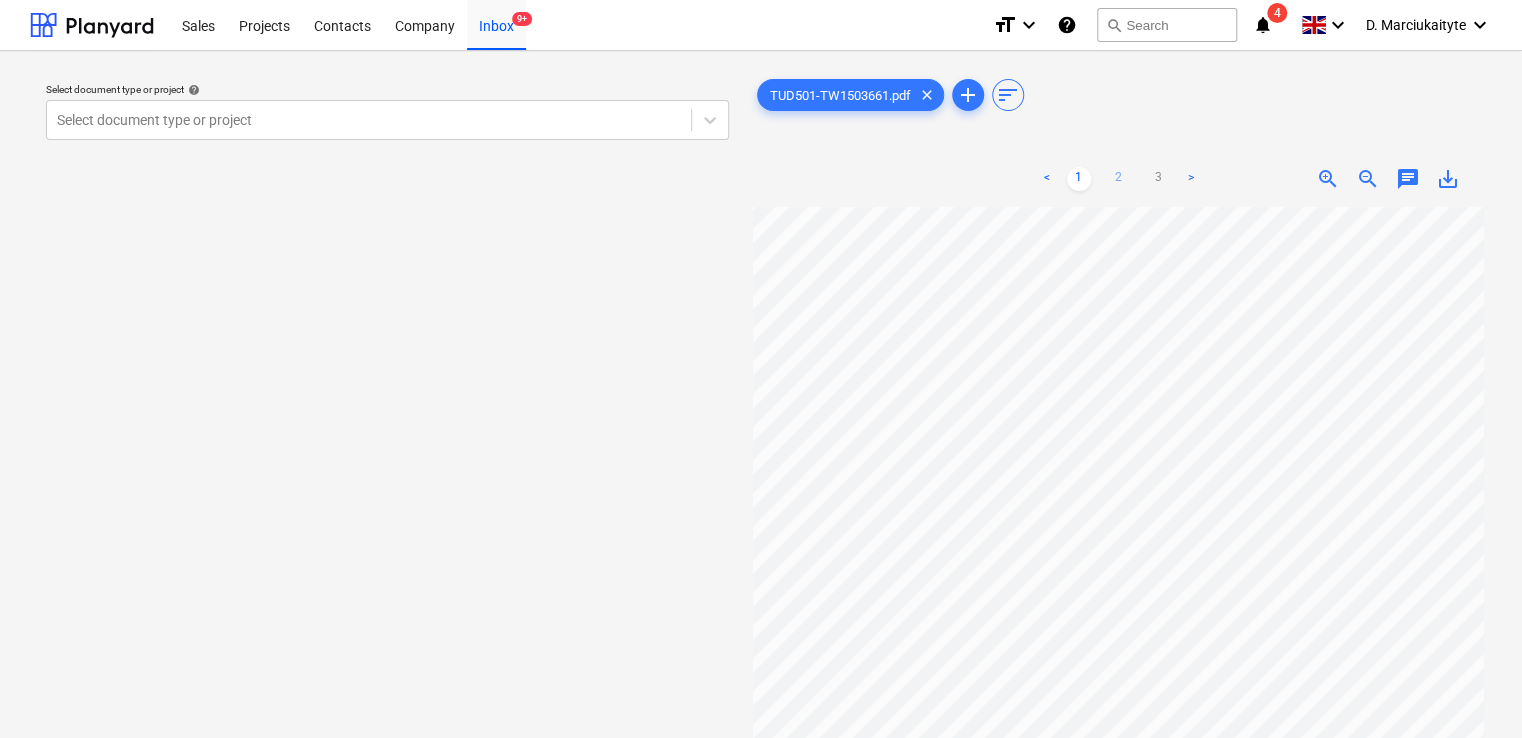 click on "2" at bounding box center (1119, 179) 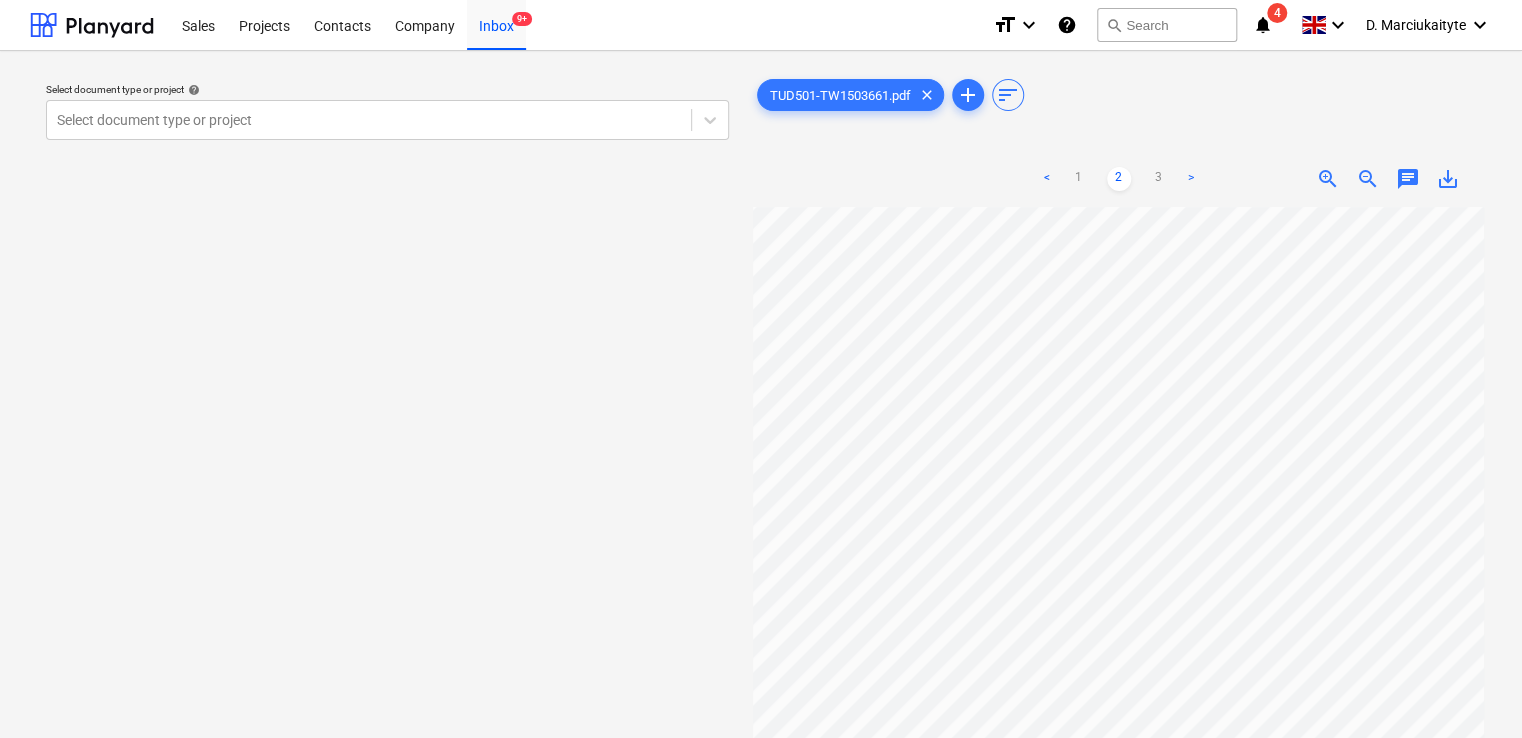 scroll, scrollTop: 0, scrollLeft: 0, axis: both 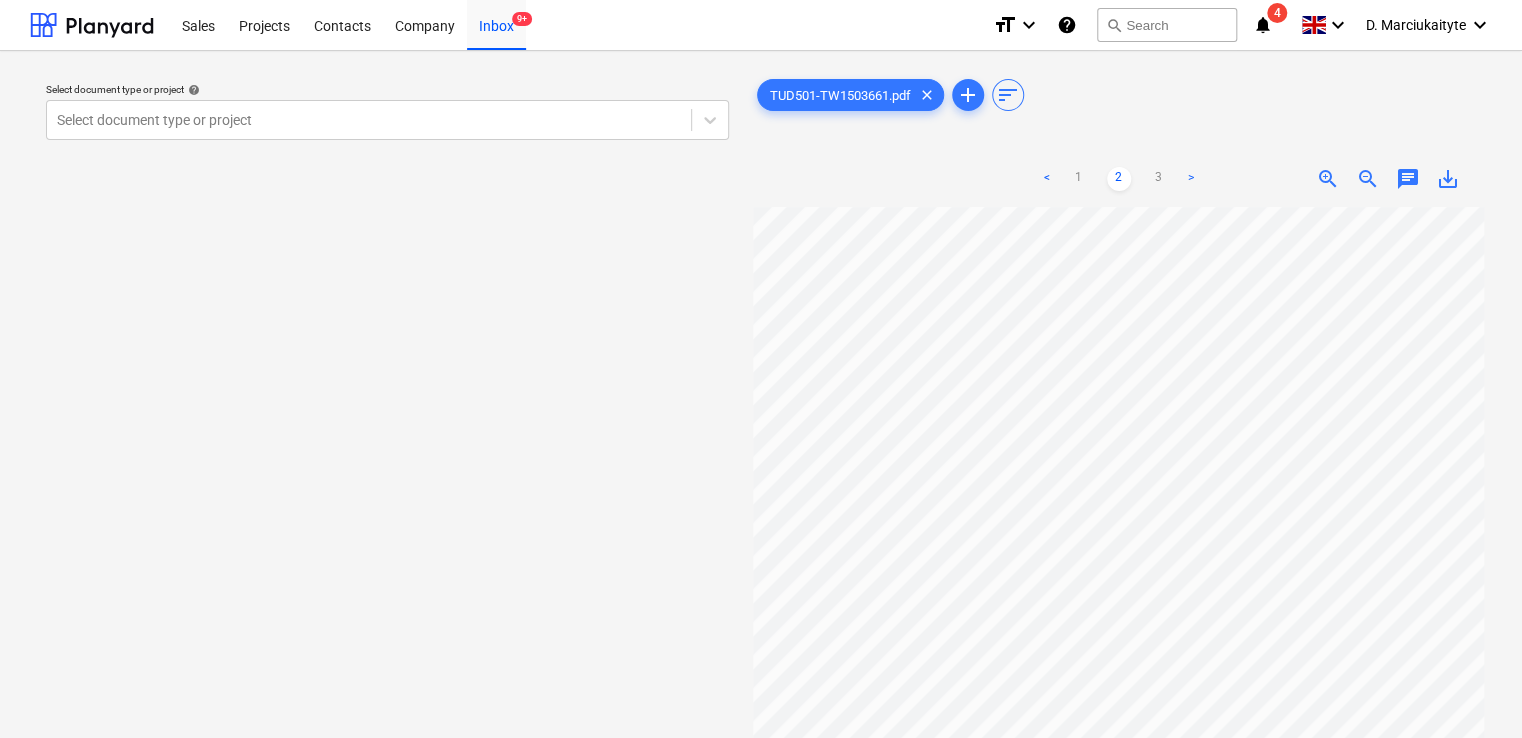 click on "Select document type or project help" at bounding box center [387, 89] 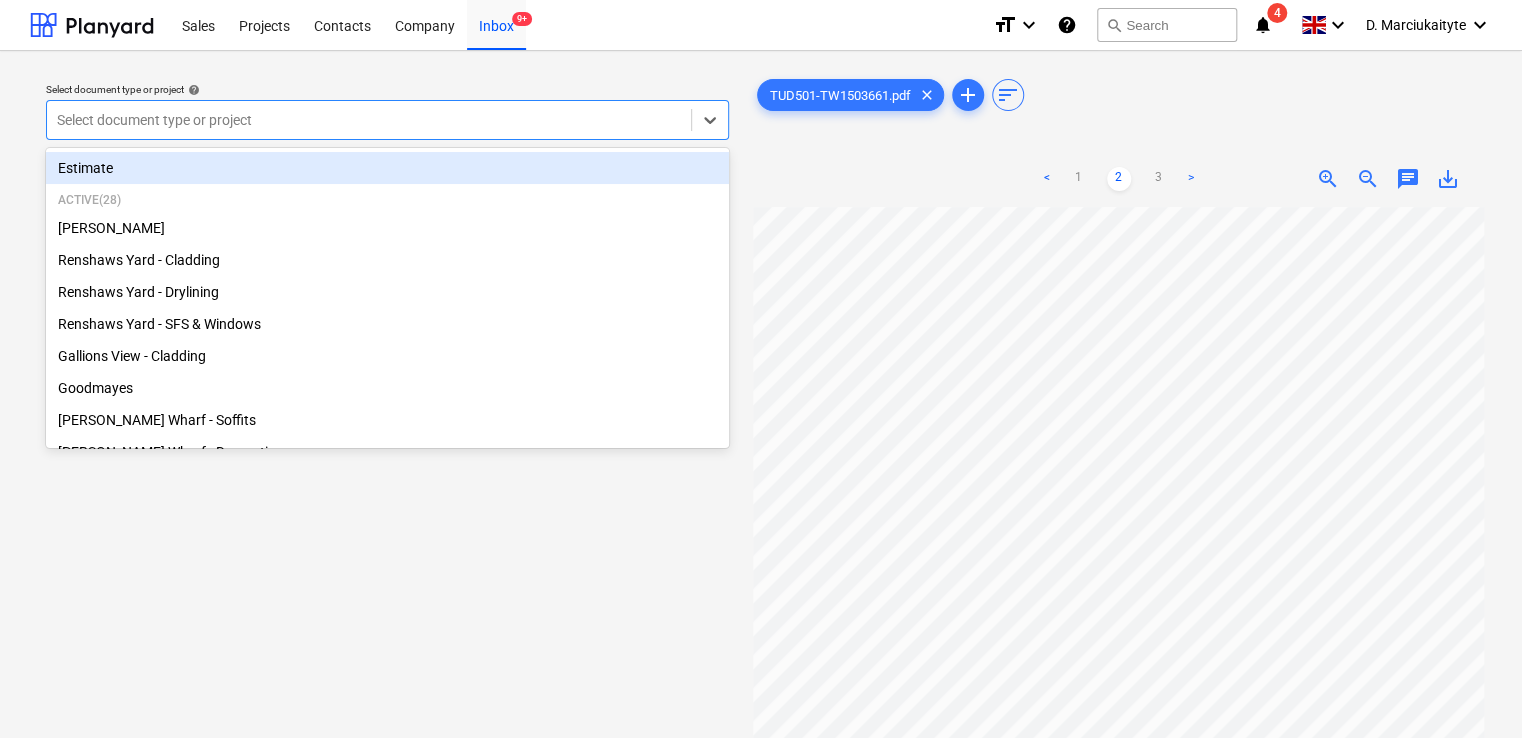 click at bounding box center (369, 120) 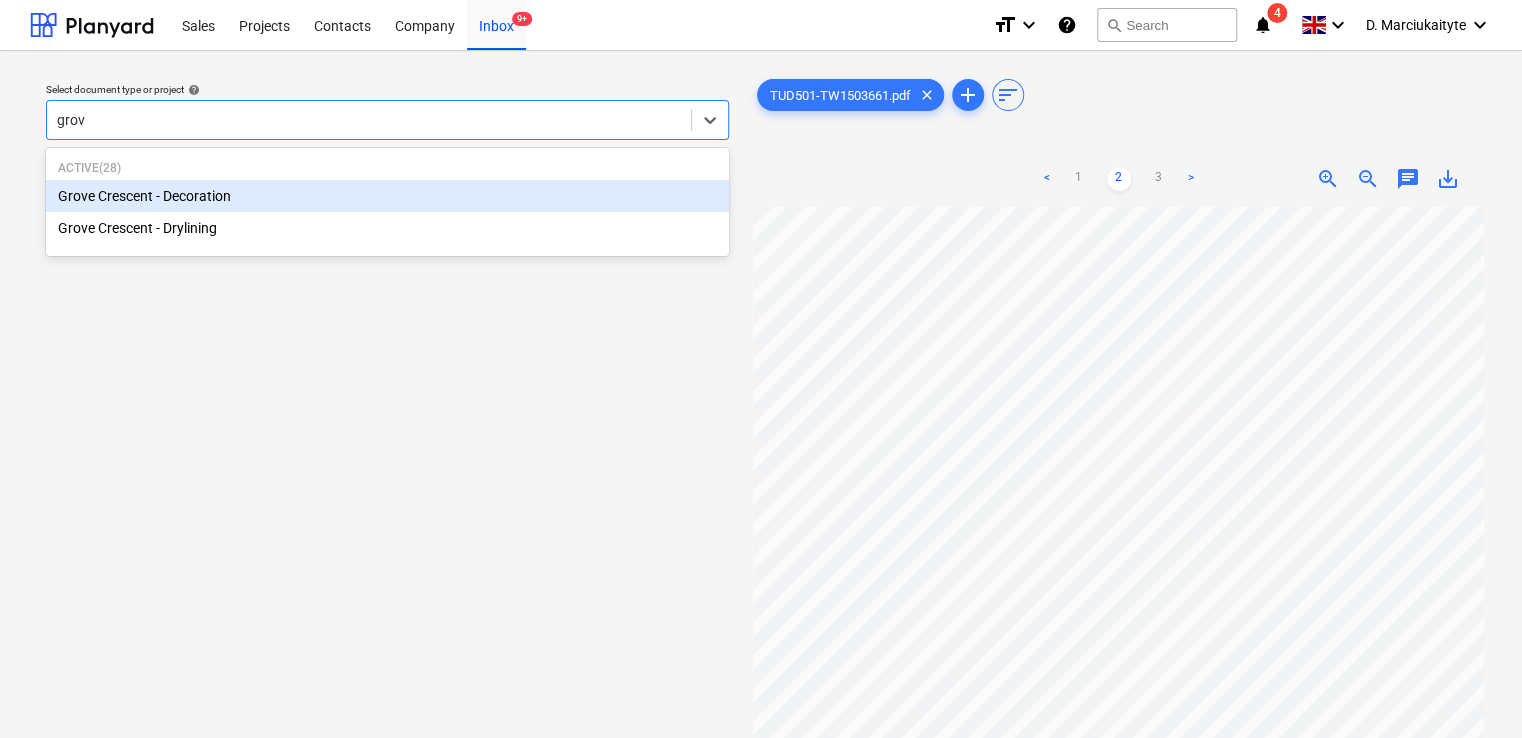 type on "grove" 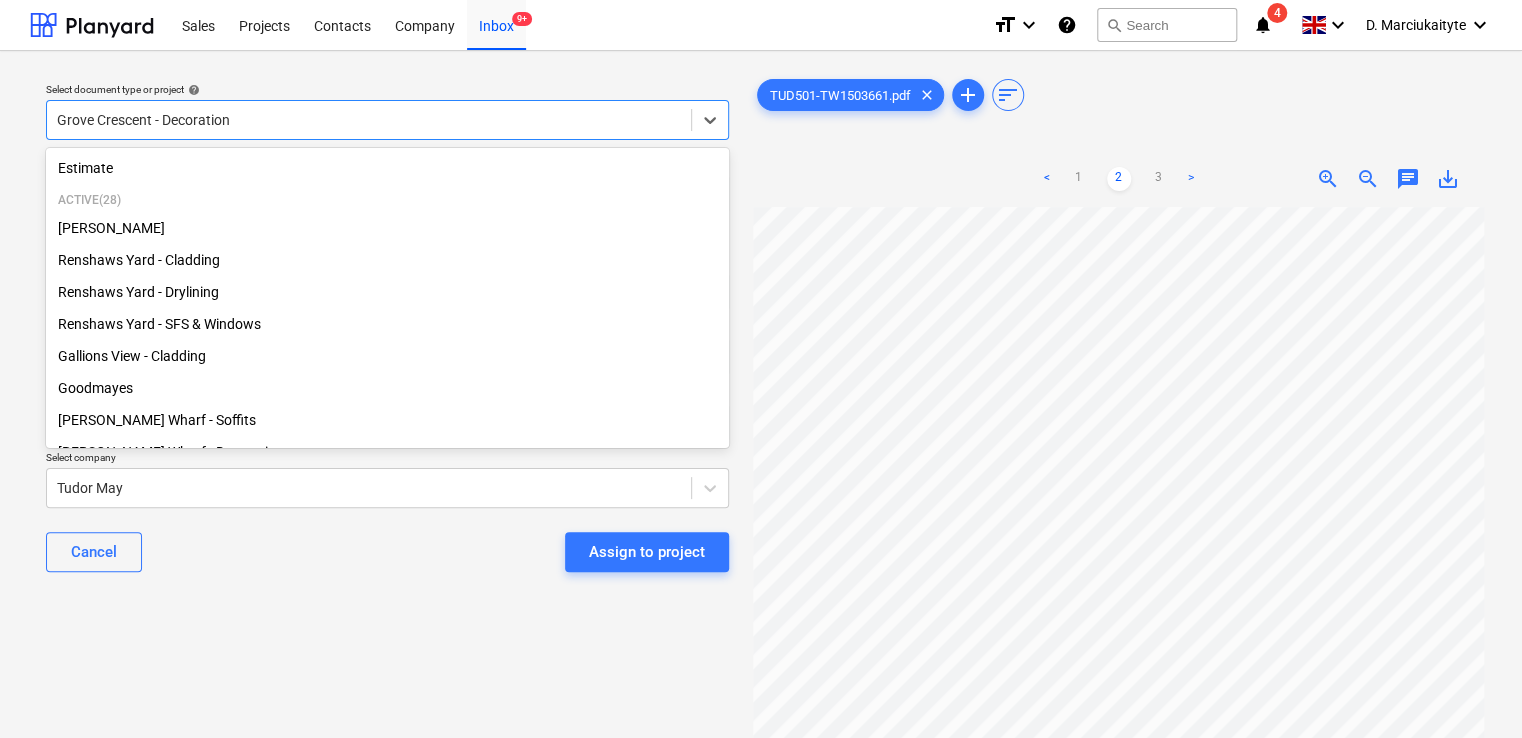 click at bounding box center [369, 120] 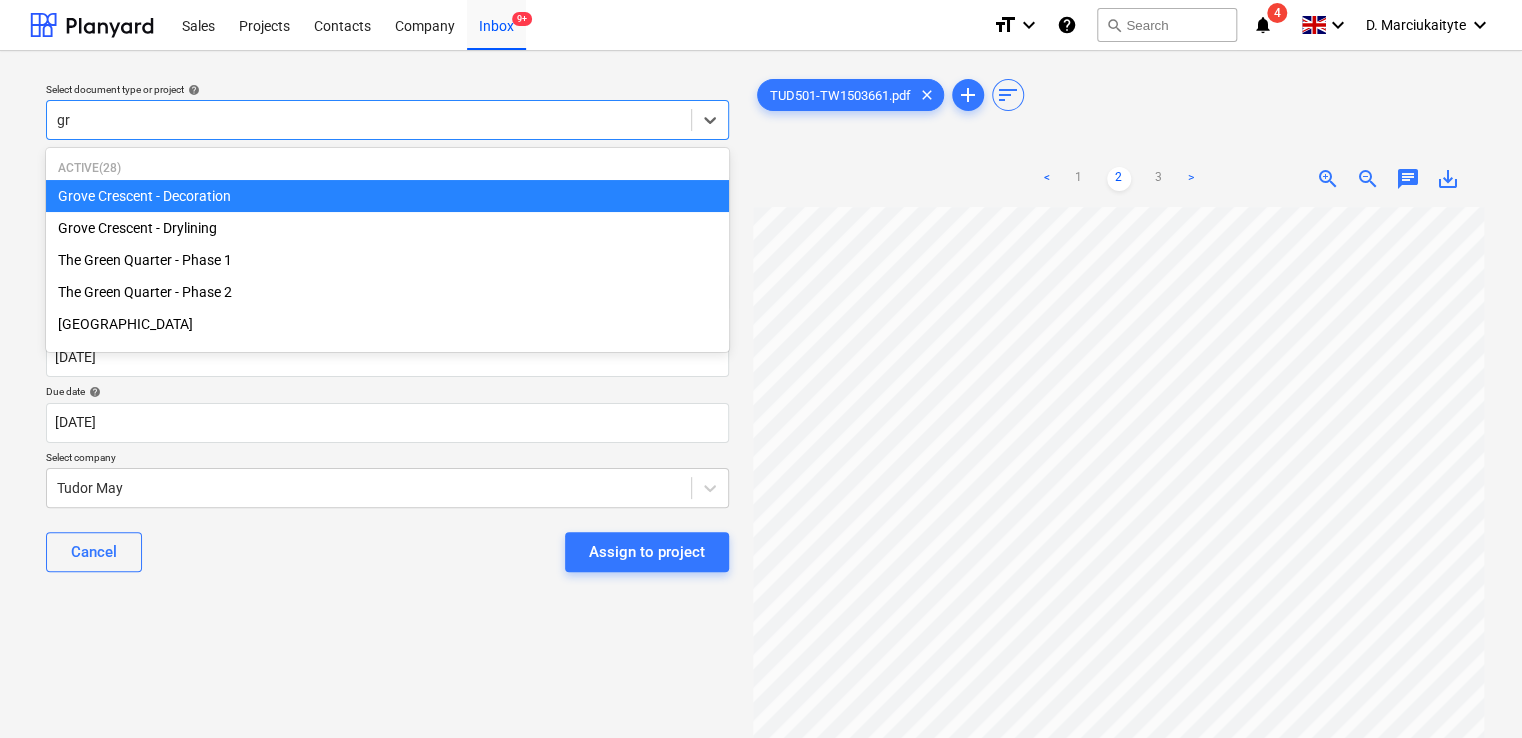 scroll, scrollTop: 0, scrollLeft: 0, axis: both 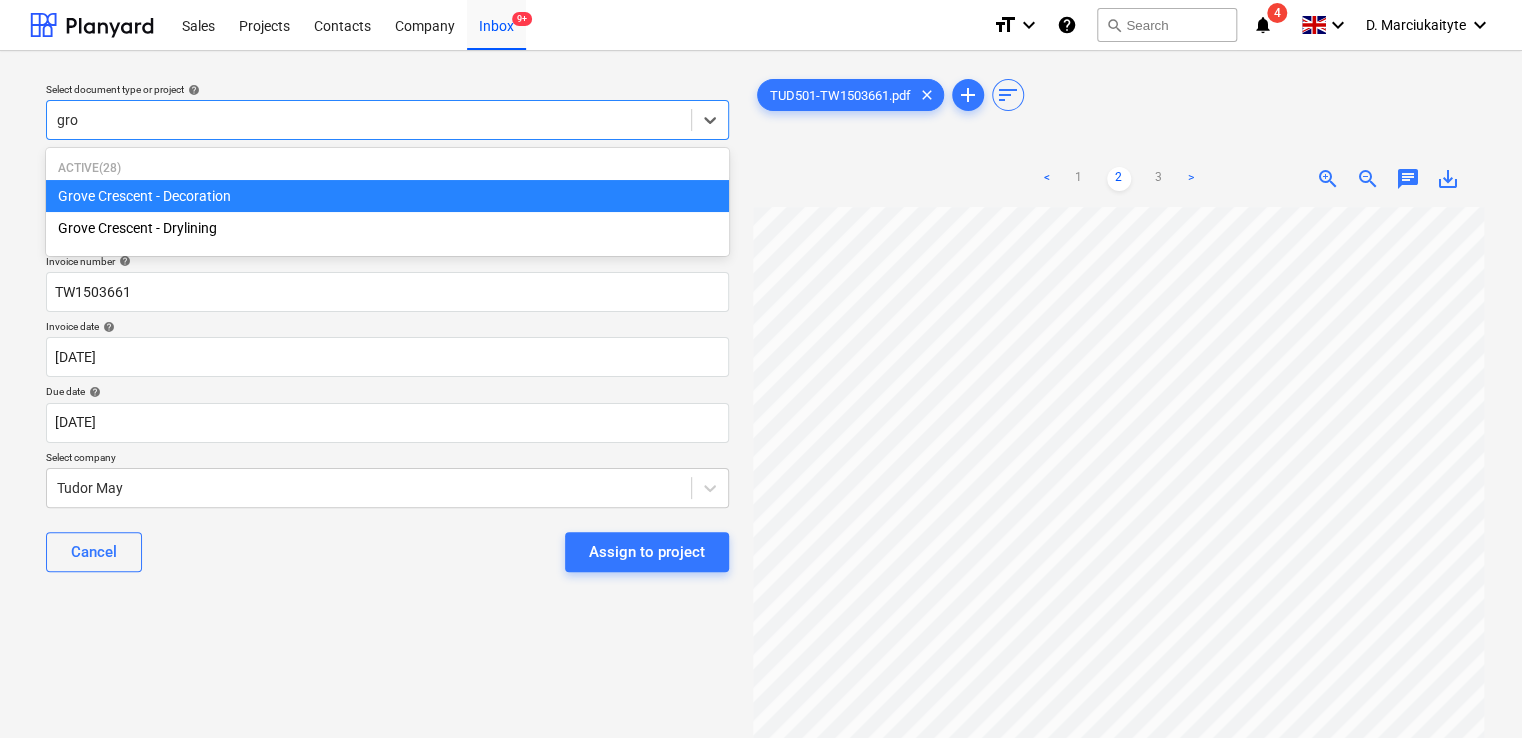type on "grov" 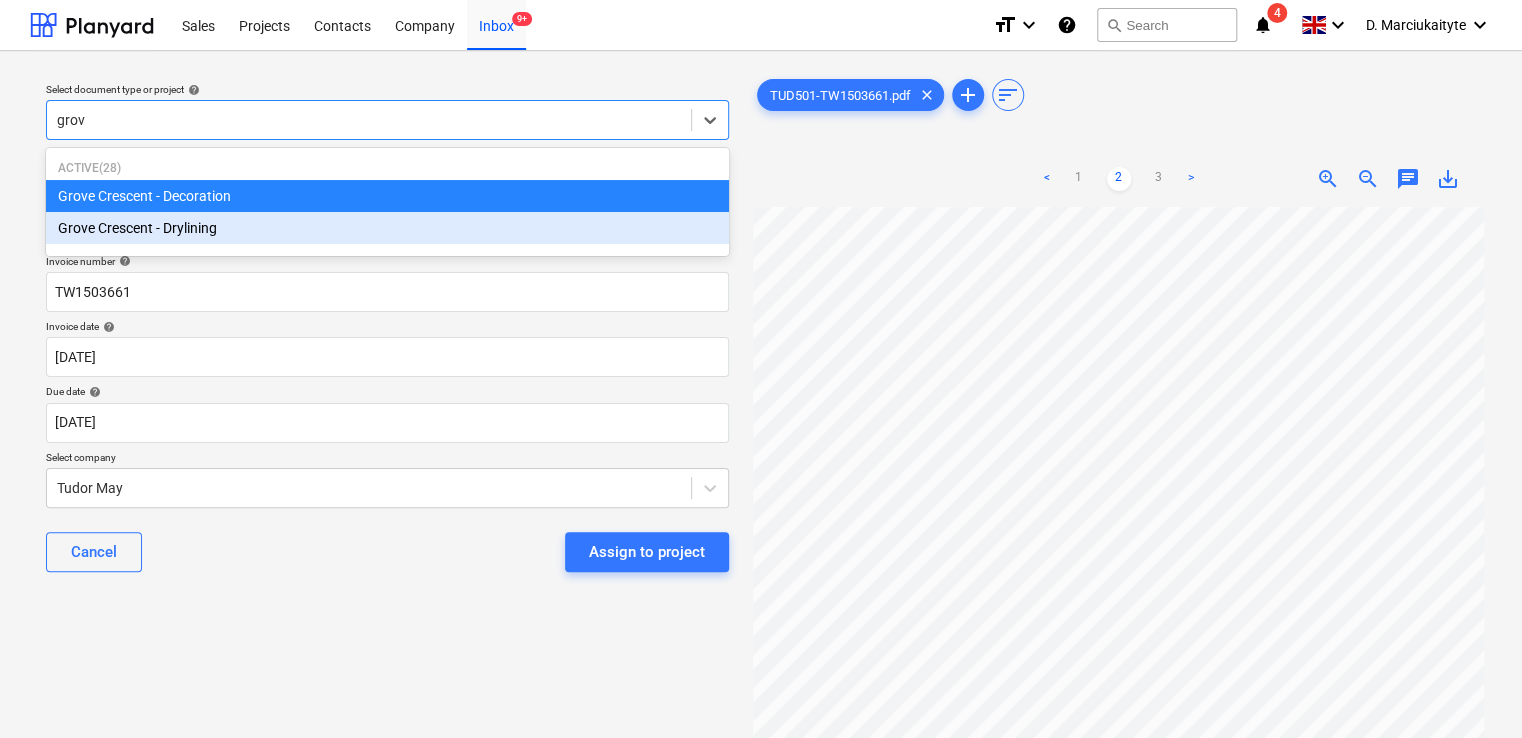 type 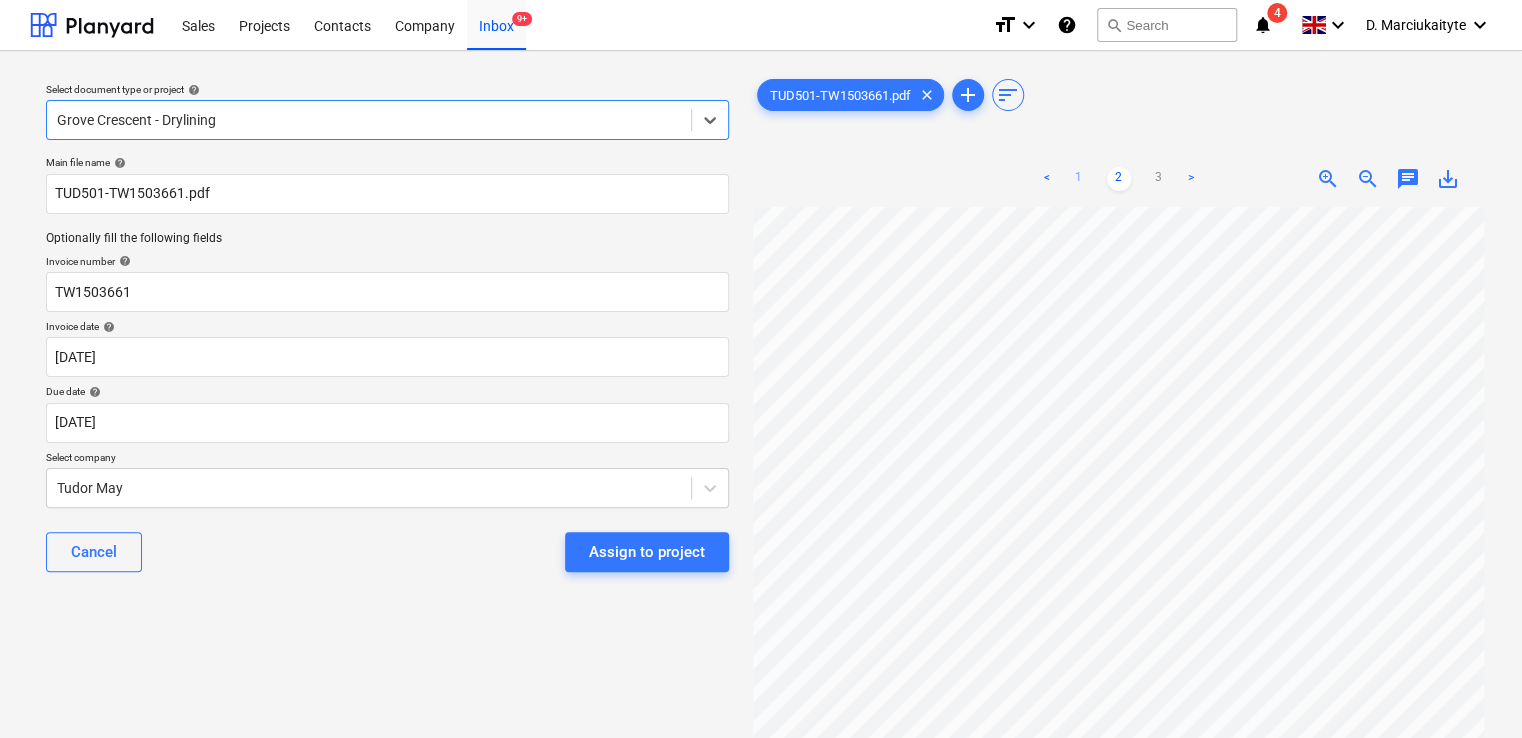 click on "1" at bounding box center (1079, 179) 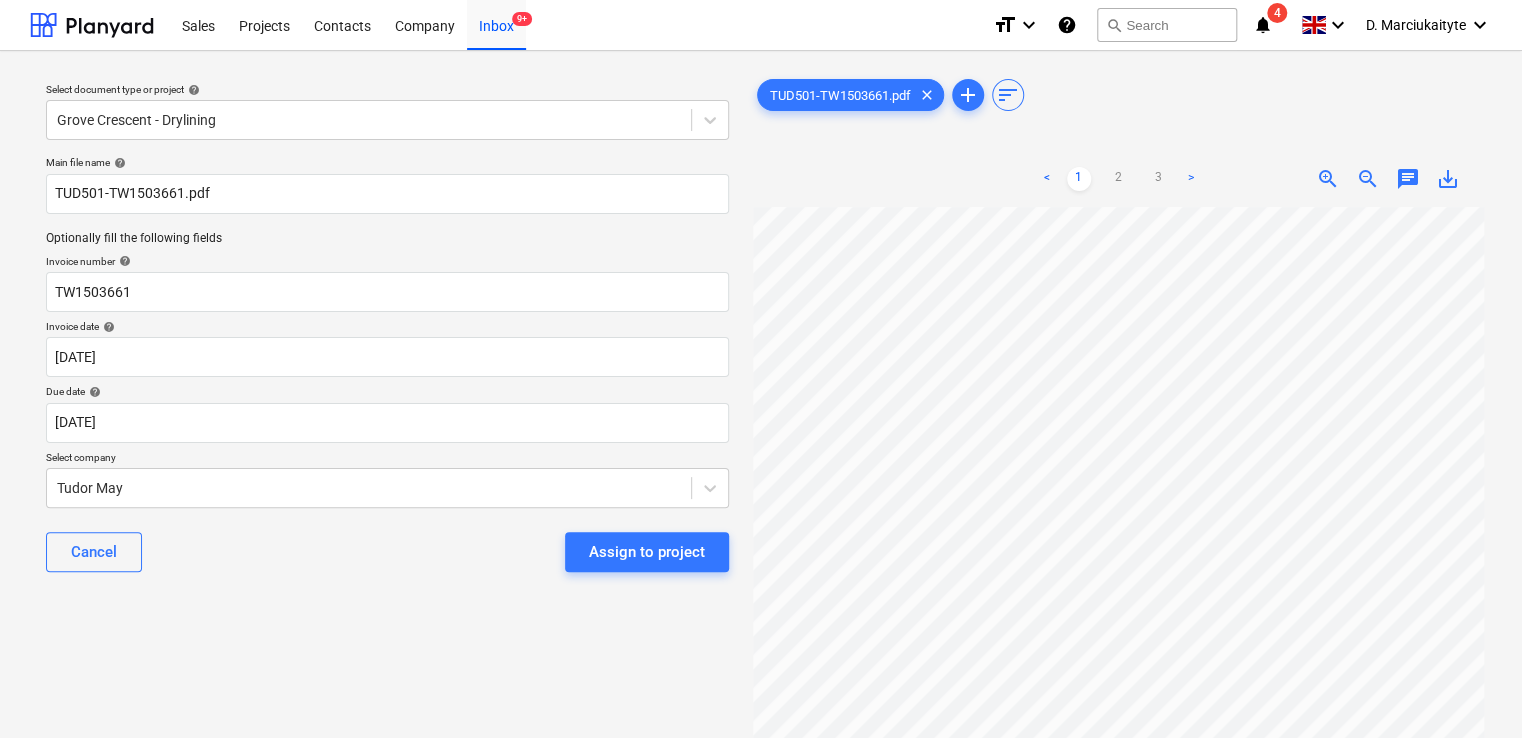 scroll, scrollTop: 59, scrollLeft: 172, axis: both 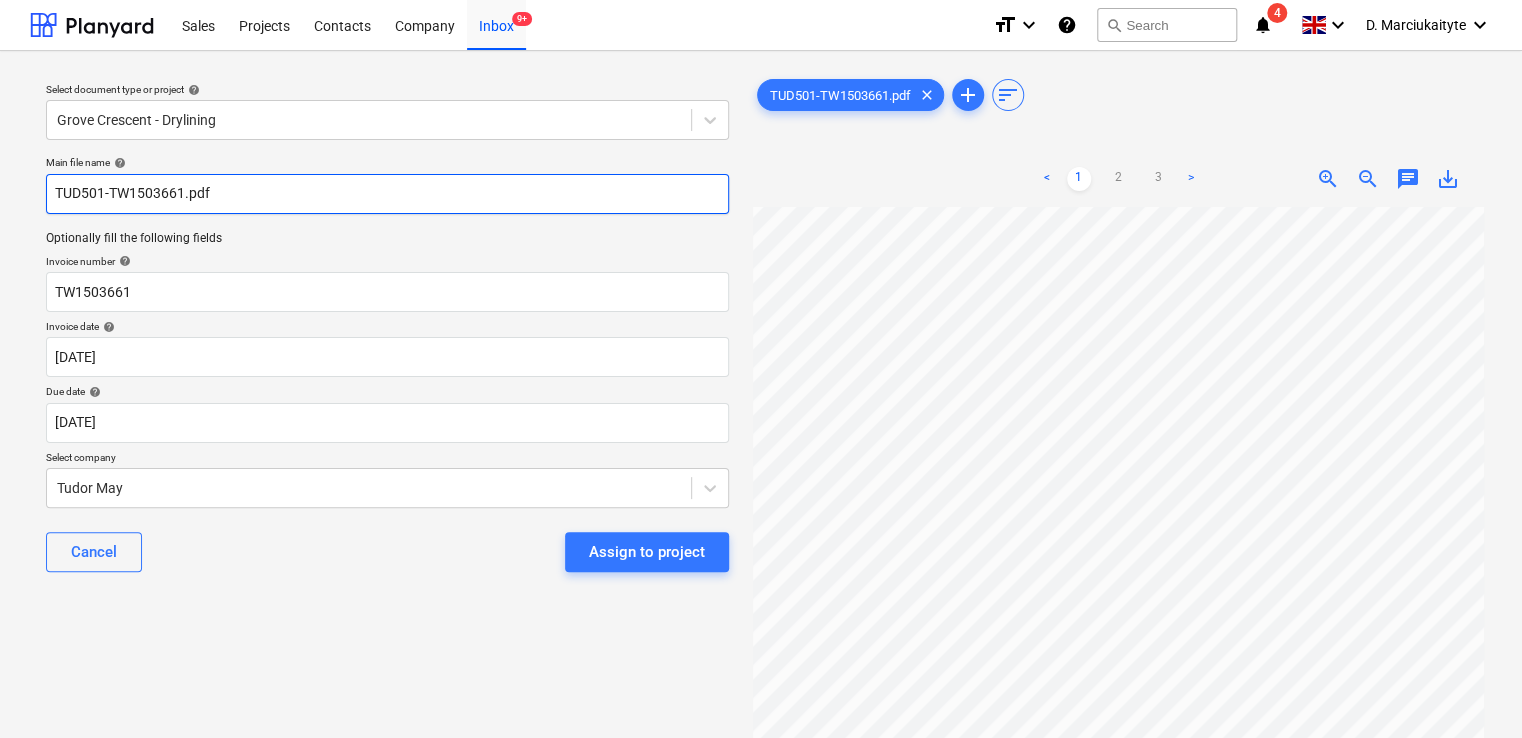 drag, startPoint x: 182, startPoint y: 197, endPoint x: 112, endPoint y: 194, distance: 70.064255 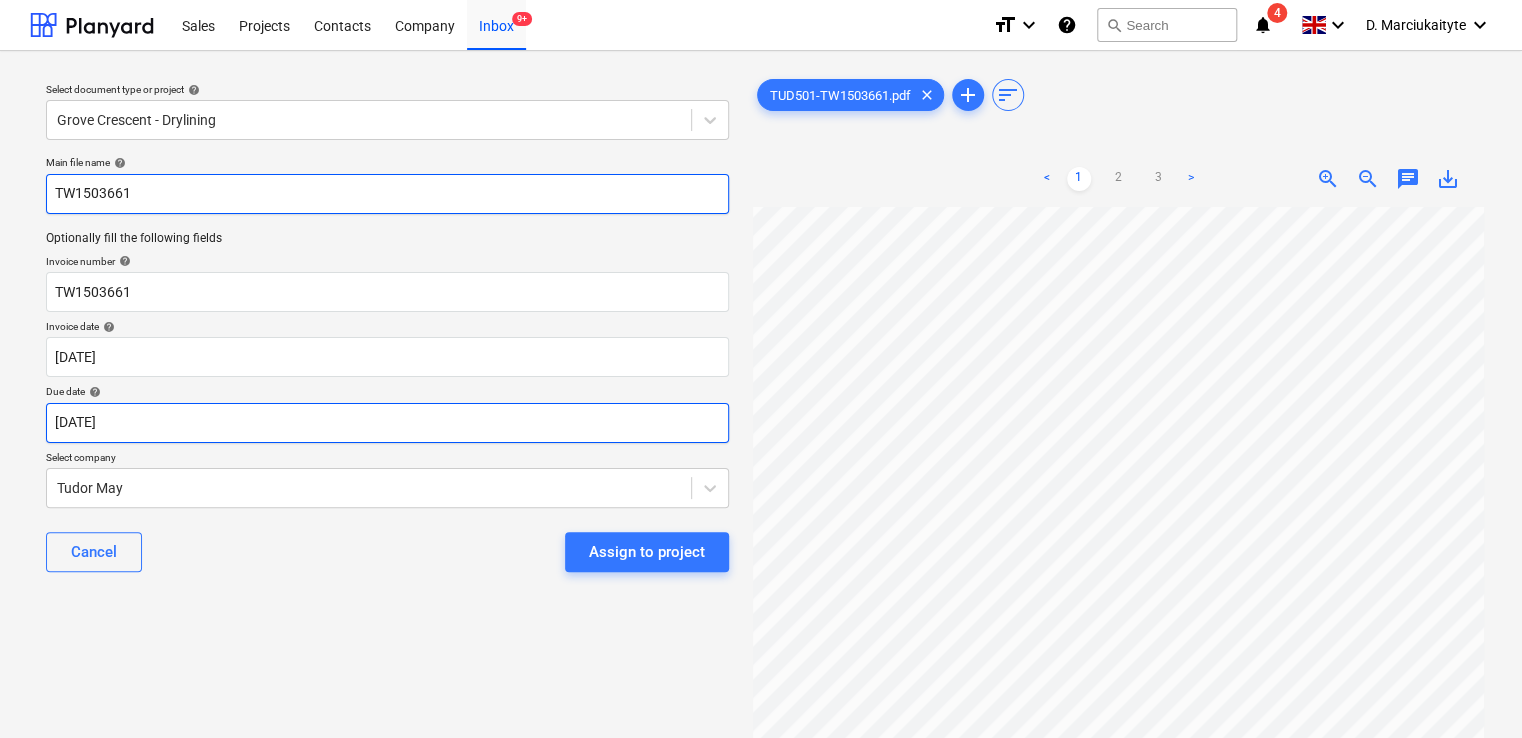 type on "TW1503661" 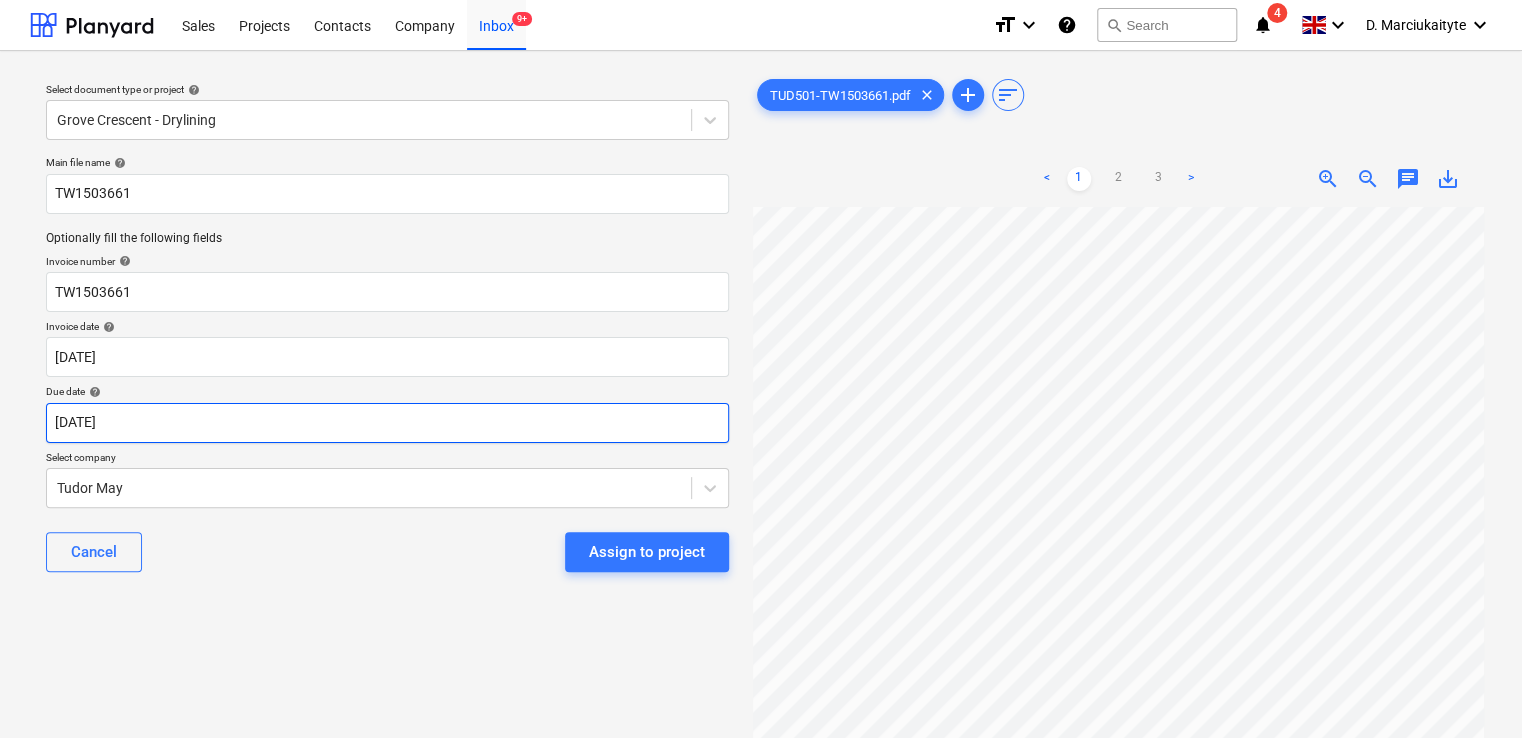 click on "Sales Projects Contacts Company Inbox 9+ format_size keyboard_arrow_down help search Search notifications 4 keyboard_arrow_down D. Marciukaityte keyboard_arrow_down Select document type or project help Grove Crescent - Drylining Main file name help TW1503661 Optionally fill the following fields Invoice number help TW1503661 Invoice date help [DATE] 22.07.2025 Press the down arrow key to interact with the calendar and
select a date. Press the question mark key to get the keyboard shortcuts for changing dates. Due date help [DATE] 22.07.2025 Press the down arrow key to interact with the calendar and
select a date. Press the question mark key to get the keyboard shortcuts for changing dates. Select company Tudor May   Cancel Assign to project TUD501-TW1503661.pdf clear add sort < 1 2 3 > zoom_in zoom_out chat 0 save_alt" at bounding box center (761, 369) 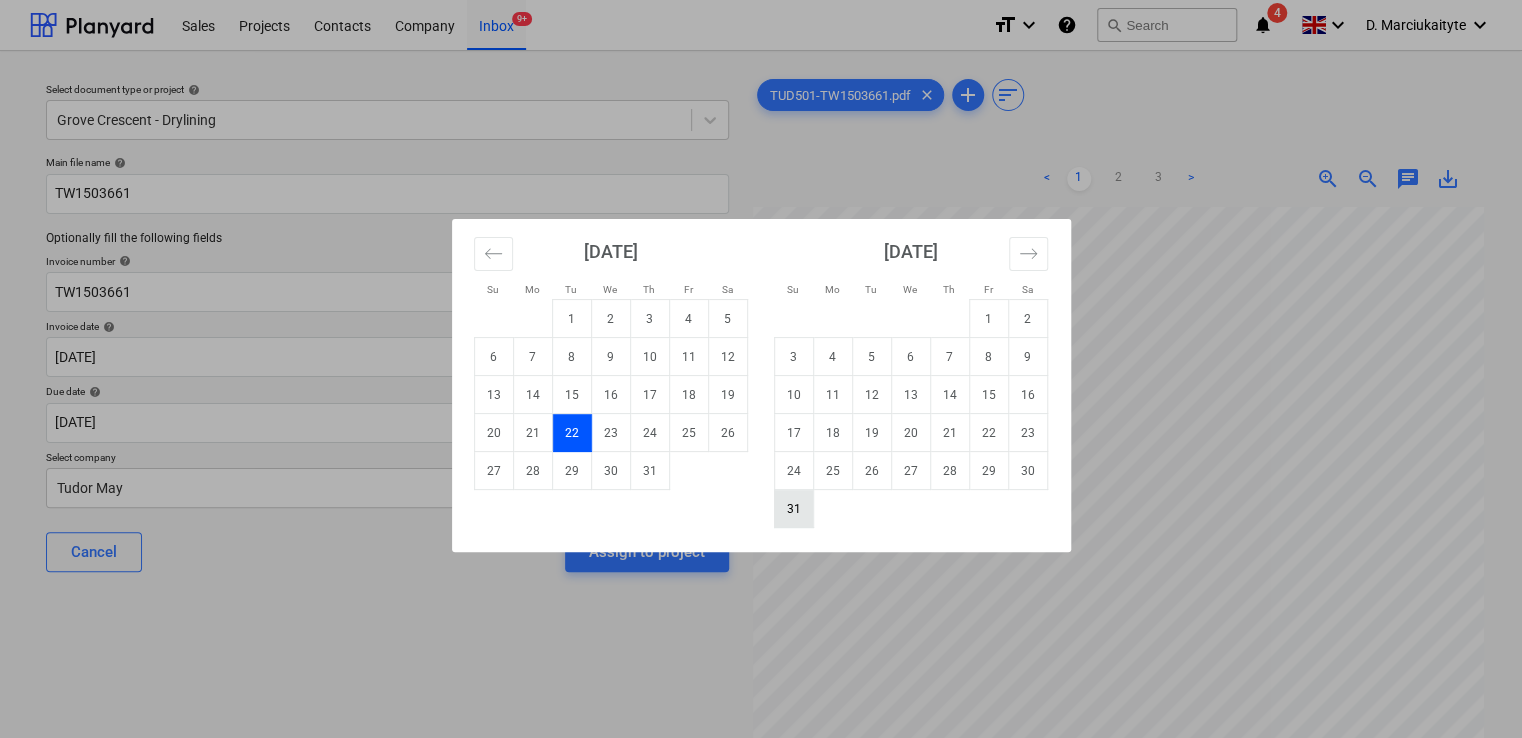 click on "31" at bounding box center (793, 509) 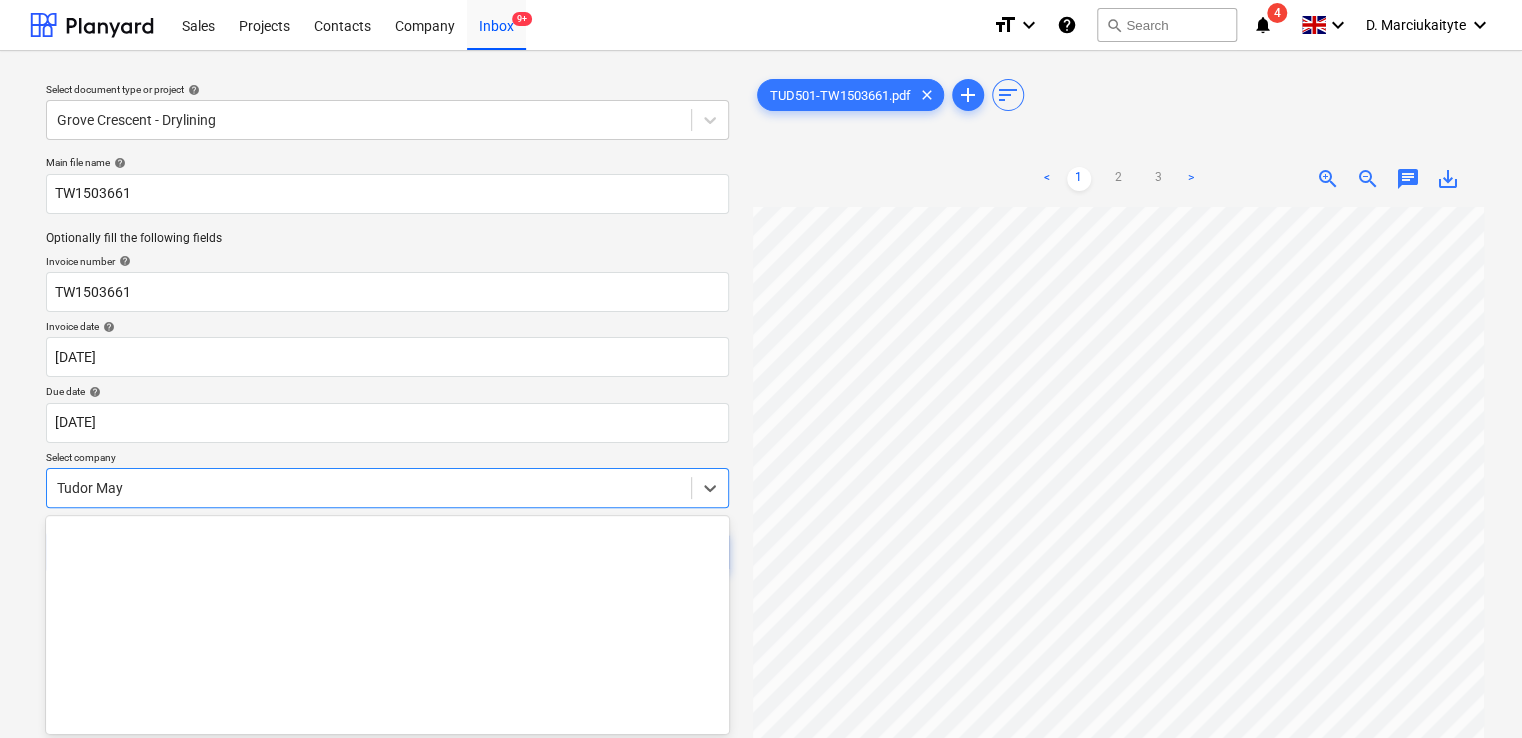 click on "Sales Projects Contacts Company Inbox 9+ format_size keyboard_arrow_down help search Search notifications 4 keyboard_arrow_down D. Marciukaityte keyboard_arrow_down Select document type or project help Grove Crescent - Drylining Main file name help TW1503661 Optionally fill the following fields Invoice number help TW1503661 Invoice date help [DATE] 22.07.2025 Press the down arrow key to interact with the calendar and
select a date. Press the question mark key to get the keyboard shortcuts for changing dates. Due date help [DATE] [DATE] Press the down arrow key to interact with the calendar and
select a date. Press the question mark key to get the keyboard shortcuts for changing dates. Select company option Tudor May   selected, 400 of 431. 431 results available. Use Up and Down to choose options, press Enter to select the currently focused option, press Escape to exit the menu, press Tab to select the option and exit the menu. Tudor May   Cancel Assign to project TUD501-TW1503661.pdf <" at bounding box center [761, 369] 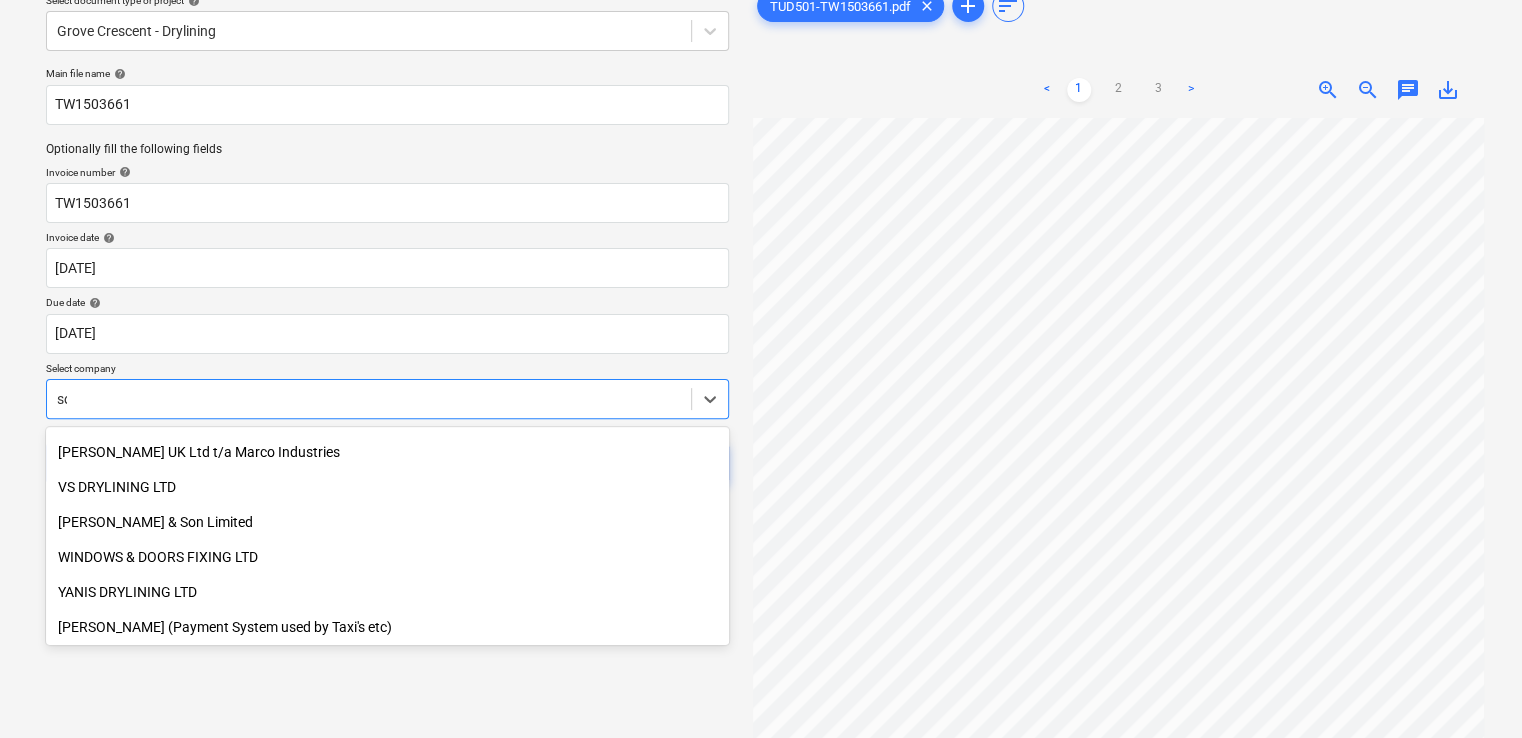scroll, scrollTop: 556, scrollLeft: 0, axis: vertical 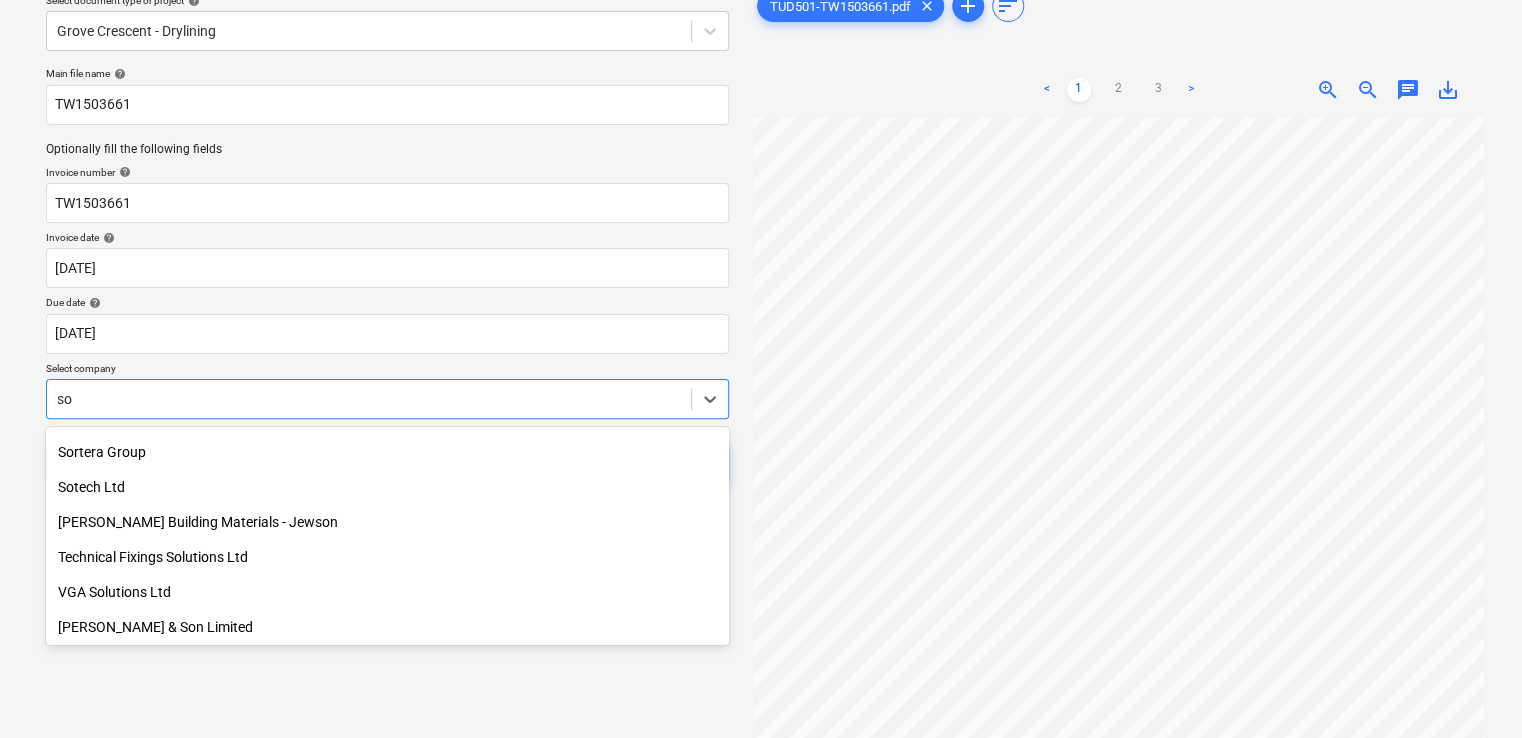 type on "sor" 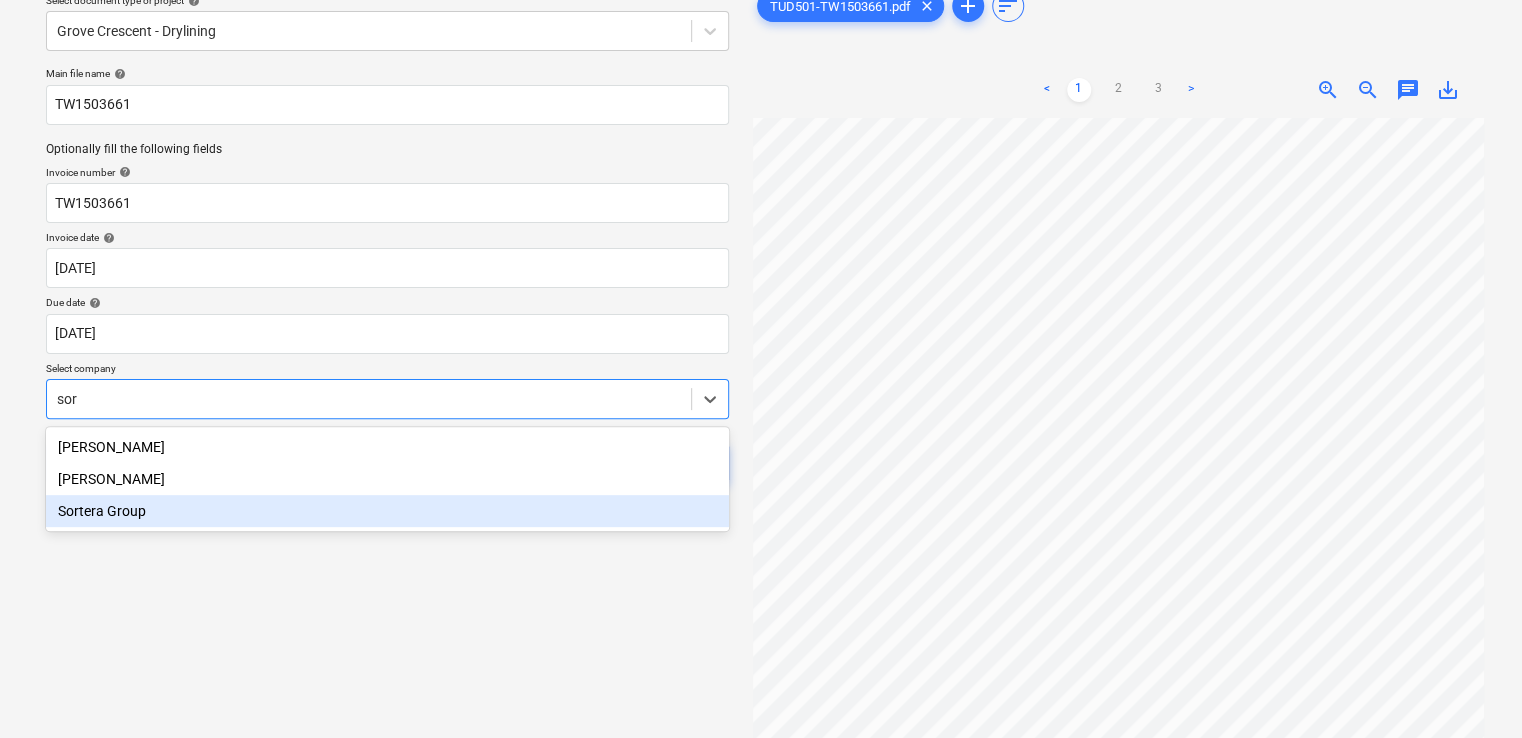 click on "Sortera Group" at bounding box center [387, 511] 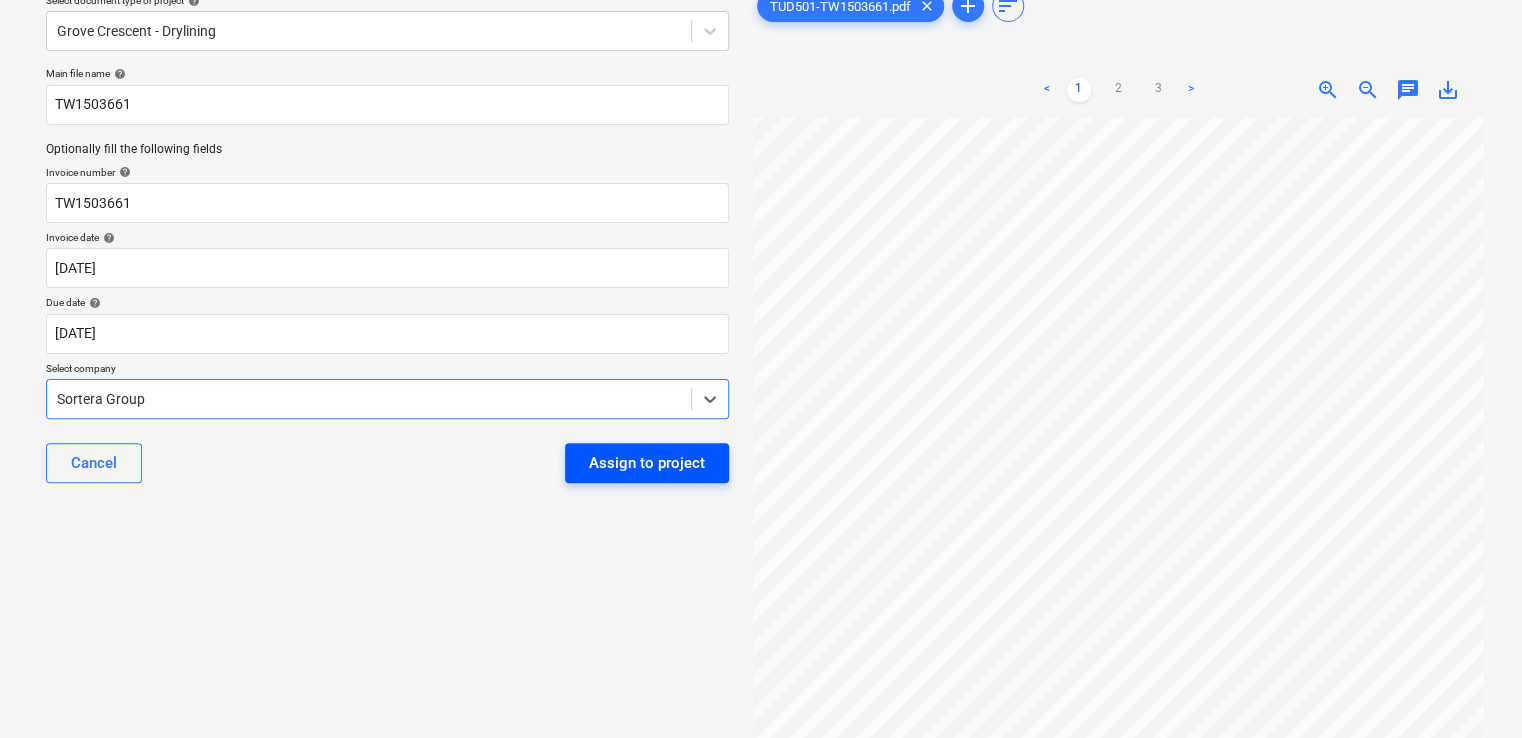 click on "Assign to project" at bounding box center [647, 463] 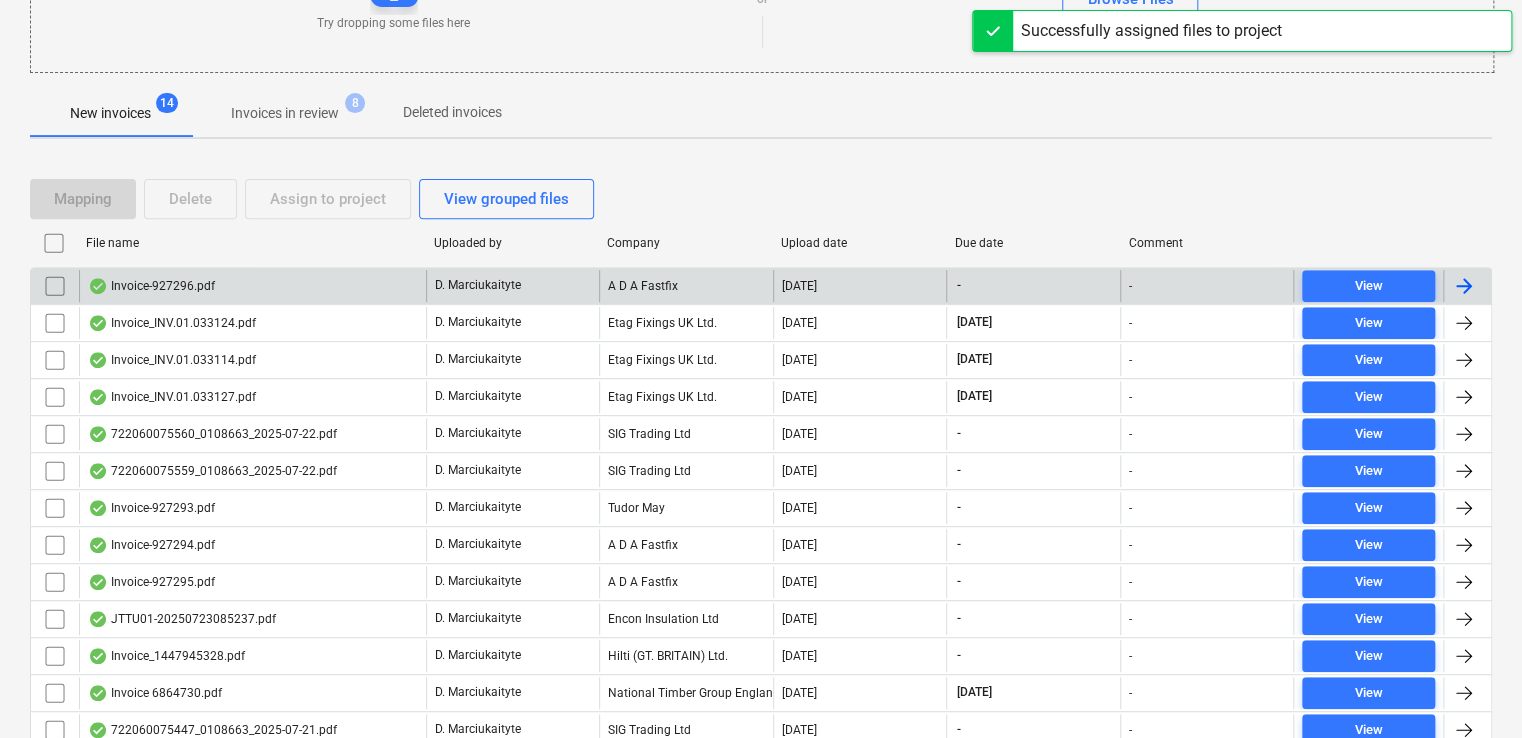 click on "Invoice-927296.pdf" at bounding box center (252, 286) 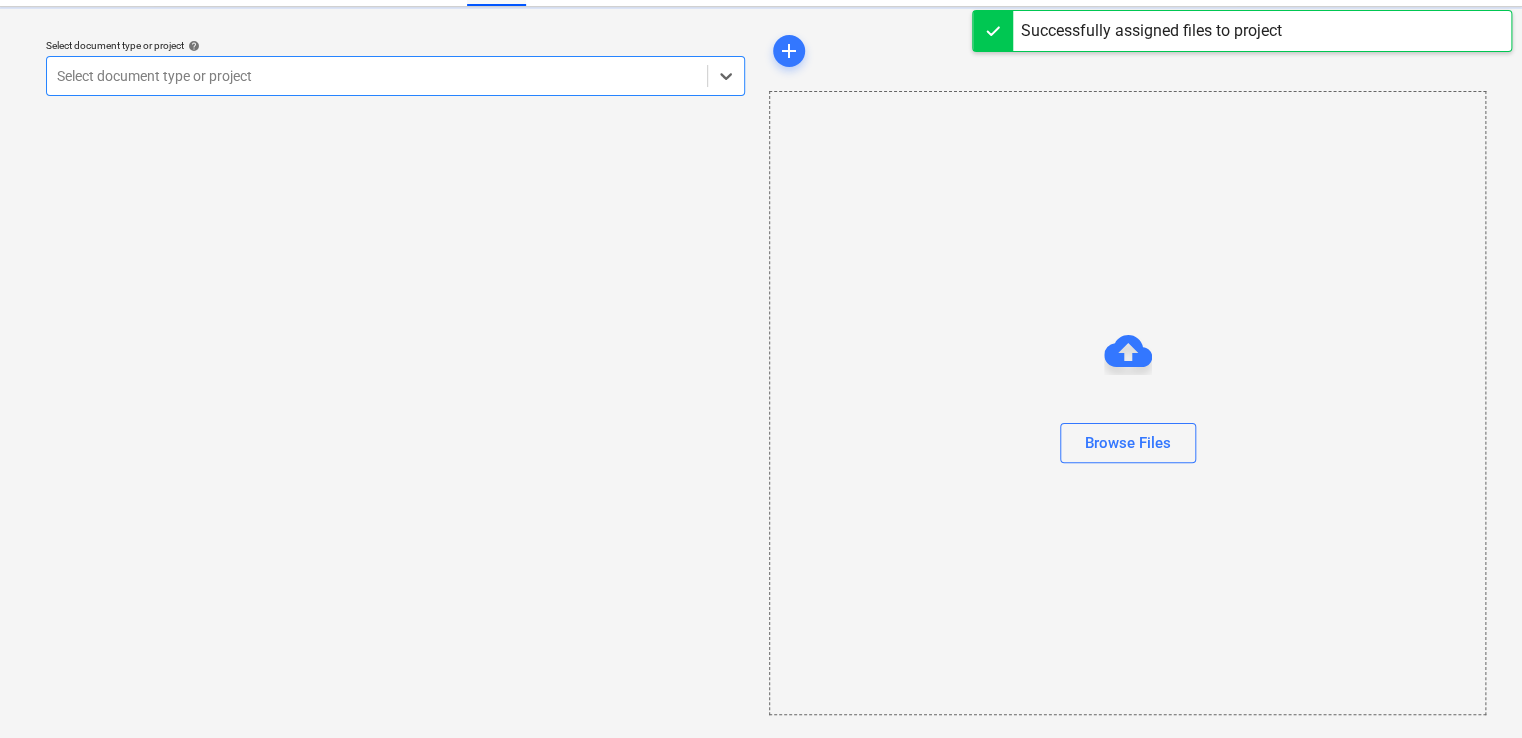scroll, scrollTop: 0, scrollLeft: 0, axis: both 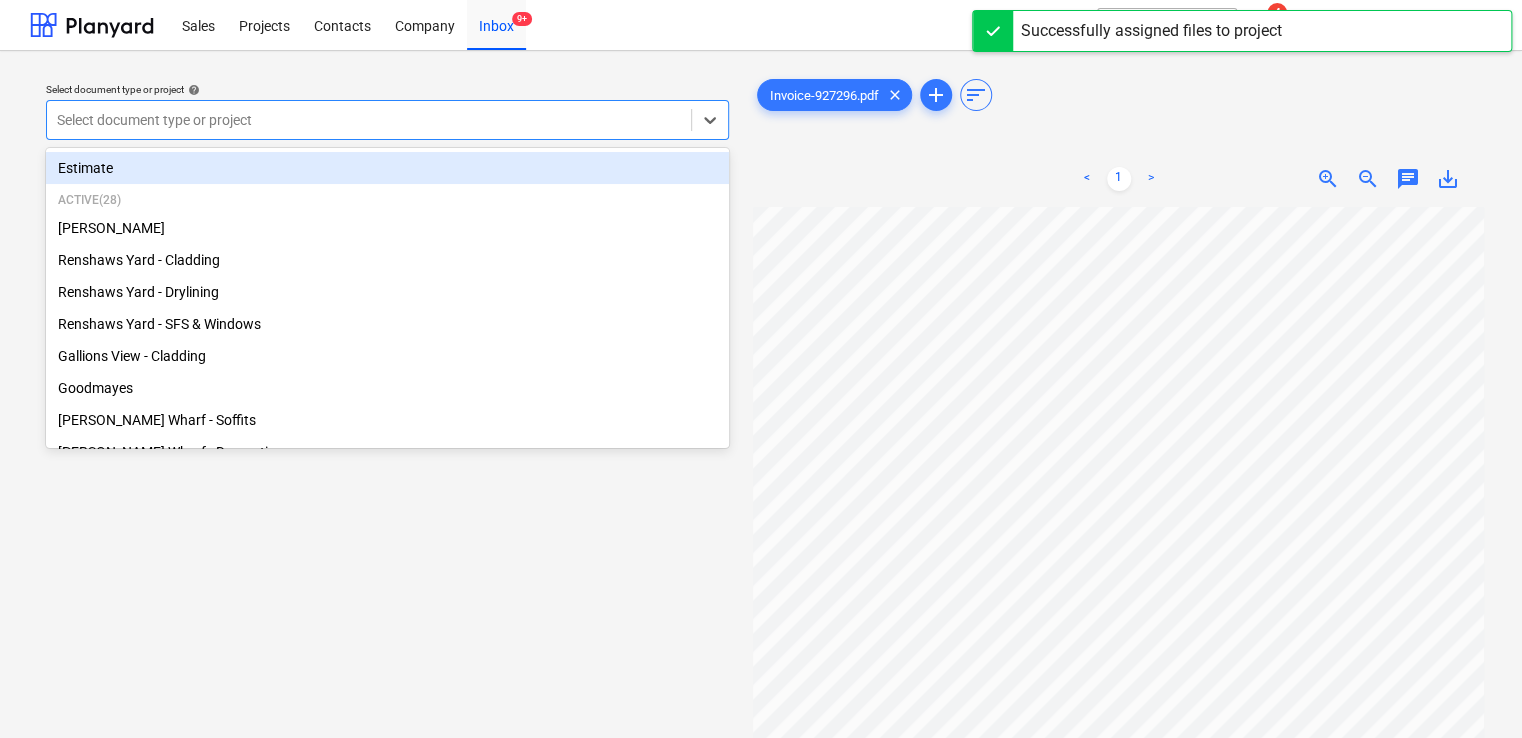 click at bounding box center [369, 120] 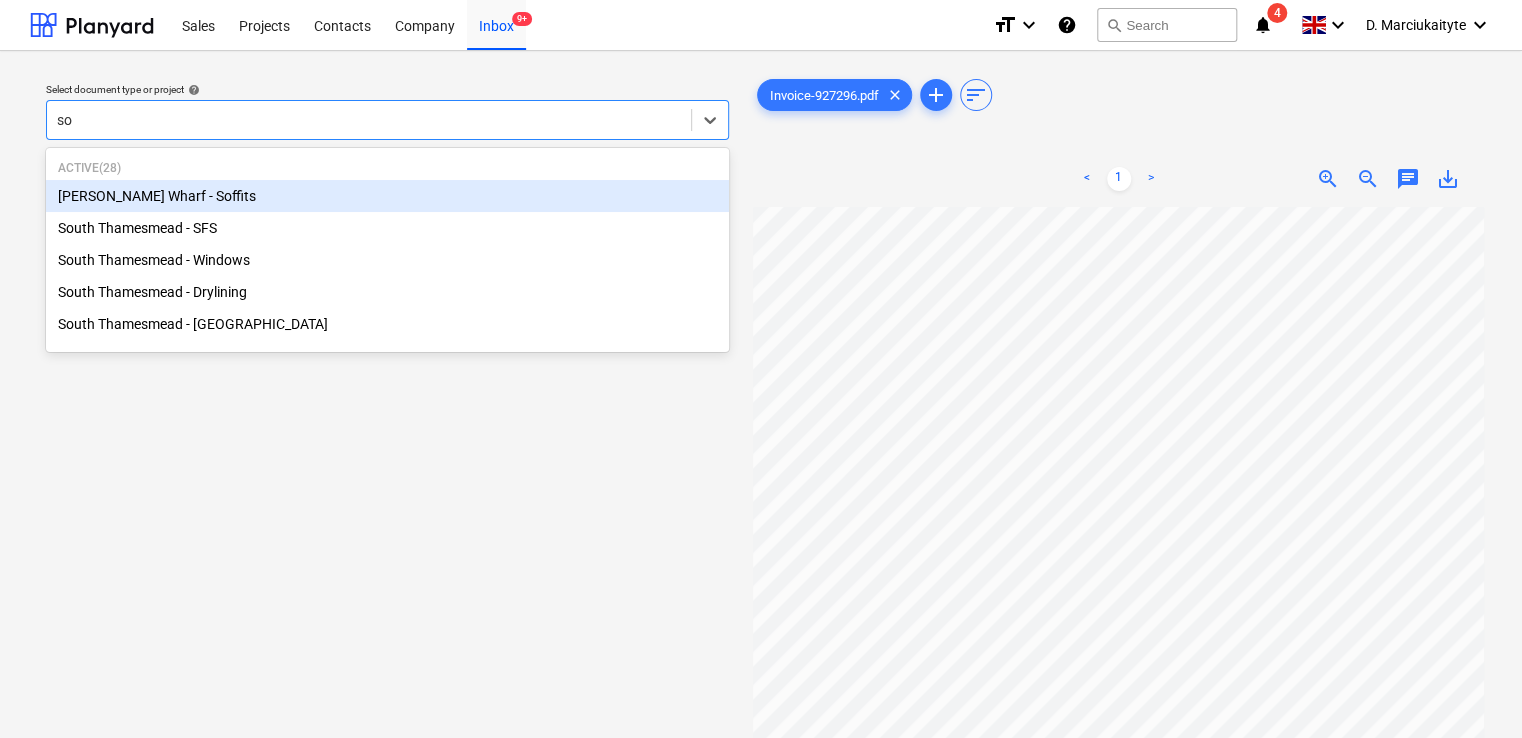 type on "sou" 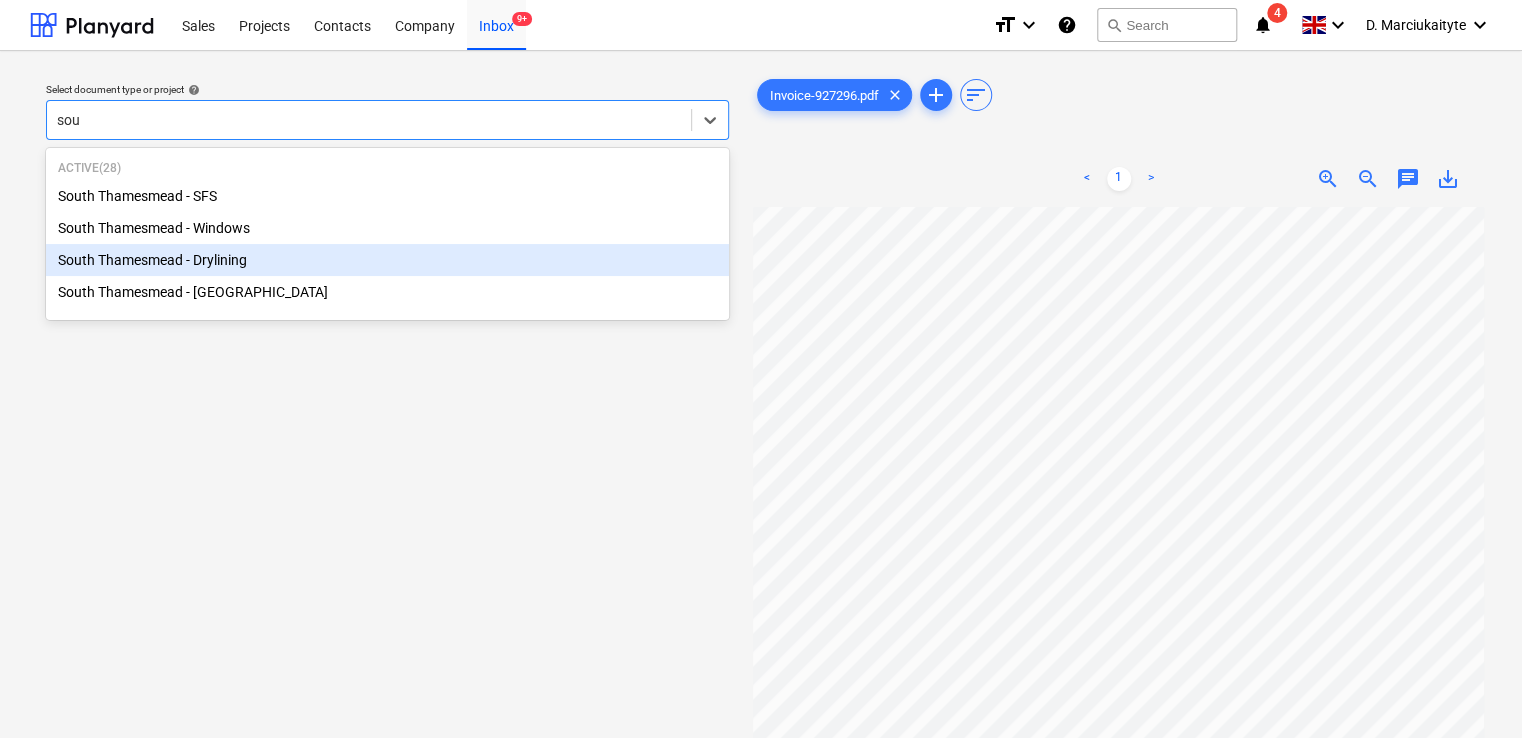 click on "South Thamesmead - Drylining" at bounding box center [387, 260] 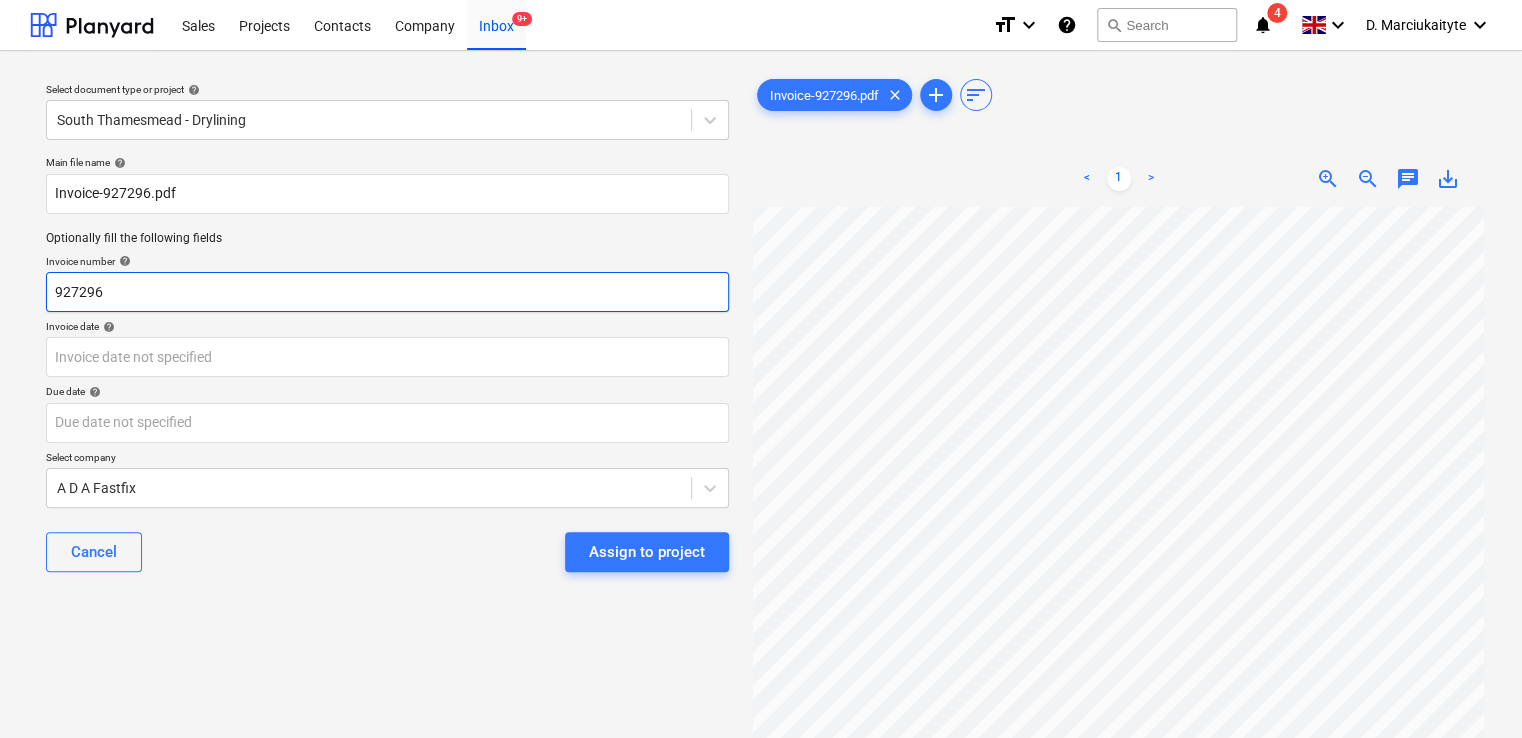 drag, startPoint x: 132, startPoint y: 304, endPoint x: -27, endPoint y: 290, distance: 159.61516 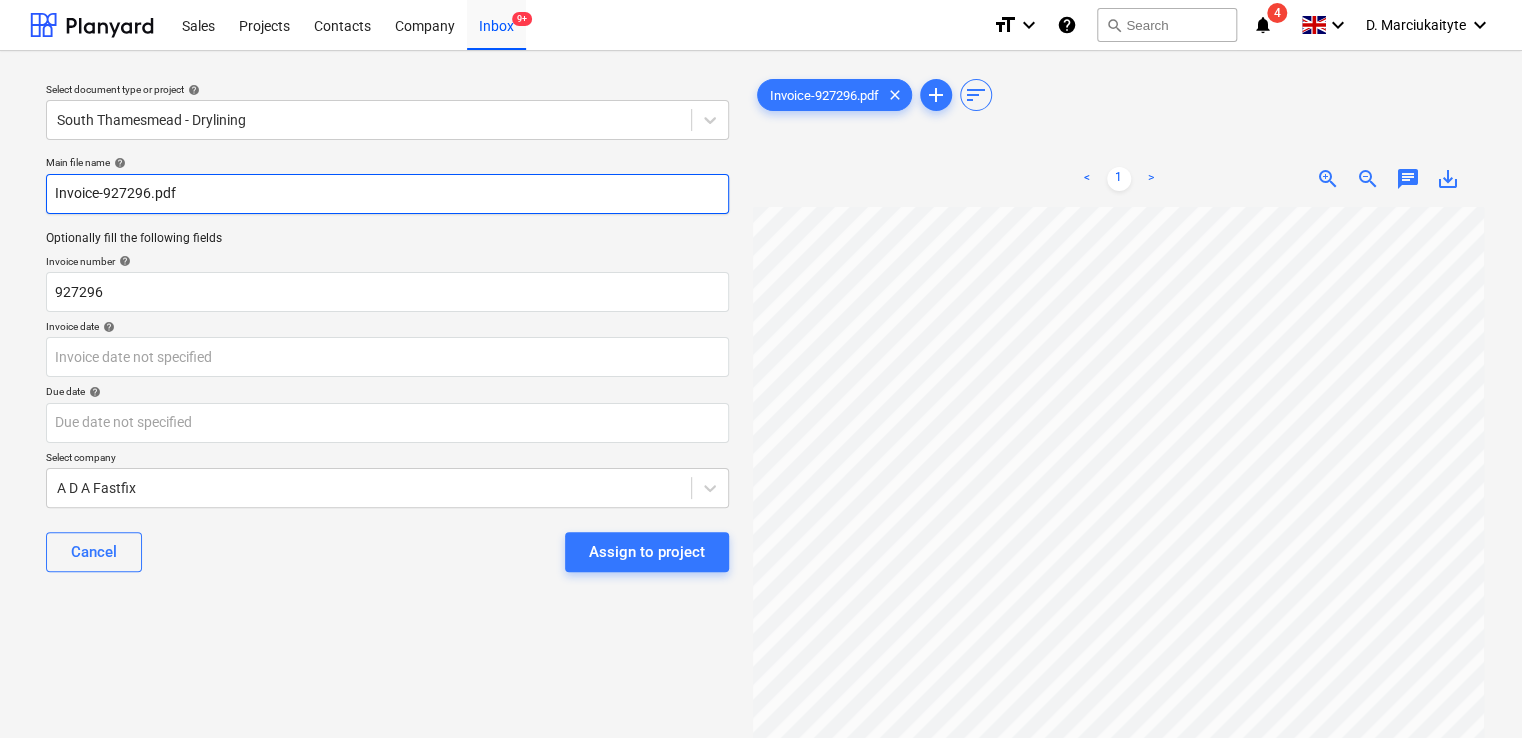 drag, startPoint x: 212, startPoint y: 196, endPoint x: -58, endPoint y: 166, distance: 271.66156 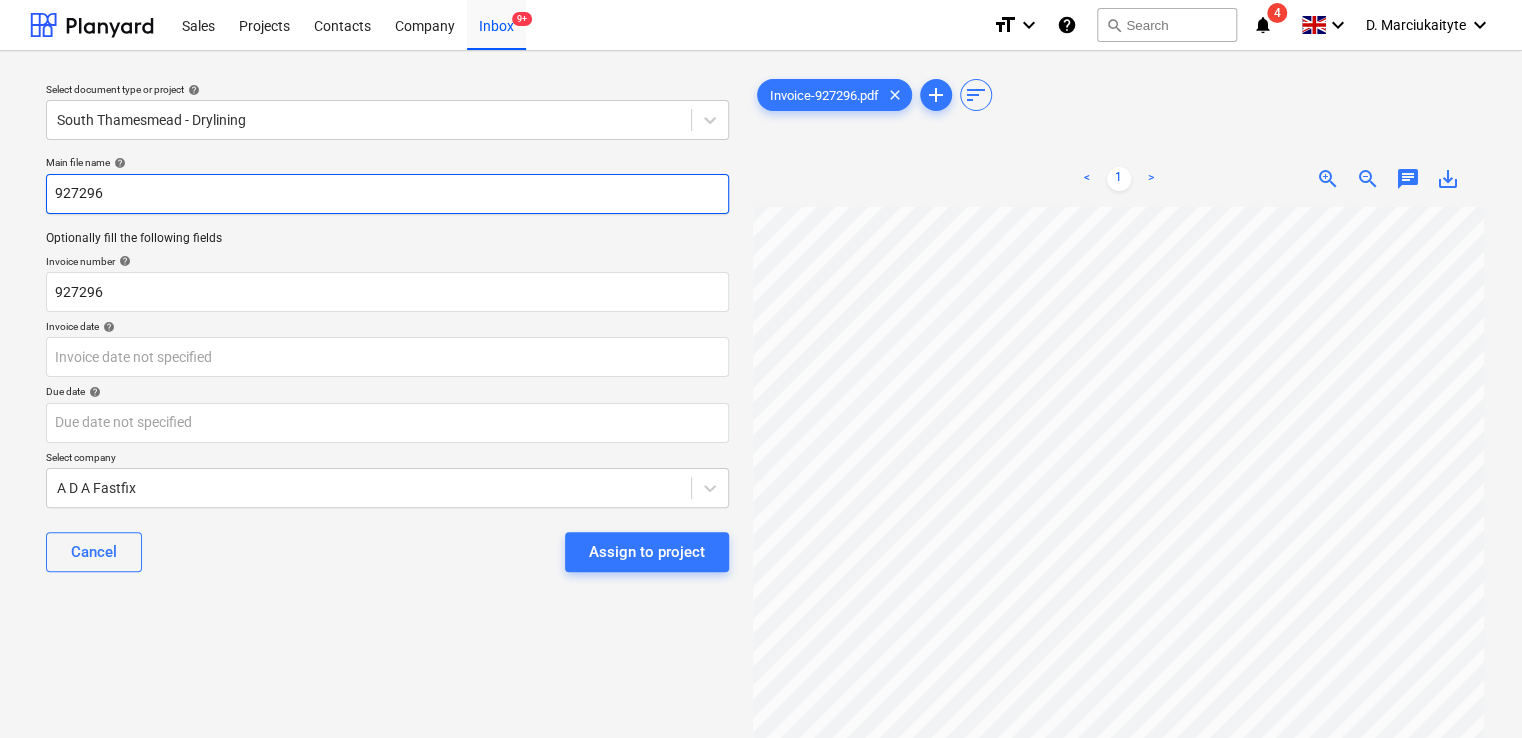type on "927296" 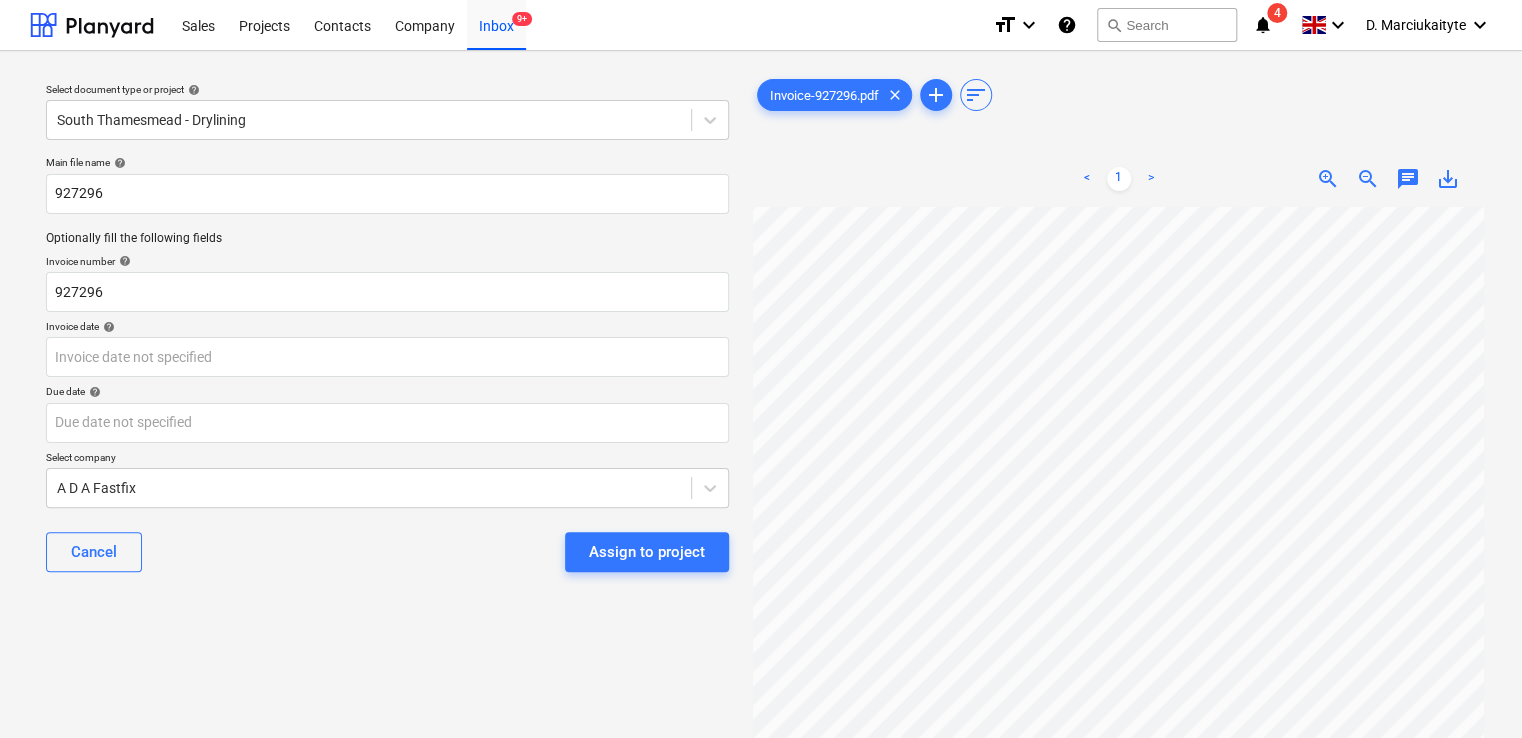 scroll, scrollTop: 199, scrollLeft: 172, axis: both 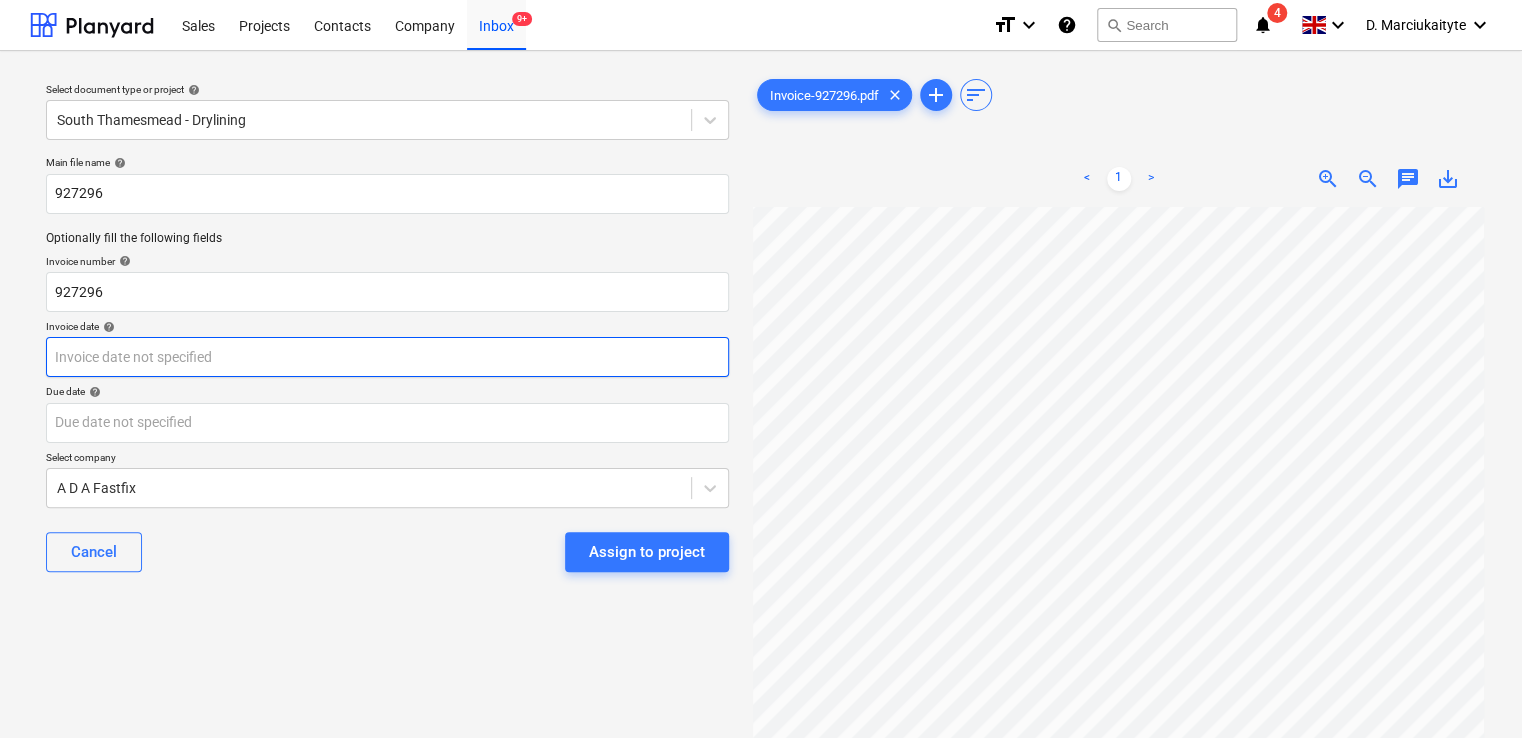 click on "Sales Projects Contacts Company Inbox 9+ format_size keyboard_arrow_down help search Search notifications 4 keyboard_arrow_down D. Marciukaityte keyboard_arrow_down Select document type or project help [GEOGRAPHIC_DATA] - Drylining Main file name help 927296 Optionally fill the following fields Invoice number help 927296 Invoice date help Press the down arrow key to interact with the calendar and
select a date. Press the question mark key to get the keyboard shortcuts for changing dates. Due date help Press the down arrow key to interact with the calendar and
select a date. Press the question mark key to get the keyboard shortcuts for changing dates. Select company A D A Fastfix   Cancel Assign to project Invoice-927296.pdf clear add sort < 1 > zoom_in zoom_out chat 0 save_alt" at bounding box center (761, 369) 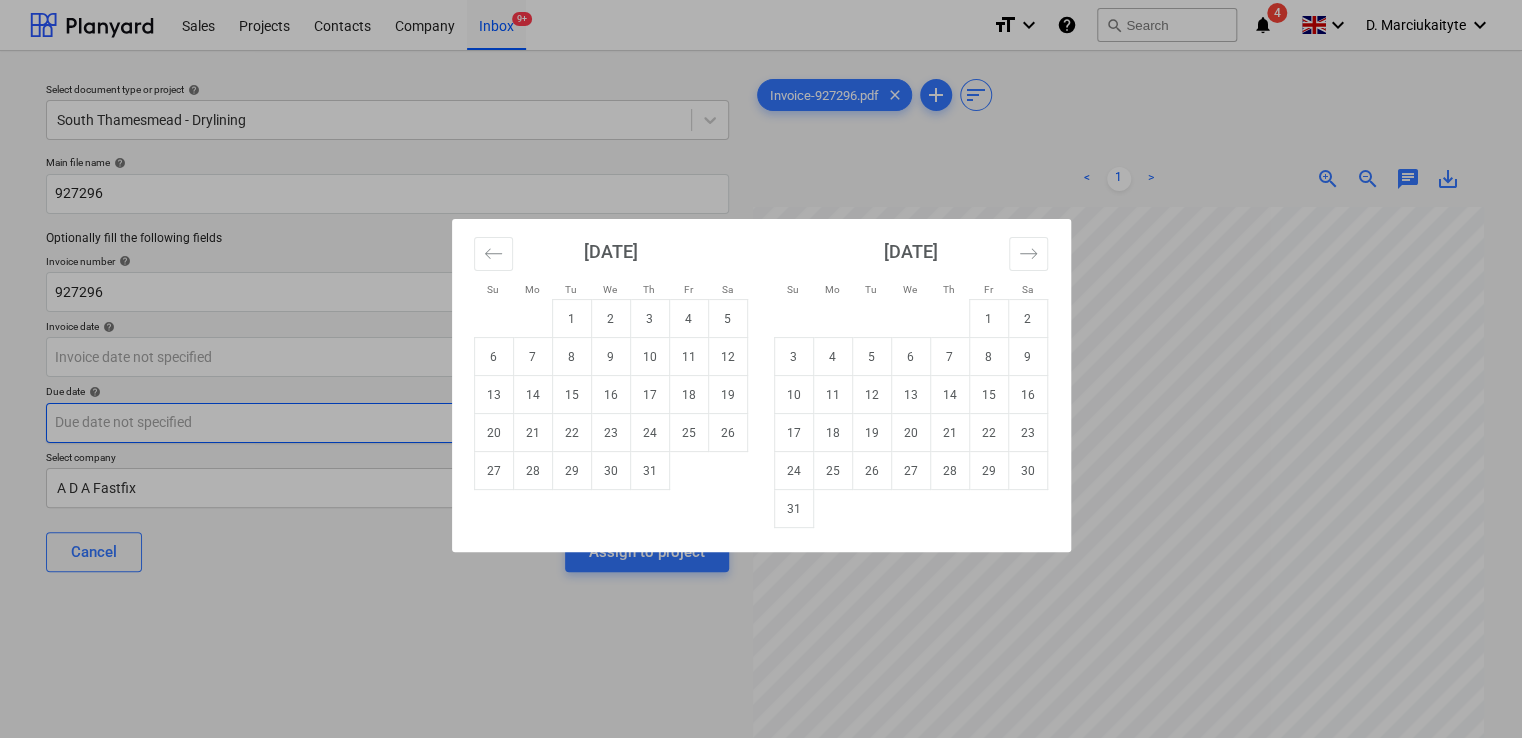 click on "23" at bounding box center [610, 433] 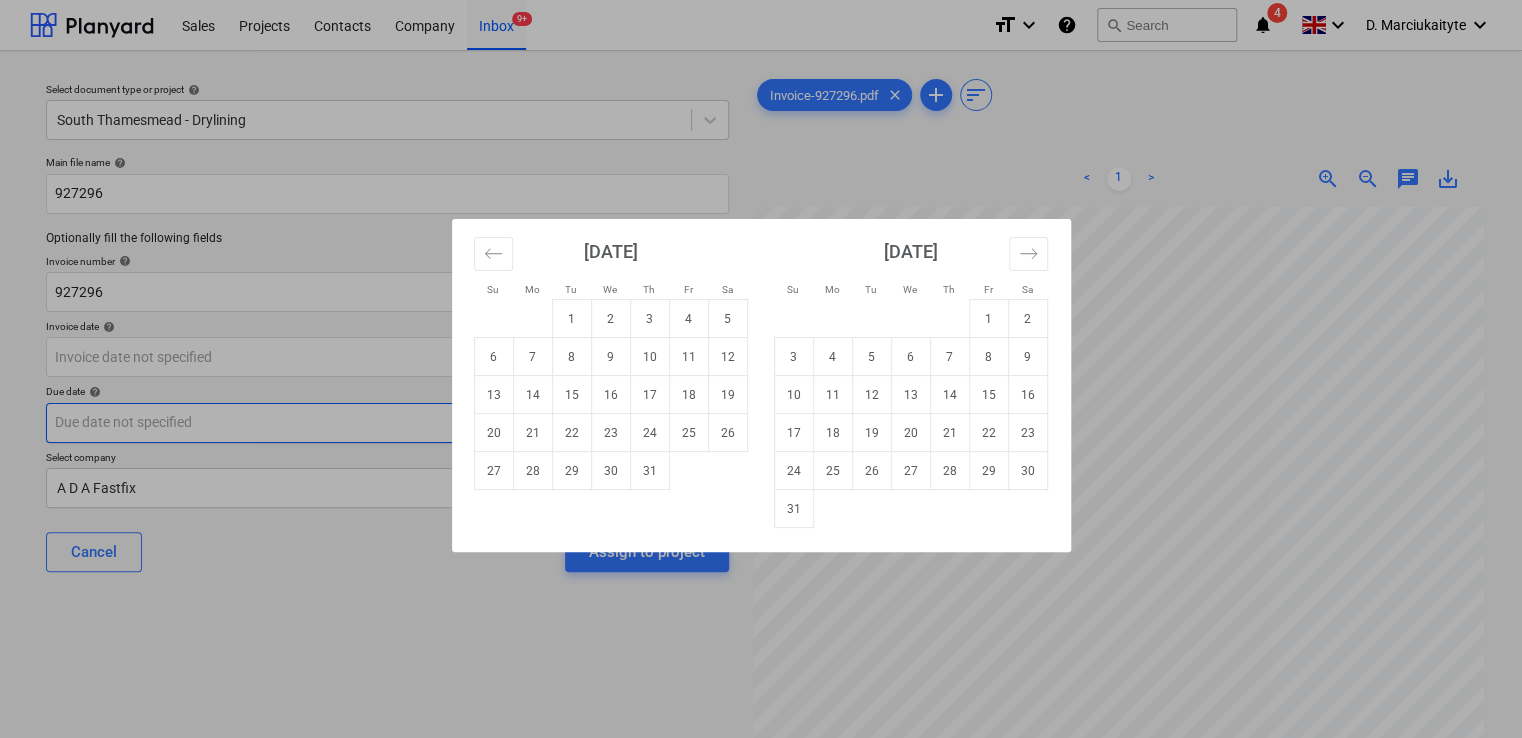 type on "[DATE]" 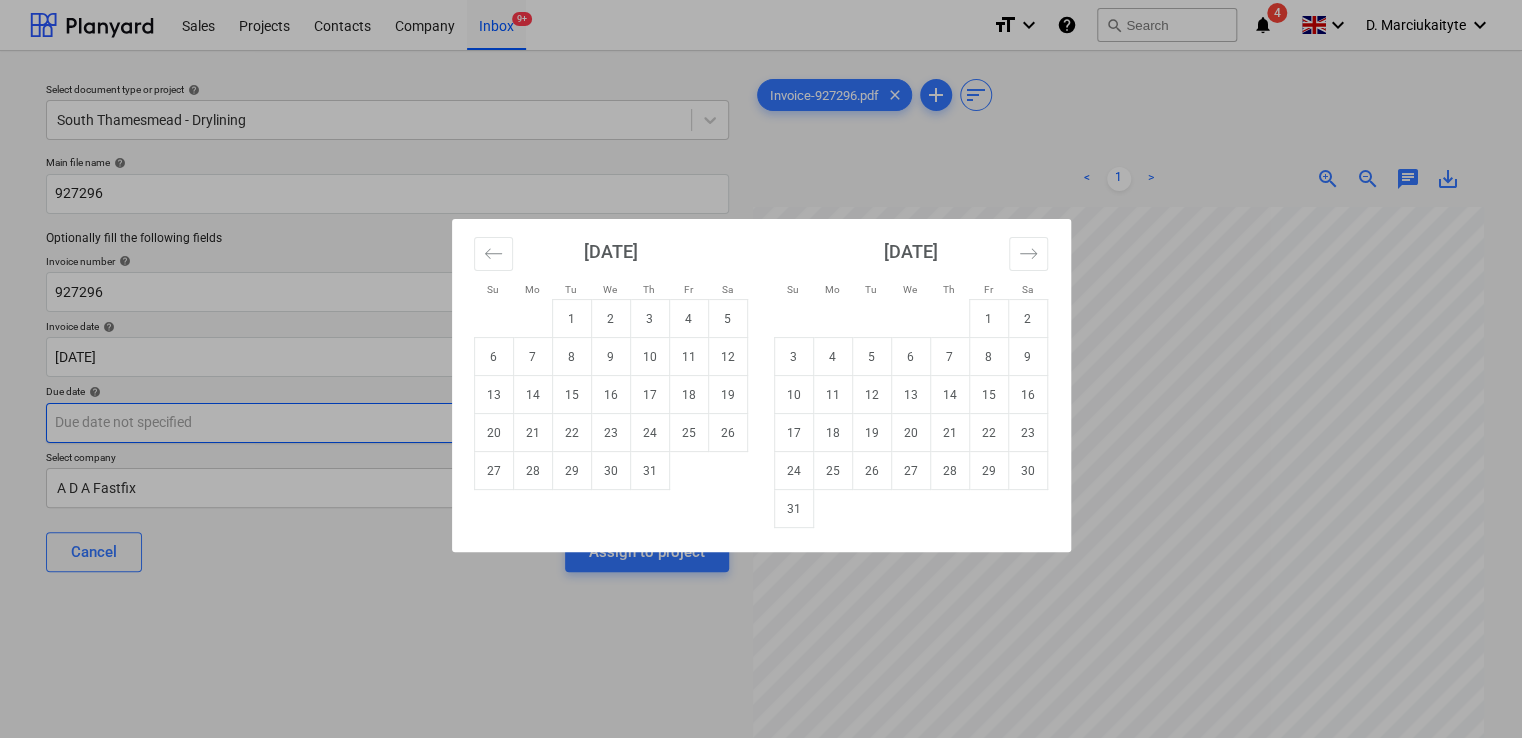 click on "Sales Projects Contacts Company Inbox 9+ format_size keyboard_arrow_down help search Search notifications 4 keyboard_arrow_down D. Marciukaityte keyboard_arrow_down Select document type or project help [GEOGRAPHIC_DATA] - Drylining Main file name help 927296 Optionally fill the following fields Invoice number help 927296 Invoice date help [DATE] 23.07.2025 Press the down arrow key to interact with the calendar and
select a date. Press the question mark key to get the keyboard shortcuts for changing dates. Due date help Press the down arrow key to interact with the calendar and
select a date. Press the question mark key to get the keyboard shortcuts for changing dates. Select company A D A Fastfix   Cancel Assign to project Invoice-927296.pdf clear add sort < 1 > zoom_in zoom_out chat 0 save_alt
Su Mo Tu We Th Fr Sa Su Mo Tu We Th Fr Sa [DATE] 1 2 3 4 5 6 7 8 9 10 11 12 13 14 15 16 17 18 19 20 21 22 23 24 25 26 27 28 29 [DATE] 1 2 3 4 5 6 7 8 9 10 11 12 13 14 15 16 17 18 19 1" at bounding box center (761, 369) 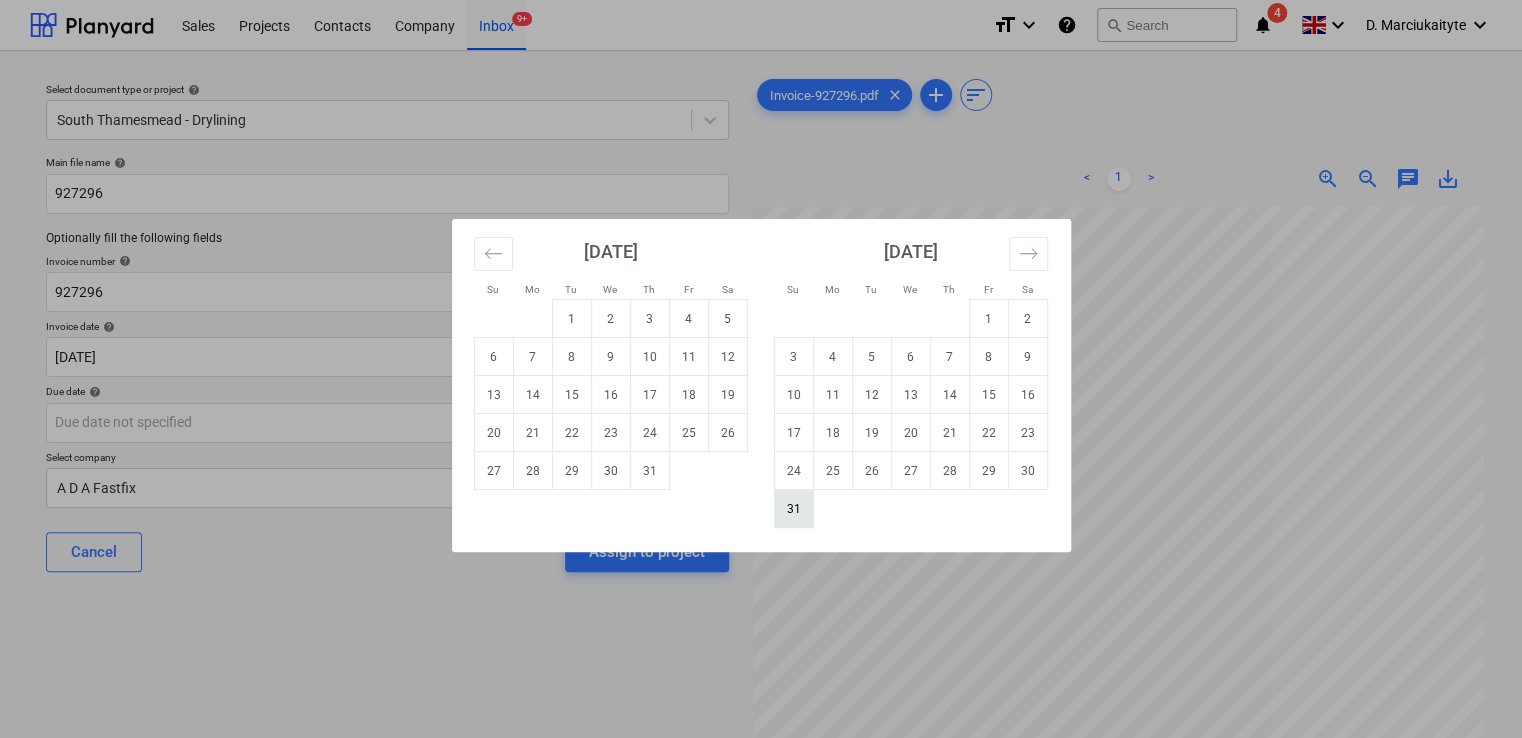 click on "31" at bounding box center (793, 509) 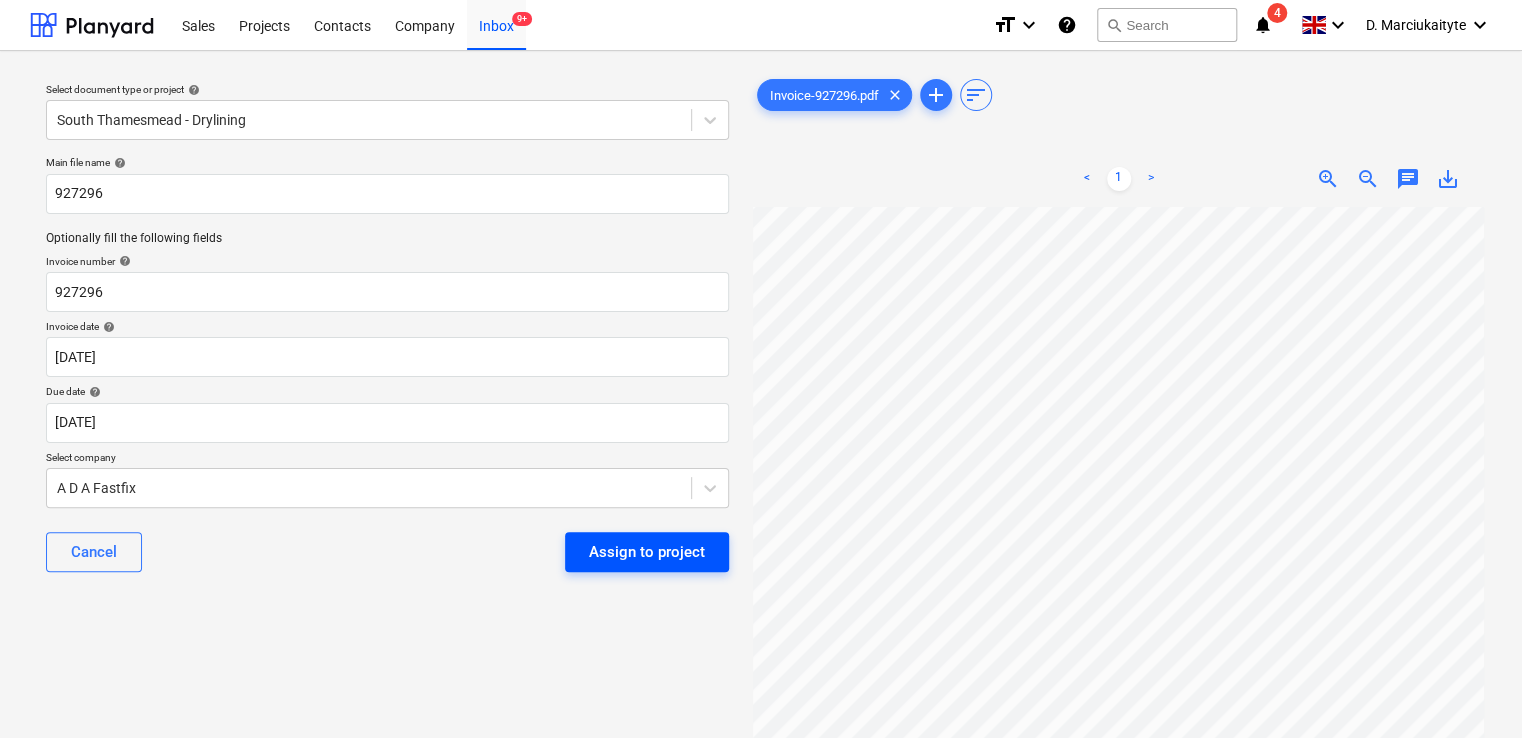 click on "Assign to project" at bounding box center (647, 552) 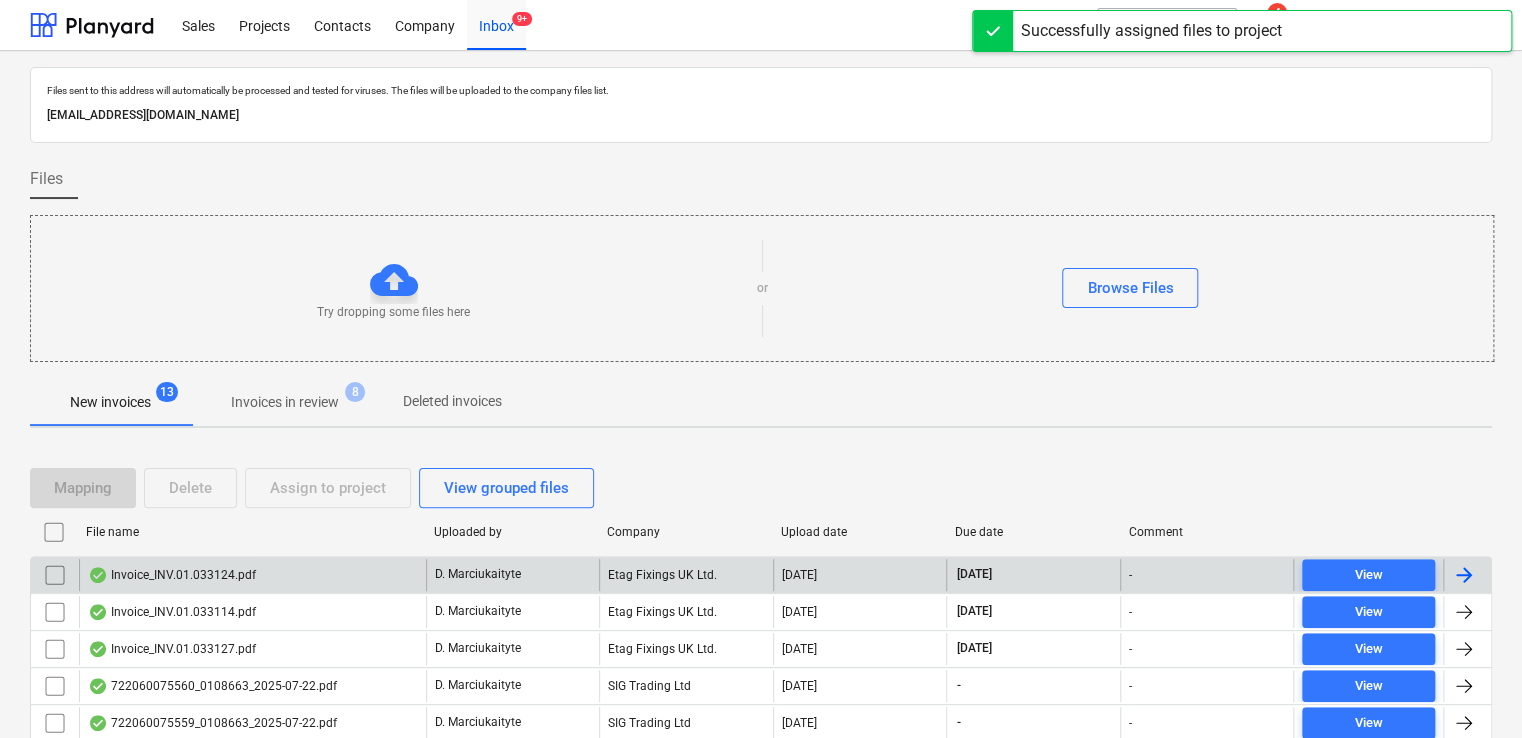 click on "Invoice_INV.01.033124.pdf" at bounding box center (252, 575) 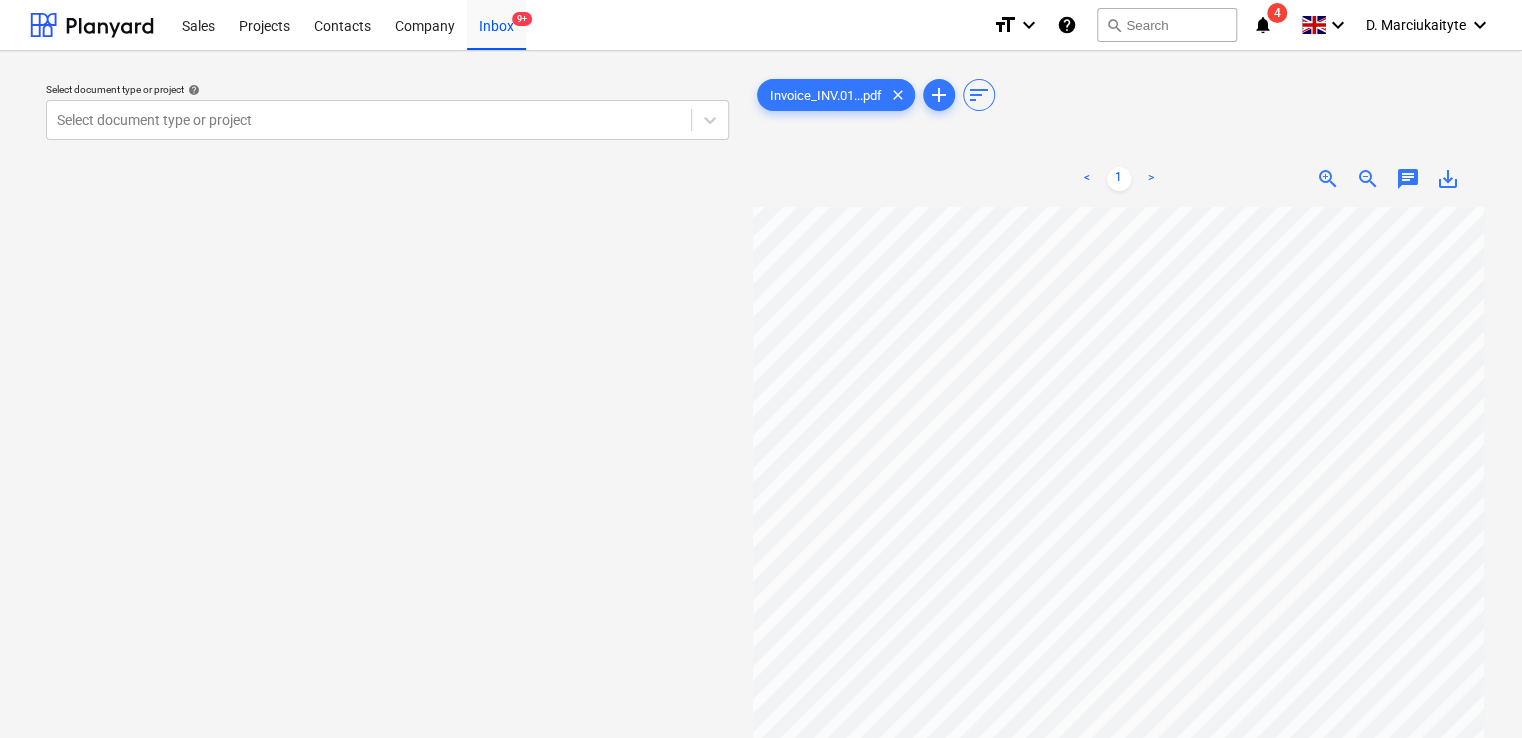 scroll, scrollTop: 3, scrollLeft: 197, axis: both 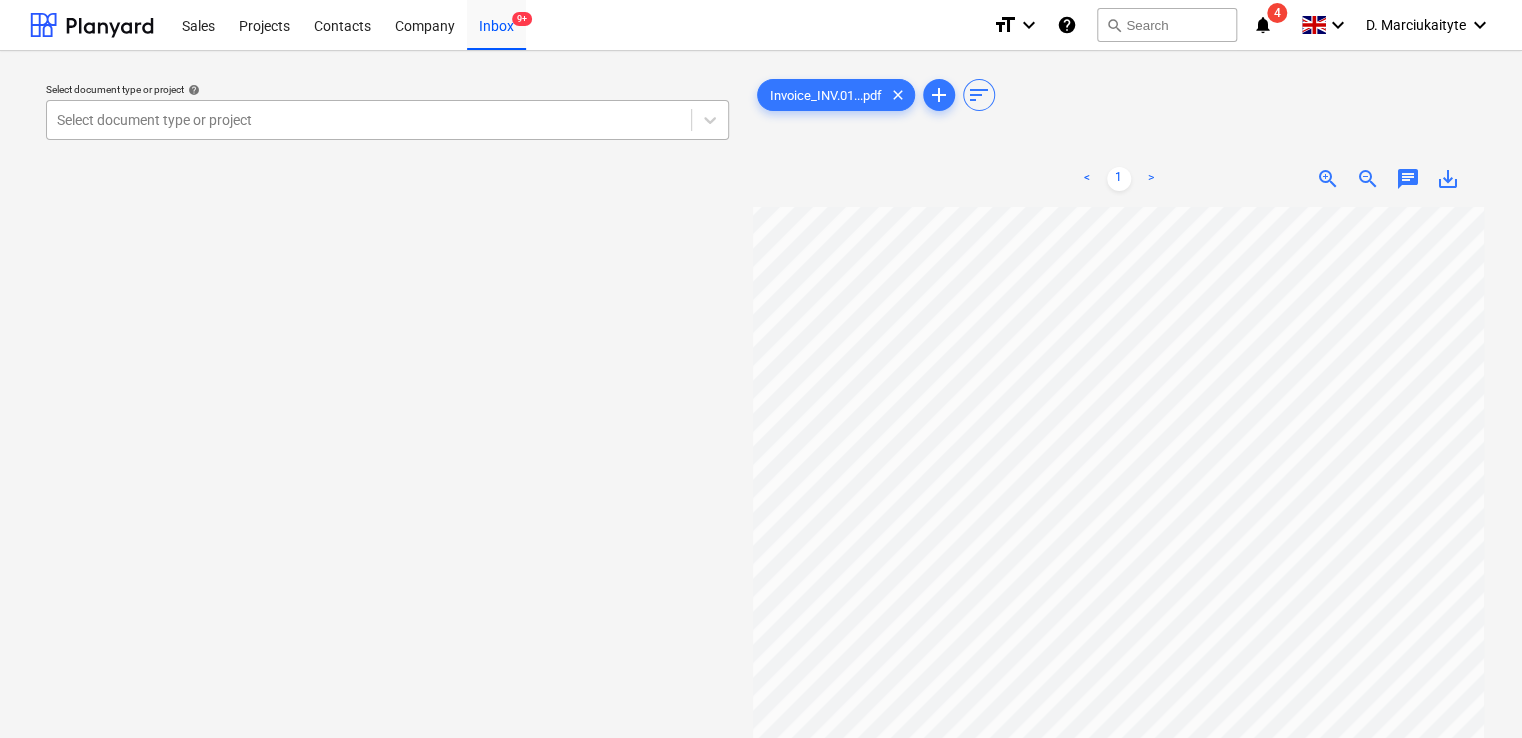 click on "Select document type or project" at bounding box center (369, 120) 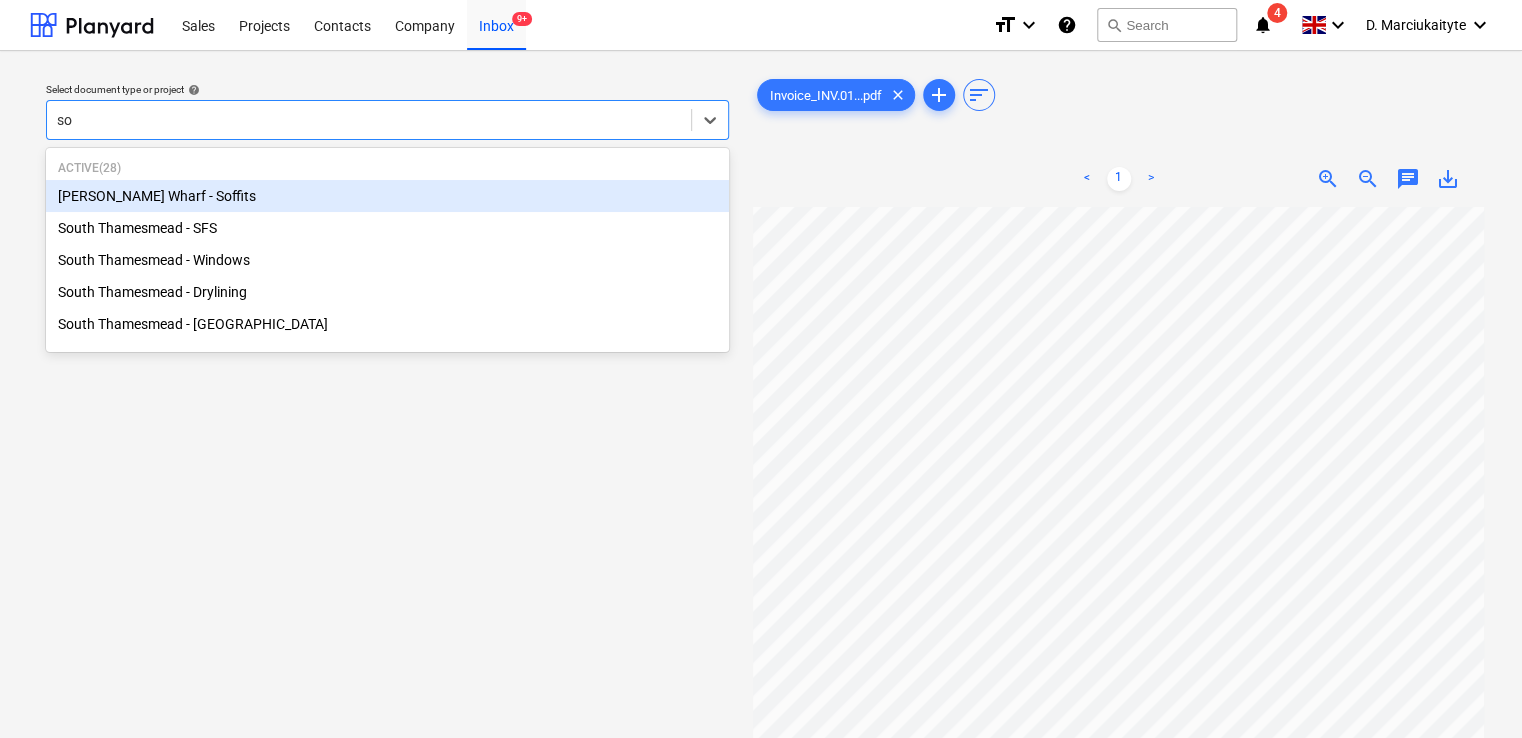type on "sou" 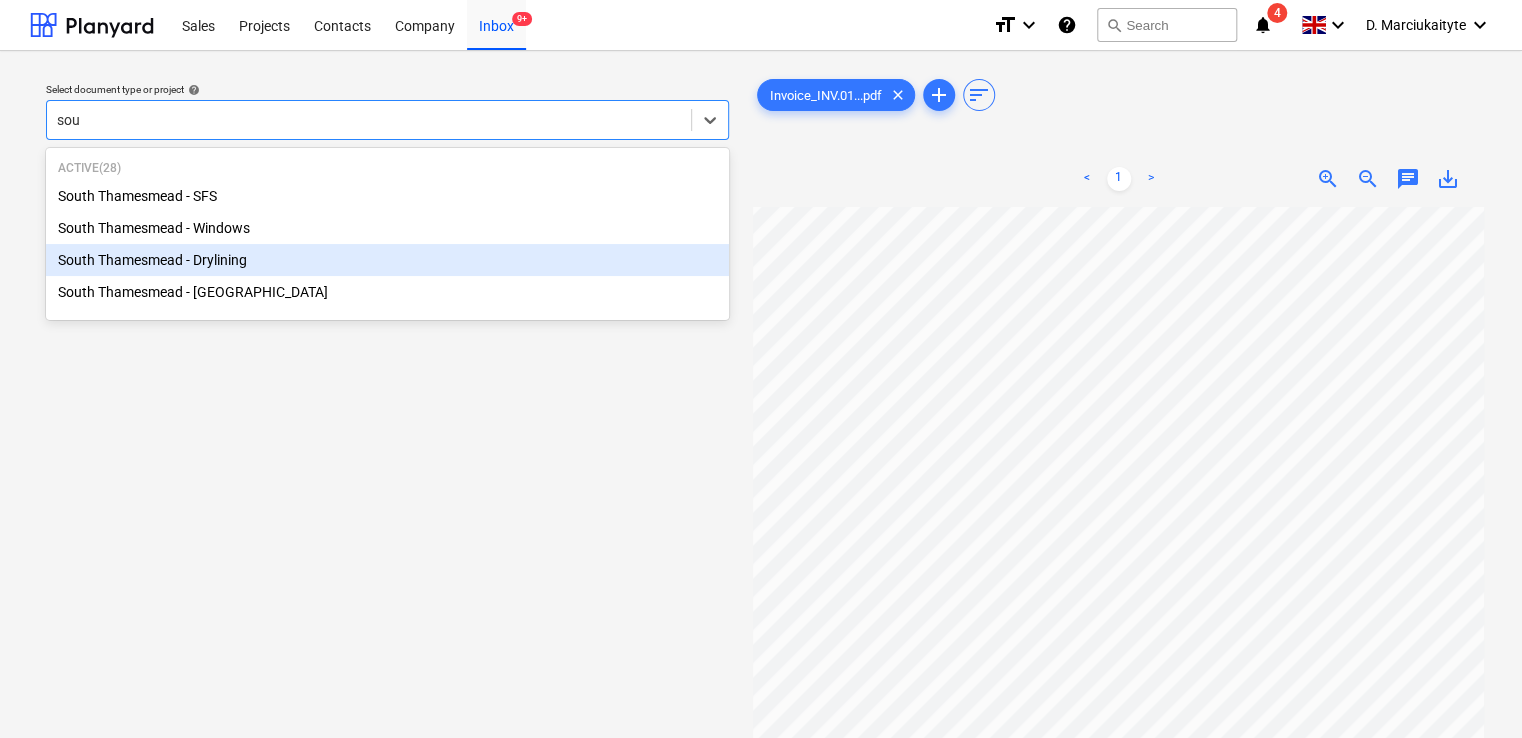 type 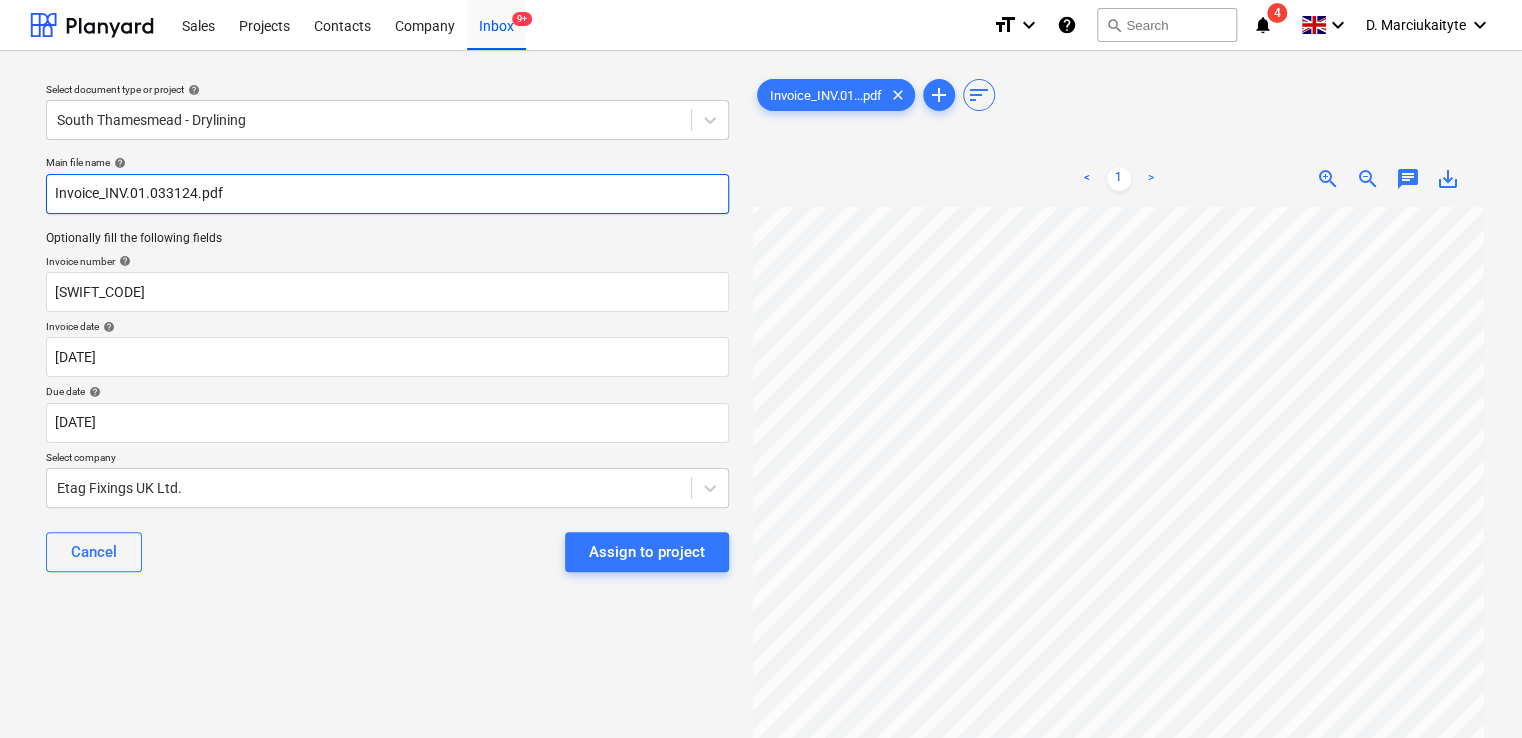 drag, startPoint x: 196, startPoint y: 193, endPoint x: 104, endPoint y: 198, distance: 92.13577 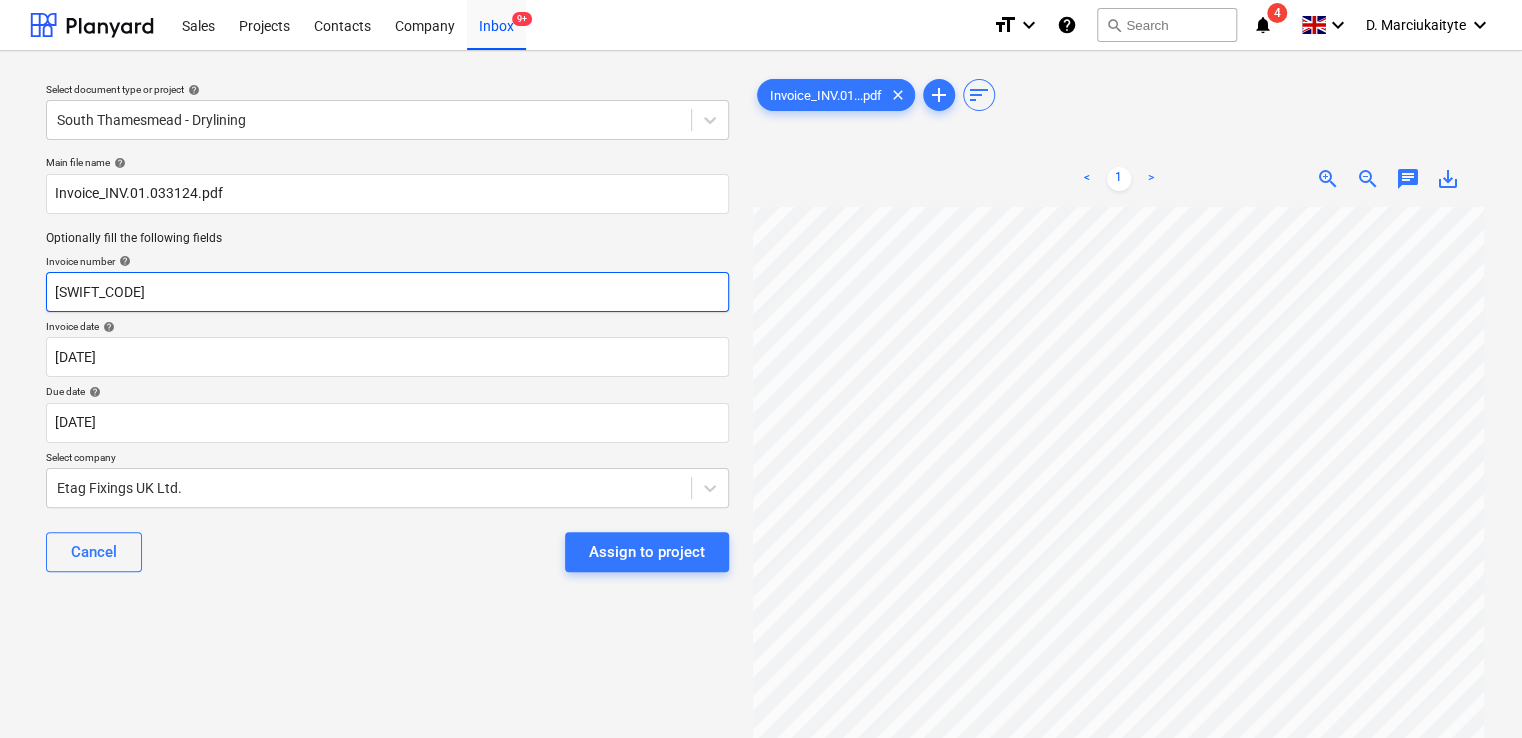 drag, startPoint x: 281, startPoint y: 290, endPoint x: 32, endPoint y: 278, distance: 249.28899 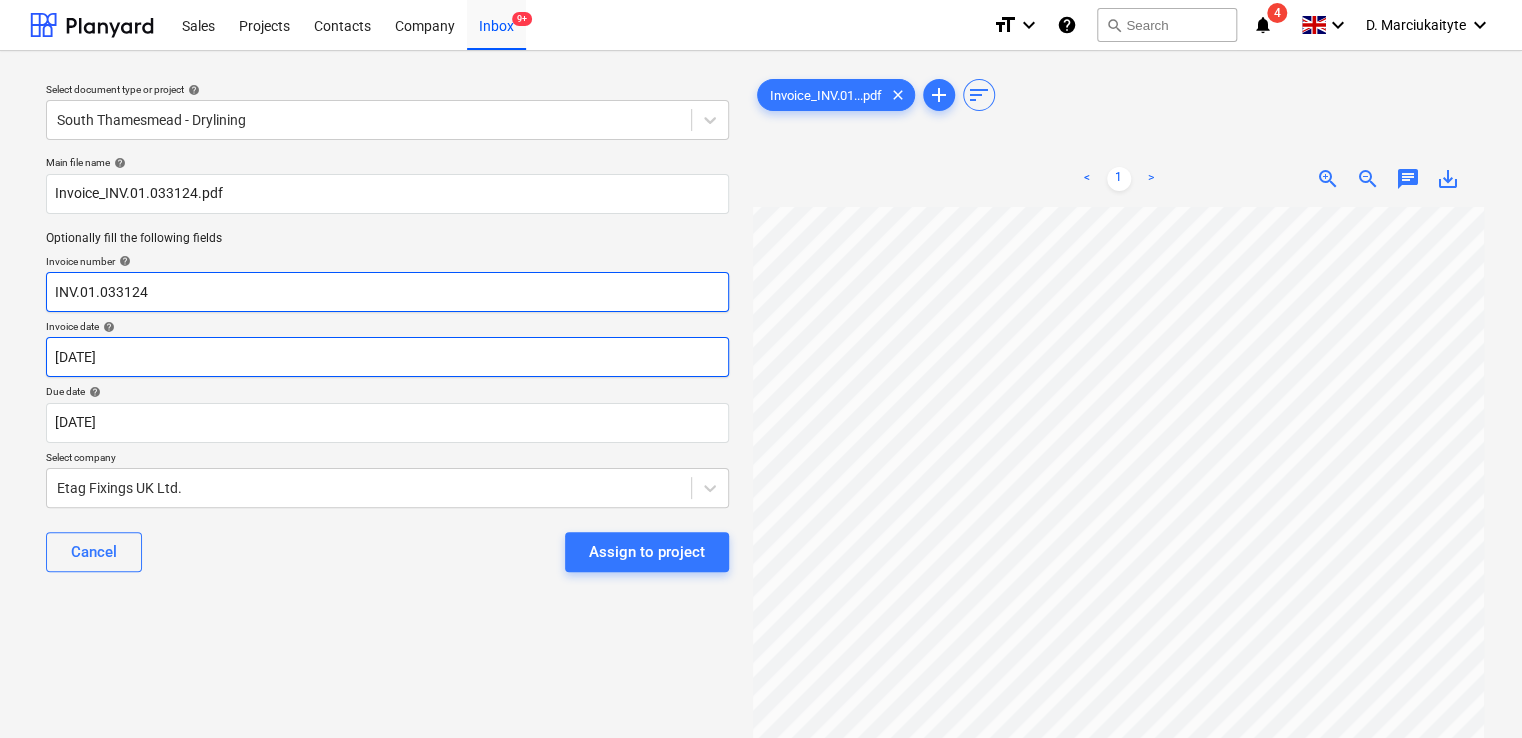 type on "INV.01.033124" 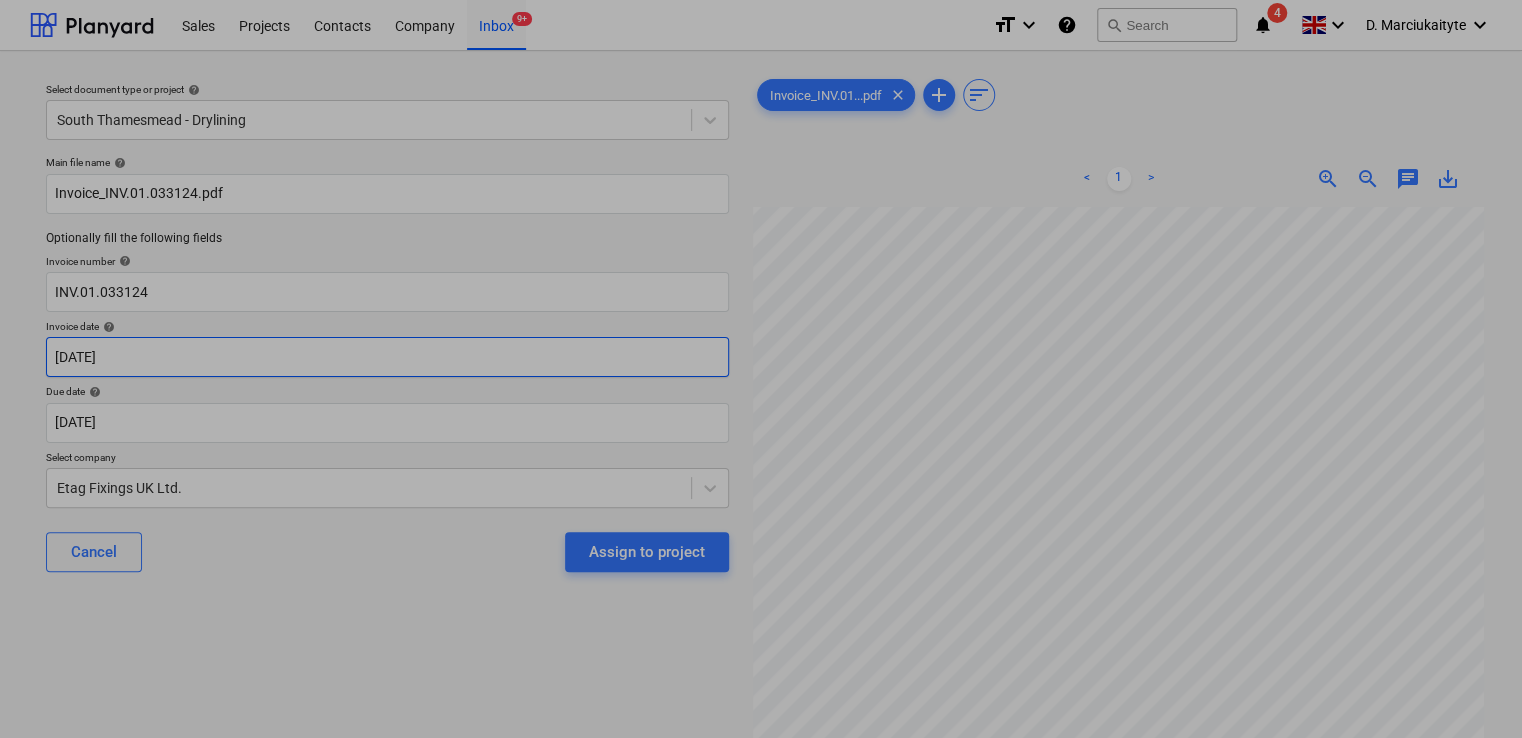 click on "Sales Projects Contacts Company Inbox 9+ format_size keyboard_arrow_down help search Search notifications 4 keyboard_arrow_down D. Marciukaityte keyboard_arrow_down Select document type or project help [GEOGRAPHIC_DATA] - Drylining Main file name help Invoice_INV.01.033124.pdf Optionally fill the following fields Invoice number help INV.01.033124 Invoice date help [DATE] [DATE] Press the down arrow key to interact with the calendar and
select a date. Press the question mark key to get the keyboard shortcuts for changing dates. Due date help [DATE] [DATE] Press the down arrow key to interact with the calendar and
select a date. Press the question mark key to get the keyboard shortcuts for changing dates. Select company Etag Fixings UK Ltd.   Cancel Assign to project Invoice_INV.01...pdf clear add sort < 1 > zoom_in zoom_out chat 0 save_alt
Su Mo Tu We Th Fr Sa Su Mo Tu We Th Fr Sa [DATE] 1 2 3 4 5 6 7 8 9 10 11 12 13 14 15 16 17 18 19 20 21 22 23 24 25 26 27 28 29 30 1" at bounding box center [761, 369] 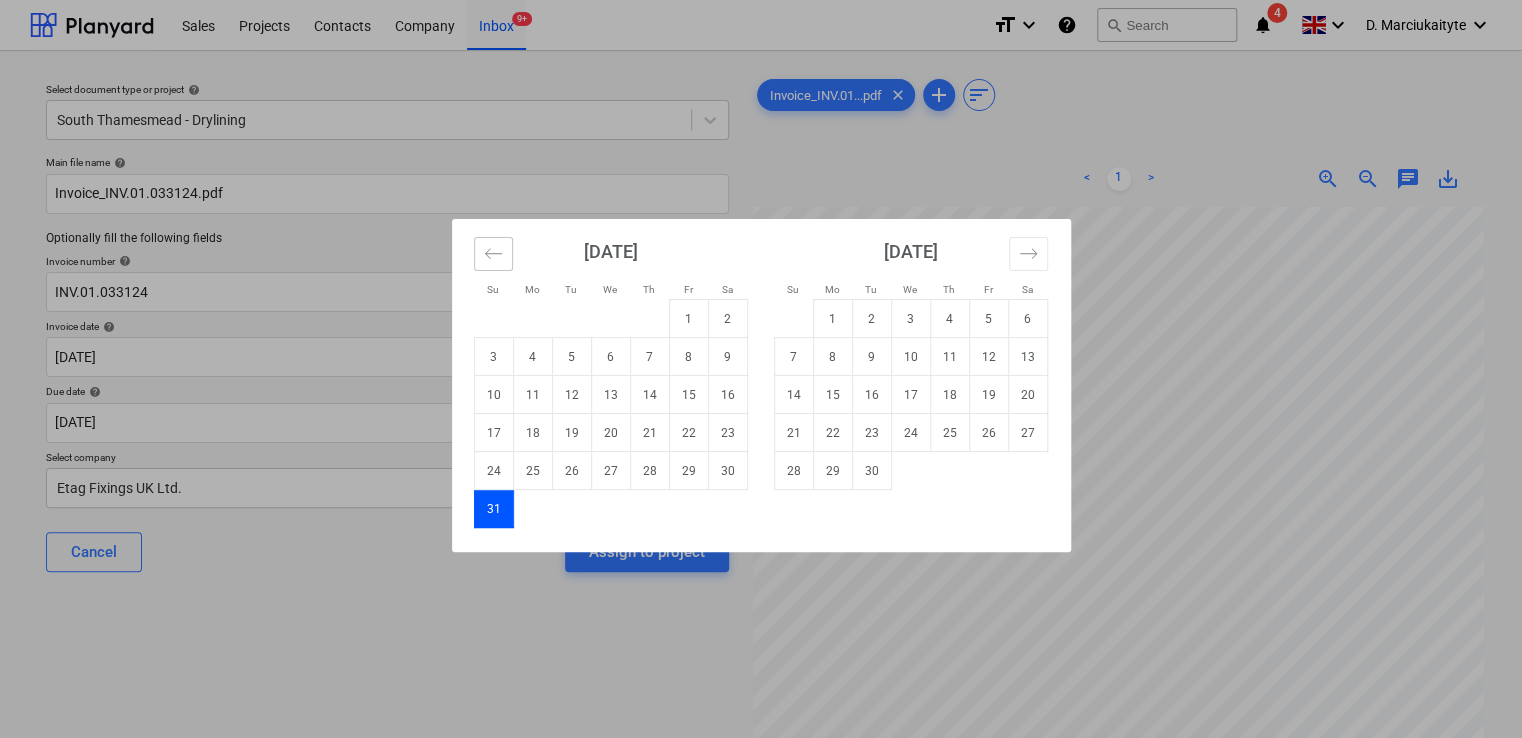 click 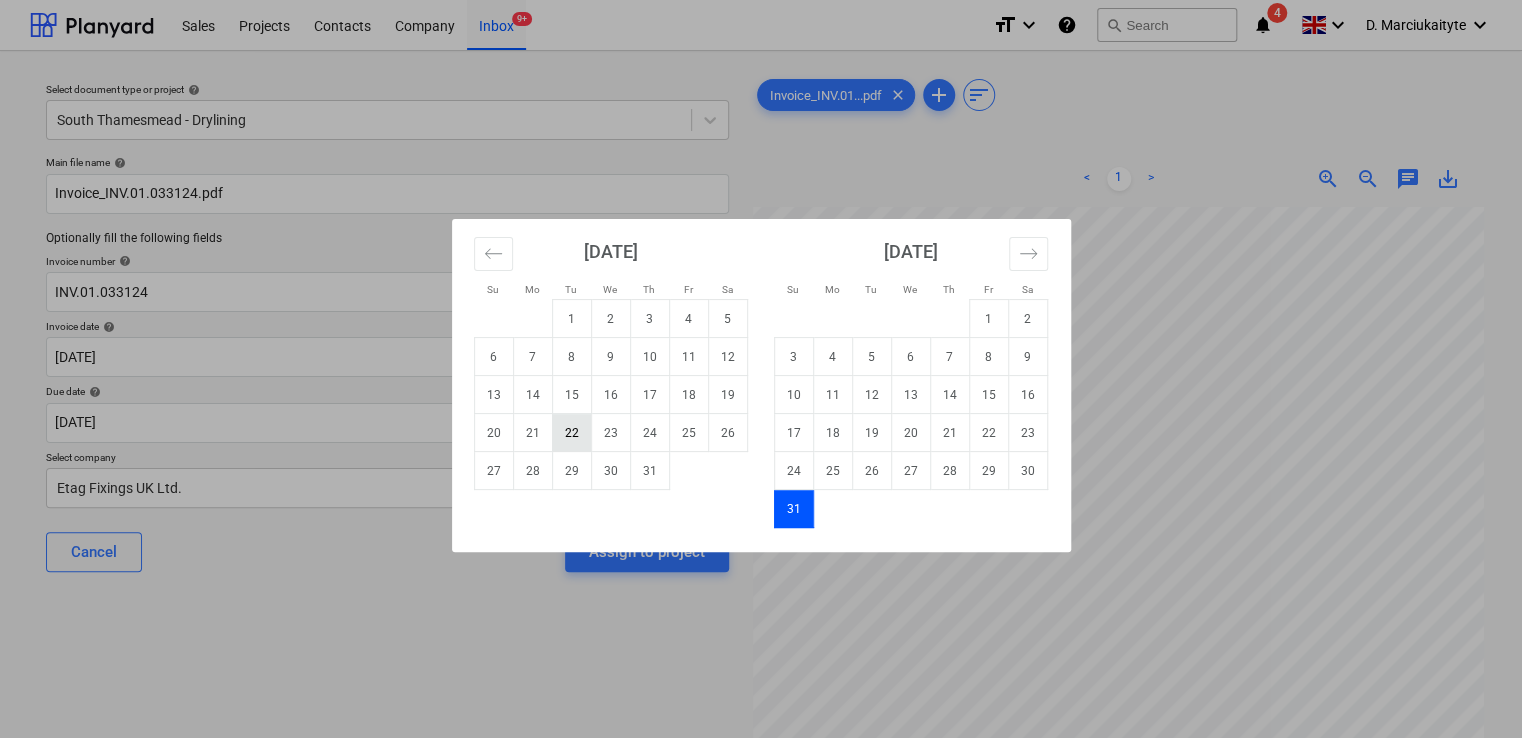 click on "22" at bounding box center (571, 433) 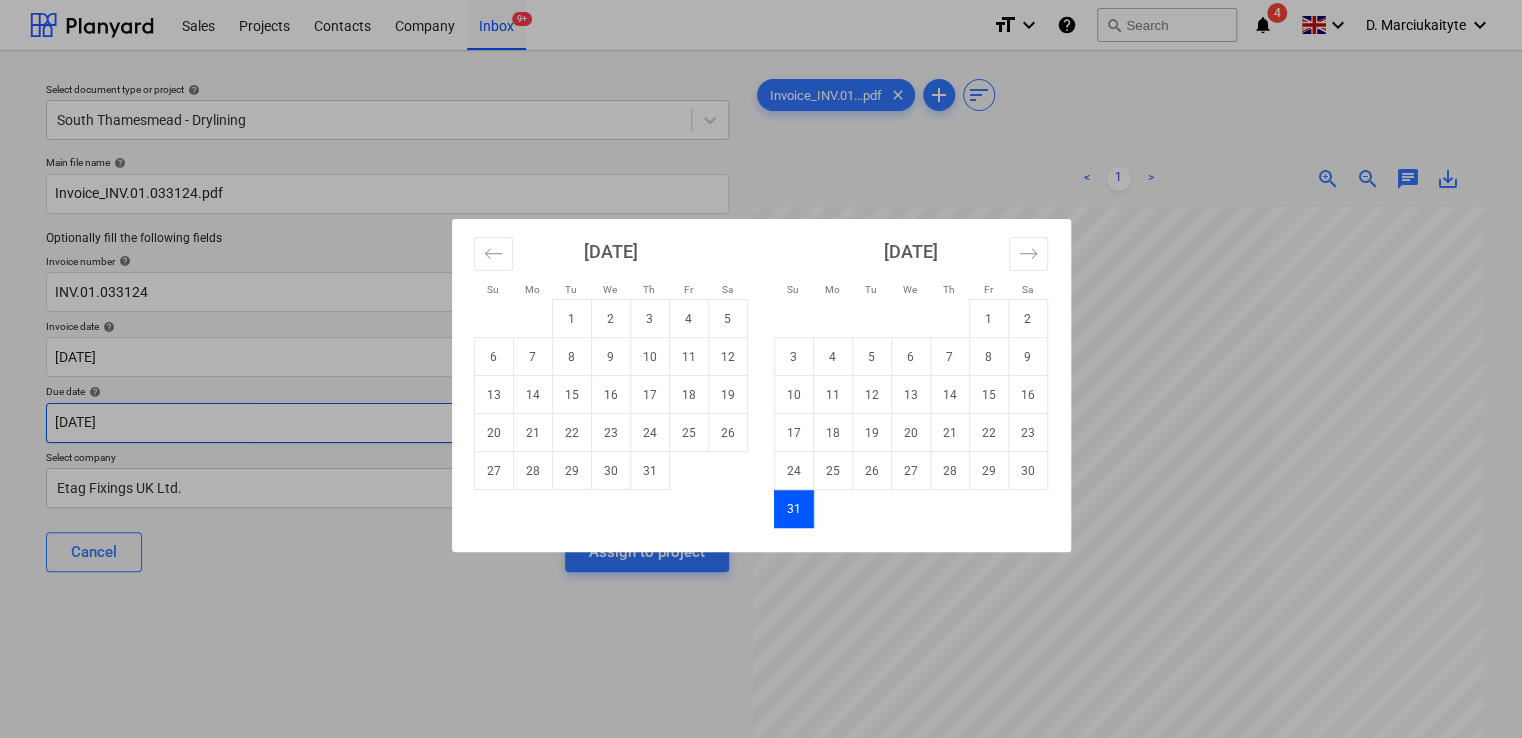 type on "[DATE]" 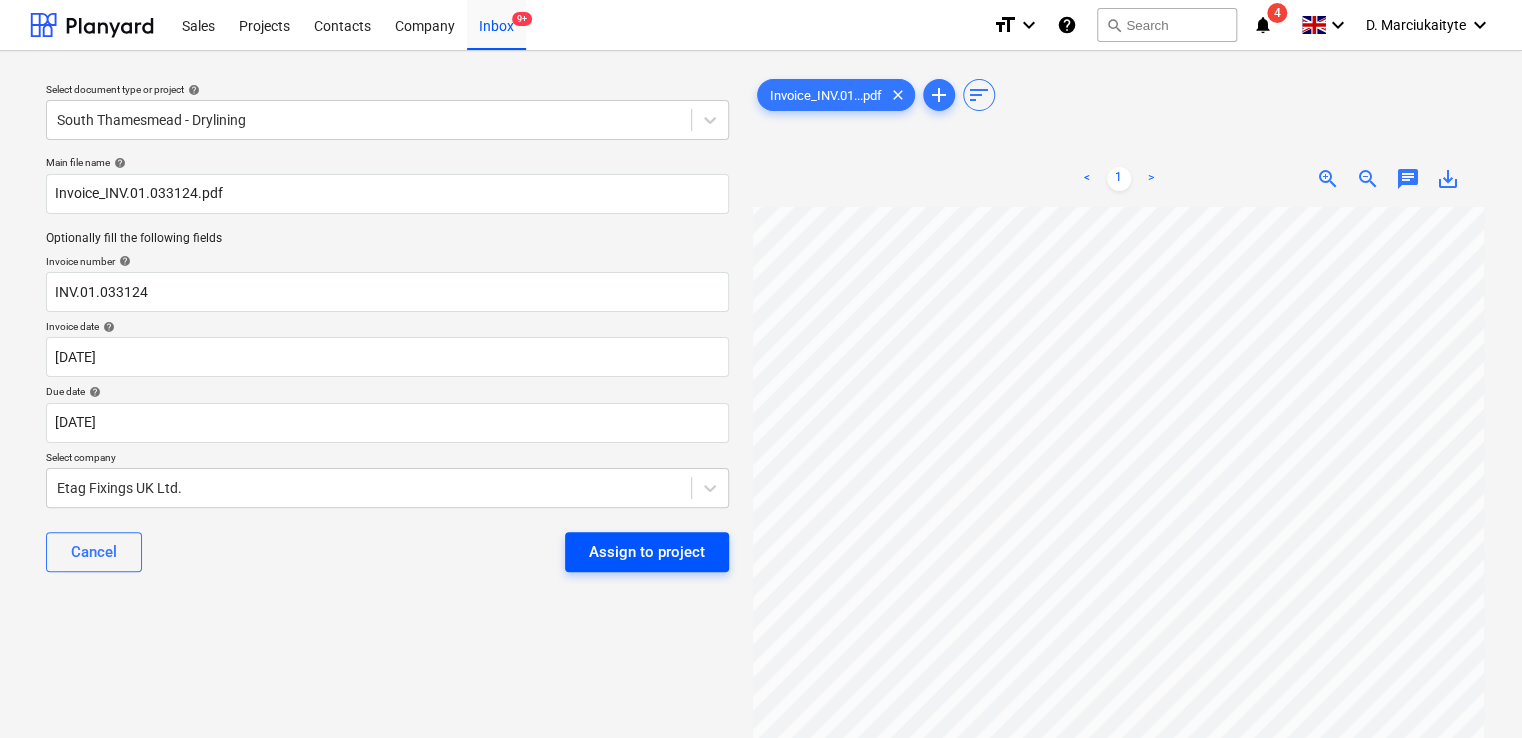 click on "Assign to project" at bounding box center (647, 552) 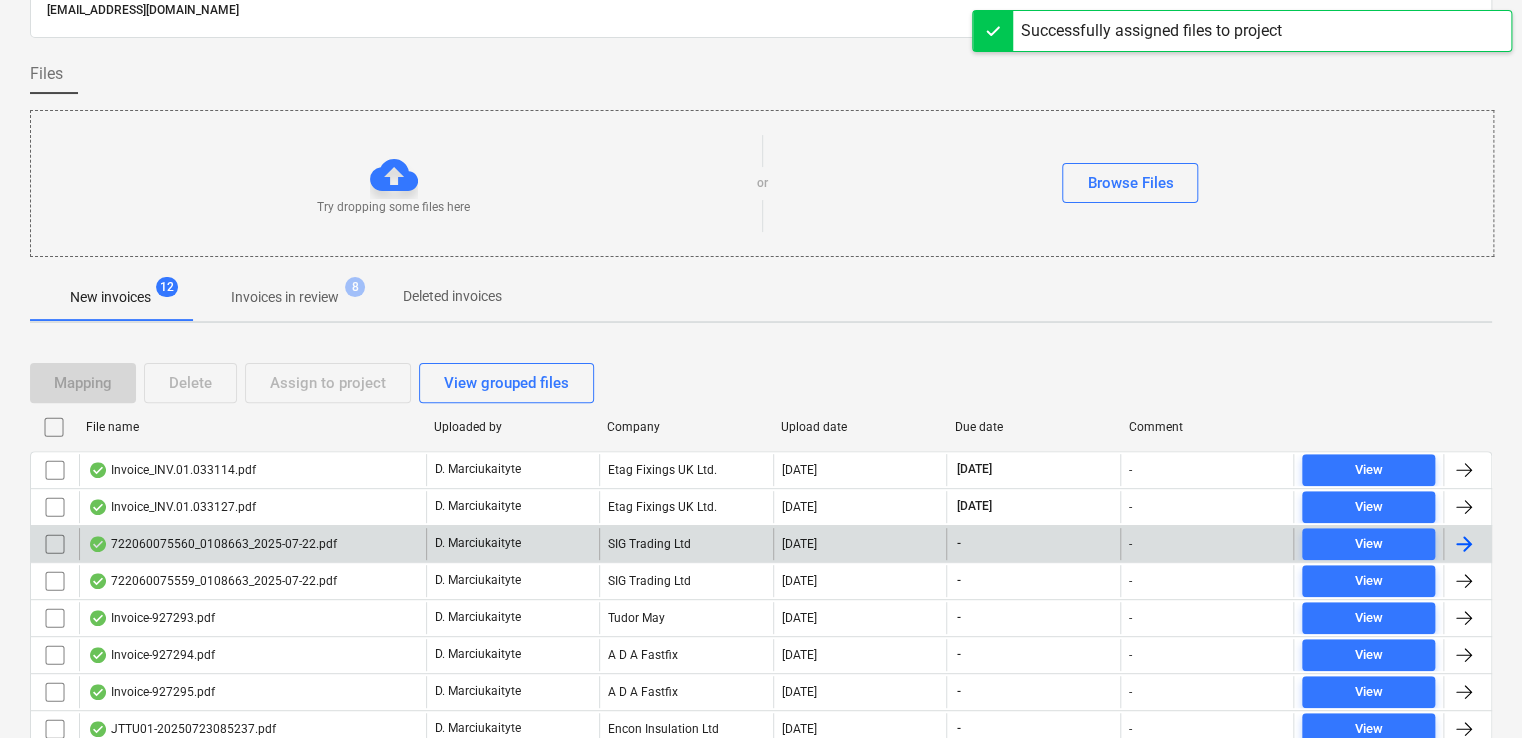 scroll, scrollTop: 200, scrollLeft: 0, axis: vertical 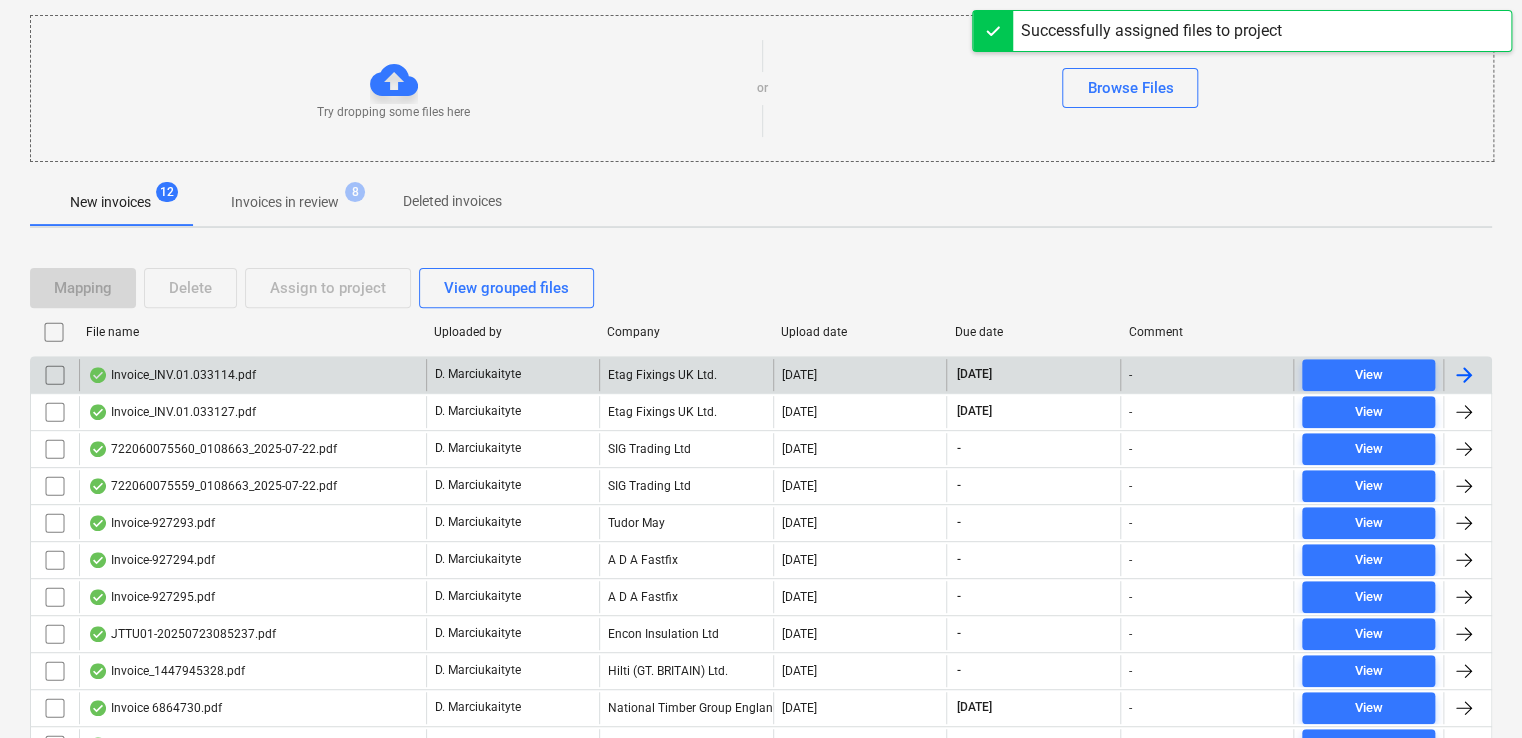 click on "Invoice_INV.01.033114.pdf" at bounding box center [252, 375] 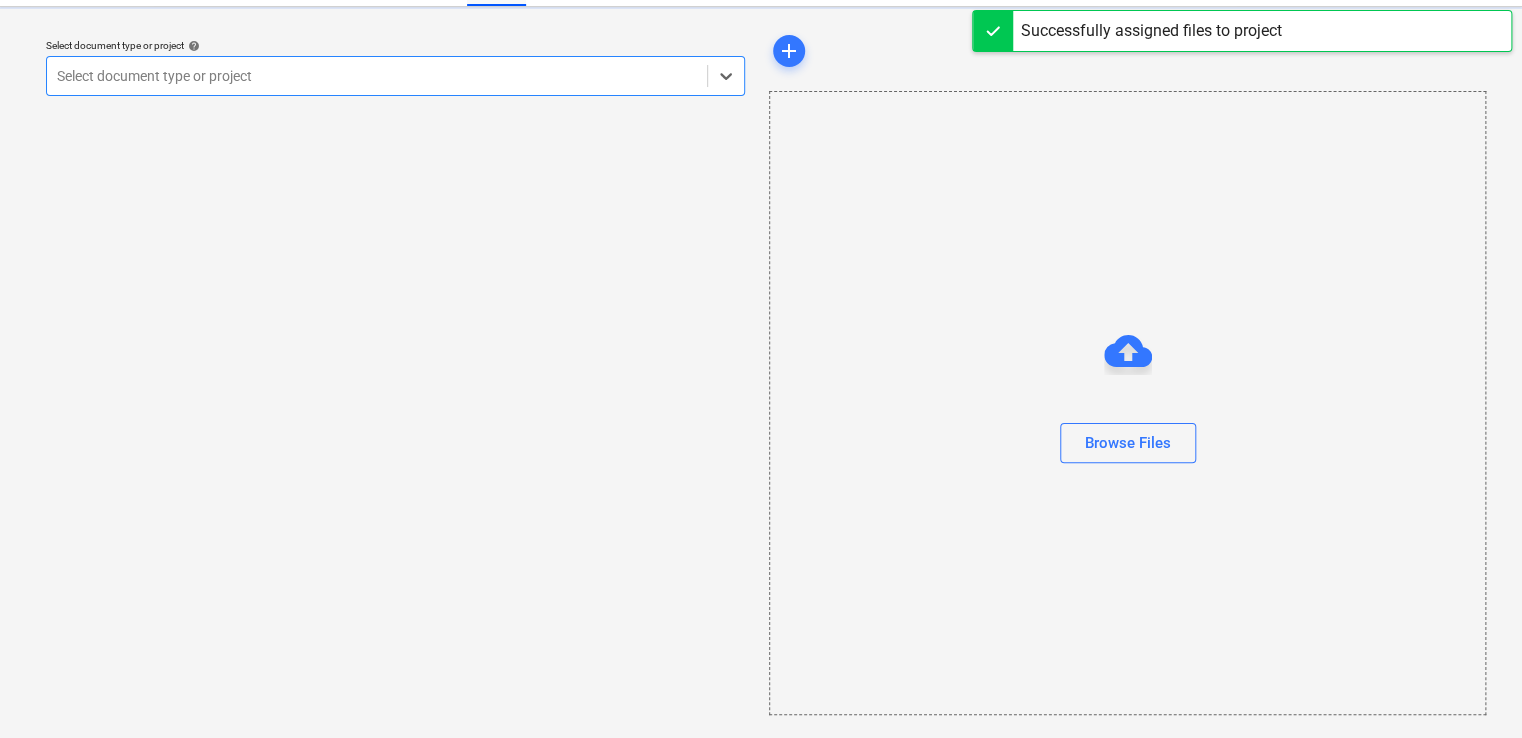 scroll, scrollTop: 0, scrollLeft: 0, axis: both 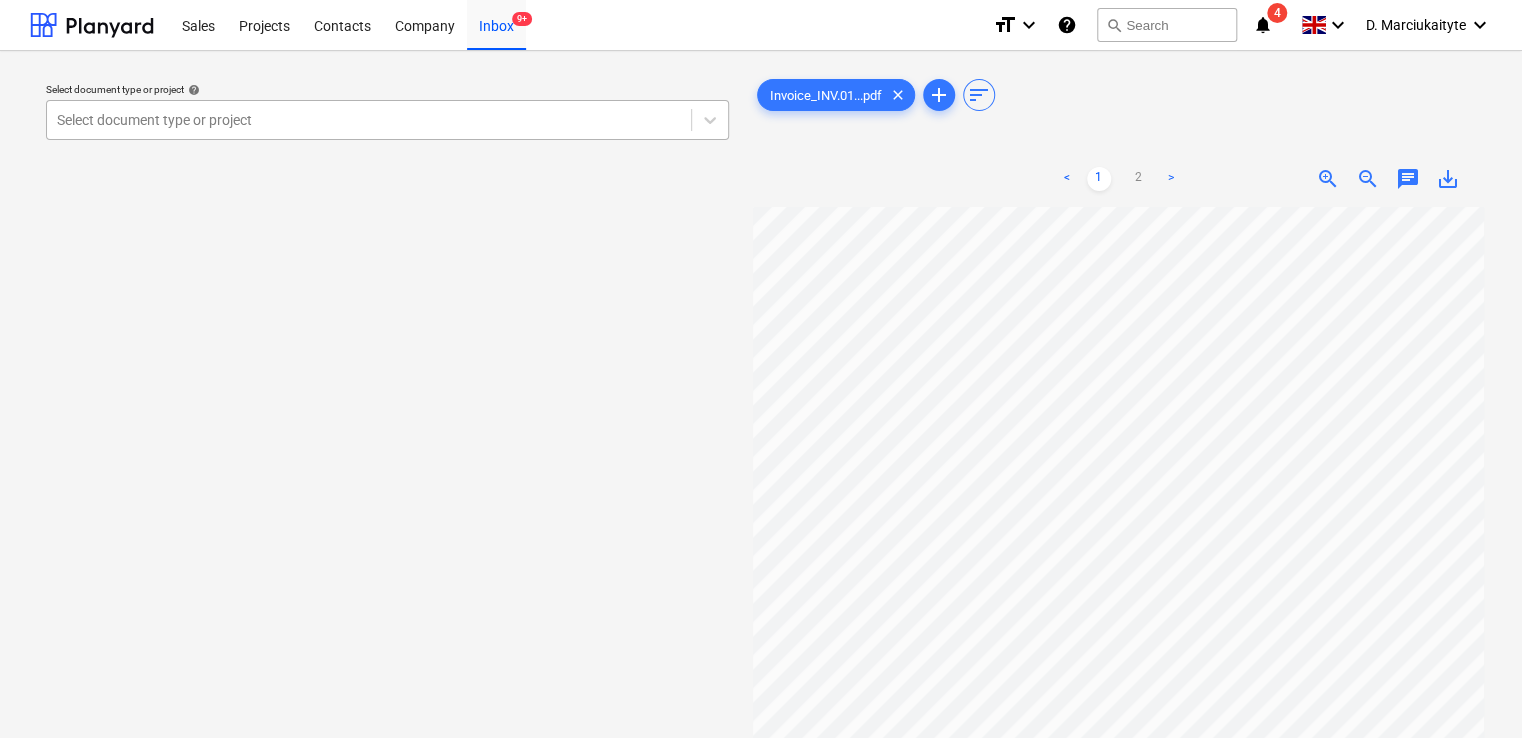 click at bounding box center [369, 120] 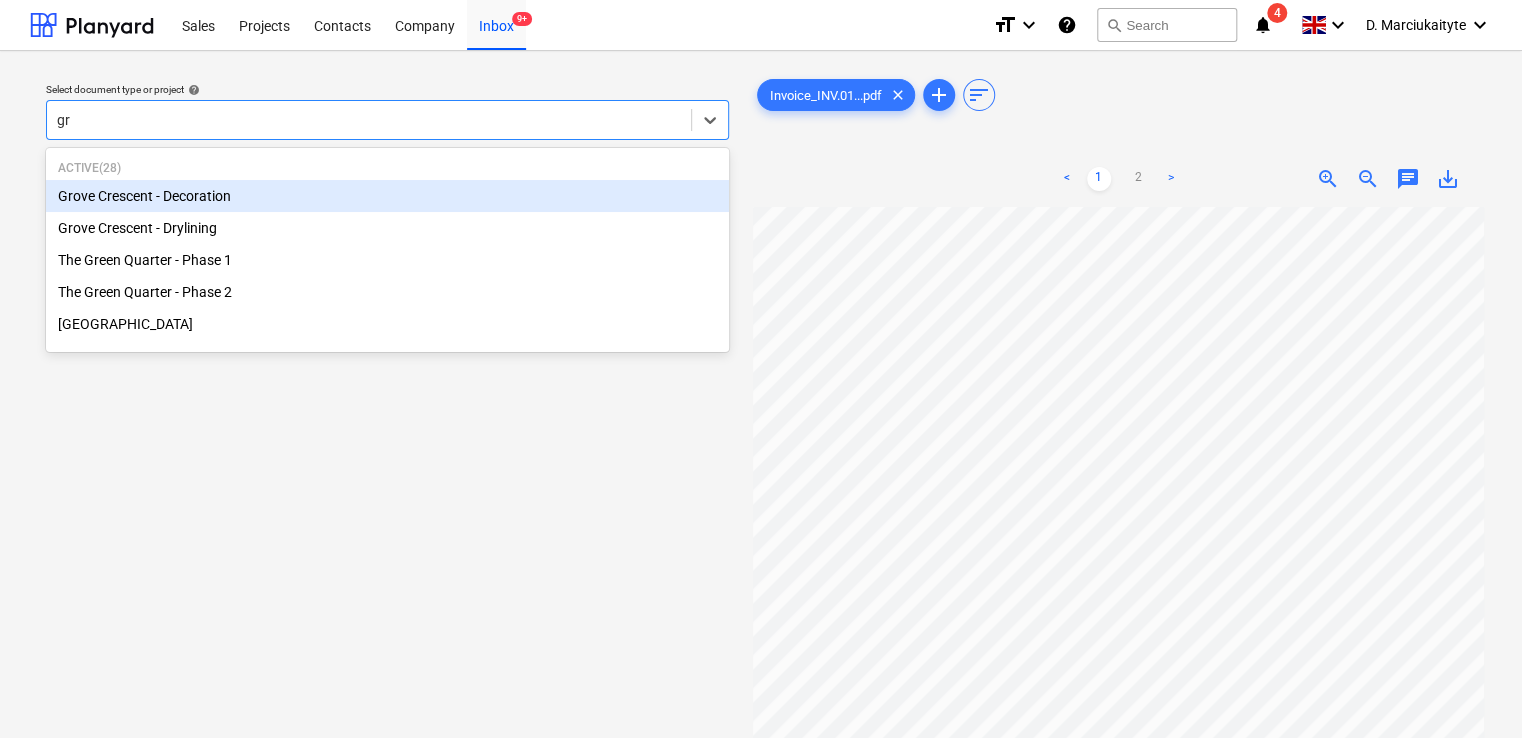 type on "gre" 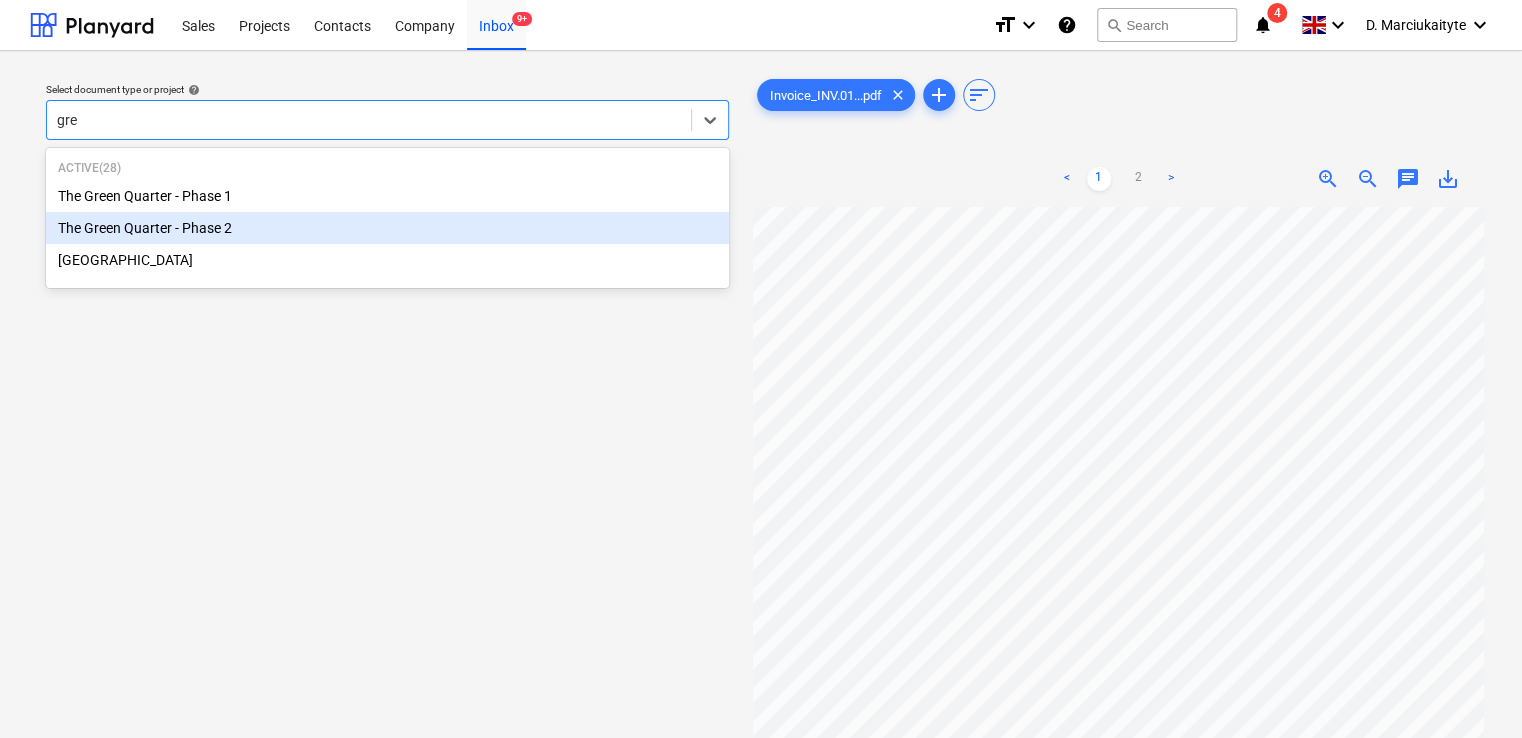 type 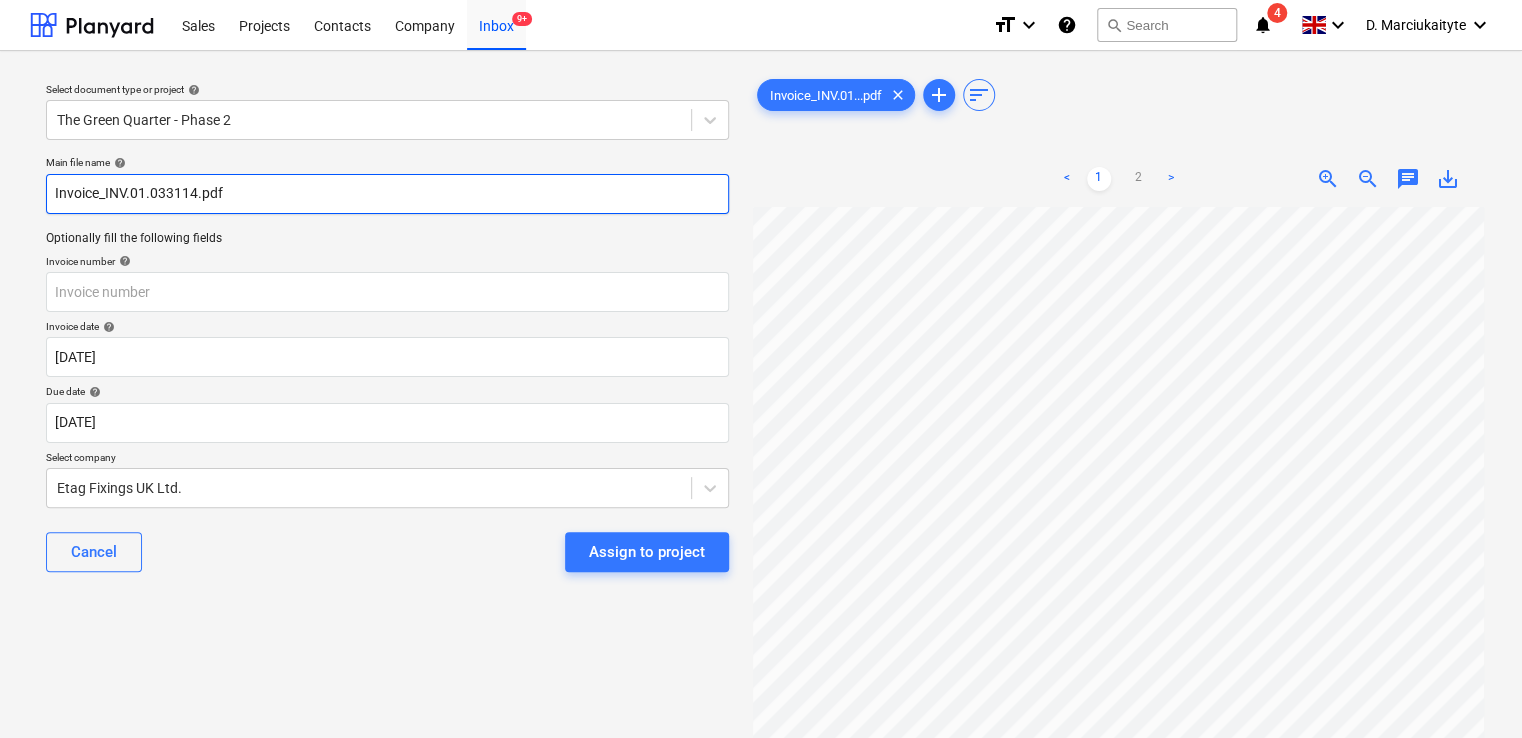 drag, startPoint x: 200, startPoint y: 203, endPoint x: 104, endPoint y: 202, distance: 96.00521 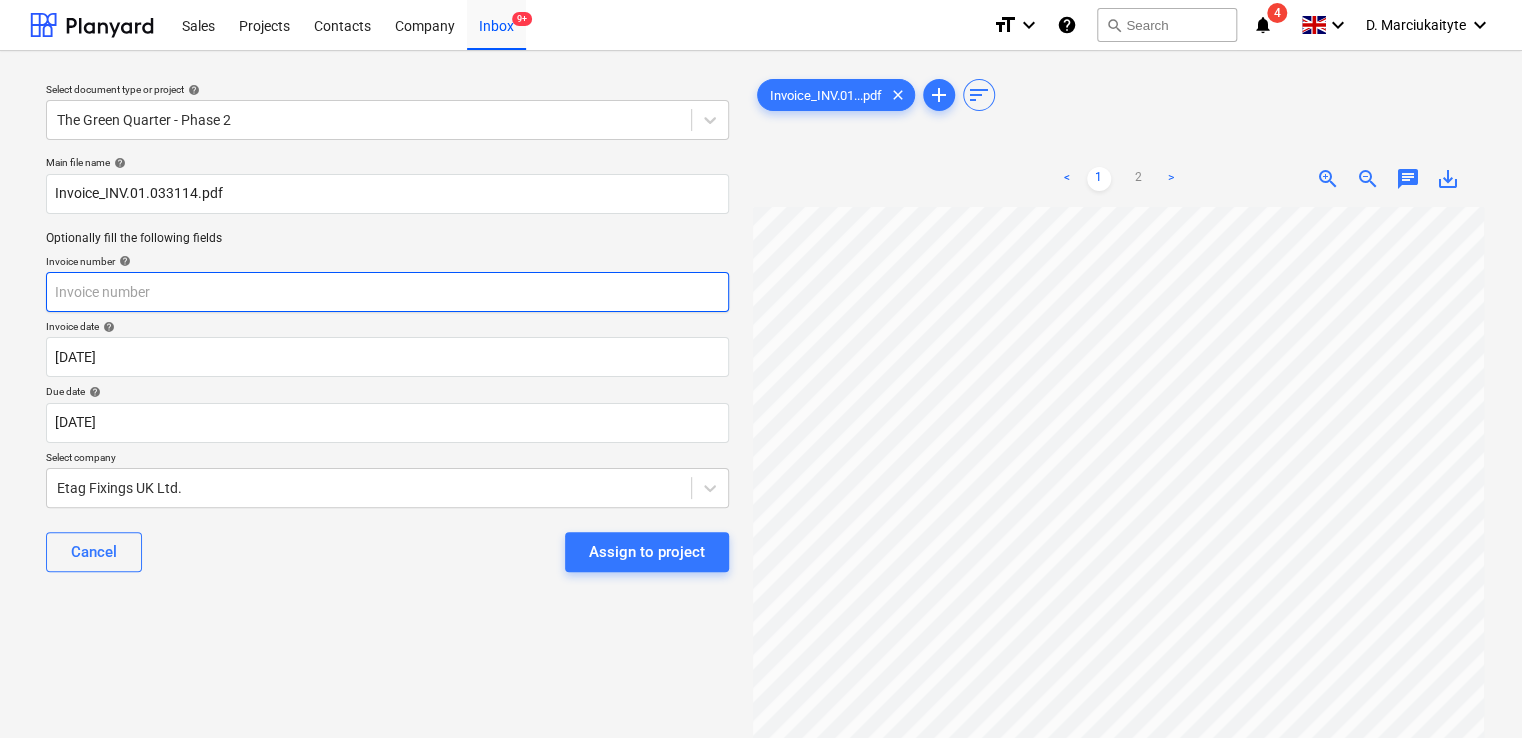 click at bounding box center (387, 292) 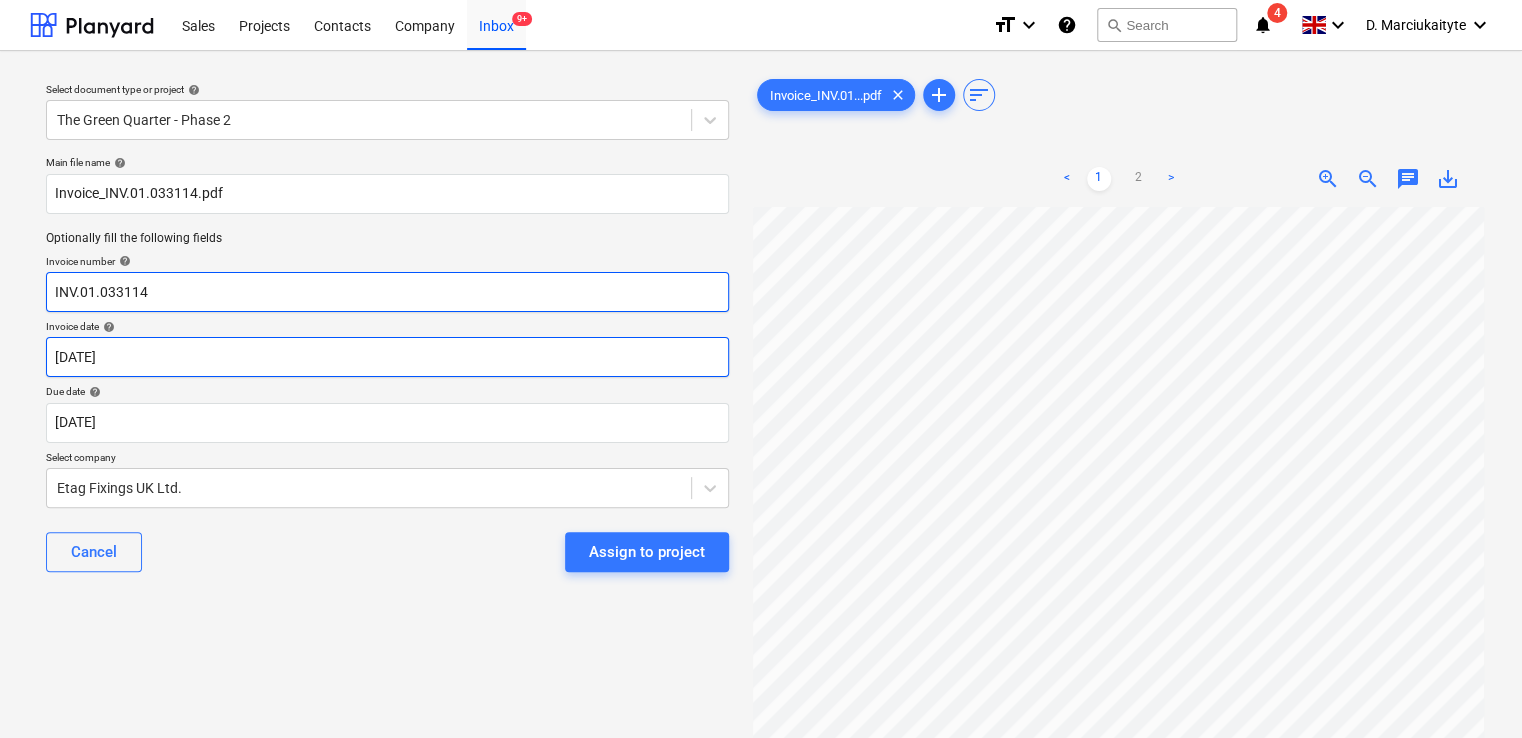 type on "INV.01.033114" 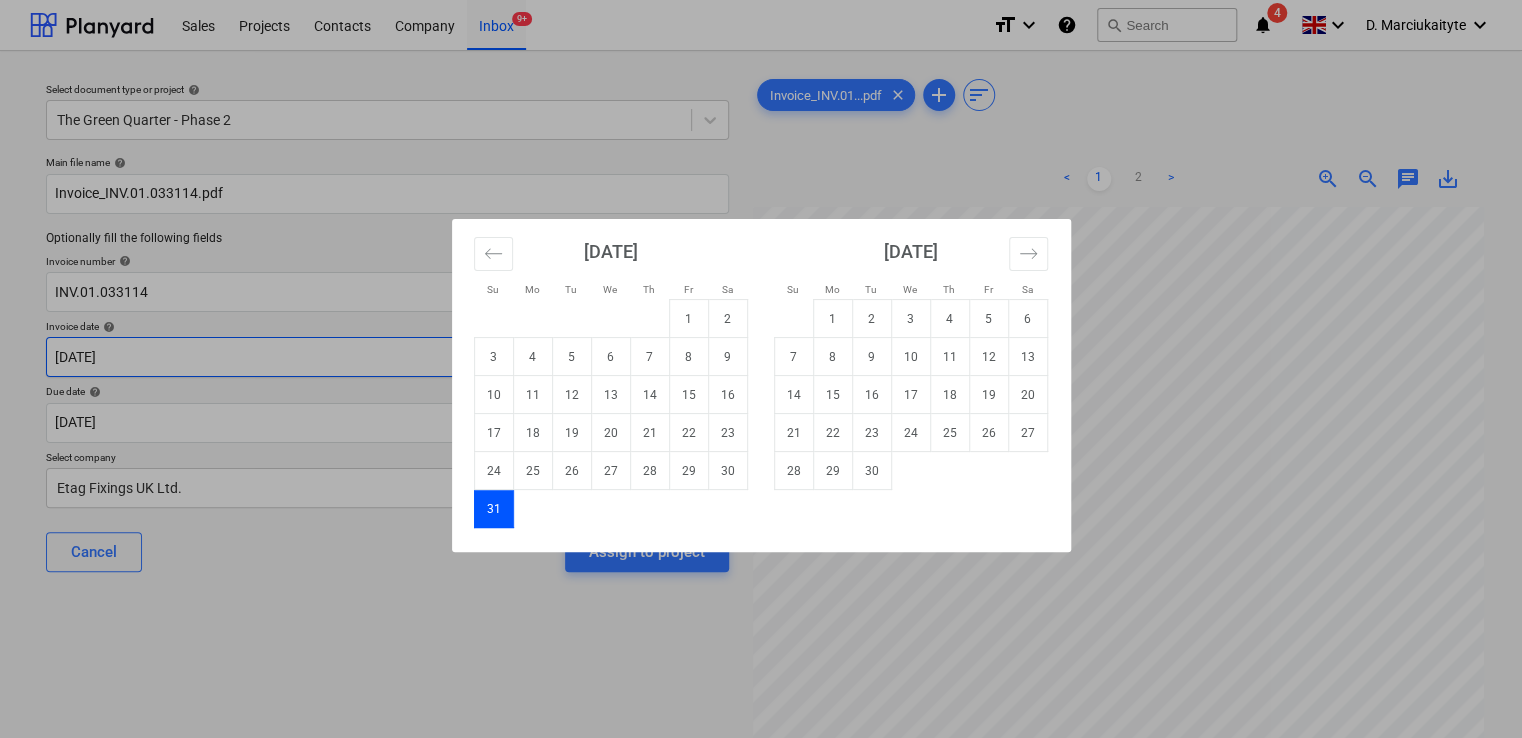 click on "Sales Projects Contacts Company Inbox 9+ format_size keyboard_arrow_down help search Search notifications 4 keyboard_arrow_down D. Marciukaityte keyboard_arrow_down Select document type or project help The Green Quarter - Phase 2 Main file name help Invoice_INV.01.033114.pdf Optionally fill the following fields Invoice number help INV.01.033114 Invoice date help [DATE] [DATE] Press the down arrow key to interact with the calendar and
select a date. Press the question mark key to get the keyboard shortcuts for changing dates. Due date help [DATE] [DATE] Press the down arrow key to interact with the calendar and
select a date. Press the question mark key to get the keyboard shortcuts for changing dates. Select company Etag Fixings UK Ltd.   Cancel Assign to project Invoice_INV.01...pdf clear add sort < 1 2 > zoom_in zoom_out chat 0 save_alt
Su Mo Tu We Th Fr Sa Su Mo Tu We Th Fr Sa [DATE] 1 2 3 4 5 6 7 8 9 10 11 12 13 14 15 16 17 18 19 20 21 22 23 24 25 26 27 28 29 30" at bounding box center [761, 369] 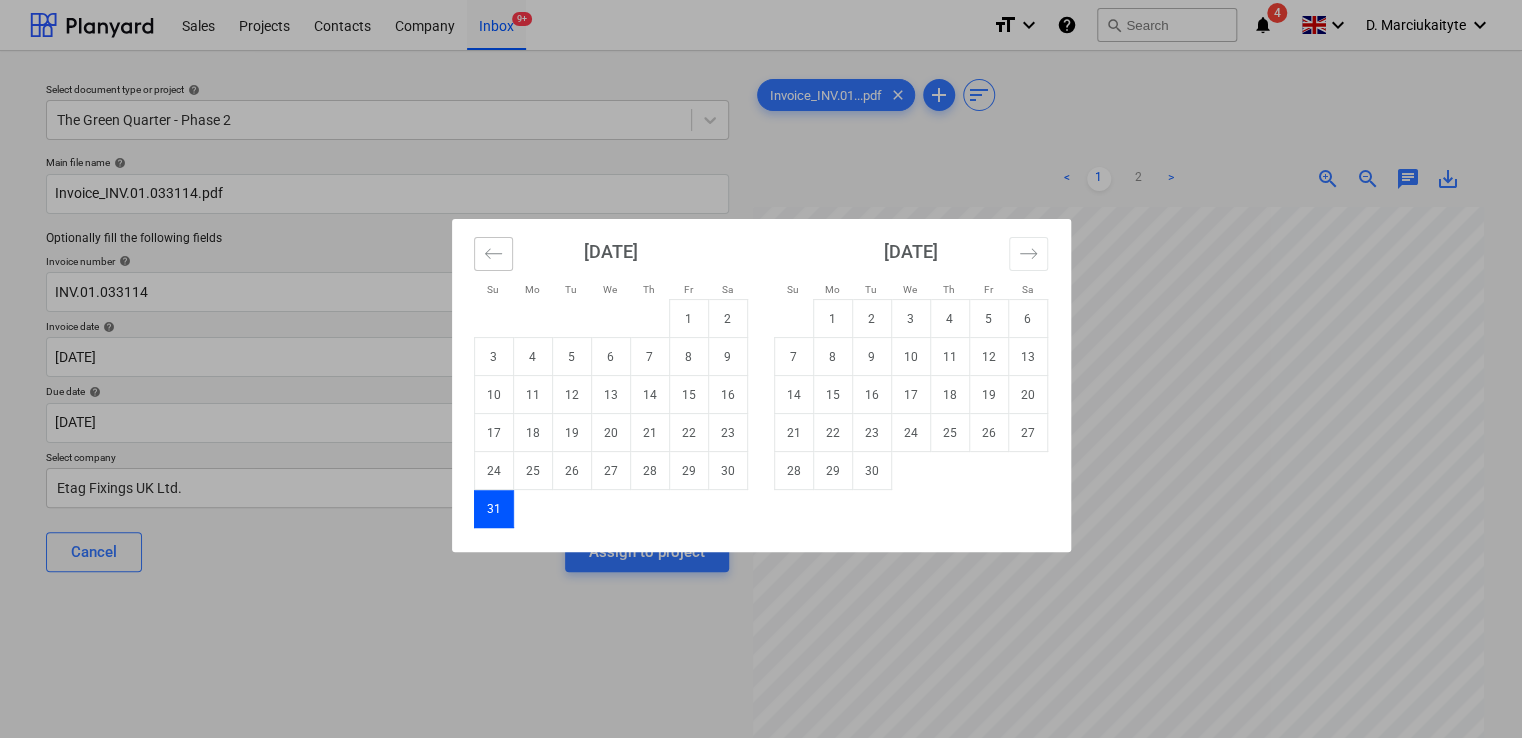 click at bounding box center (493, 254) 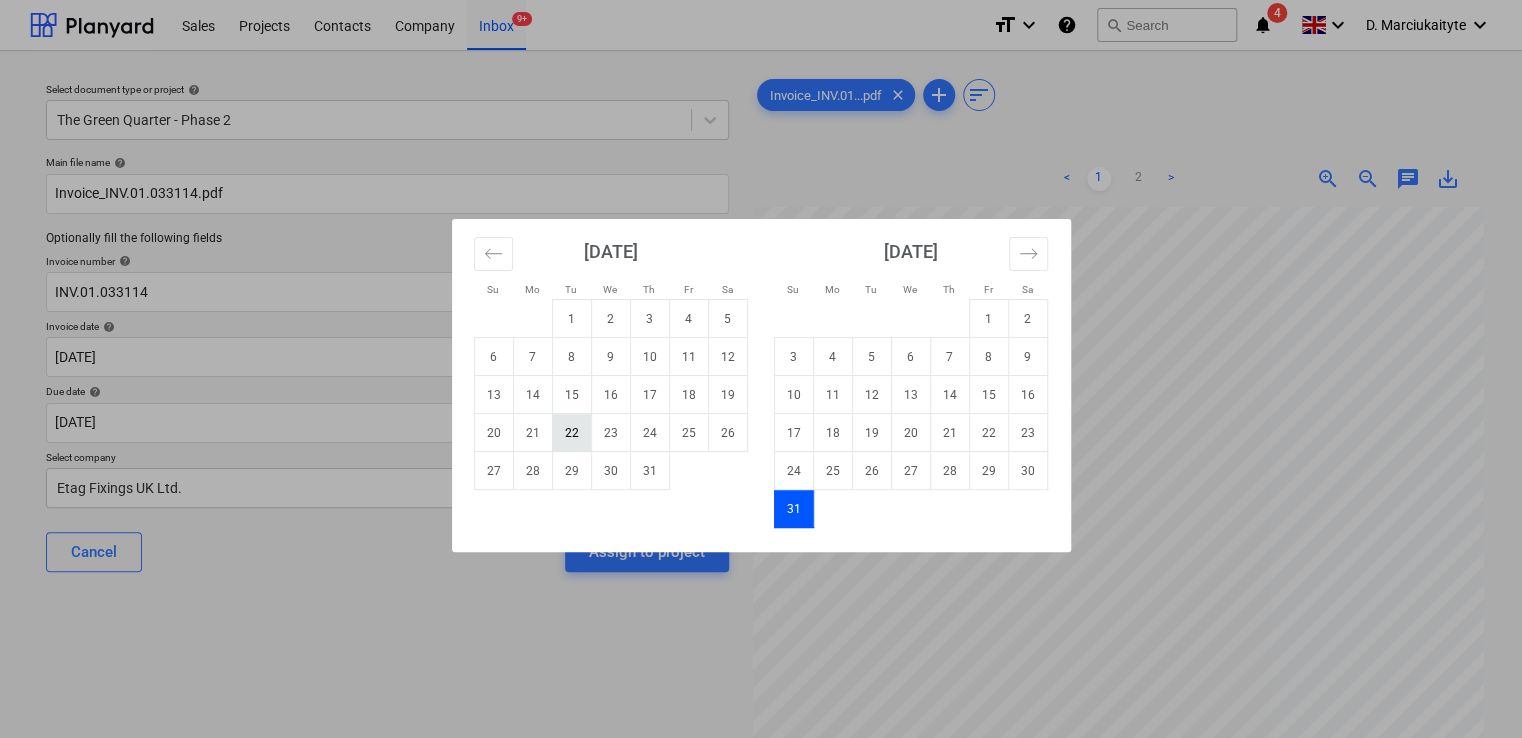 click on "22" at bounding box center [571, 433] 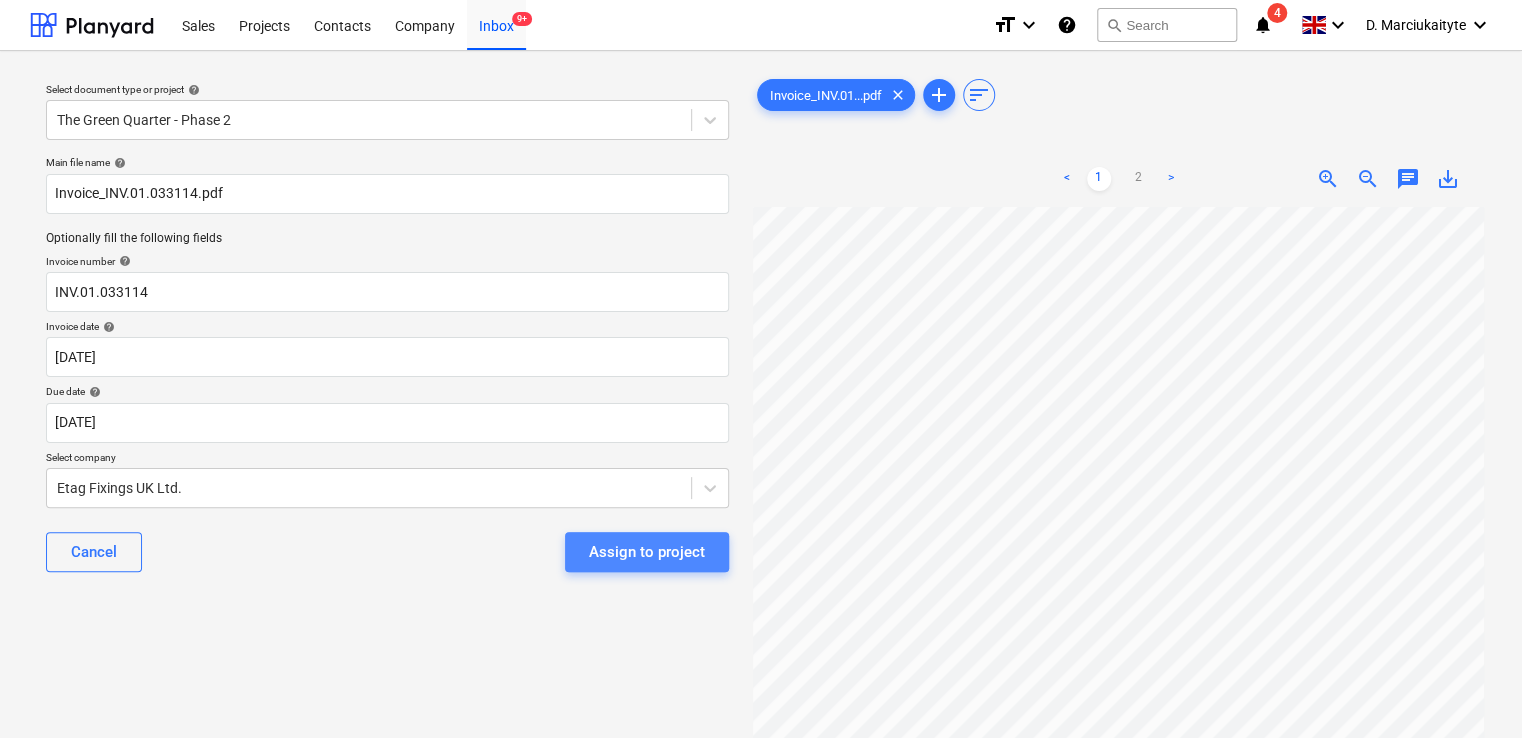click on "Assign to project" at bounding box center [647, 552] 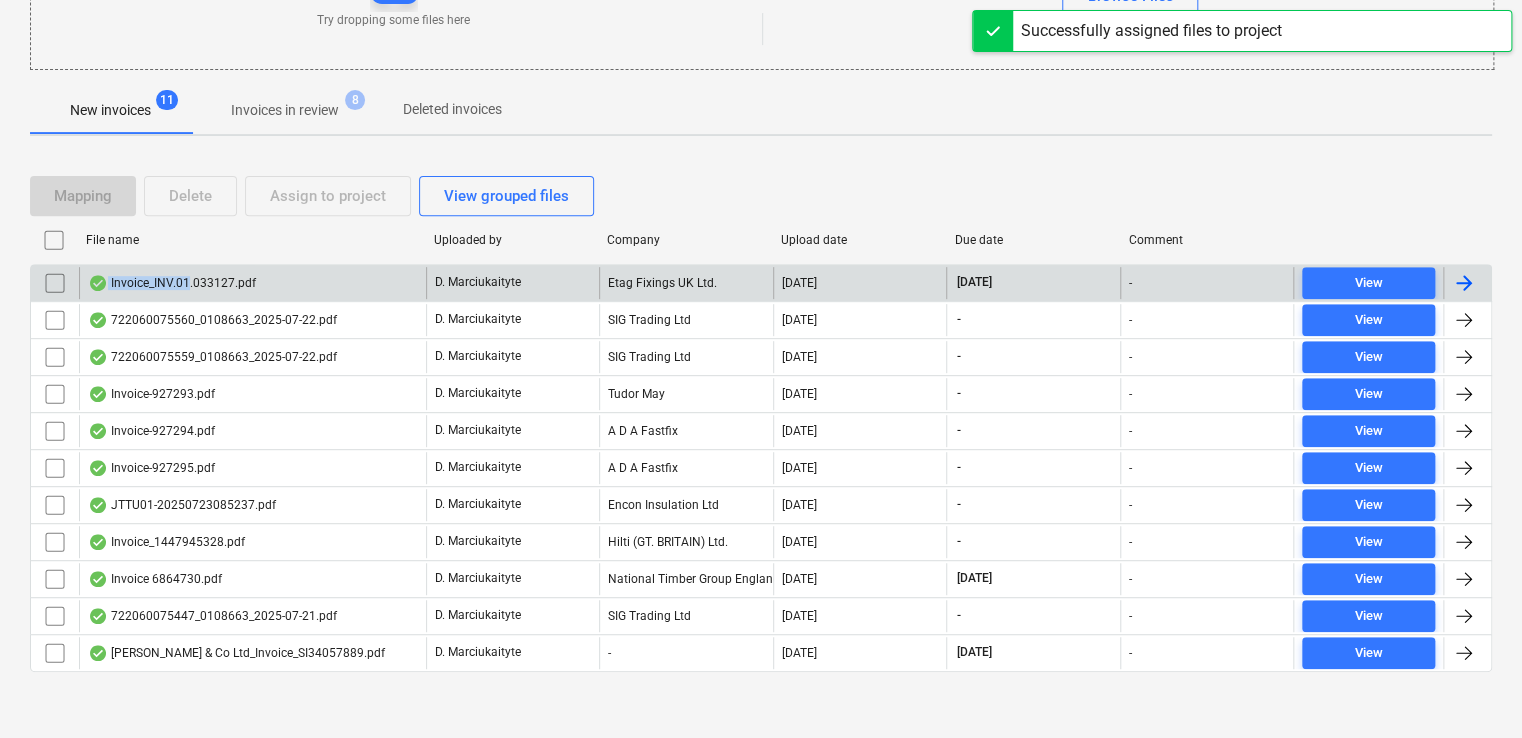 click on "Invoice_INV.01.033127.pdf" at bounding box center (172, 283) 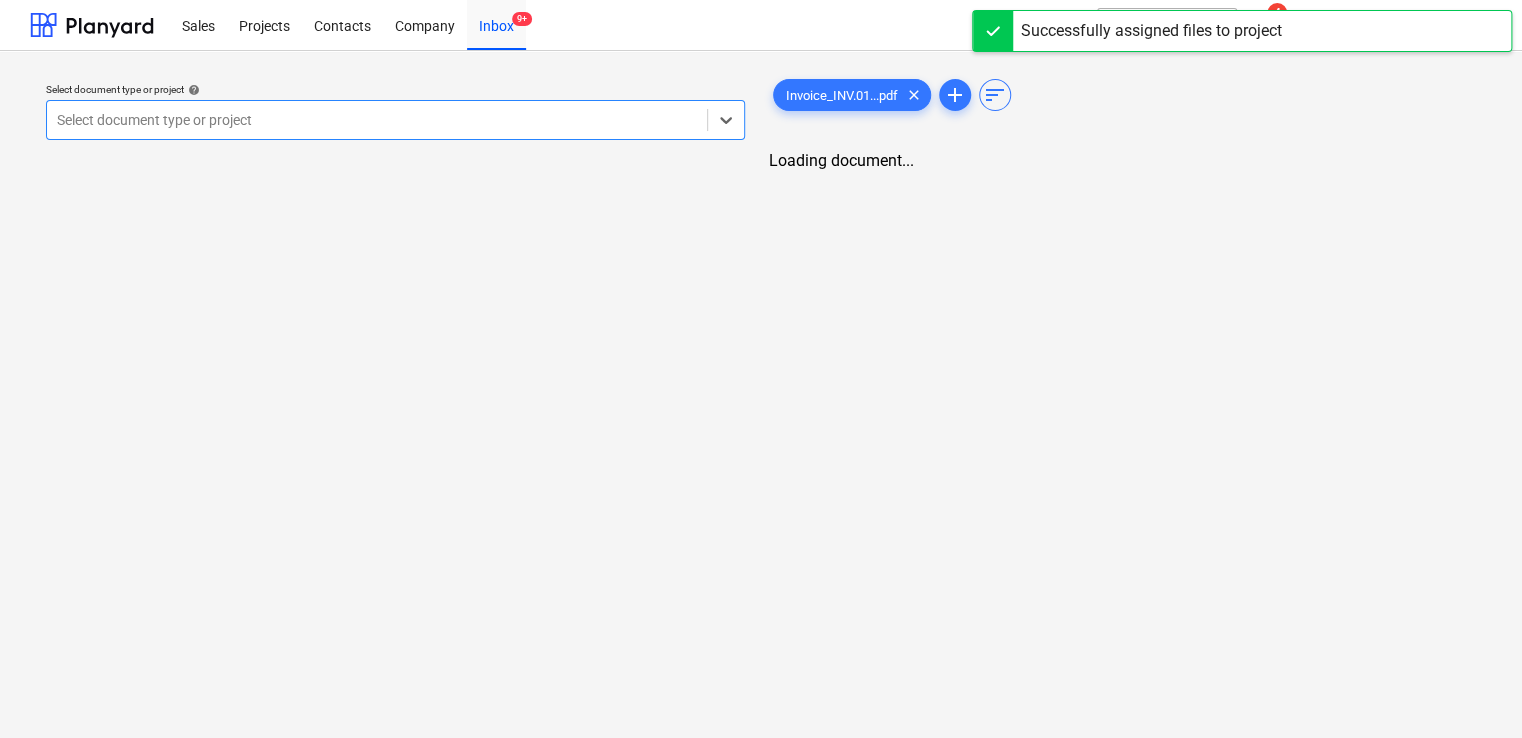 scroll, scrollTop: 0, scrollLeft: 0, axis: both 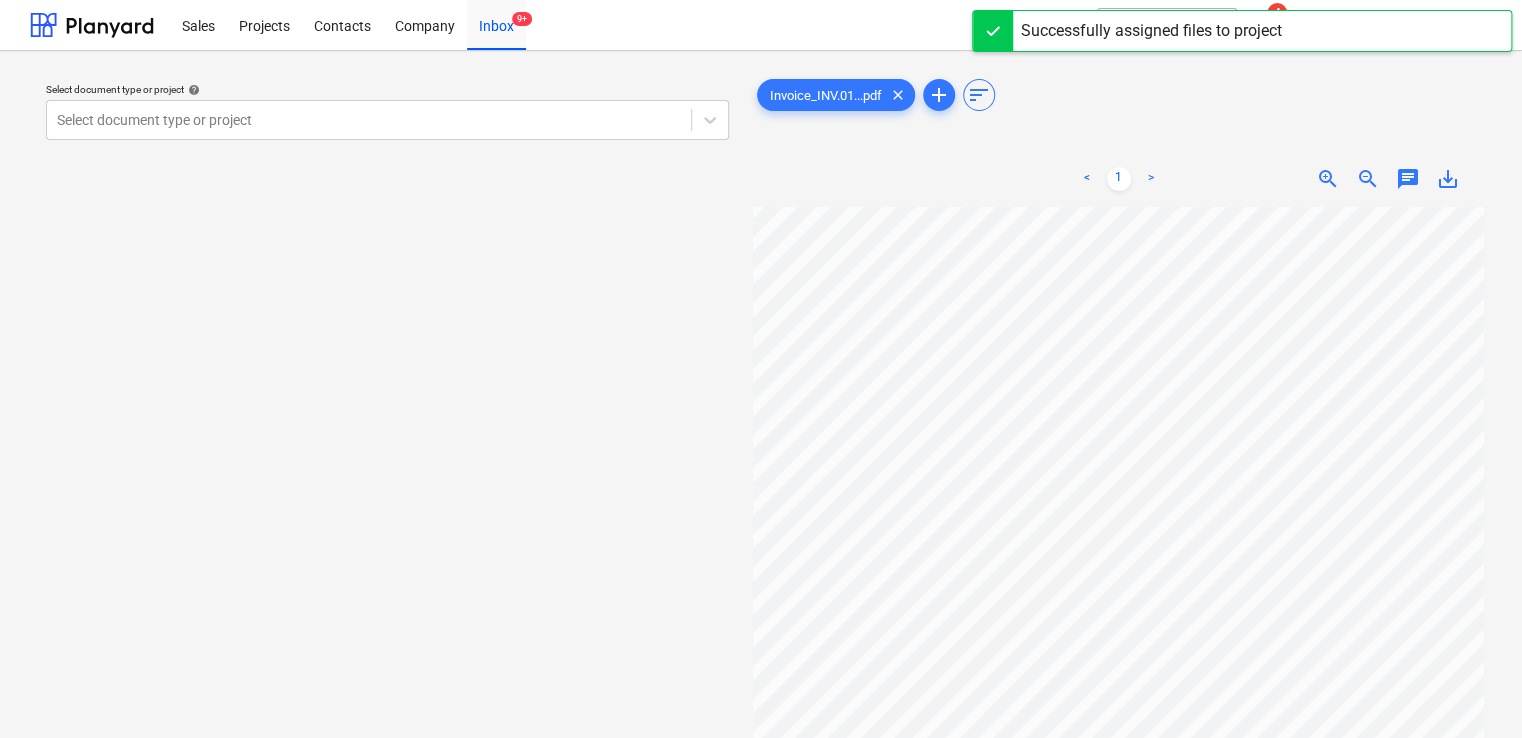 click on "Select document type or project help Select document type or project Invoice_INV.01...pdf clear add sort < 1 > zoom_in zoom_out chat 0 save_alt" at bounding box center [761, 482] 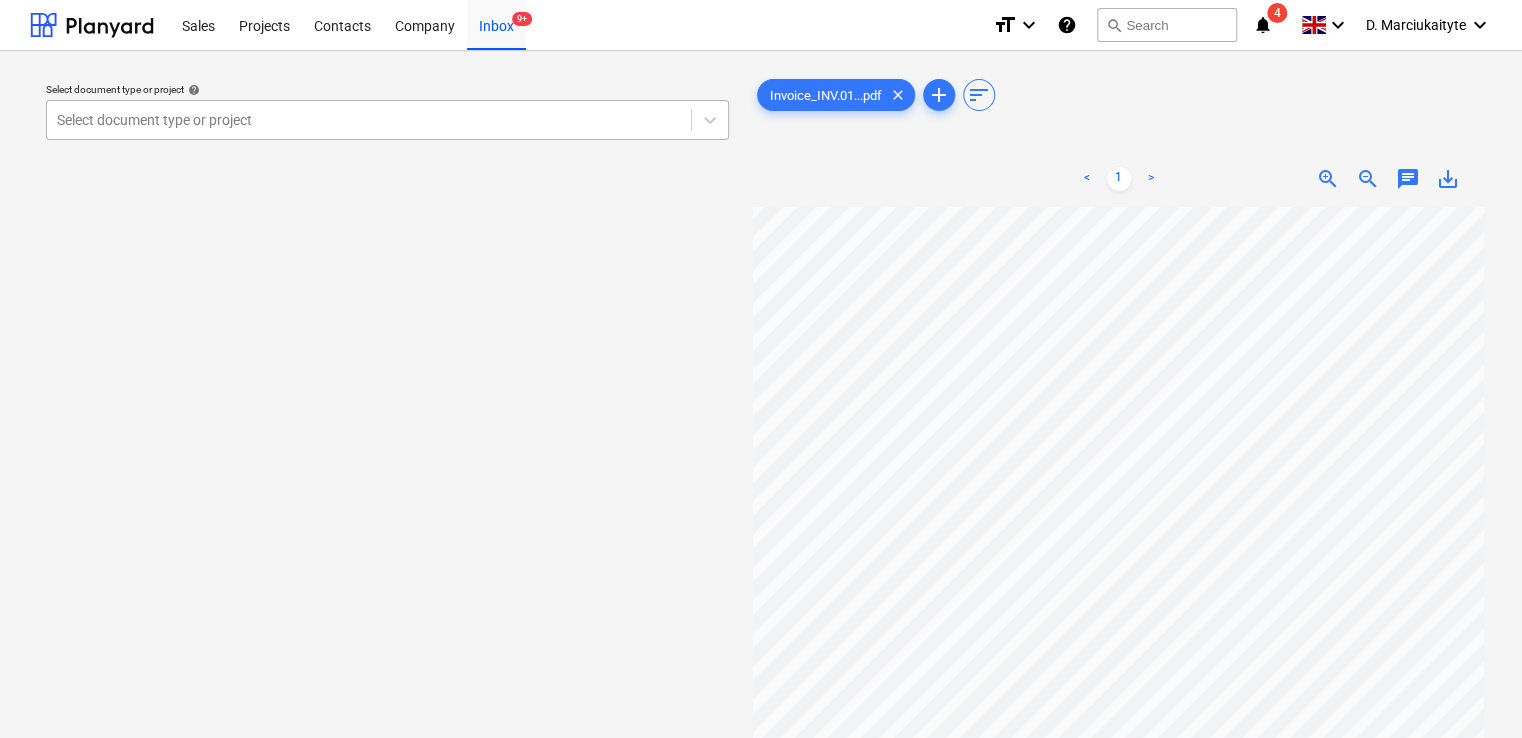 click at bounding box center [369, 120] 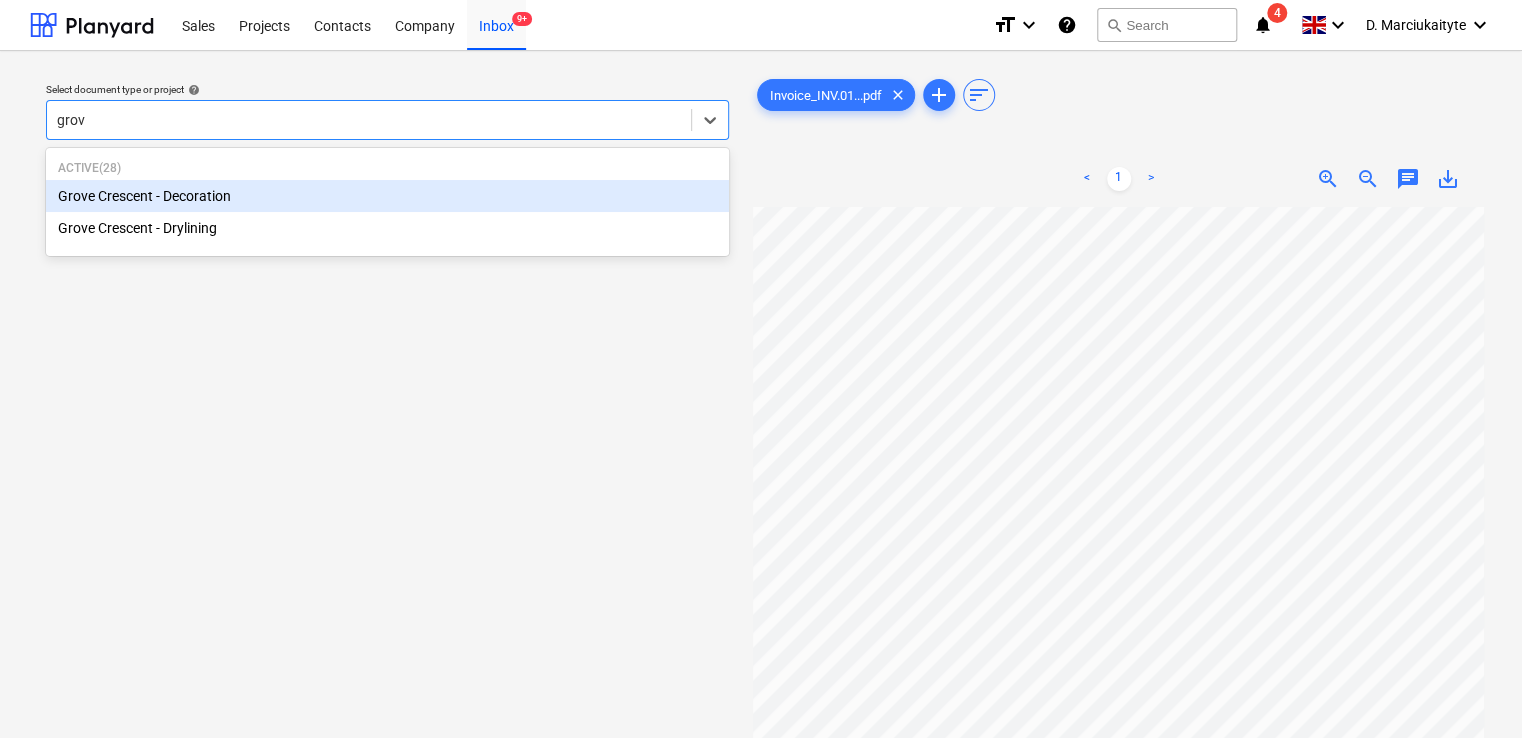 type on "grove" 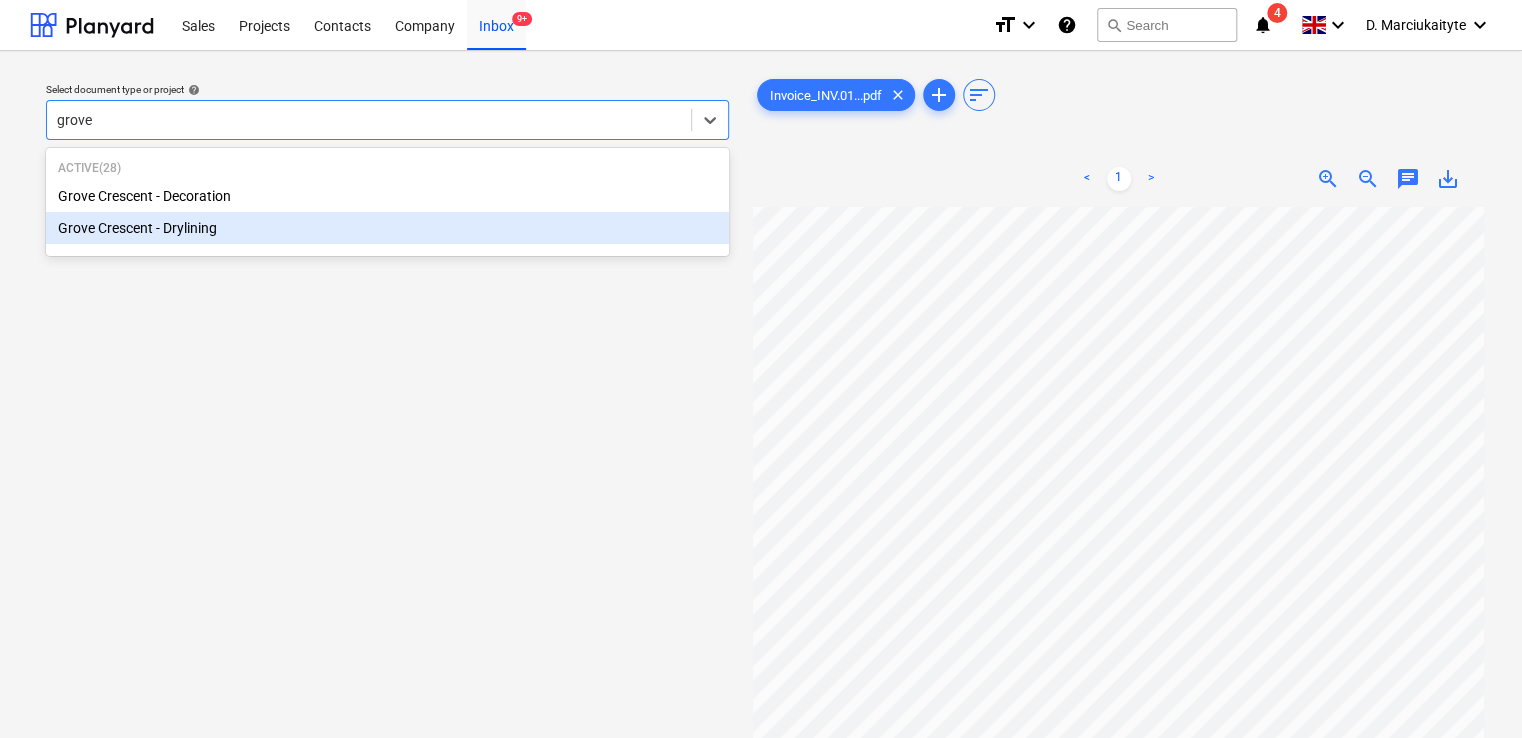 type 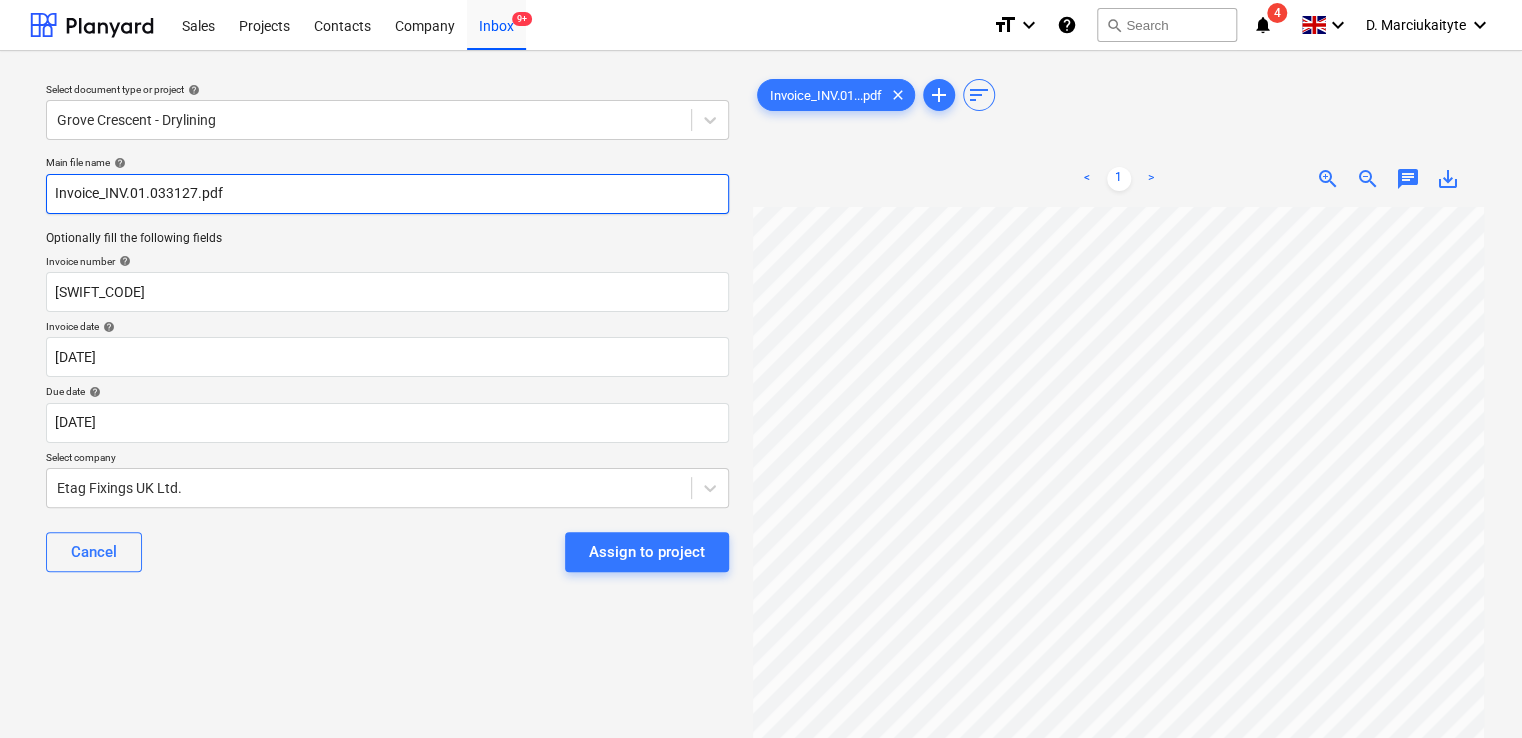 drag, startPoint x: 196, startPoint y: 198, endPoint x: 105, endPoint y: 194, distance: 91.08787 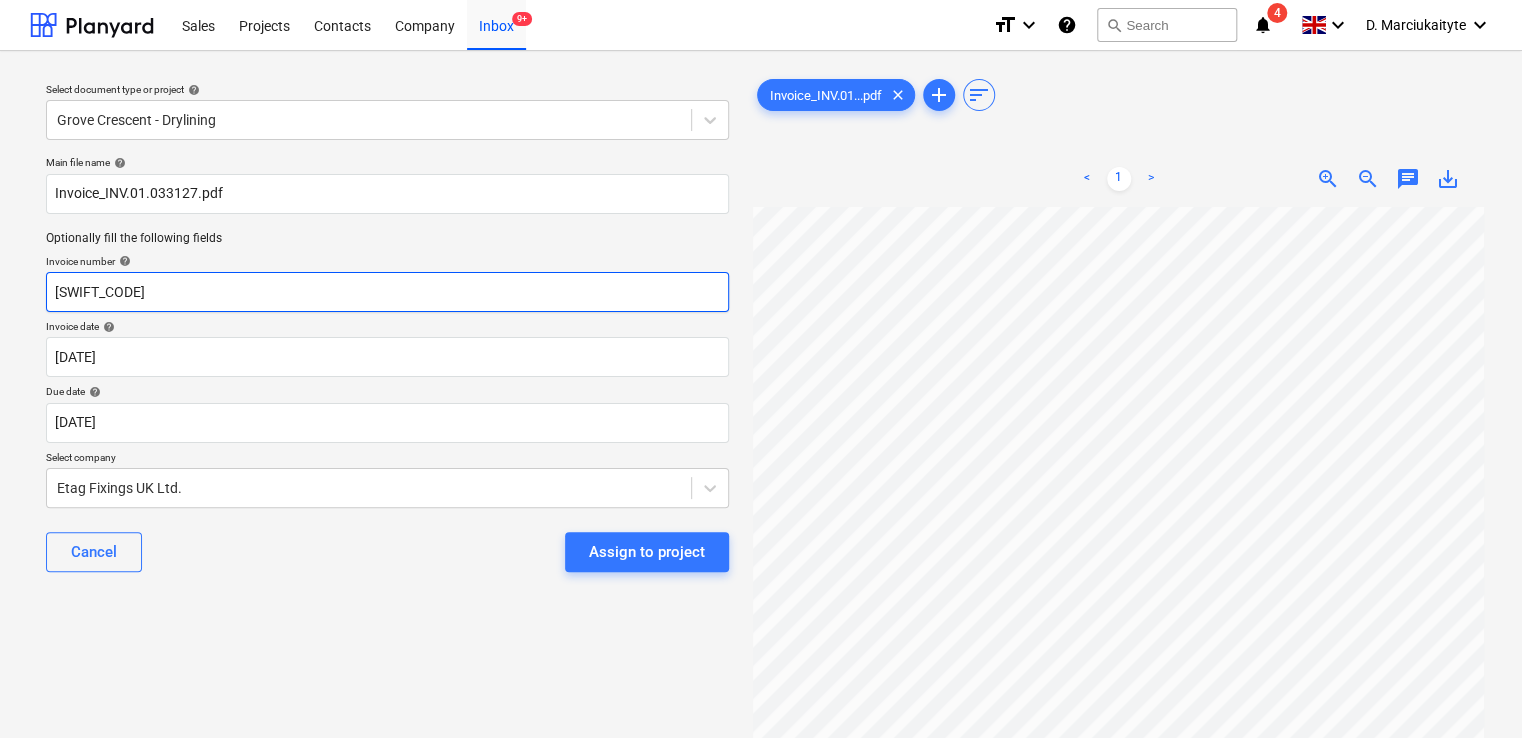 drag, startPoint x: 2, startPoint y: 276, endPoint x: -38, endPoint y: 268, distance: 40.792156 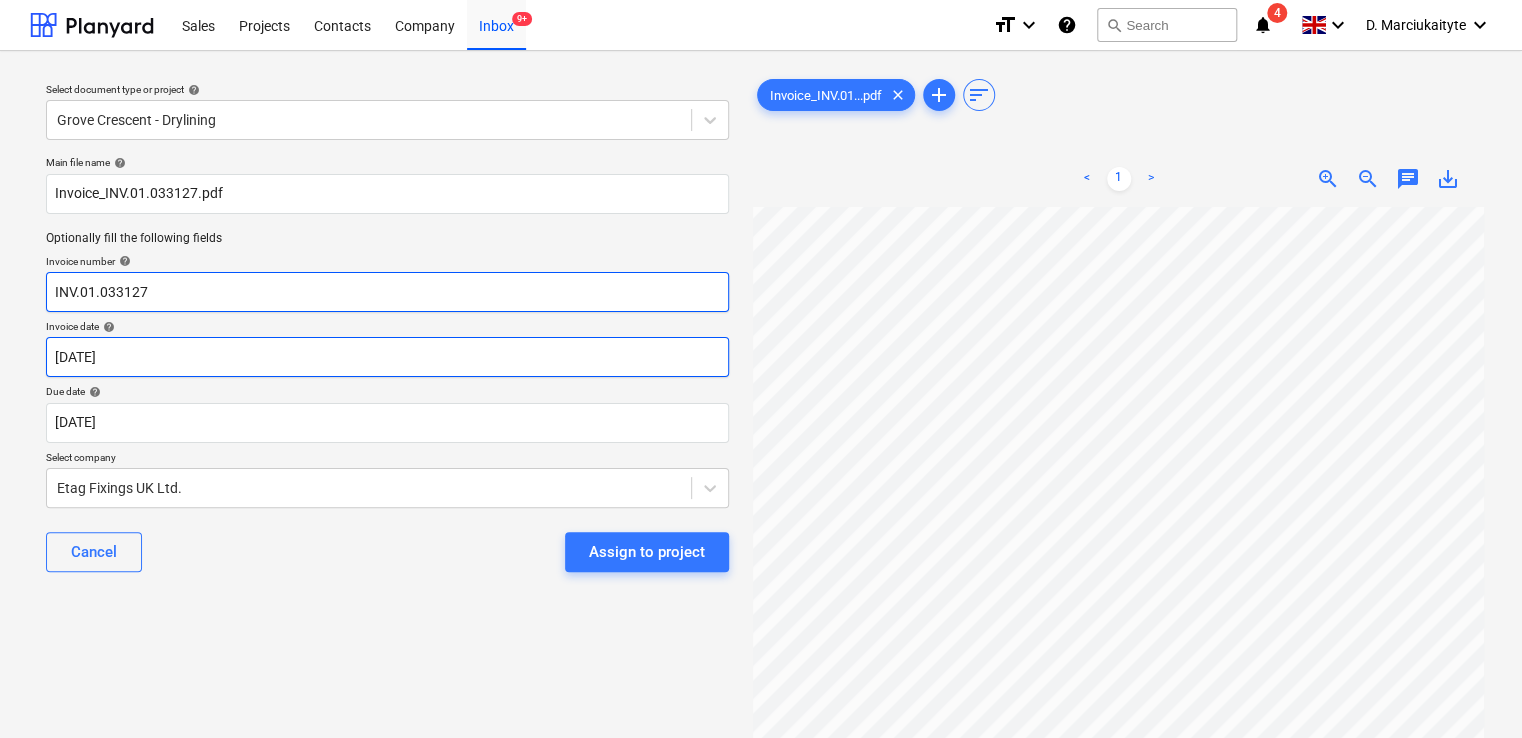 type on "INV.01.033127" 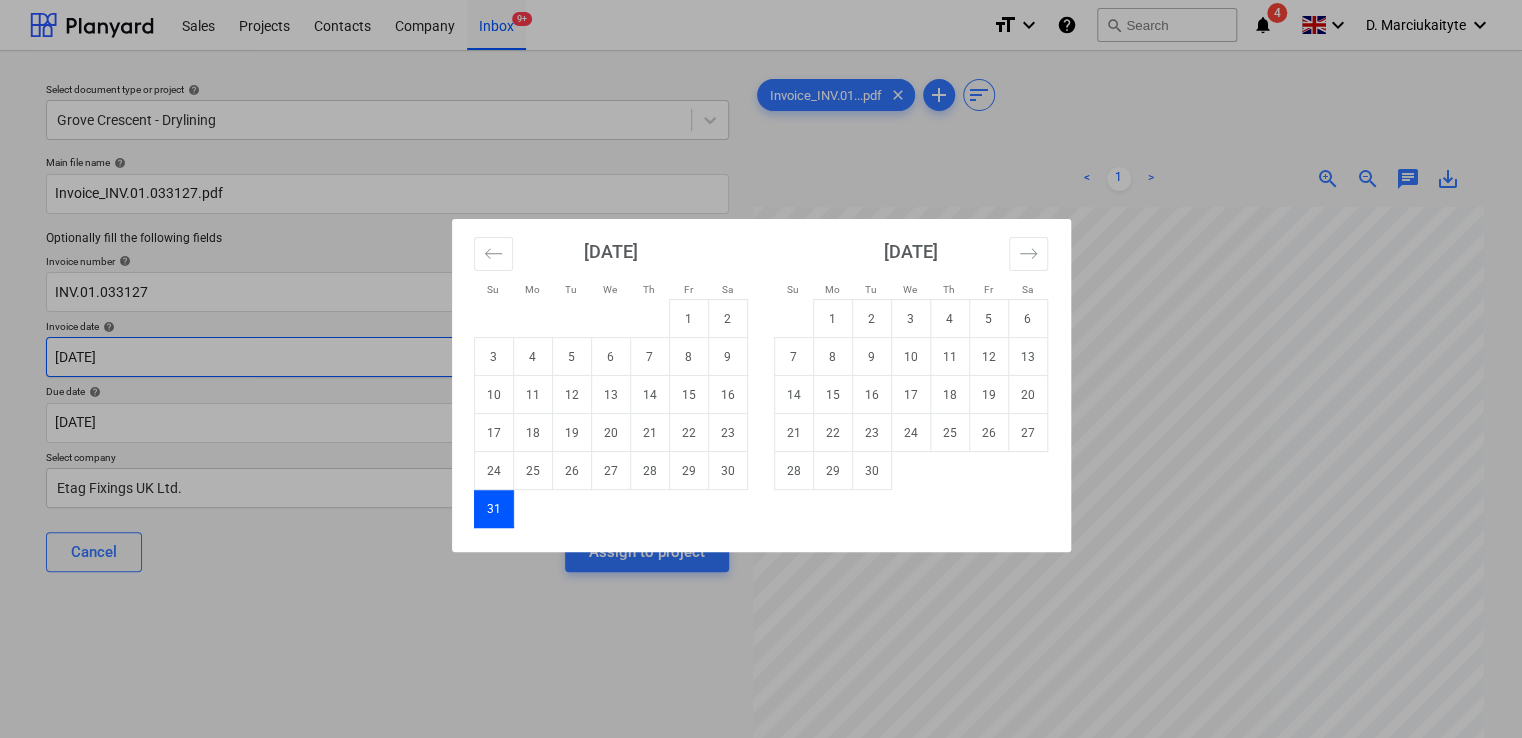 click on "Sales Projects Contacts Company Inbox 9+ format_size keyboard_arrow_down help search Search notifications 4 keyboard_arrow_down D. Marciukaityte keyboard_arrow_down Select document type or project help Grove Crescent - Drylining Main file name help Invoice_INV.01.033127.pdf Optionally fill the following fields Invoice number help INV.01.033127 Invoice date help [DATE] [DATE] Press the down arrow key to interact with the calendar and
select a date. Press the question mark key to get the keyboard shortcuts for changing dates. Due date help [DATE] [DATE] Press the down arrow key to interact with the calendar and
select a date. Press the question mark key to get the keyboard shortcuts for changing dates. Select company Etag Fixings UK Ltd.   Cancel Assign to project Invoice_INV.01...pdf clear add sort < 1 > zoom_in zoom_out chat 0 save_alt
Su Mo Tu We Th Fr Sa Su Mo Tu We Th Fr Sa [DATE] 1 2 3 4 5 6 7 8 9 10 11 12 13 14 15 16 17 18 19 20 21 22 23 24 25 26 27 28 29 30 31" at bounding box center (761, 369) 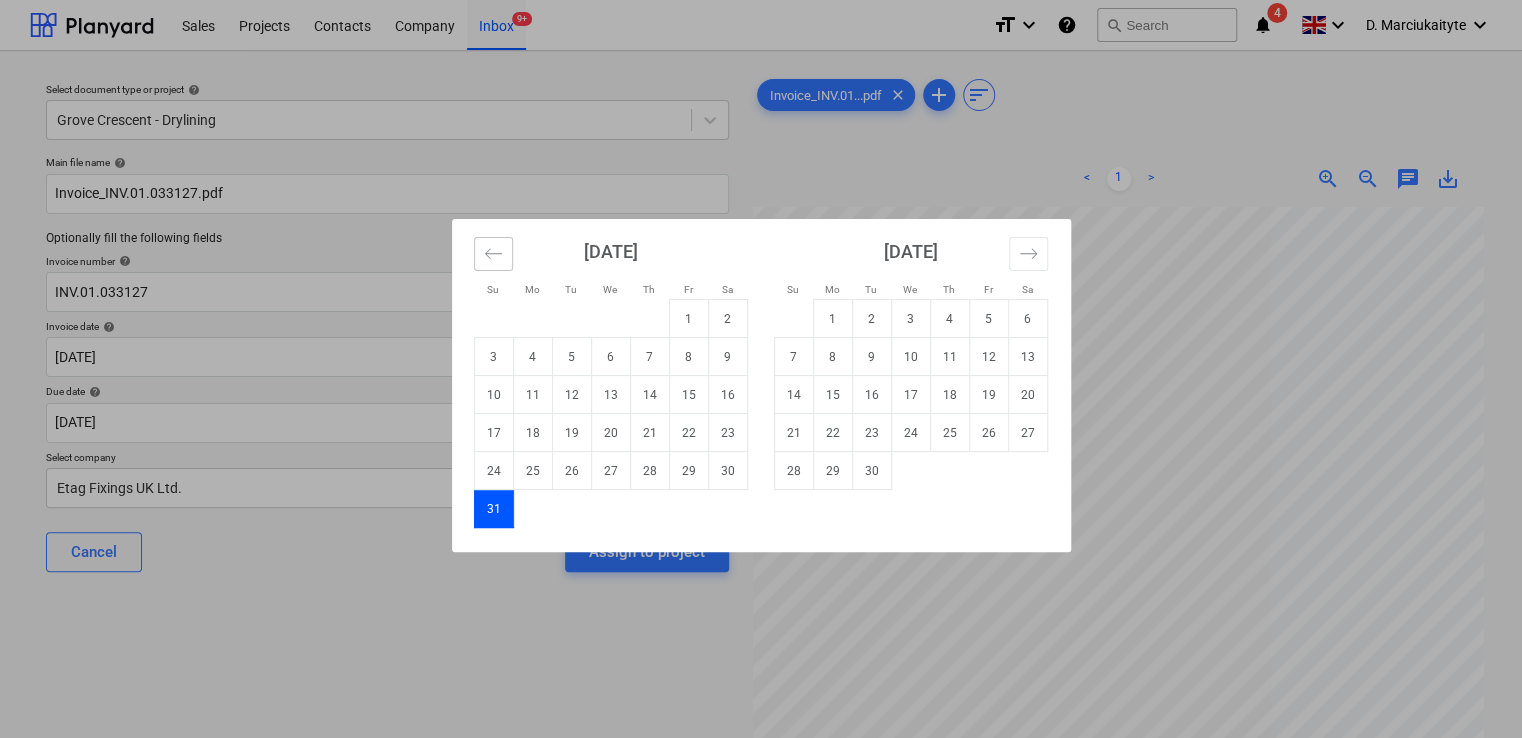 click 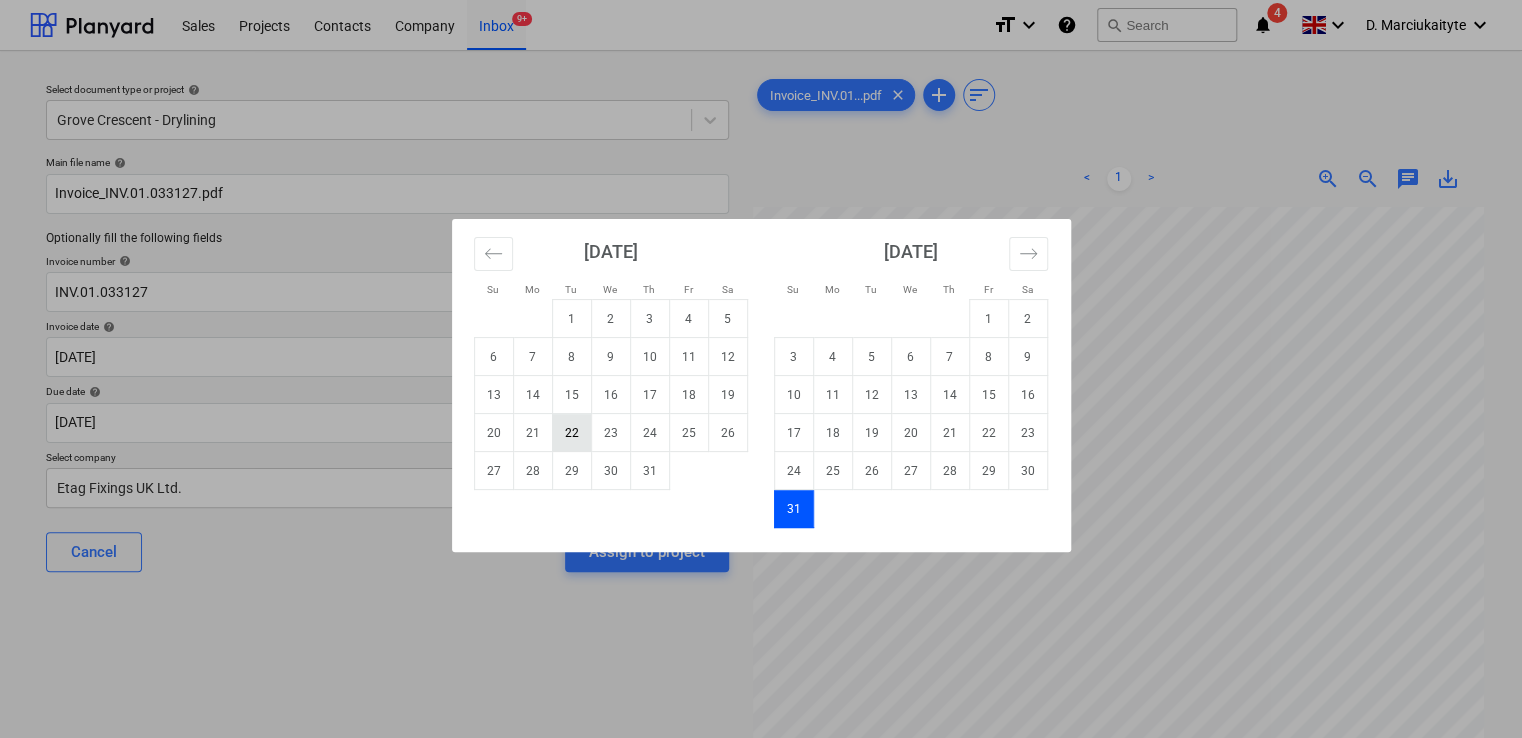 click on "22" at bounding box center [571, 433] 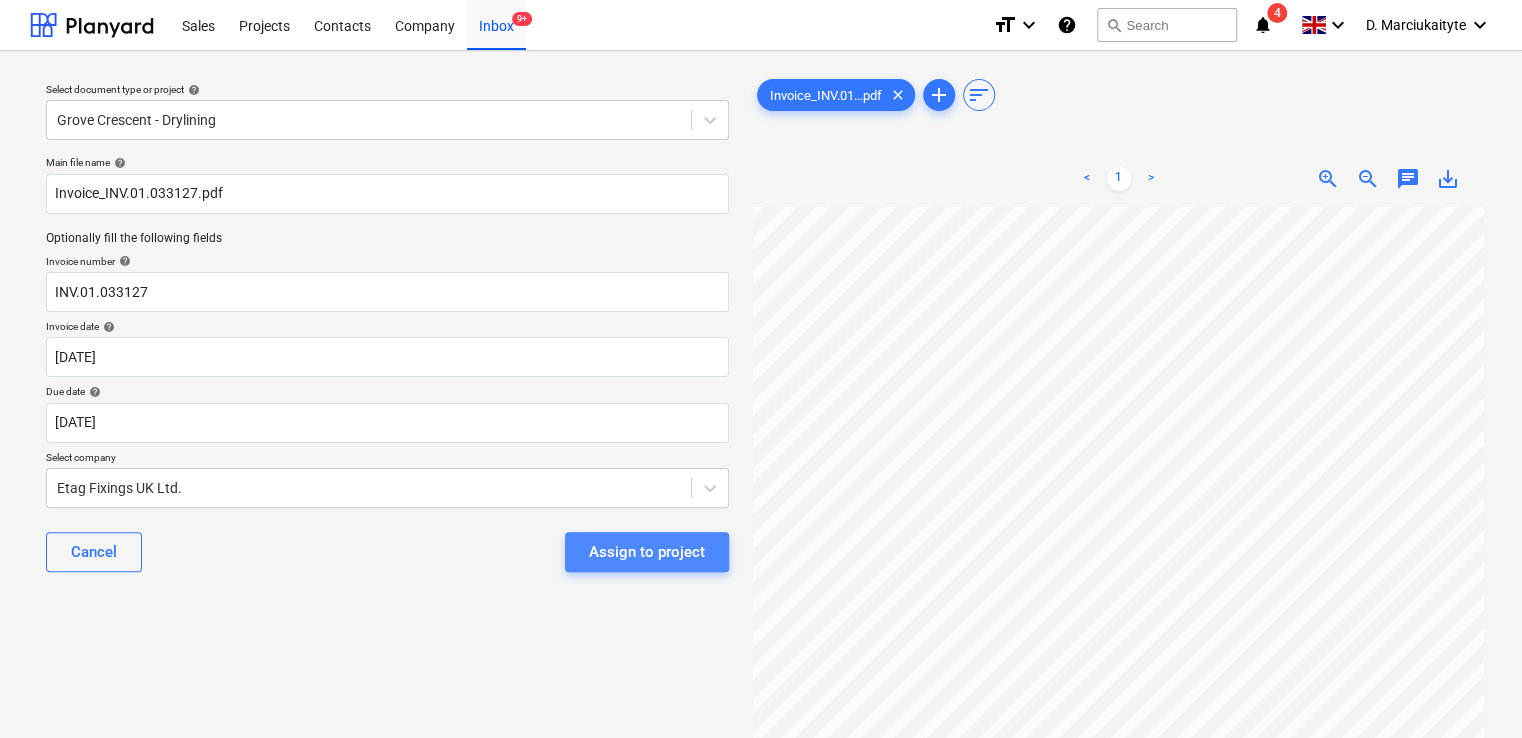 click on "Assign to project" at bounding box center (647, 552) 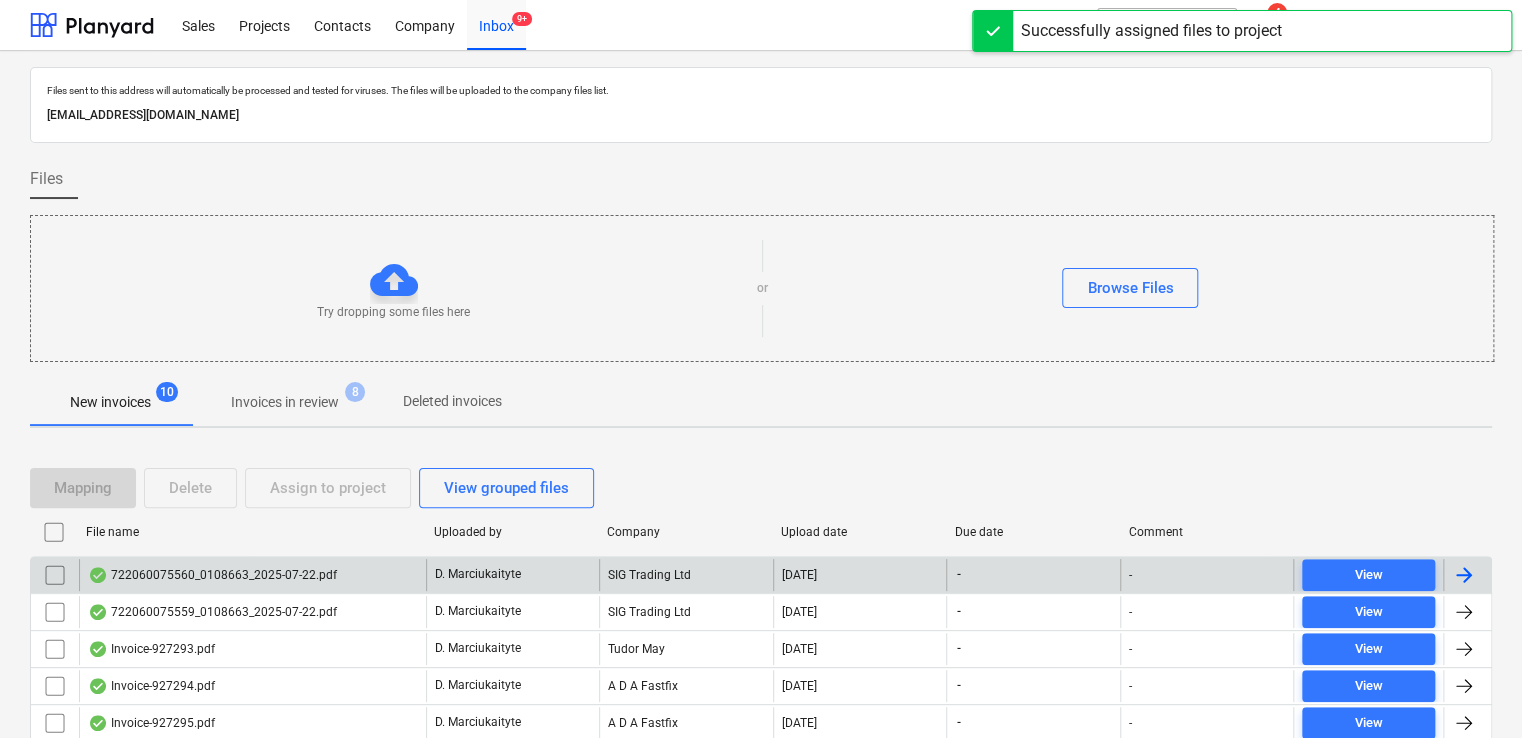 click on "722060075560_0108663_2025-07-22.pdf" at bounding box center (252, 575) 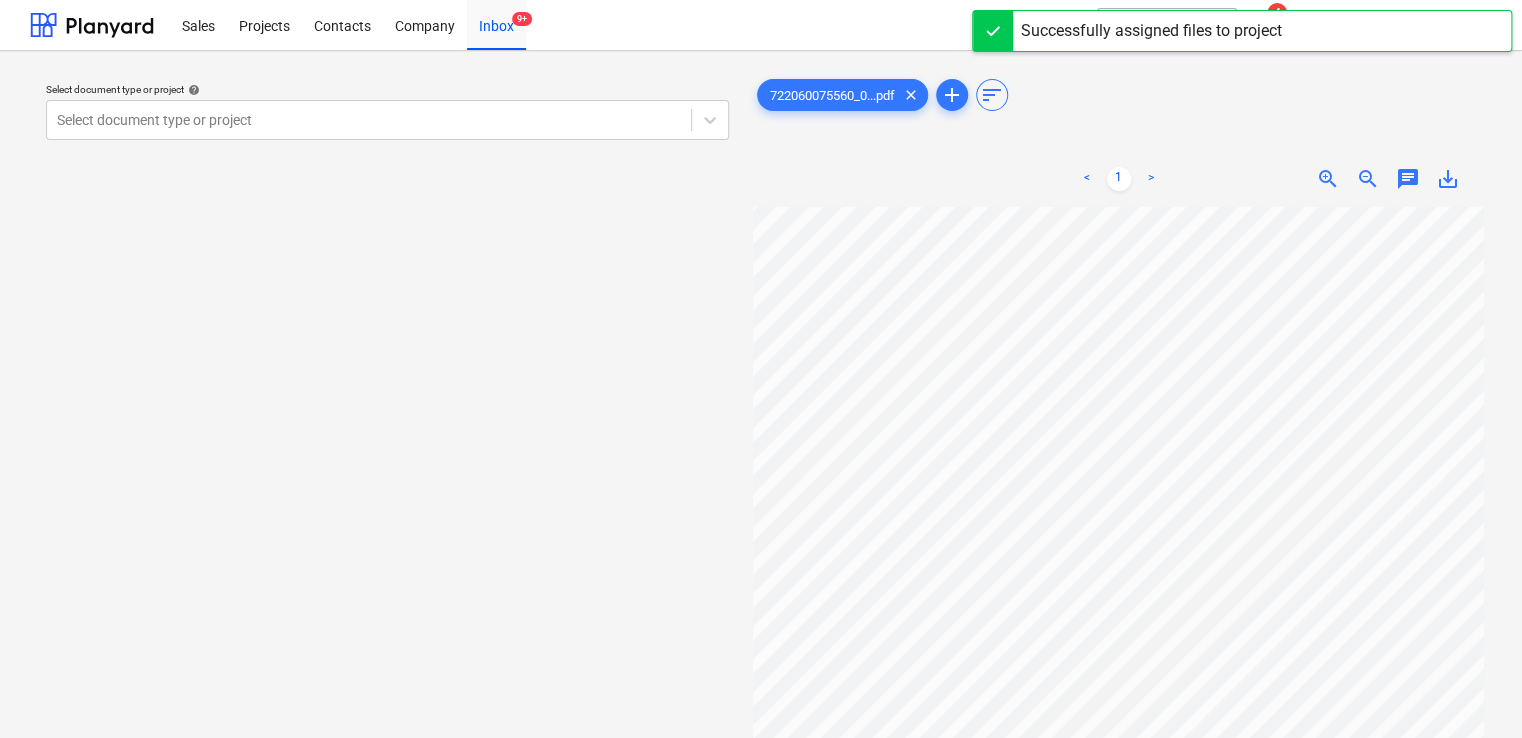 scroll, scrollTop: 556, scrollLeft: 172, axis: both 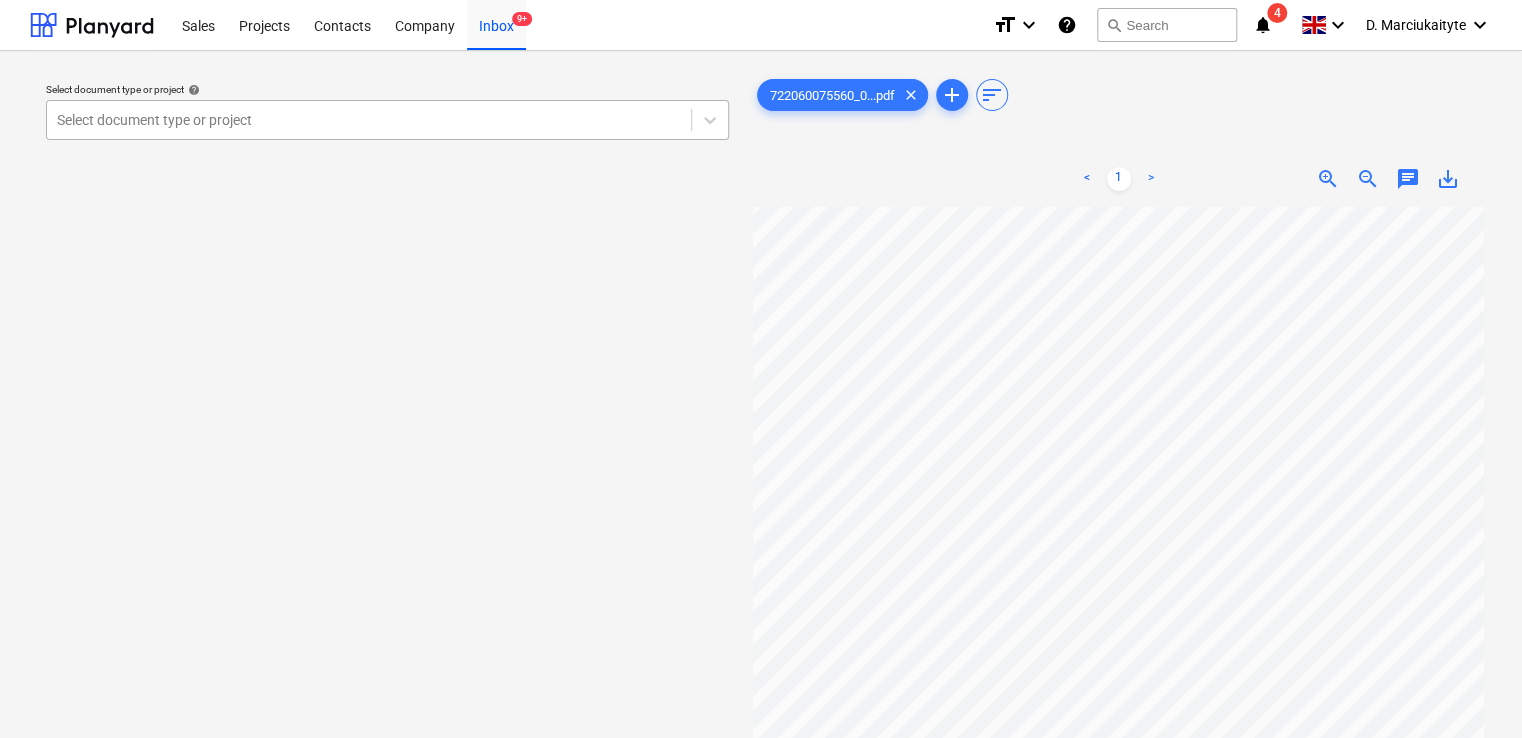 click at bounding box center (369, 120) 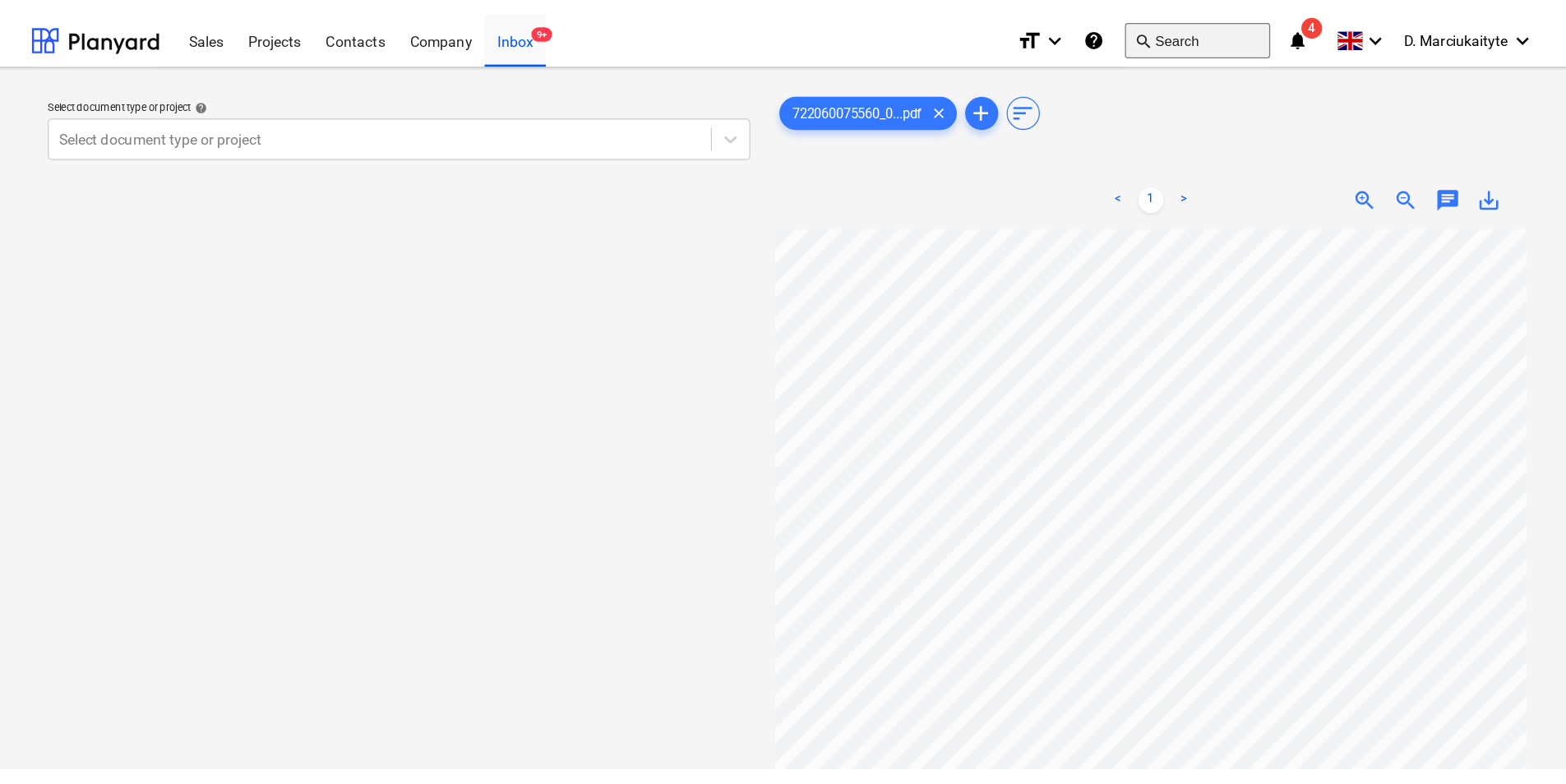 scroll, scrollTop: 296, scrollLeft: 0, axis: vertical 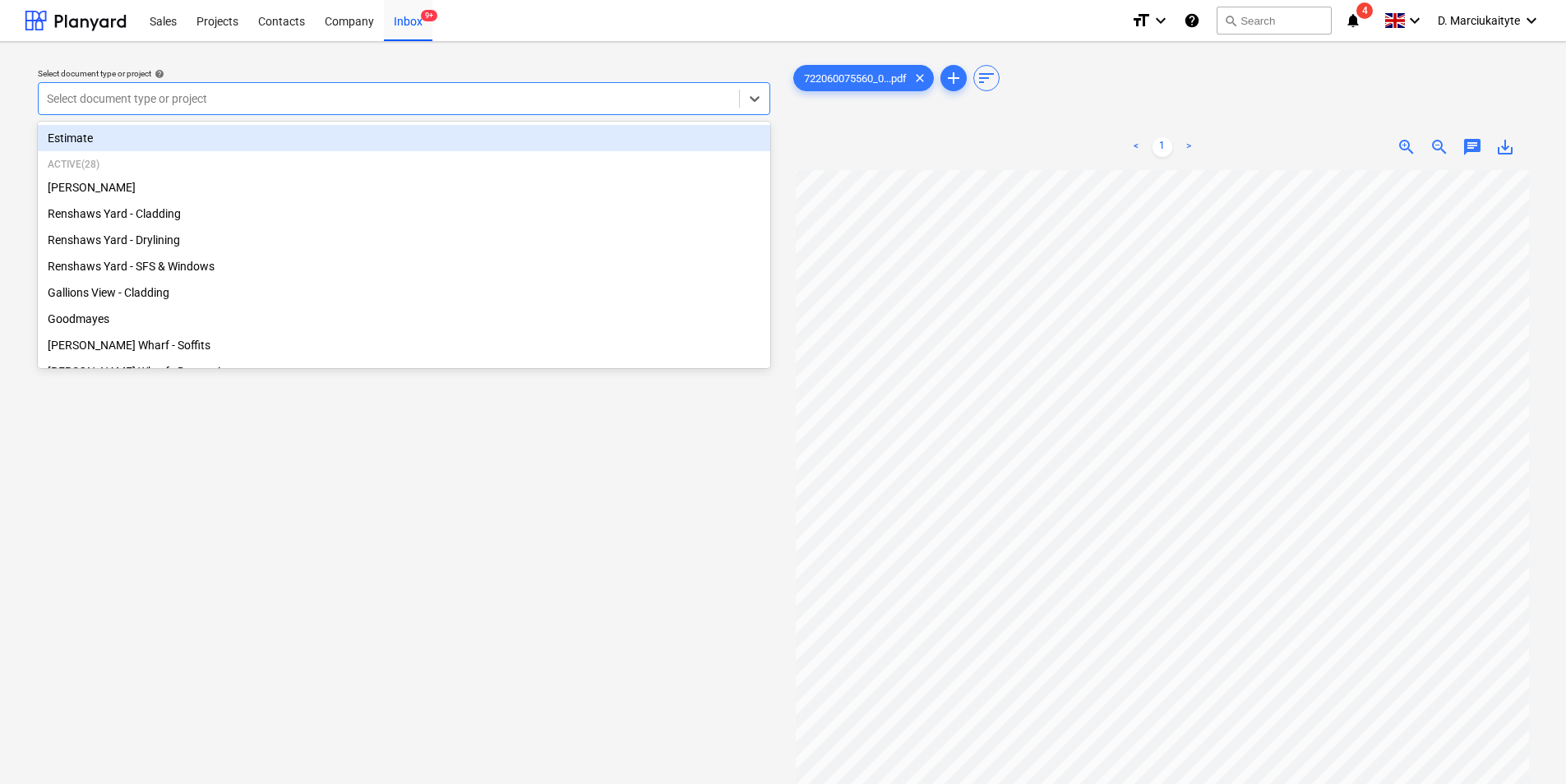 drag, startPoint x: 526, startPoint y: 109, endPoint x: 525, endPoint y: 94, distance: 15.033296 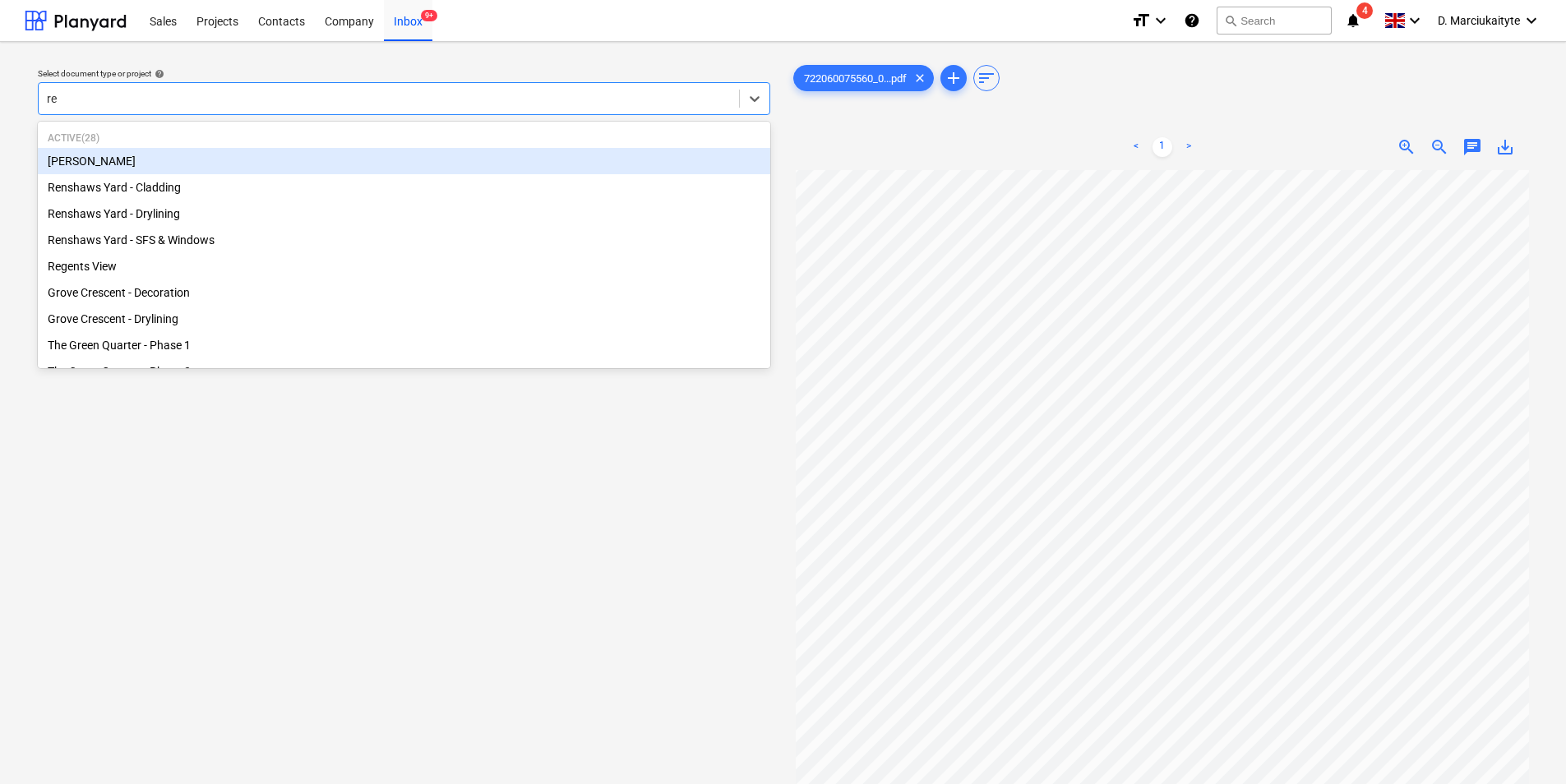 type on "reg" 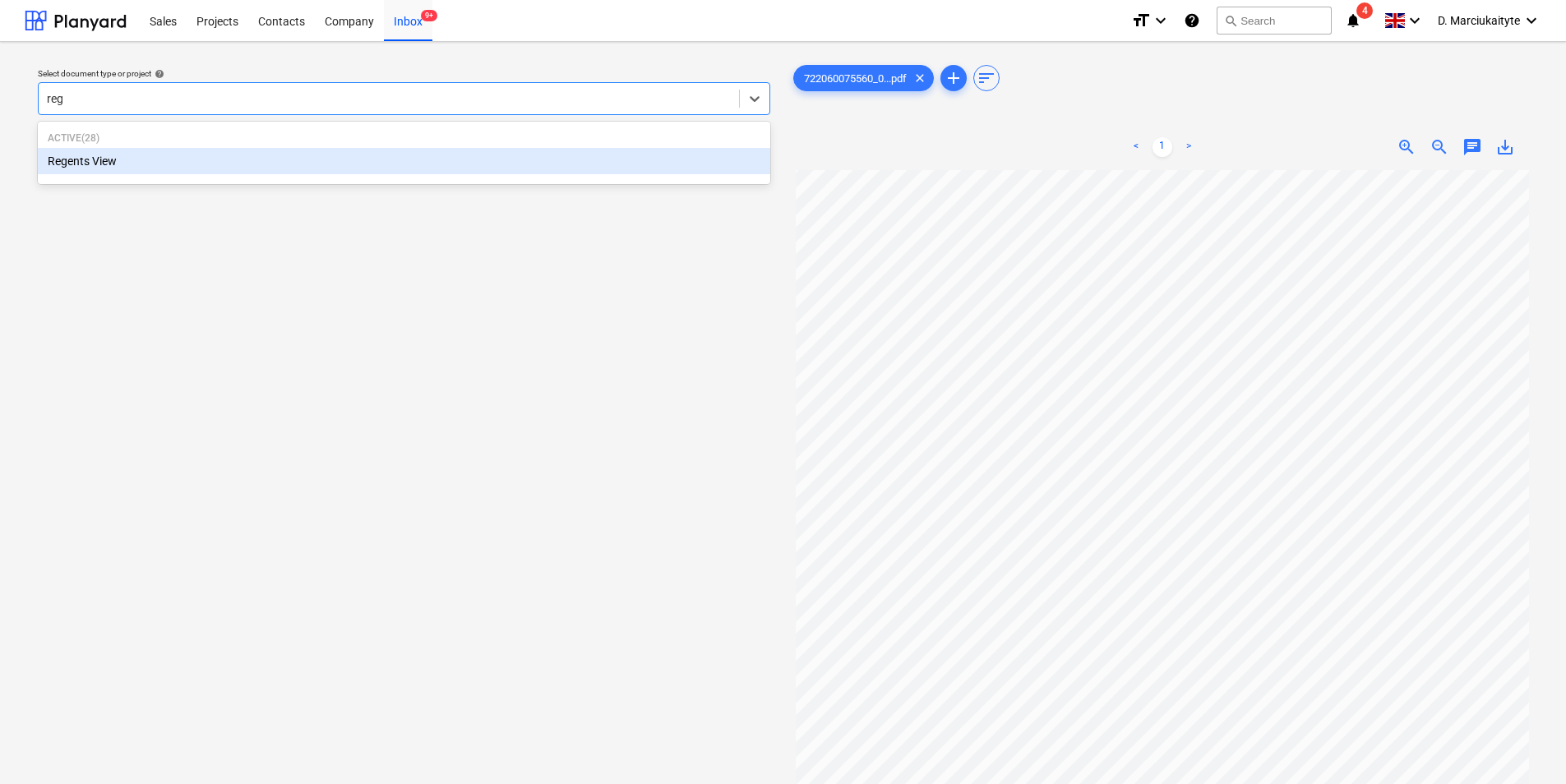 type 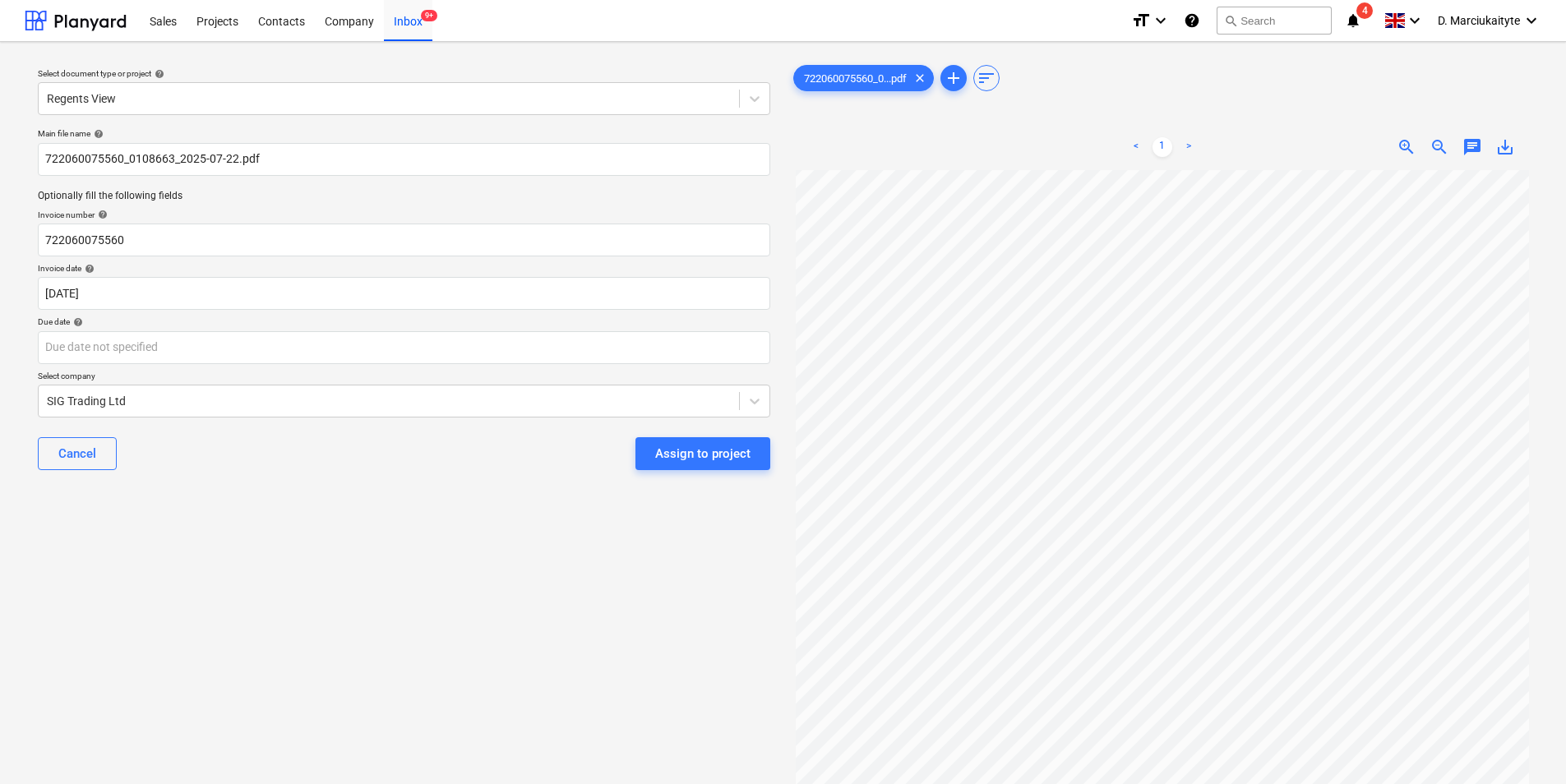 scroll, scrollTop: 11, scrollLeft: 0, axis: vertical 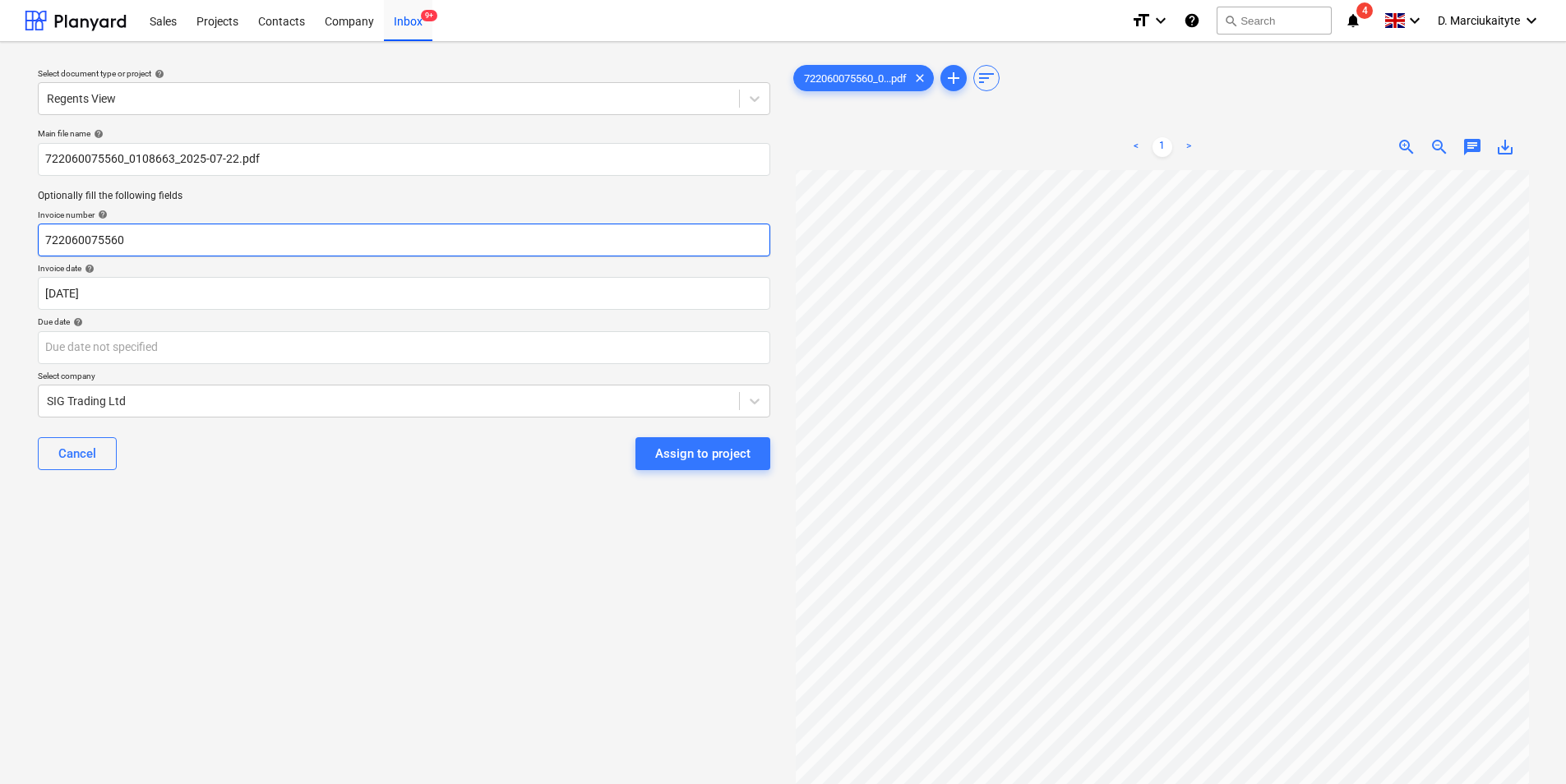 drag, startPoint x: 224, startPoint y: 238, endPoint x: 0, endPoint y: 228, distance: 224.2231 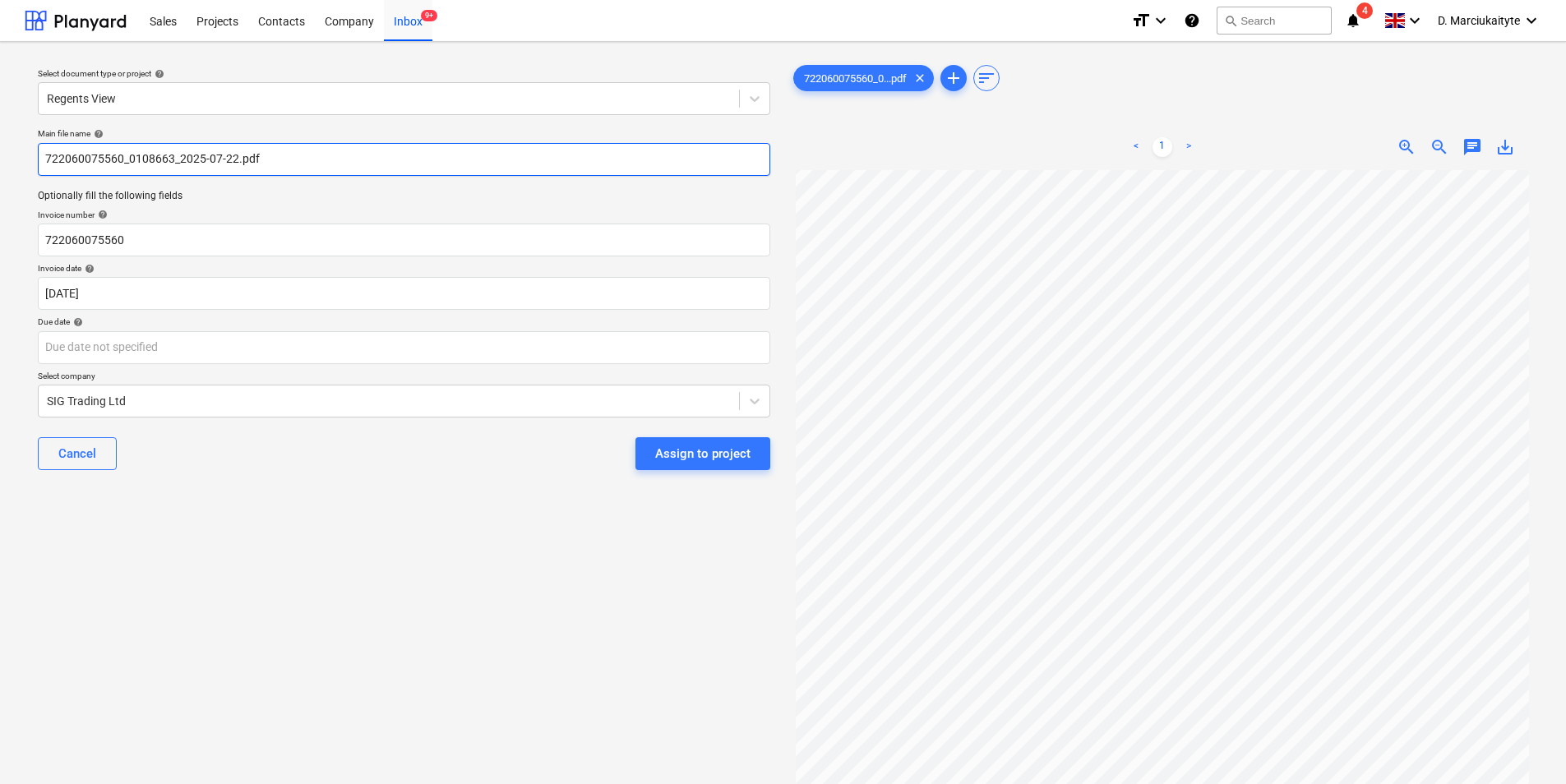drag, startPoint x: 346, startPoint y: 160, endPoint x: -3, endPoint y: 143, distance: 349.4138 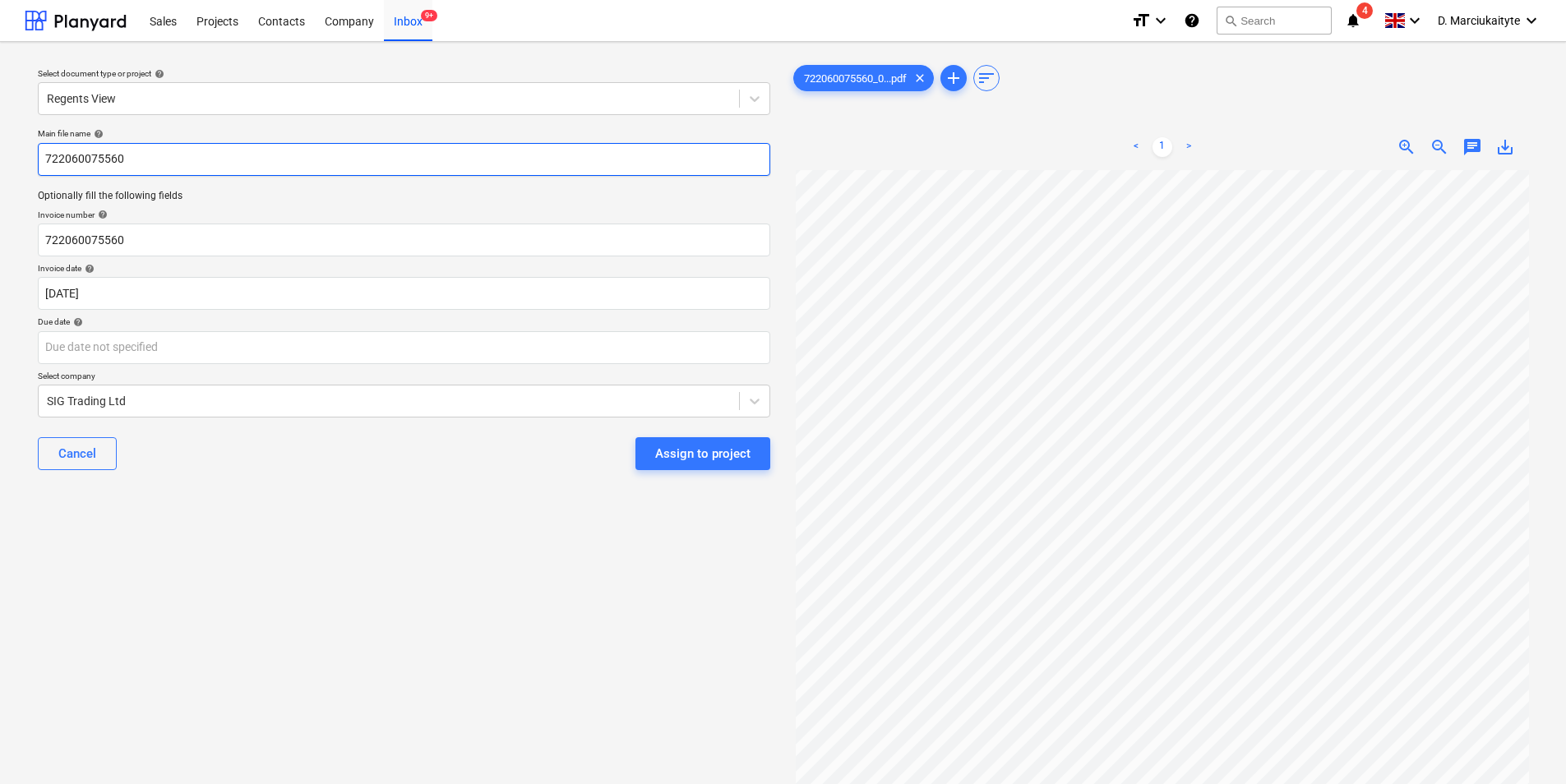 type on "722060075560" 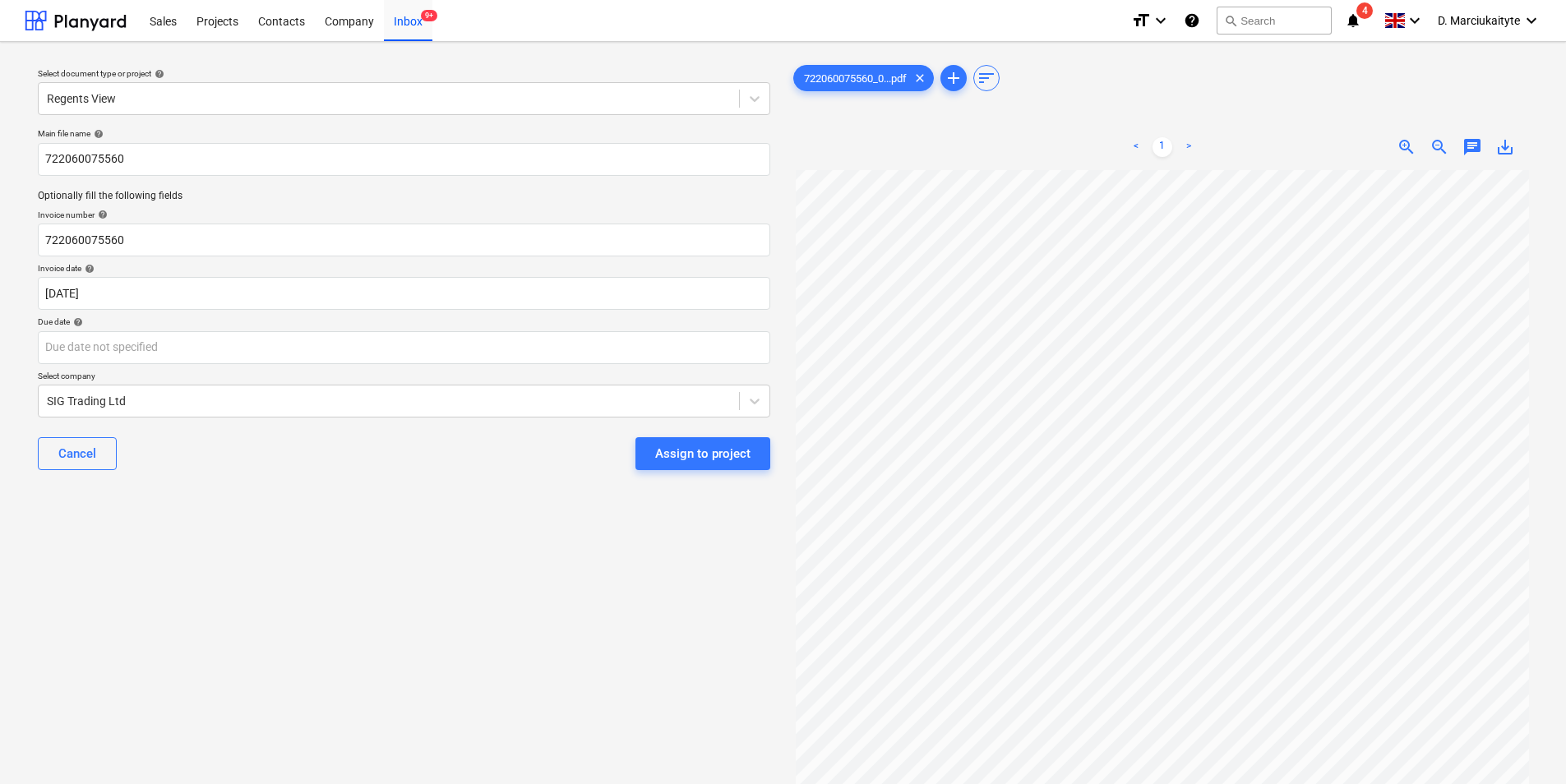 scroll, scrollTop: 245, scrollLeft: 0, axis: vertical 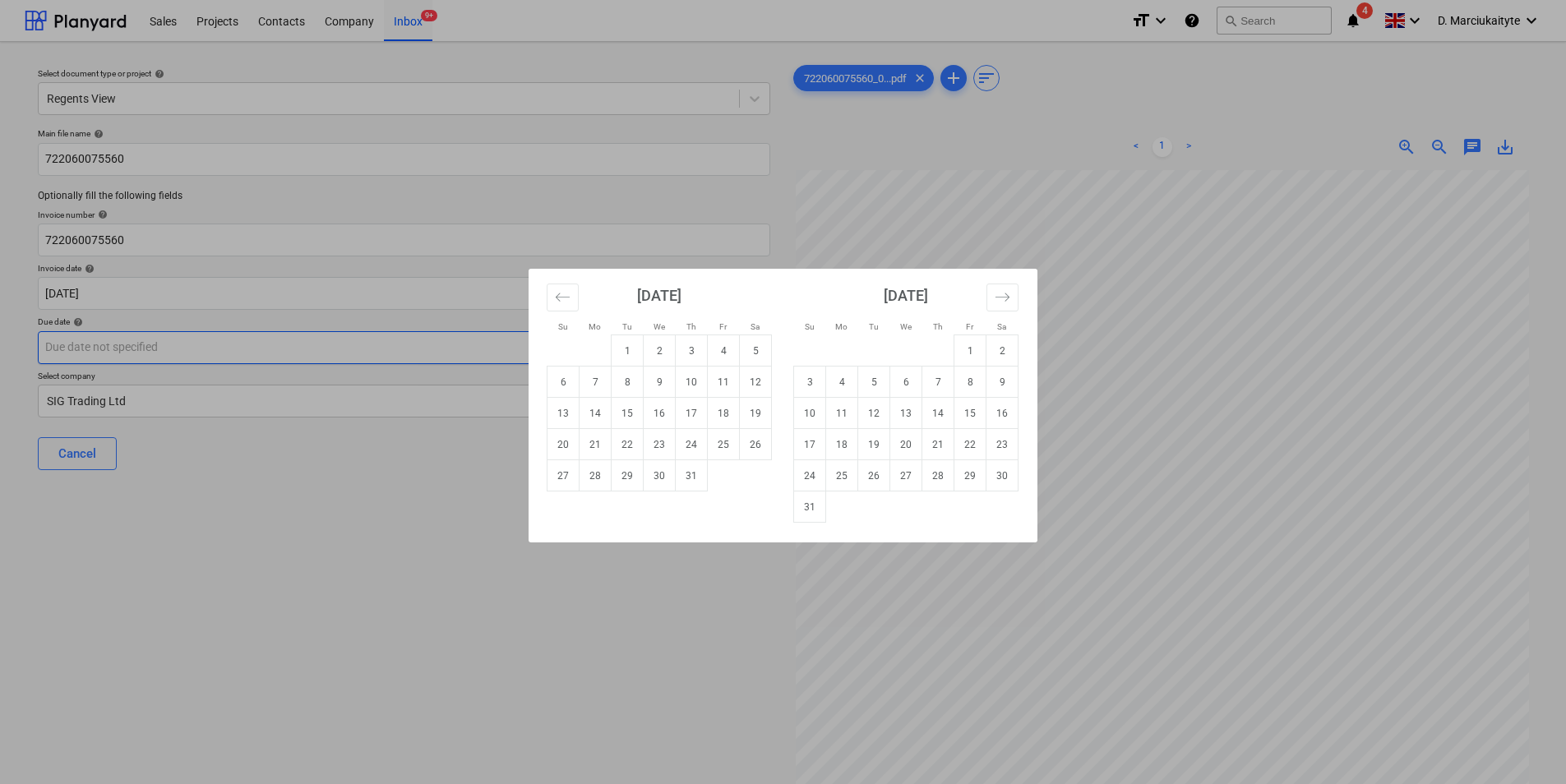 click on "Sales Projects Contacts Company Inbox 9+ format_size keyboard_arrow_down help search Search notifications 4 keyboard_arrow_down D. Marciukaityte keyboard_arrow_down Select document type or project help Regents View Main file name help 722060075560 Optionally fill the following fields Invoice number help 722060075560 Invoice date help [DATE] 22.07.2025 Press the down arrow key to interact with the calendar and
select a date. Press the question mark key to get the keyboard shortcuts for changing dates. Due date help Press the down arrow key to interact with the calendar and
select a date. Press the question mark key to get the keyboard shortcuts for changing dates. Select company SIG Trading Ltd   Cancel Assign to project 722060075560_0...pdf clear add sort < 1 > zoom_in zoom_out chat 0 save_alt
Su Mo Tu We Th Fr Sa Su Mo Tu We Th Fr Sa [DATE] 1 2 3 4 5 6 7 8 9 10 11 12 13 14 15 16 17 18 19 20 21 22 23 24 25 26 27 28 29 [DATE] 1 2 3 4 5 6 7 8 9 10 11 12 13 14 15 16 17 18 19 1" at bounding box center [783, 392] 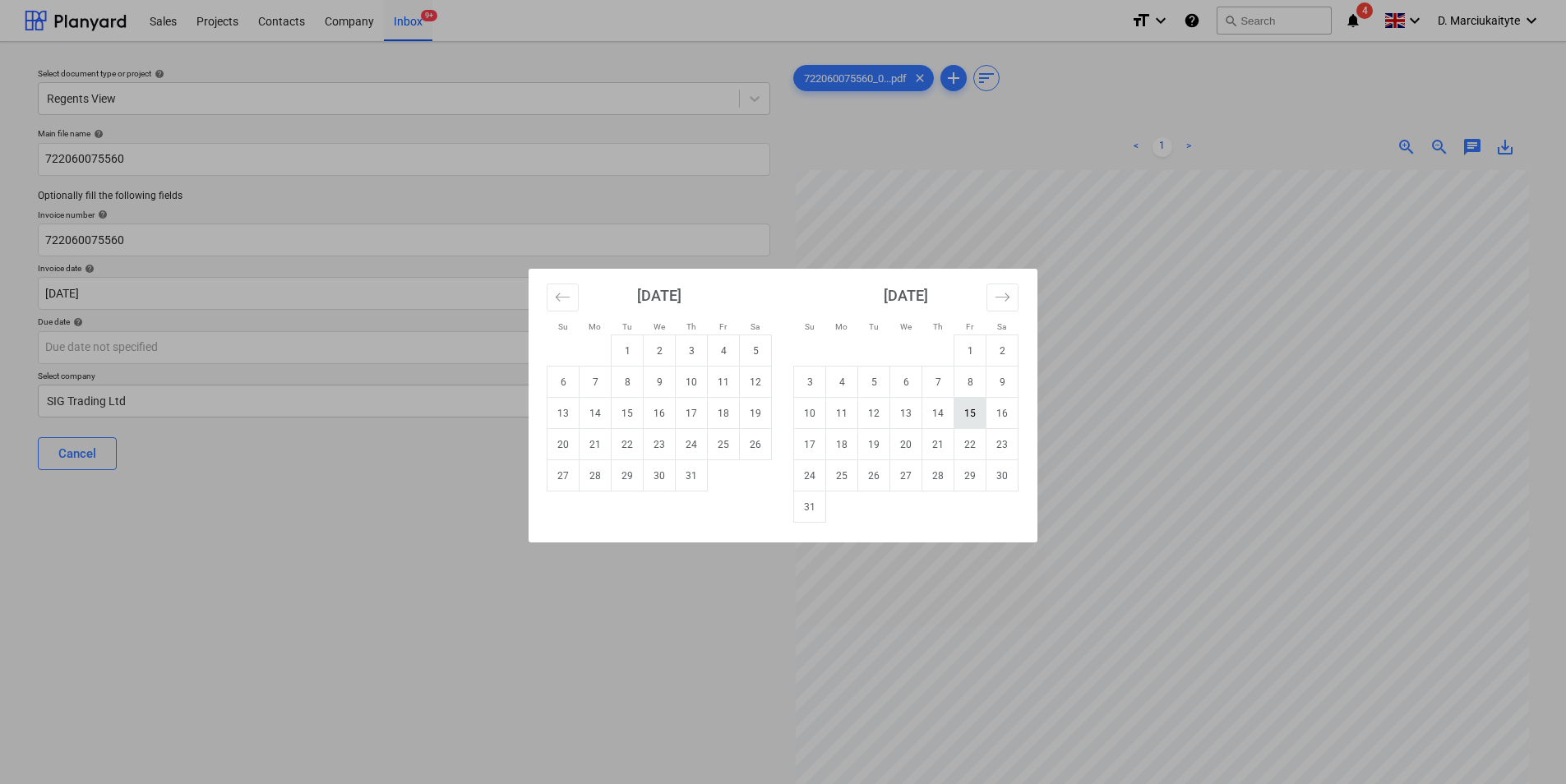 click on "15" at bounding box center (970, 413) 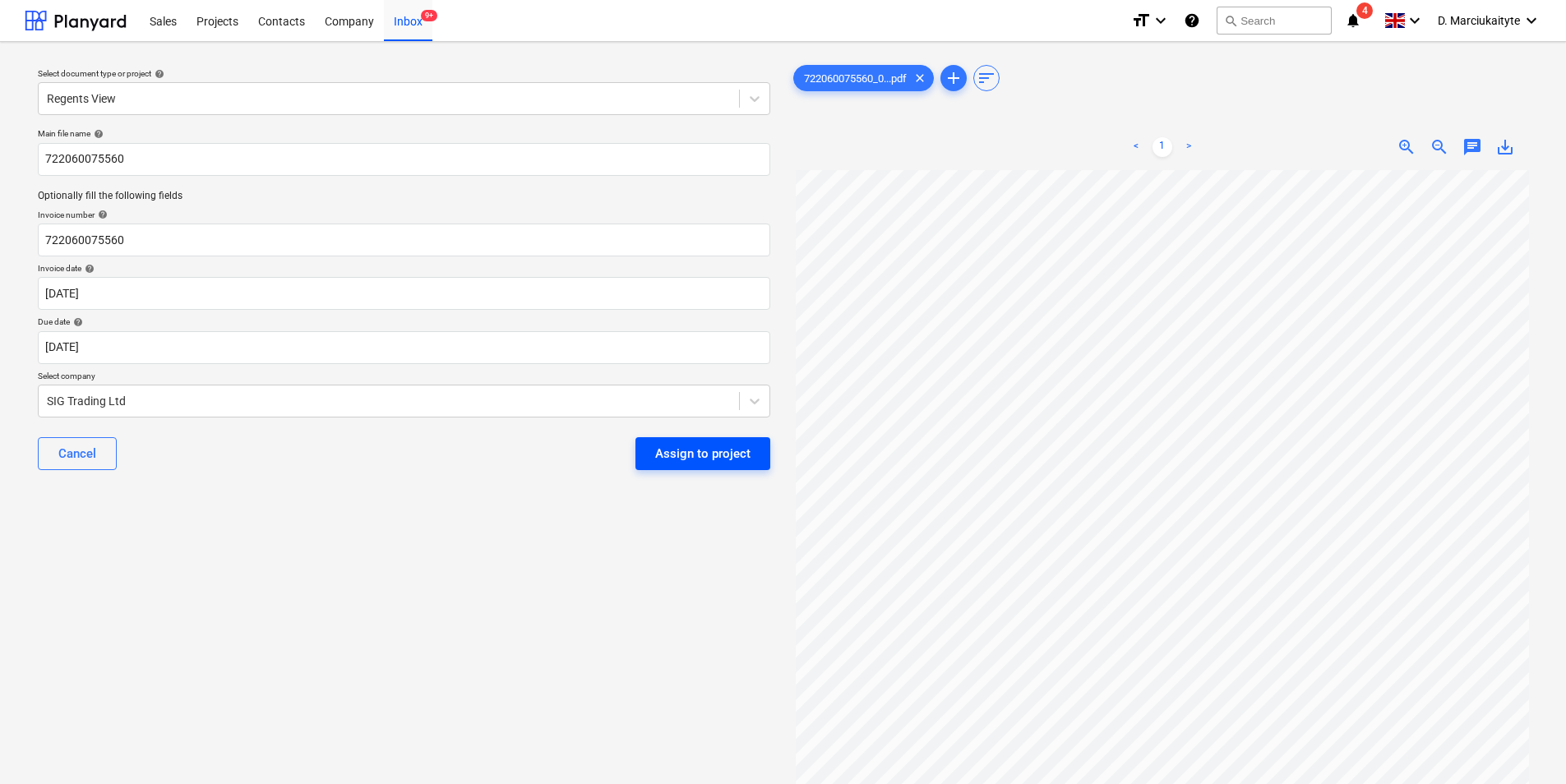 click on "Assign to project" at bounding box center (703, 454) 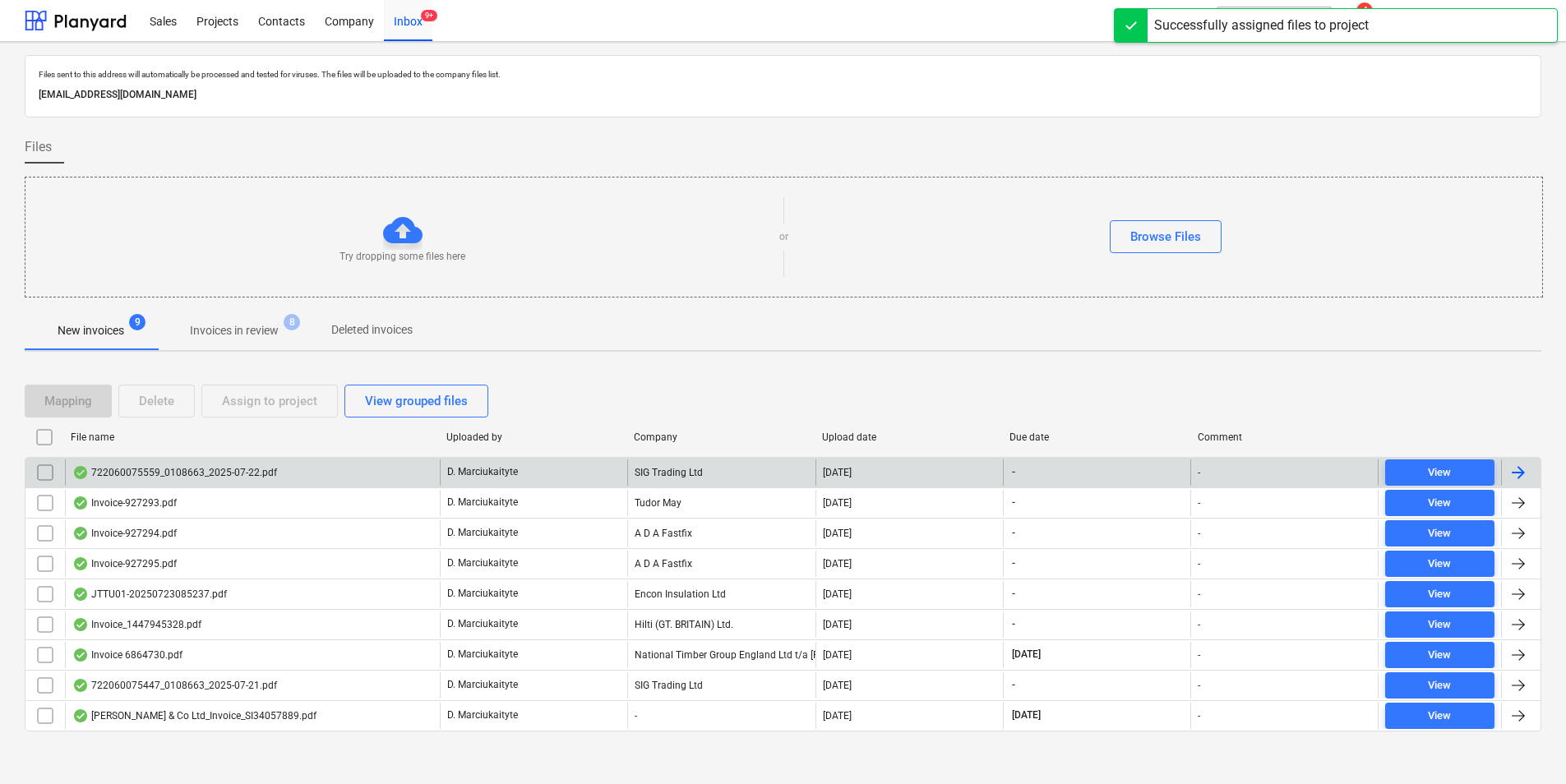 click on "722060075559_0108663_2025-07-22.pdf" at bounding box center (174, 473) 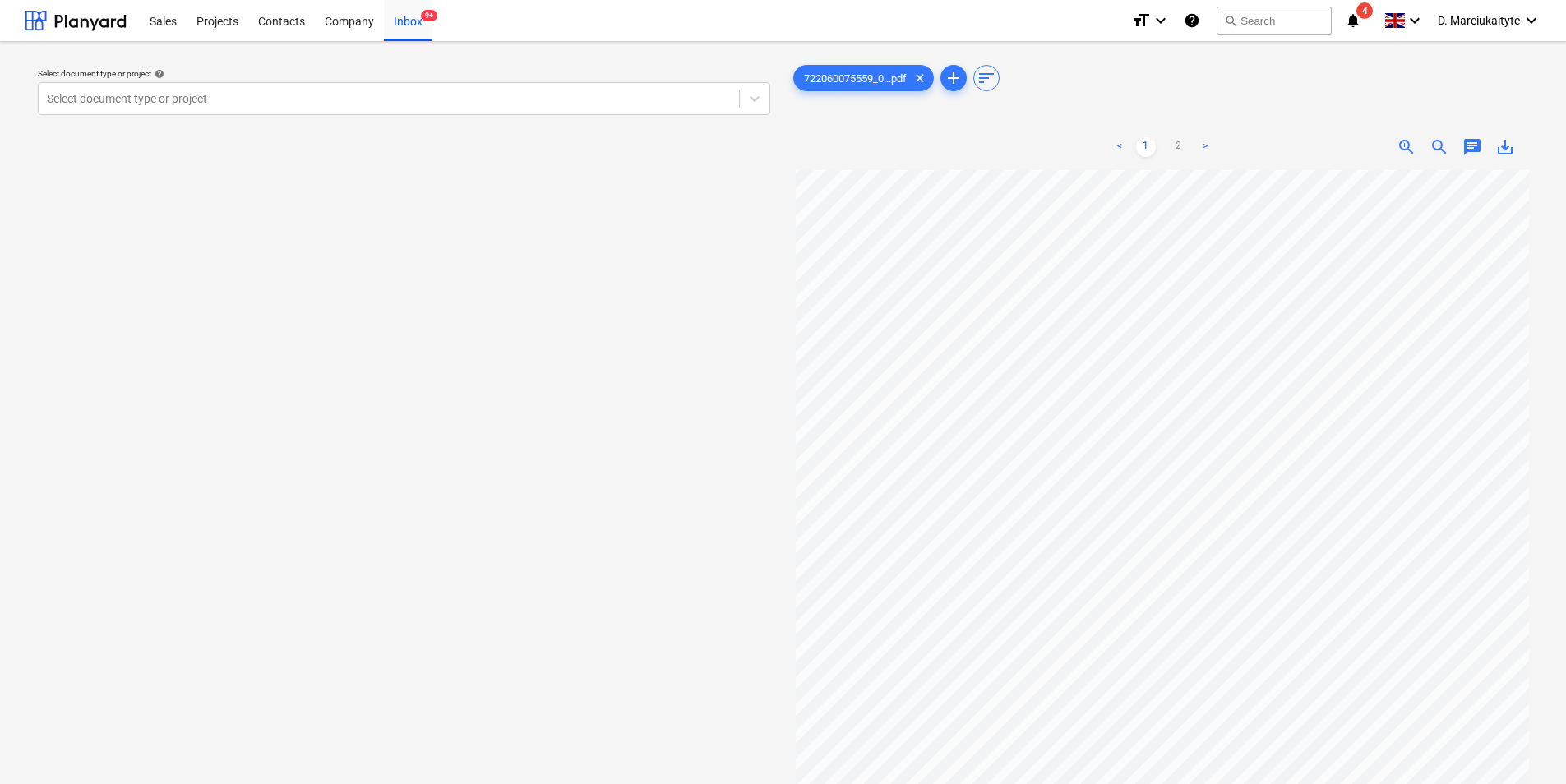 scroll, scrollTop: 155, scrollLeft: 0, axis: vertical 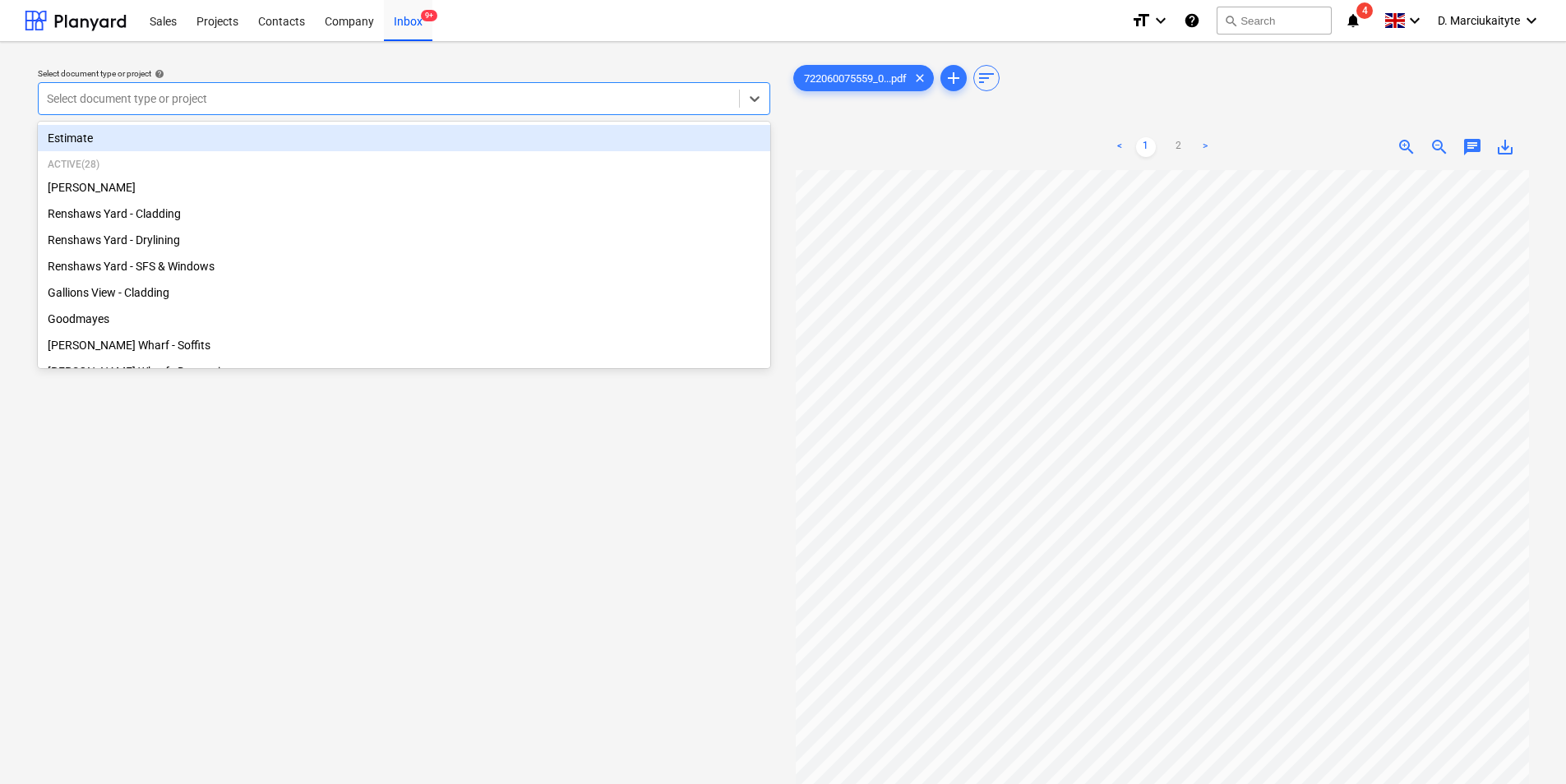click at bounding box center [389, 99] 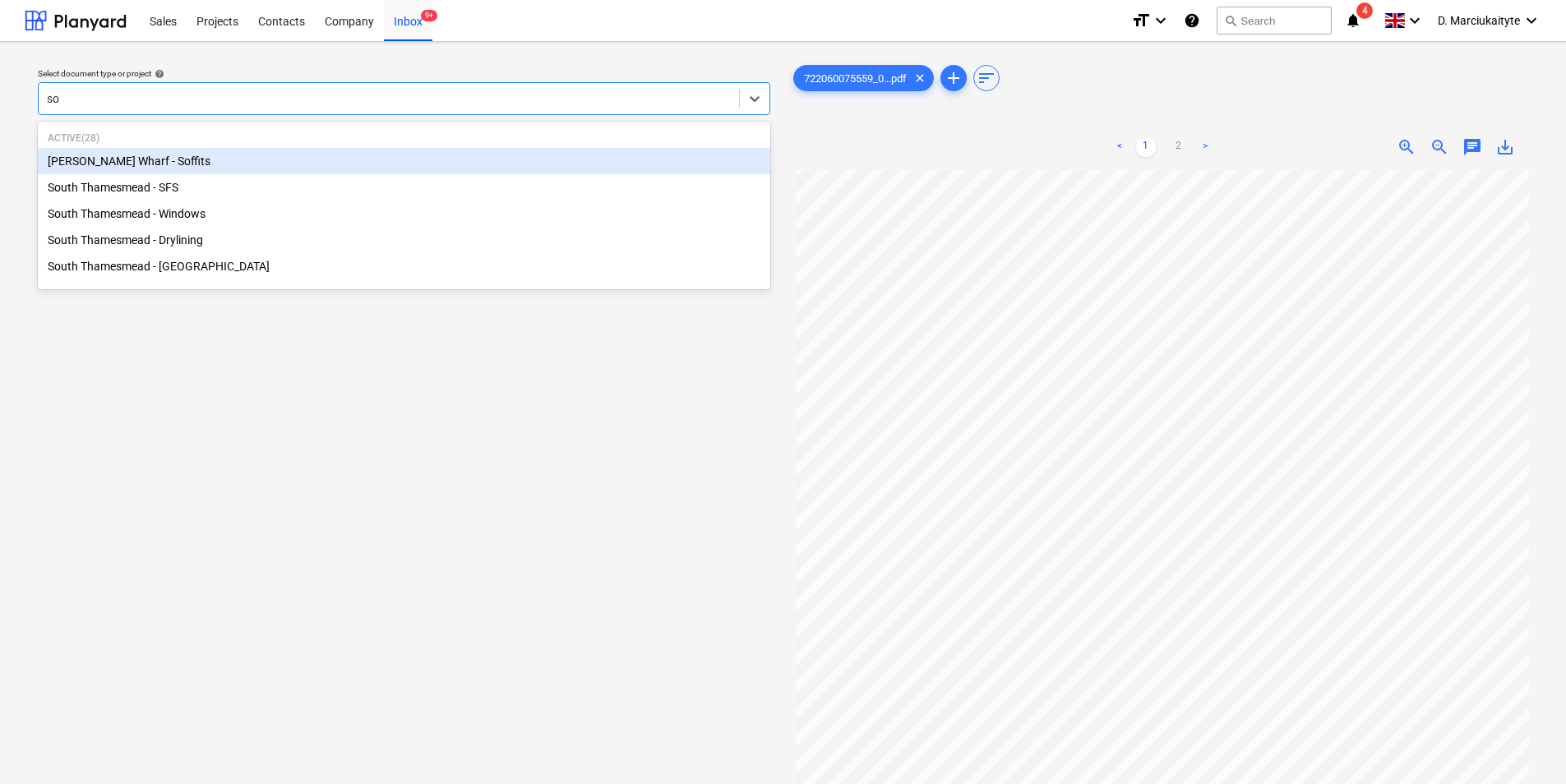 type on "sou" 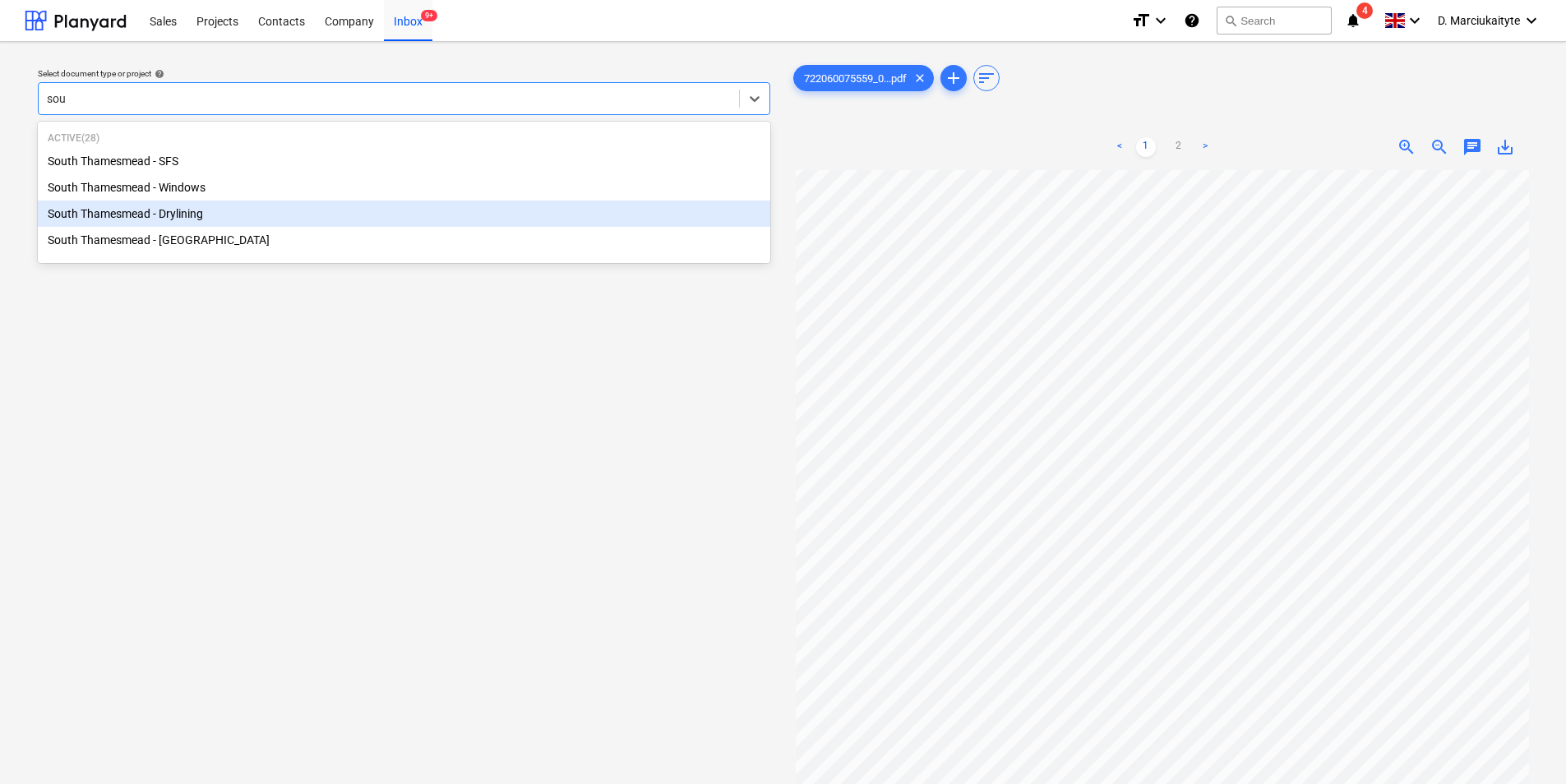 type 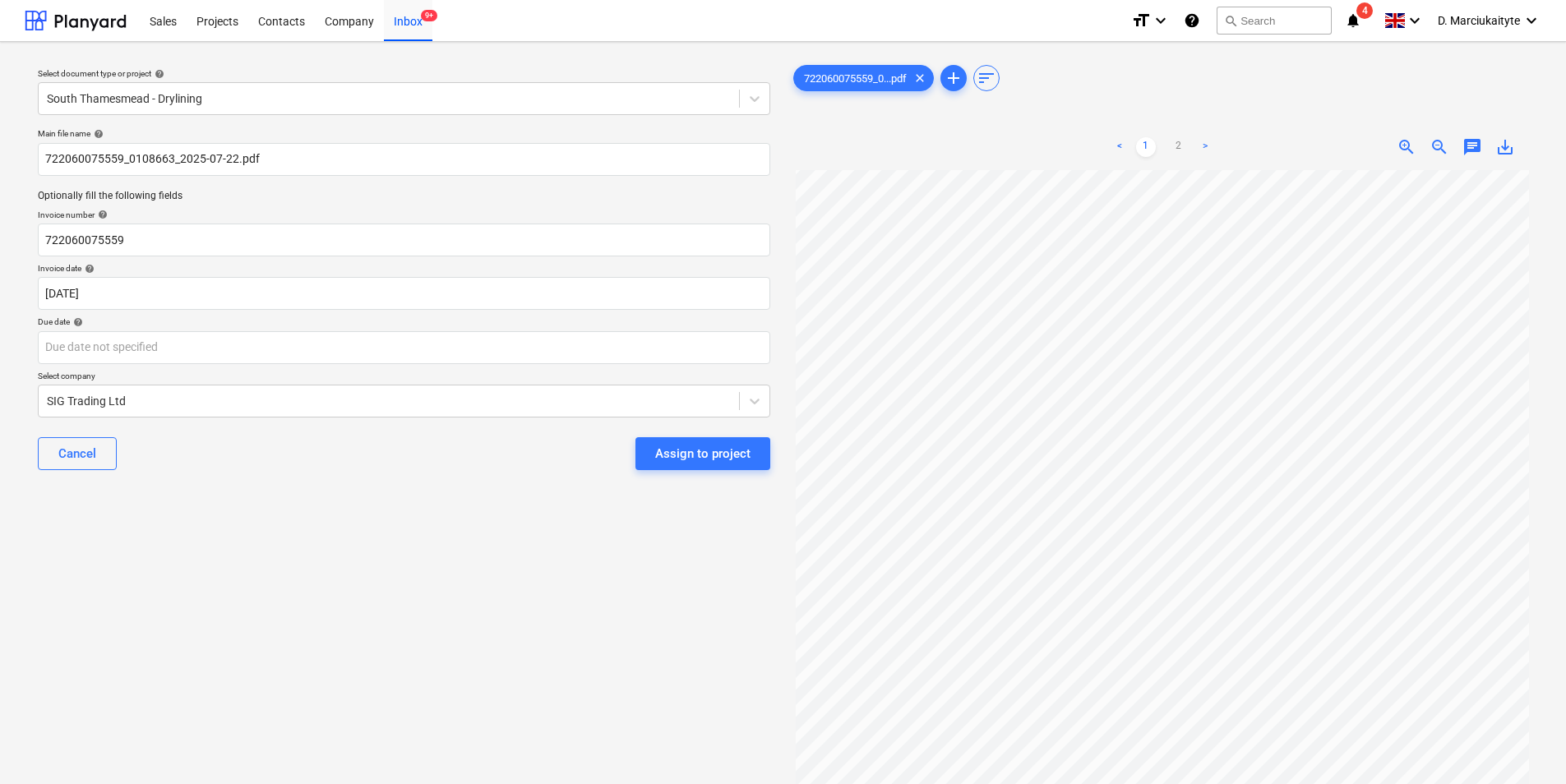scroll, scrollTop: 303, scrollLeft: 0, axis: vertical 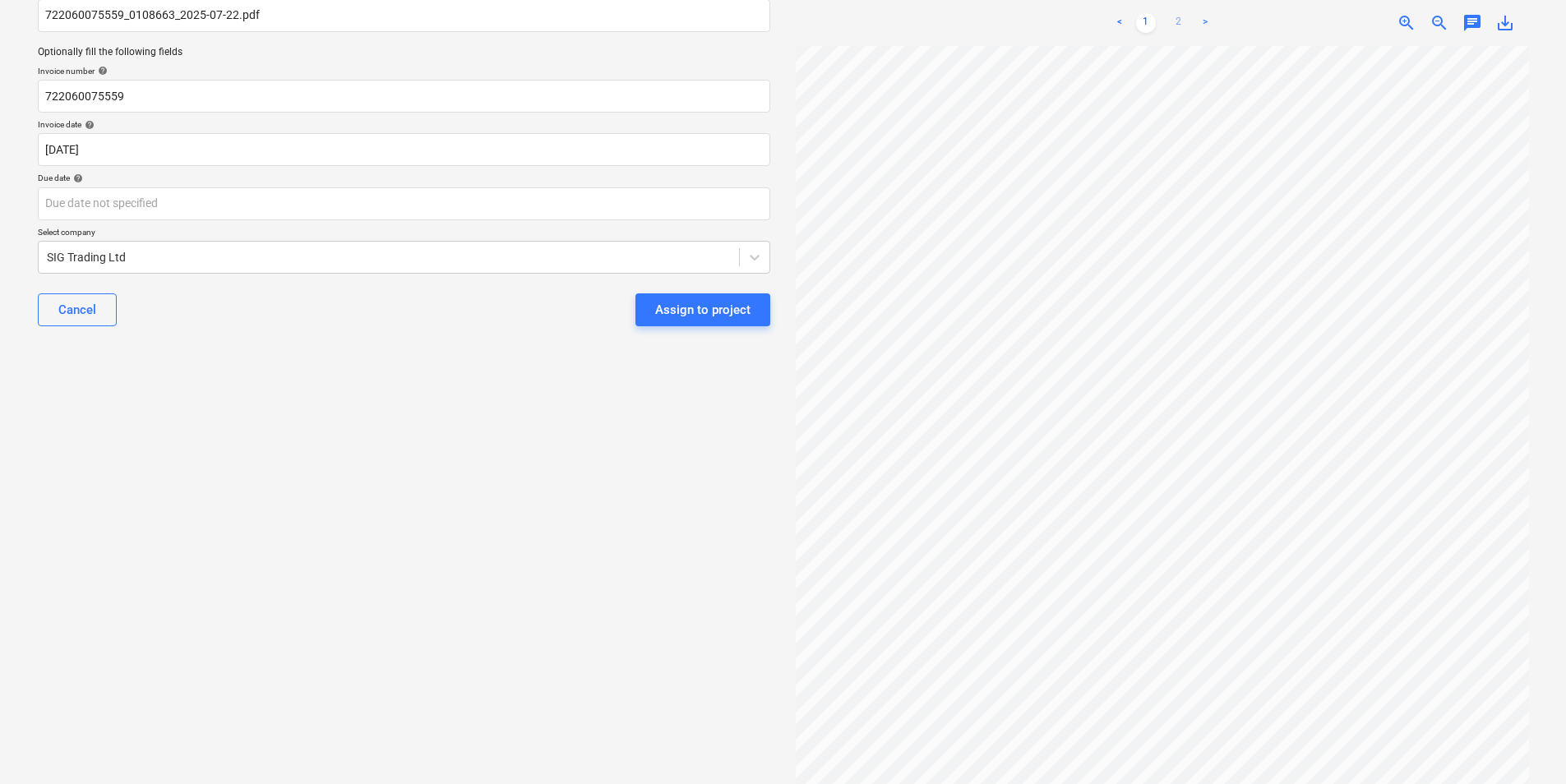 click on "2" at bounding box center [1179, 23] 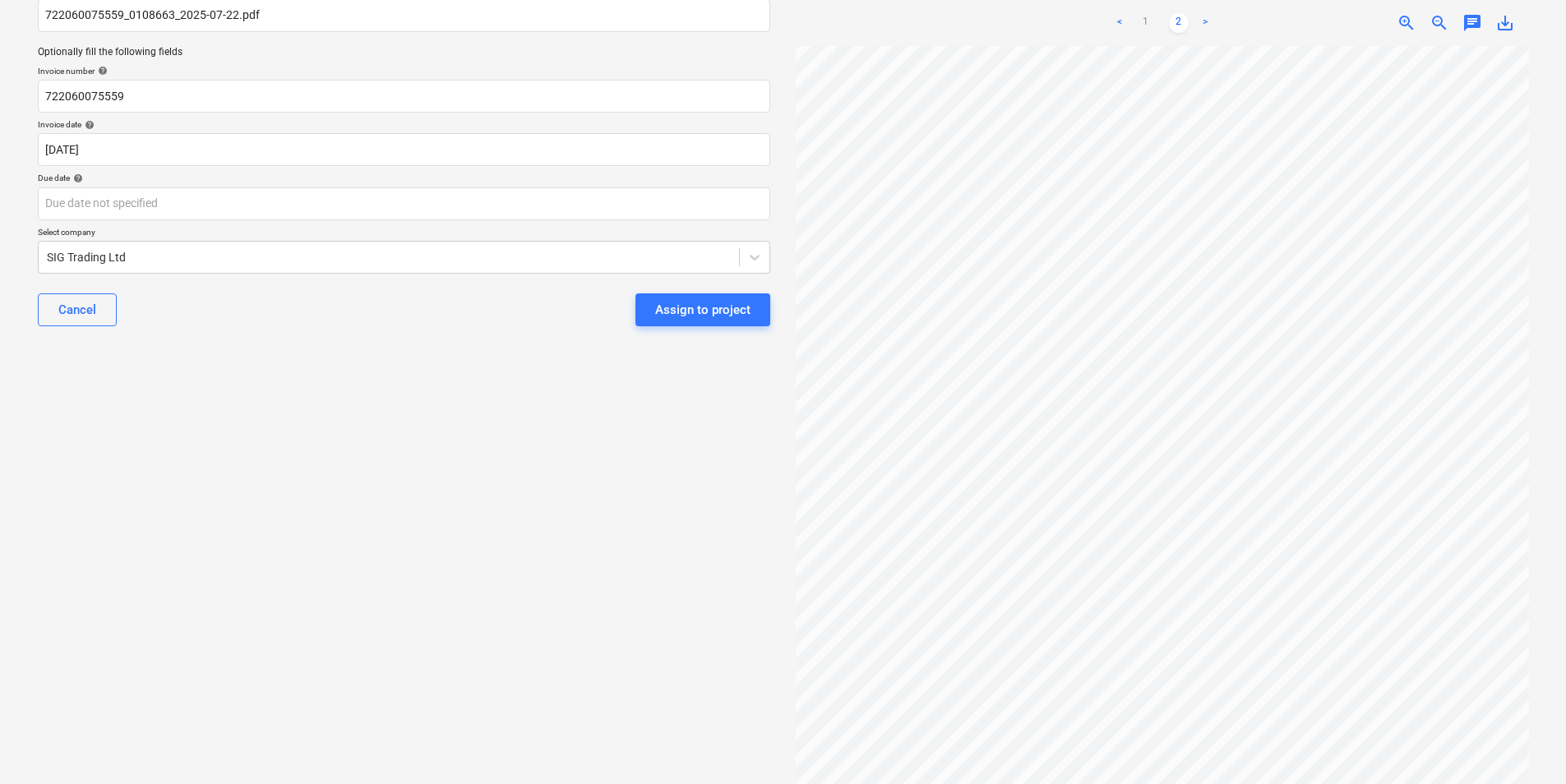 scroll, scrollTop: 0, scrollLeft: 0, axis: both 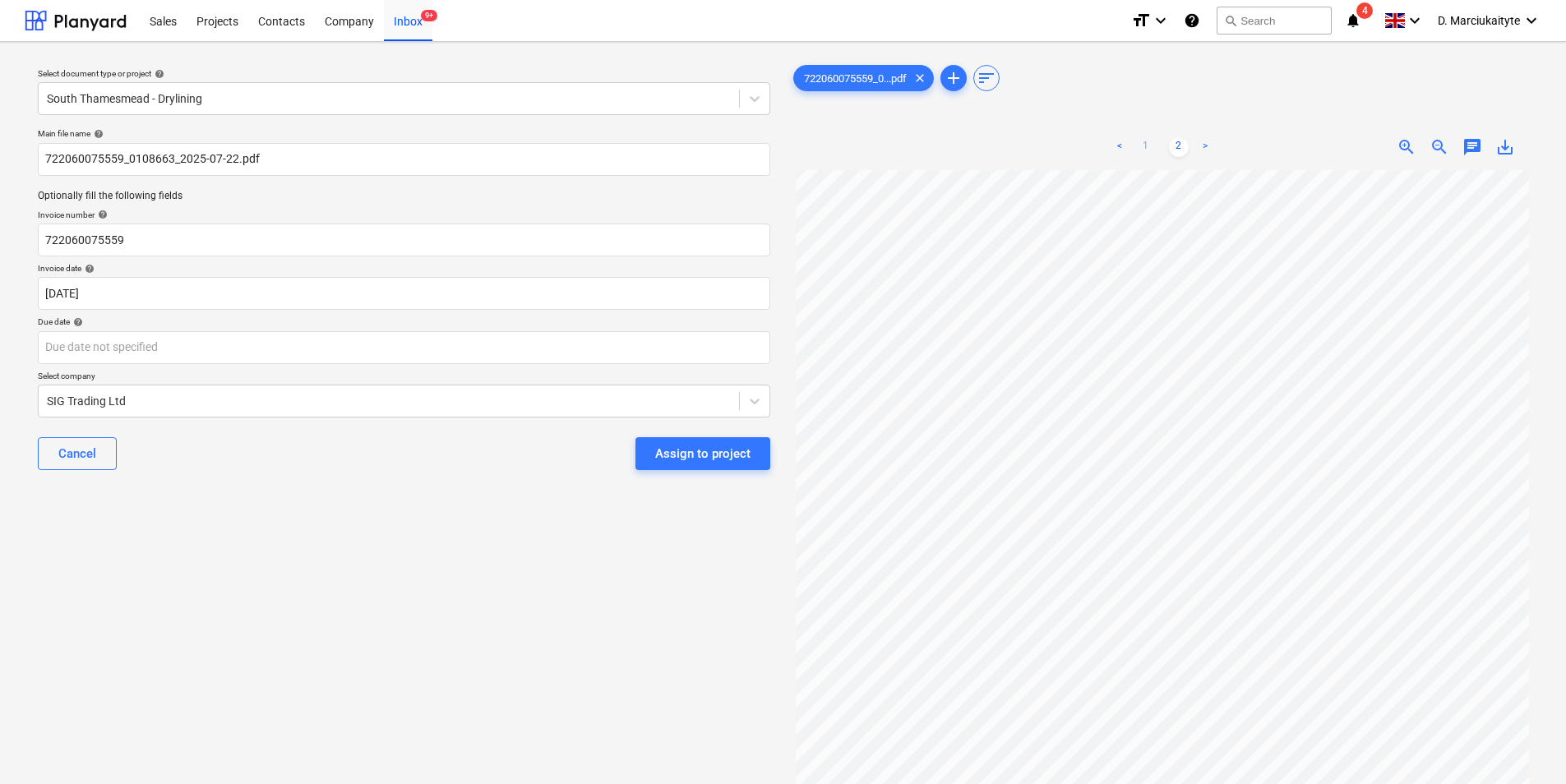 click on "1" at bounding box center [1146, 147] 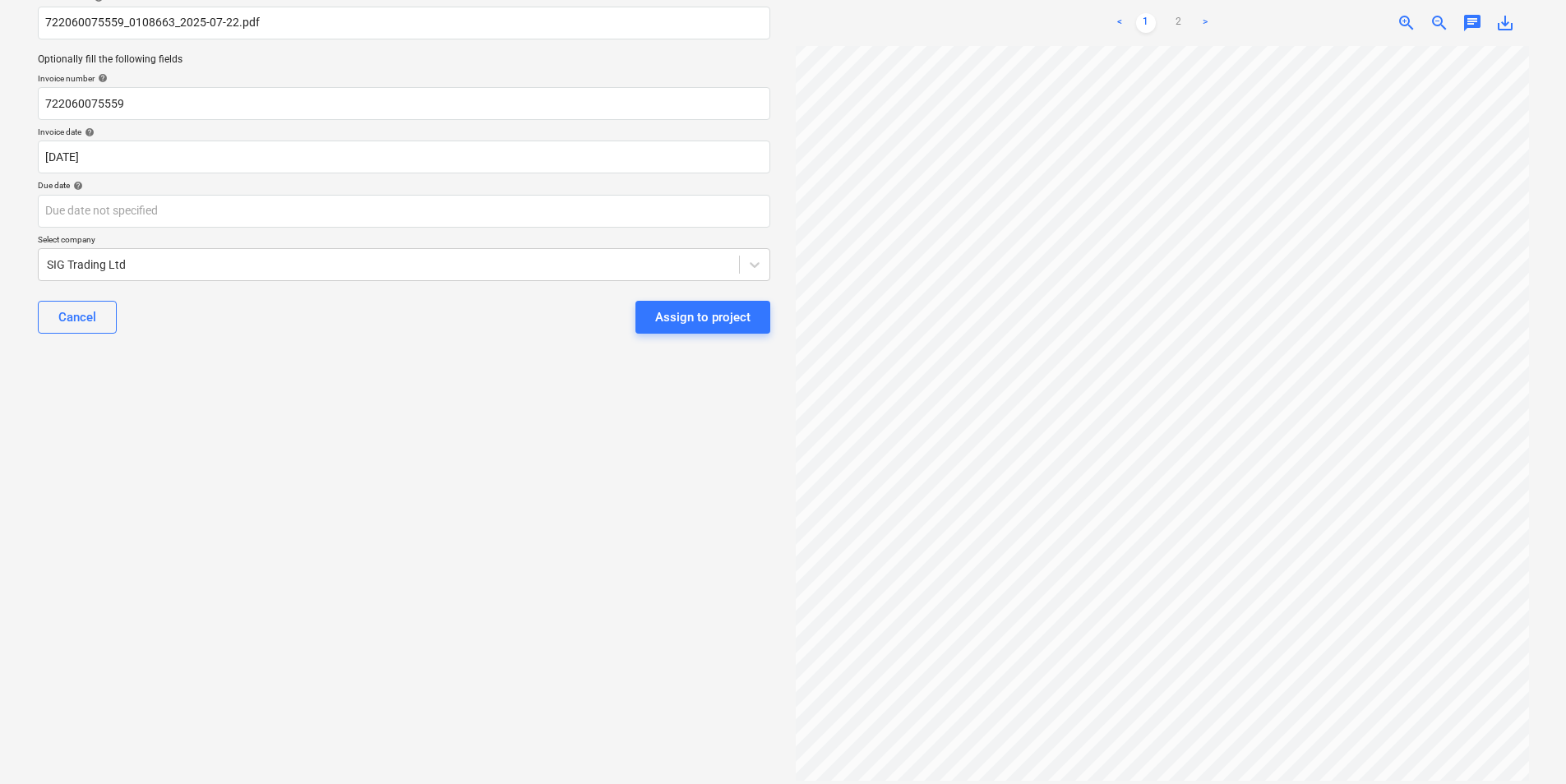 scroll, scrollTop: 144, scrollLeft: 0, axis: vertical 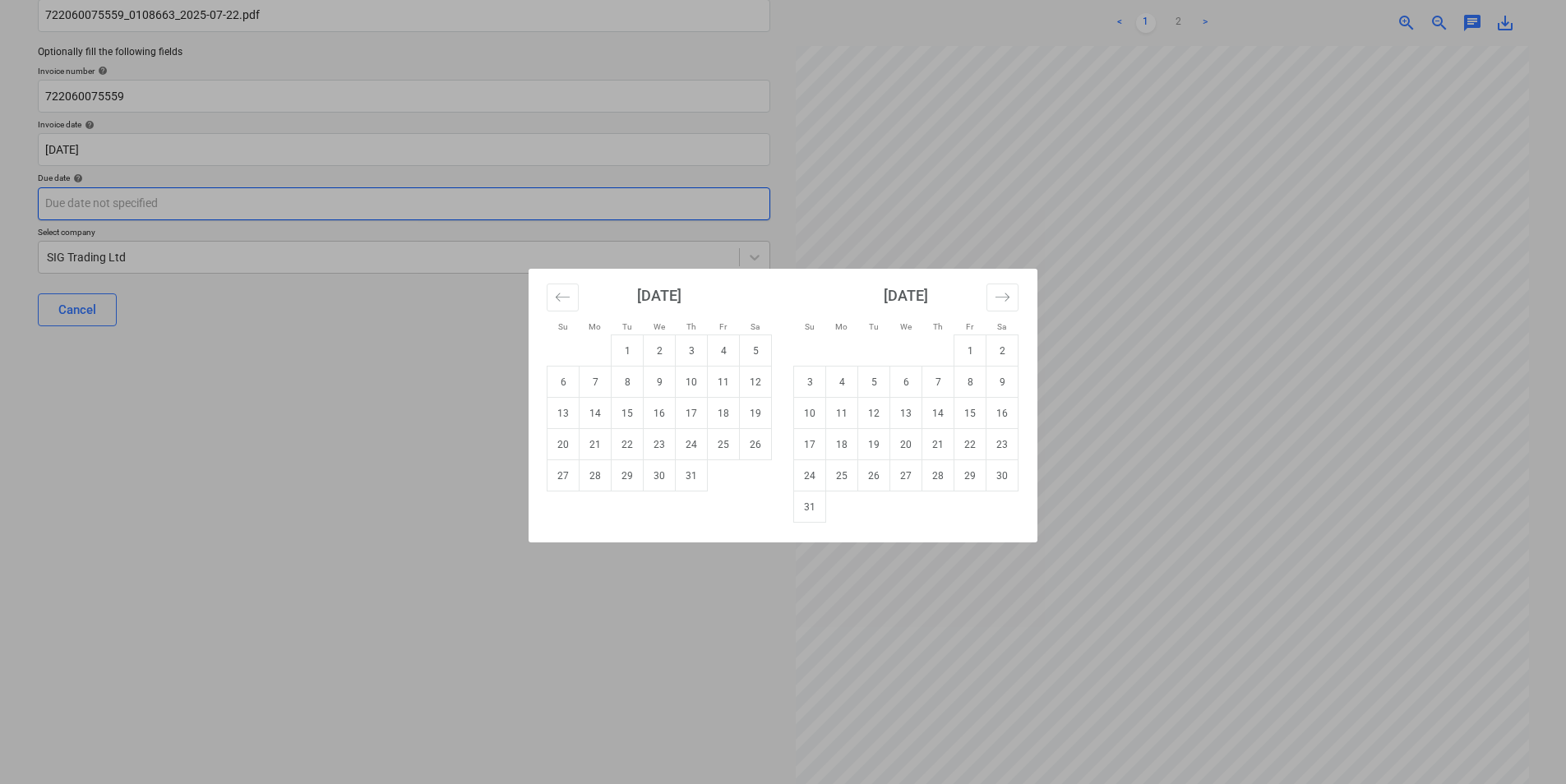 click on "Sales Projects Contacts Company Inbox 9+ format_size keyboard_arrow_down help search Search notifications 4 keyboard_arrow_down D. Marciukaityte keyboard_arrow_down Select document type or project help [GEOGRAPHIC_DATA] - Drylining Main file name help 722060075559_0108663_2025-07-22.pdf Optionally fill the following fields Invoice number help 722060075559 Invoice date help [DATE] 22.07.2025 Press the down arrow key to interact with the calendar and
select a date. Press the question mark key to get the keyboard shortcuts for changing dates. Due date help Press the down arrow key to interact with the calendar and
select a date. Press the question mark key to get the keyboard shortcuts for changing dates. Select company SIG Trading Ltd   Cancel Assign to project 722060075559_0...pdf clear add sort < 1 2 > zoom_in zoom_out chat 0 save_alt
Su Mo Tu We Th Fr Sa Su Mo Tu We Th Fr Sa [DATE] 1 2 3 4 5 6 7 8 9 10 11 12 13 14 15 16 17 18 19 20 21 22 23 24 25 26 27 28 29 [DATE] 1 2 3 4" at bounding box center [783, 248] 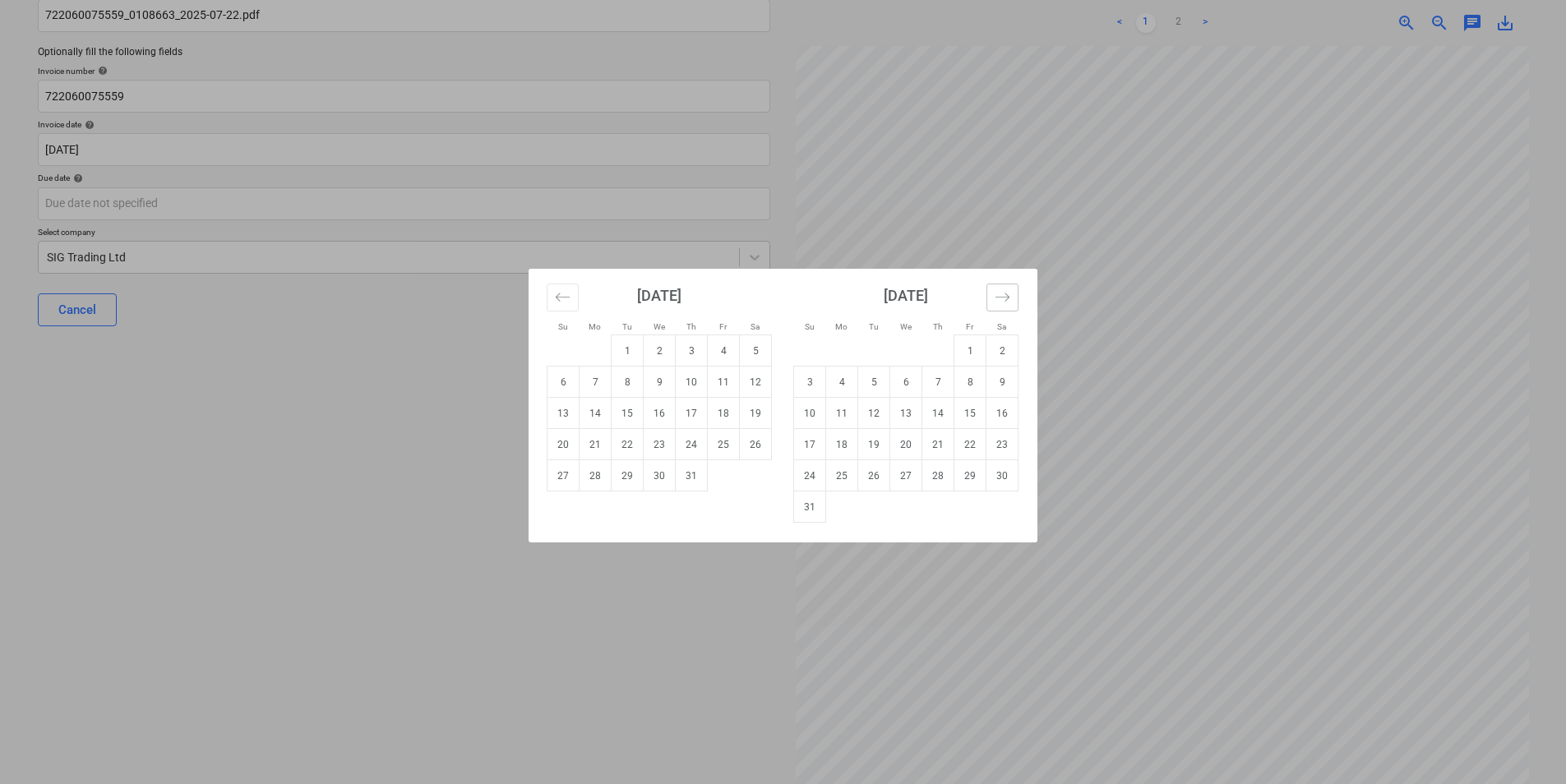 click at bounding box center (1002, 297) 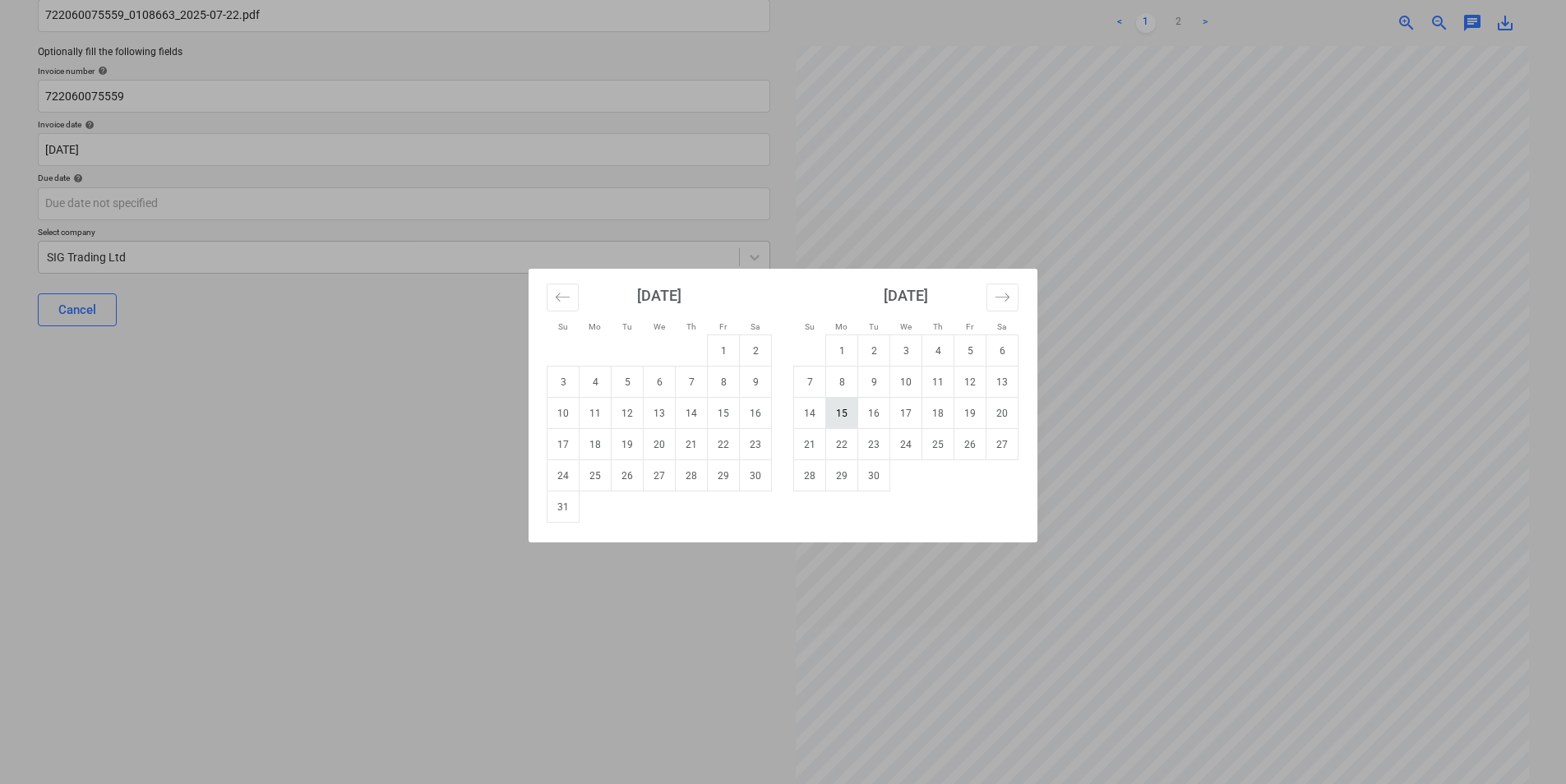 click on "15" at bounding box center (842, 413) 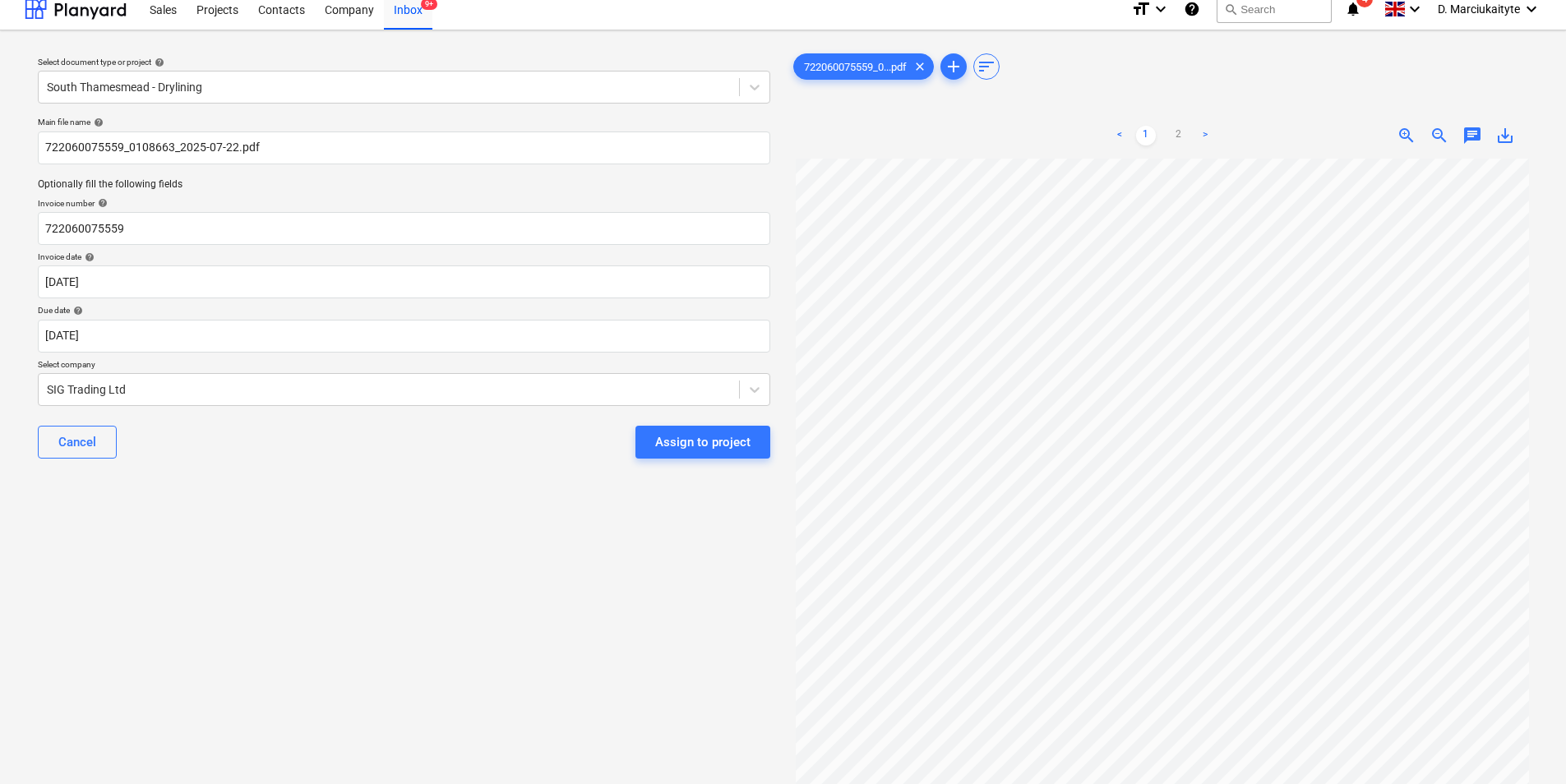 scroll, scrollTop: 0, scrollLeft: 0, axis: both 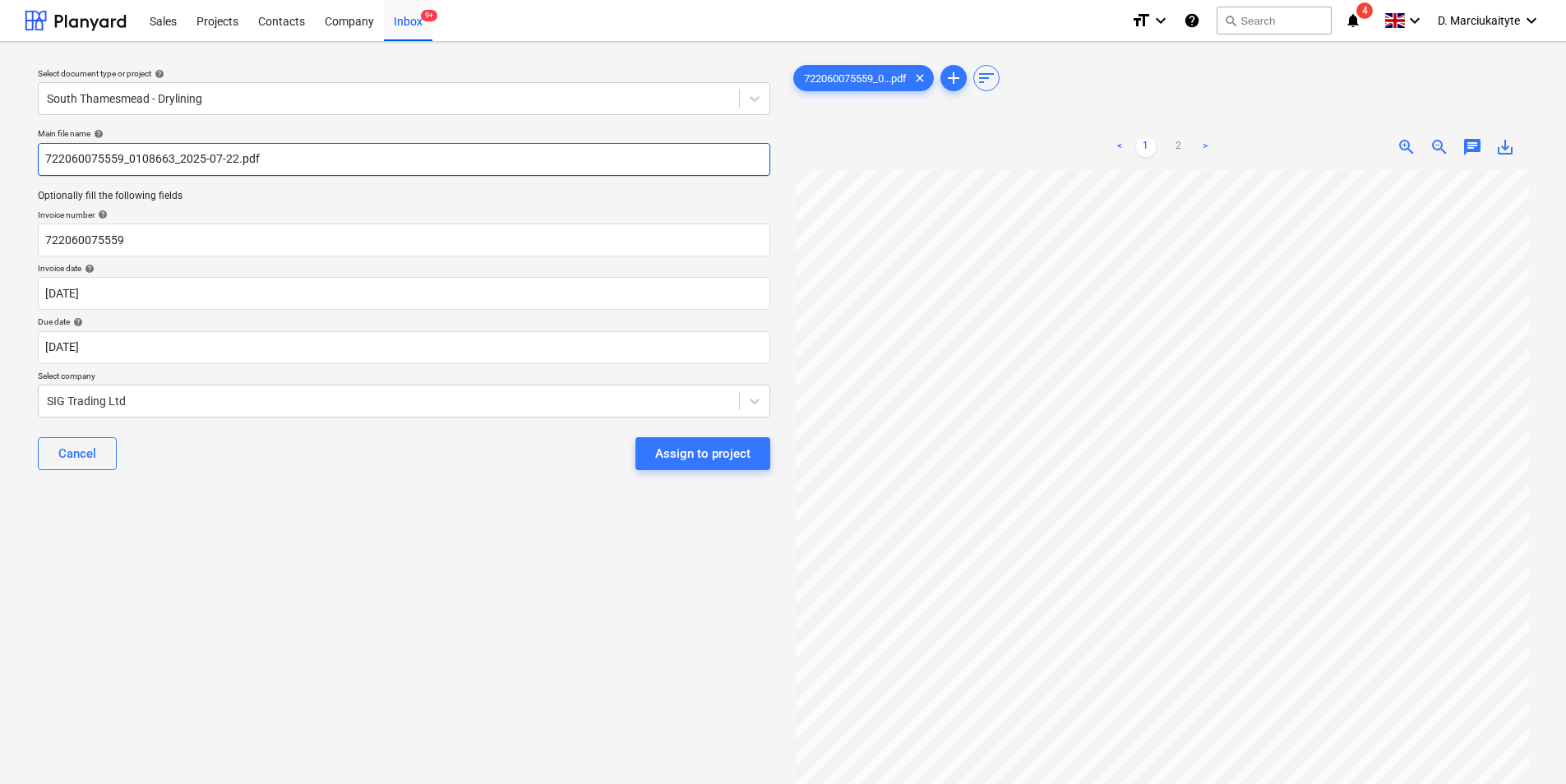 drag, startPoint x: 328, startPoint y: 164, endPoint x: 124, endPoint y: 165, distance: 204.00245 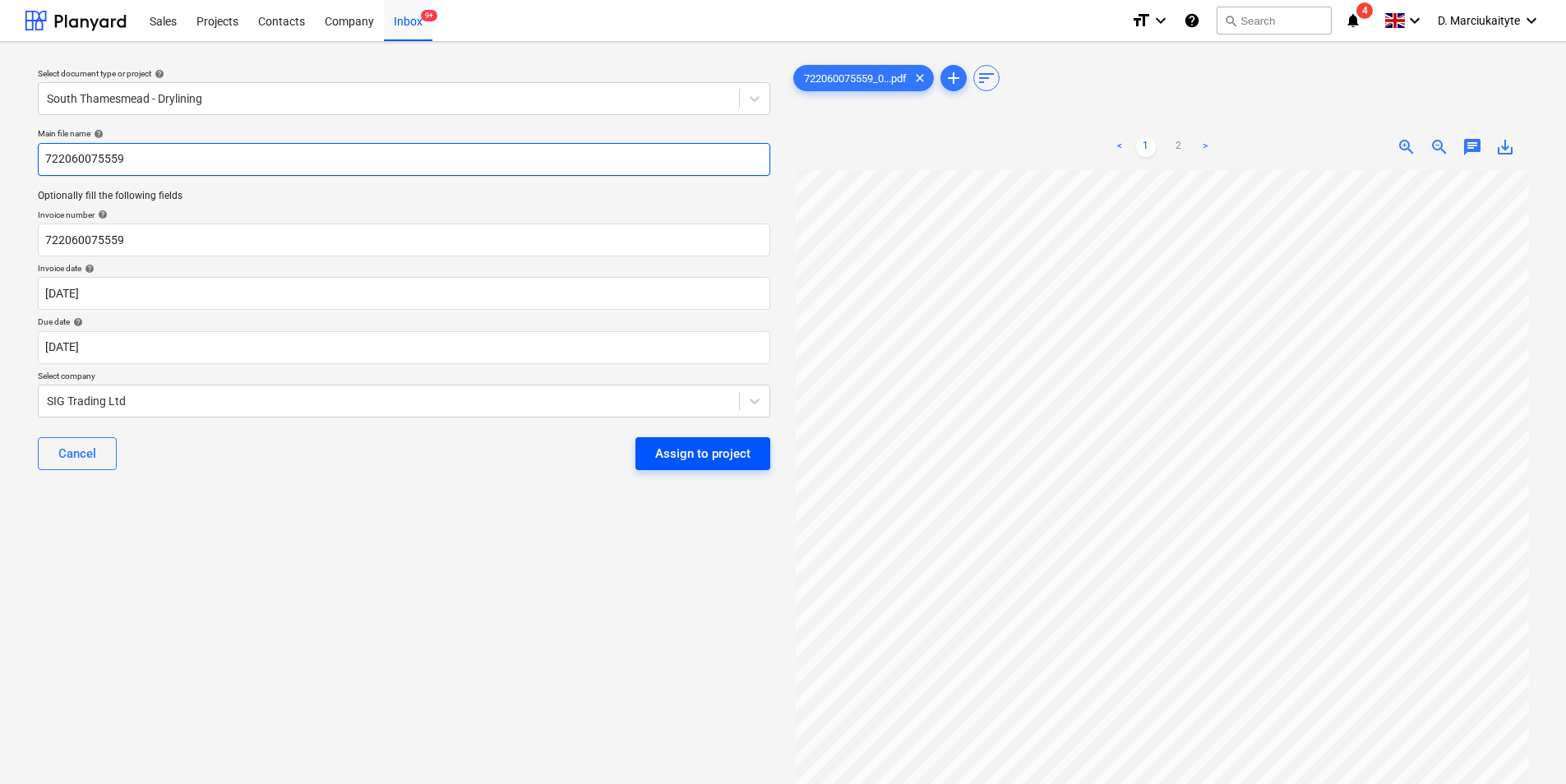 type on "722060075559" 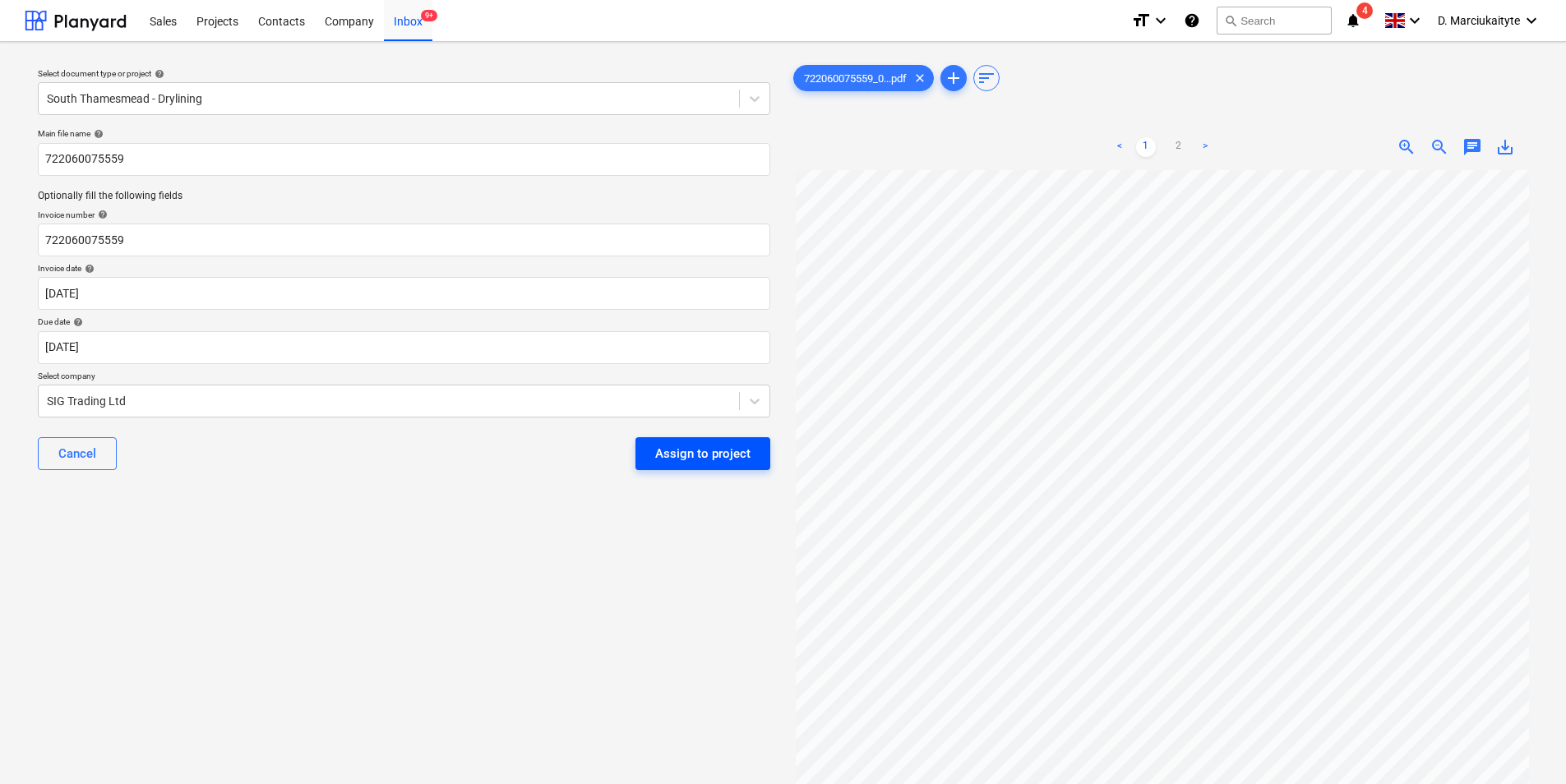 click on "Assign to project" at bounding box center [703, 454] 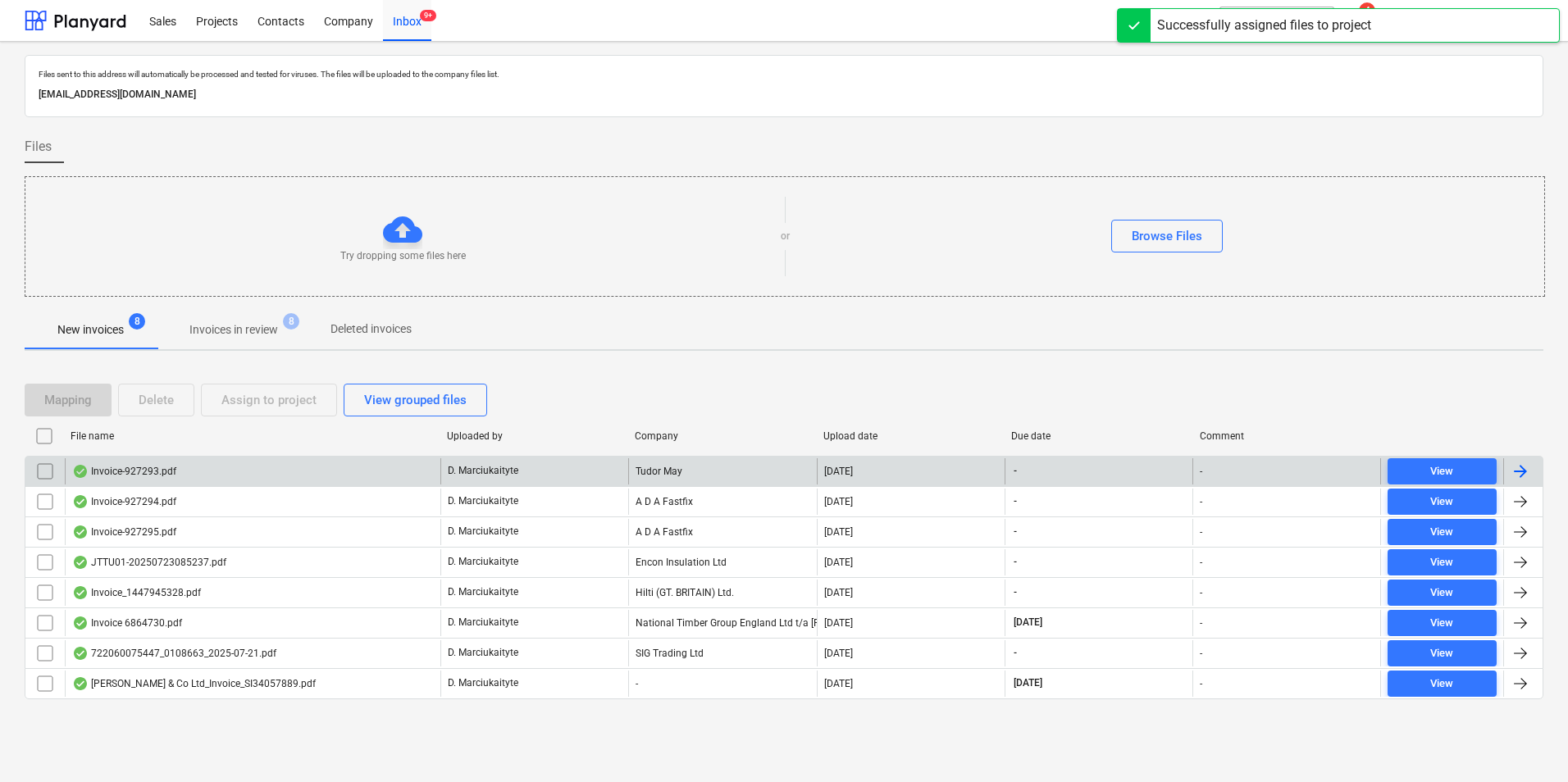 click on "Invoice-927293.pdf" at bounding box center (253, 471) 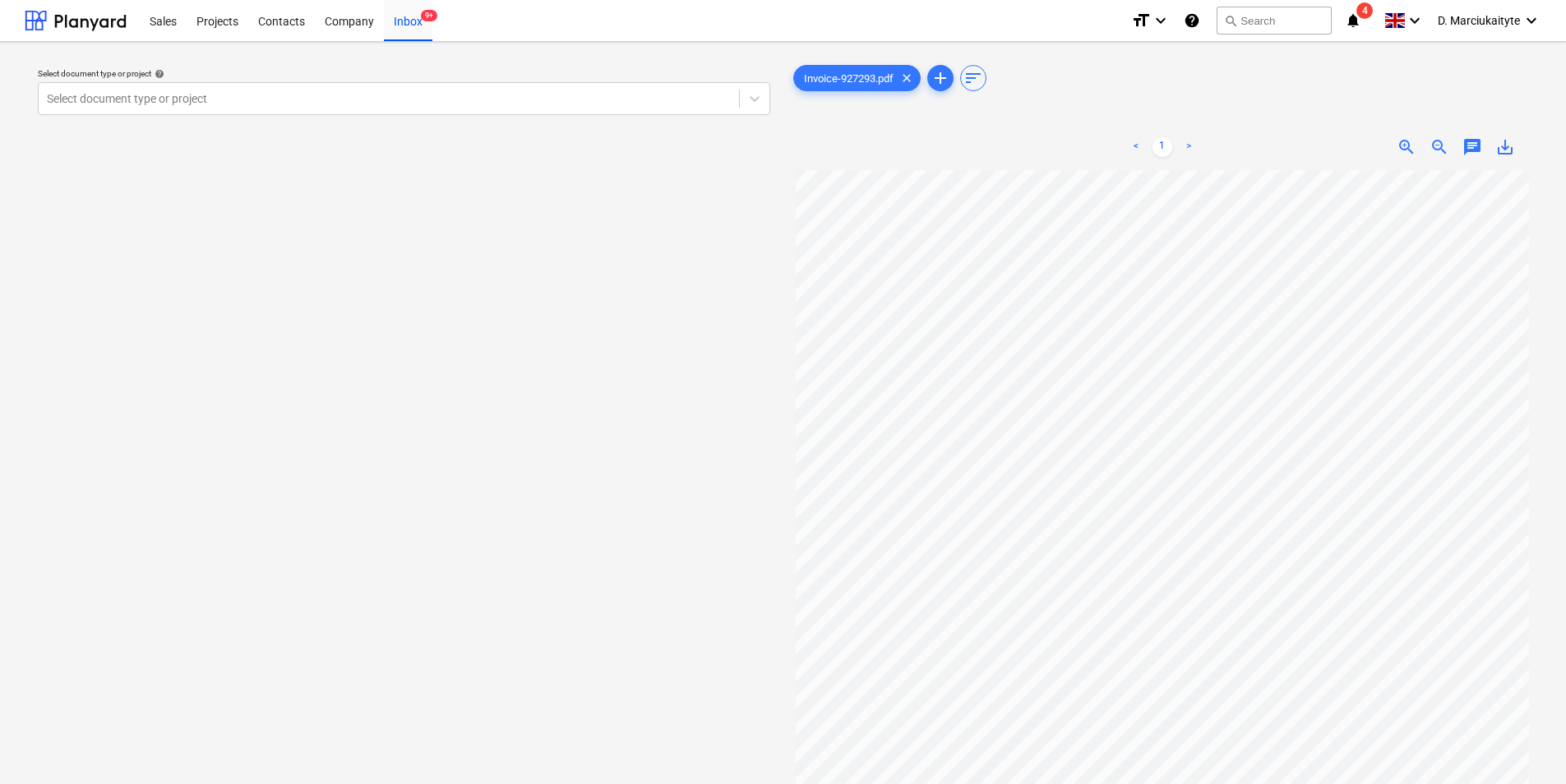 scroll, scrollTop: 91, scrollLeft: 0, axis: vertical 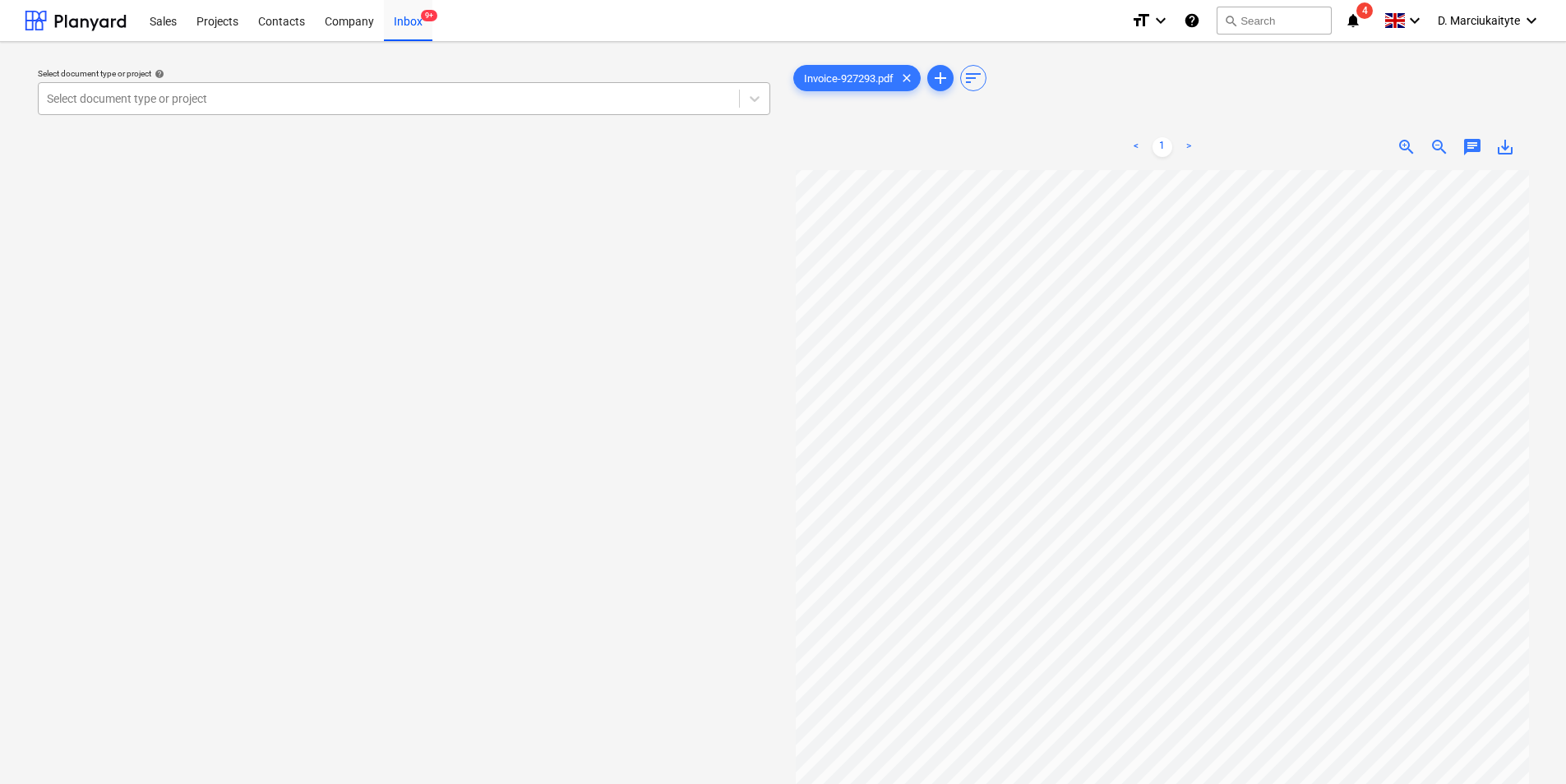 click at bounding box center [389, 99] 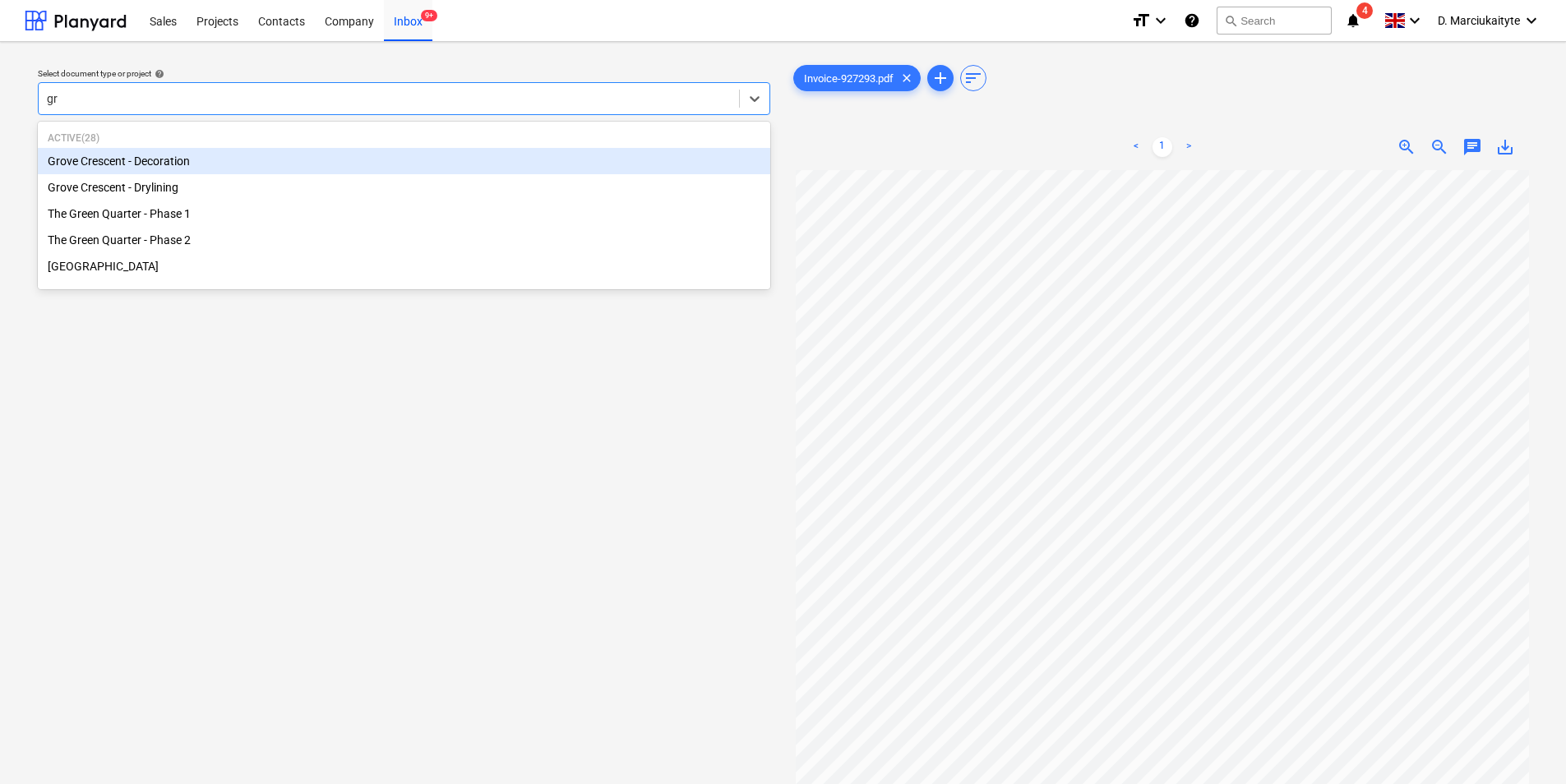 type on "gre" 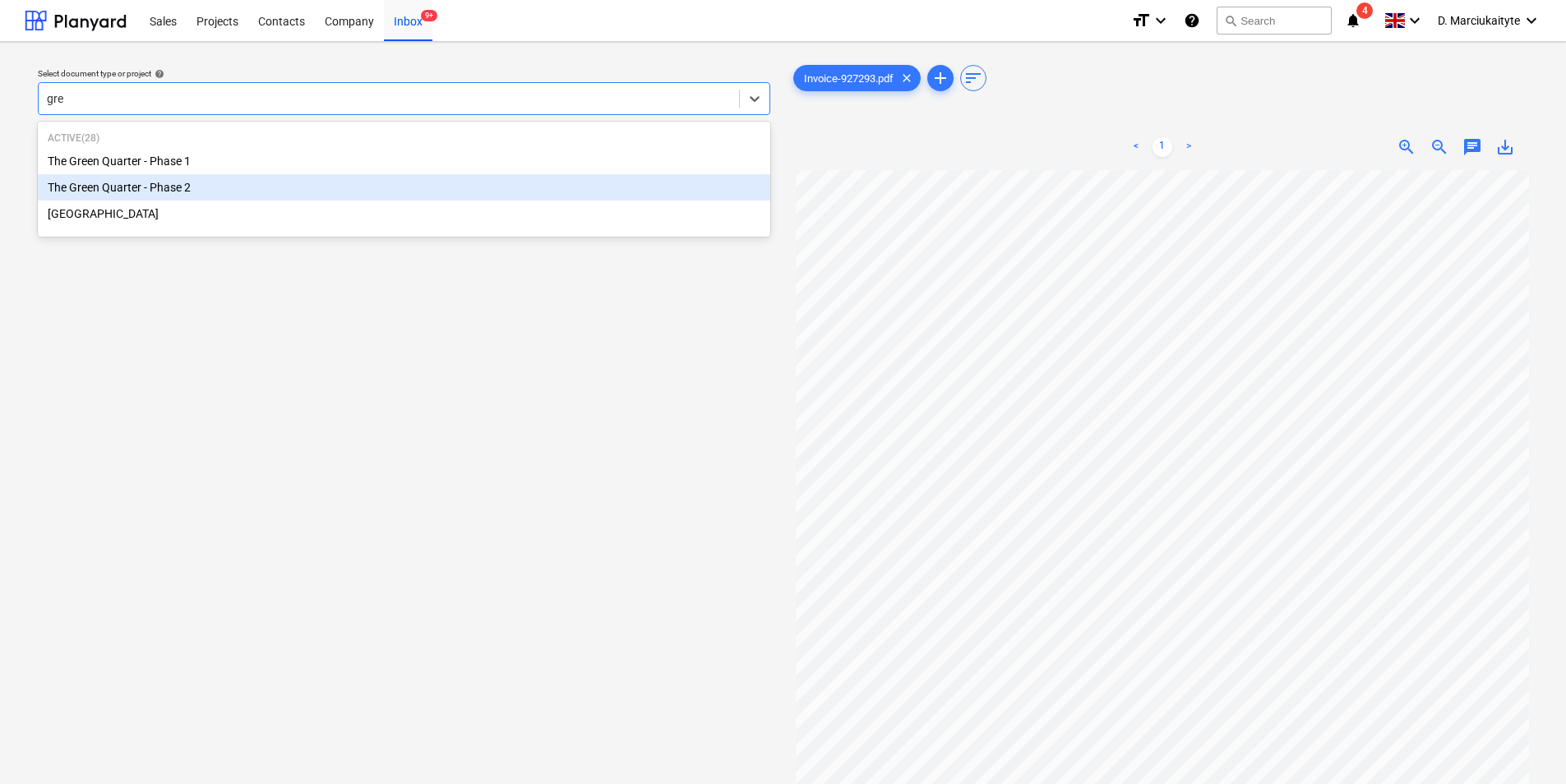 click on "The Green Quarter - Phase 2" at bounding box center (404, 187) 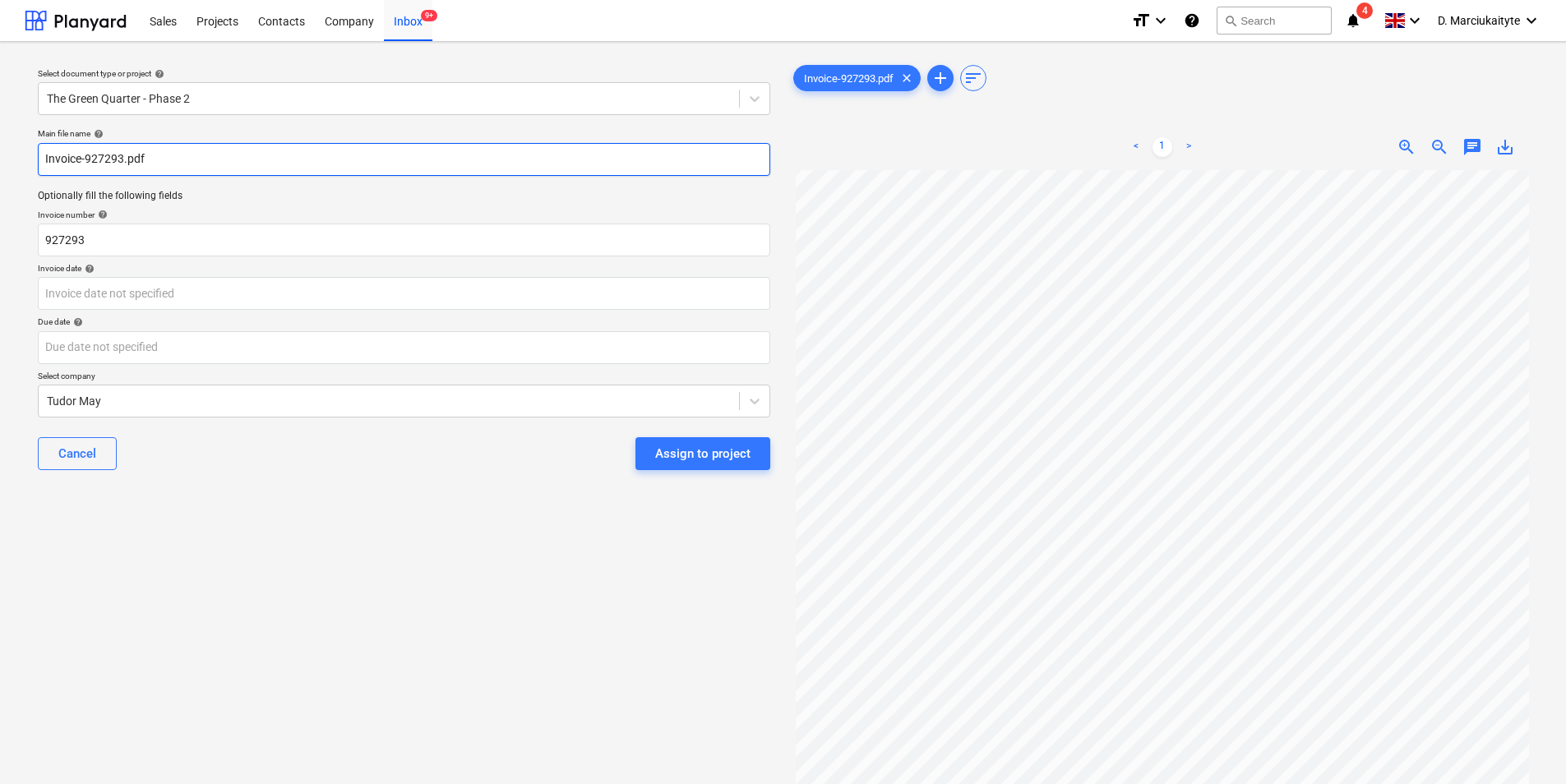 click on "Invoice-927293.pdf" at bounding box center (404, 159) 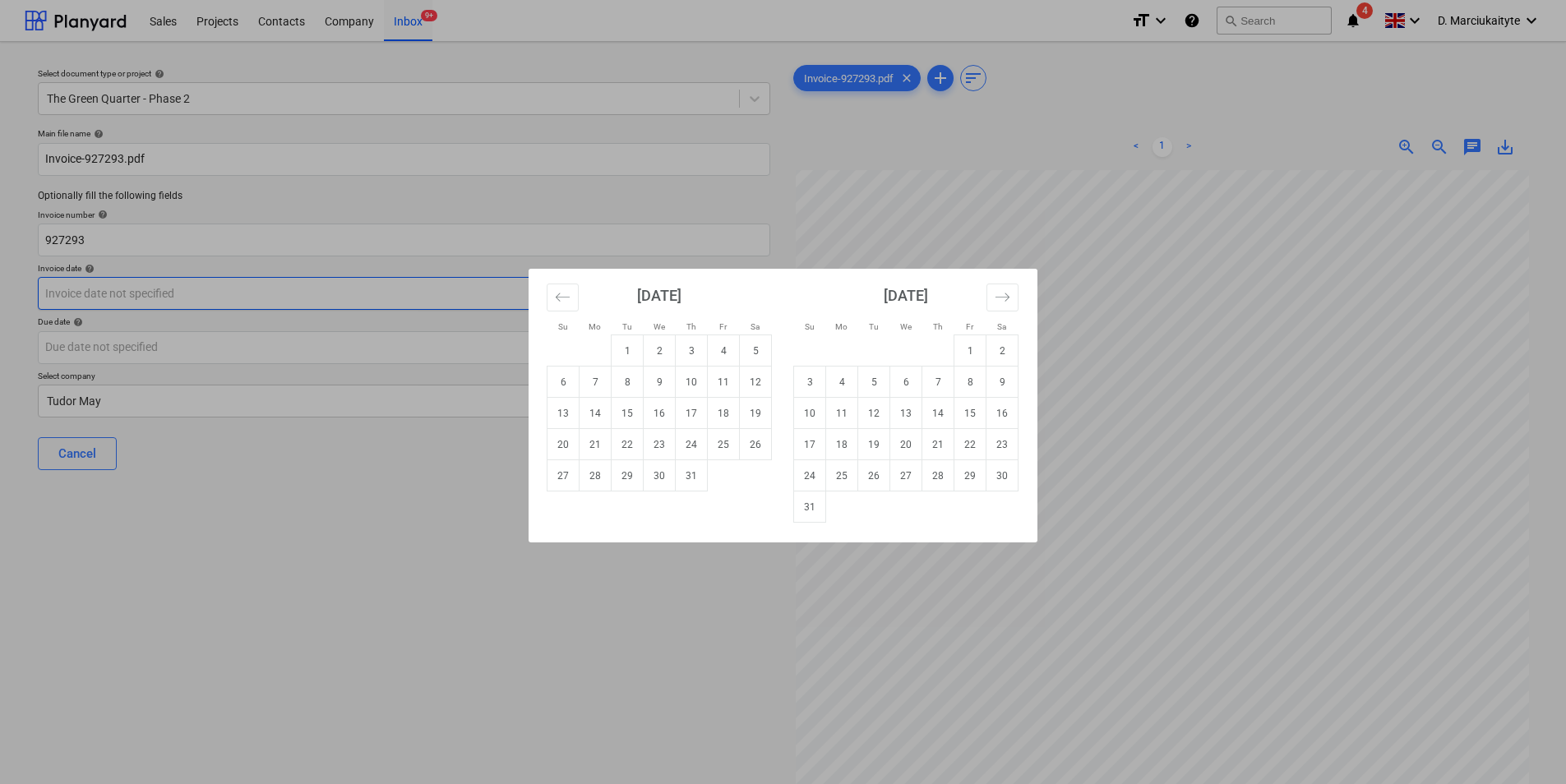 click on "Sales Projects Contacts Company Inbox 9+ format_size keyboard_arrow_down help search Search notifications 4 keyboard_arrow_down D. Marciukaityte keyboard_arrow_down Select document type or project help The Green Quarter - Phase 2 Main file name help Invoice-927293.pdf Optionally fill the following fields Invoice number help 927293 Invoice date help Press the down arrow key to interact with the calendar and
select a date. Press the question mark key to get the keyboard shortcuts for changing dates. Due date help Press the down arrow key to interact with the calendar and
select a date. Press the question mark key to get the keyboard shortcuts for changing dates. Select company Tudor May   Cancel Assign to project Invoice-927293.pdf clear add sort < 1 > zoom_in zoom_out chat 0 save_alt
Su Mo Tu We Th Fr Sa Su Mo Tu We Th Fr Sa [DATE] 1 2 3 4 5 6 7 8 9 10 11 12 13 14 15 16 17 18 19 20 21 22 23 24 25 26 27 28 29 [DATE] 1 2 3 4 5 6 7 8 9 10 11 12 13 14 15 16 17 18 19 20 21 22 23 24 25" at bounding box center (783, 392) 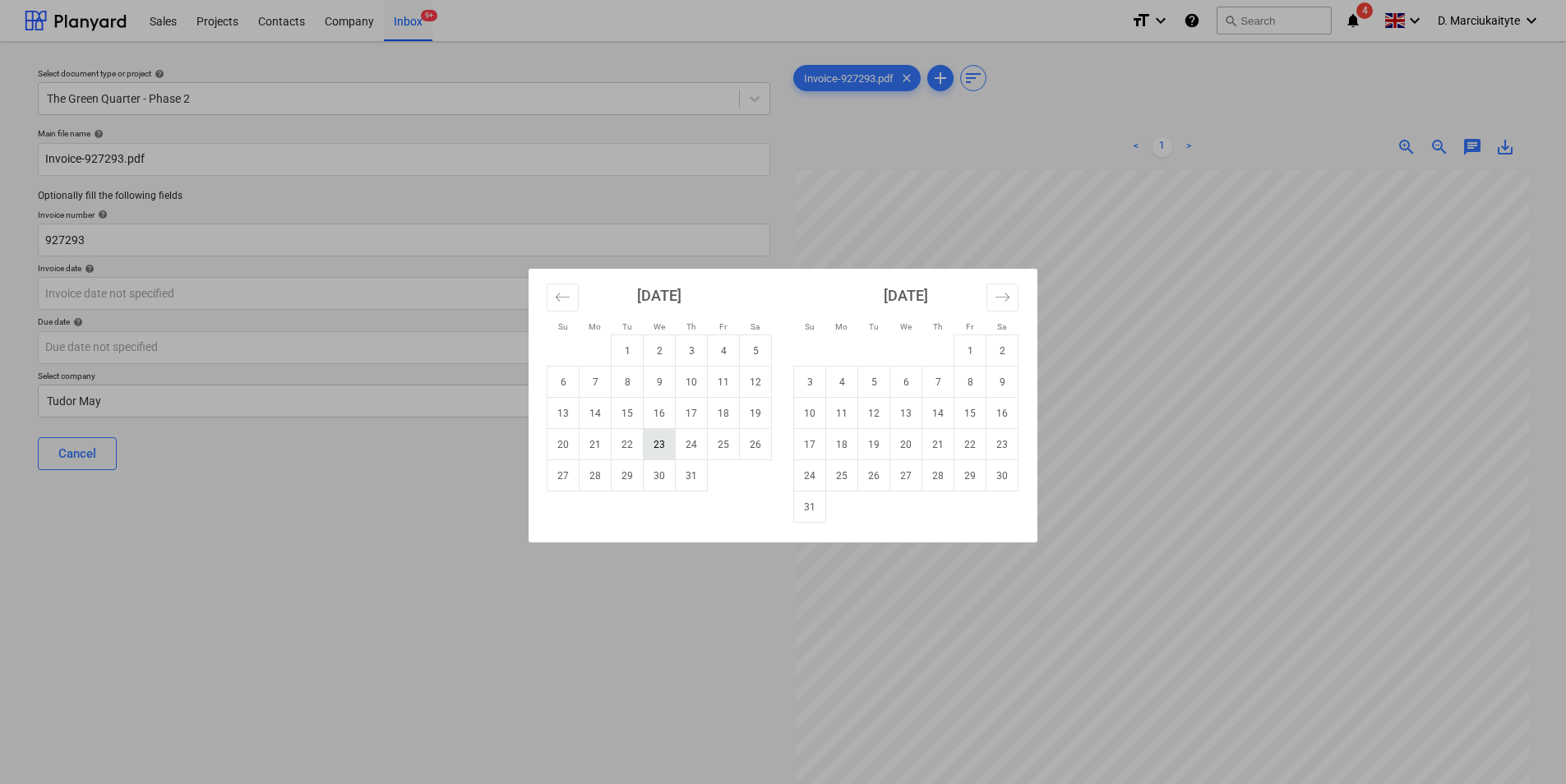 click on "23" at bounding box center [659, 445] 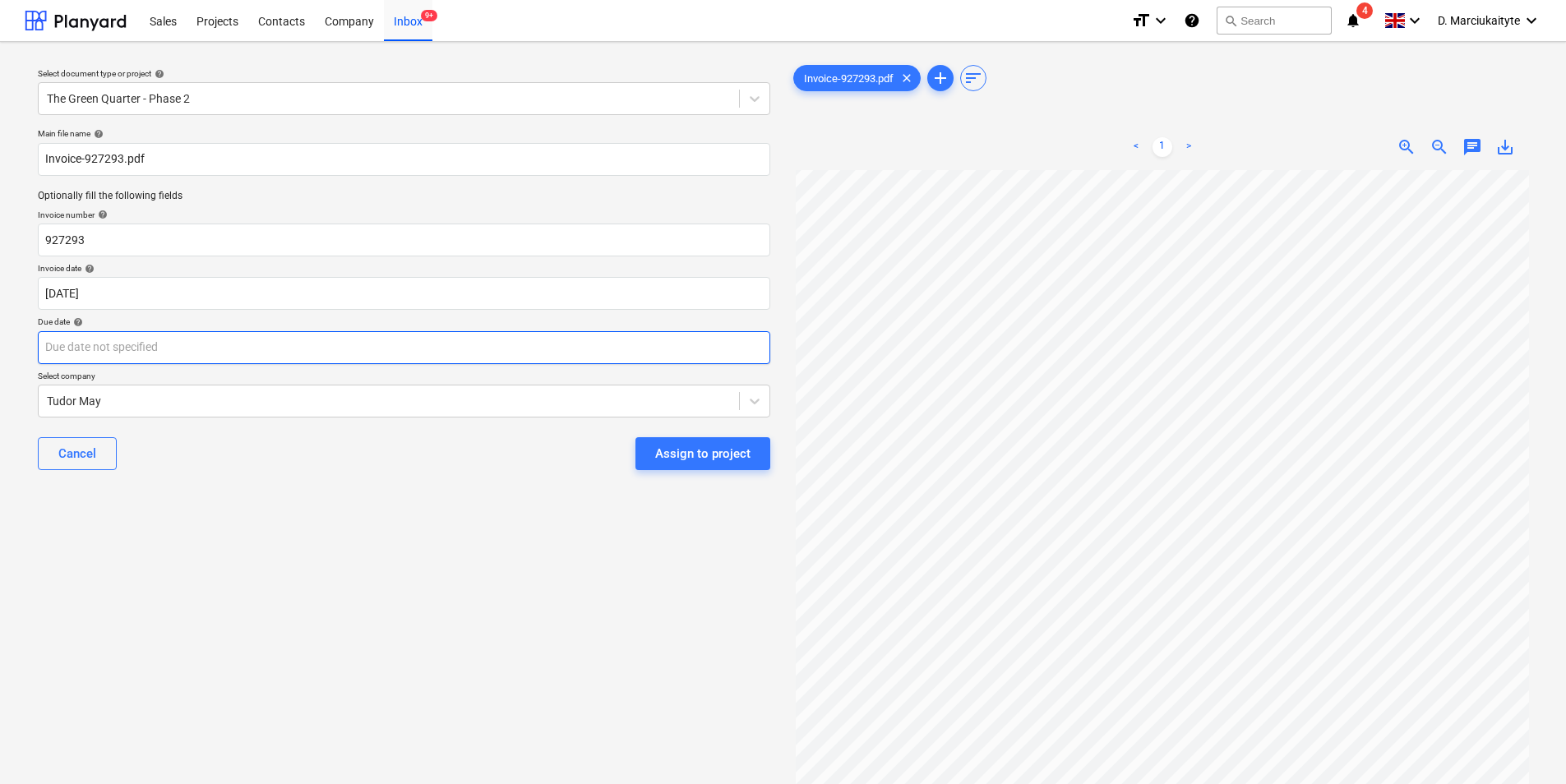 click on "Sales Projects Contacts Company Inbox 9+ format_size keyboard_arrow_down help search Search notifications 4 keyboard_arrow_down D. Marciukaityte keyboard_arrow_down Select document type or project help The Green Quarter - Phase 2 Main file name help Invoice-927293.pdf Optionally fill the following fields Invoice number help 927293 Invoice date help [DATE] 23.07.2025 Press the down arrow key to interact with the calendar and
select a date. Press the question mark key to get the keyboard shortcuts for changing dates. Due date help Press the down arrow key to interact with the calendar and
select a date. Press the question mark key to get the keyboard shortcuts for changing dates. Select company Tudor May   Cancel Assign to project Invoice-927293.pdf clear add sort < 1 > zoom_in zoom_out chat 0 save_alt" at bounding box center [783, 392] 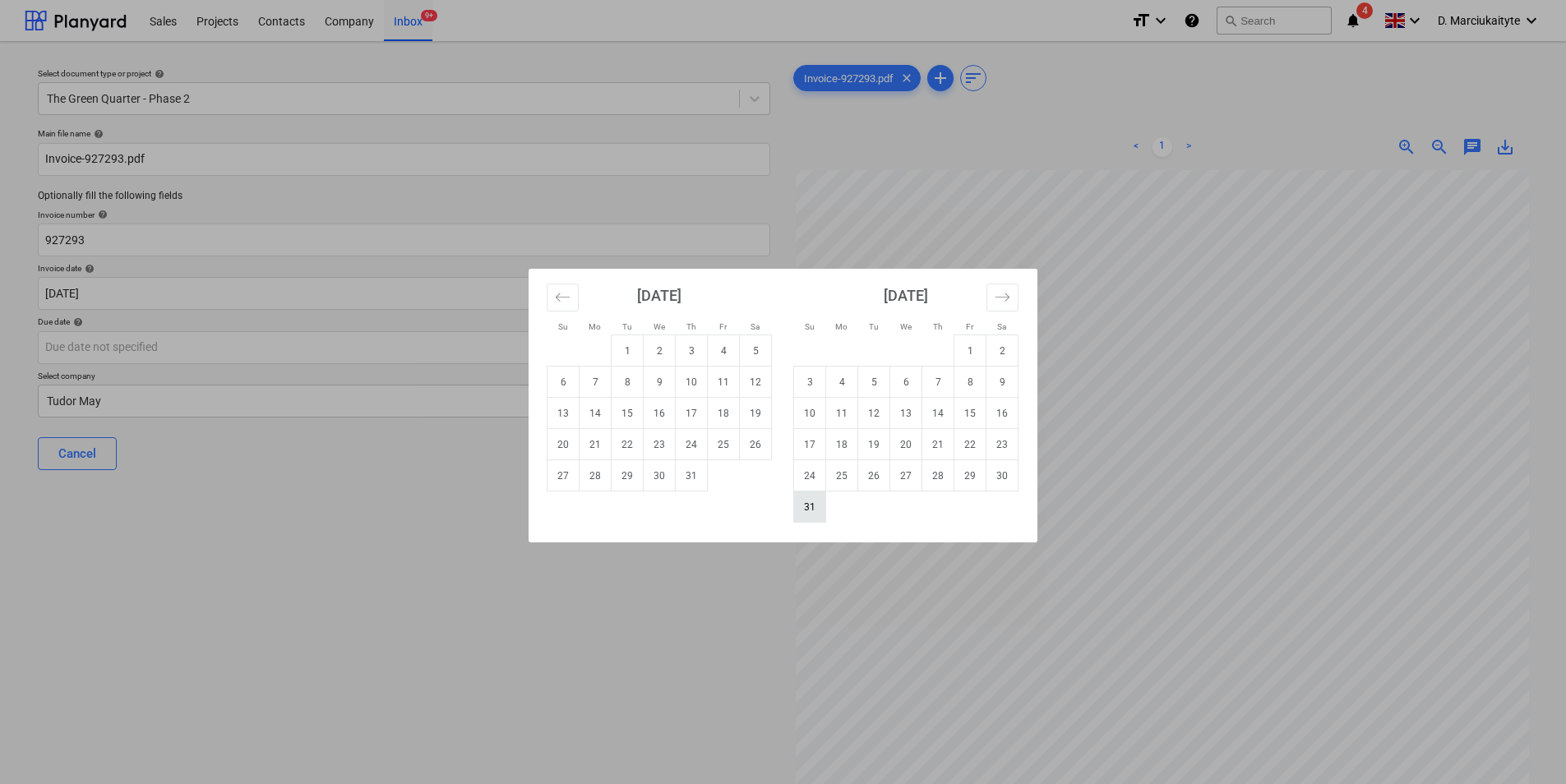 click on "31" at bounding box center (810, 507) 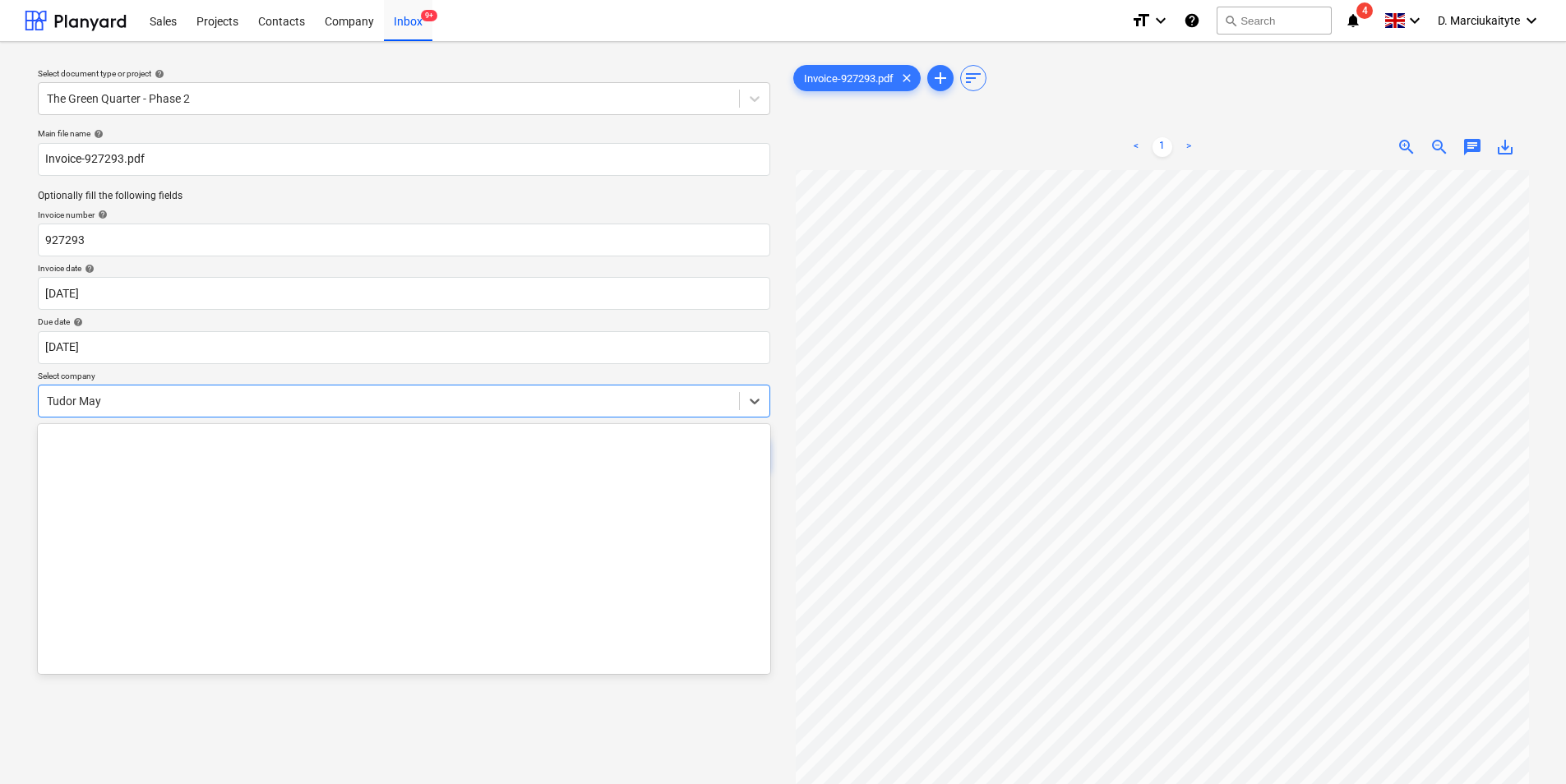 click on "Tudor May" at bounding box center (389, 401) 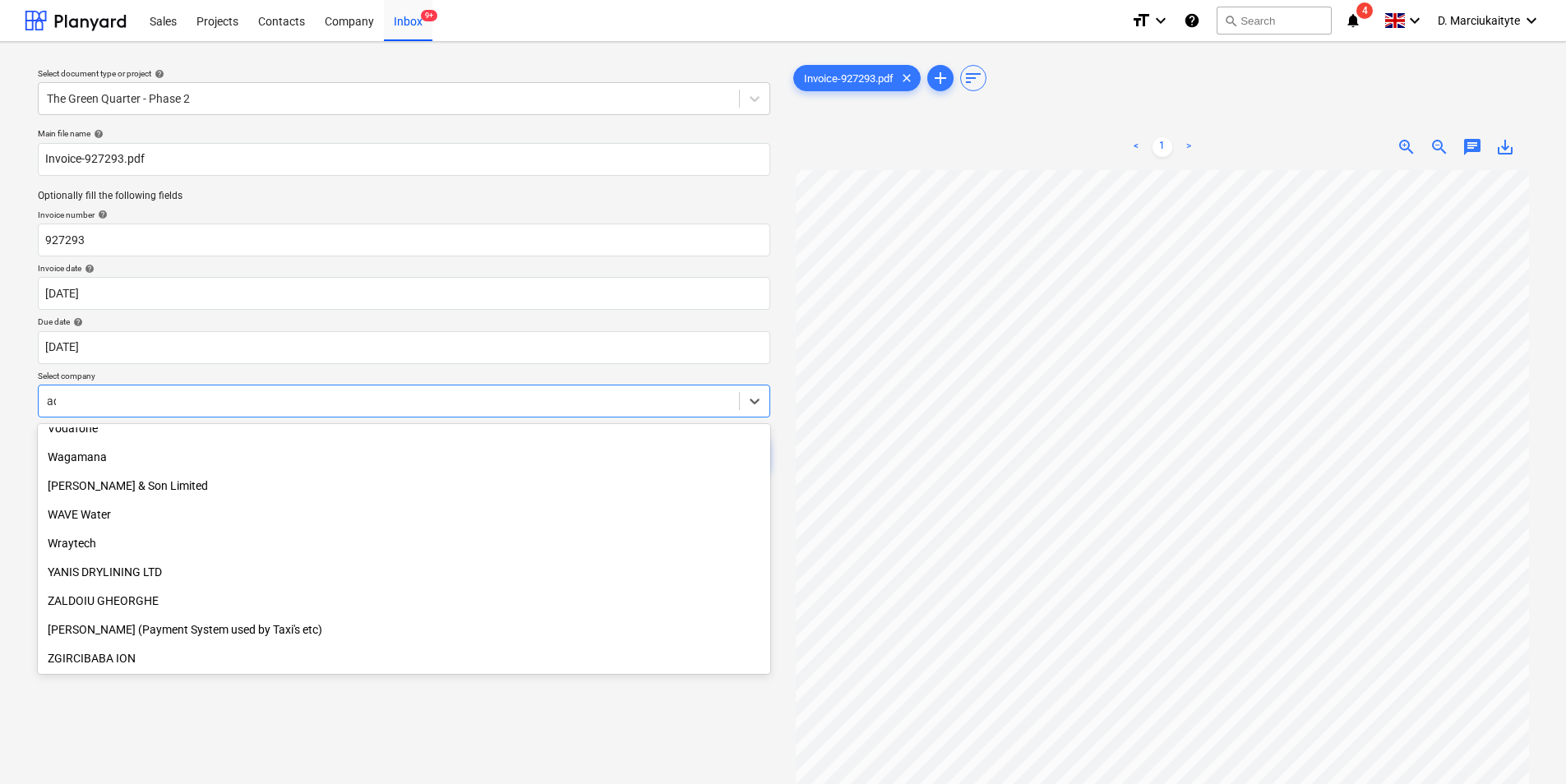scroll, scrollTop: 357, scrollLeft: 0, axis: vertical 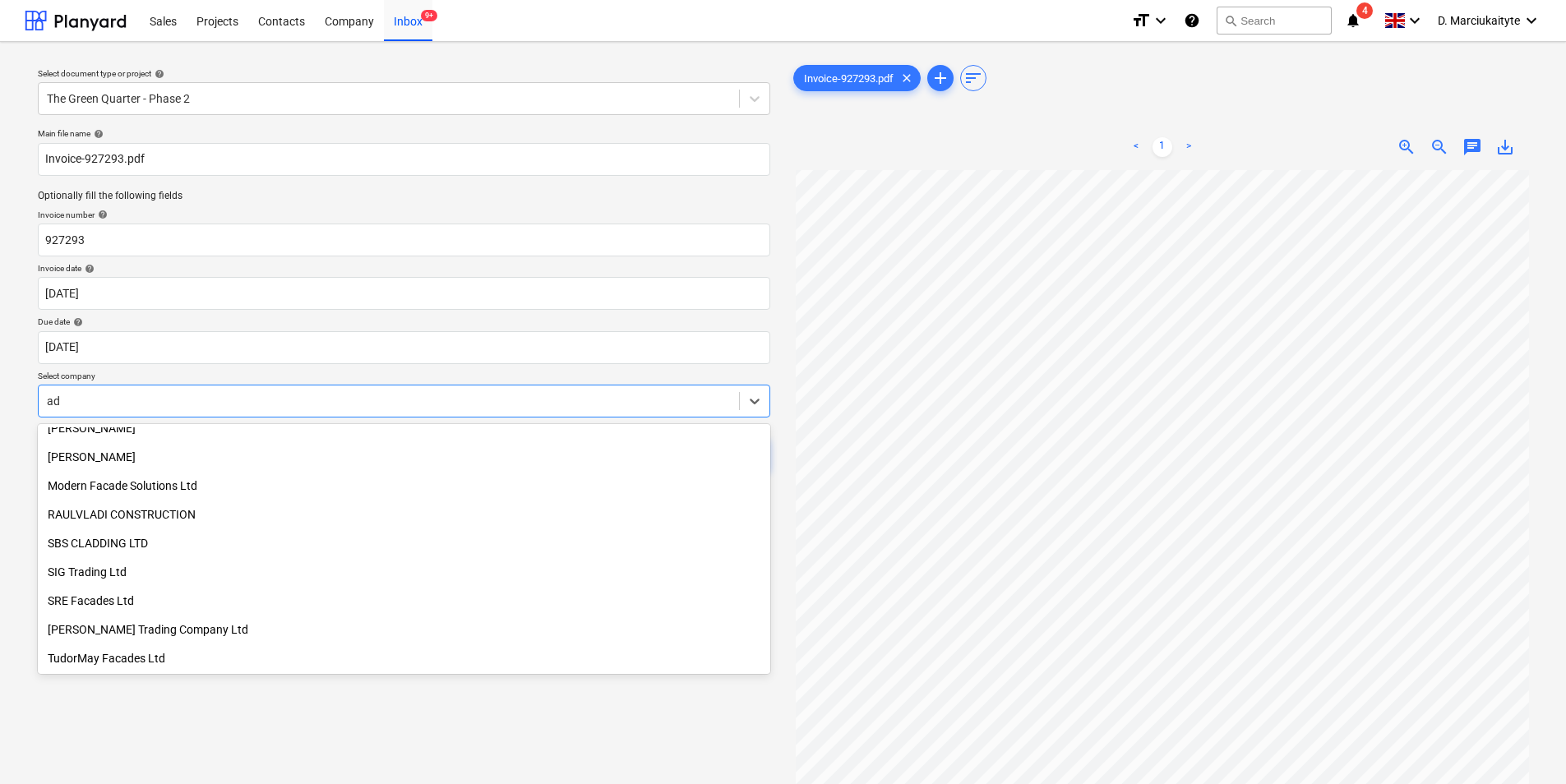 type on "ada" 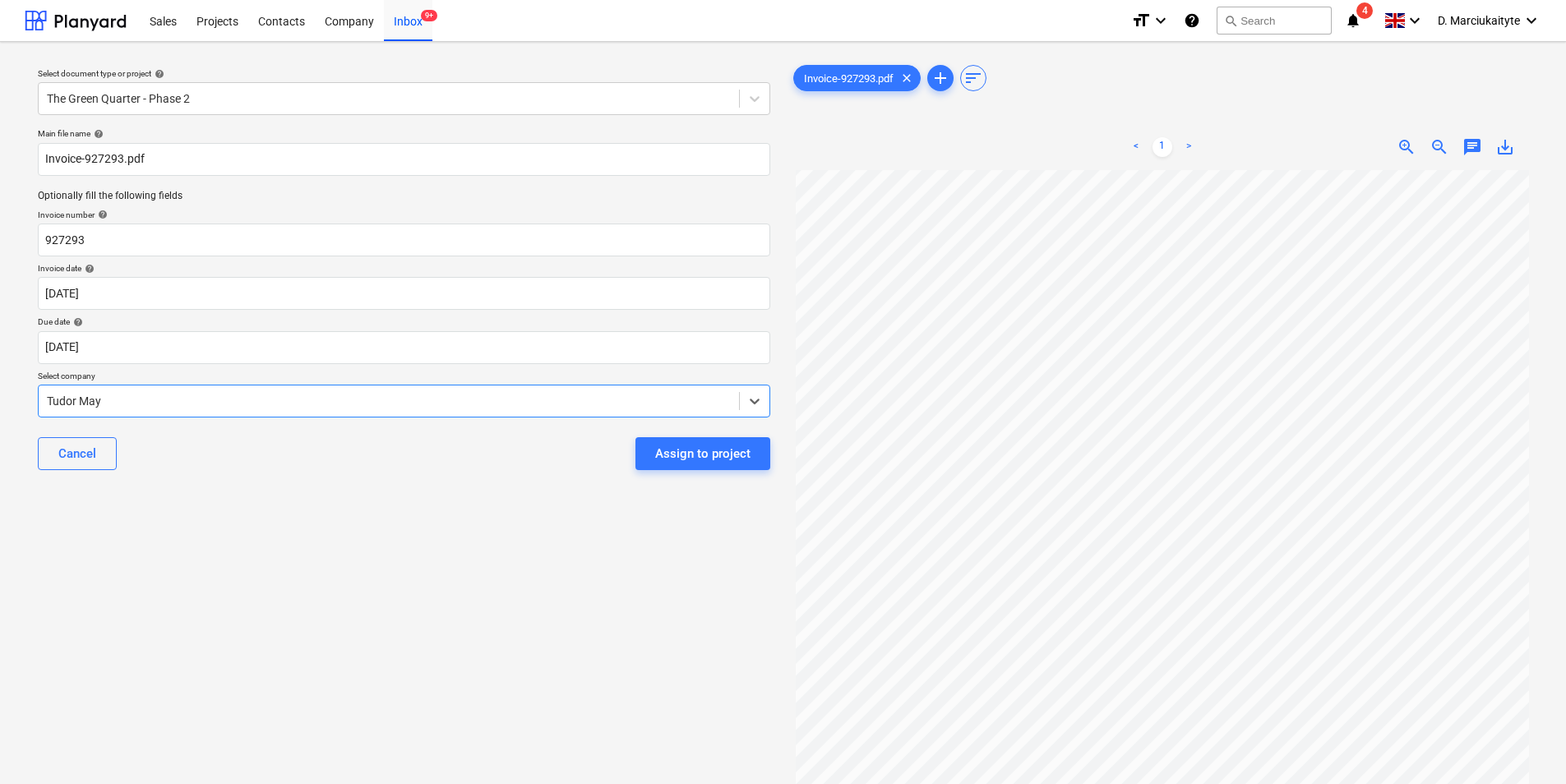 click on "Tudor May" at bounding box center [389, 401] 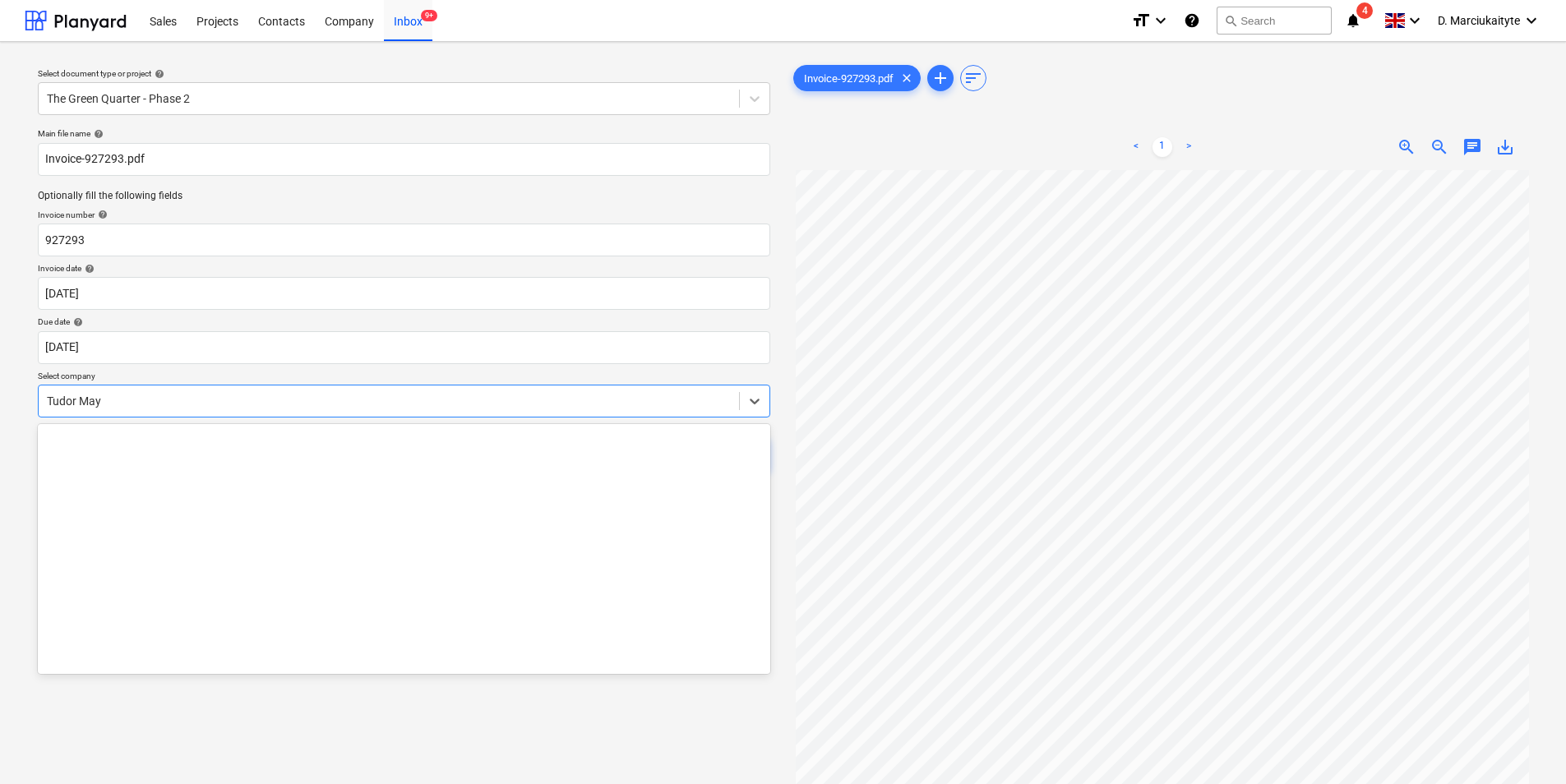 click at bounding box center (389, 401) 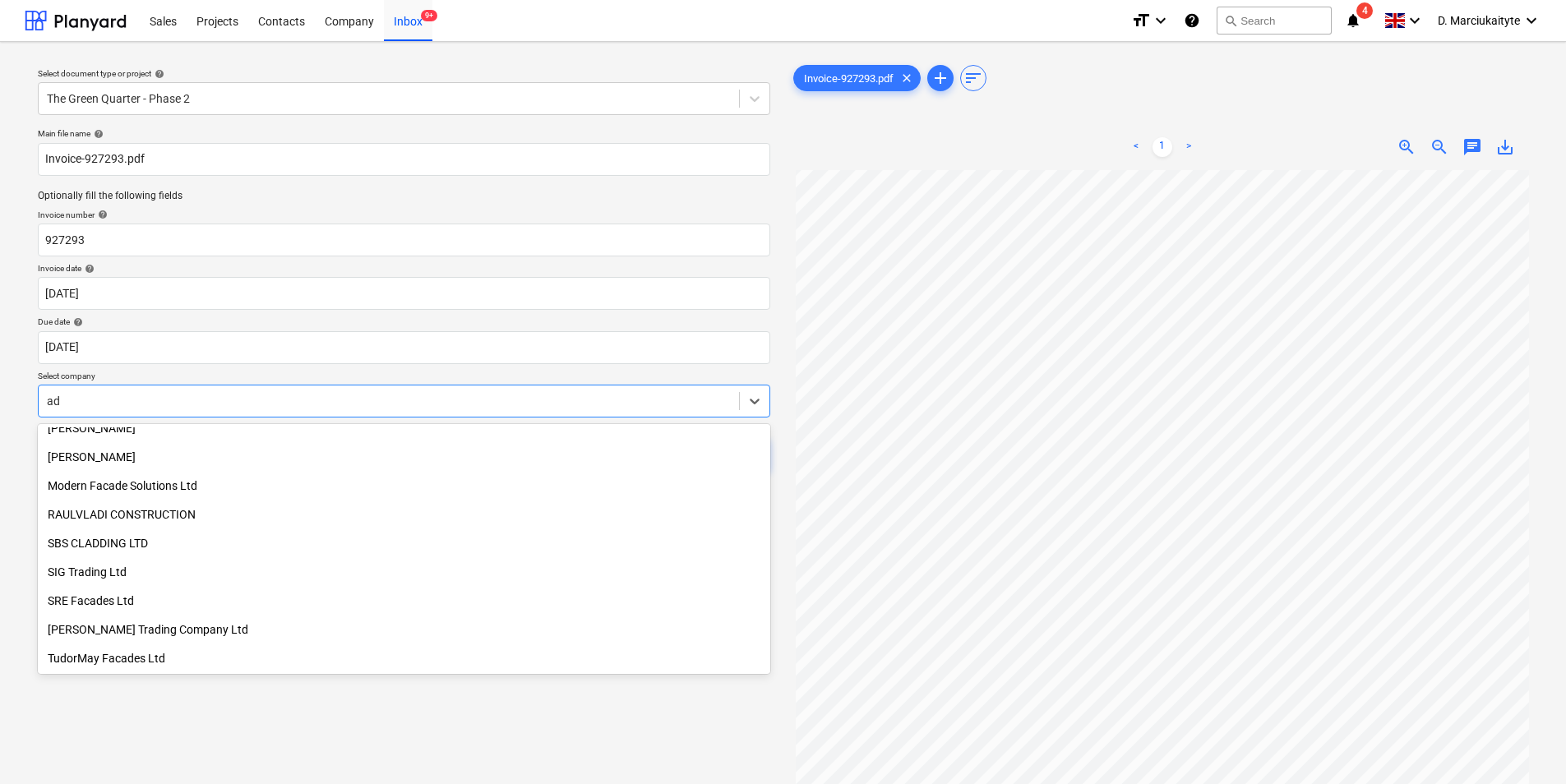 scroll, scrollTop: 357, scrollLeft: 0, axis: vertical 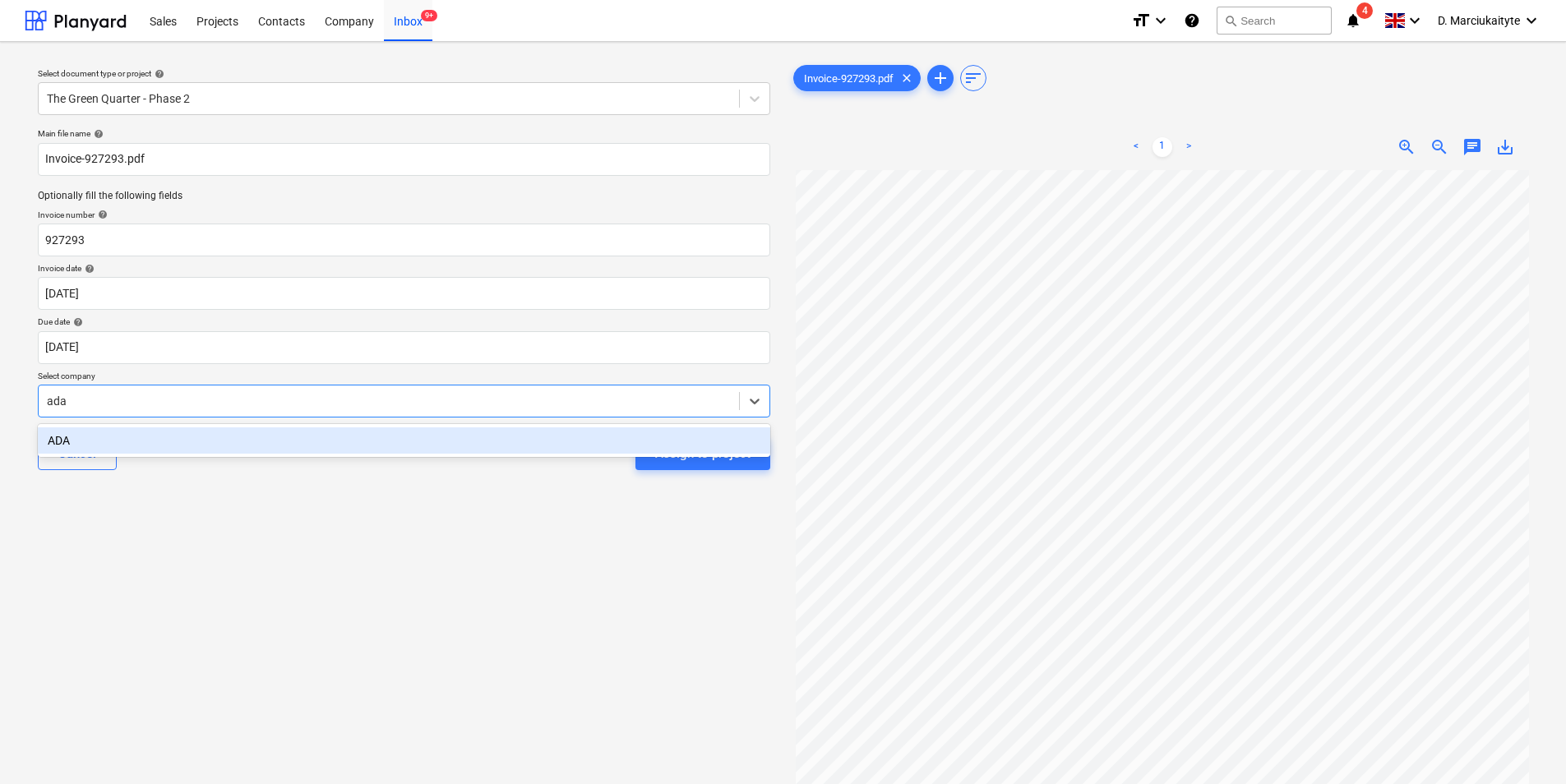 click on "ADA" at bounding box center [404, 440] 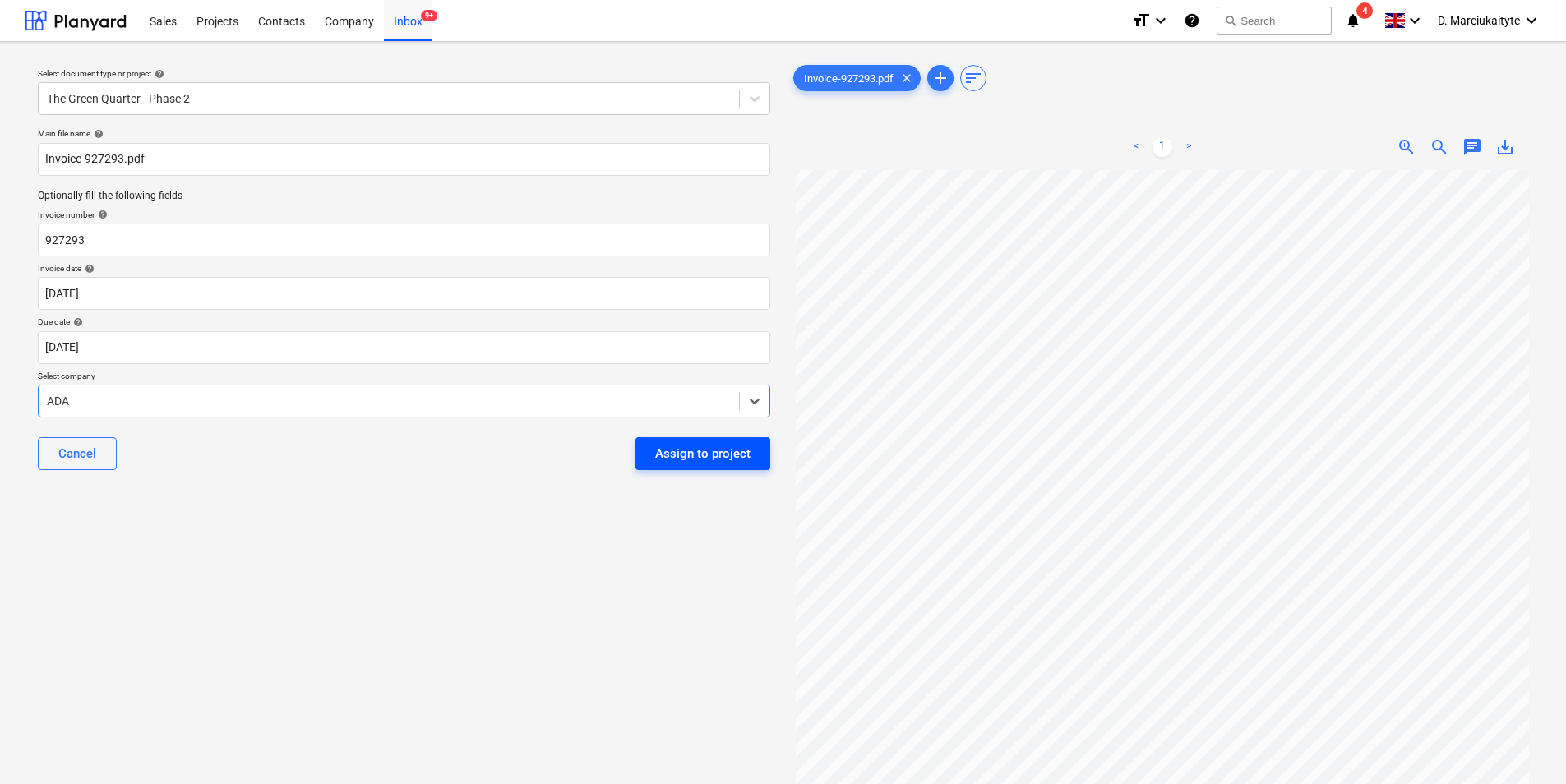 click on "Assign to project" at bounding box center [703, 454] 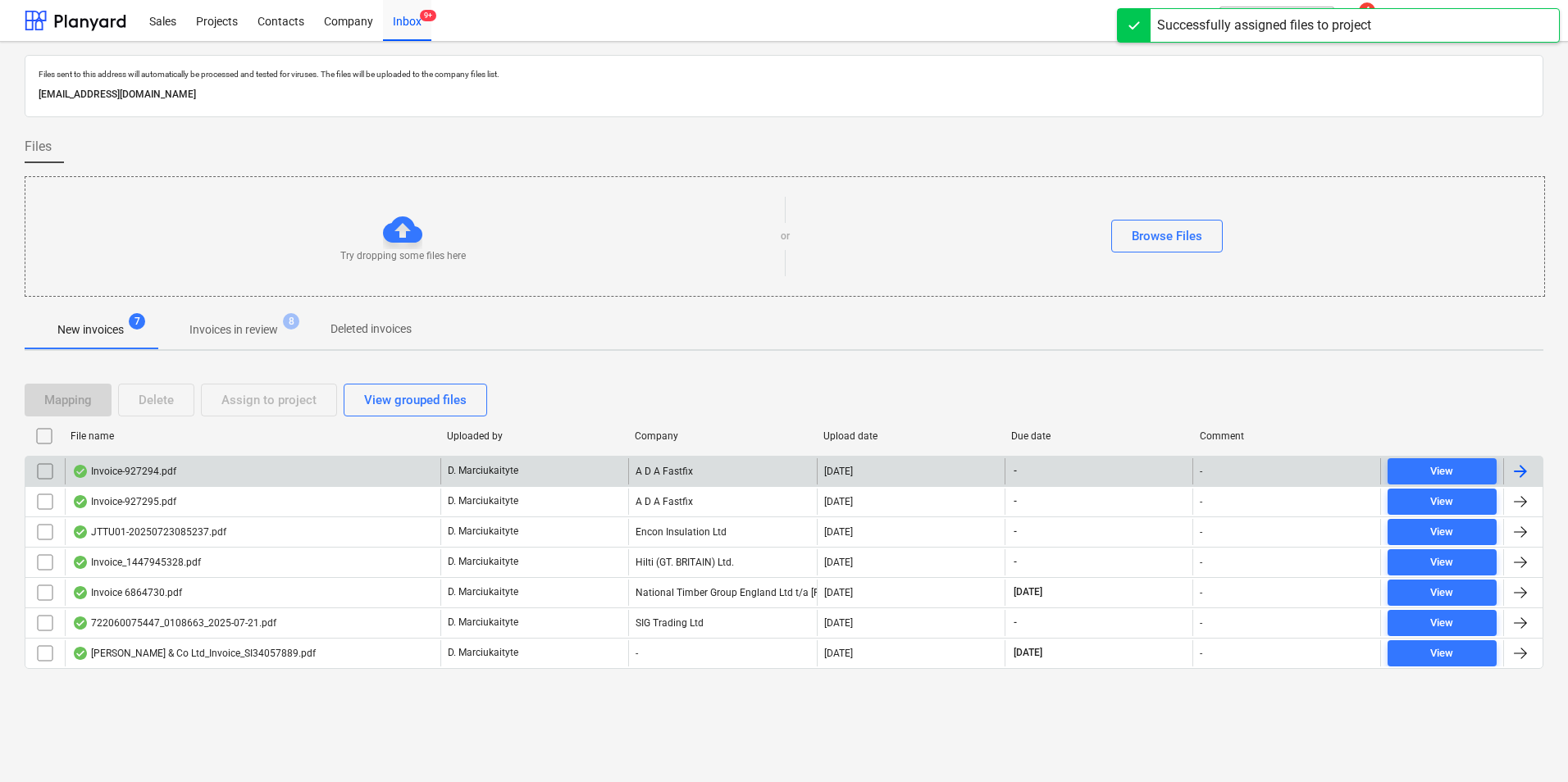 click on "Invoice-927294.pdf" at bounding box center (253, 471) 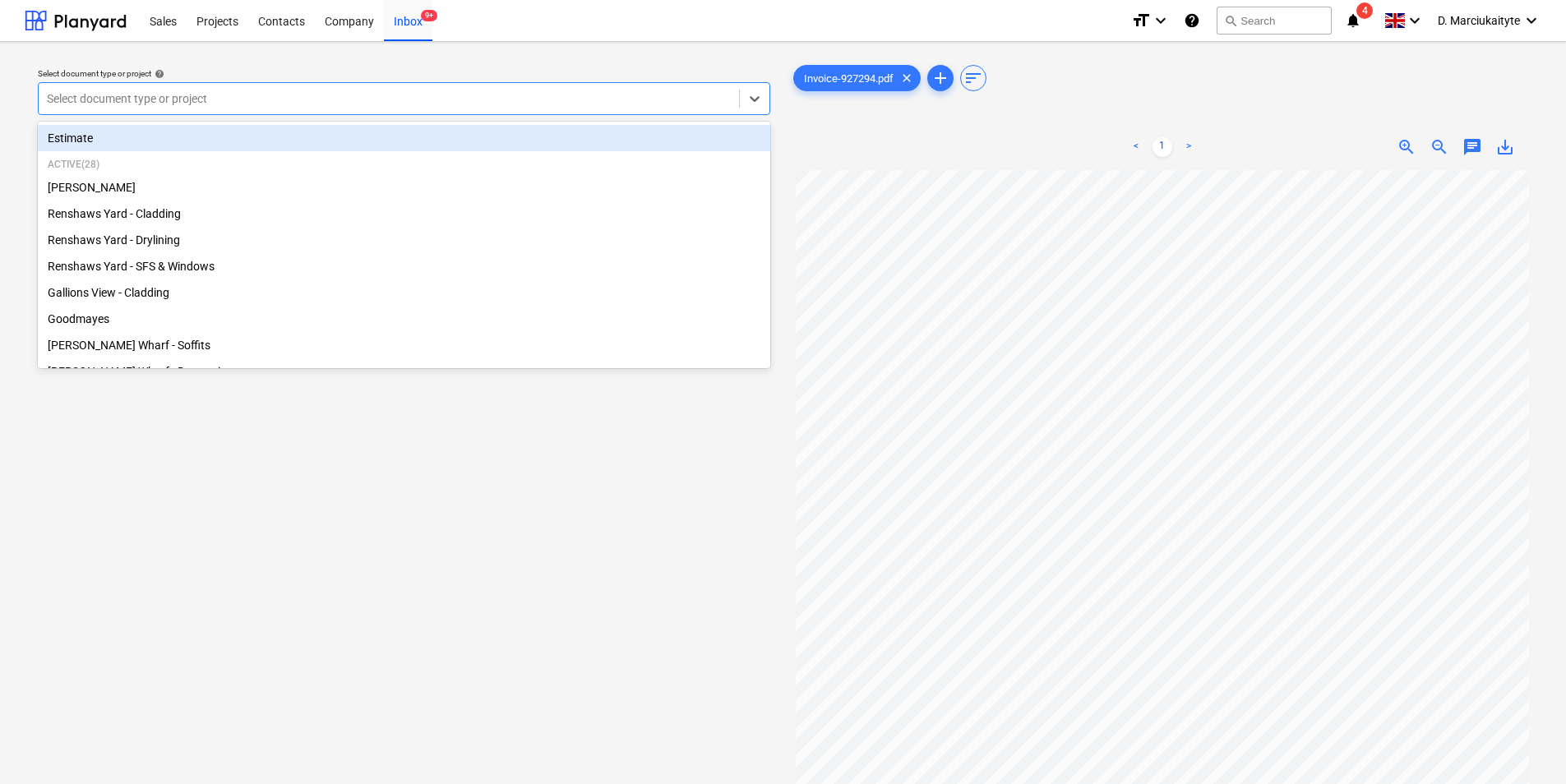 click at bounding box center [389, 99] 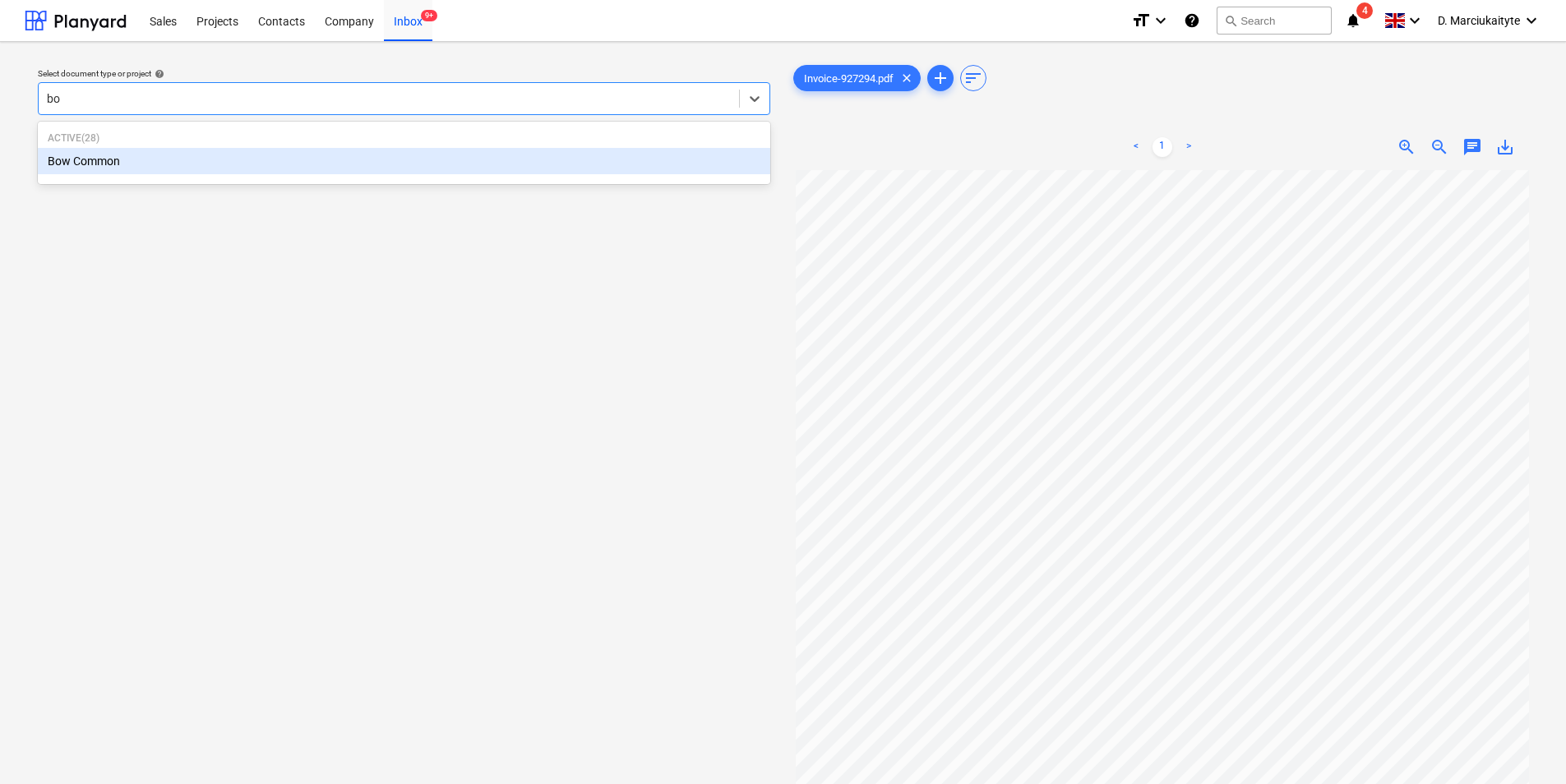 type on "bow" 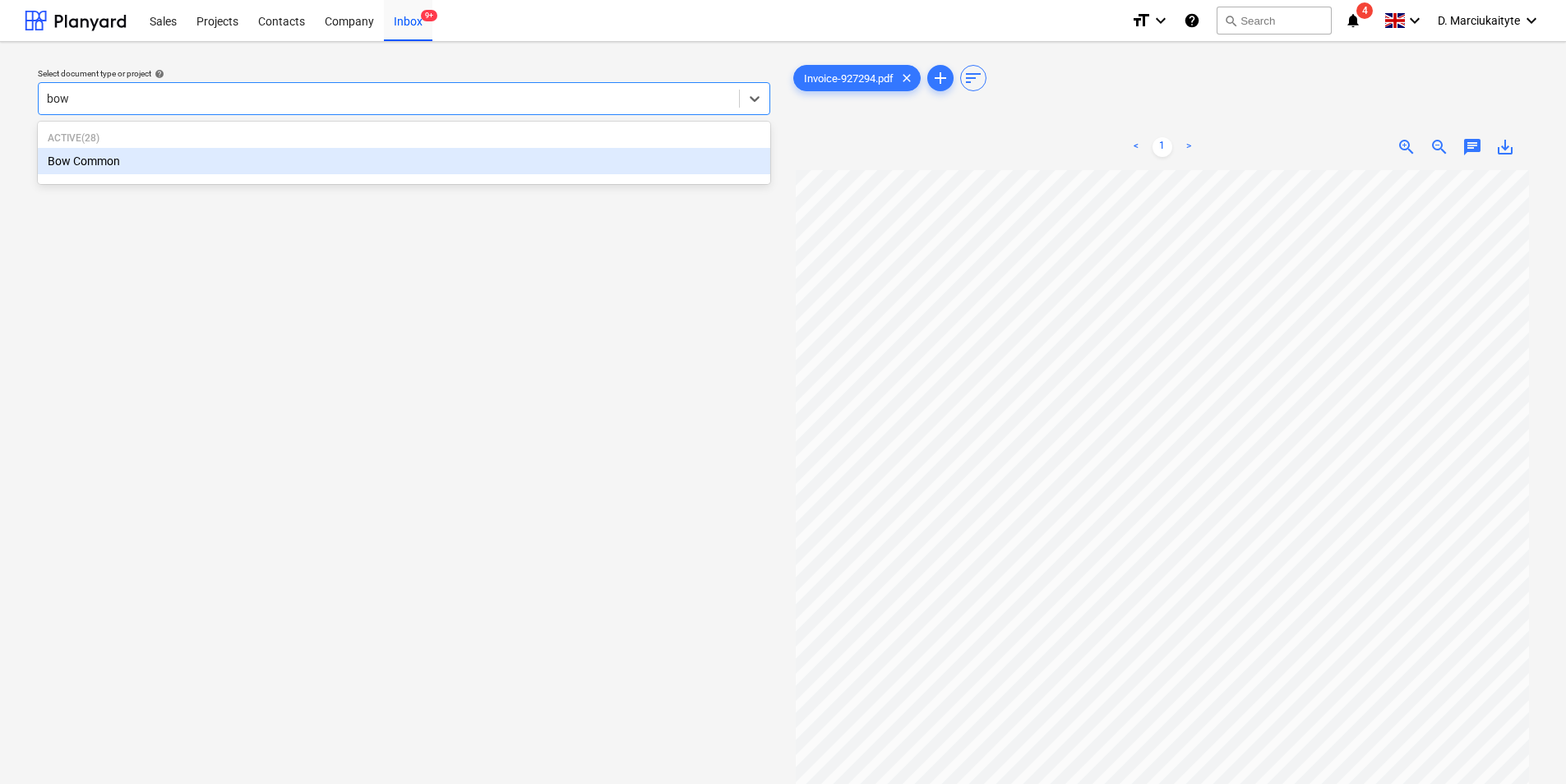 click on "Bow Common" at bounding box center (404, 161) 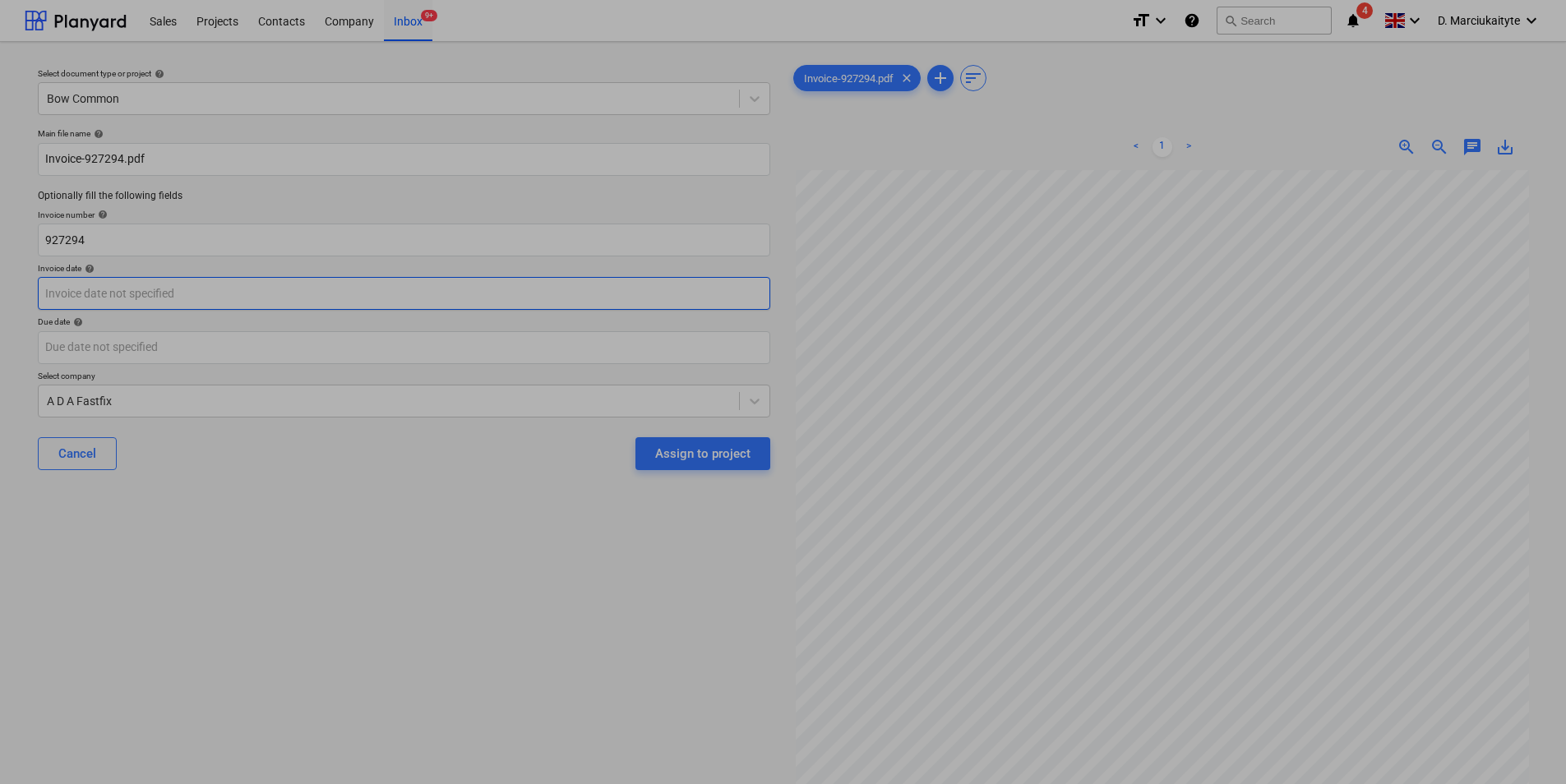 click on "Sales Projects Contacts Company Inbox 9+ format_size keyboard_arrow_down help search Search notifications 4 keyboard_arrow_down D. Marciukaityte keyboard_arrow_down Select document type or project help Bow Common Main file name help Invoice-927294.pdf Optionally fill the following fields Invoice number help 927294 Invoice date help Press the down arrow key to interact with the calendar and
select a date. Press the question mark key to get the keyboard shortcuts for changing dates. Due date help Press the down arrow key to interact with the calendar and
select a date. Press the question mark key to get the keyboard shortcuts for changing dates. Select company A D A Fastfix   Cancel Assign to project Invoice-927294.pdf clear add sort < 1 > zoom_in zoom_out chat 0 save_alt
Su Mo Tu We Th Fr Sa Su Mo Tu We Th Fr Sa [DATE] 1 2 3 4 5 6 7 8 9 10 11 12 13 14 15 16 17 18 19 20 21 22 23 24 25 26 27 28 29 [DATE] 1 2 3 4 5 6 7 8 9 10 11 12 13 14 15 16 17 18 19 20 21 22 23 24 25 26 27 28 29" at bounding box center [783, 392] 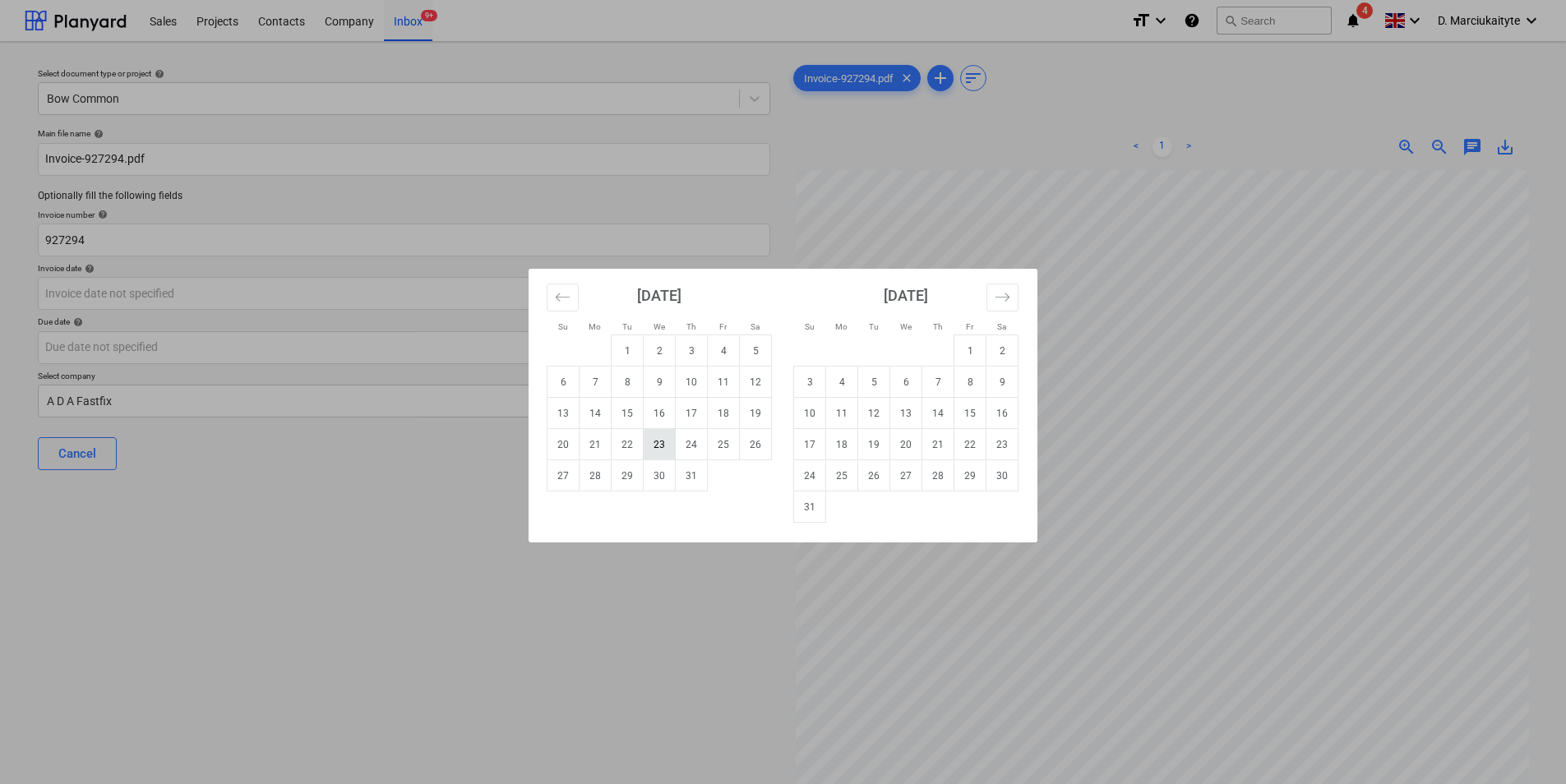 click on "23" at bounding box center (659, 445) 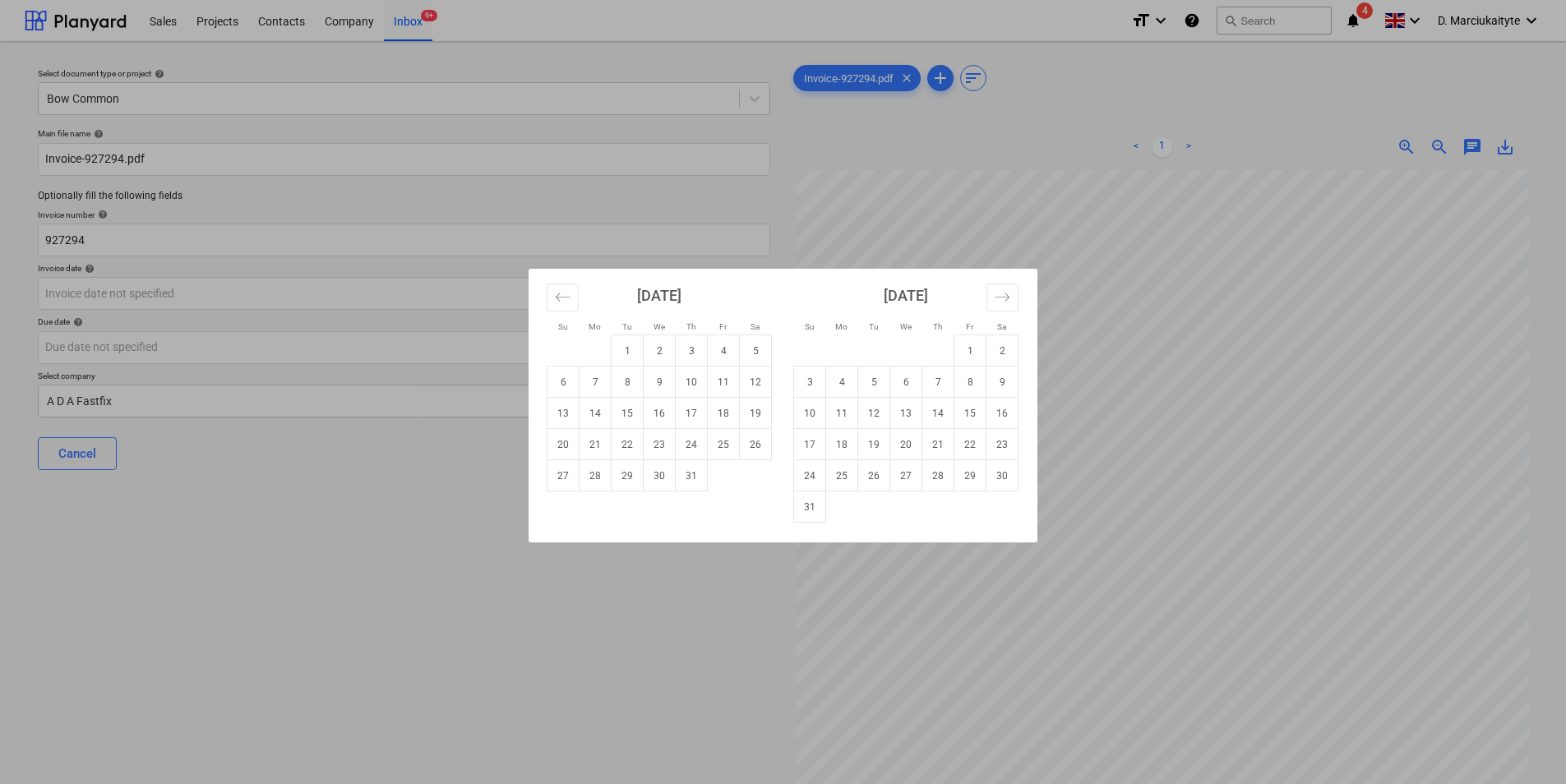 type on "[DATE]" 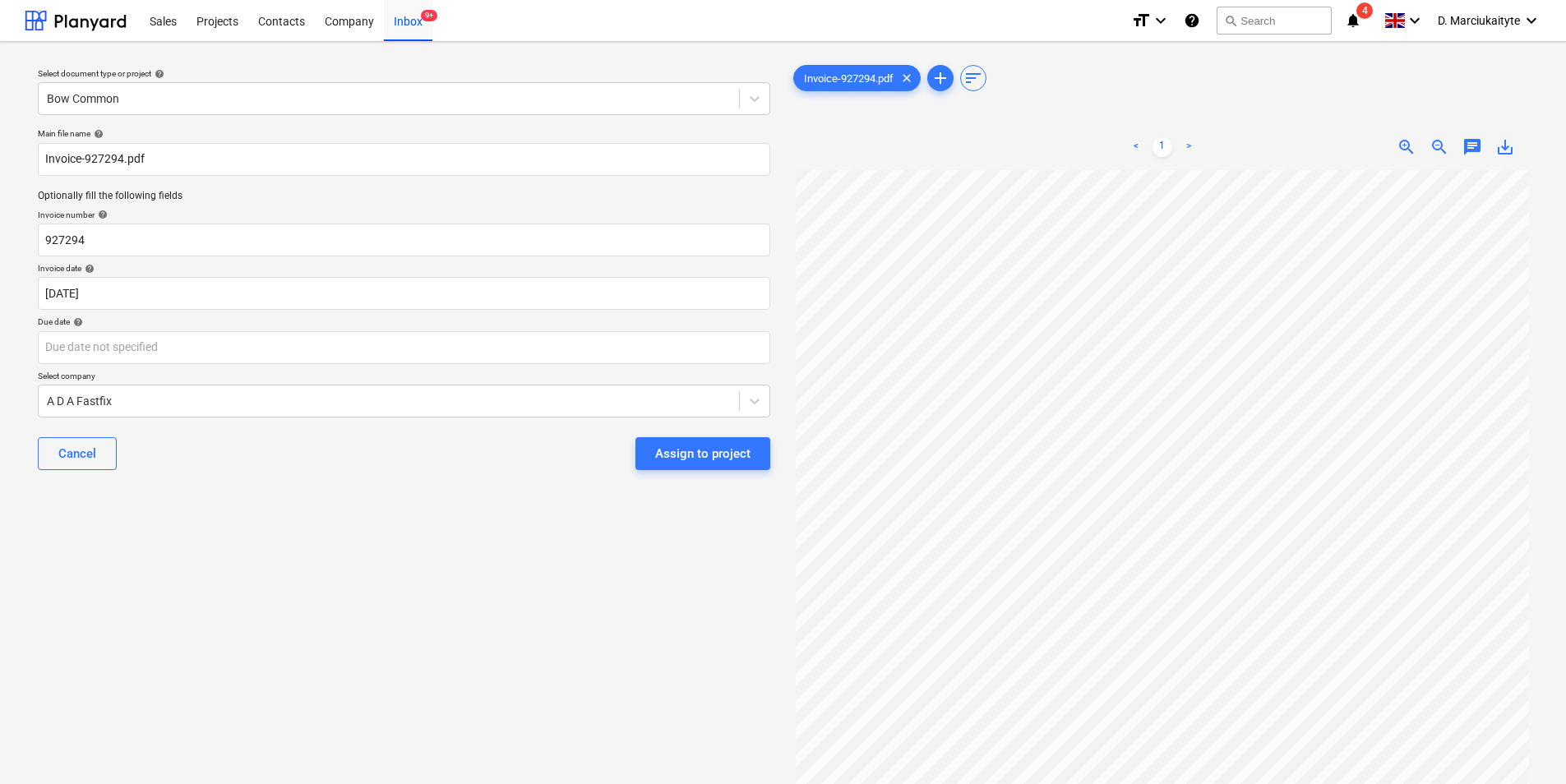 click on "Main file name help Invoice-927294.pdf Optionally fill the following fields Invoice number help 927294 Invoice date help [DATE] 23.07.2025 Press the down arrow key to interact with the calendar and
select a date. Press the question mark key to get the keyboard shortcuts for changing dates. Due date help Press the down arrow key to interact with the calendar and
select a date. Press the question mark key to get the keyboard shortcuts for changing dates. Select company A D A Fastfix   Cancel Assign to project" at bounding box center [404, 306] 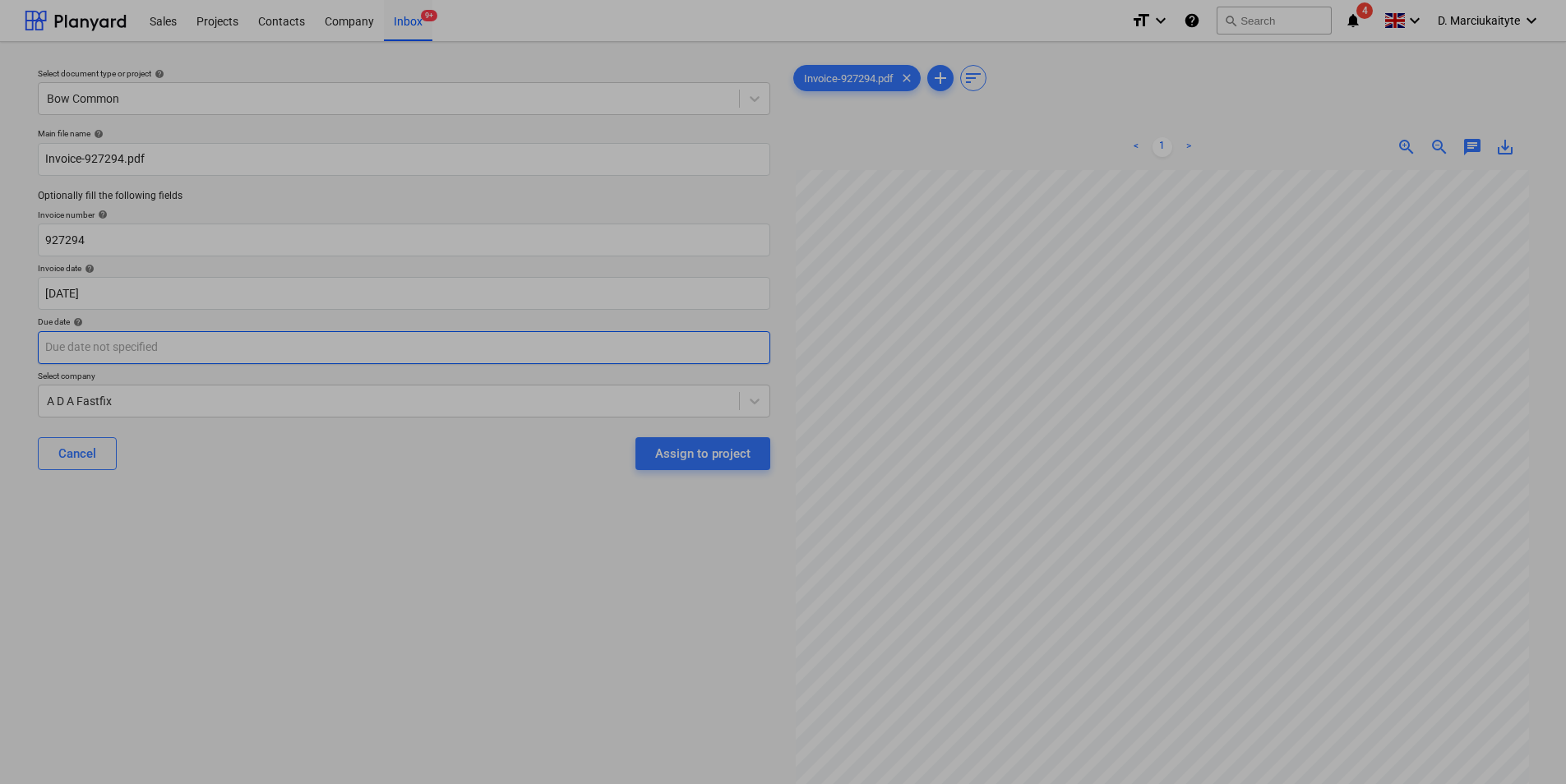click on "Sales Projects Contacts Company Inbox 9+ format_size keyboard_arrow_down help search Search notifications 4 keyboard_arrow_down D. Marciukaityte keyboard_arrow_down Select document type or project help Bow Common Main file name help Invoice-927294.pdf Optionally fill the following fields Invoice number help 927294 Invoice date help [DATE] 23.07.2025 Press the down arrow key to interact with the calendar and
select a date. Press the question mark key to get the keyboard shortcuts for changing dates. Due date help Press the down arrow key to interact with the calendar and
select a date. Press the question mark key to get the keyboard shortcuts for changing dates. Select company A D A Fastfix   Cancel Assign to project Invoice-927294.pdf clear add sort < 1 > zoom_in zoom_out chat 0 save_alt
Su Mo Tu We Th Fr Sa Su Mo Tu We Th Fr Sa [DATE] 1 2 3 4 5 6 7 8 9 10 11 12 13 14 15 16 17 18 19 20 21 22 23 24 25 26 27 28 29 [DATE] 1 2 3 4 5 6 7 8 9 10 11 12 13 14 15 16 17 18 19 20 21 1" at bounding box center [783, 392] 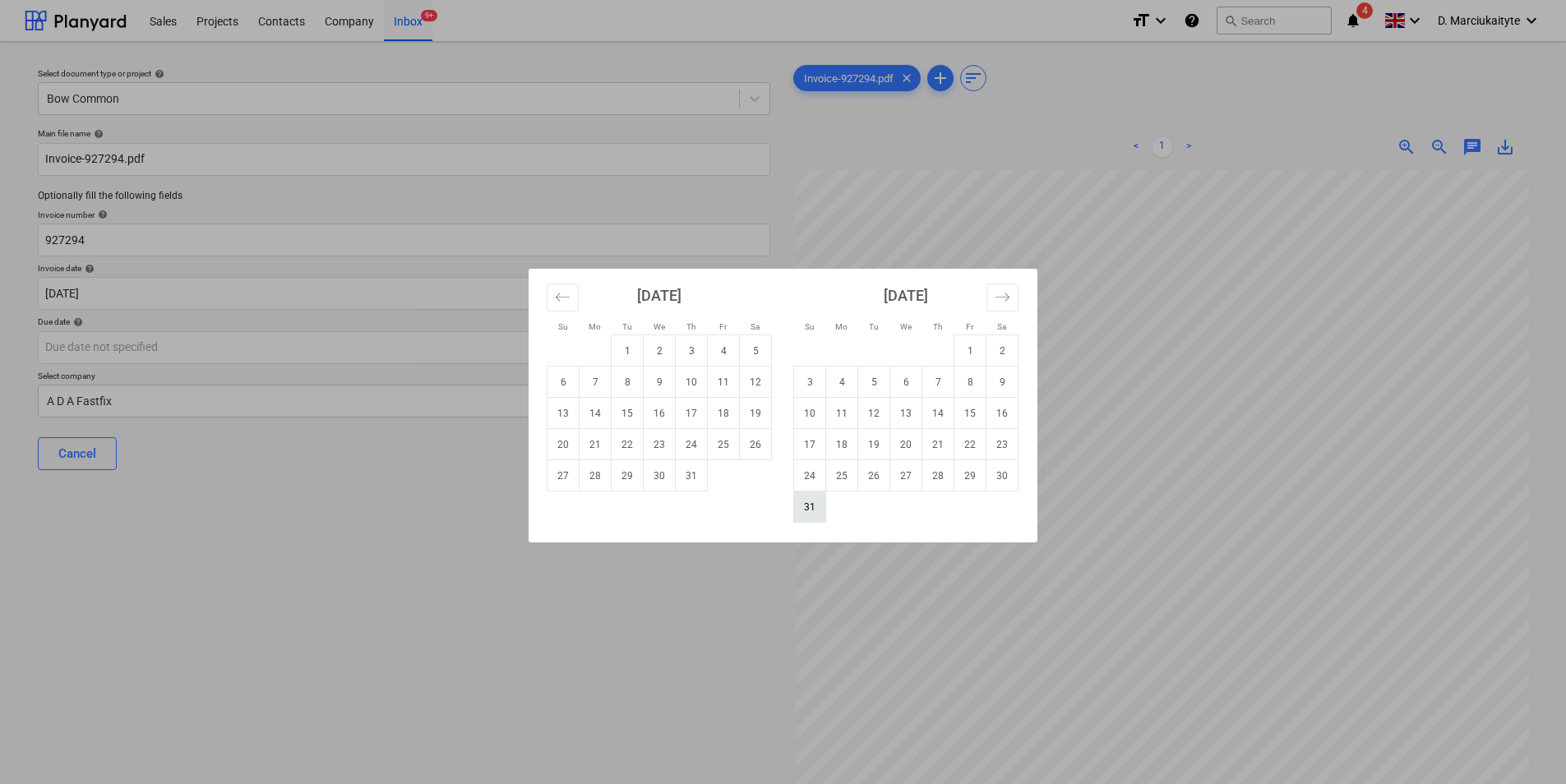 click on "31" at bounding box center [810, 507] 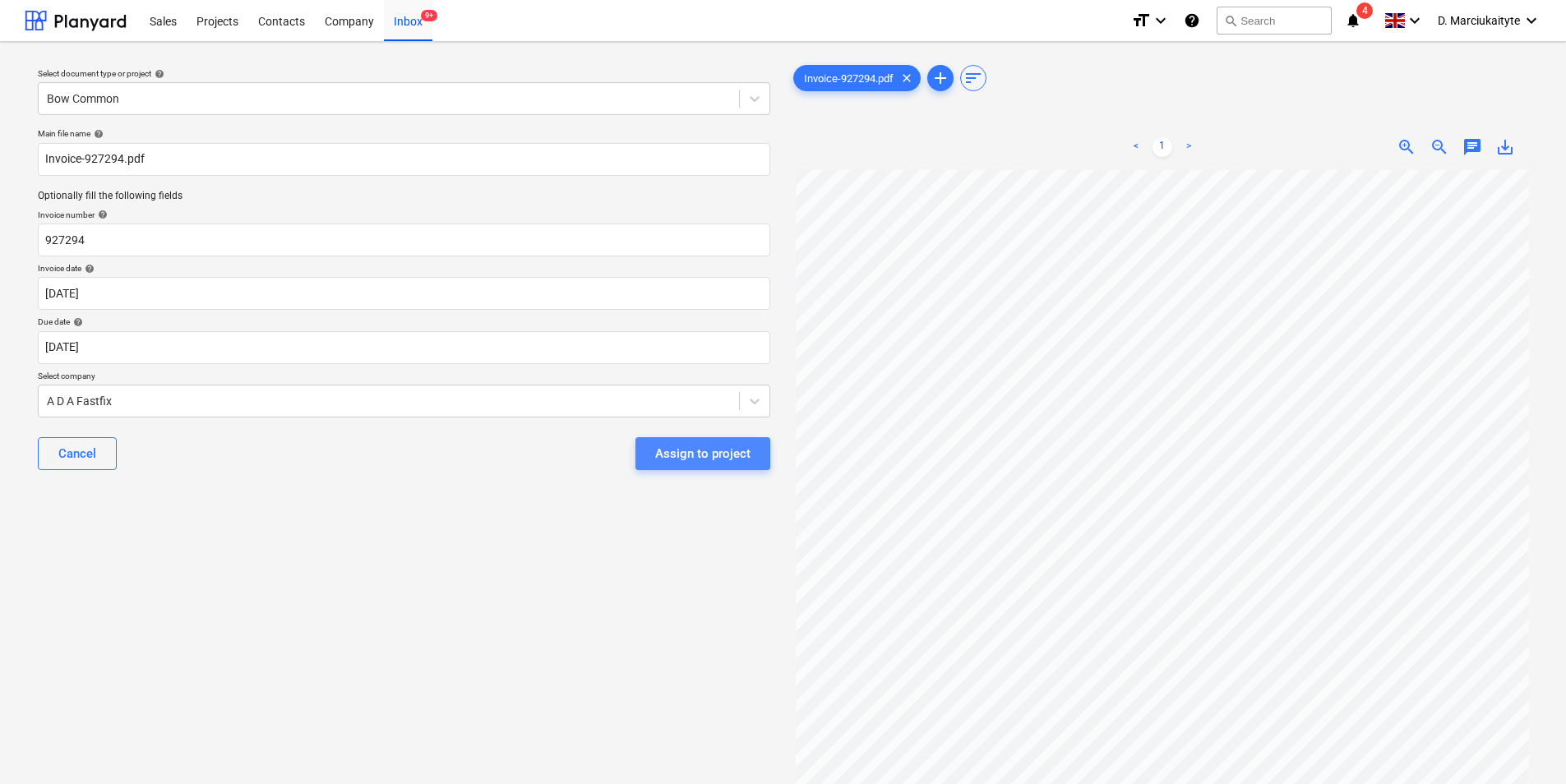 click on "Assign to project" at bounding box center [703, 454] 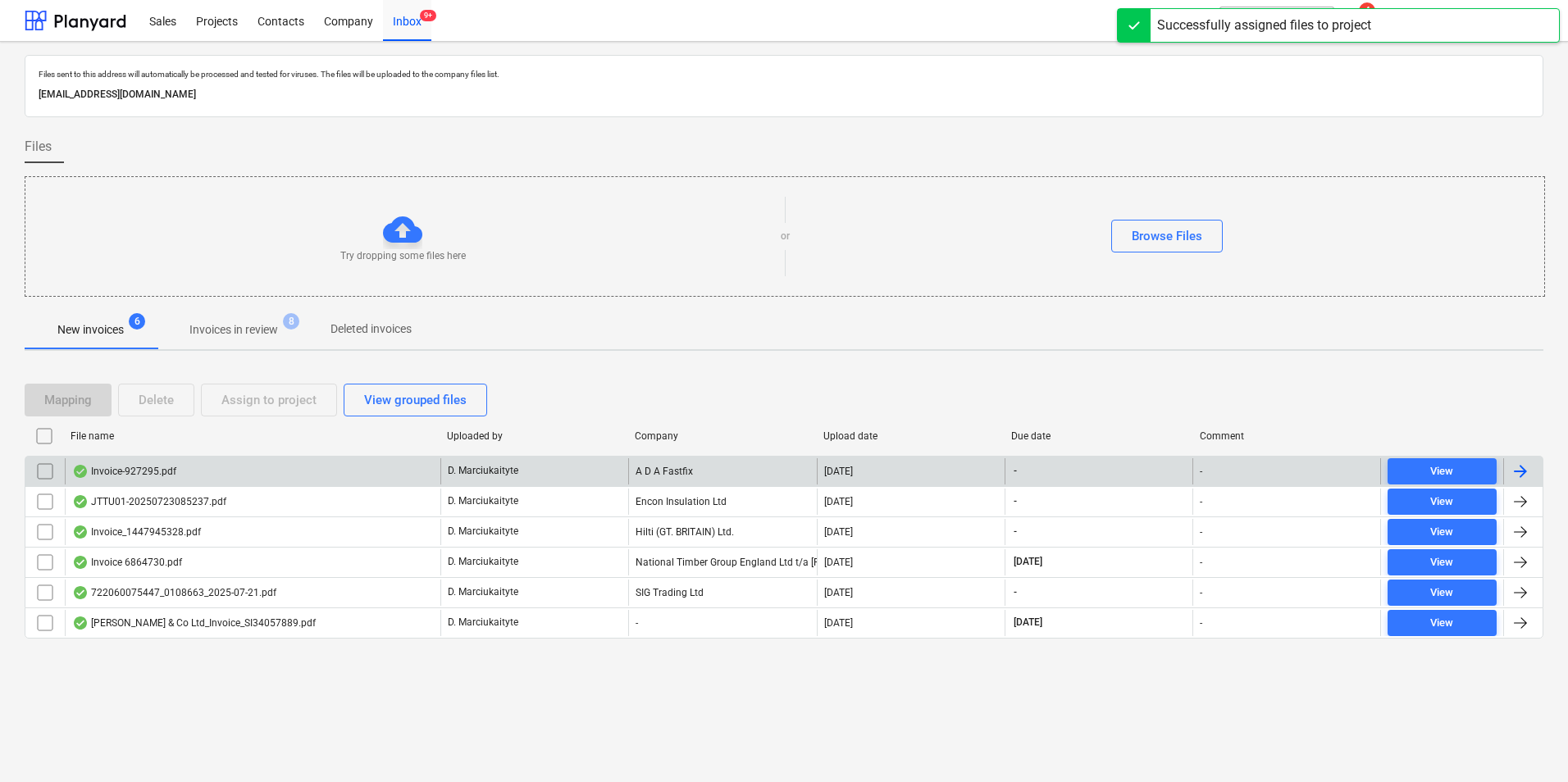 click on "Invoice-927295.pdf" at bounding box center (253, 471) 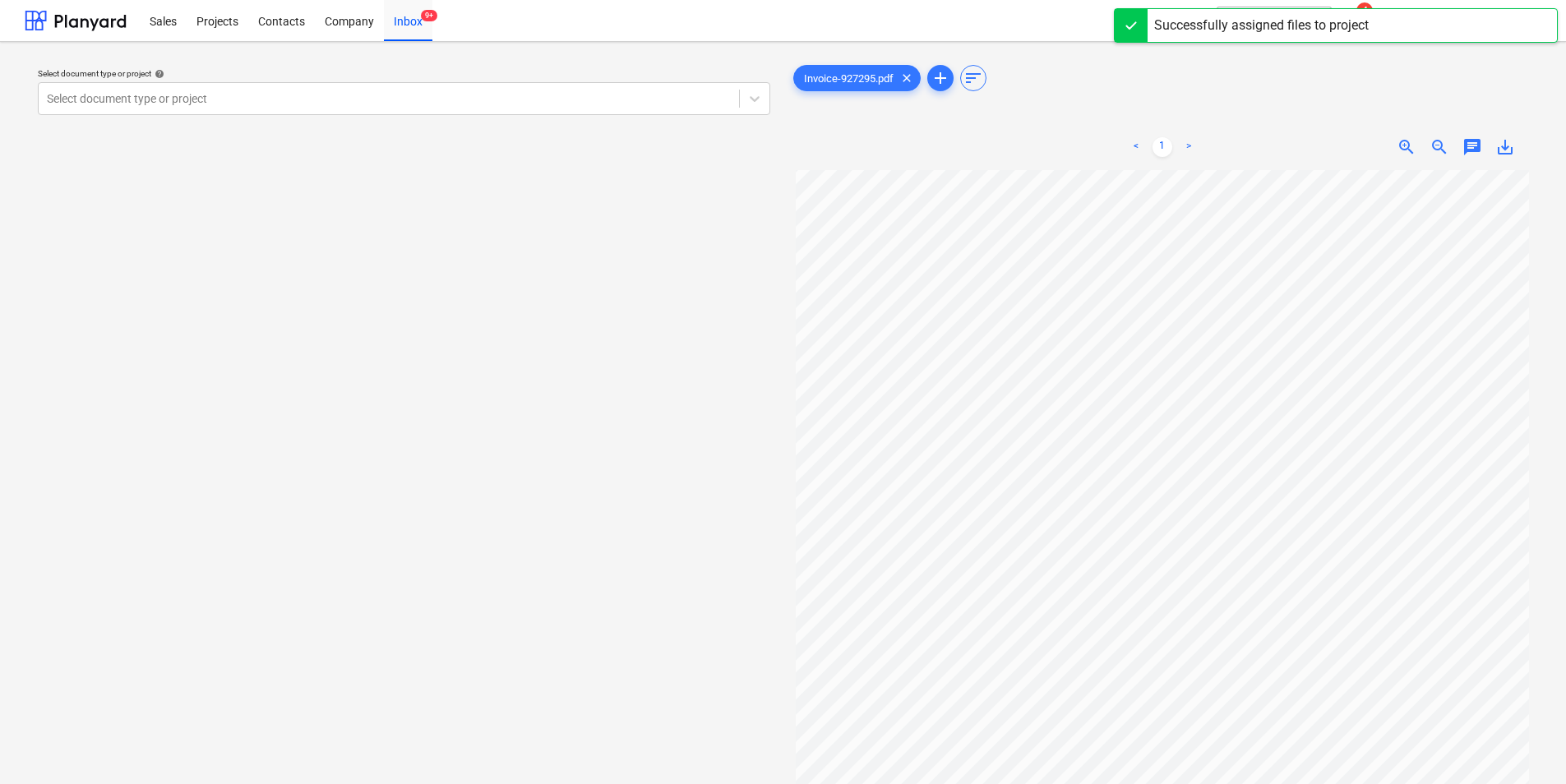 scroll, scrollTop: 16, scrollLeft: 0, axis: vertical 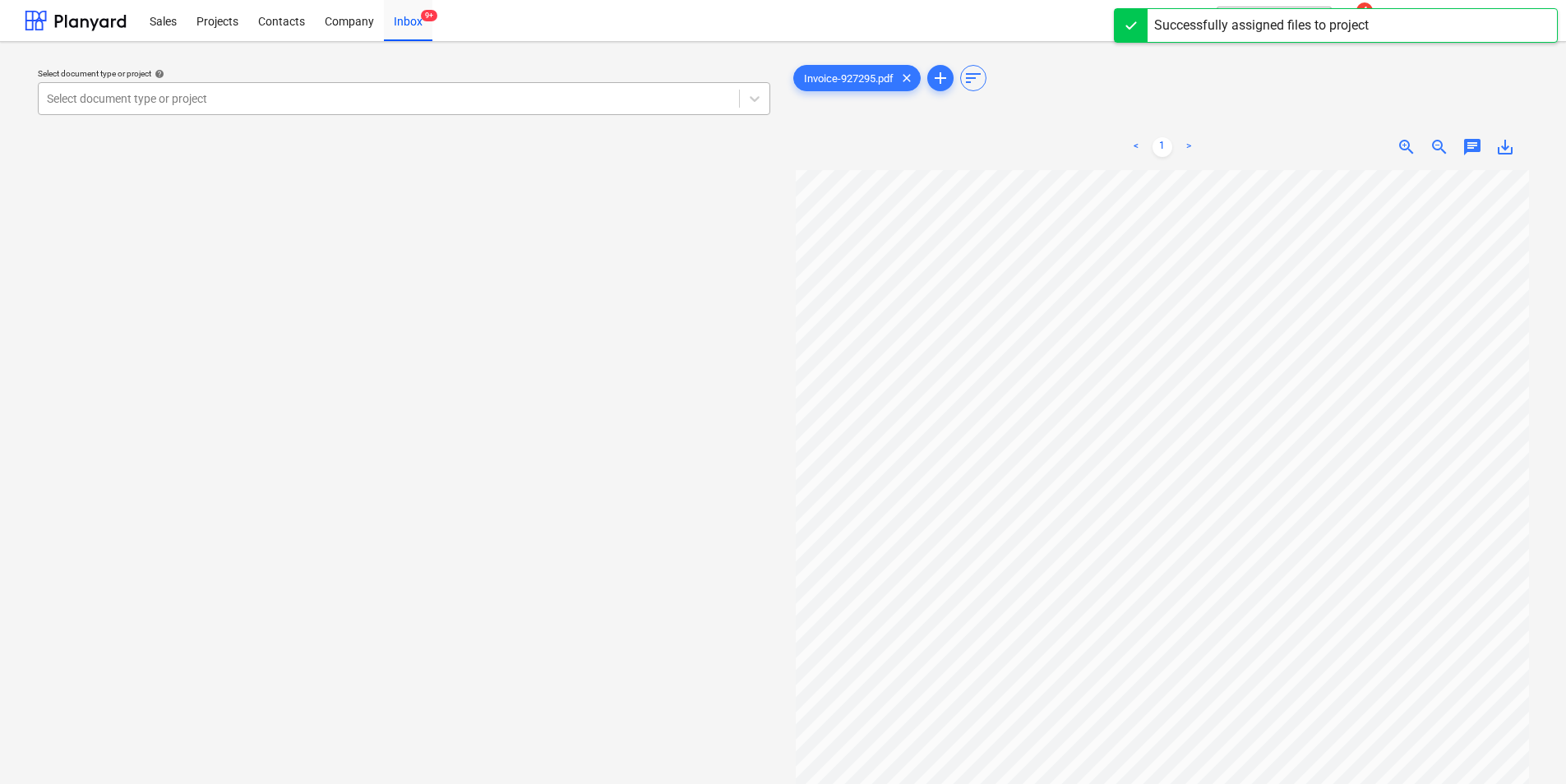 click at bounding box center [389, 99] 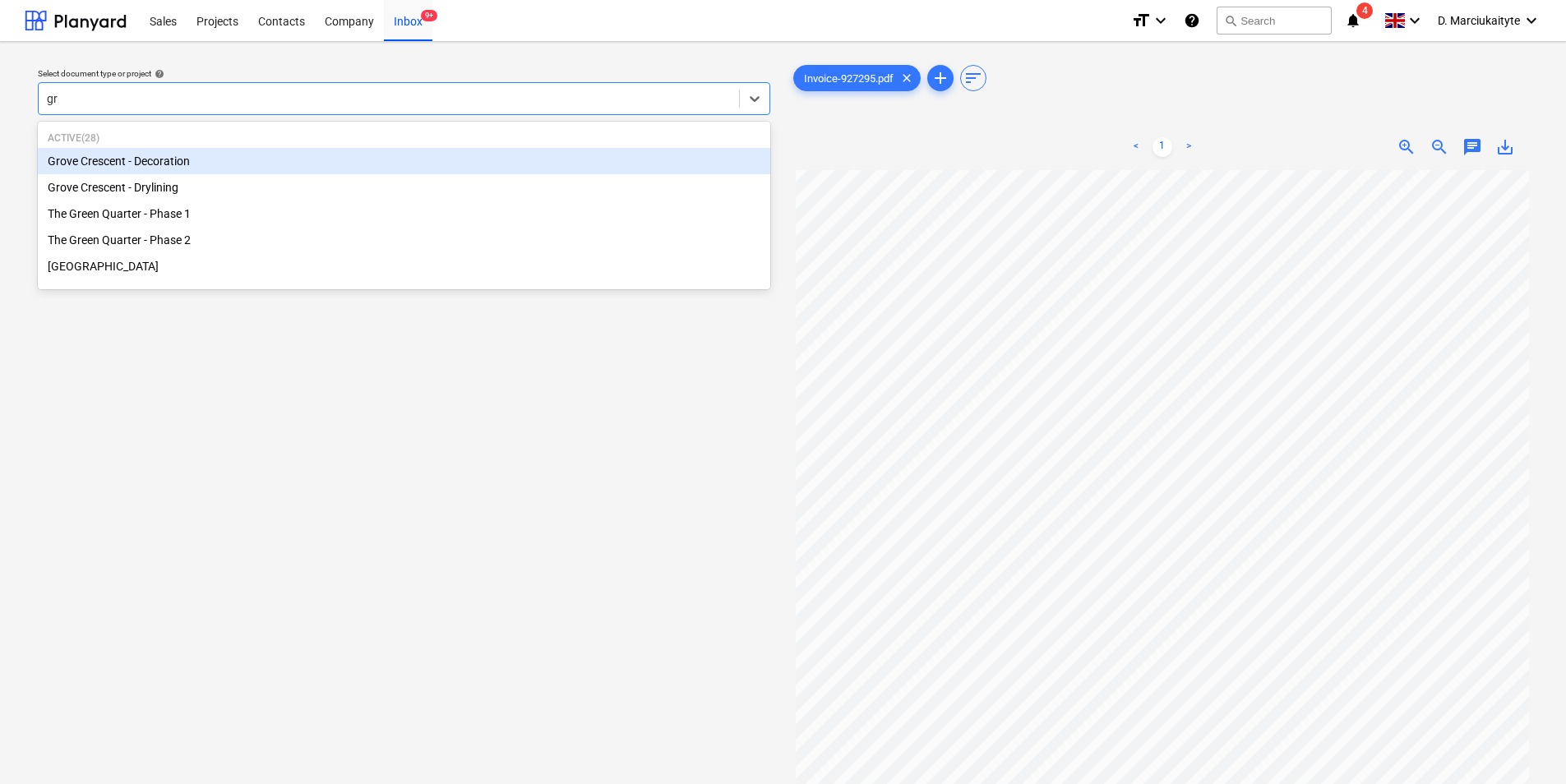 type on "gro" 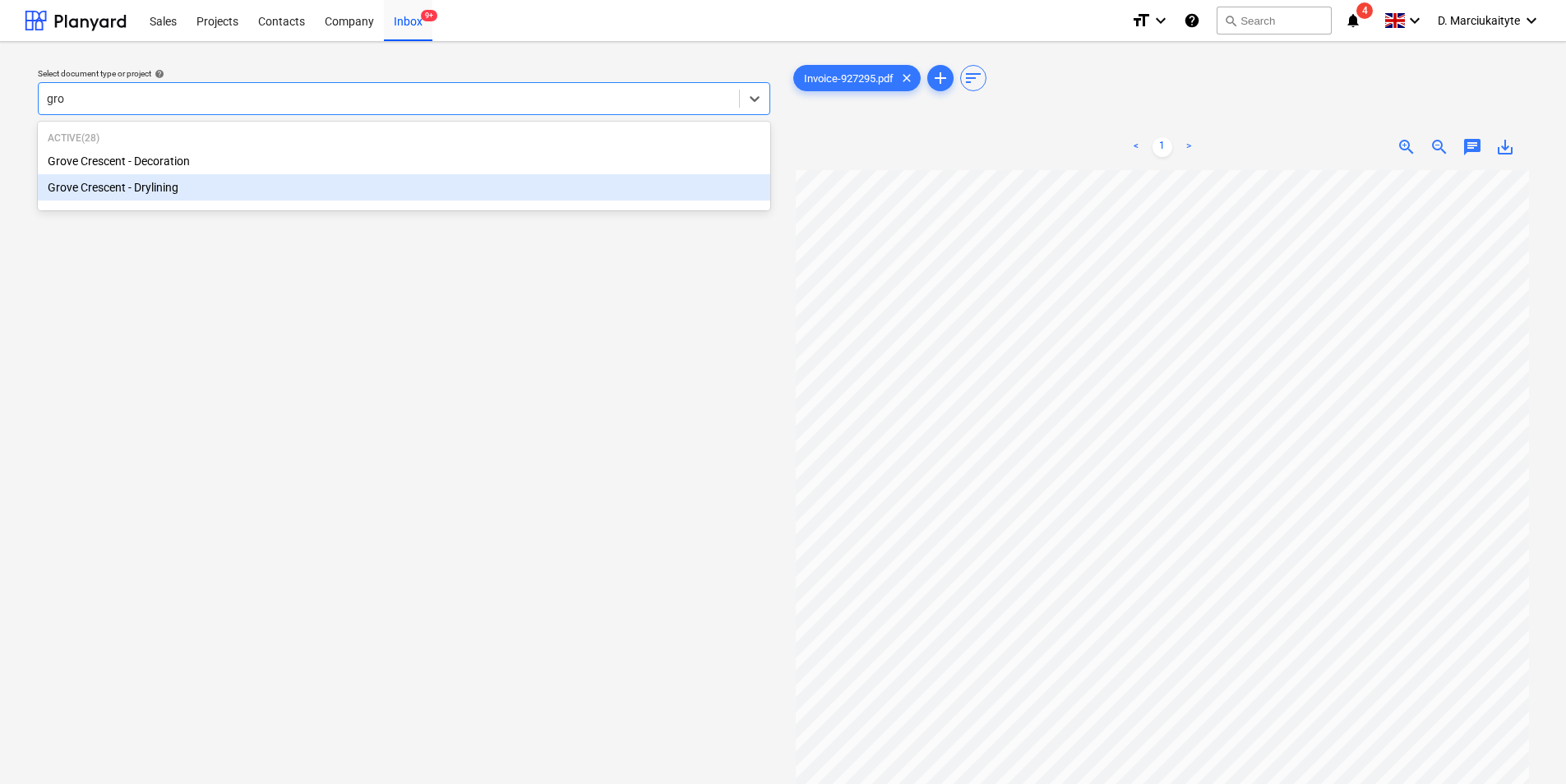 click on "Grove Crescent - Drylining" at bounding box center [404, 187] 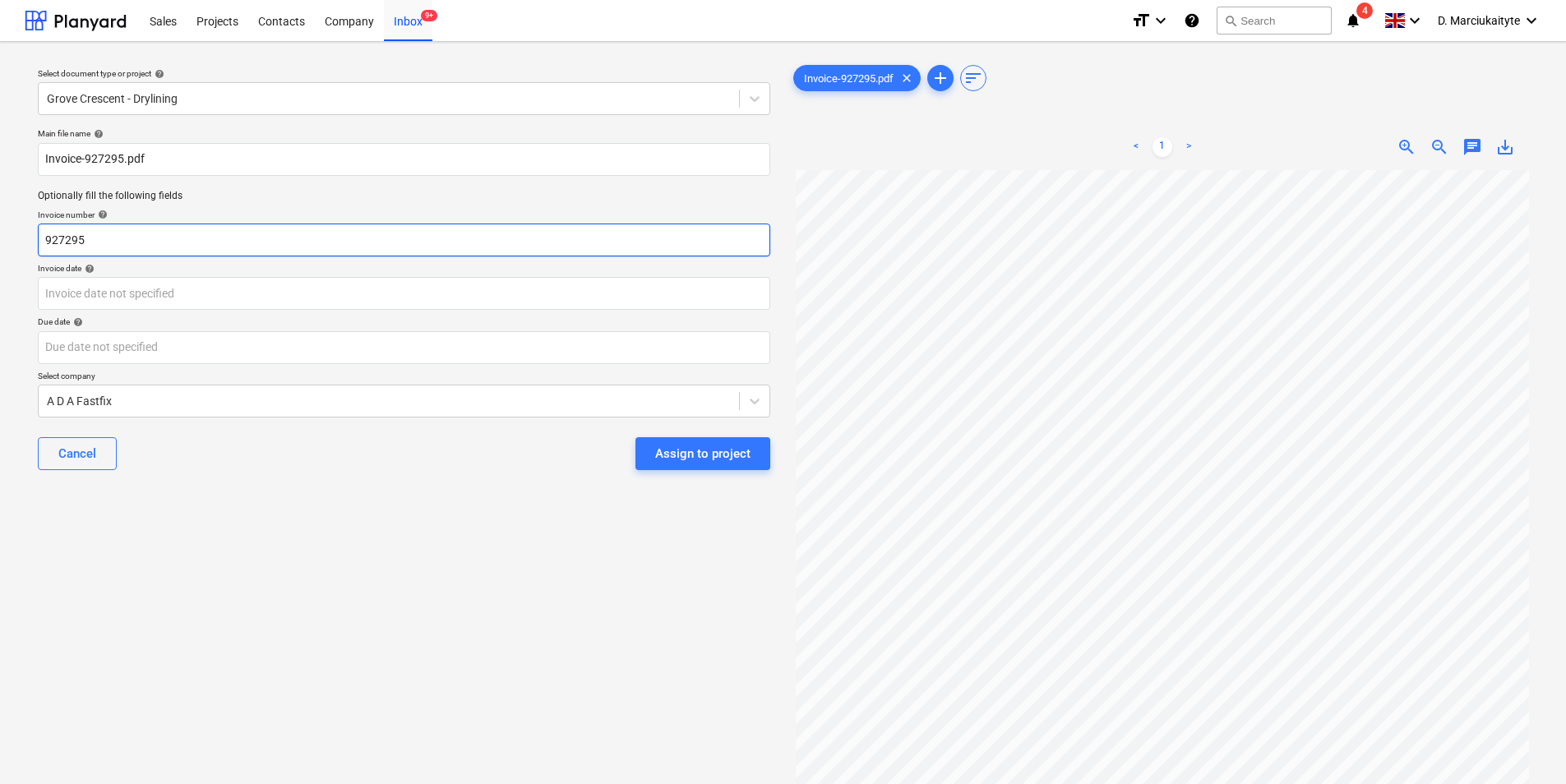 drag, startPoint x: 92, startPoint y: 238, endPoint x: 78, endPoint y: 238, distance: 14 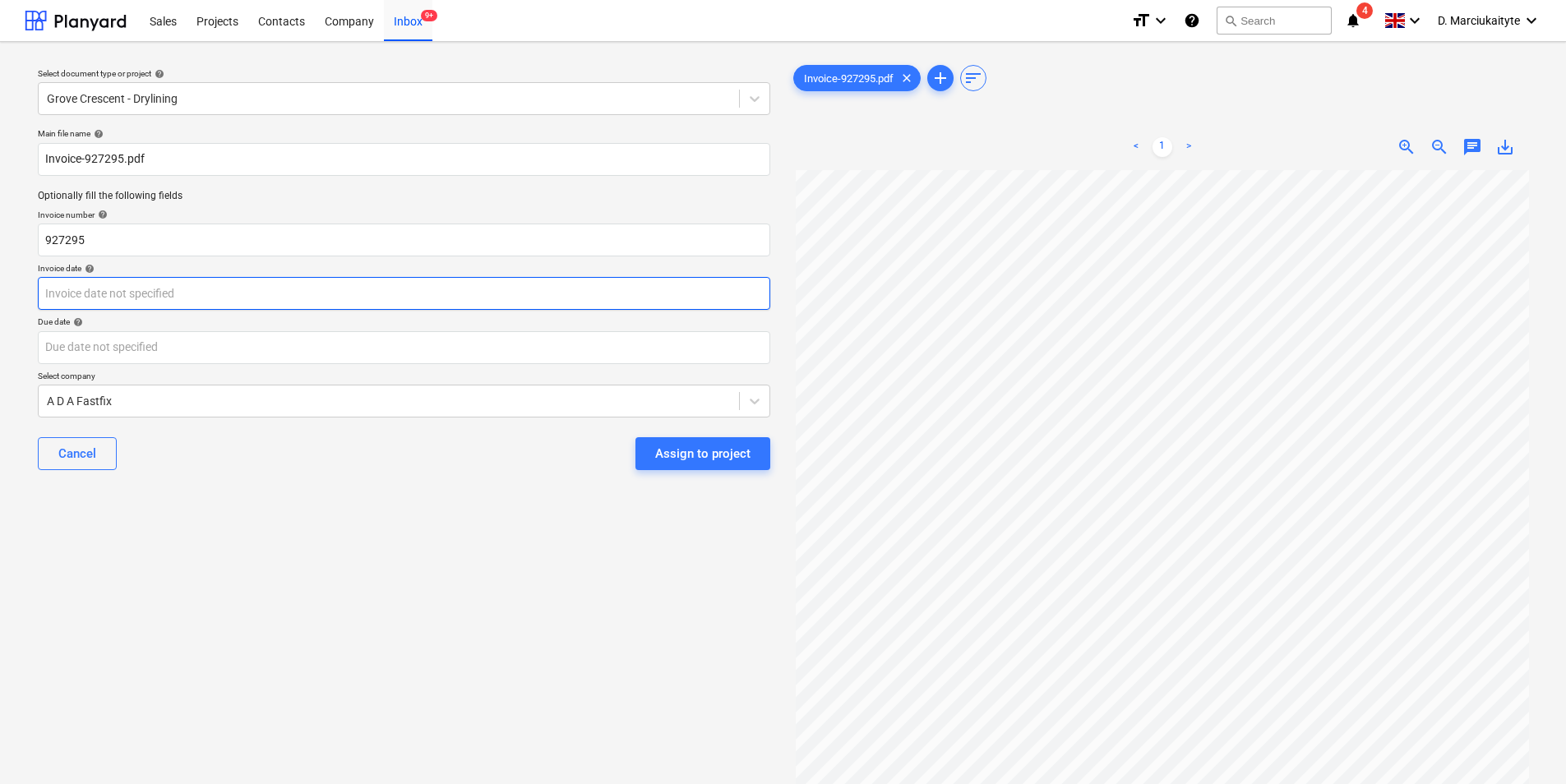 click on "Sales Projects Contacts Company Inbox 9+ format_size keyboard_arrow_down help search Search notifications 4 keyboard_arrow_down D. Marciukaityte keyboard_arrow_down Select document type or project help Grove Crescent - Drylining Main file name help Invoice-927295.pdf Optionally fill the following fields Invoice number help 927295 Invoice date help Press the down arrow key to interact with the calendar and
select a date. Press the question mark key to get the keyboard shortcuts for changing dates. Due date help Press the down arrow key to interact with the calendar and
select a date. Press the question mark key to get the keyboard shortcuts for changing dates. Select company A D A Fastfix   Cancel Assign to project Invoice-927295.pdf clear add sort < 1 > zoom_in zoom_out chat 0 save_alt" at bounding box center (783, 392) 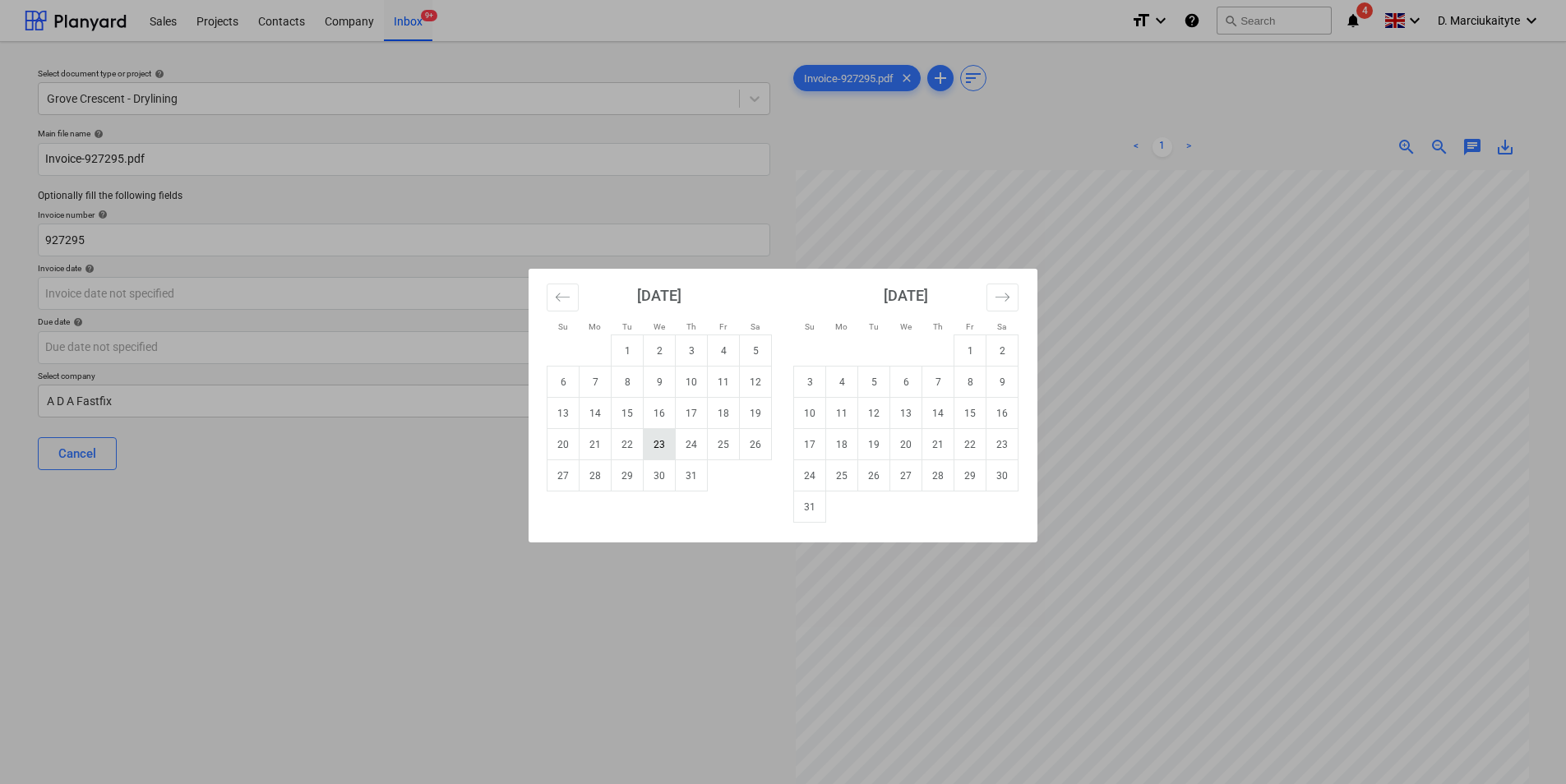 click on "23" at bounding box center [659, 445] 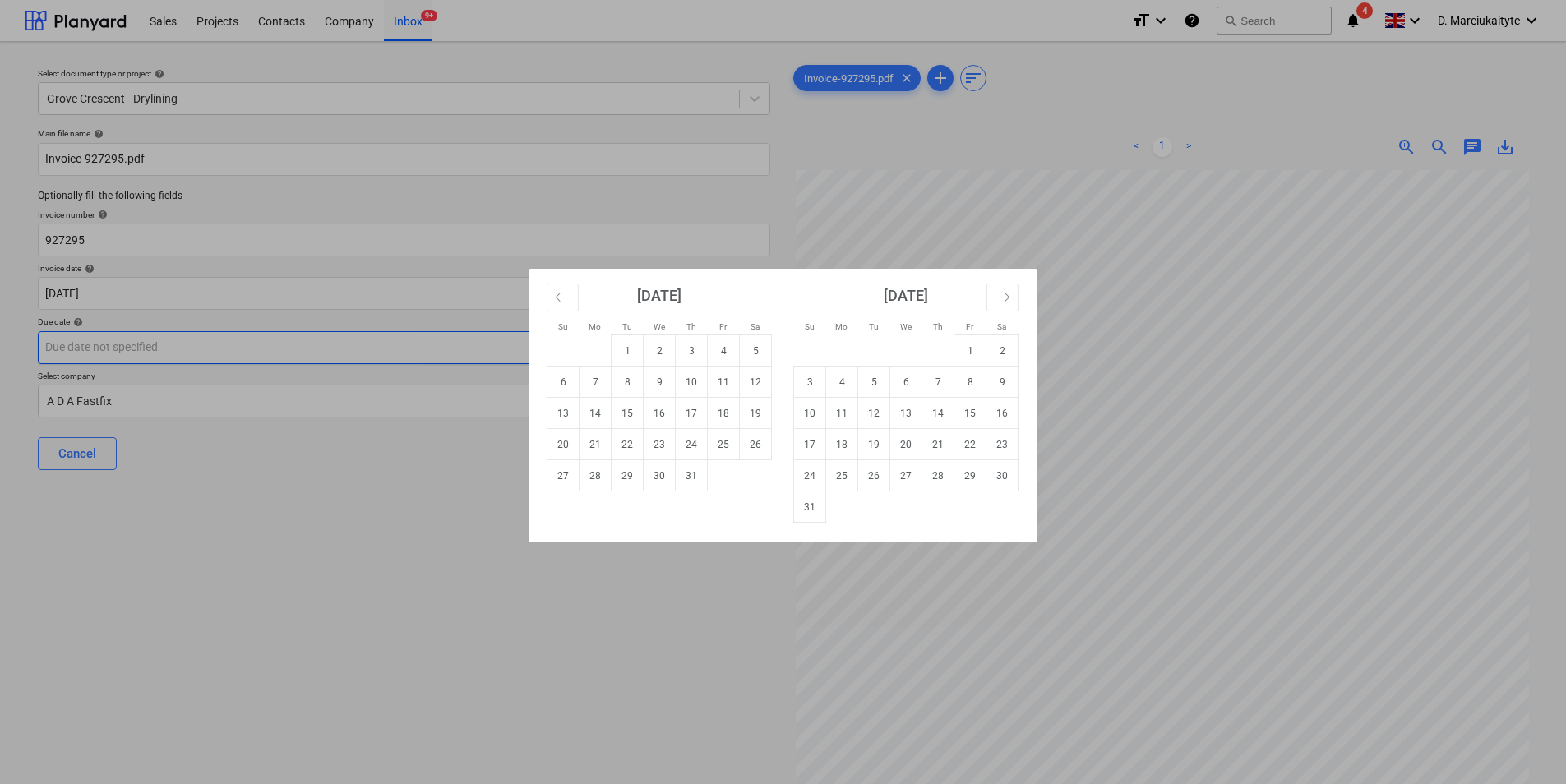 click on "Sales Projects Contacts Company Inbox 9+ format_size keyboard_arrow_down help search Search notifications 4 keyboard_arrow_down D. Marciukaityte keyboard_arrow_down Select document type or project help Grove Crescent - Drylining Main file name help Invoice-927295.pdf Optionally fill the following fields Invoice number help 927295 Invoice date help [DATE] 23.07.2025 Press the down arrow key to interact with the calendar and
select a date. Press the question mark key to get the keyboard shortcuts for changing dates. Due date help Press the down arrow key to interact with the calendar and
select a date. Press the question mark key to get the keyboard shortcuts for changing dates. Select company A D A Fastfix   Cancel Assign to project Invoice-927295.pdf clear add sort < 1 > zoom_in zoom_out chat 0 save_alt
Su Mo Tu We Th Fr Sa Su Mo Tu We Th Fr Sa [DATE] 1 2 3 4 5 6 7 8 9 10 11 12 13 14 15 16 17 18 19 20 21 22 23 24 25 26 27 28 29 [DATE] 1 2 3 4 5 6 7 8 9 10 11 12 13 14 15 16" at bounding box center [783, 392] 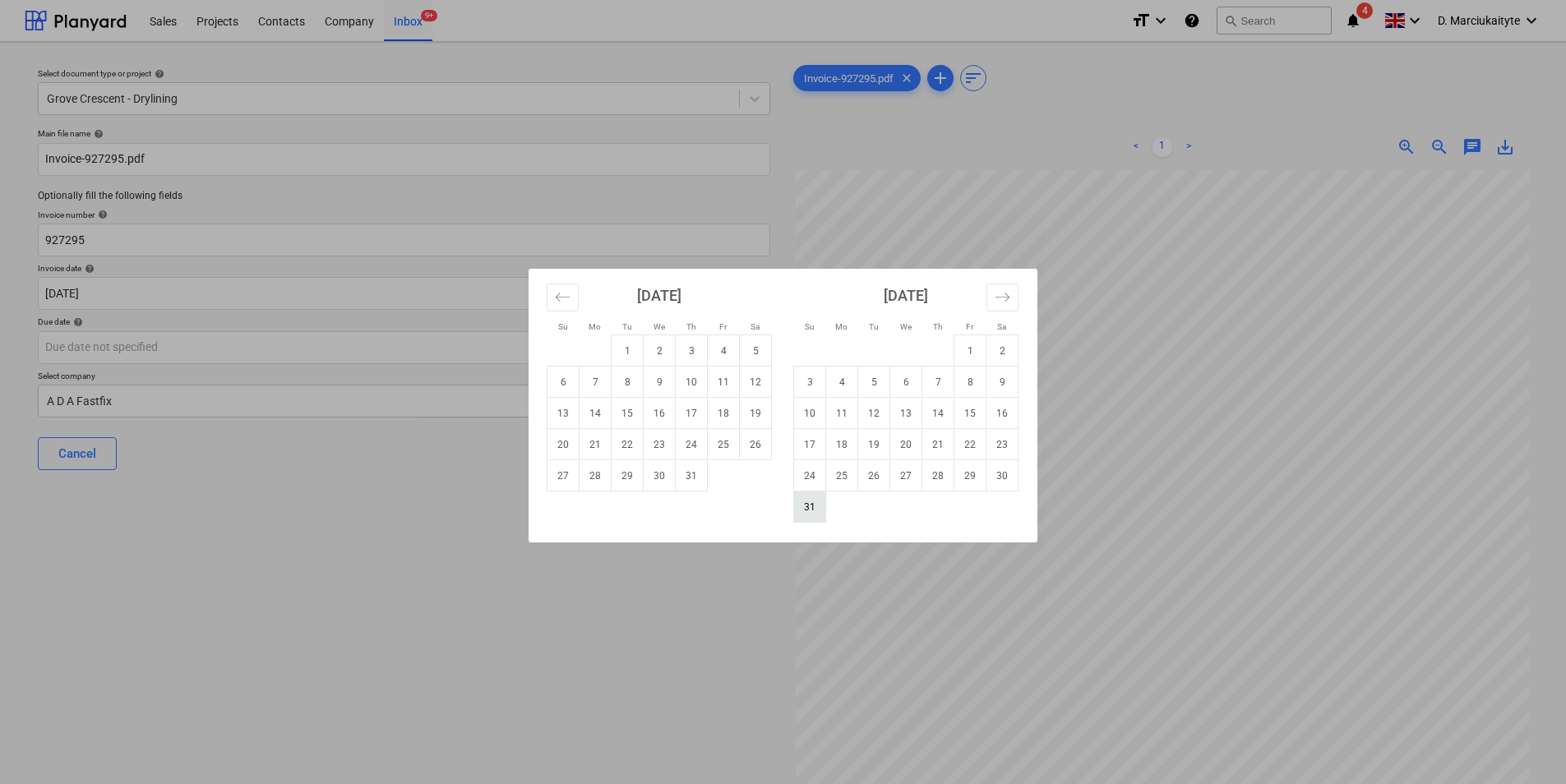 click on "31" at bounding box center (810, 507) 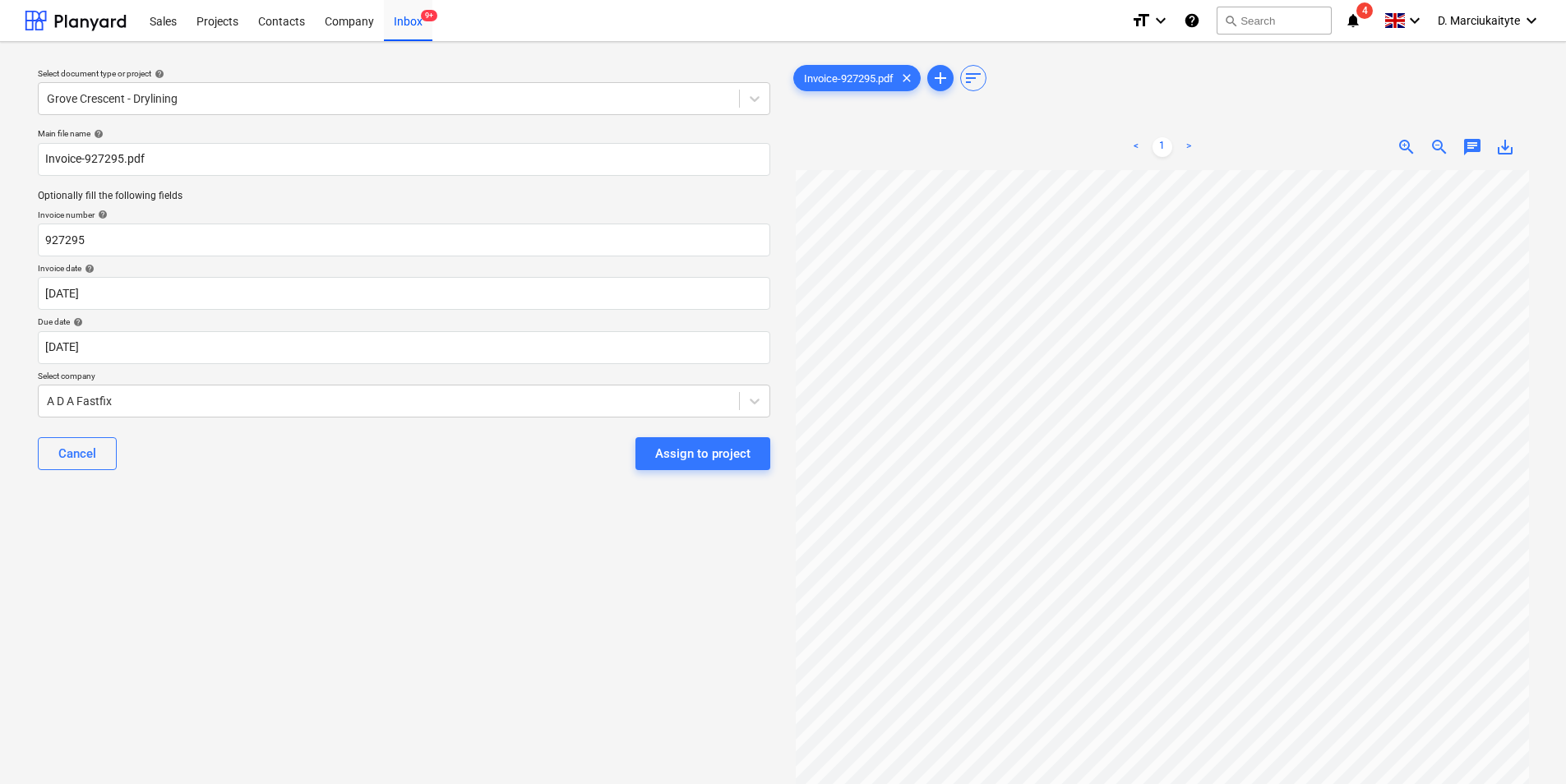 click on "Assign to project" at bounding box center (703, 454) 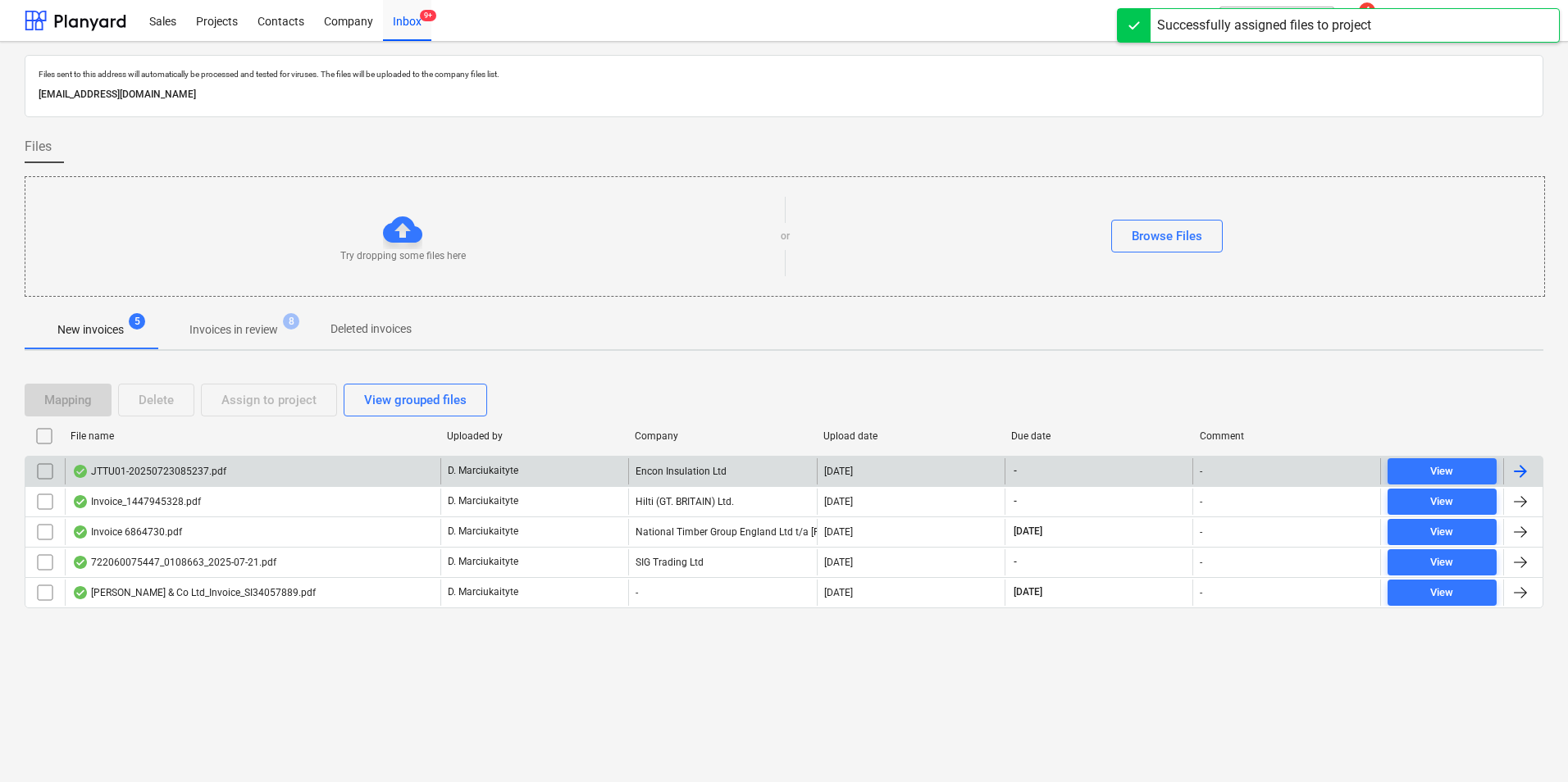 click on "JTTU01-20250723085237.pdf" at bounding box center [253, 471] 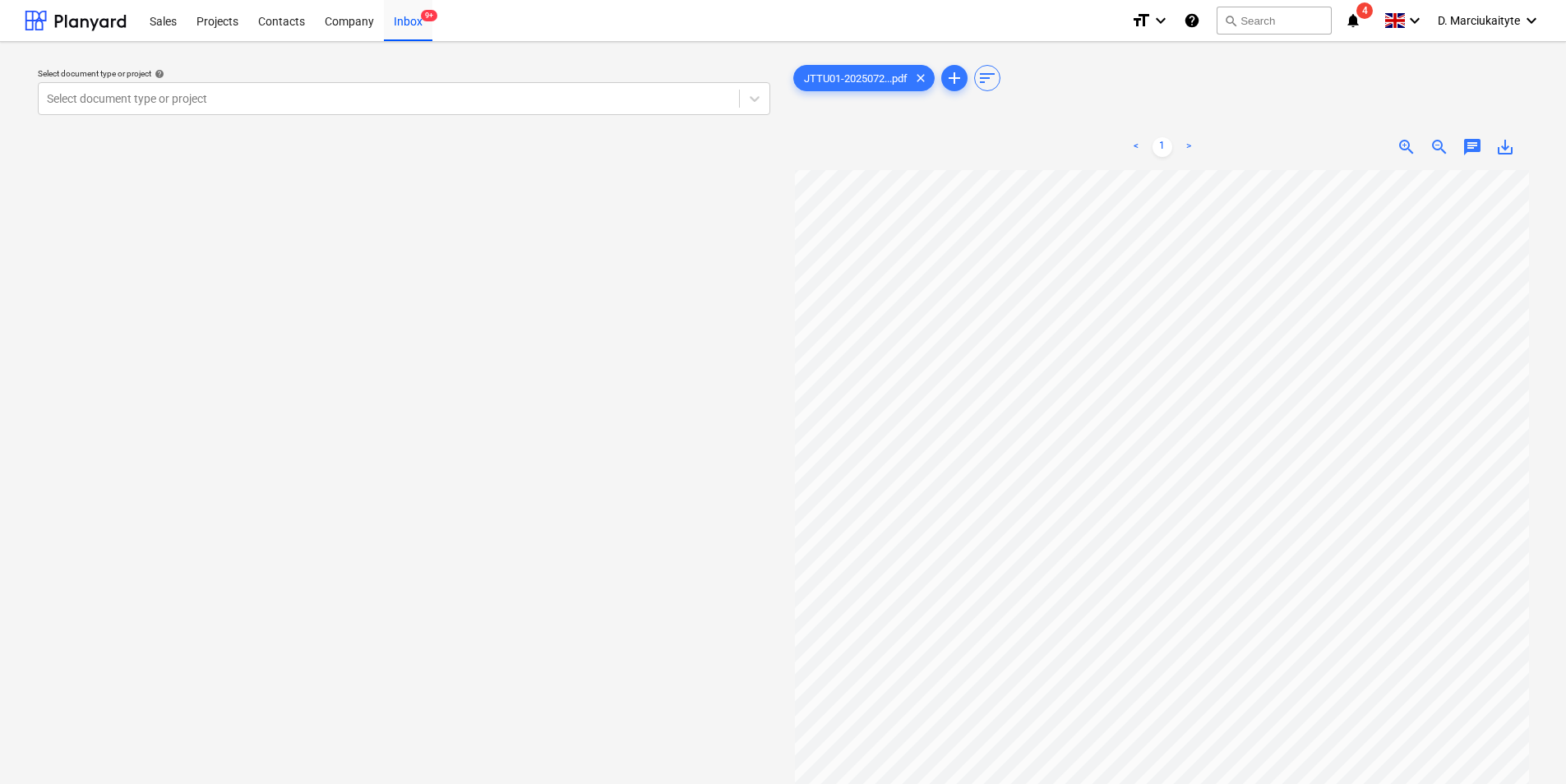 scroll, scrollTop: 193, scrollLeft: 0, axis: vertical 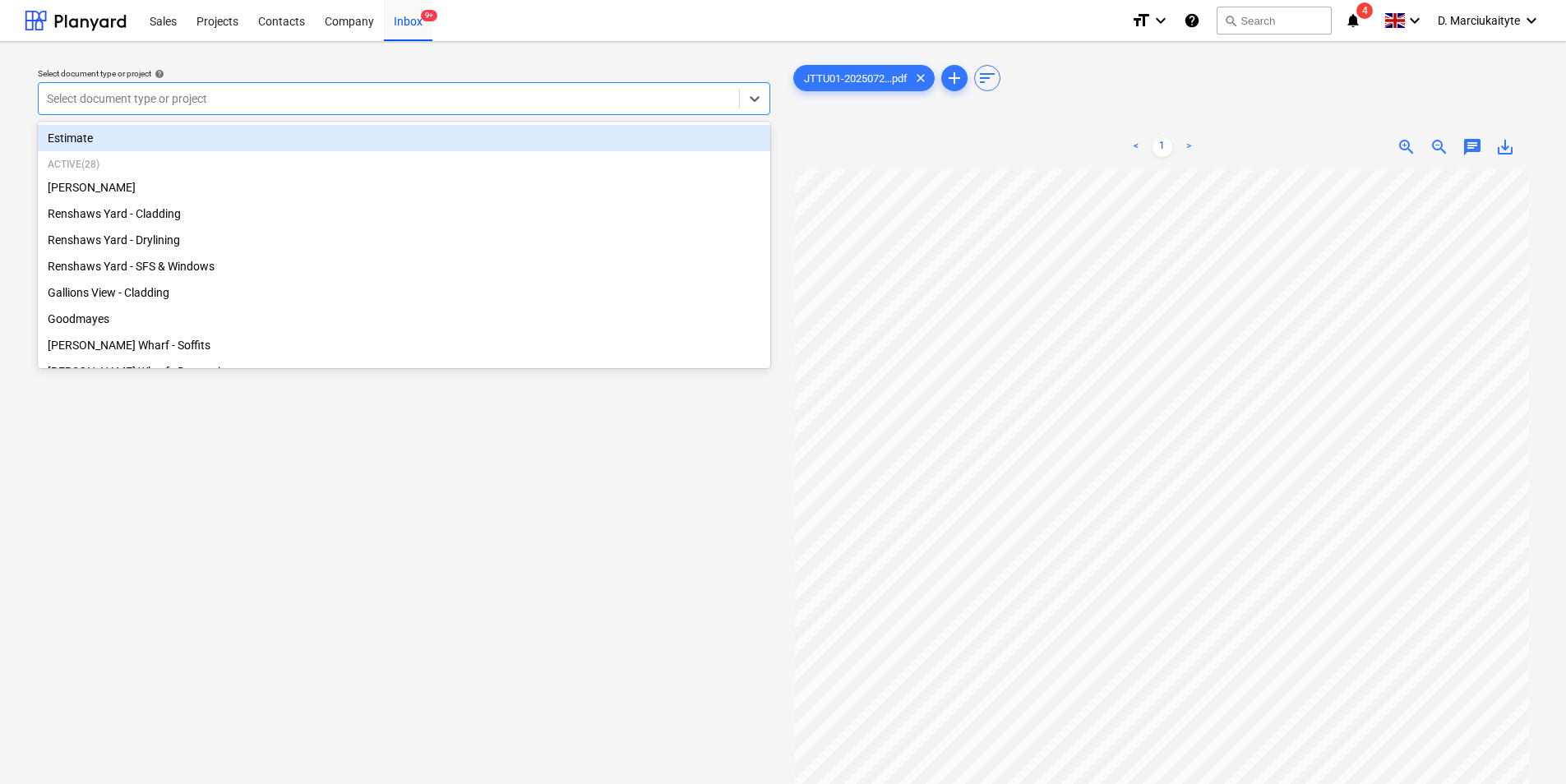 click at bounding box center [389, 99] 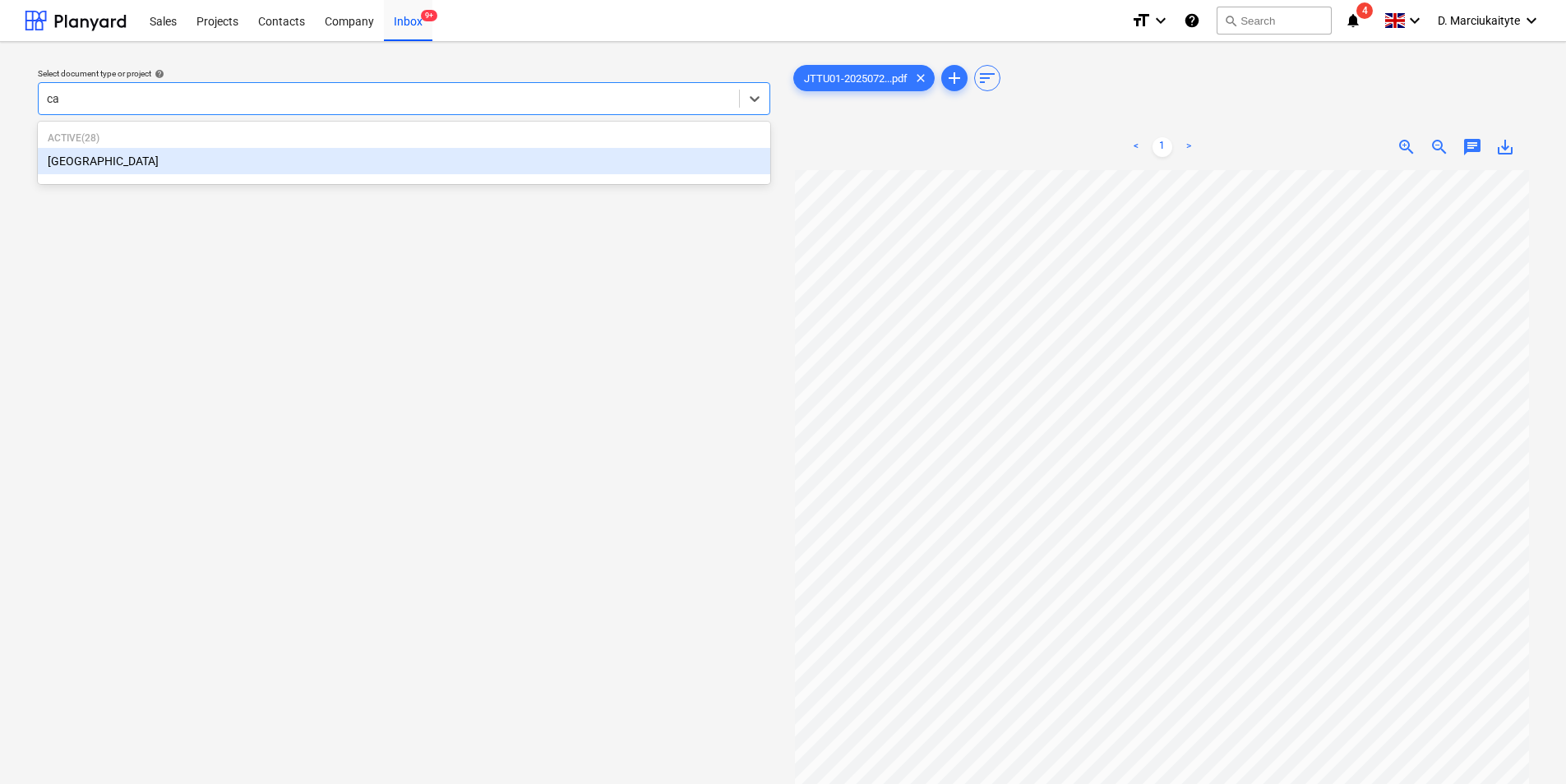 type on "cam" 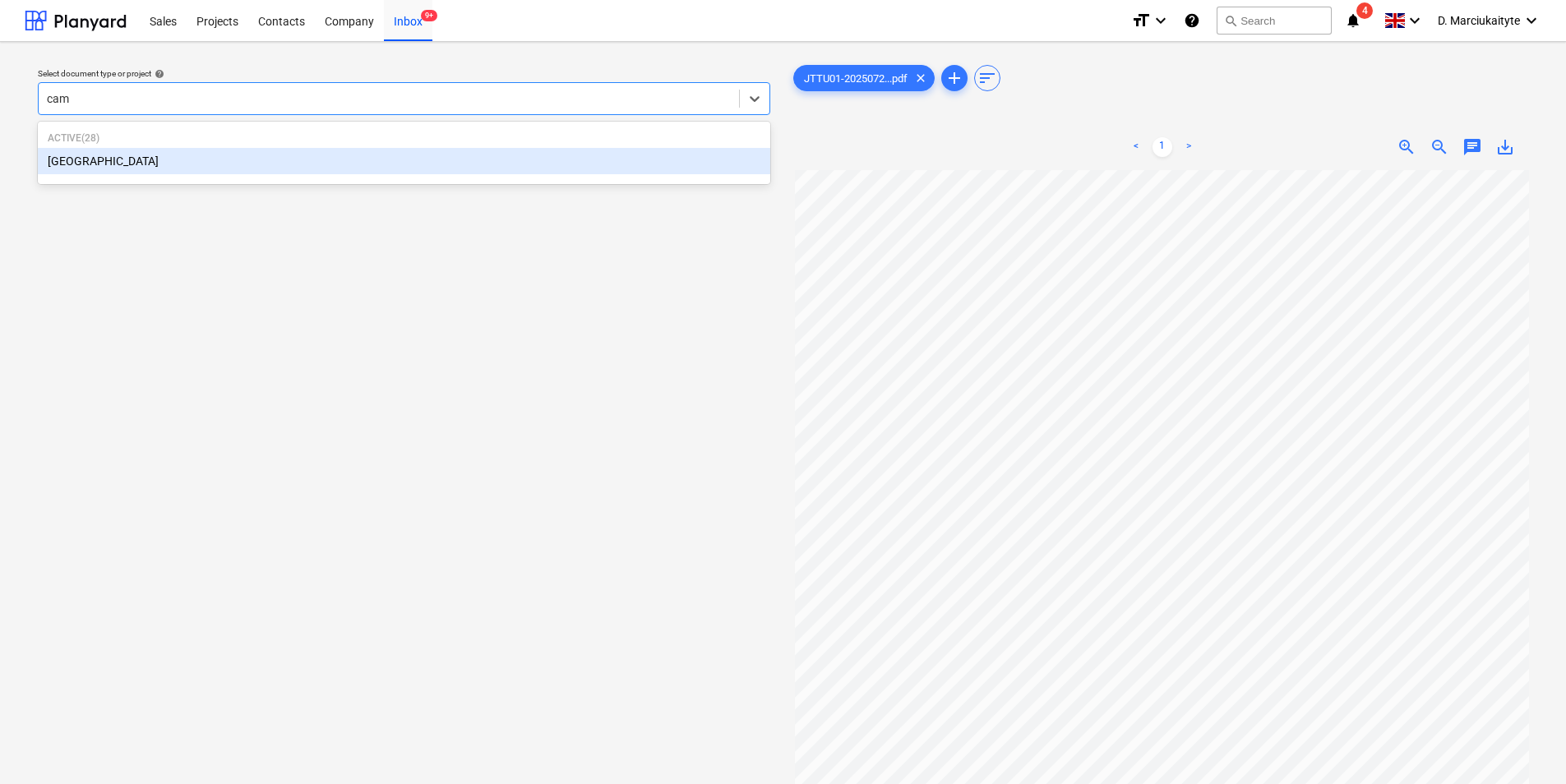 click on "[GEOGRAPHIC_DATA]" at bounding box center (404, 161) 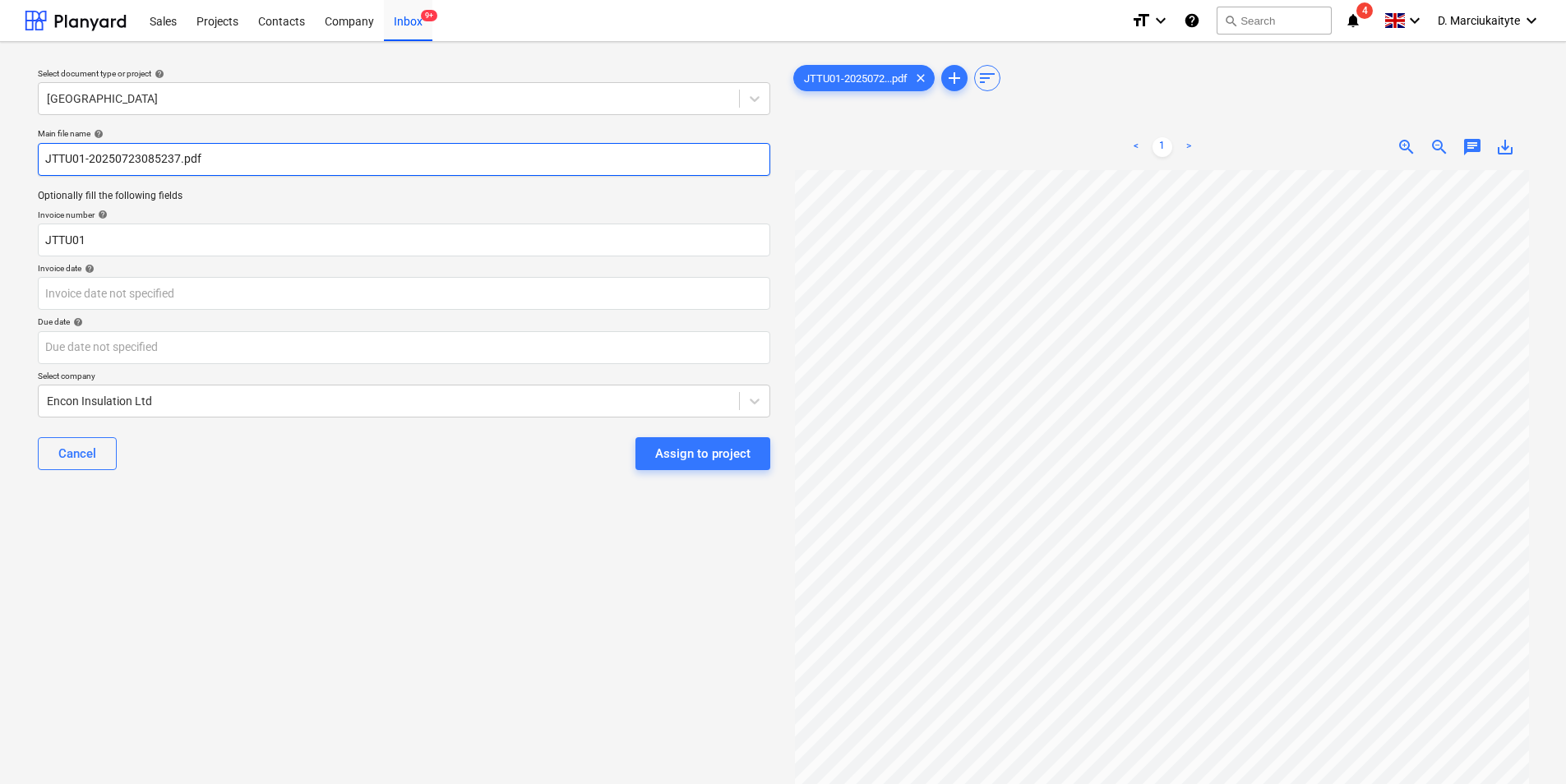 drag, startPoint x: 271, startPoint y: 159, endPoint x: 0, endPoint y: 133, distance: 272.24438 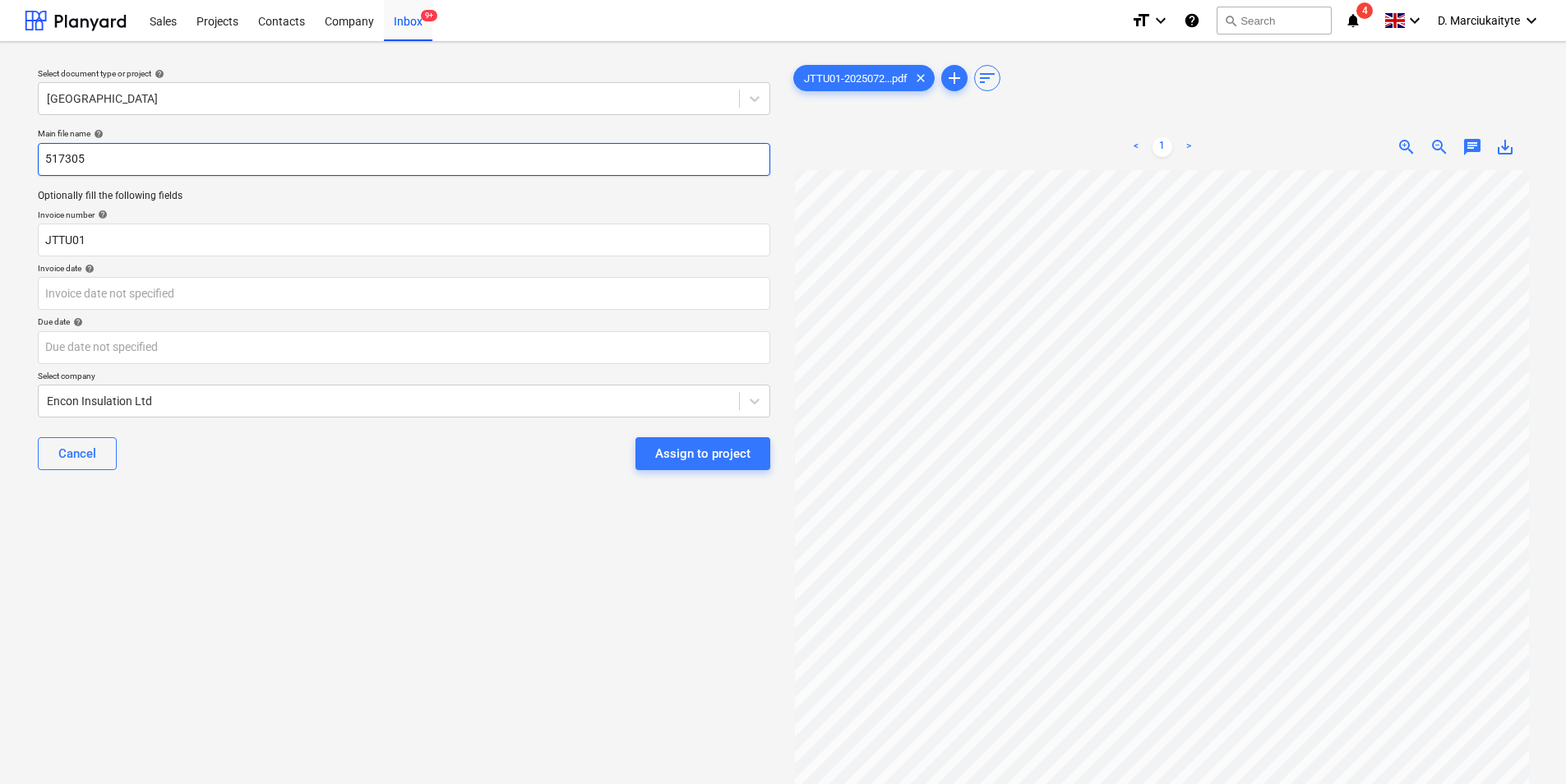 drag, startPoint x: 116, startPoint y: 160, endPoint x: -3, endPoint y: 141, distance: 120.5073 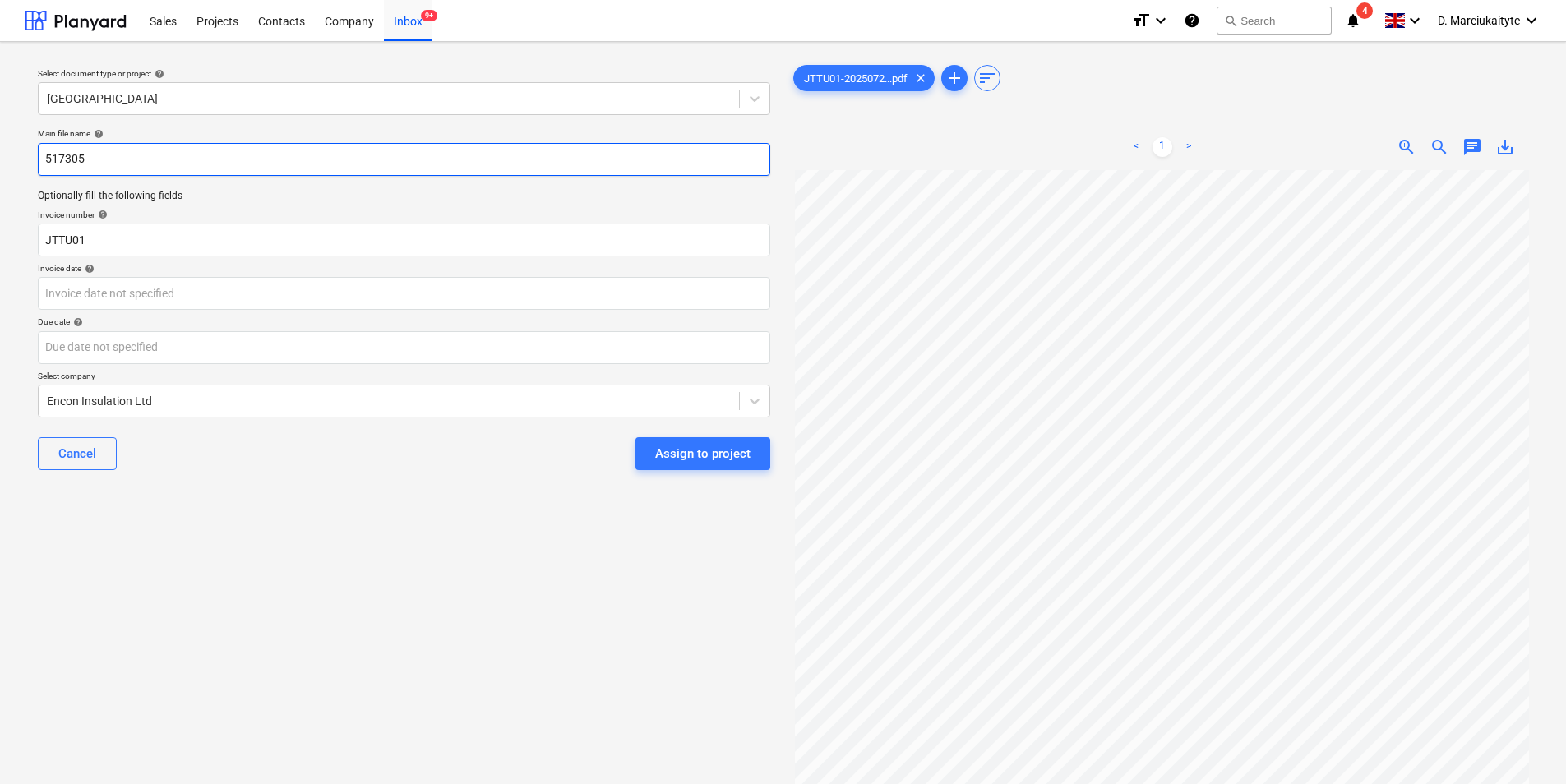 click on "Sales Projects Contacts Company Inbox 9+ format_size keyboard_arrow_down help search Search notifications 4 keyboard_arrow_down D. Marciukaityte keyboard_arrow_down Select document type or project help Camden Goods Yard Main file name help 517305 Optionally fill the following fields Invoice number help JTTU01 Invoice date help Press the down arrow key to interact with the calendar and
select a date. Press the question mark key to get the keyboard shortcuts for changing dates. Due date help Press the down arrow key to interact with the calendar and
select a date. Press the question mark key to get the keyboard shortcuts for changing dates. Select company Encon Insulation Ltd   Cancel Assign to project JTTU01-2025072...pdf clear add sort < 1 > zoom_in zoom_out chat 0 save_alt" at bounding box center [783, 392] 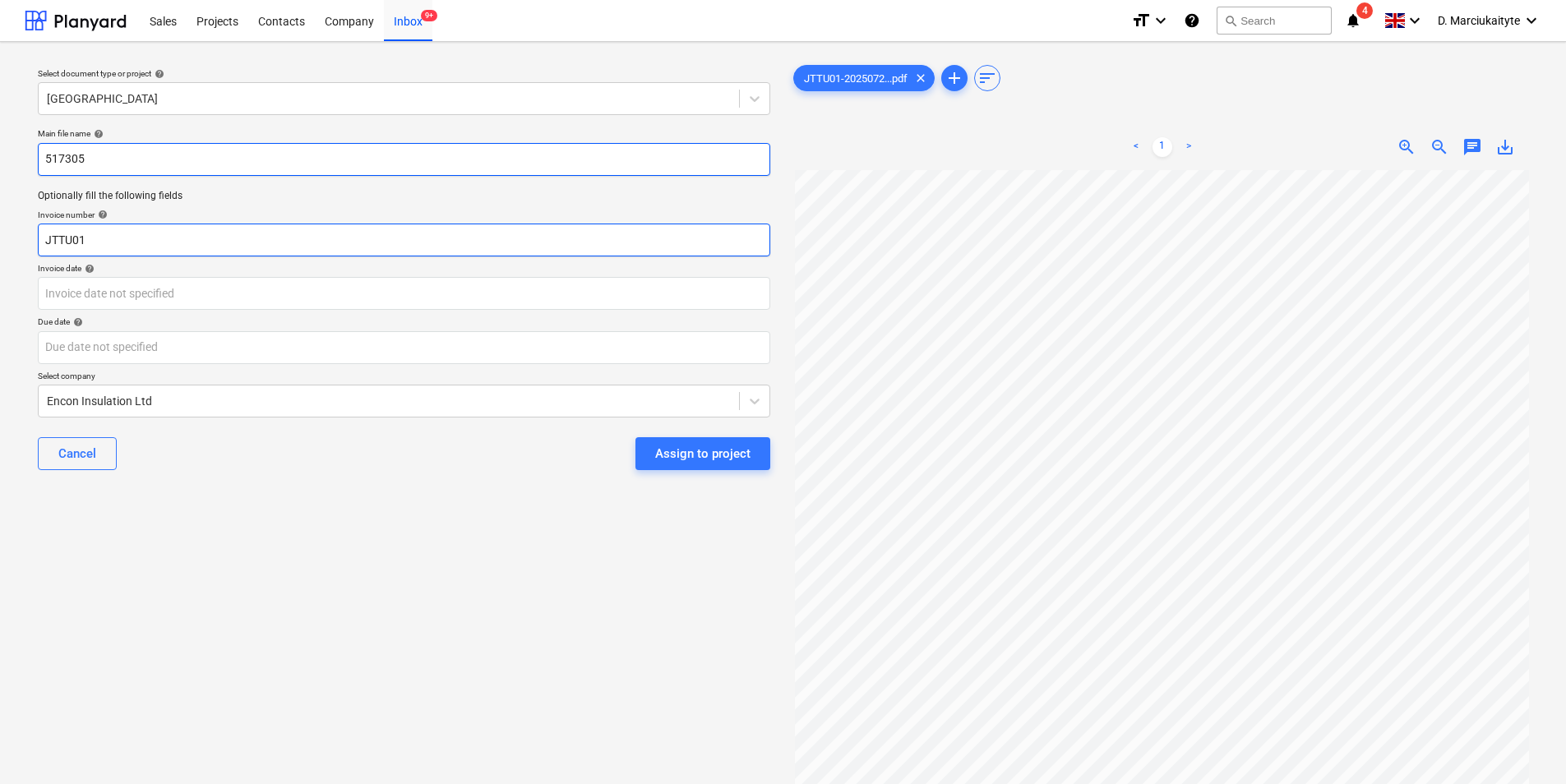 type on "517305" 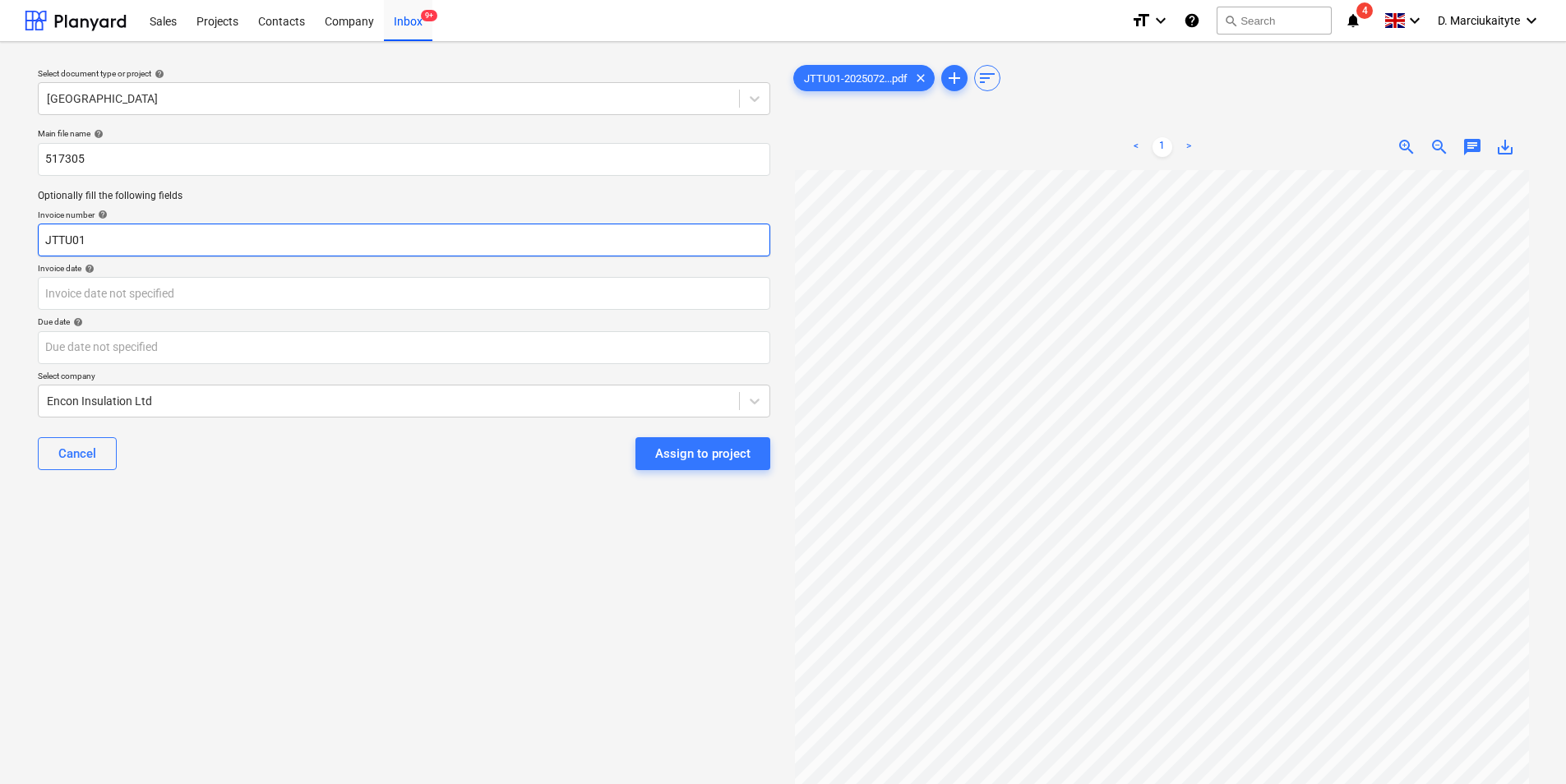 drag, startPoint x: 168, startPoint y: 241, endPoint x: 0, endPoint y: 225, distance: 168.76018 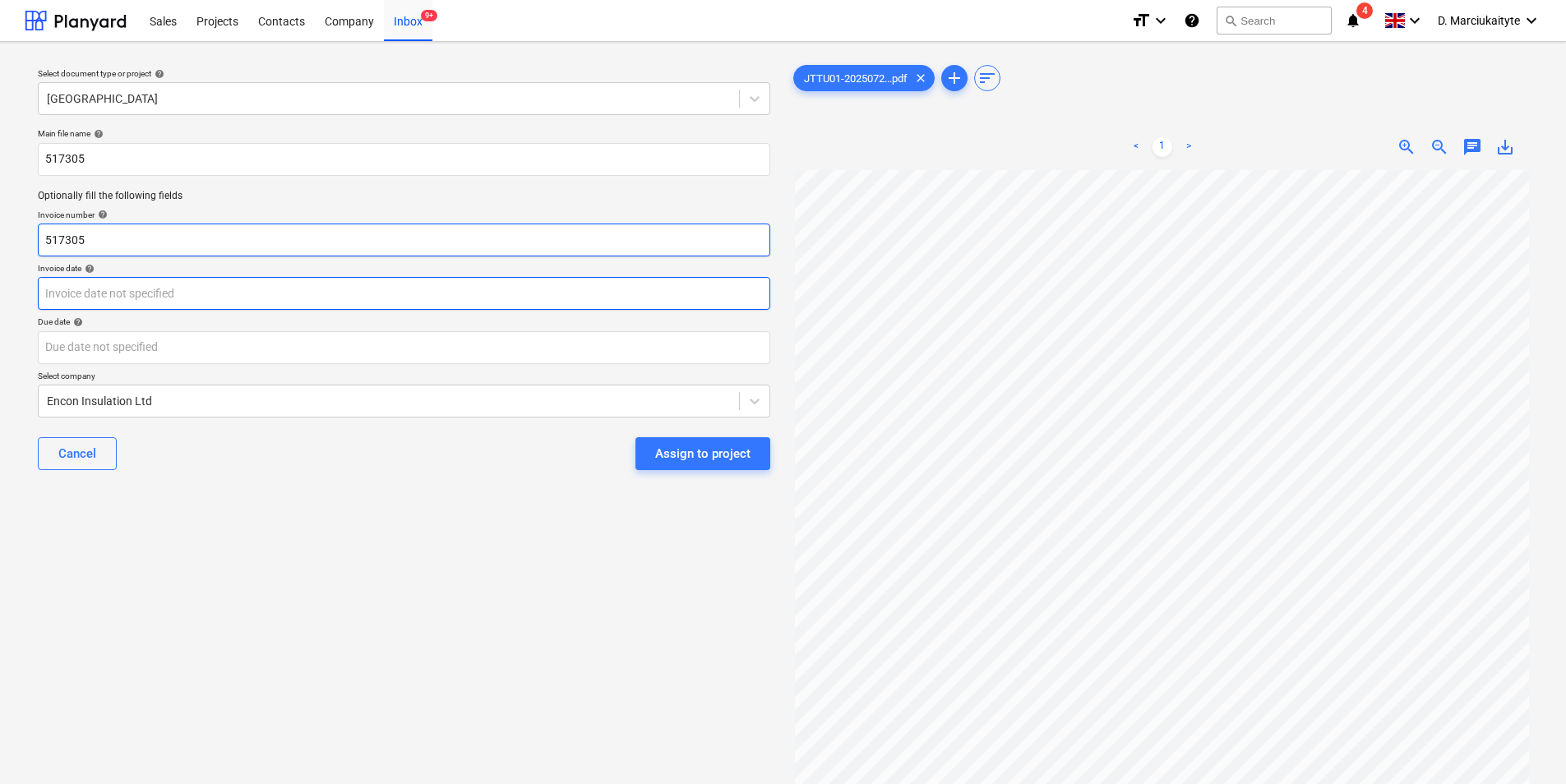type on "517305" 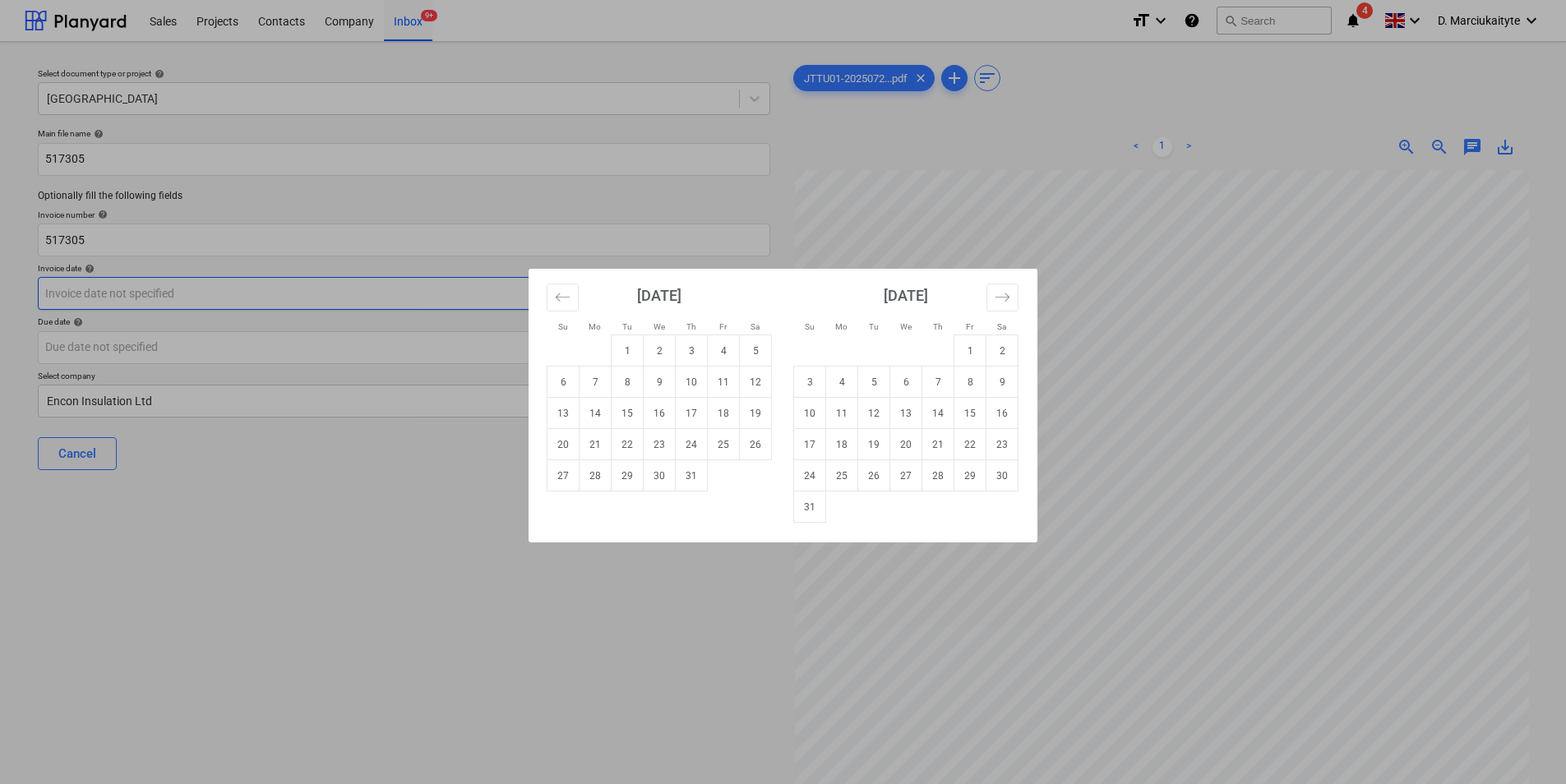 click on "Sales Projects Contacts Company Inbox 9+ format_size keyboard_arrow_down help search Search notifications 4 keyboard_arrow_down D. Marciukaityte keyboard_arrow_down Select document type or project help Camden Goods Yard Main file name help 517305 Optionally fill the following fields Invoice number help 517305 Invoice date help Press the down arrow key to interact with the calendar and
select a date. Press the question mark key to get the keyboard shortcuts for changing dates. Due date help Press the down arrow key to interact with the calendar and
select a date. Press the question mark key to get the keyboard shortcuts for changing dates. Select company Encon Insulation Ltd   Cancel Assign to project JTTU01-2025072...pdf clear add sort < 1 > zoom_in zoom_out chat 0 save_alt
Su Mo Tu We Th Fr Sa Su Mo Tu We Th Fr Sa [DATE] 1 2 3 4 5 6 7 8 9 10 11 12 13 14 15 16 17 18 19 20 21 22 23 24 25 26 27 28 29 [DATE] 1 2 3 4 5 6 7 8 9 10 11 12 13 14 15 16 17 18 19 20 21 22 23 24 25 26 27 28" at bounding box center [783, 392] 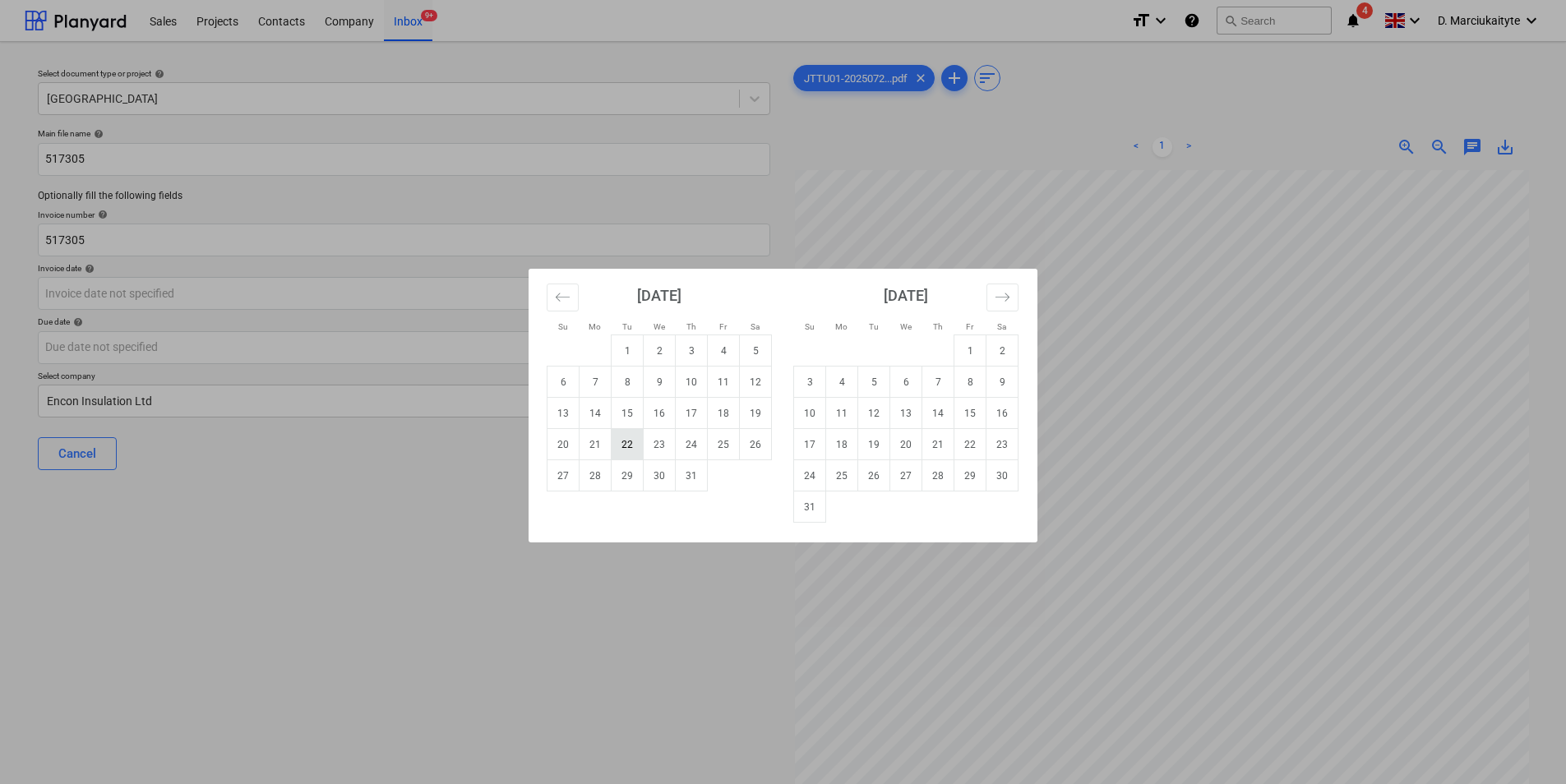 click on "22" at bounding box center [627, 445] 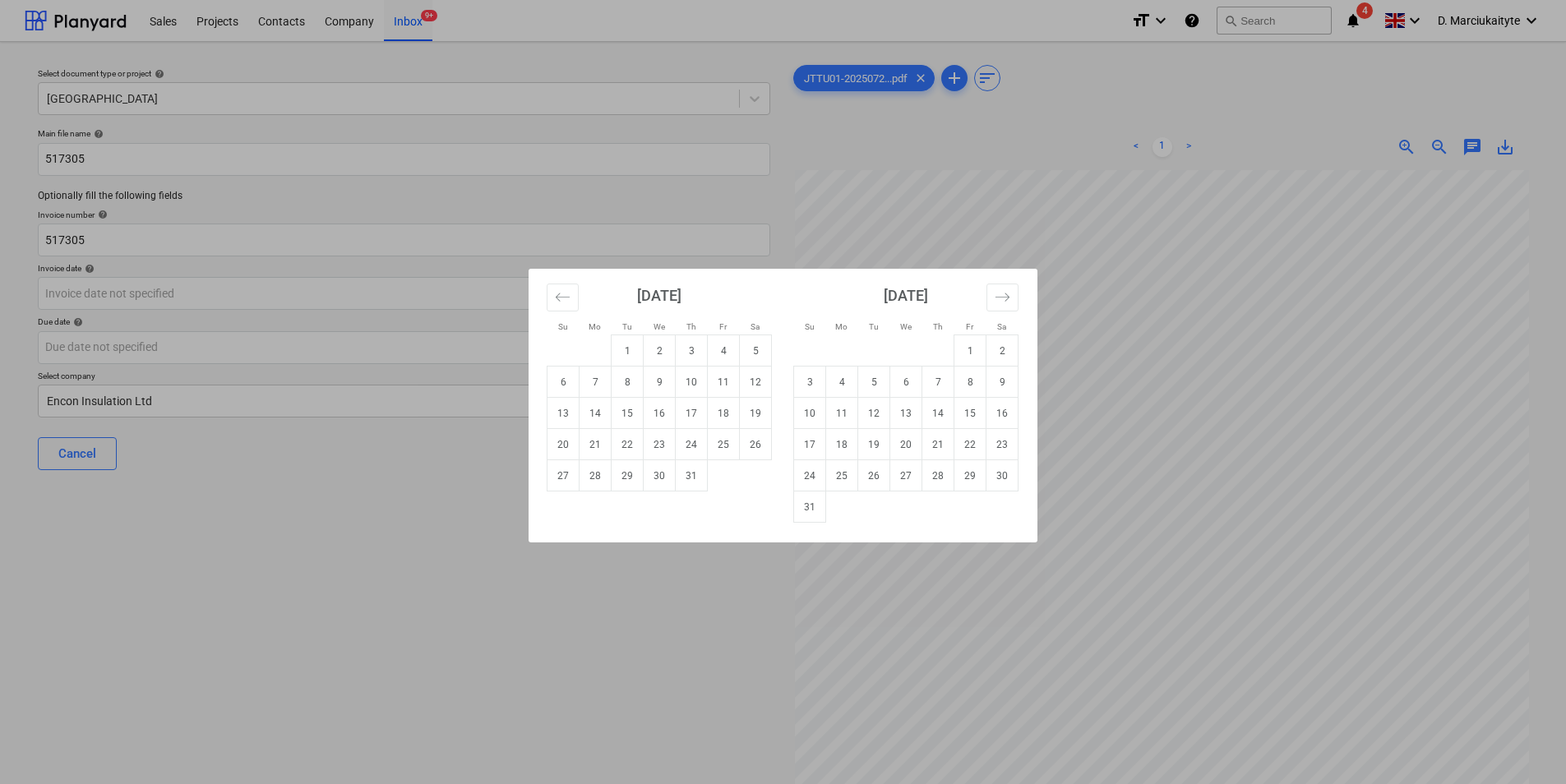 type on "[DATE]" 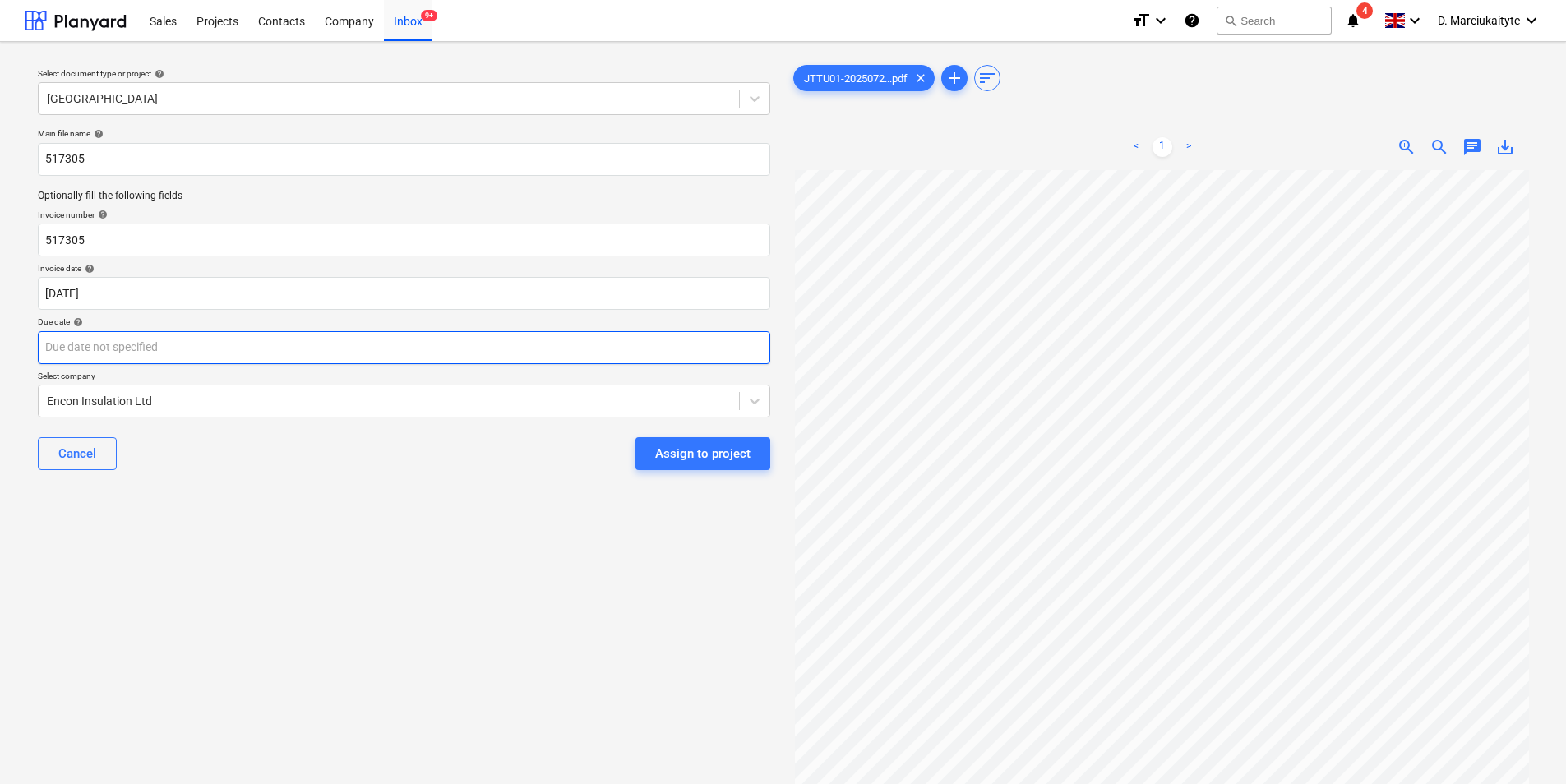click on "Sales Projects Contacts Company Inbox 9+ format_size keyboard_arrow_down help search Search notifications 4 keyboard_arrow_down D. Marciukaityte keyboard_arrow_down Select document type or project help Camden Goods Yard Main file name help 517305 Optionally fill the following fields Invoice number help 517305 Invoice date help [DATE] 22.07.2025 Press the down arrow key to interact with the calendar and
select a date. Press the question mark key to get the keyboard shortcuts for changing dates. Due date help Press the down arrow key to interact with the calendar and
select a date. Press the question mark key to get the keyboard shortcuts for changing dates. Select company Encon Insulation Ltd   Cancel Assign to project JTTU01-2025072...pdf clear add sort < 1 > zoom_in zoom_out chat 0 save_alt" at bounding box center [783, 392] 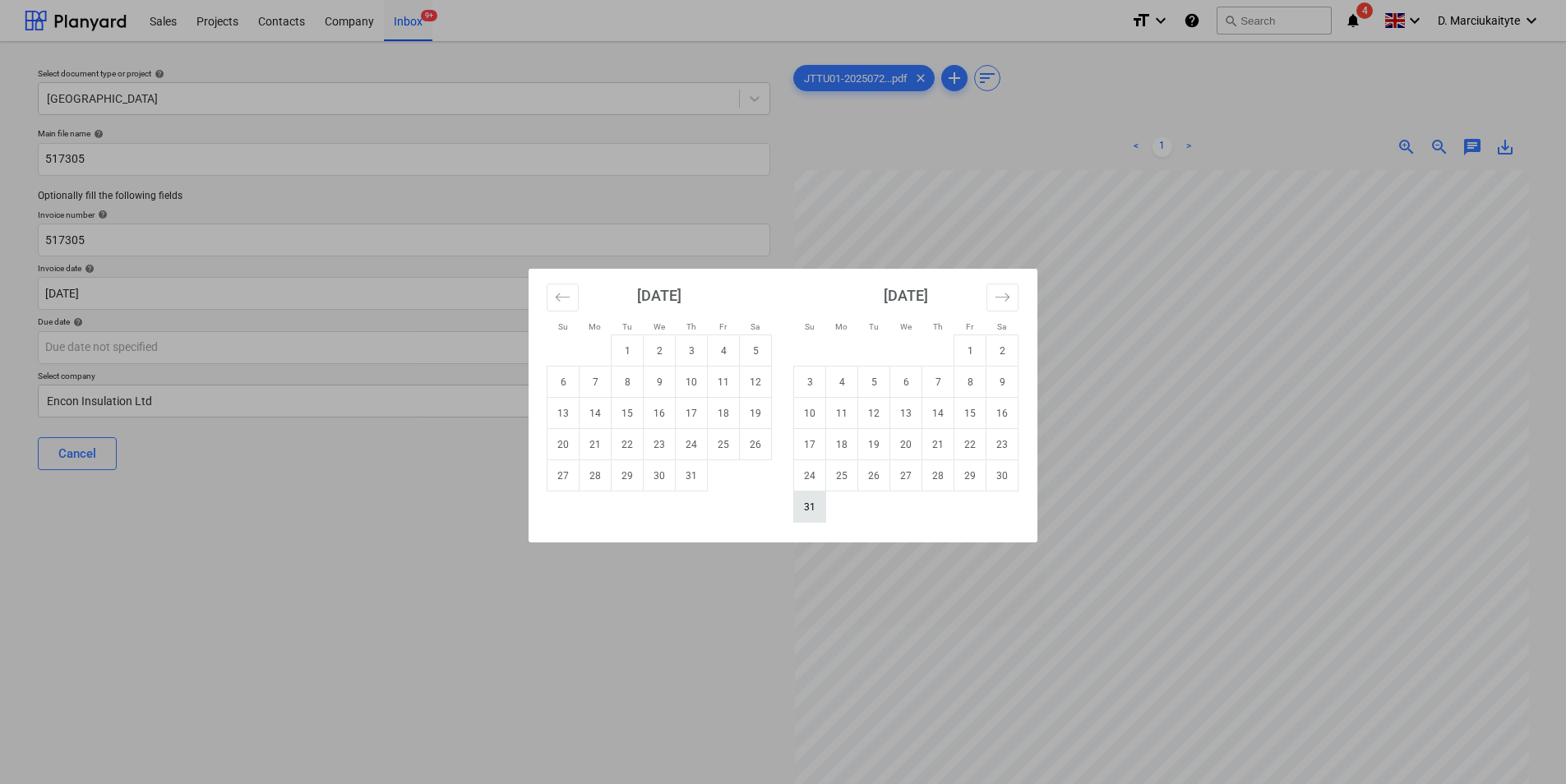click on "31" at bounding box center (810, 507) 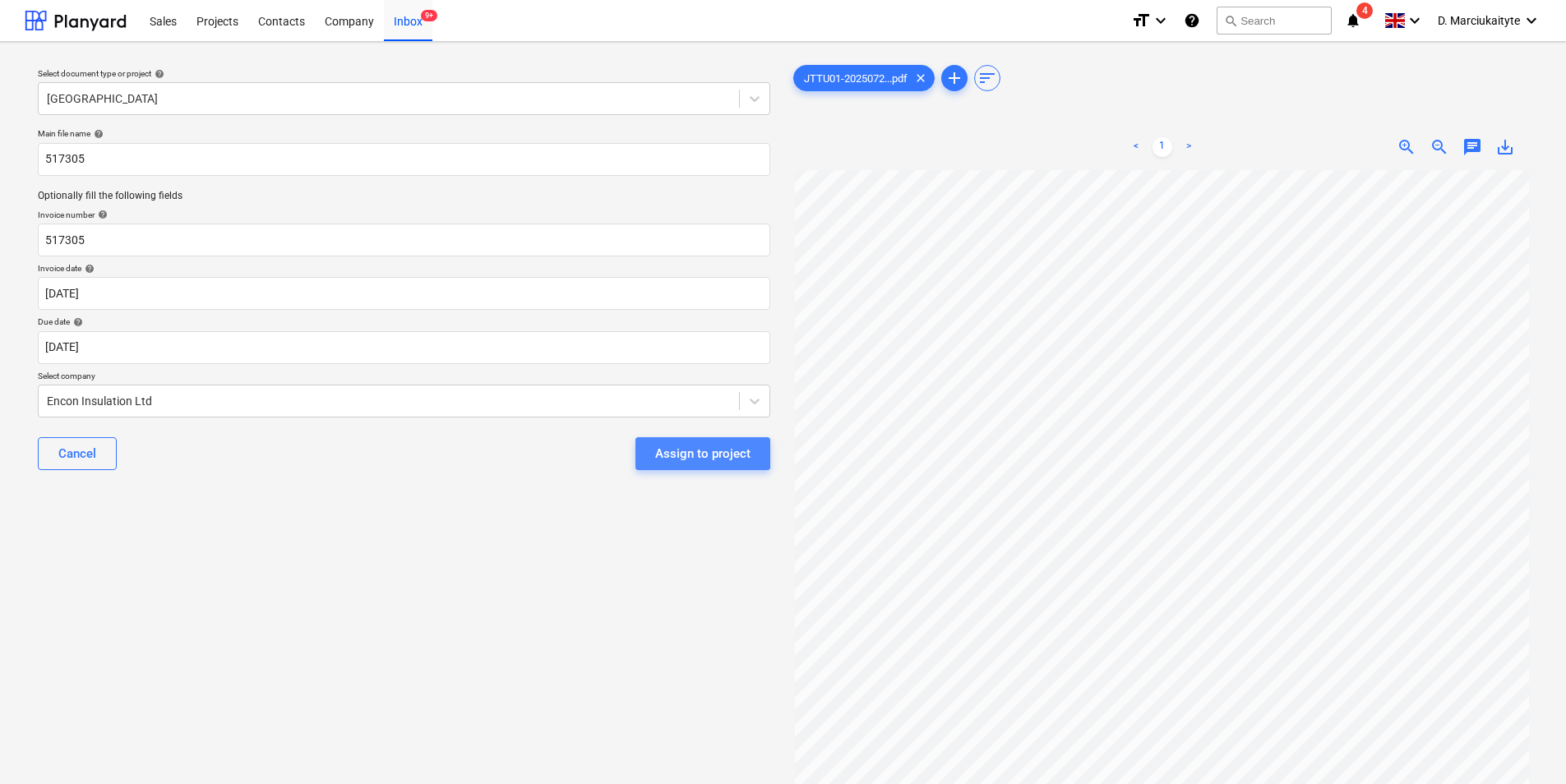 click on "Assign to project" at bounding box center (703, 454) 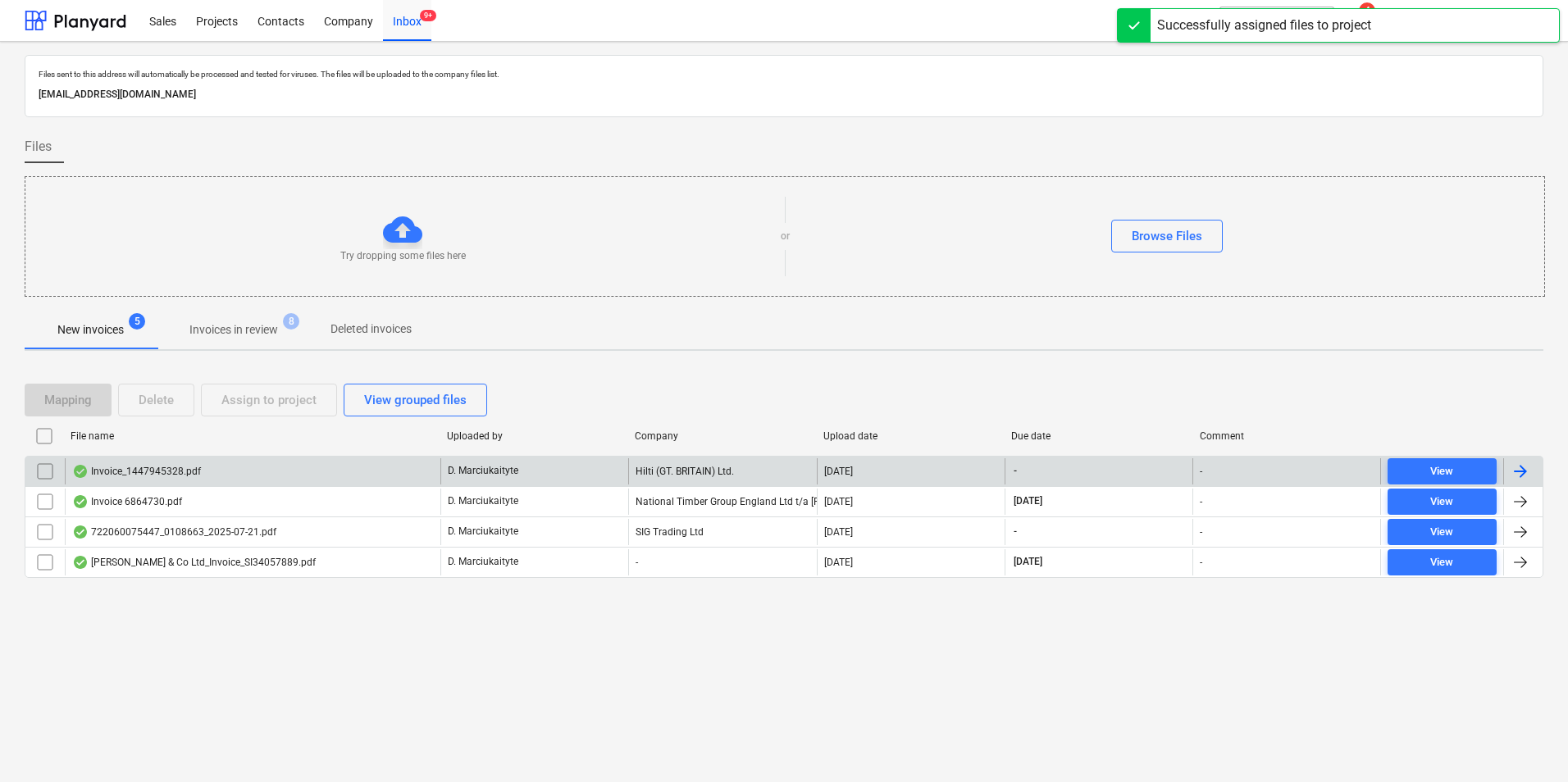 click on "Invoice_1447945328.pdf" at bounding box center [253, 471] 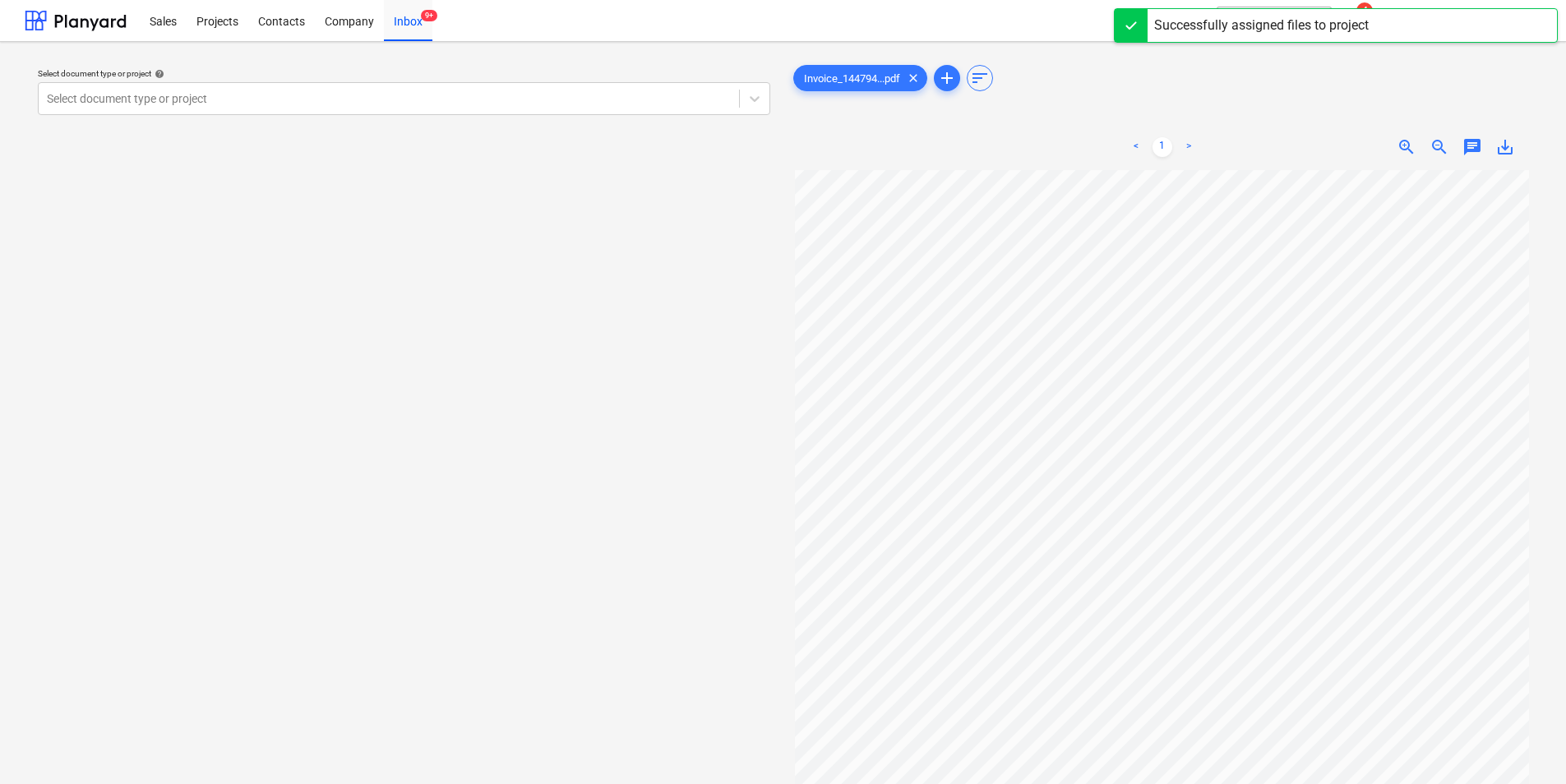 scroll, scrollTop: 177, scrollLeft: 0, axis: vertical 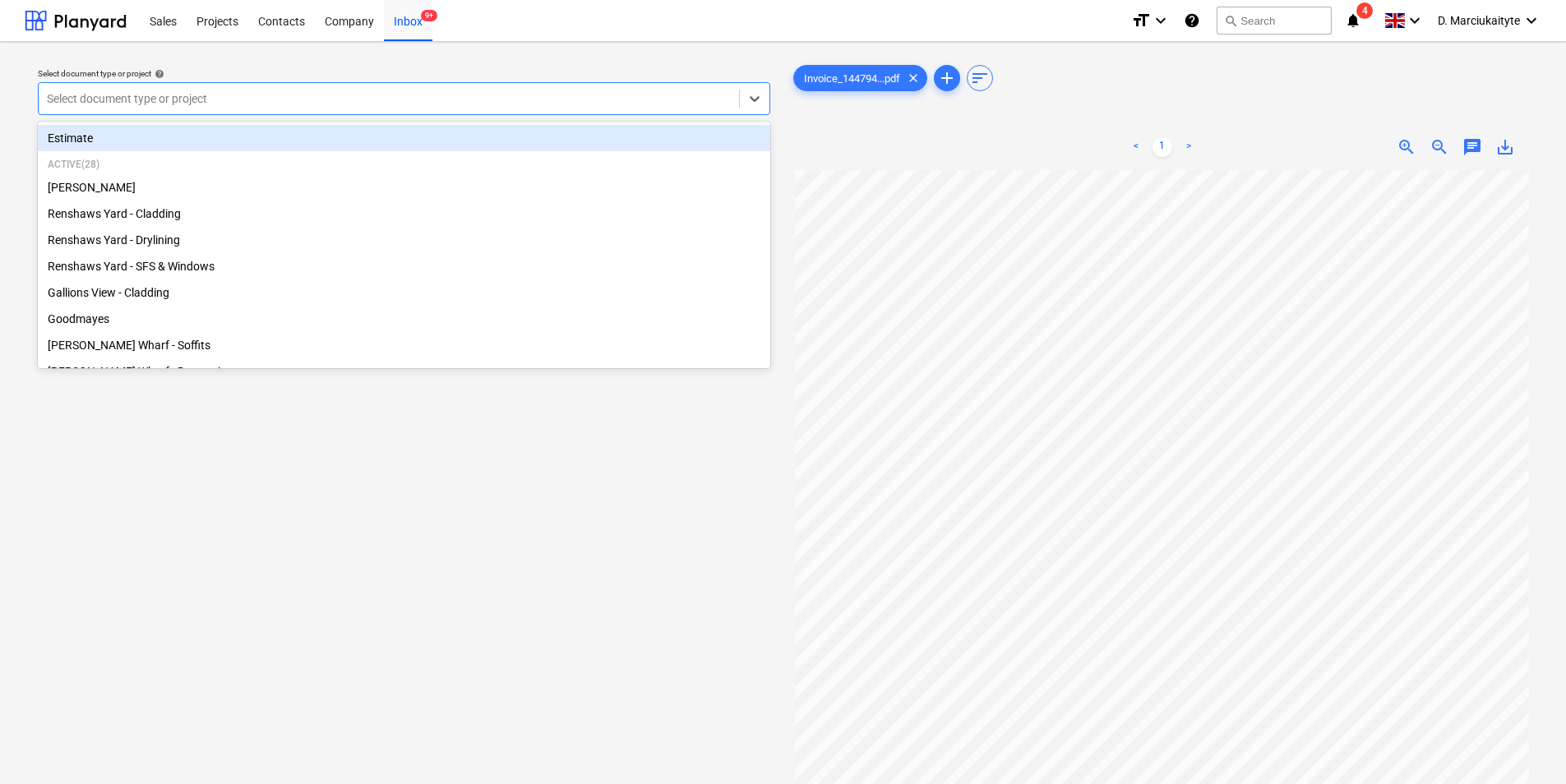 click at bounding box center [389, 99] 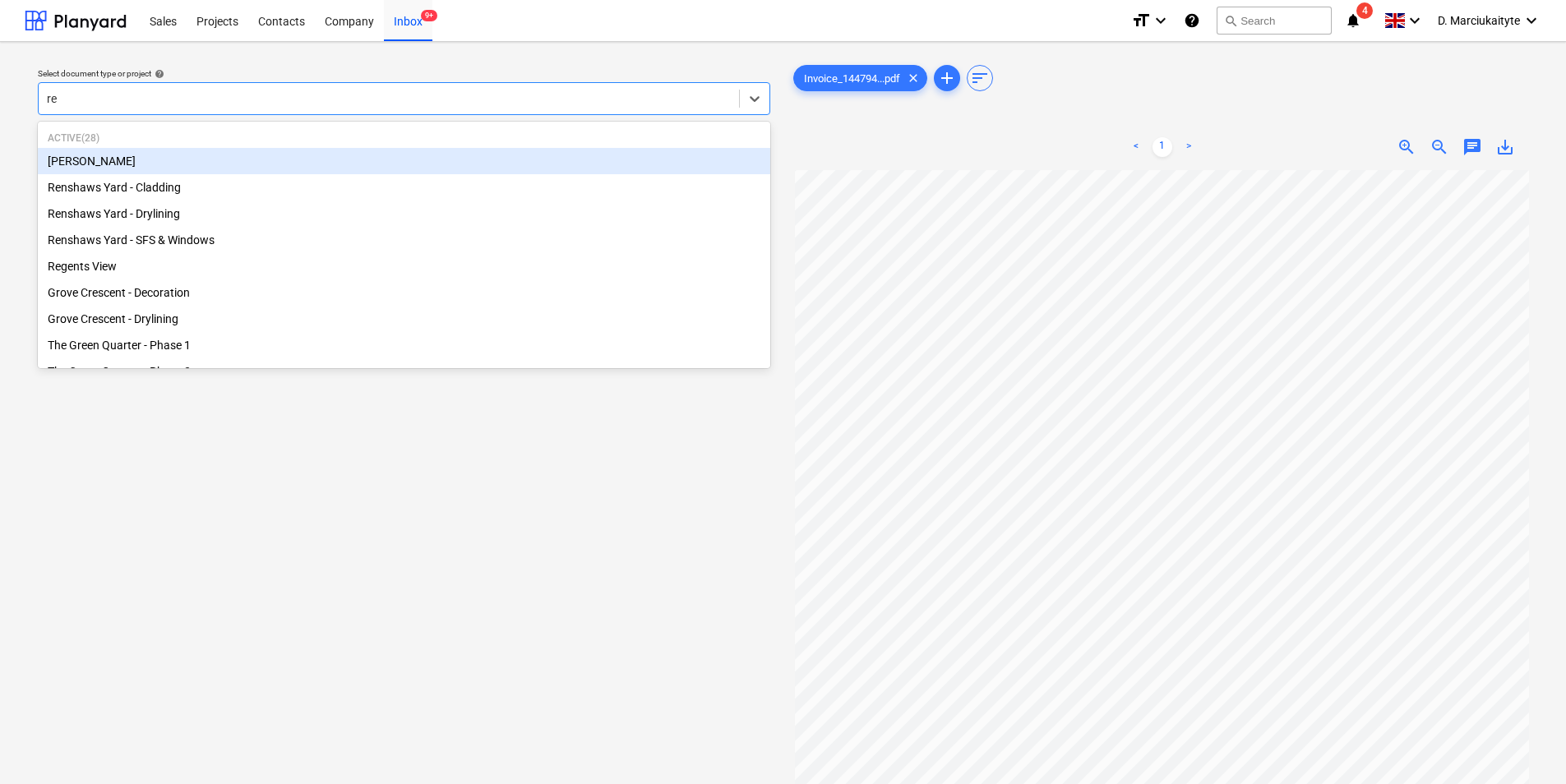 type on "ren" 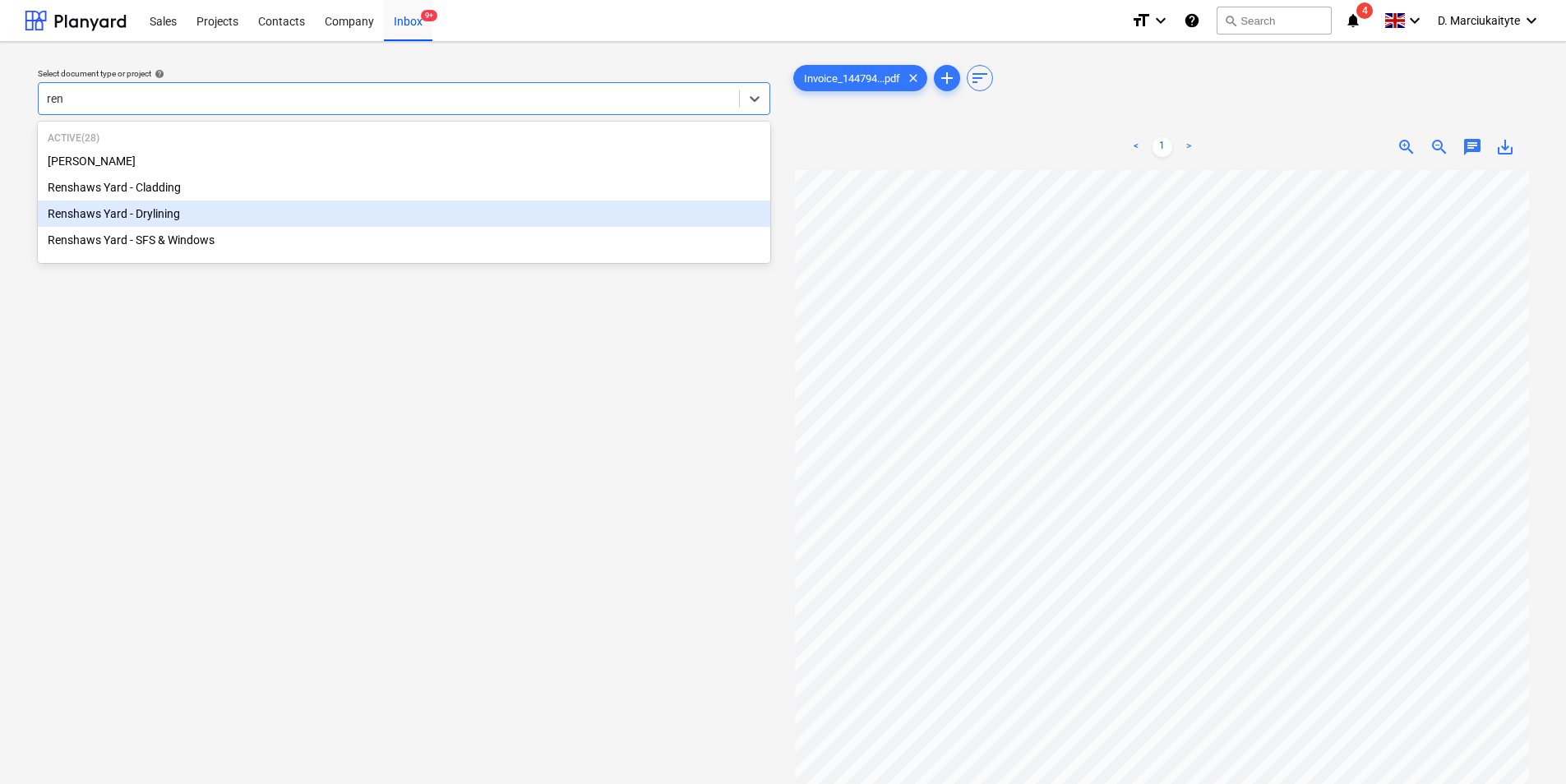 click on "Renshaws Yard -  Drylining" at bounding box center (404, 214) 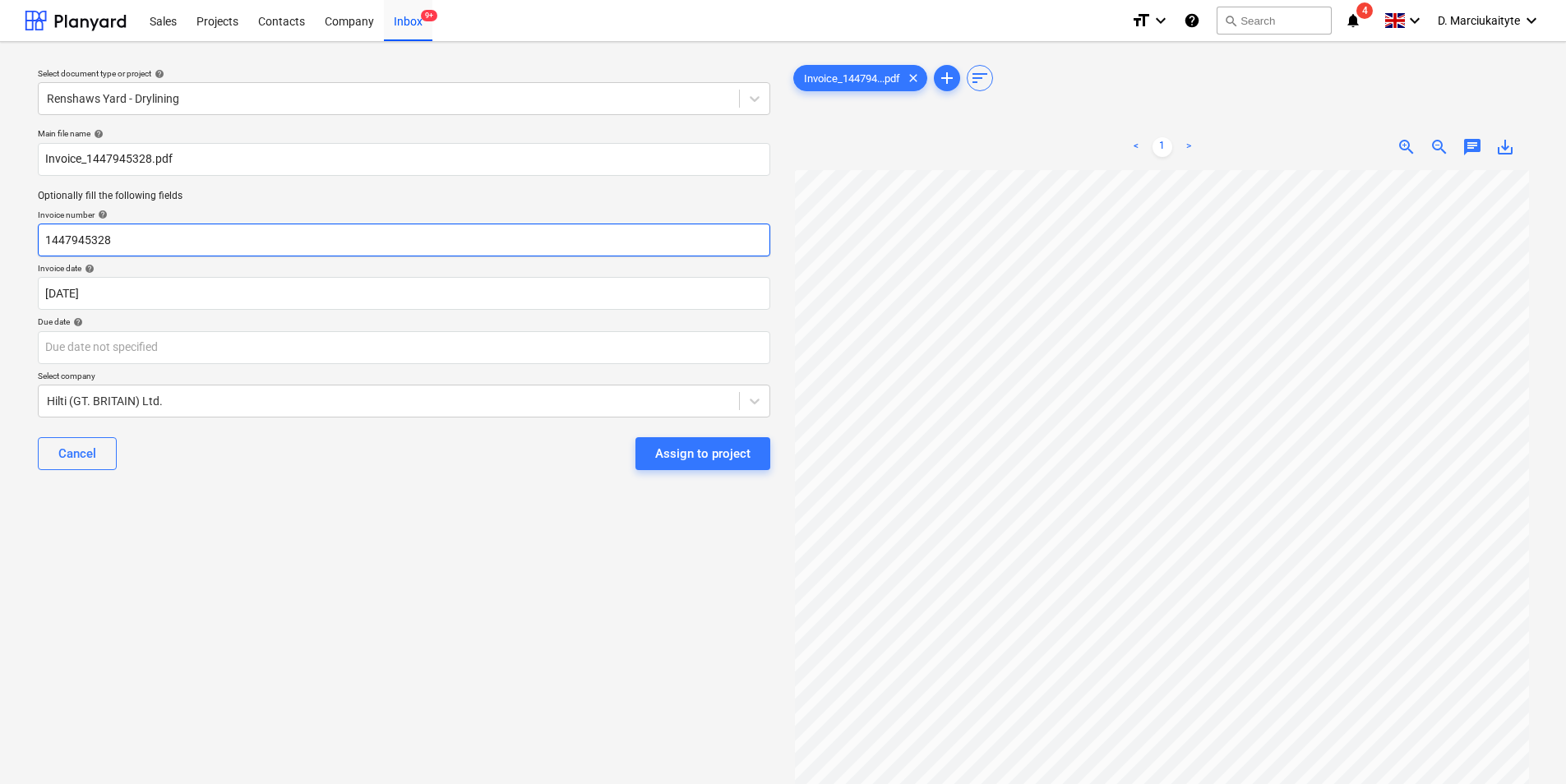 drag, startPoint x: 146, startPoint y: 246, endPoint x: -3, endPoint y: 228, distance: 150.08331 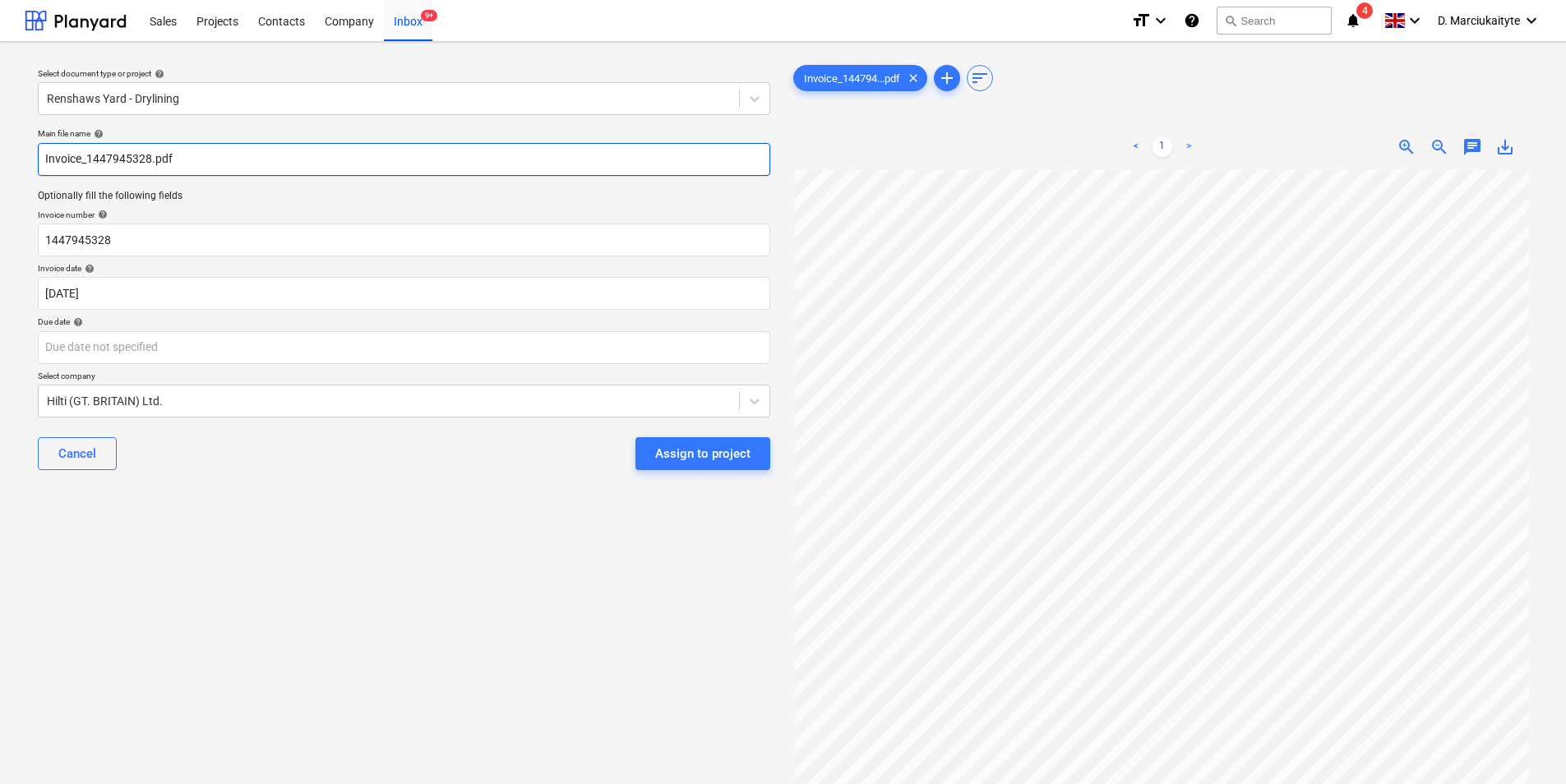 drag, startPoint x: 306, startPoint y: 156, endPoint x: -3, endPoint y: 132, distance: 309.9306 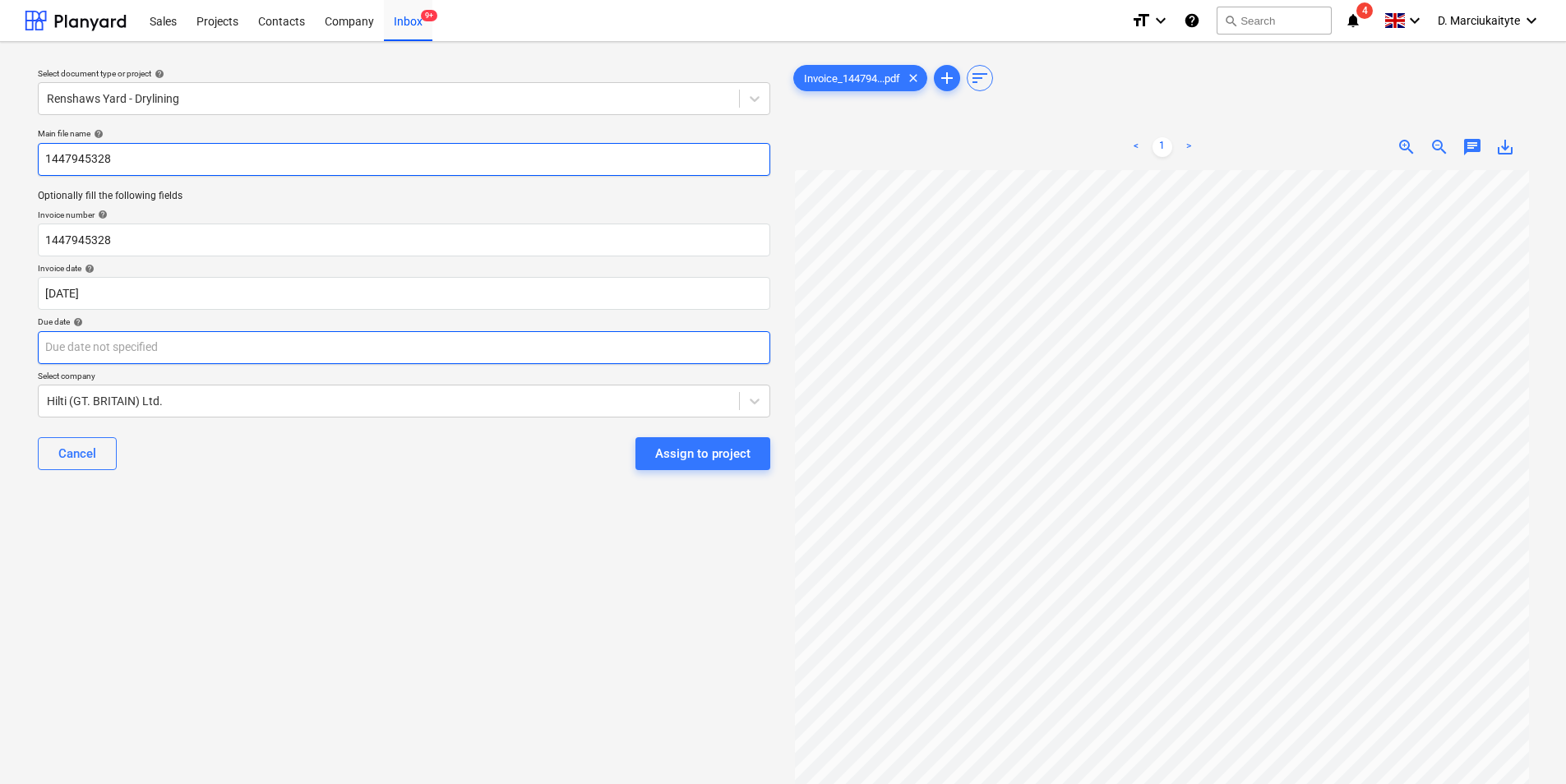 type on "1447945328" 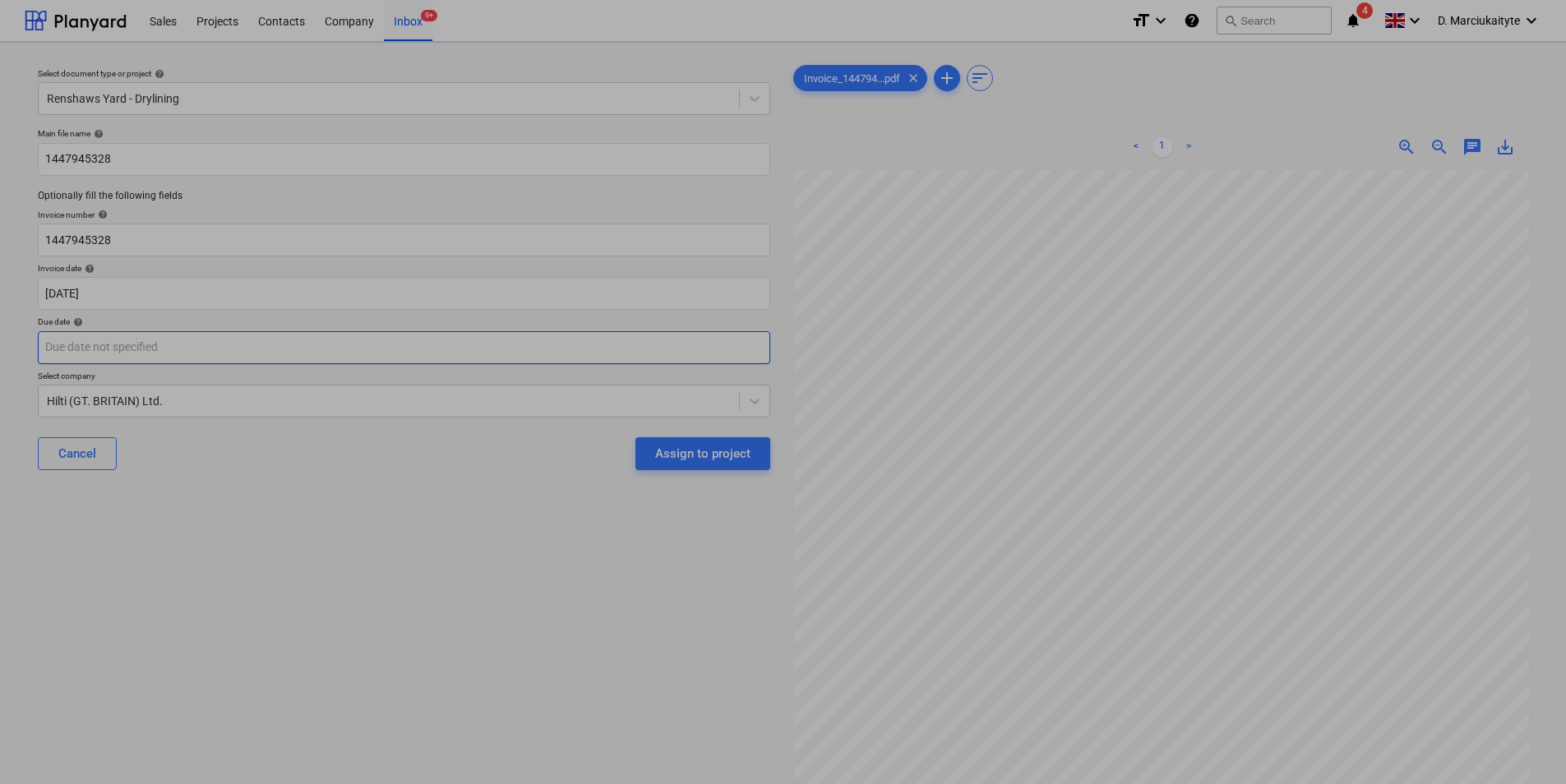 drag, startPoint x: 200, startPoint y: 334, endPoint x: 441, endPoint y: 413, distance: 253.6178 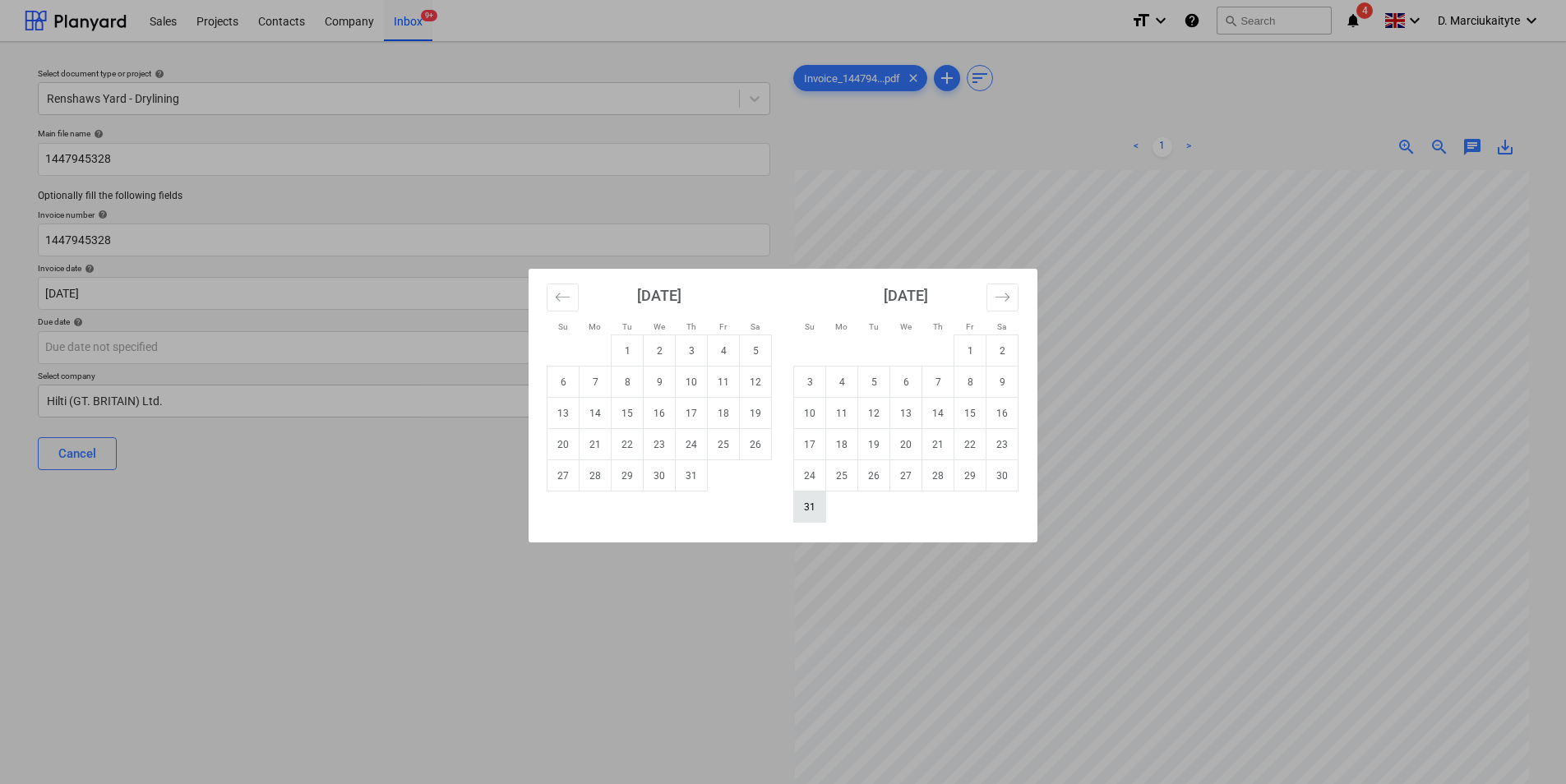 click on "31" at bounding box center [810, 507] 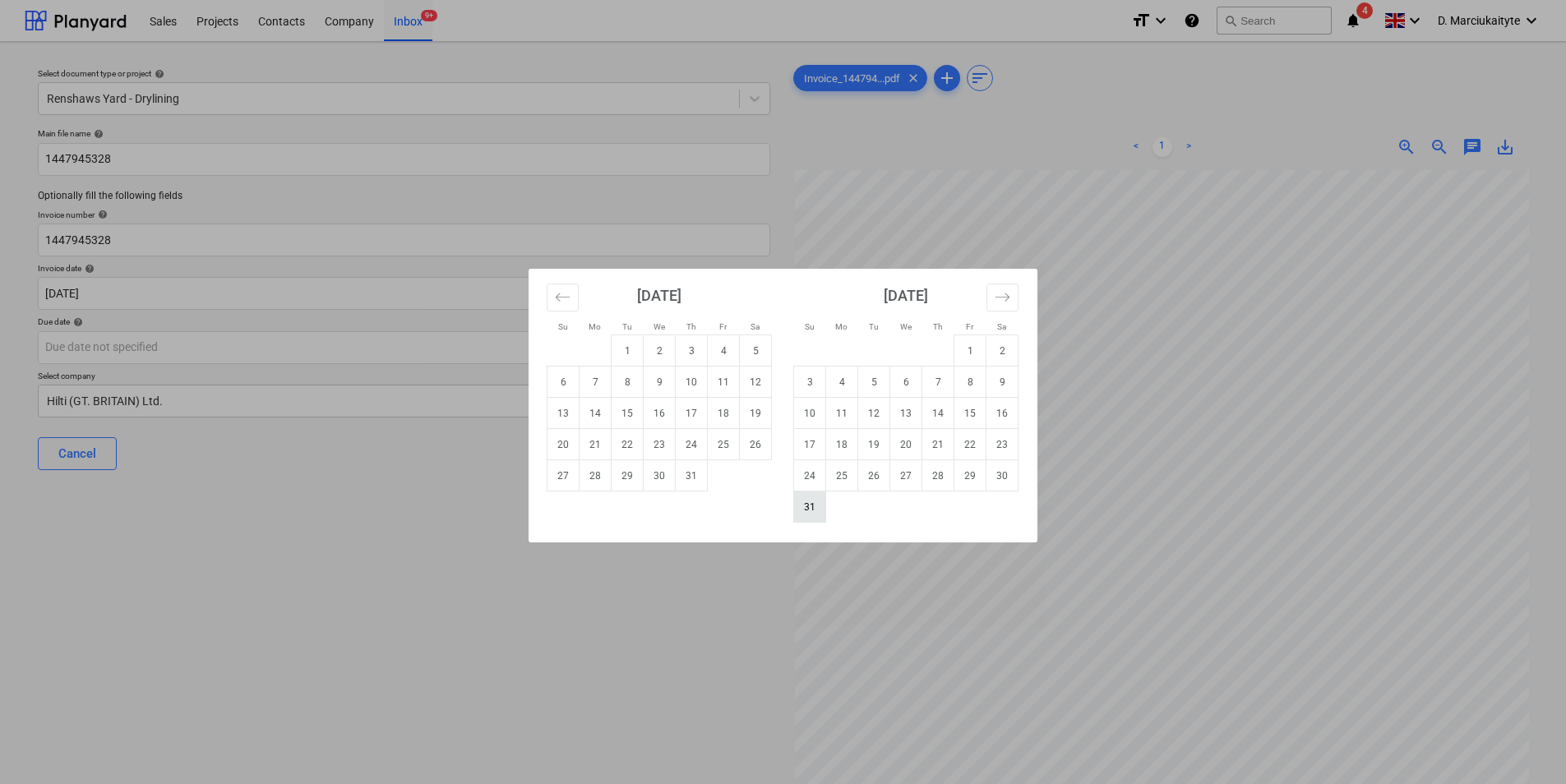 type on "[DATE]" 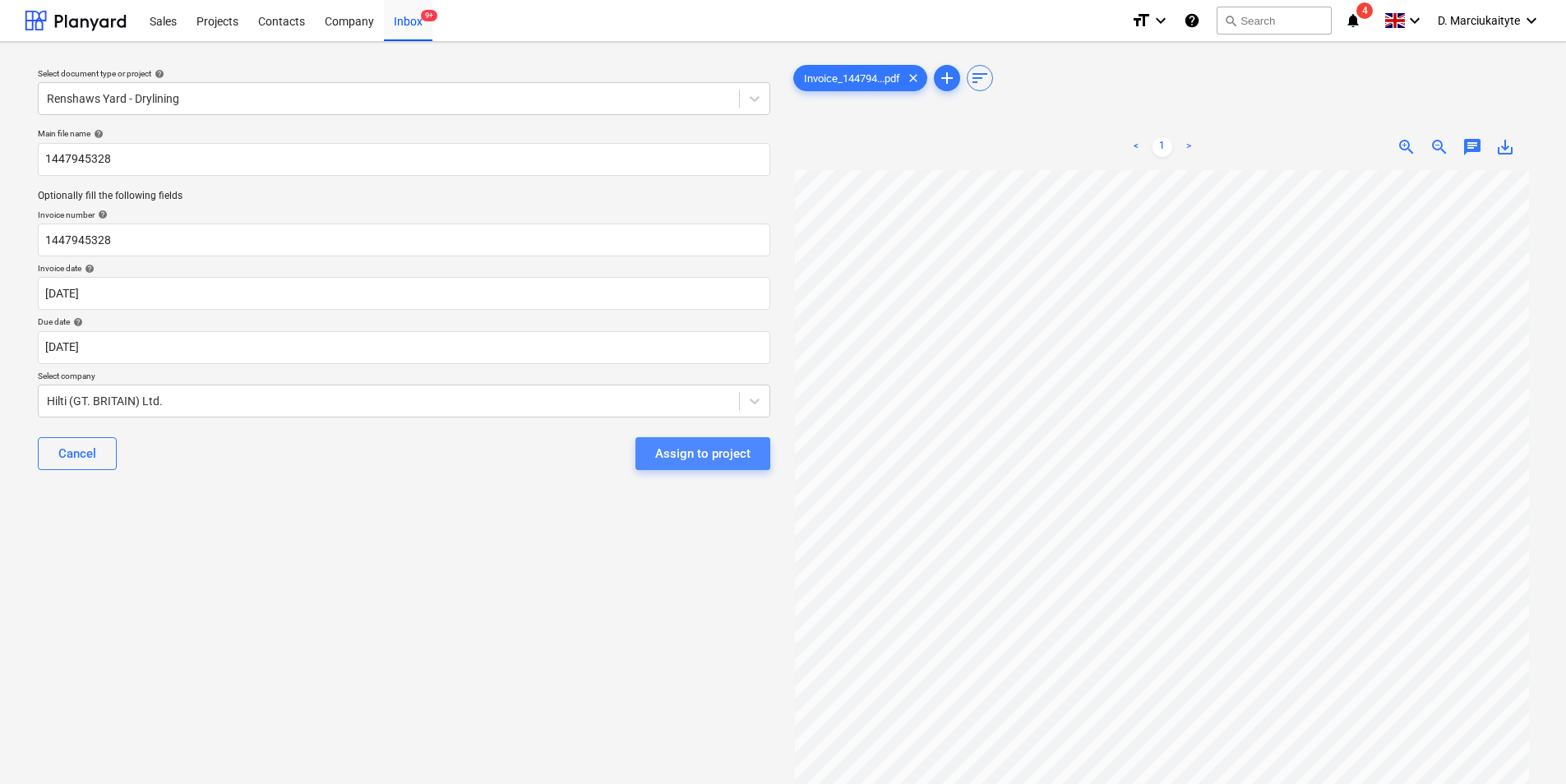 click on "Assign to project" at bounding box center [703, 454] 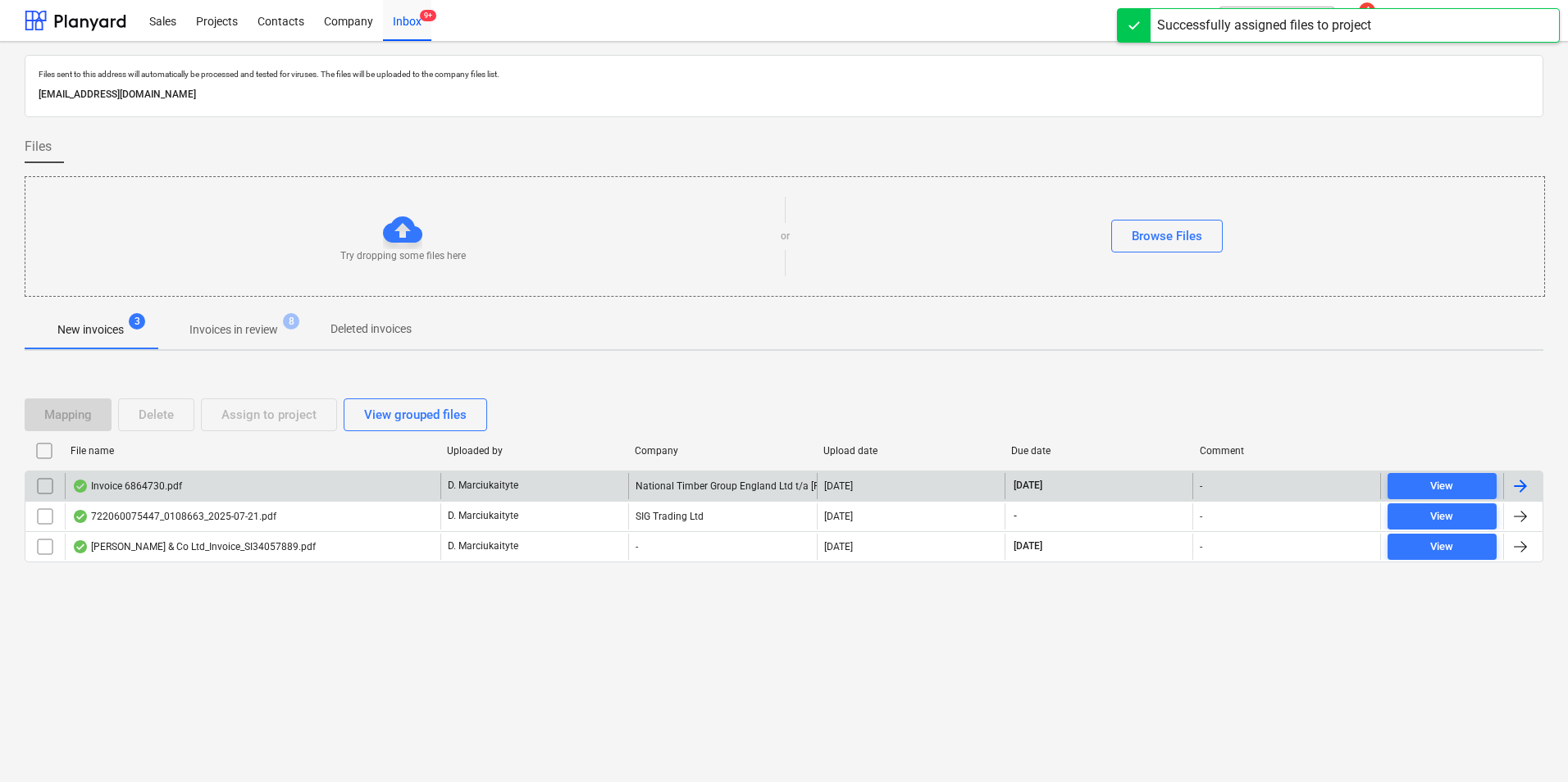 click on "Invoice 6864730.pdf" at bounding box center (253, 486) 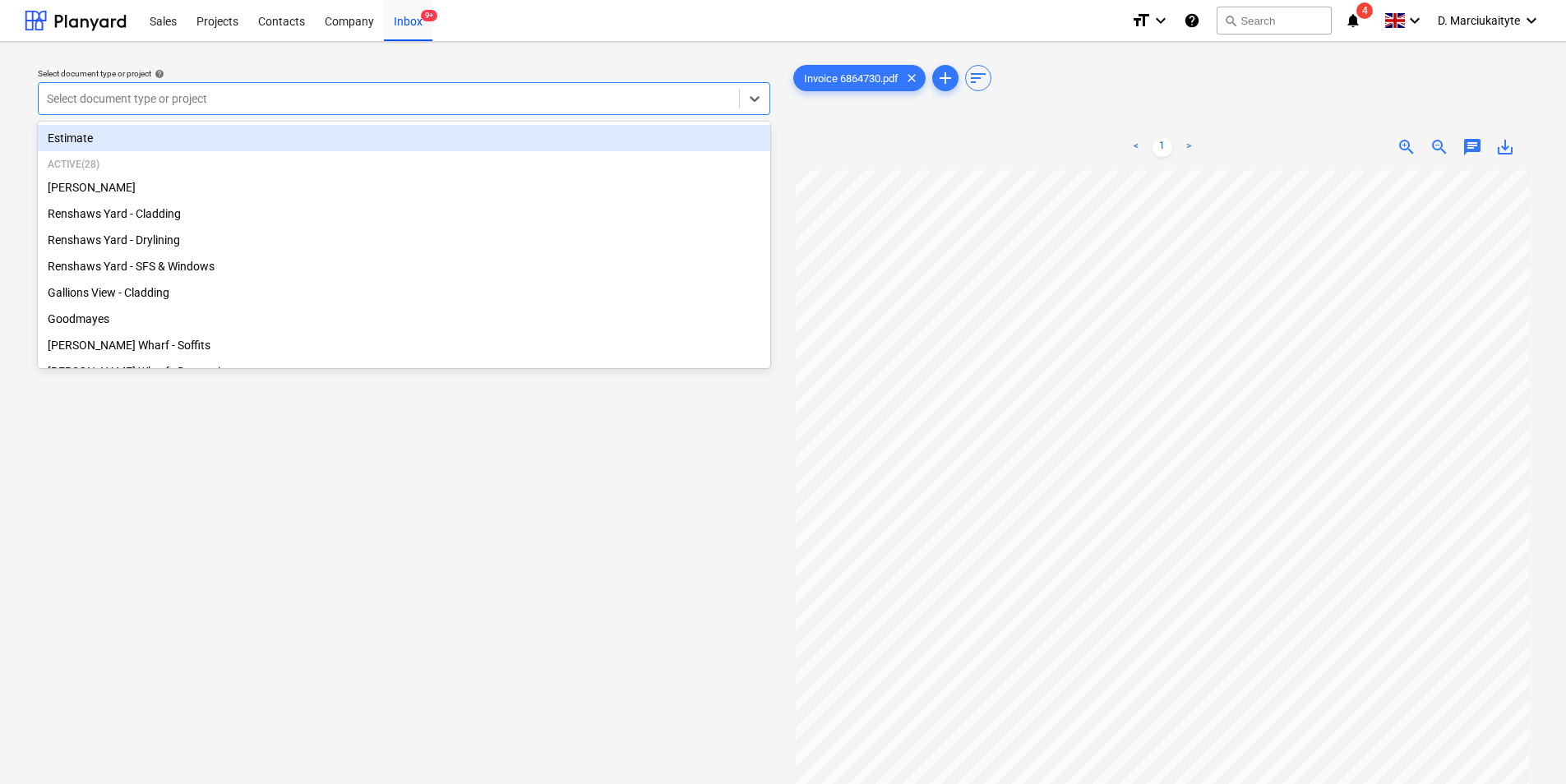 click at bounding box center (389, 99) 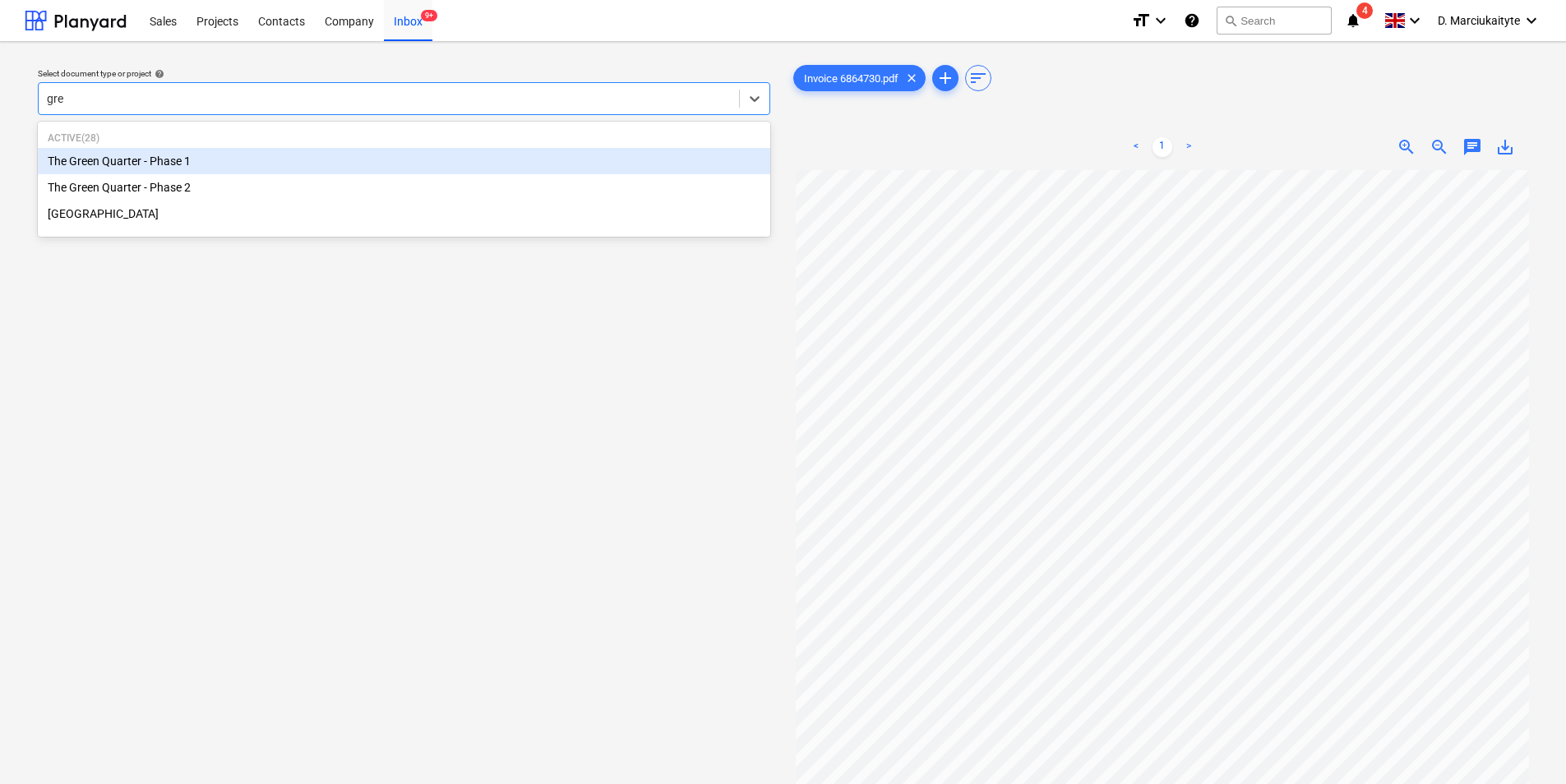 type on "gree" 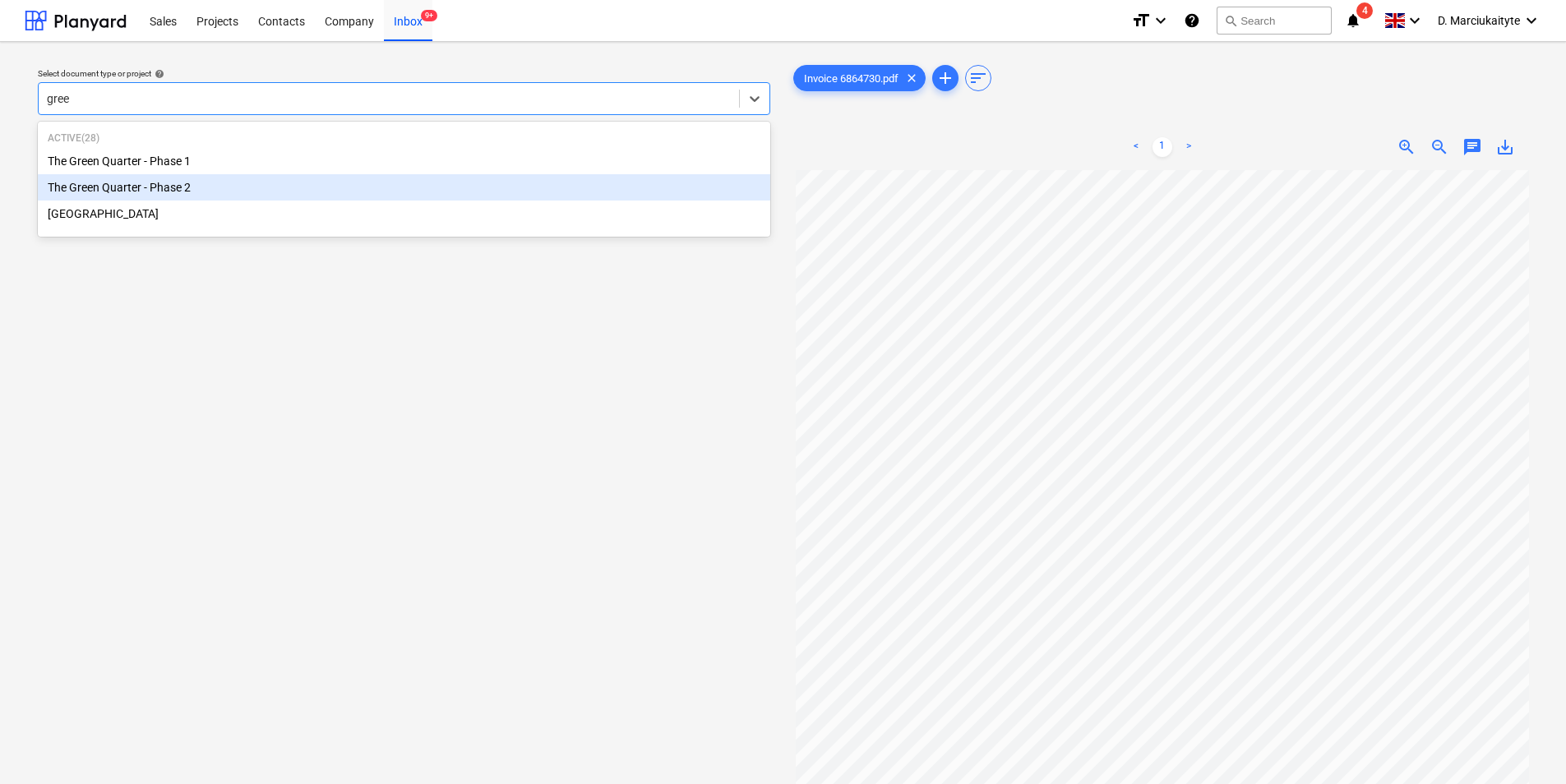 click on "The Green Quarter - Phase 2" at bounding box center (404, 187) 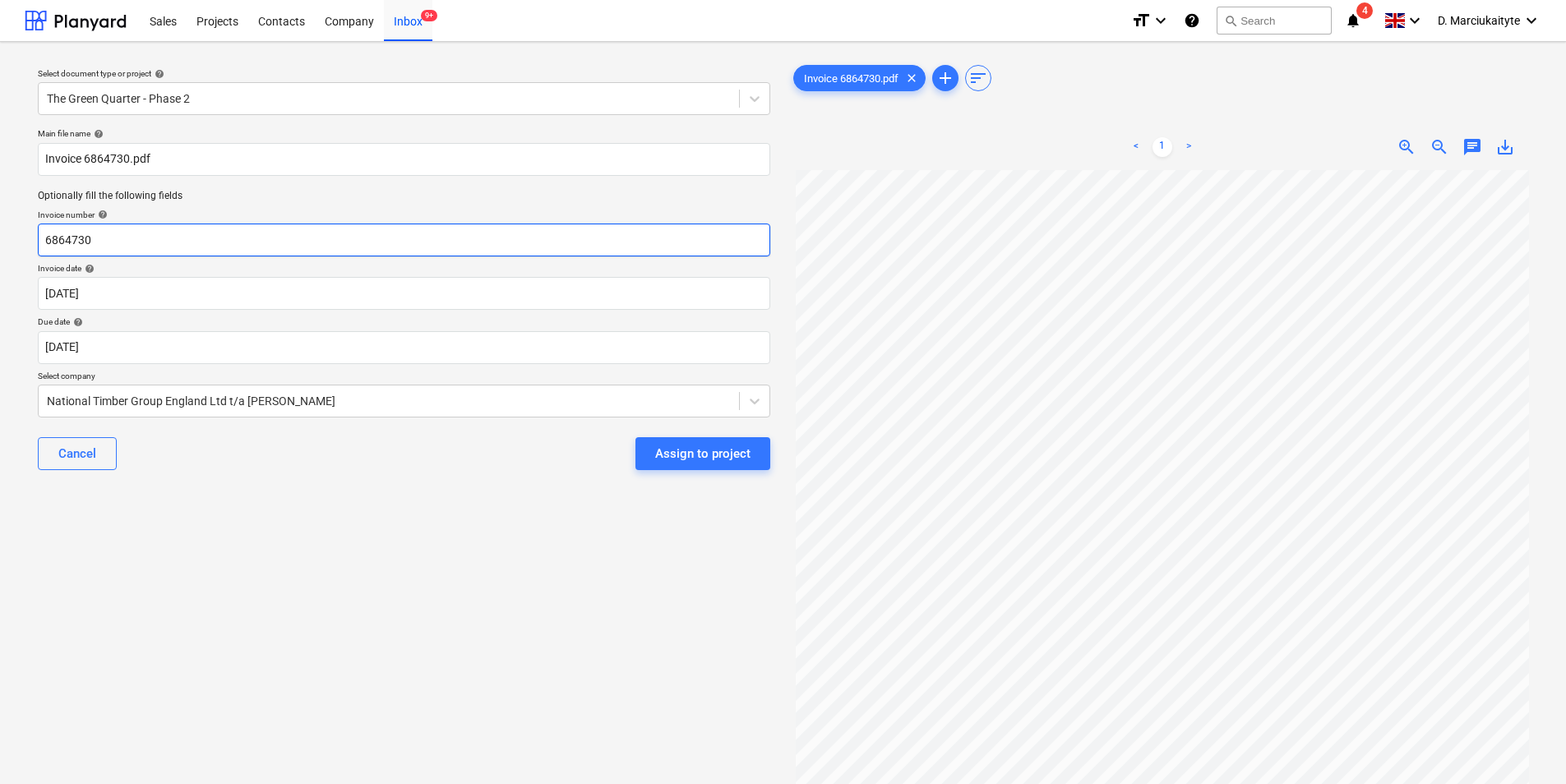 drag, startPoint x: 150, startPoint y: 245, endPoint x: 0, endPoint y: 208, distance: 154.49595 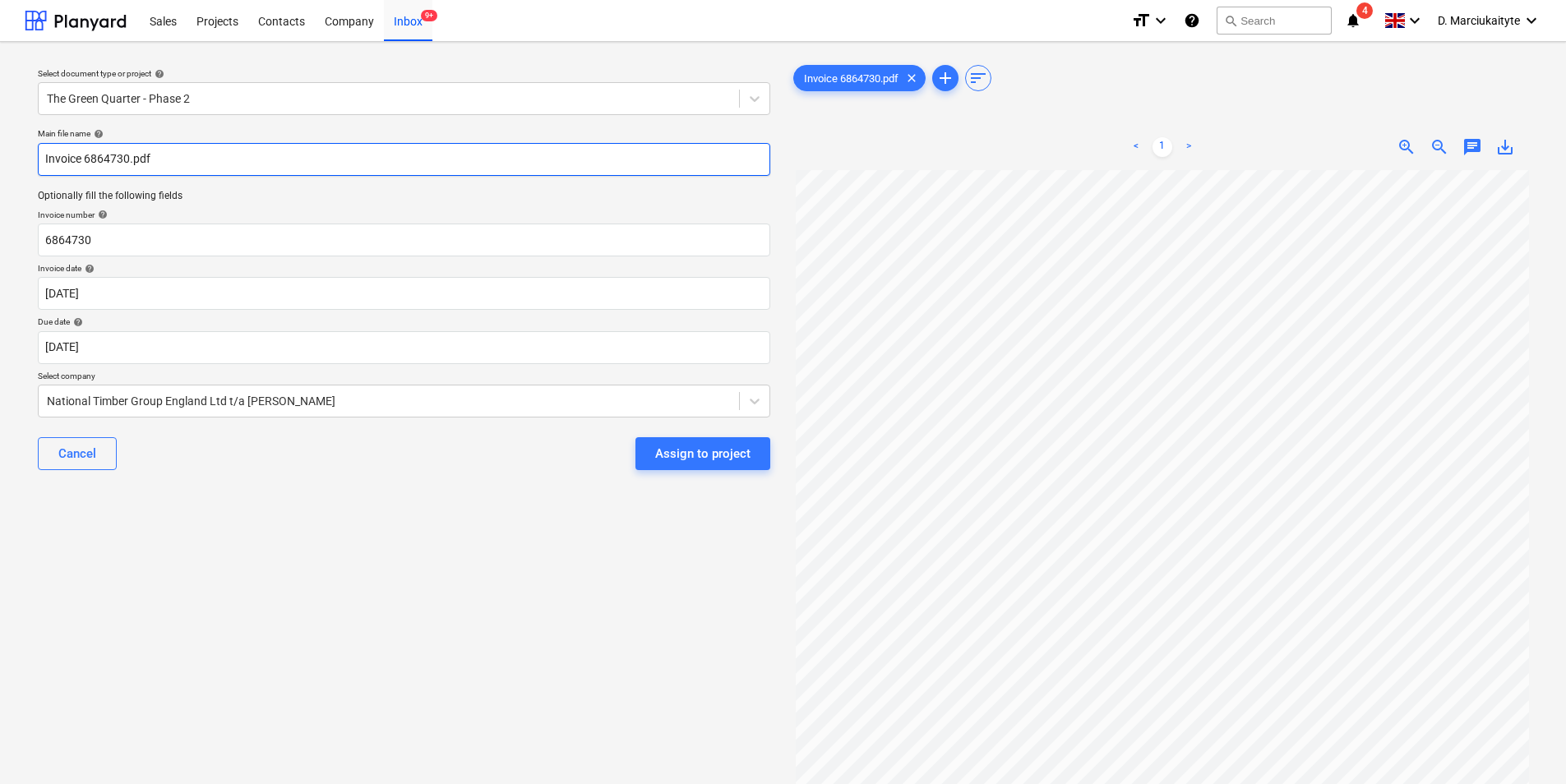 drag, startPoint x: 264, startPoint y: 145, endPoint x: 20, endPoint y: 139, distance: 244.0738 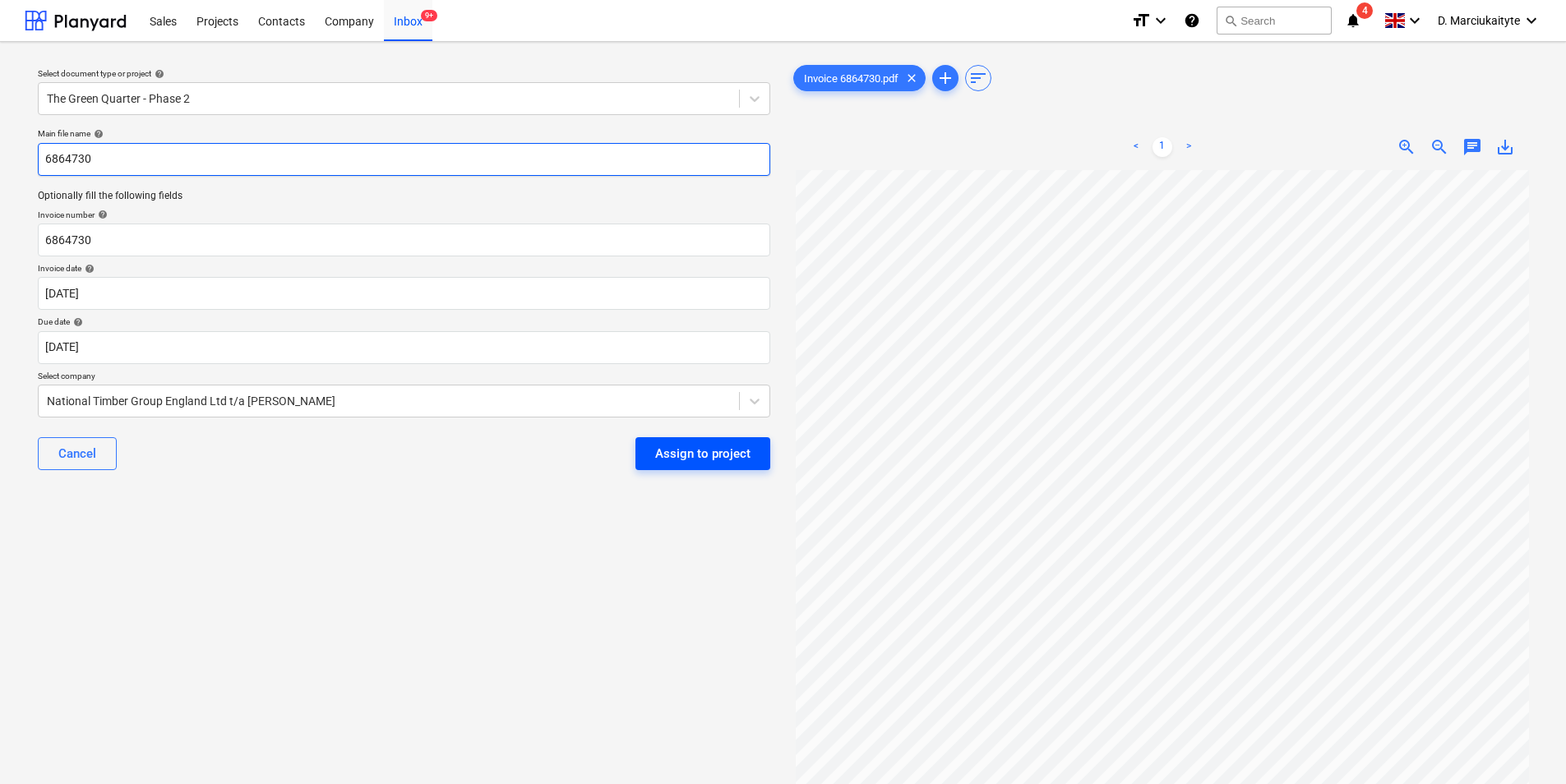 type on "6864730" 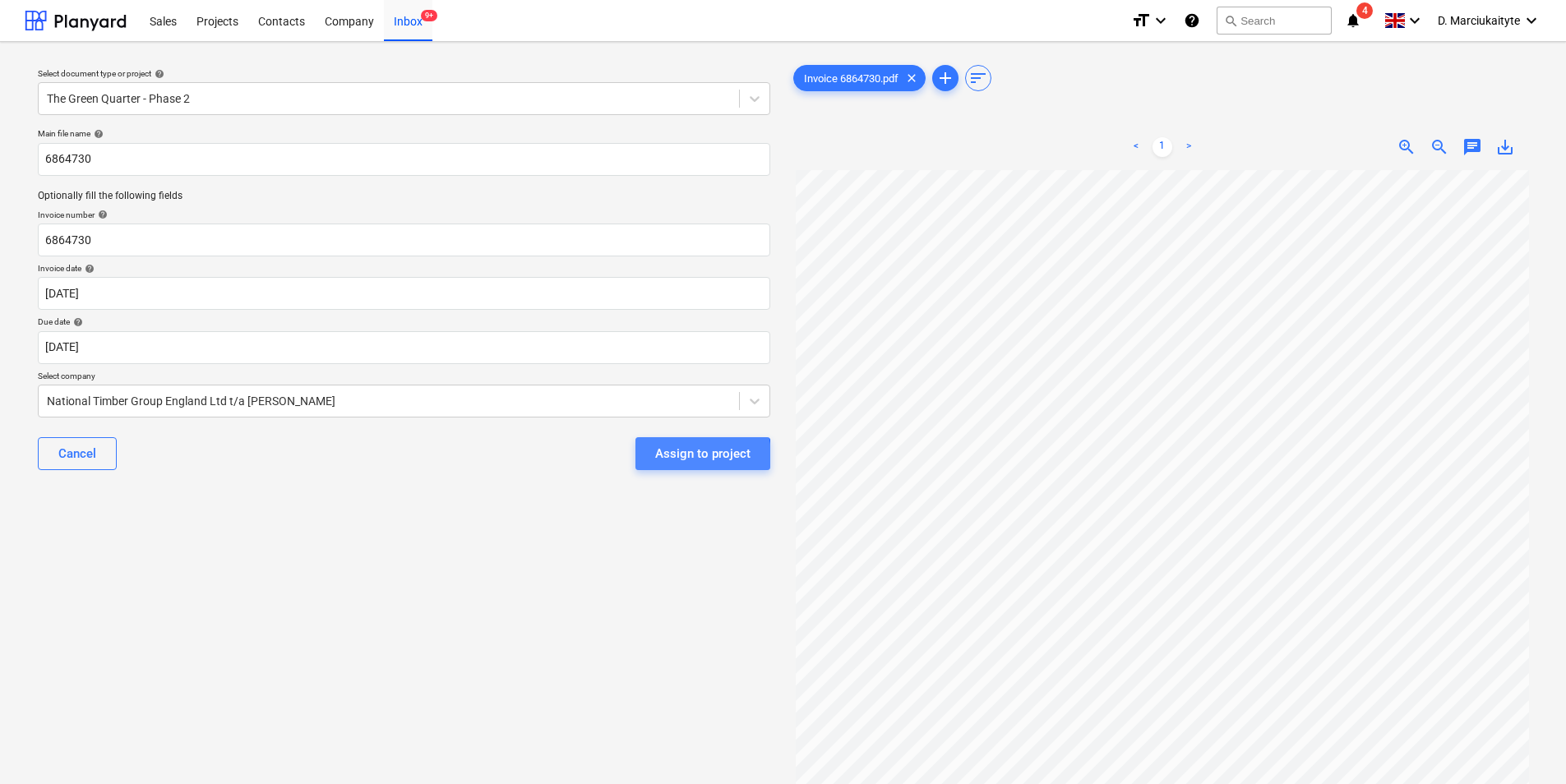 click on "Assign to project" at bounding box center (703, 454) 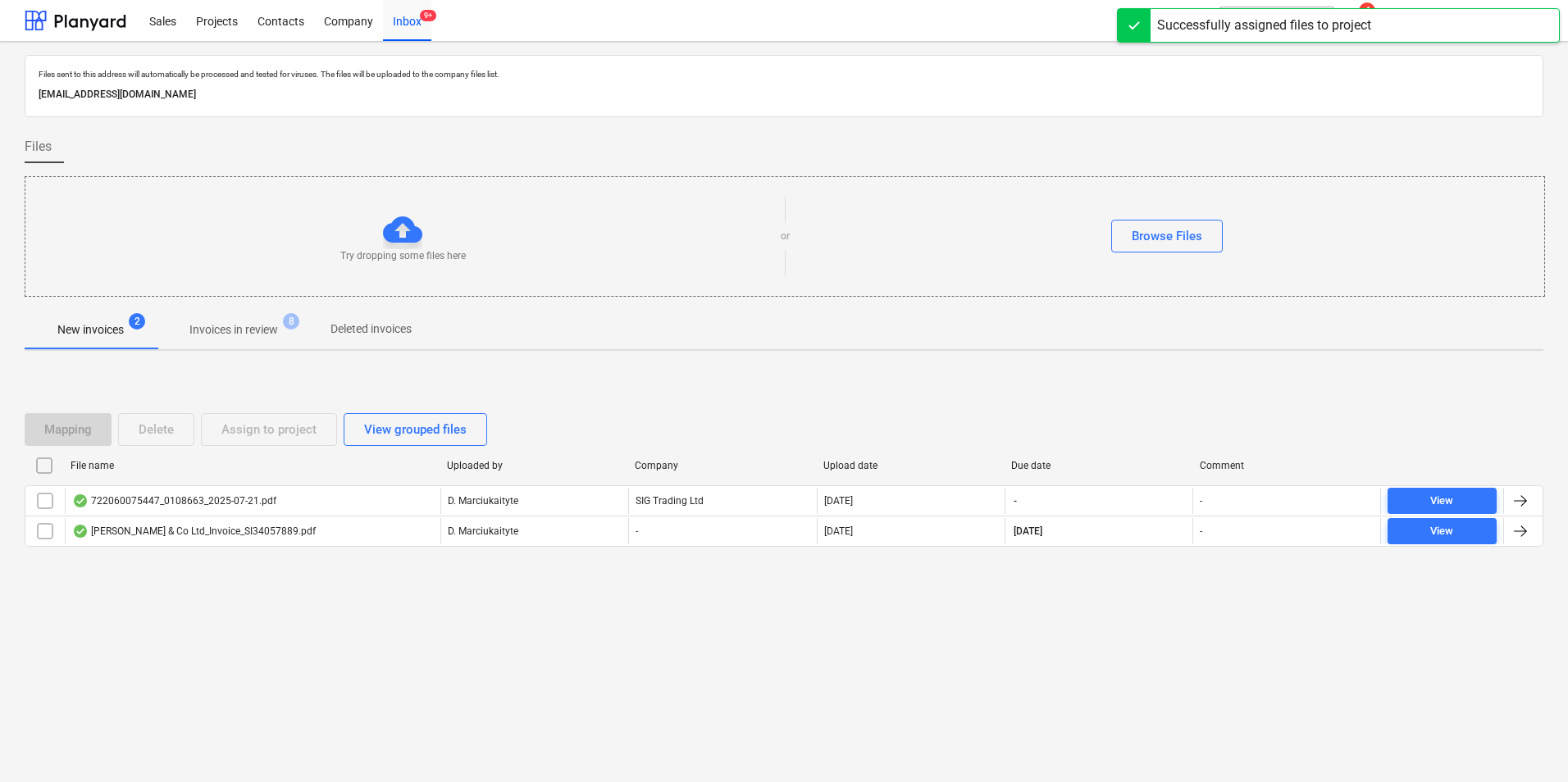click on "File name Uploaded by Company Upload date Due date Comment" at bounding box center [784, 469] 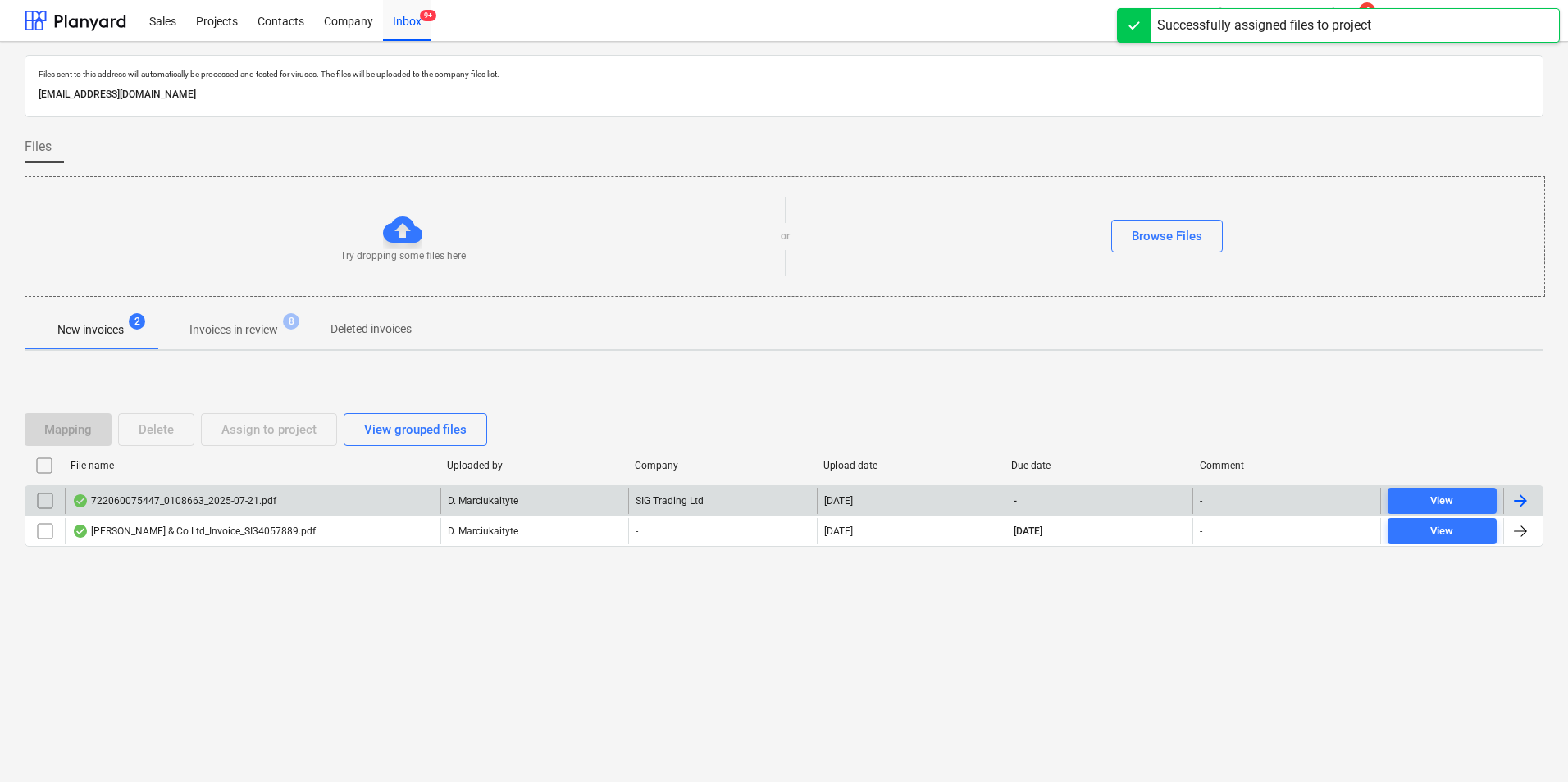 click on "722060075447_0108663_2025-07-21.pdf" at bounding box center [174, 501] 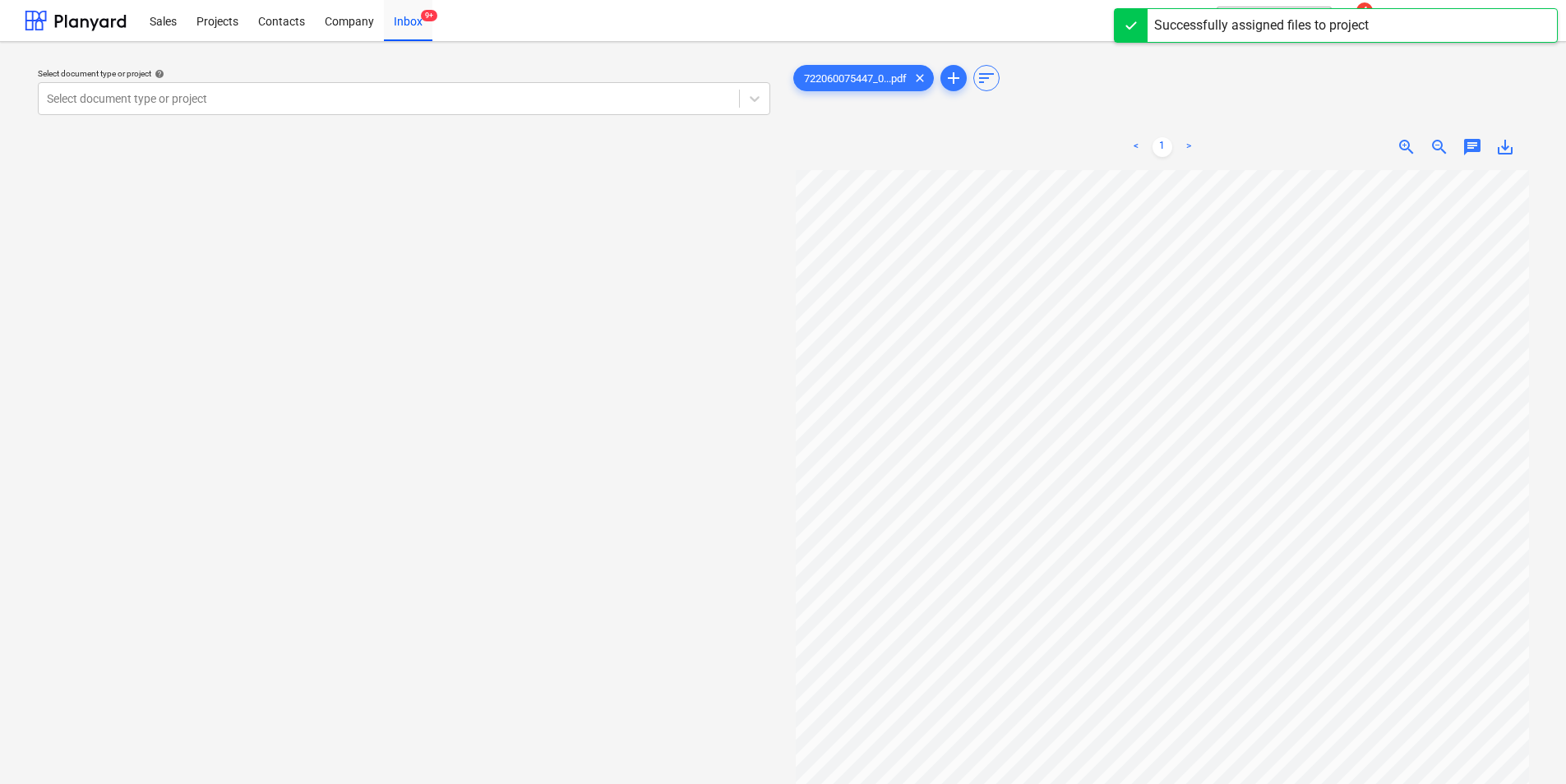 scroll, scrollTop: 112, scrollLeft: 0, axis: vertical 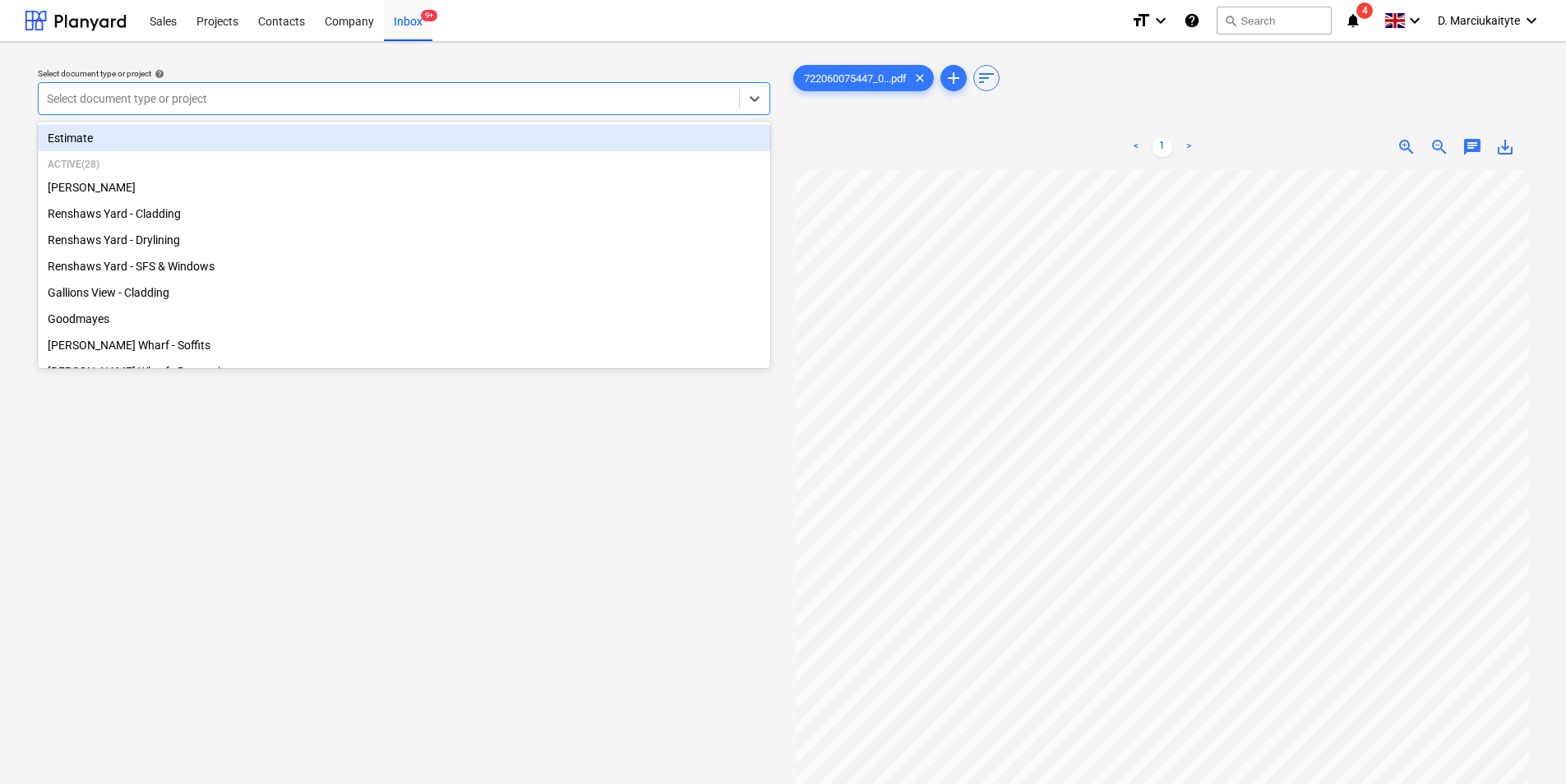 click on "Select document type or project" at bounding box center (389, 99) 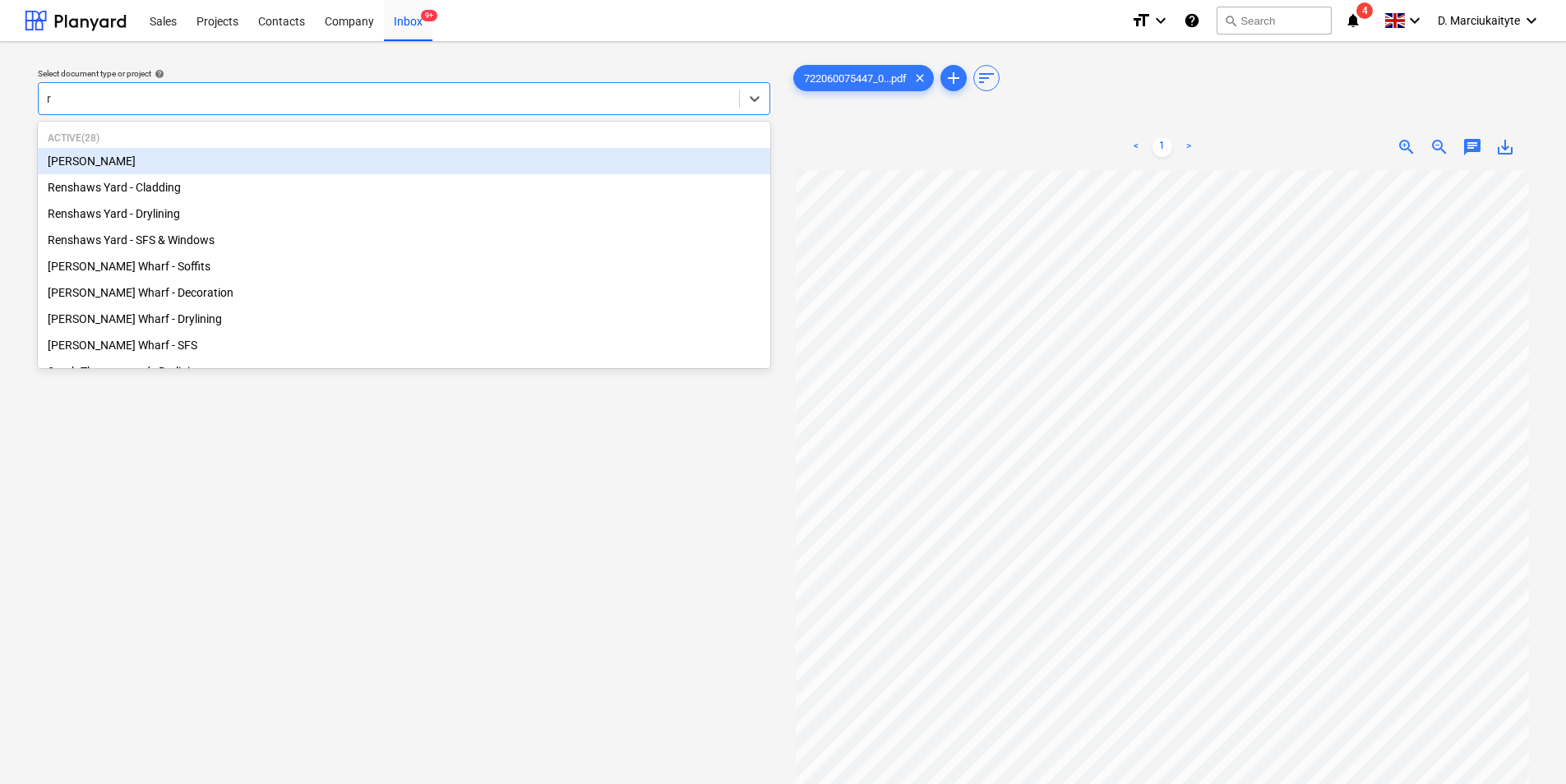 type on "re" 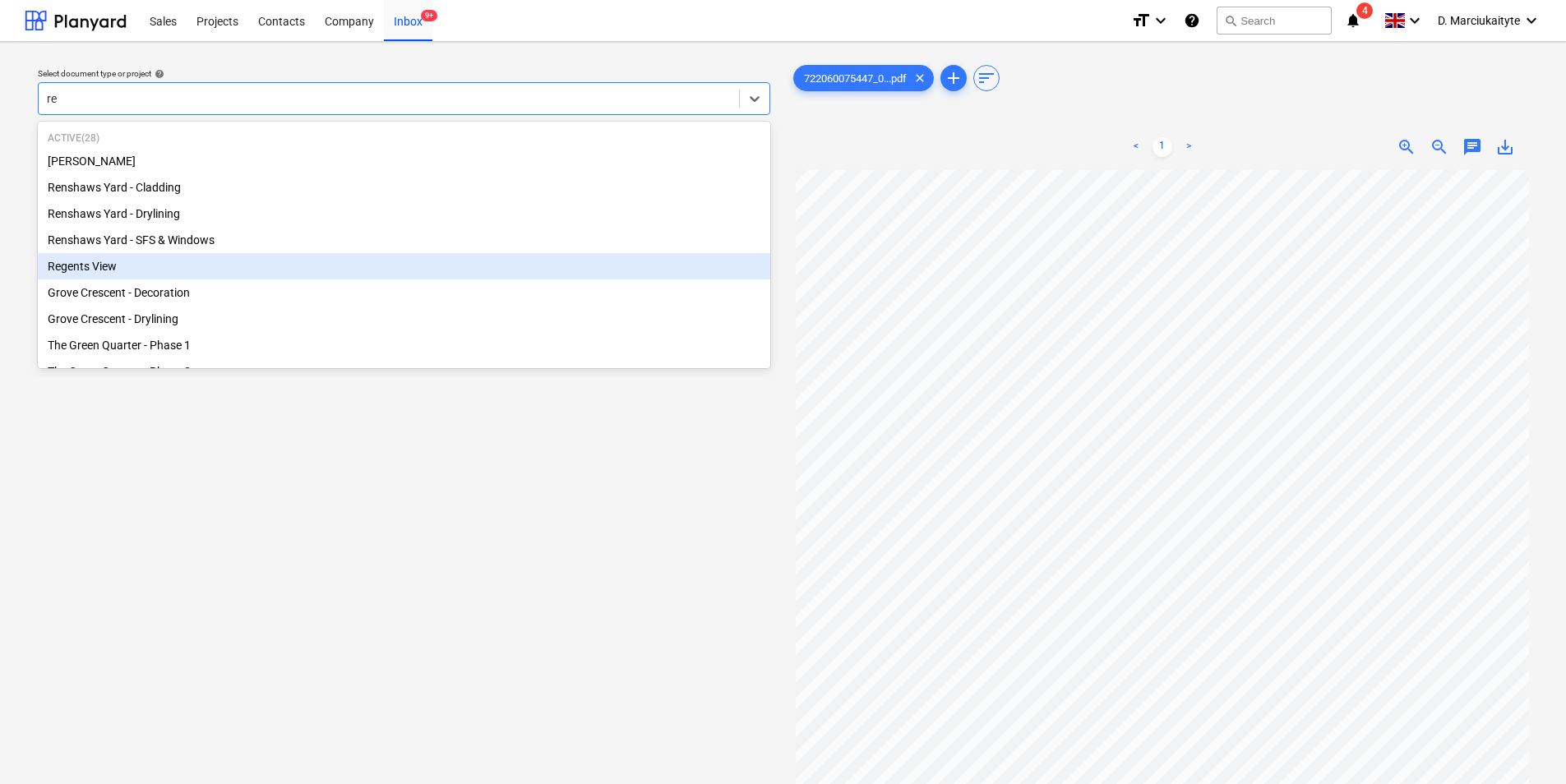 click on "Regents View" at bounding box center [404, 266] 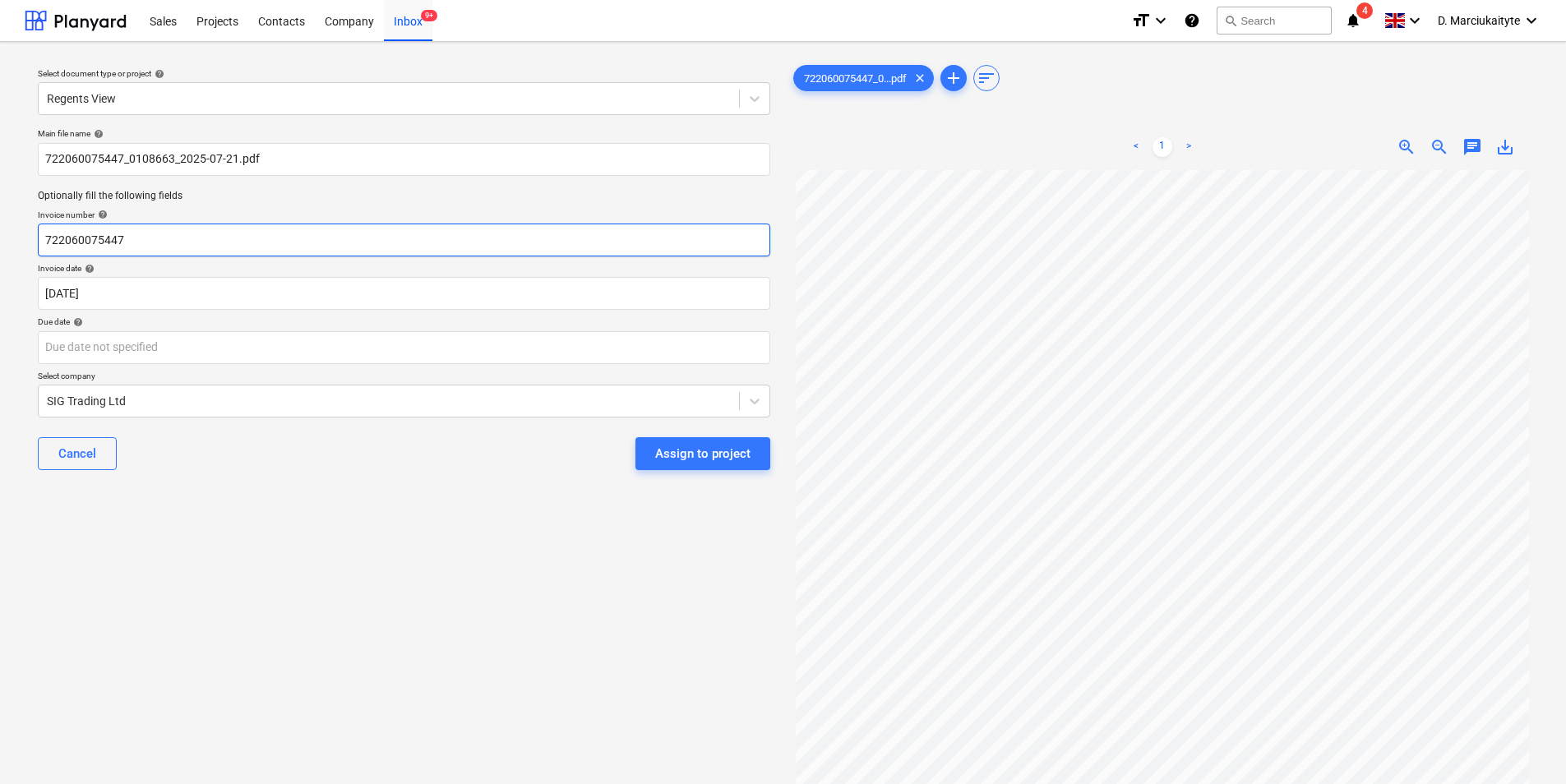 drag, startPoint x: 133, startPoint y: 239, endPoint x: 0, endPoint y: 219, distance: 134.49535 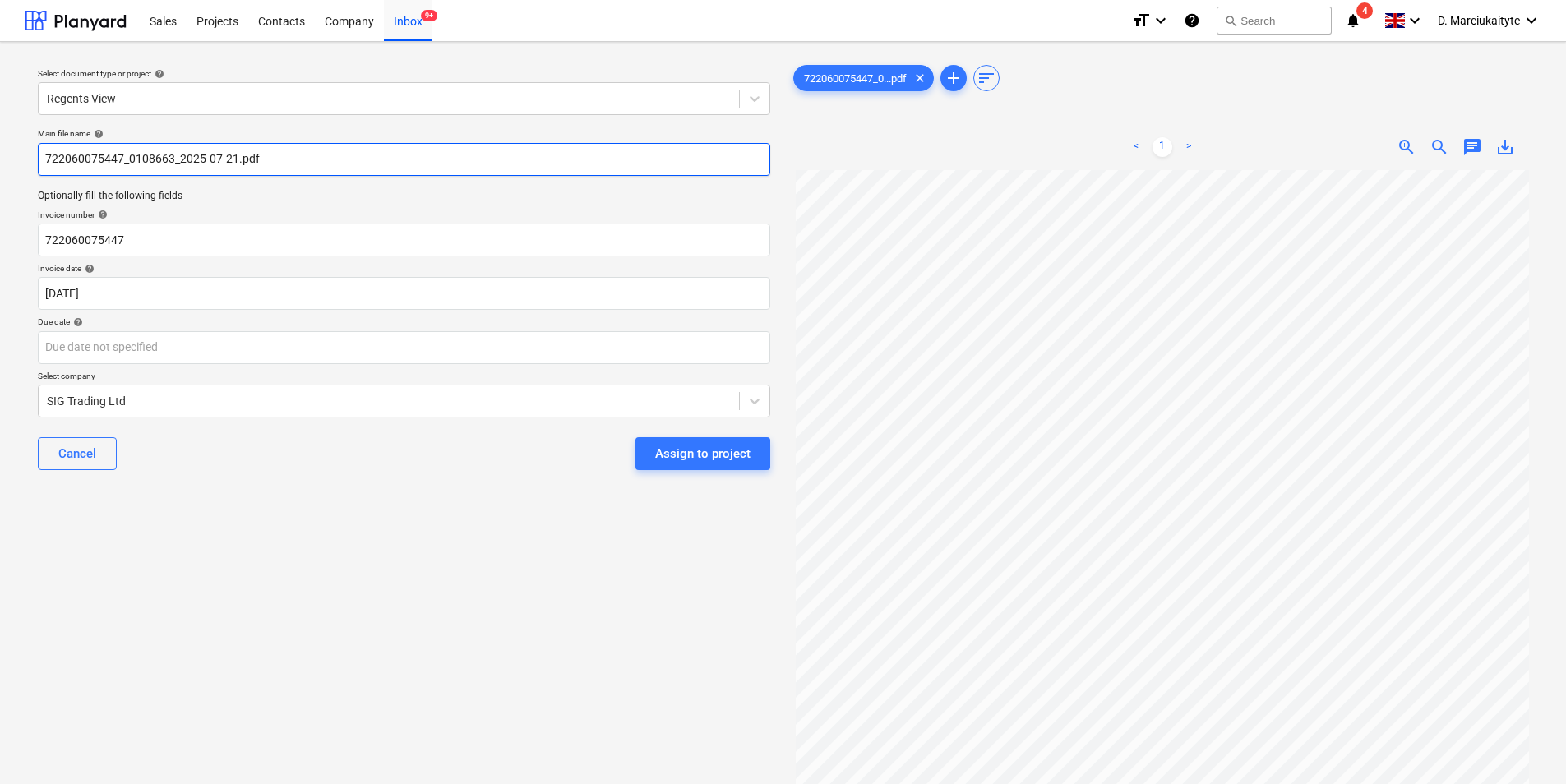 drag, startPoint x: 165, startPoint y: 162, endPoint x: -3, endPoint y: 141, distance: 169.30741 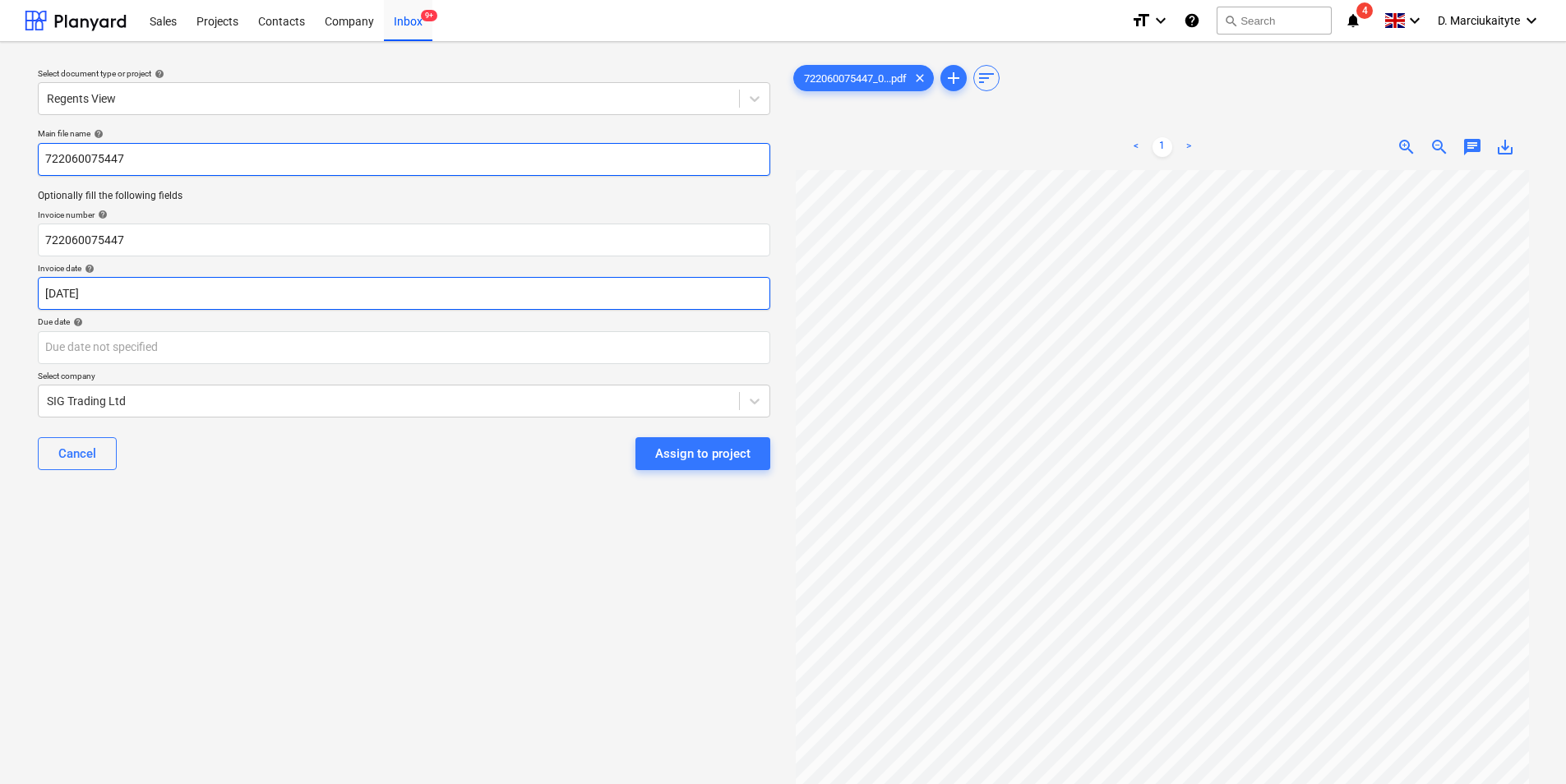 type on "722060075447" 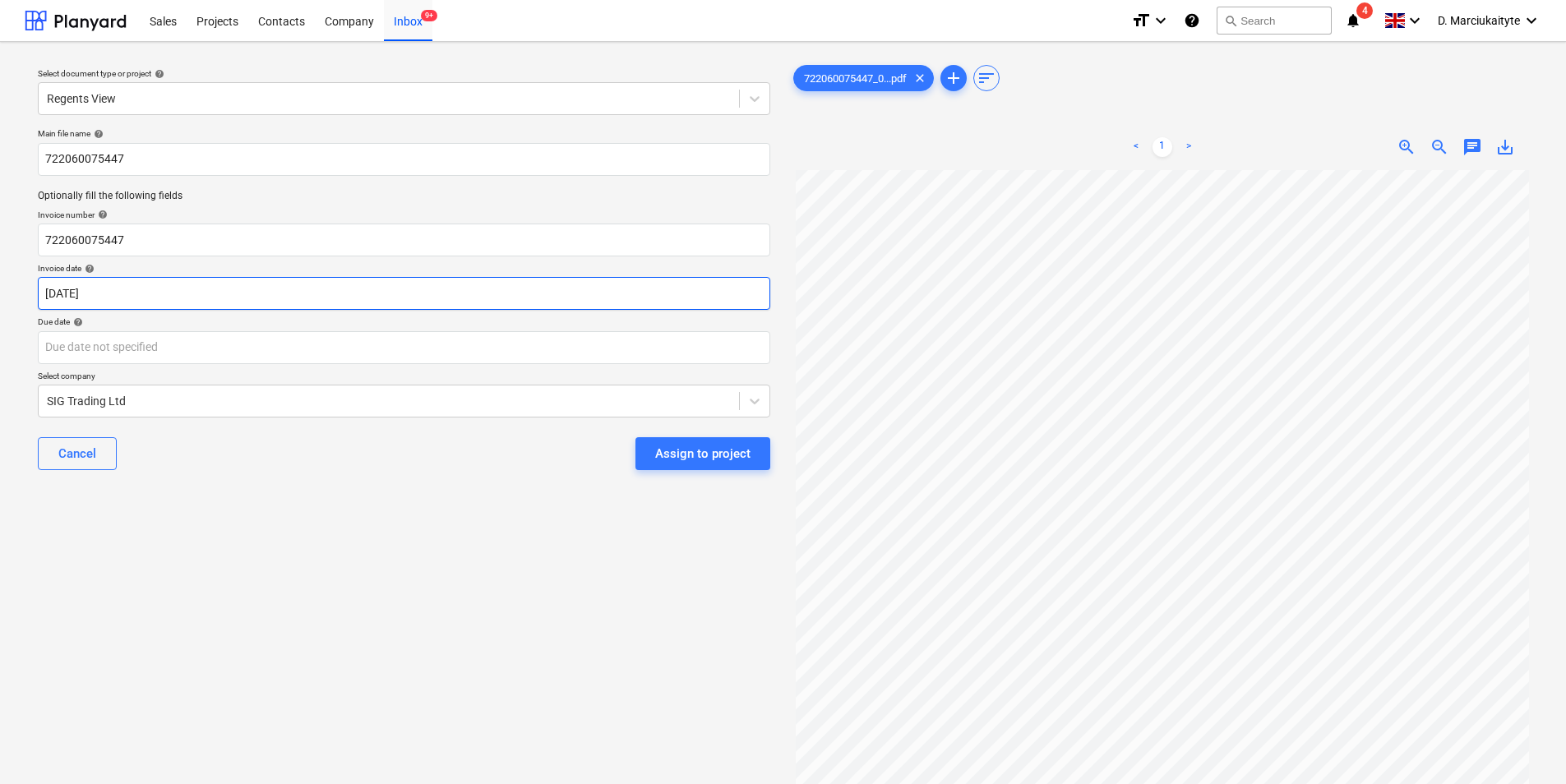 click on "Sales Projects Contacts Company Inbox 9+ format_size keyboard_arrow_down help search Search notifications 4 keyboard_arrow_down D. Marciukaityte keyboard_arrow_down Select document type or project help Regents View Main file name help 722060075447 Optionally fill the following fields Invoice number help 722060075447 Invoice date help [DATE] 18.07.2025 Press the down arrow key to interact with the calendar and
select a date. Press the question mark key to get the keyboard shortcuts for changing dates. Due date help Press the down arrow key to interact with the calendar and
select a date. Press the question mark key to get the keyboard shortcuts for changing dates. Select company SIG Trading Ltd   Cancel Assign to project 722060075447_0...pdf clear add sort < 1 > zoom_in zoom_out chat 0 save_alt" at bounding box center (783, 392) 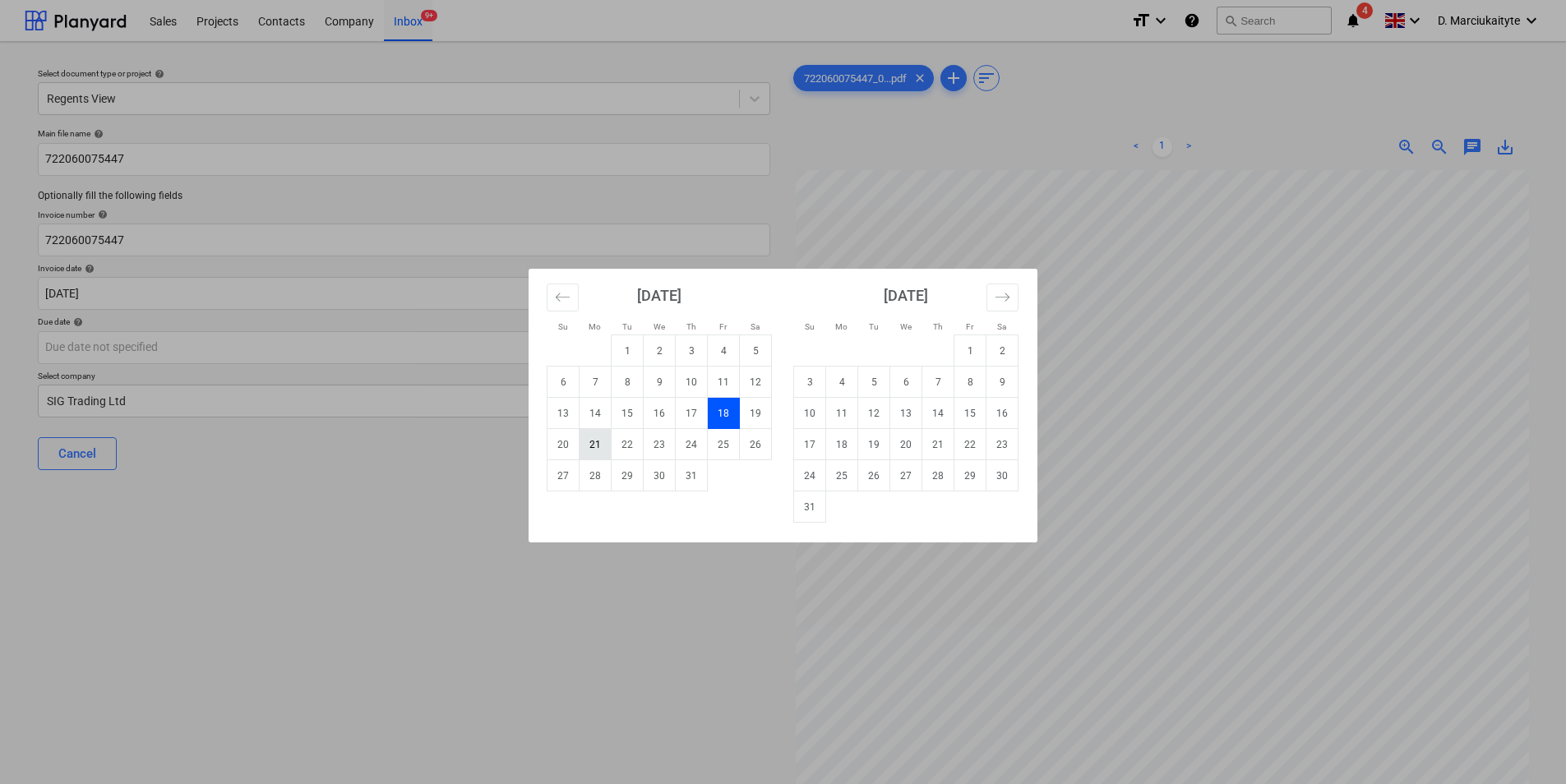 click on "21" at bounding box center [595, 445] 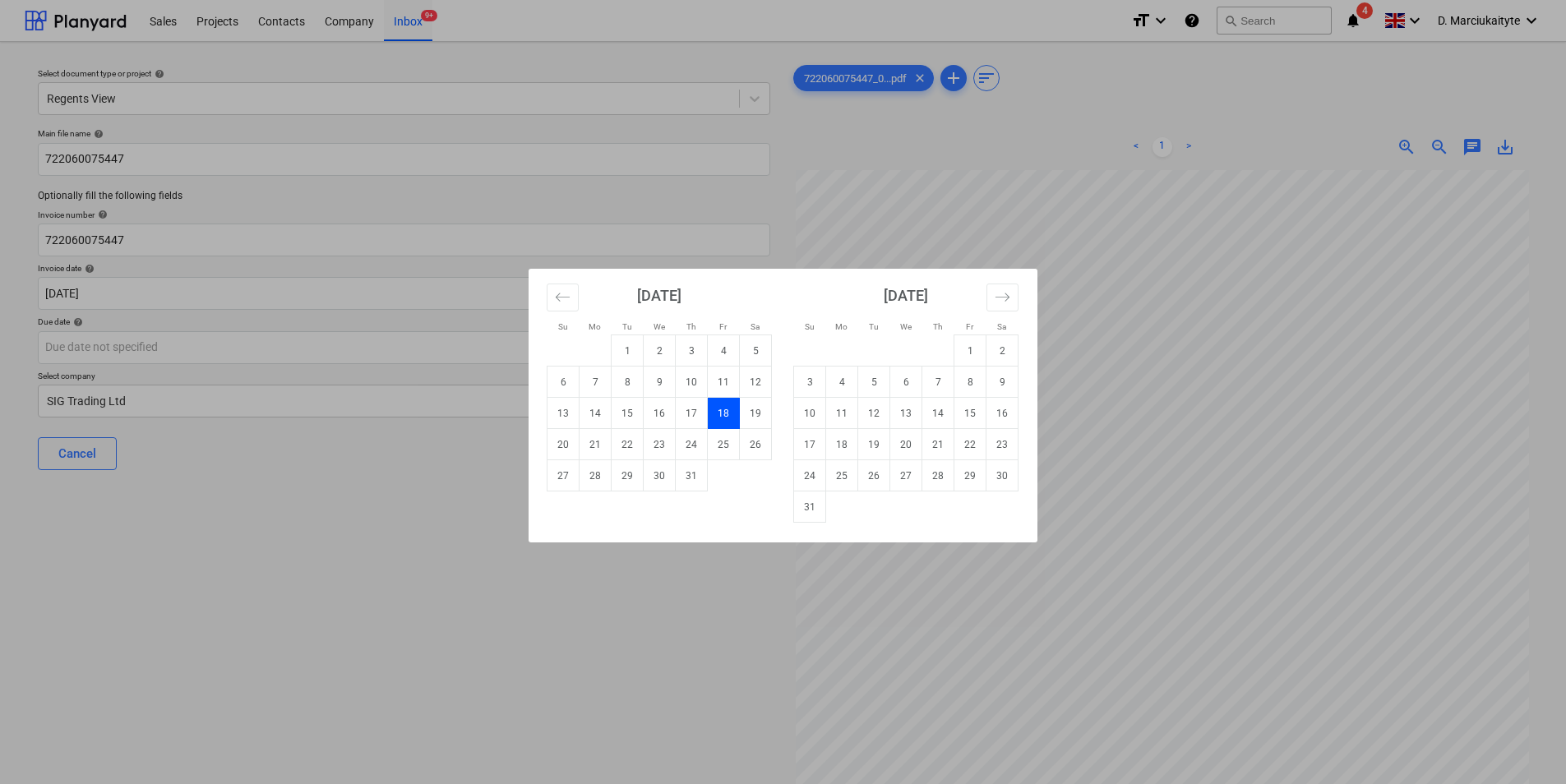 type on "[DATE]" 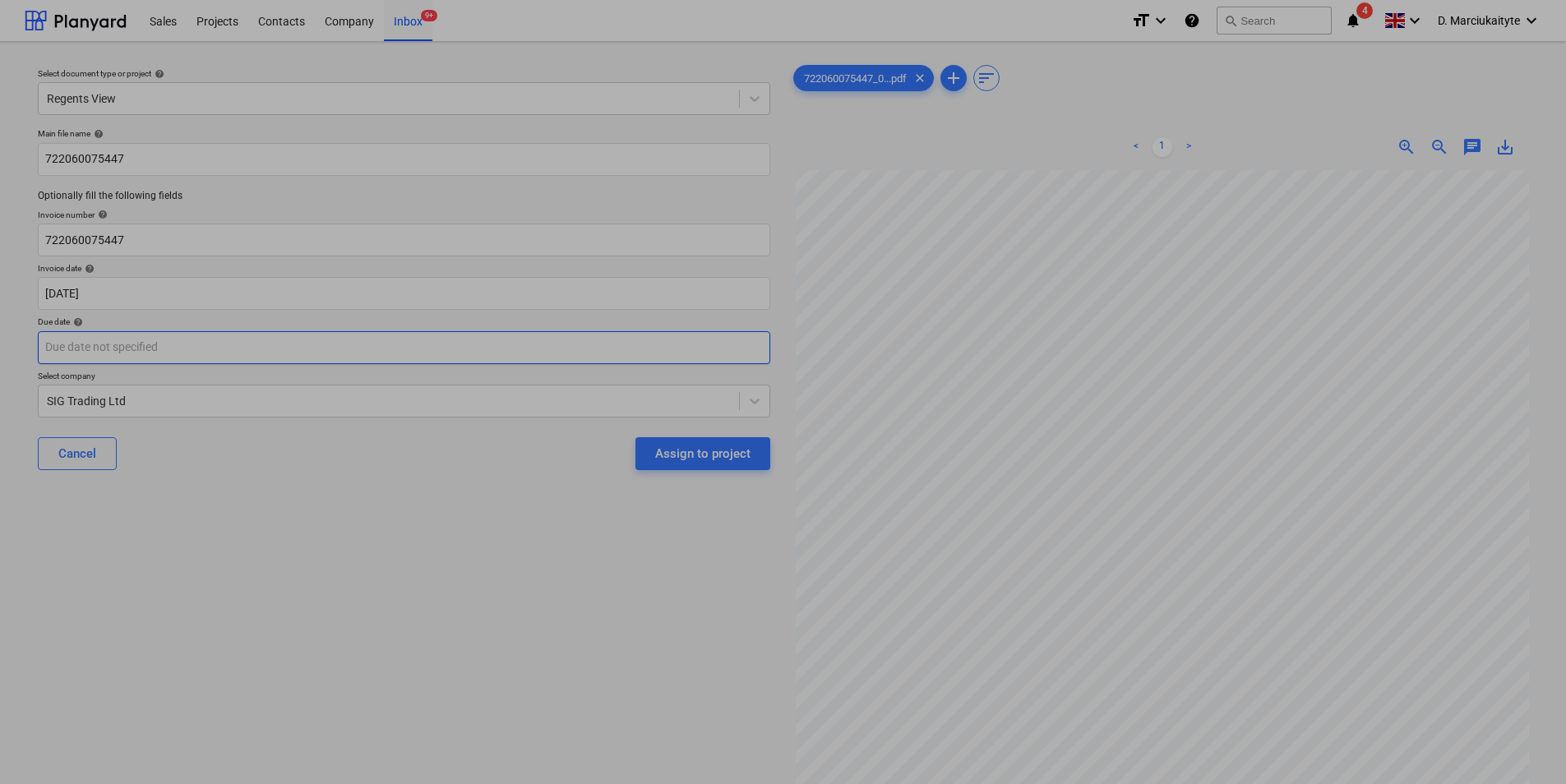 click on "Sales Projects Contacts Company Inbox 9+ format_size keyboard_arrow_down help search Search notifications 4 keyboard_arrow_down D. Marciukaityte keyboard_arrow_down Select document type or project help Regents View Main file name help 722060075447 Optionally fill the following fields Invoice number help 722060075447 Invoice date help [DATE] 21.07.2025 Press the down arrow key to interact with the calendar and
select a date. Press the question mark key to get the keyboard shortcuts for changing dates. Due date help Press the down arrow key to interact with the calendar and
select a date. Press the question mark key to get the keyboard shortcuts for changing dates. Select company SIG Trading Ltd   Cancel Assign to project 722060075447_0...pdf clear add sort < 1 > zoom_in zoom_out chat 0 save_alt
Su Mo Tu We Th Fr Sa Su Mo Tu We Th Fr Sa [DATE] 1 2 3 4 5 6 7 8 9 10 11 12 13 14 15 16 17 18 19 20 21 22 23 24 25 26 27 28 29 [DATE] 1 2 3 4 5 6 7 8 9 10 11 12 13 14 15 16 17 18 19 1" at bounding box center [783, 392] 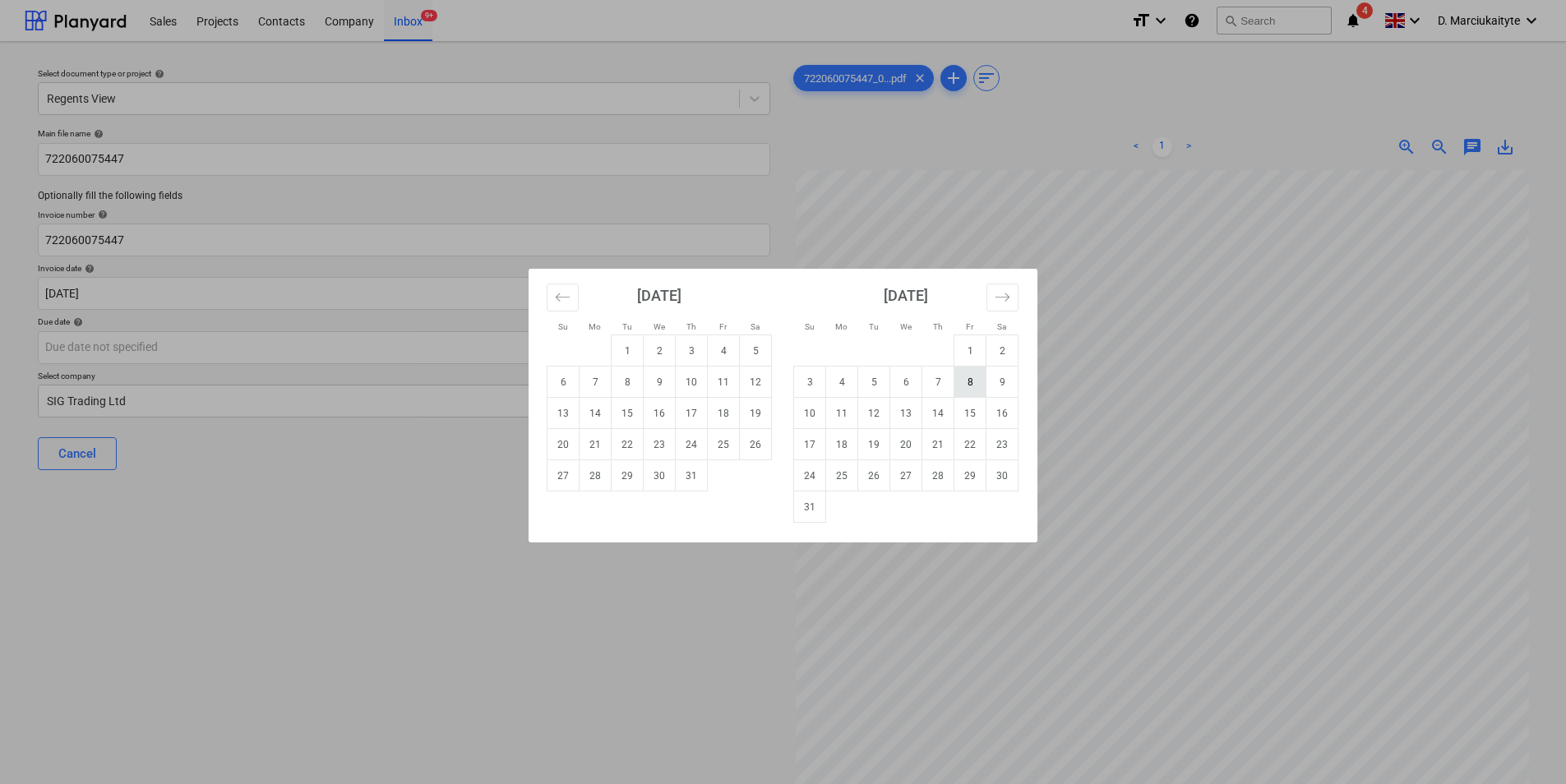 drag, startPoint x: 792, startPoint y: 504, endPoint x: 983, endPoint y: 371, distance: 232.7445 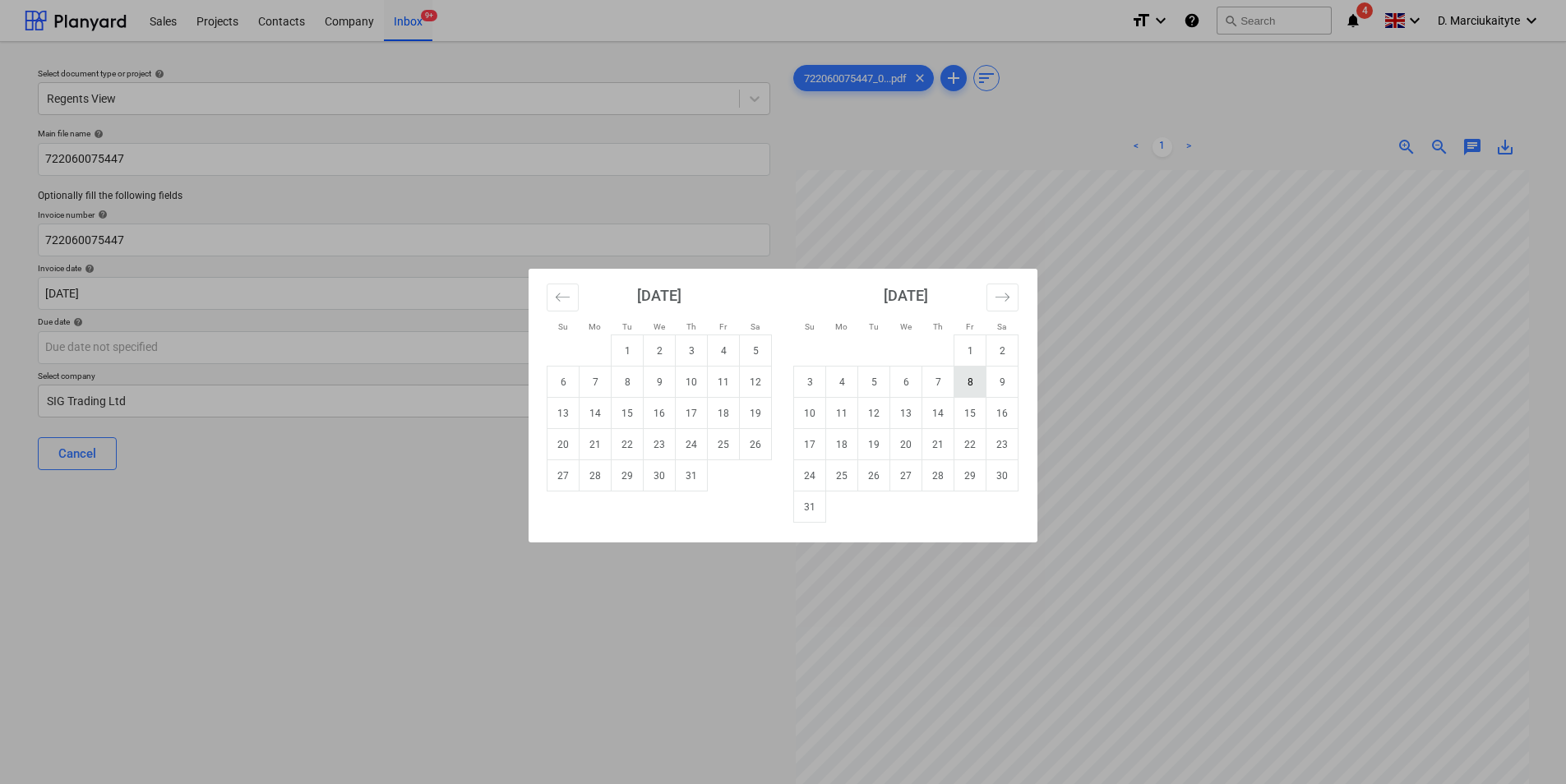 click on "[DATE] 1 2 3 4 5 6 7 8 9 10 11 12 13 14 15 16 17 18 19 20 21 22 23 24 25 26 27 28 29 30 31" at bounding box center (906, 395) 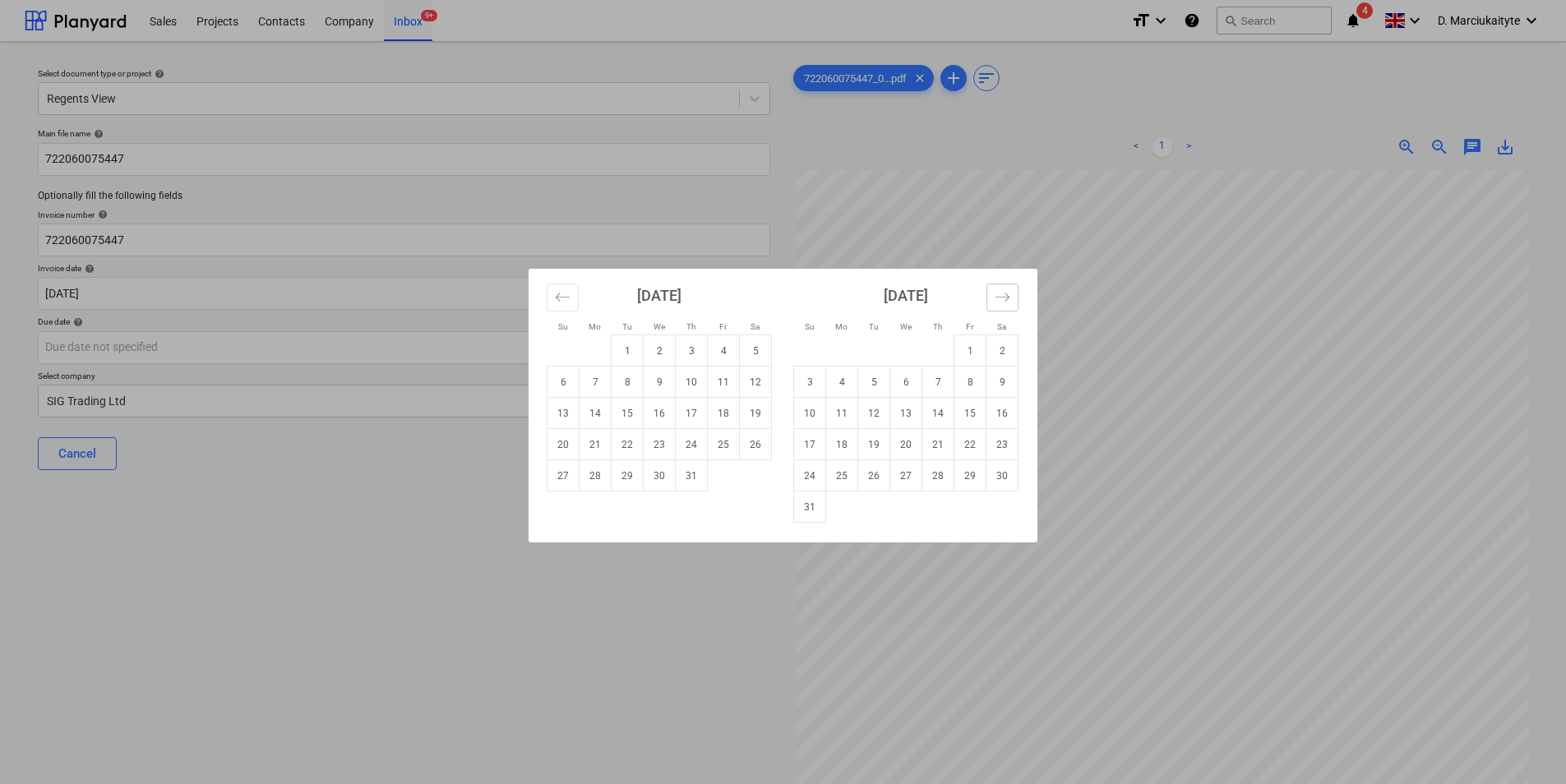 click 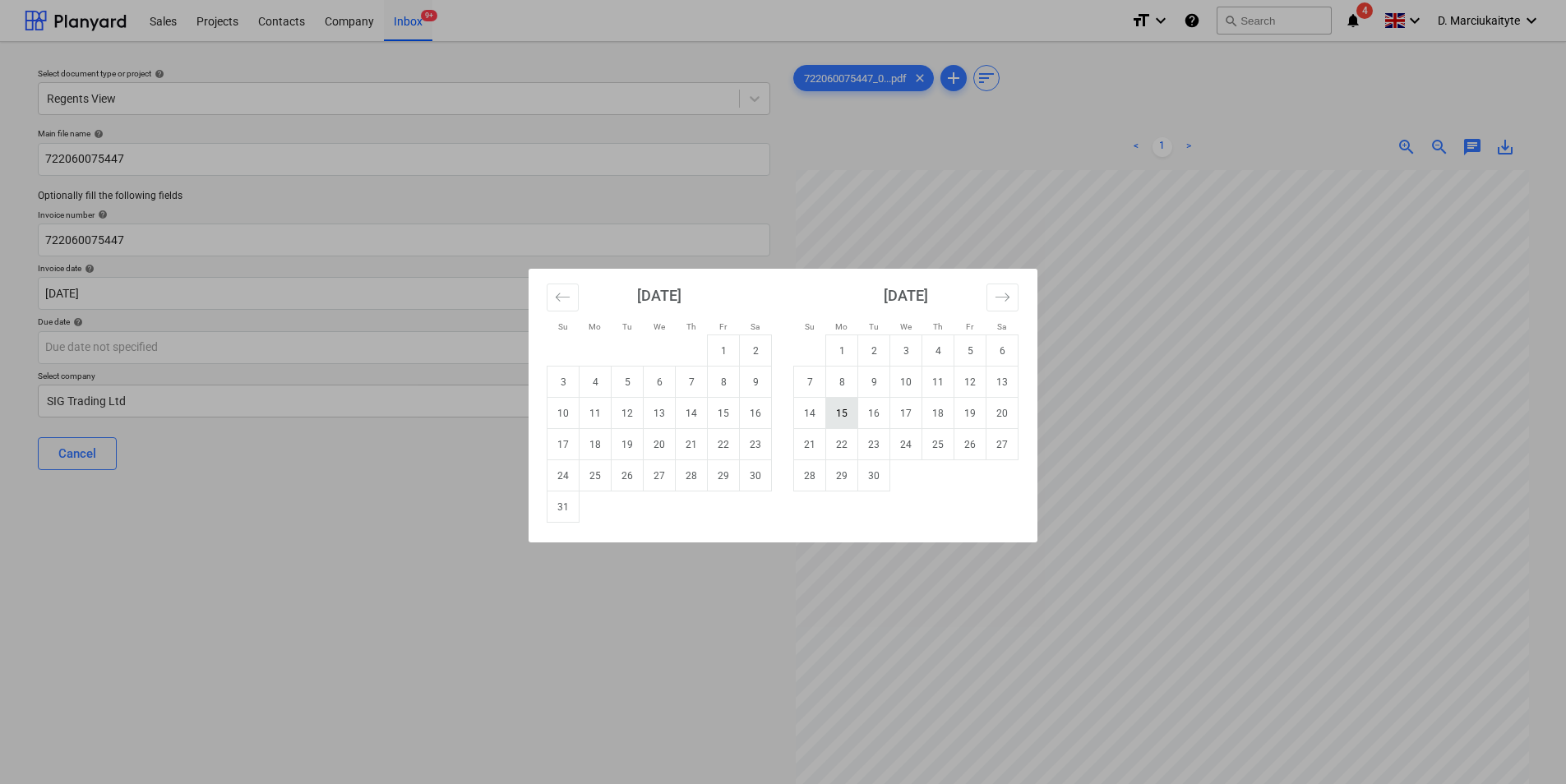 click on "15" at bounding box center (842, 413) 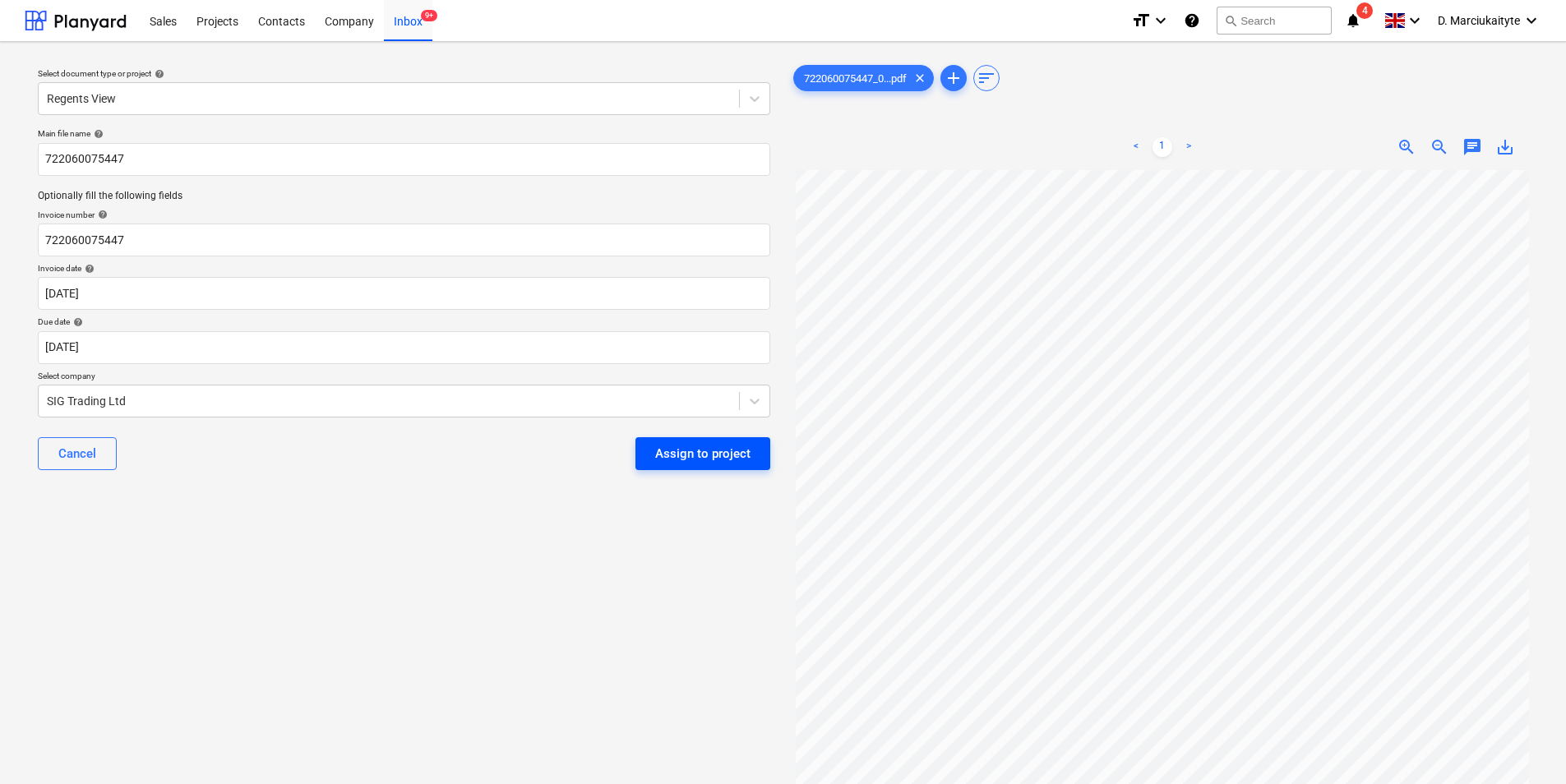 click on "Assign to project" at bounding box center [703, 454] 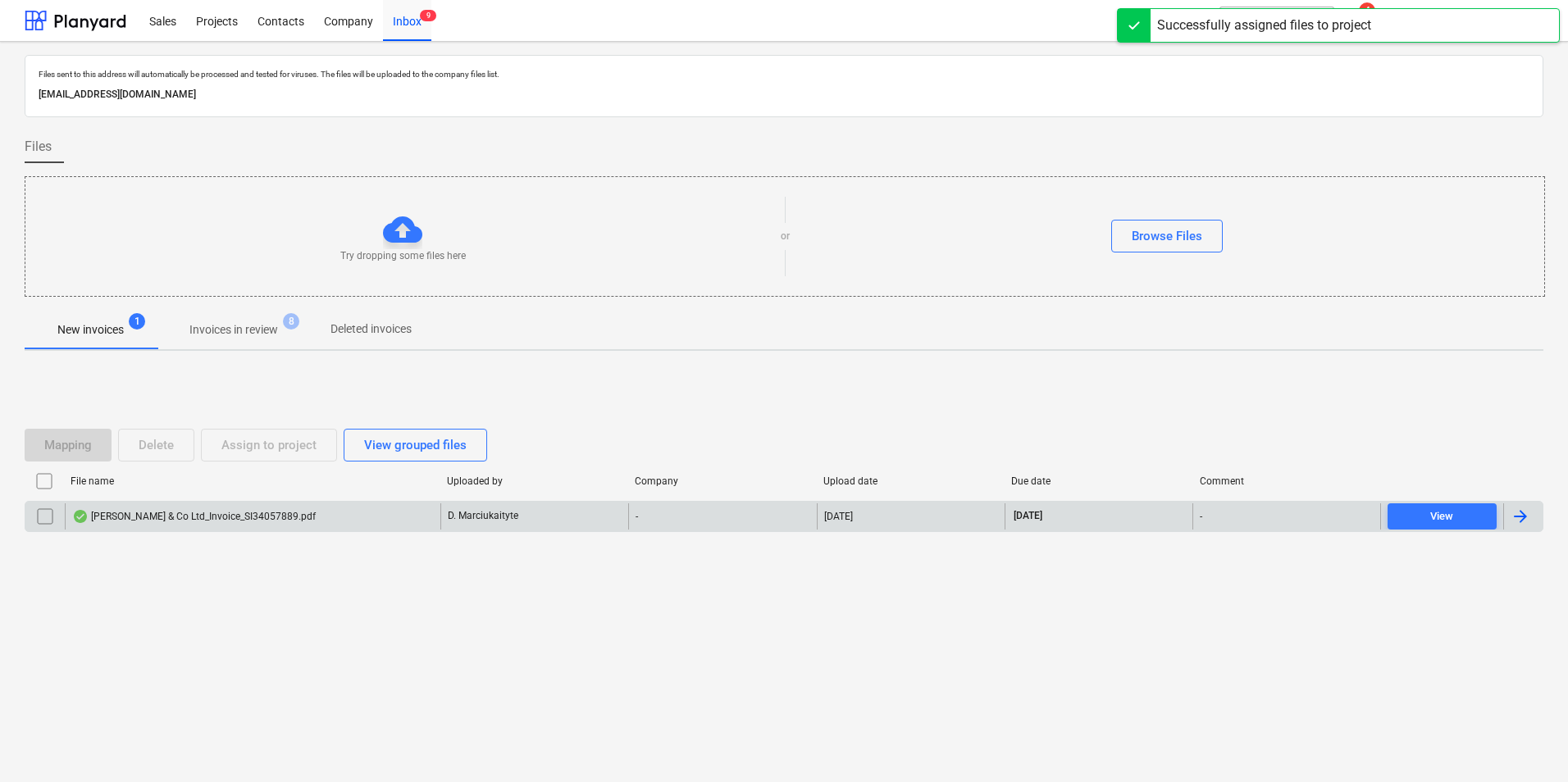 click on "[PERSON_NAME] & Co Ltd_Invoice_SI34057889.pdf" at bounding box center (194, 516) 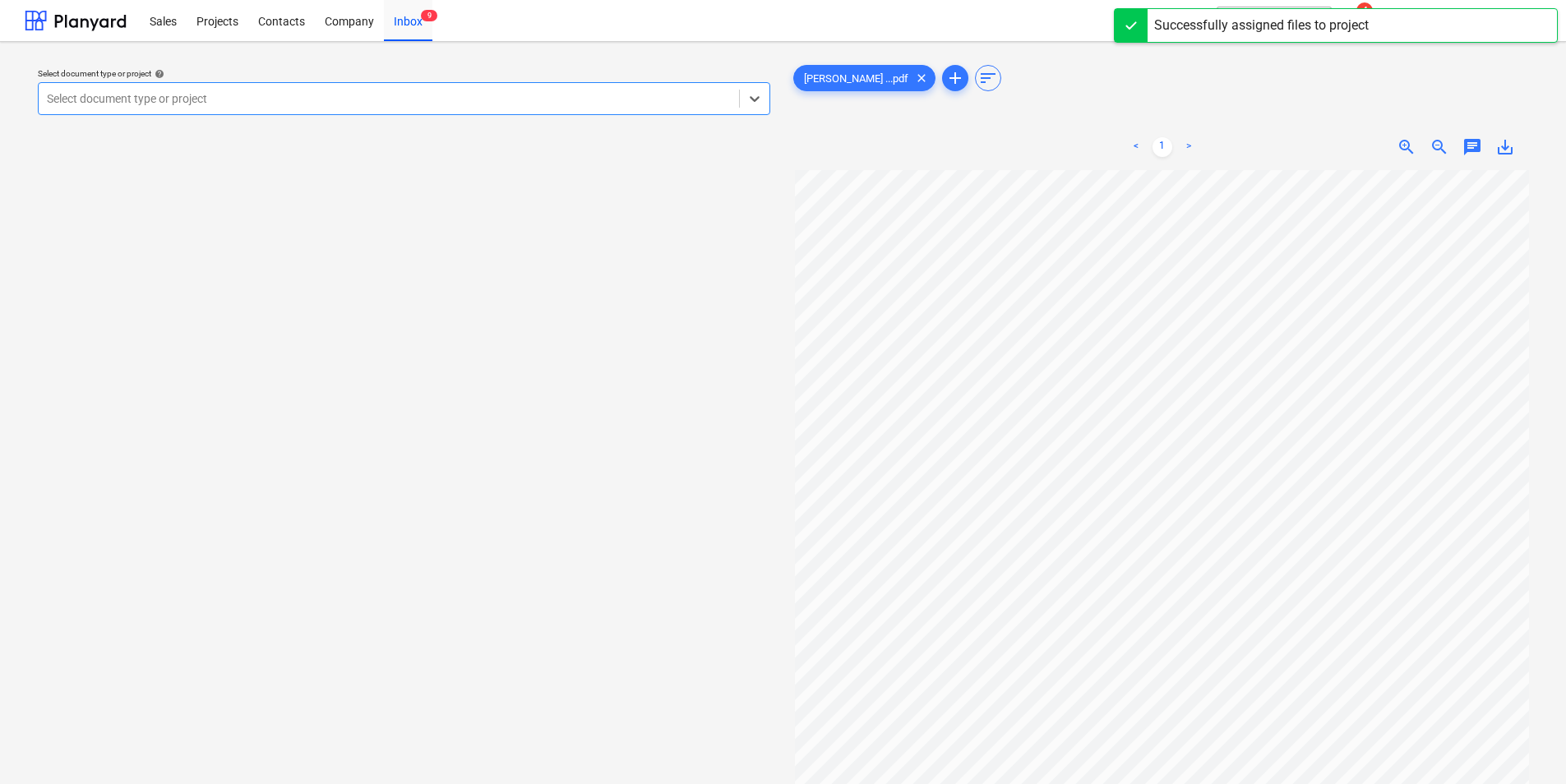 scroll, scrollTop: 302, scrollLeft: 0, axis: vertical 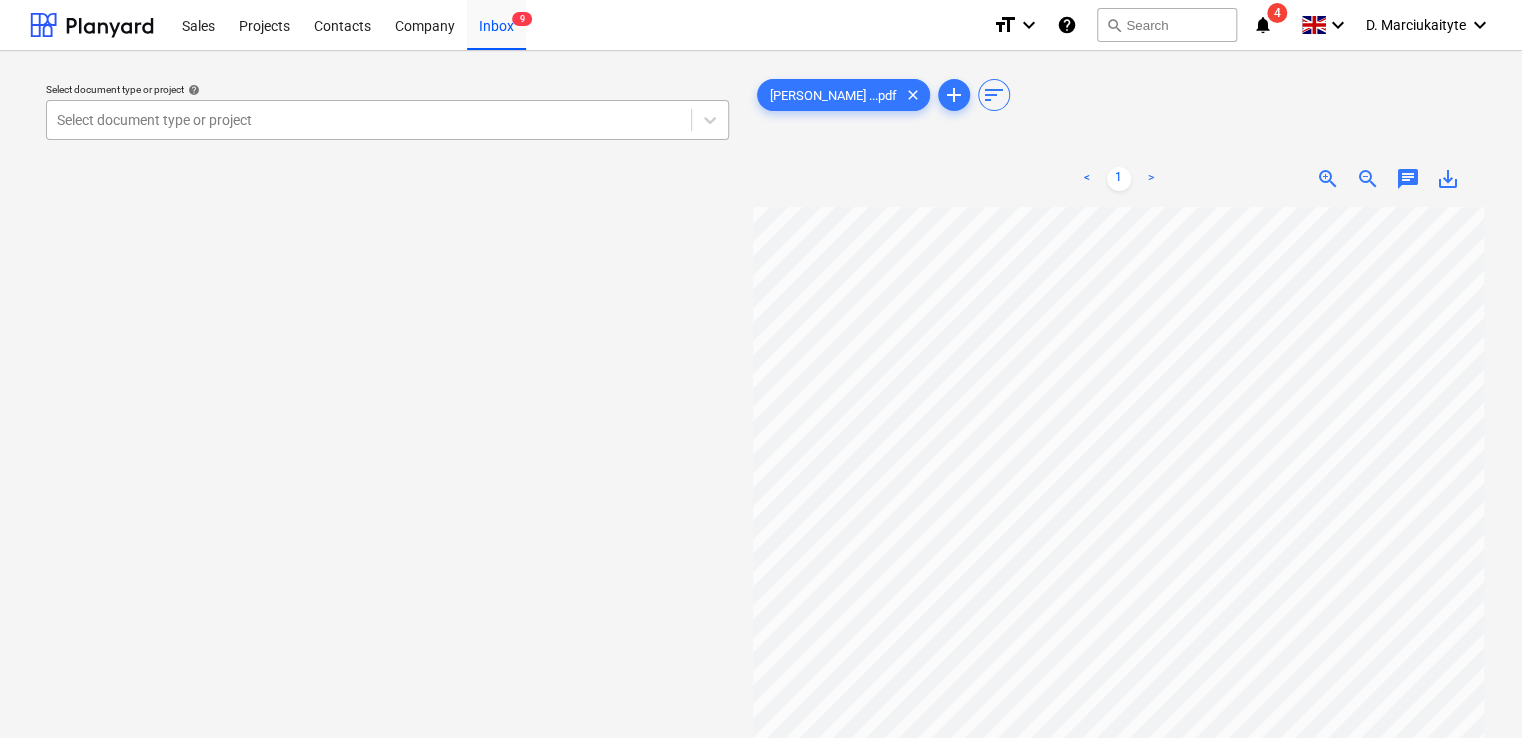 click on "Select document type or project" at bounding box center (369, 120) 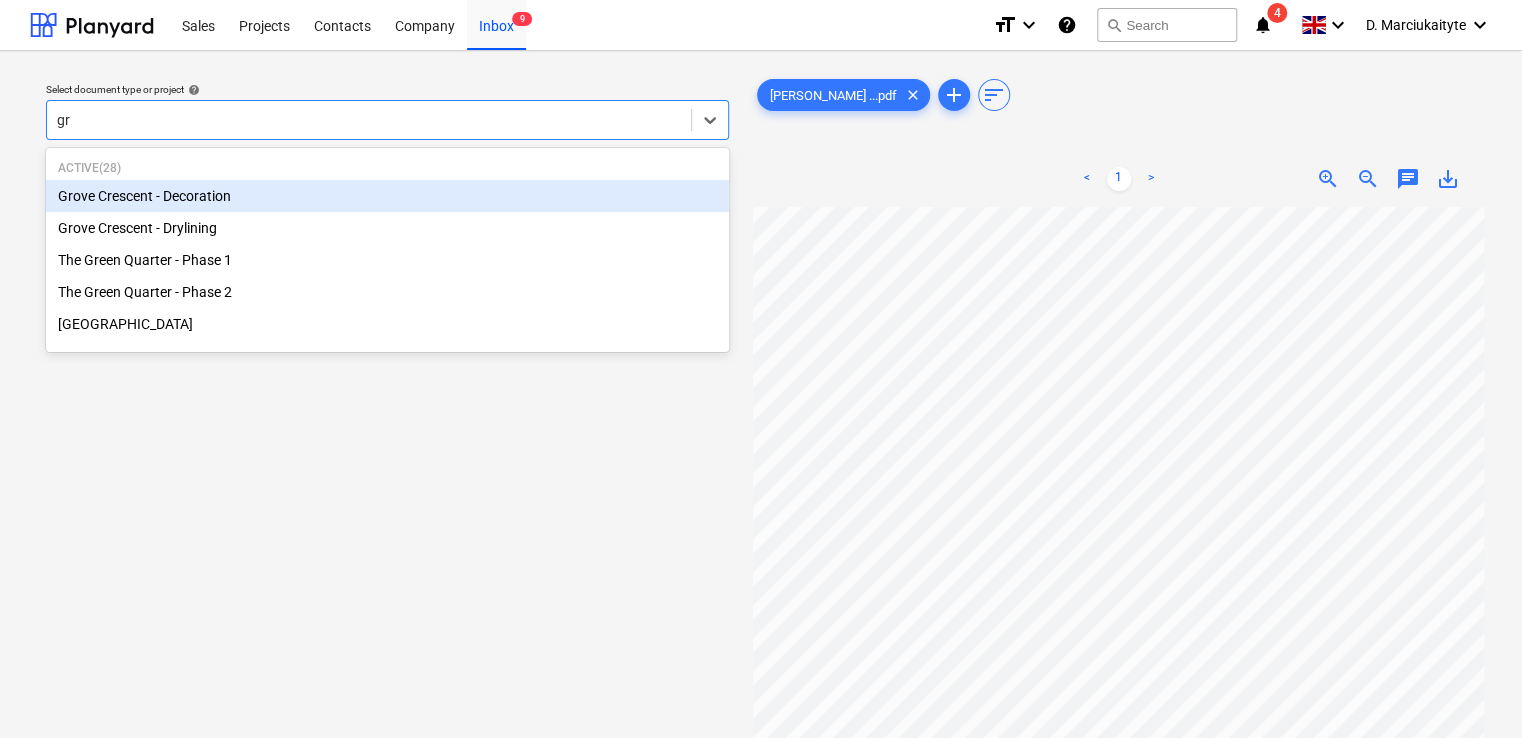 type on "gro" 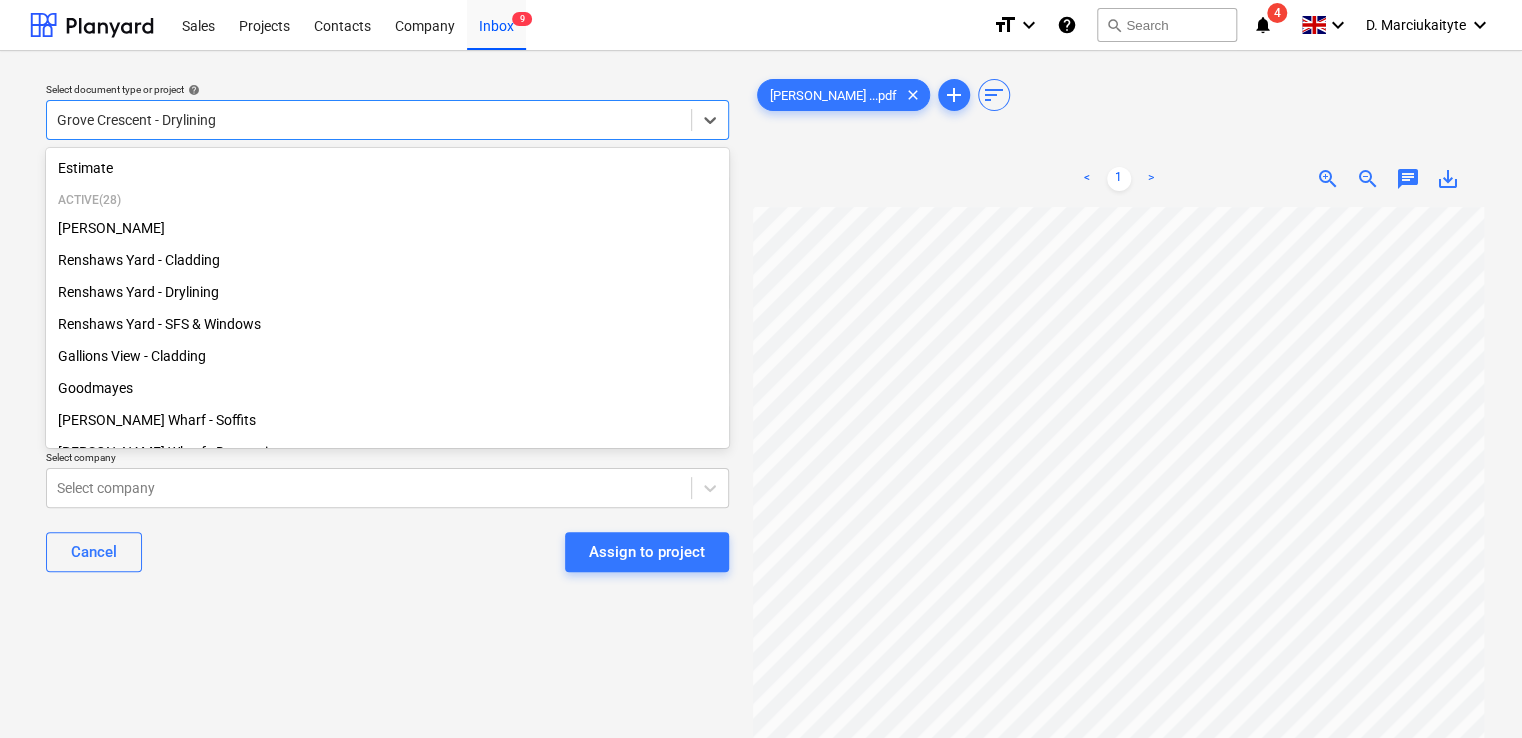 click on "Grove Crescent - Drylining" at bounding box center (369, 120) 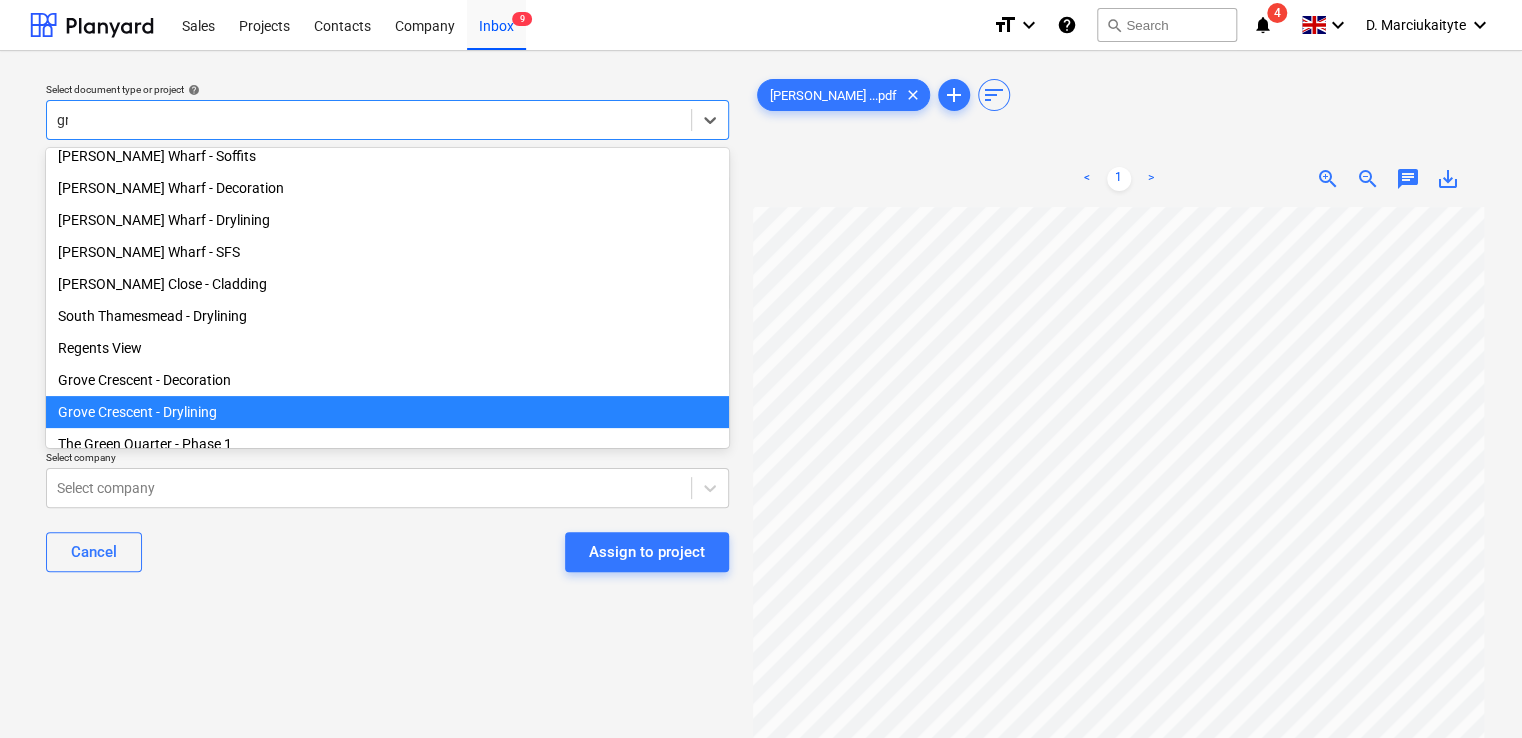 scroll, scrollTop: 0, scrollLeft: 0, axis: both 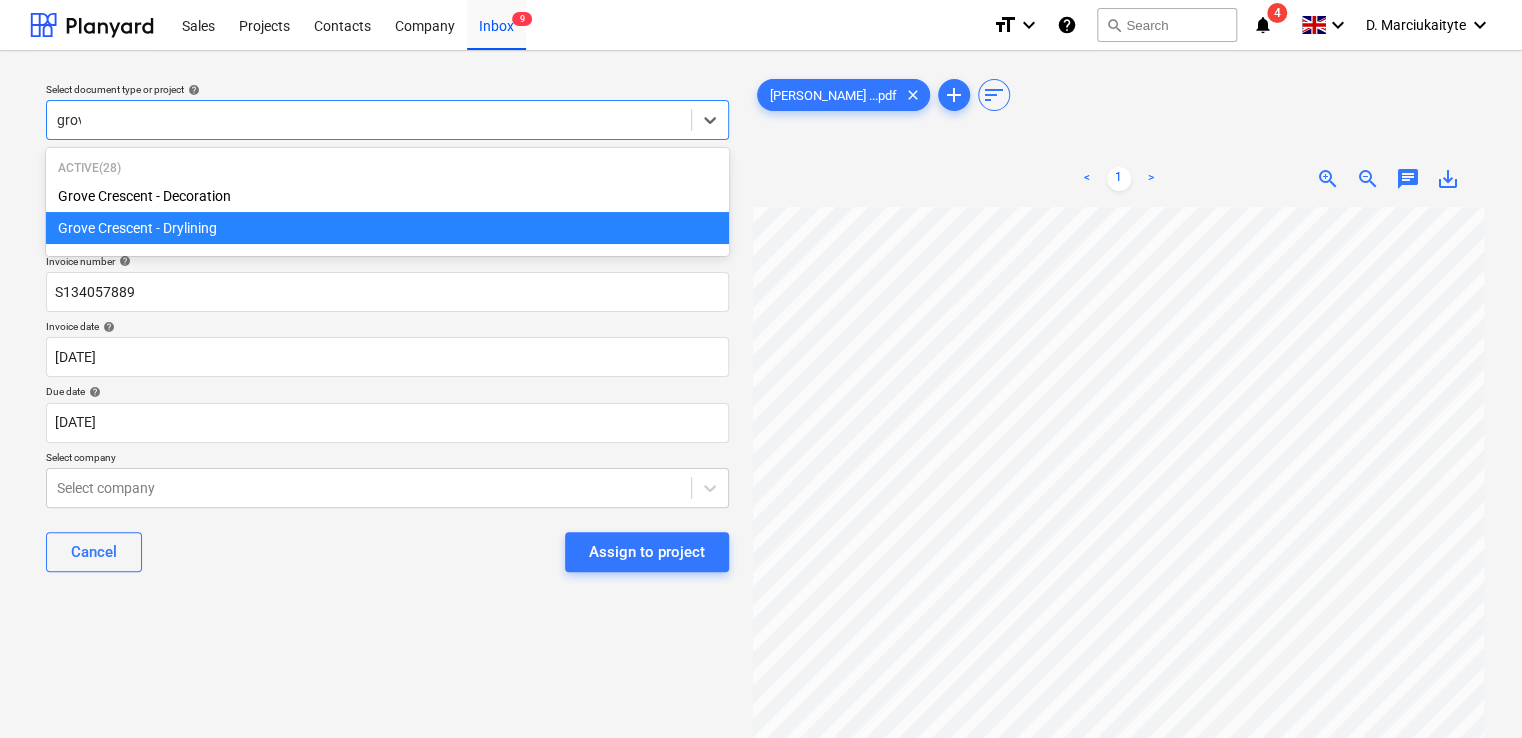 type on "grove" 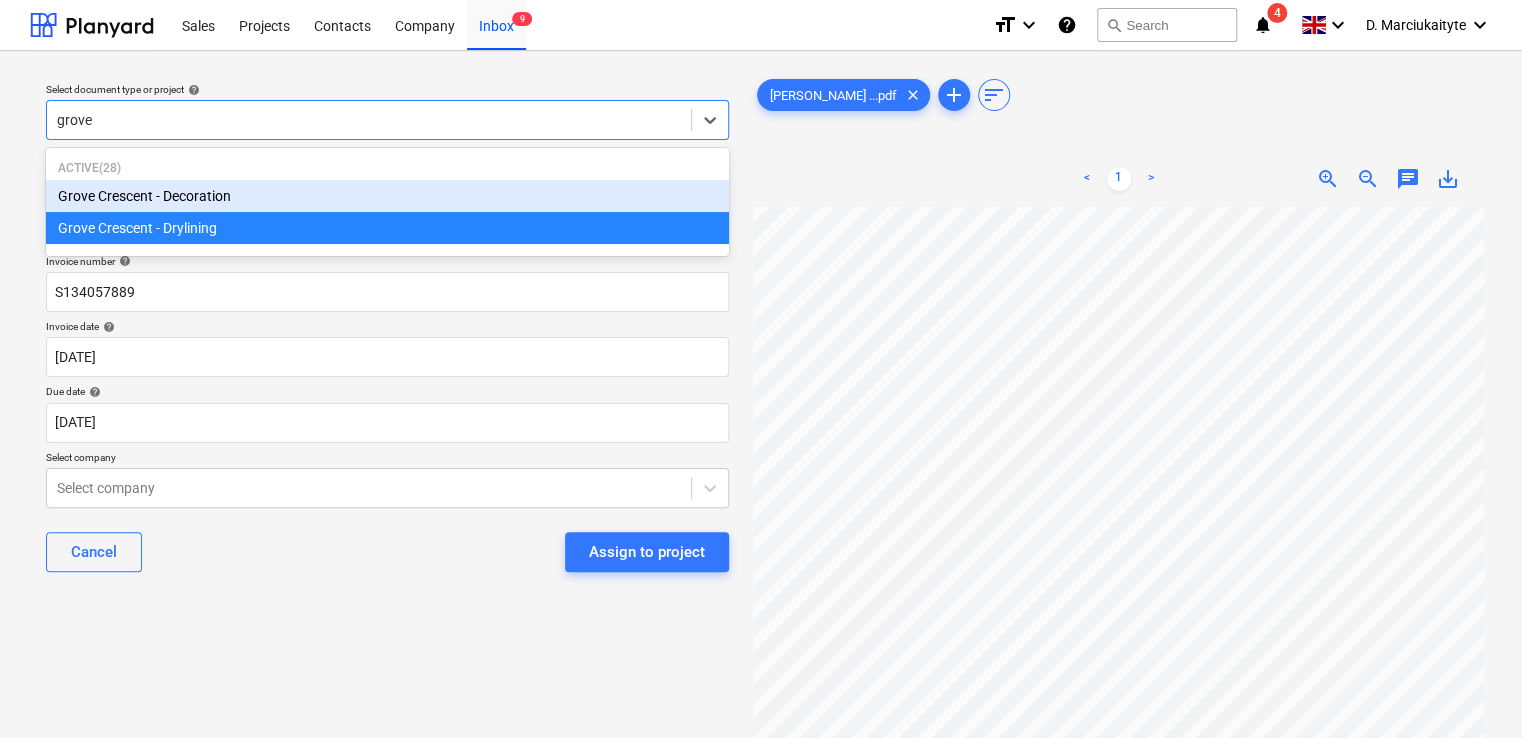 type 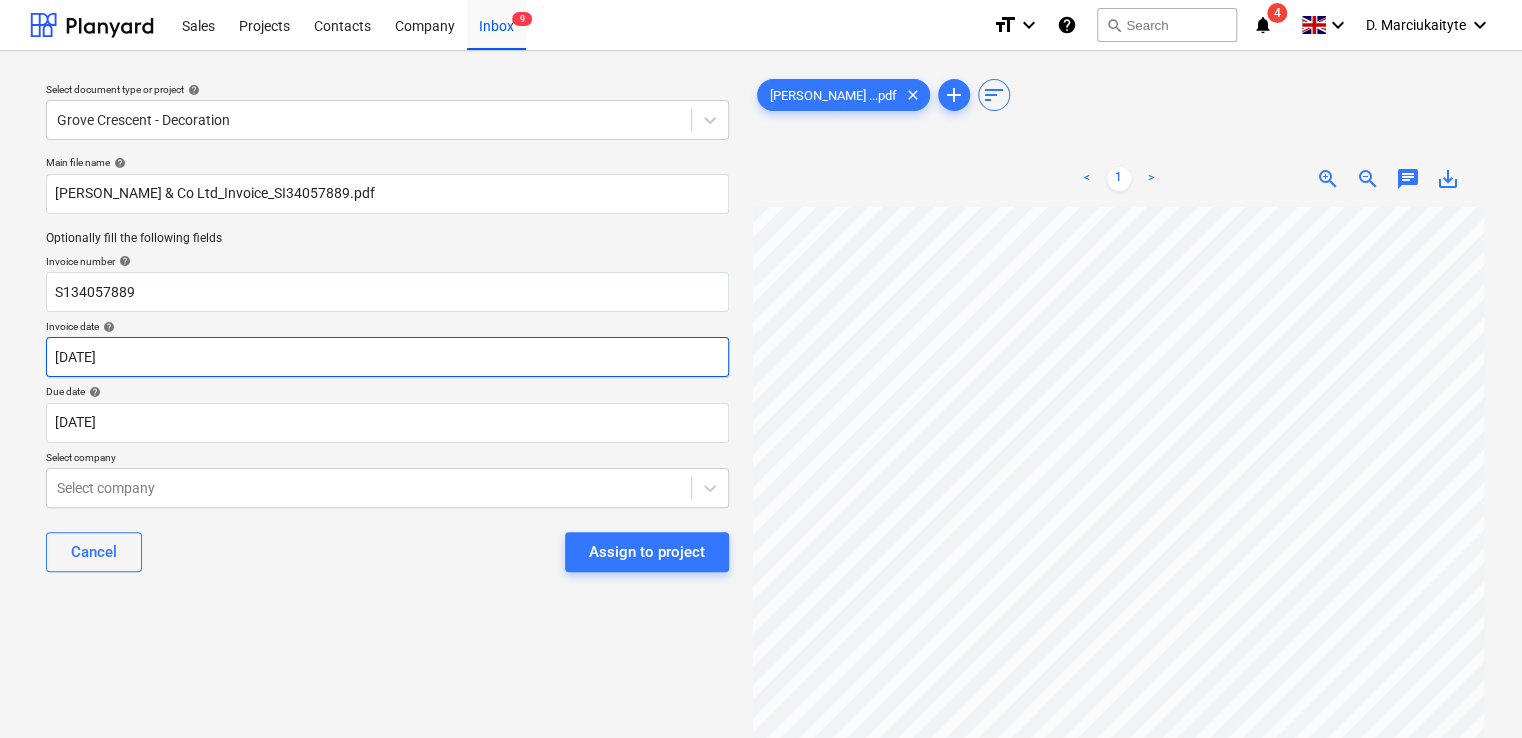 scroll, scrollTop: 48, scrollLeft: 172, axis: both 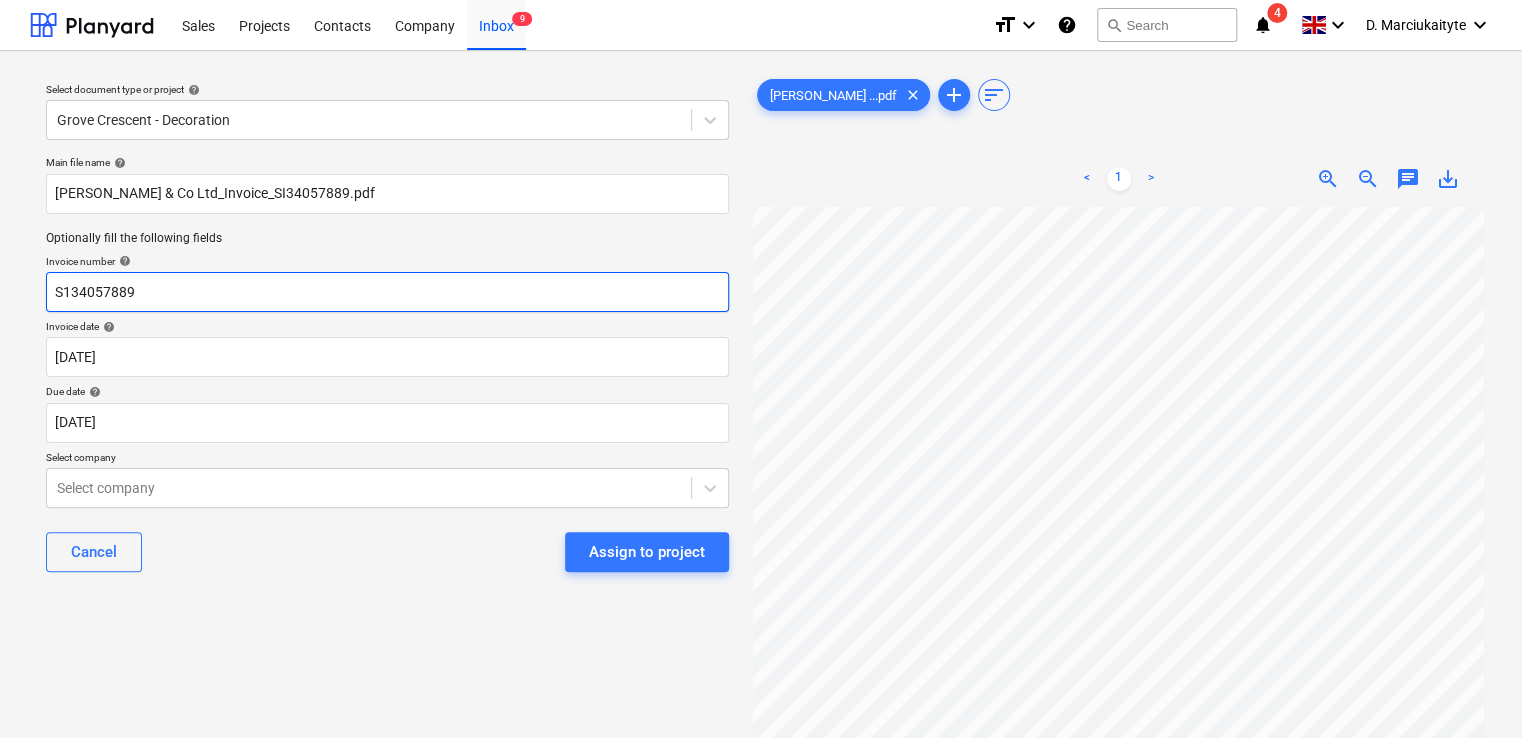 drag, startPoint x: 176, startPoint y: 296, endPoint x: -60, endPoint y: 273, distance: 237.11812 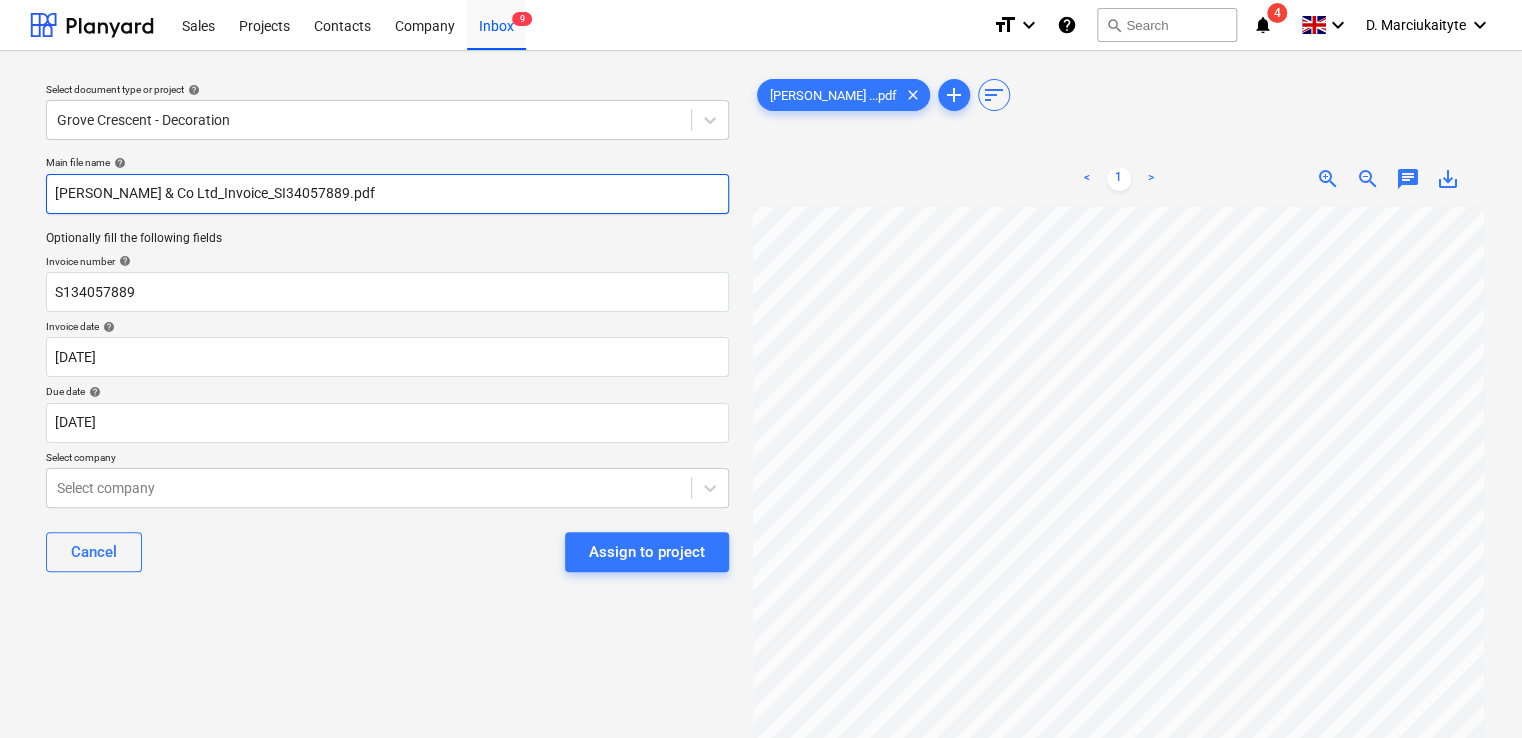 drag, startPoint x: 426, startPoint y: 190, endPoint x: -124, endPoint y: 146, distance: 551.7572 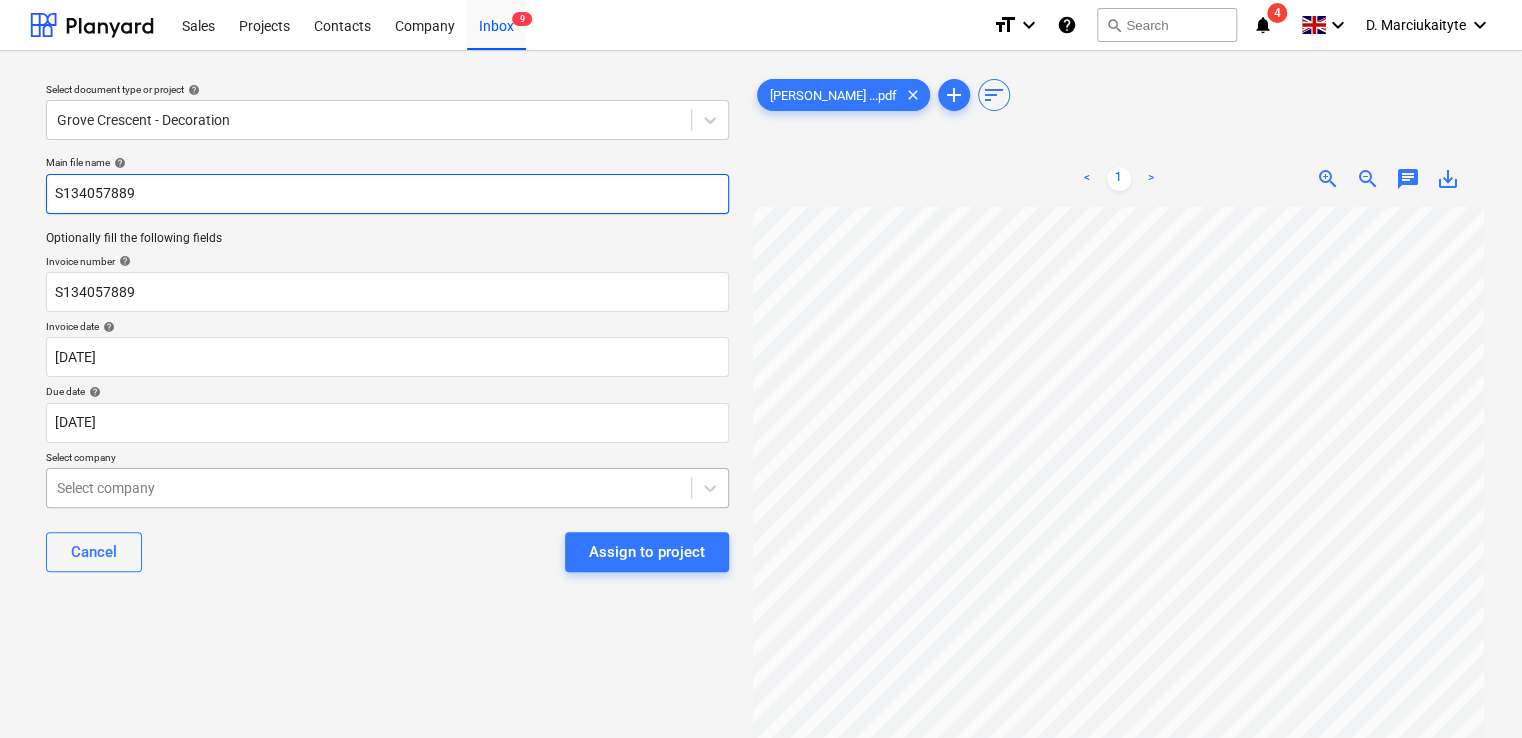 type on "S134057889" 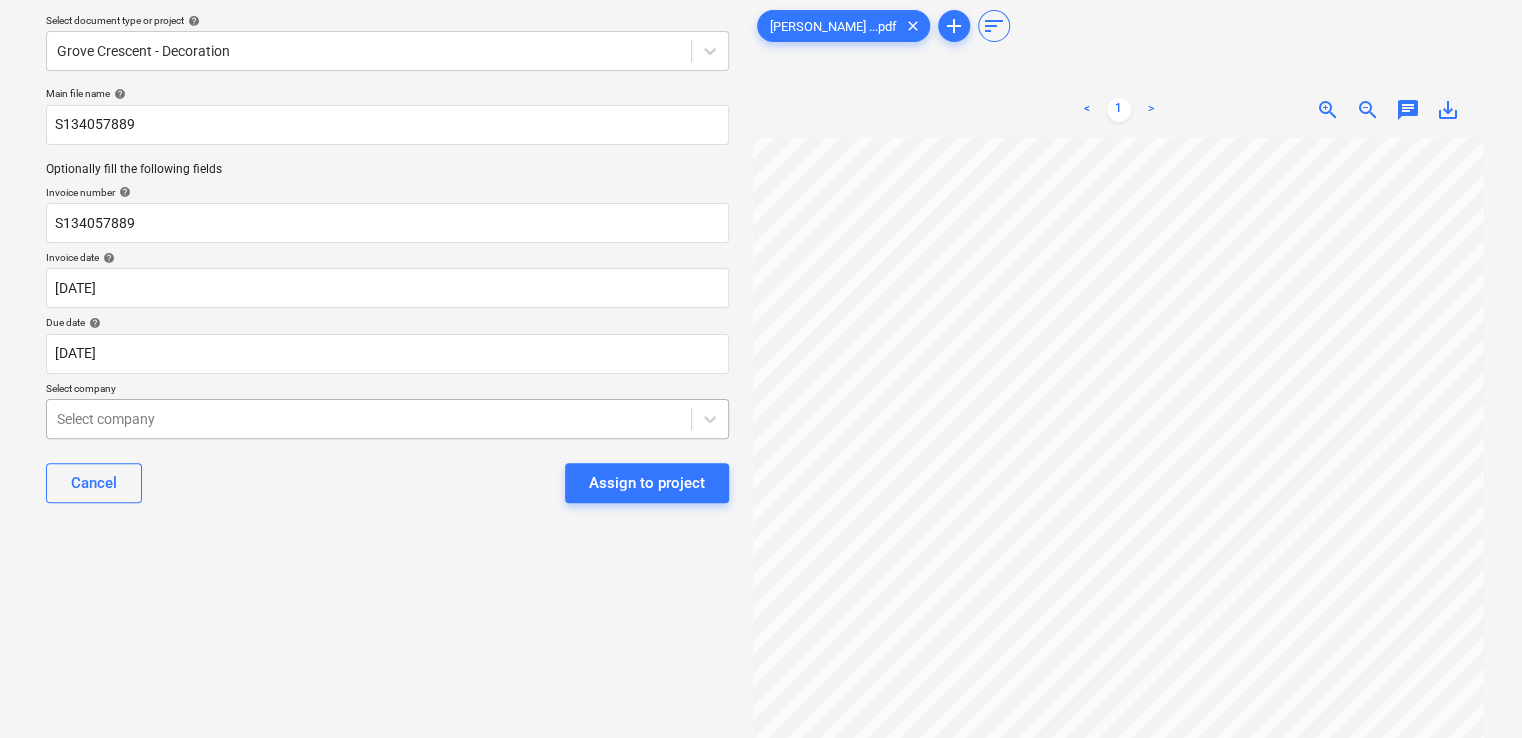 click on "Sales Projects Contacts Company Inbox 9 format_size keyboard_arrow_down help search Search notifications 4 keyboard_arrow_down D. Marciukaityte keyboard_arrow_down Select document type or project help Grove Crescent - Decoration Main file name help S134057889 Optionally fill the following fields Invoice number help S134057889 Invoice date help [DATE] 17.07.2025 Press the down arrow key to interact with the calendar and
select a date. Press the question mark key to get the keyboard shortcuts for changing dates. Due date help [DATE] [DATE] Press the down arrow key to interact with the calendar and
select a date. Press the question mark key to get the keyboard shortcuts for changing dates. Select company Select company Cancel Assign to project [PERSON_NAME] ...pdf clear add sort < 1 > zoom_in zoom_out chat 0 save_alt" at bounding box center [761, 300] 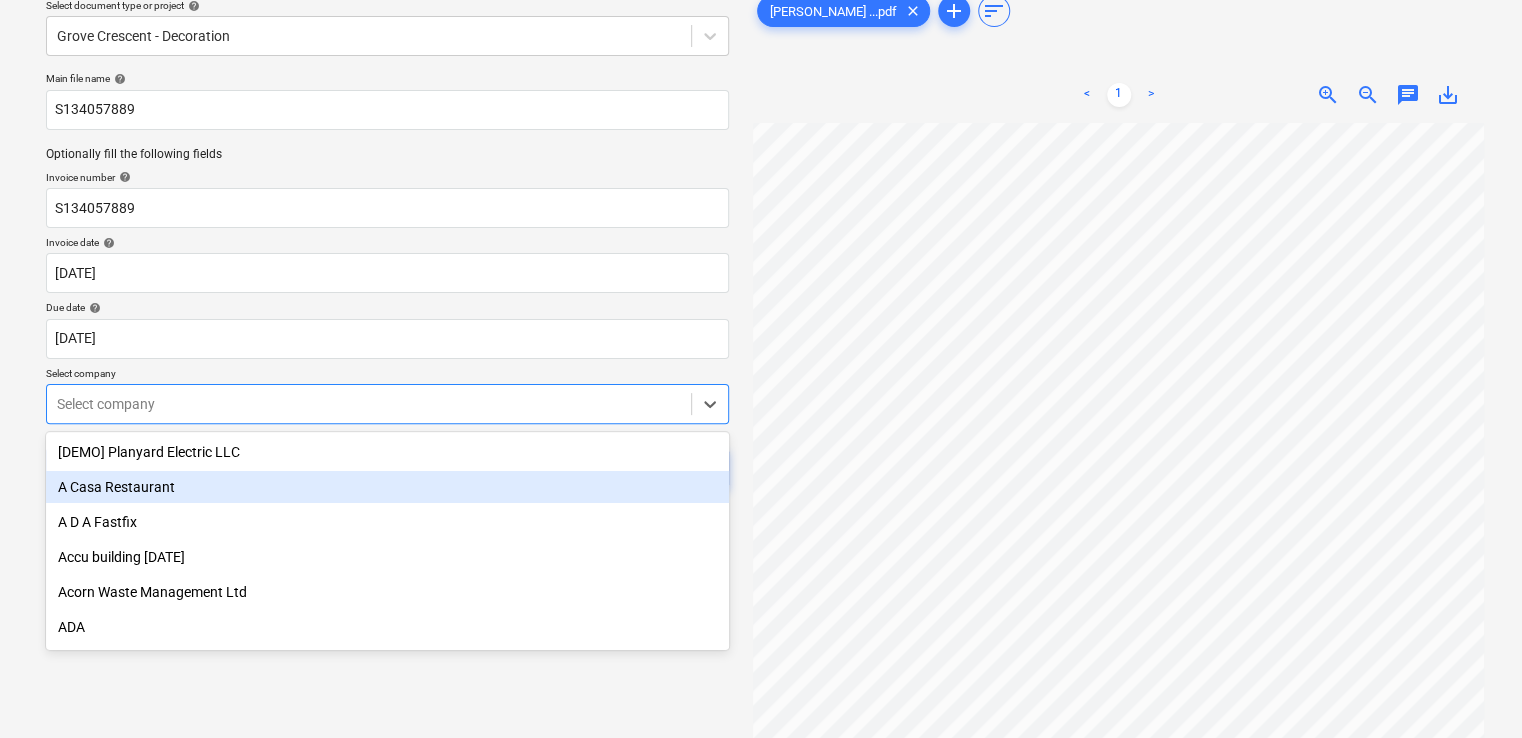 scroll, scrollTop: 89, scrollLeft: 0, axis: vertical 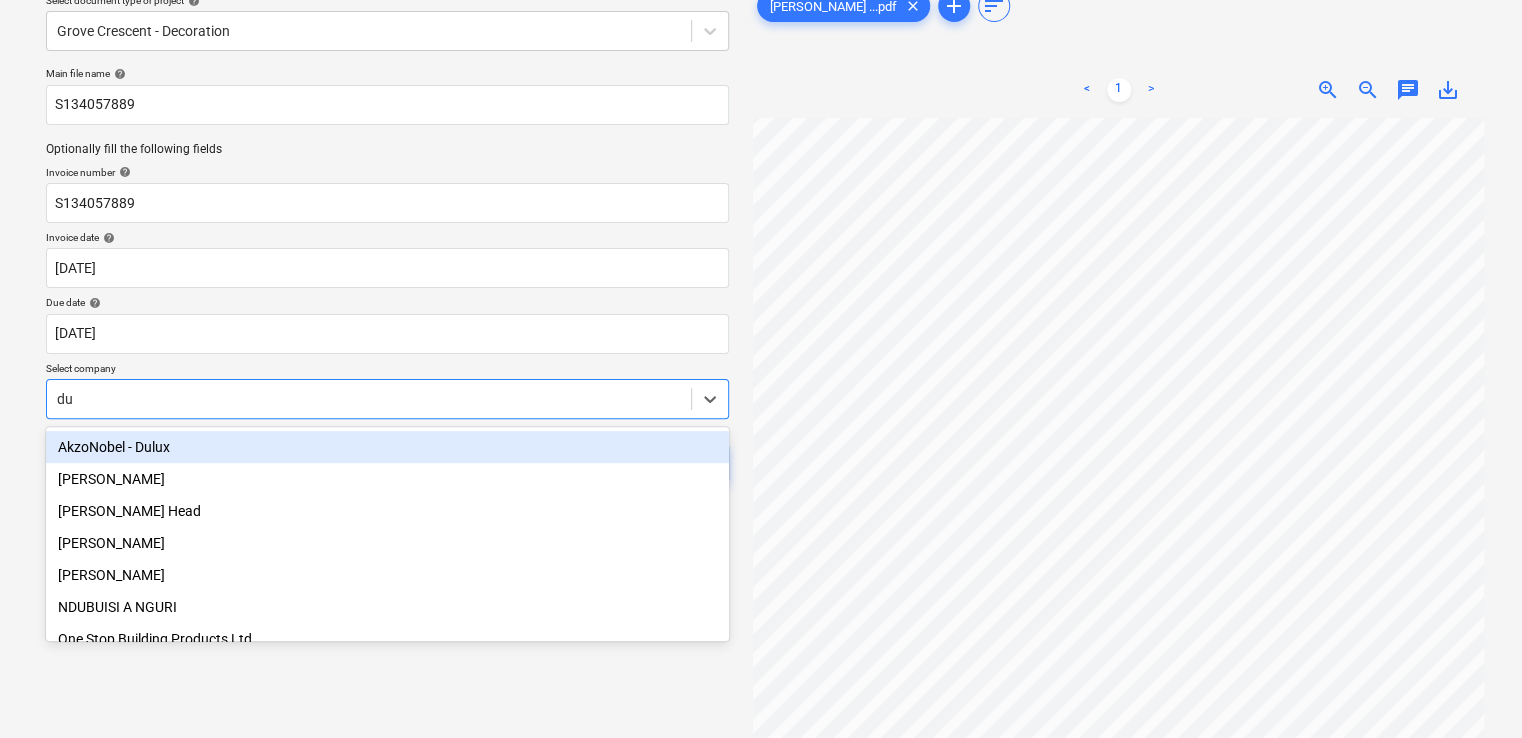 type on "dul" 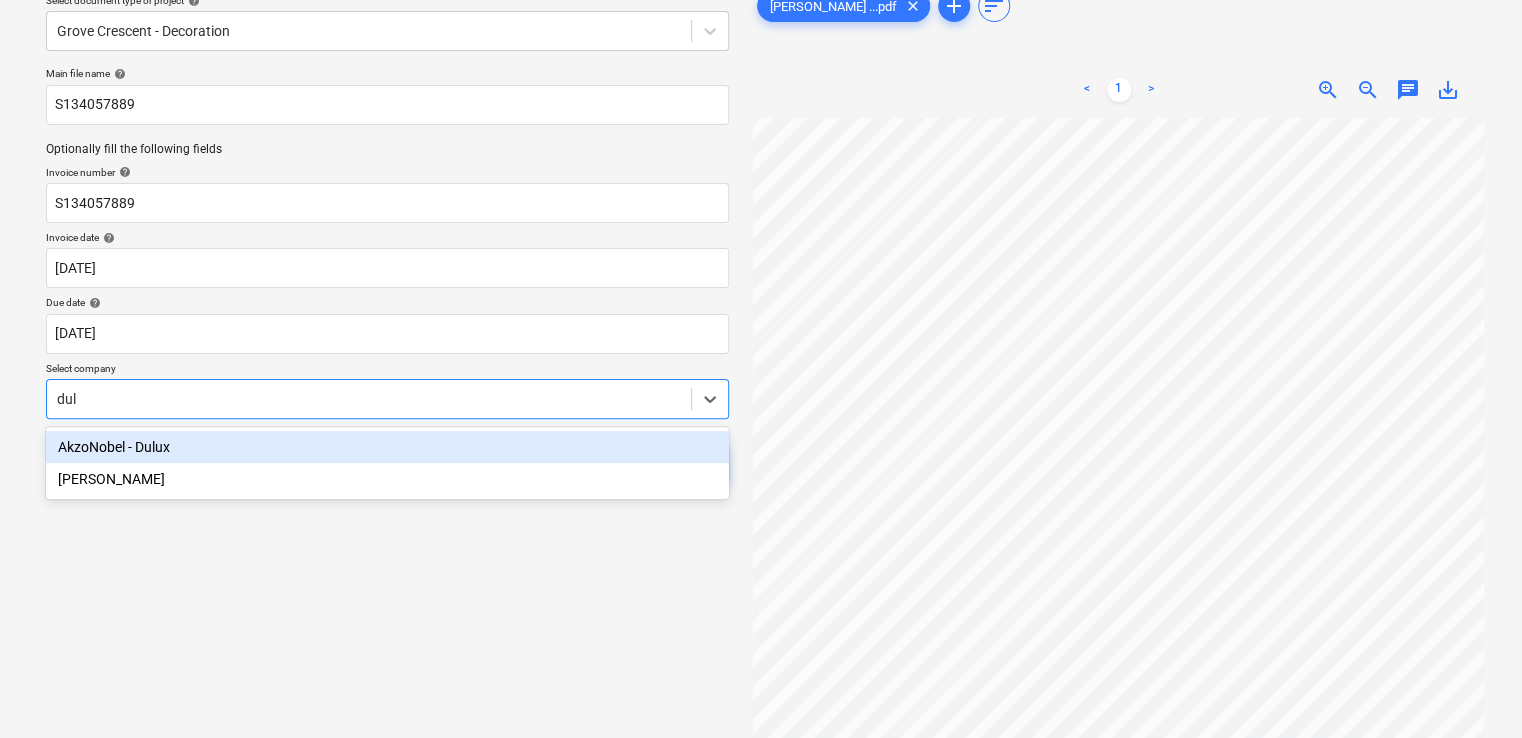 click on "AkzoNobel - Dulux" at bounding box center [387, 447] 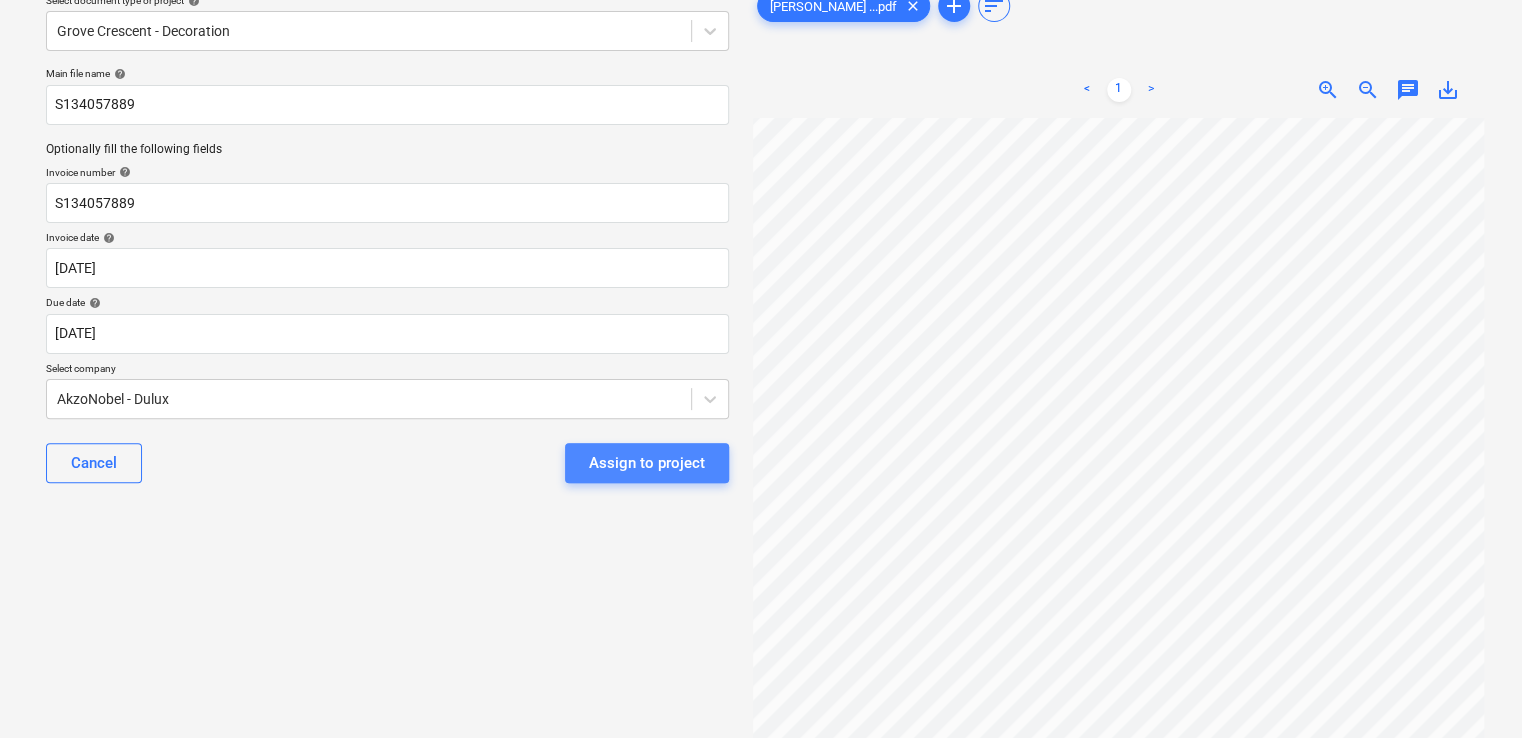click on "Assign to project" at bounding box center (647, 463) 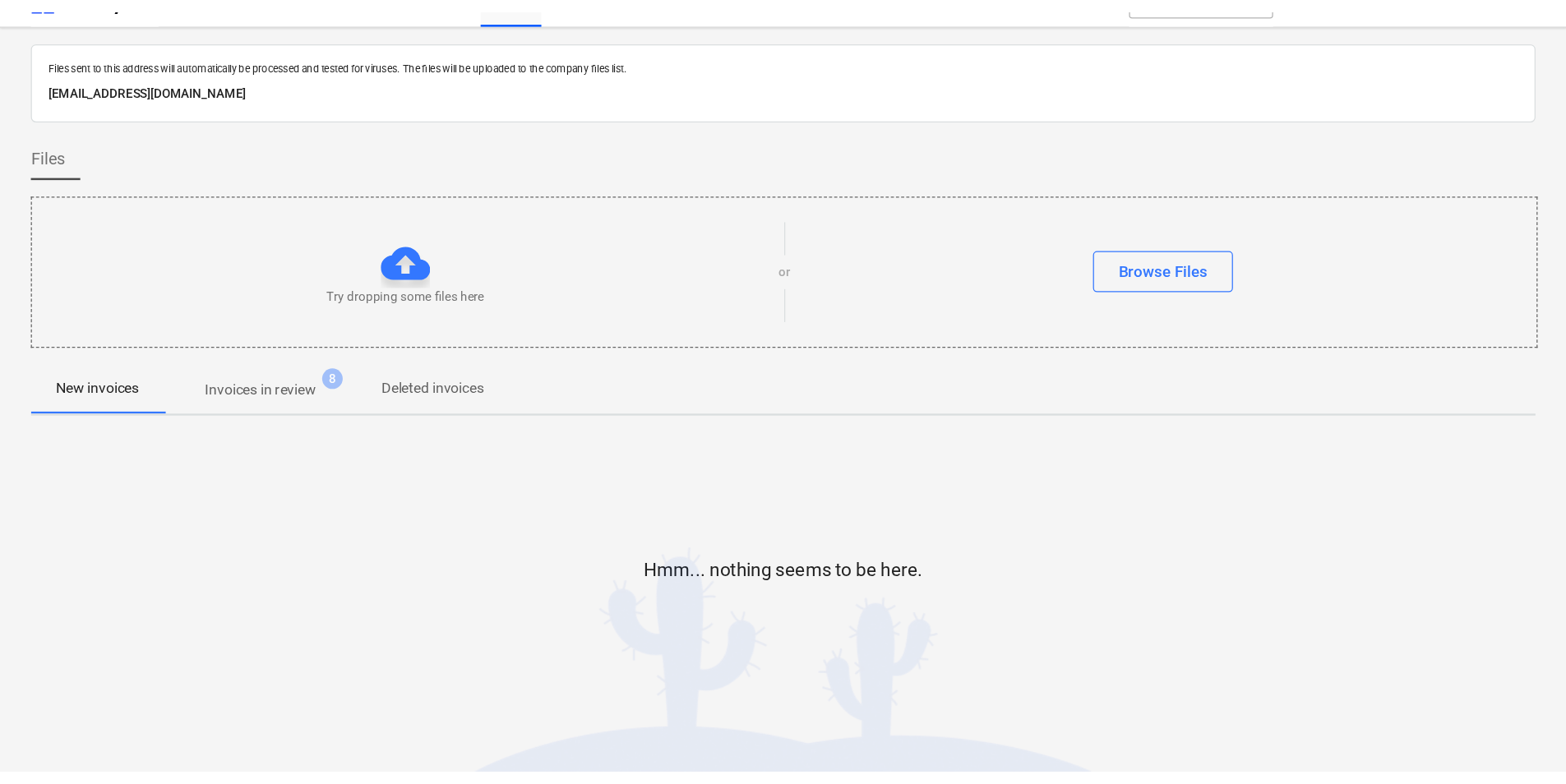 scroll, scrollTop: 0, scrollLeft: 0, axis: both 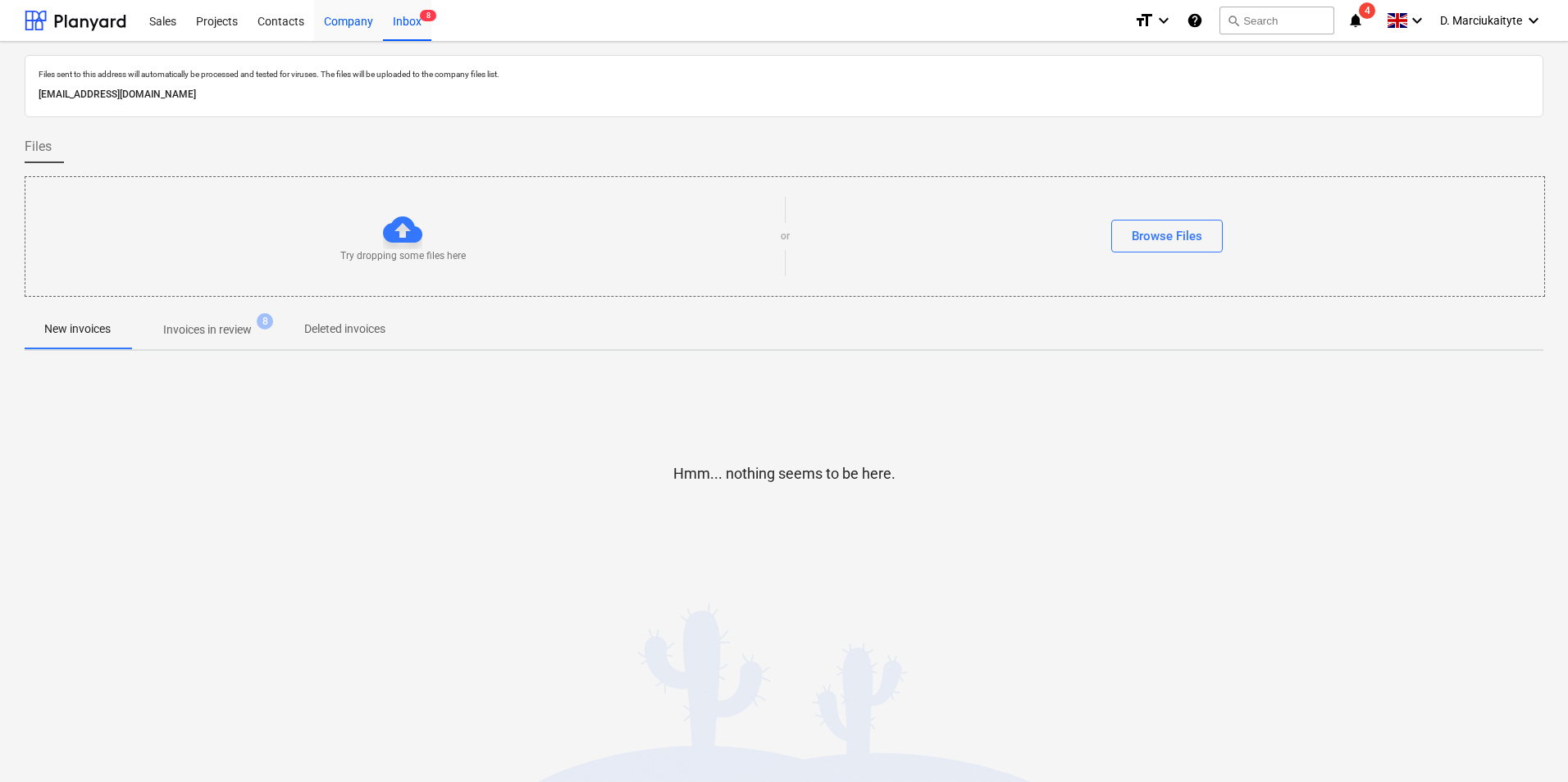 click on "Company" at bounding box center [349, 20] 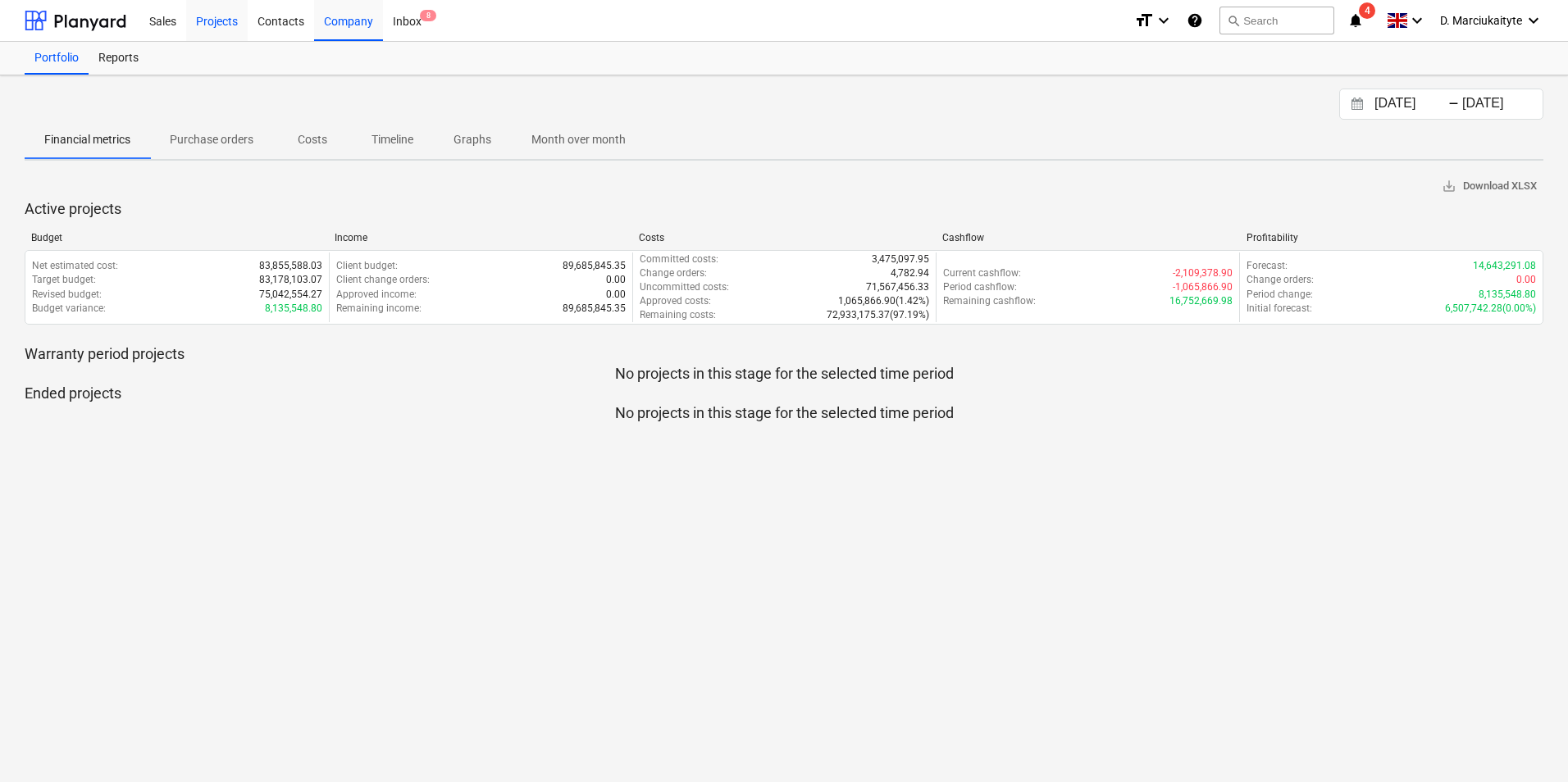 click on "Projects" at bounding box center (217, 20) 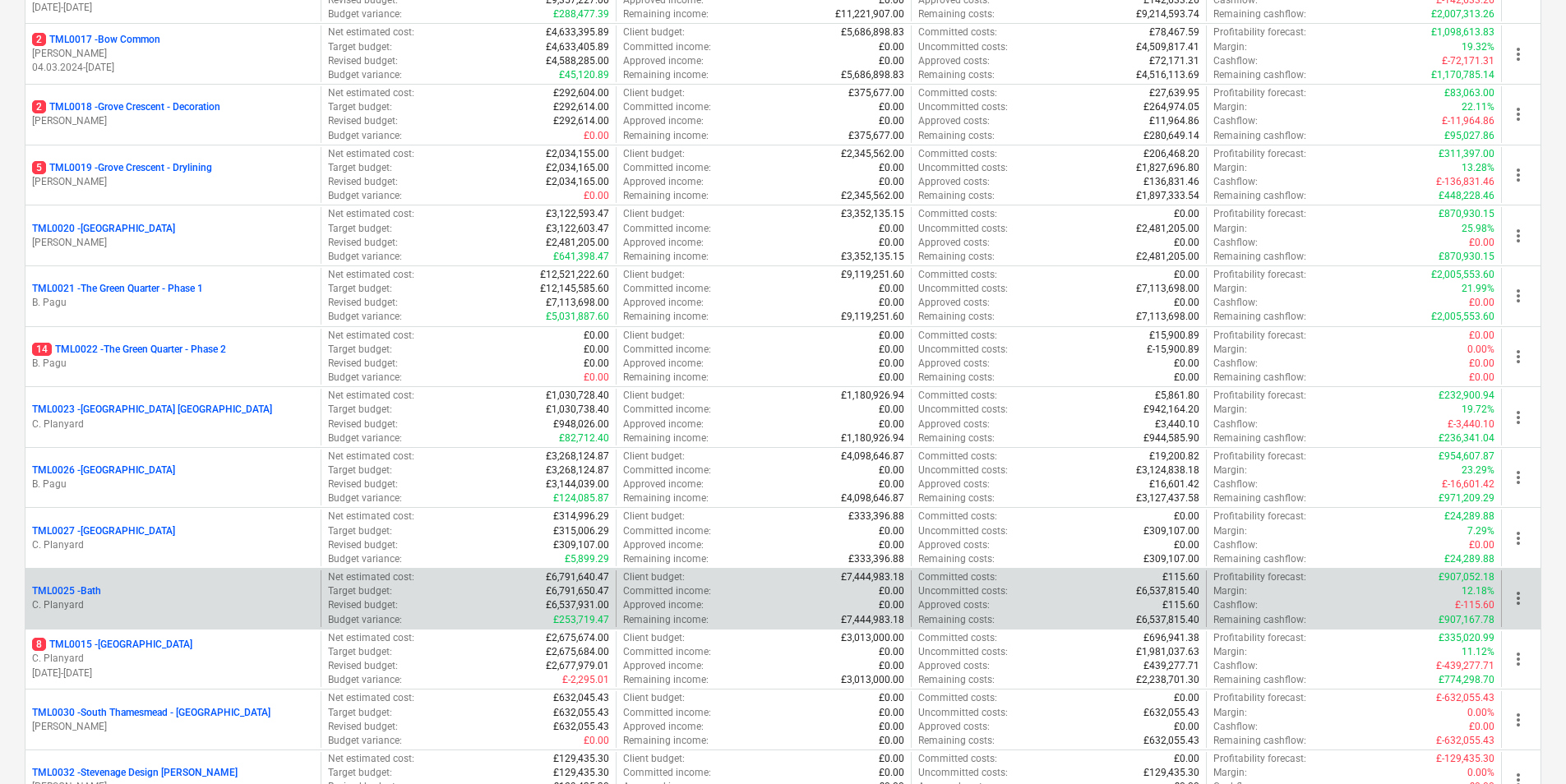 scroll, scrollTop: 1309, scrollLeft: 0, axis: vertical 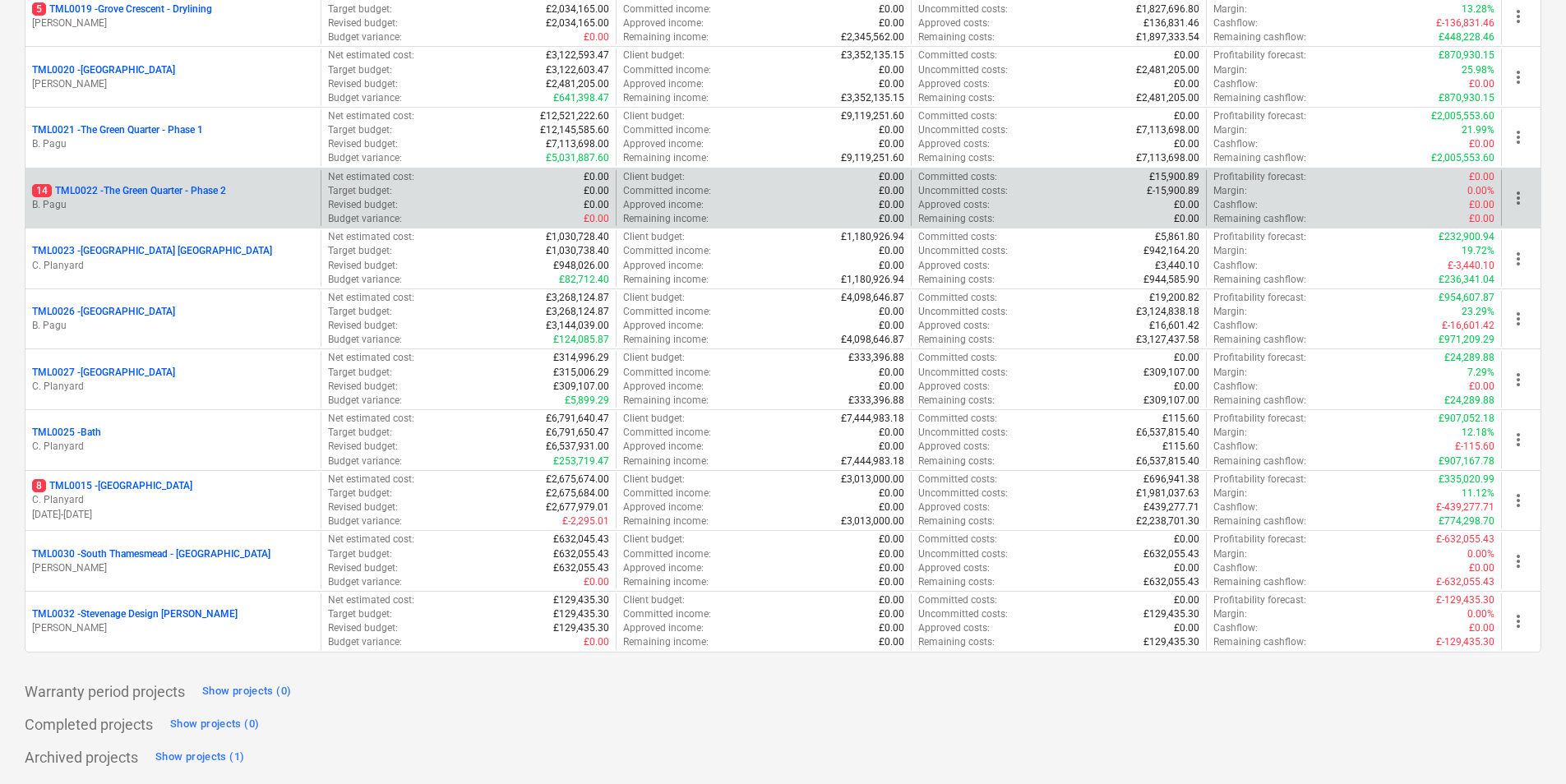 click on "14  TML0022 -  The Green Quarter - Phase 2 B. Pagu" at bounding box center (173, 198) 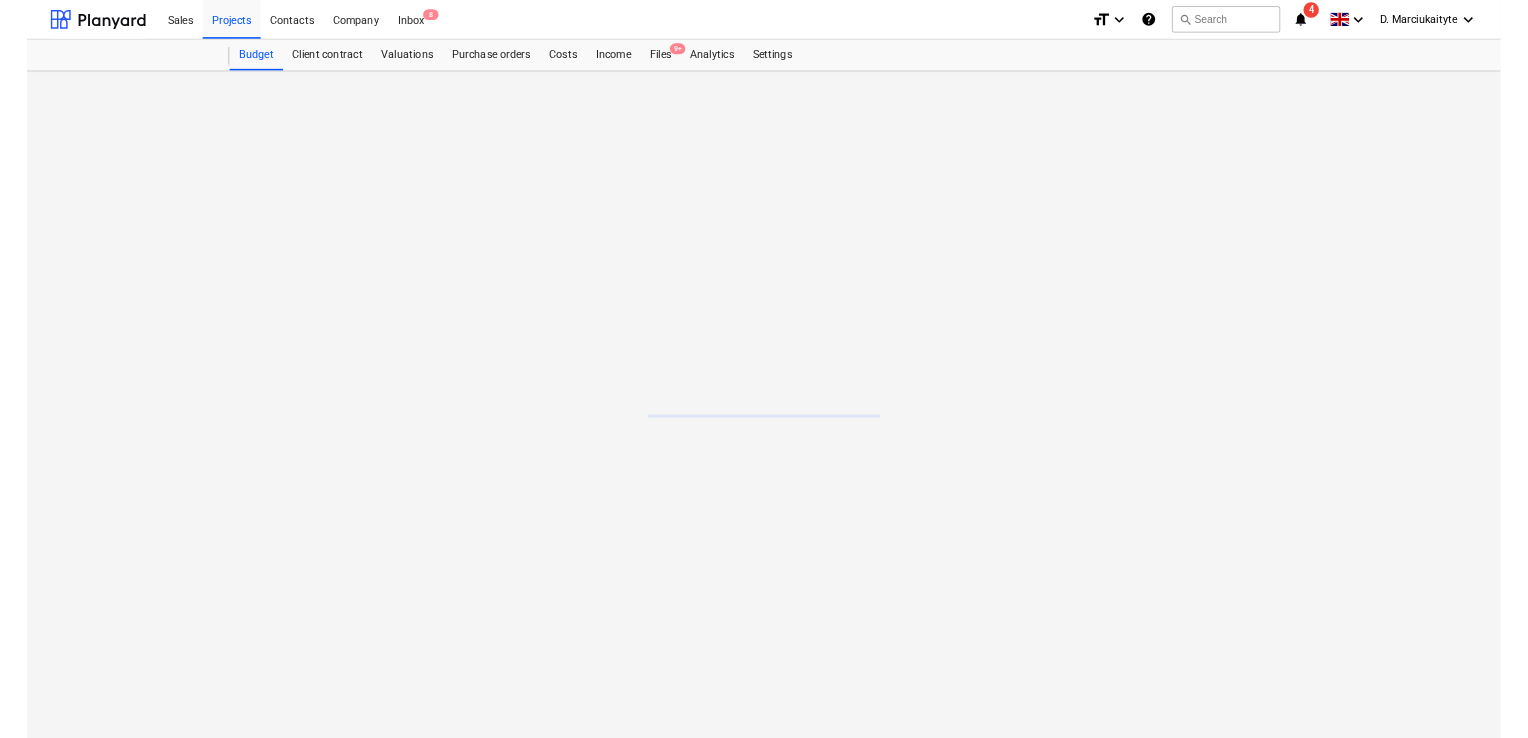 scroll, scrollTop: 0, scrollLeft: 0, axis: both 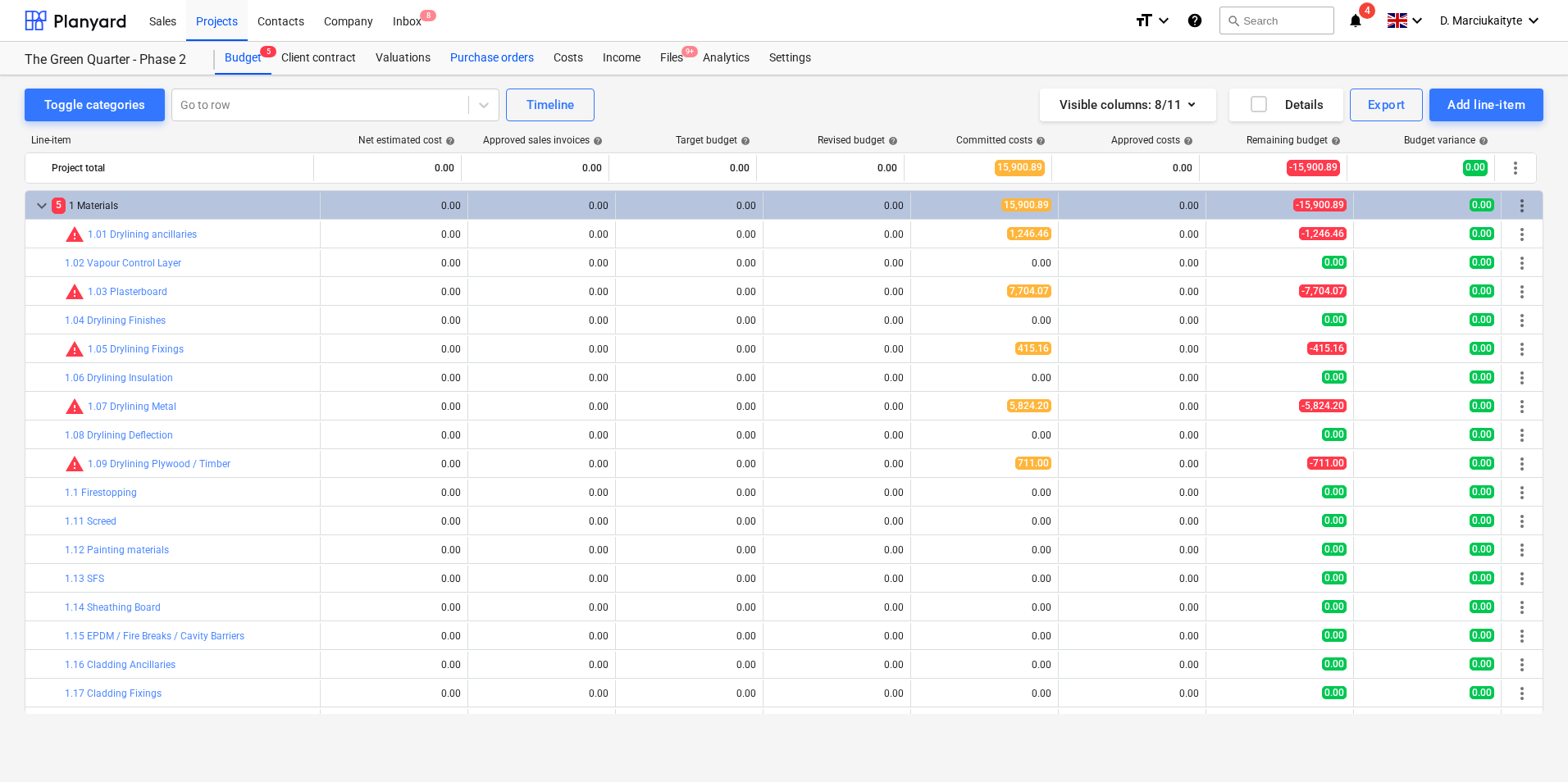 click on "Purchase orders" at bounding box center (492, 58) 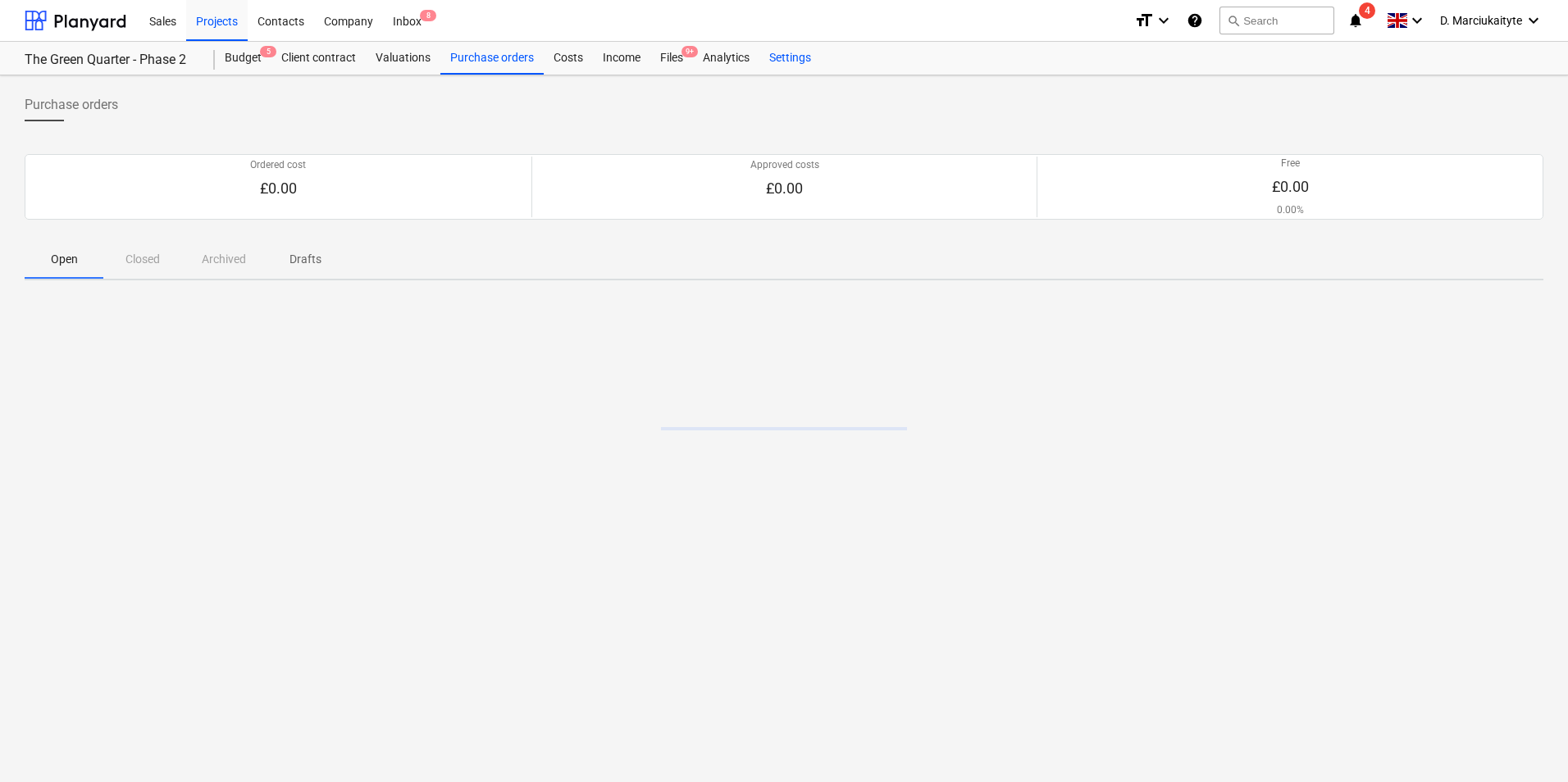click on "Settings" at bounding box center (790, 58) 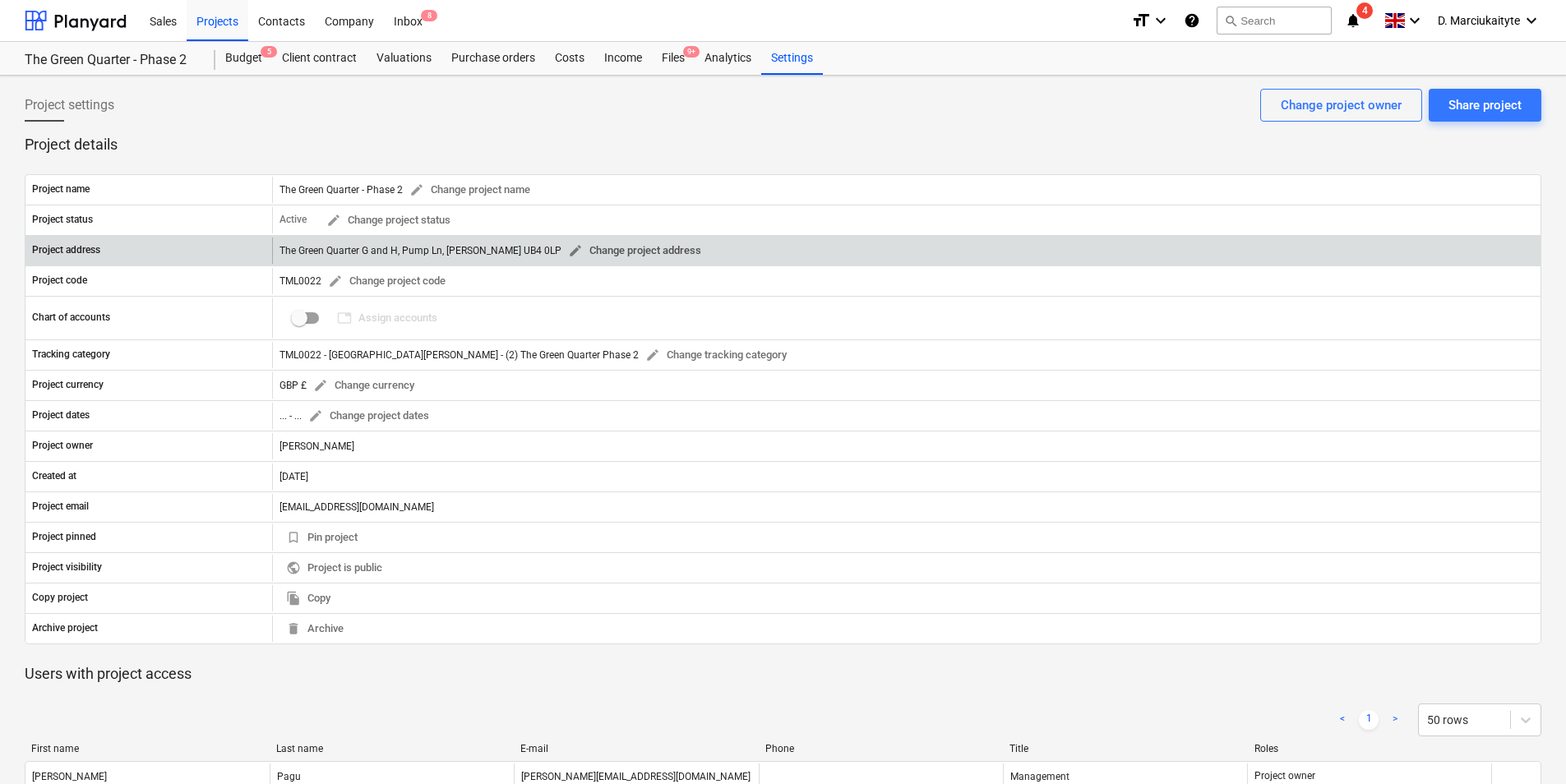 click on "edit Change project address" at bounding box center (635, 251) 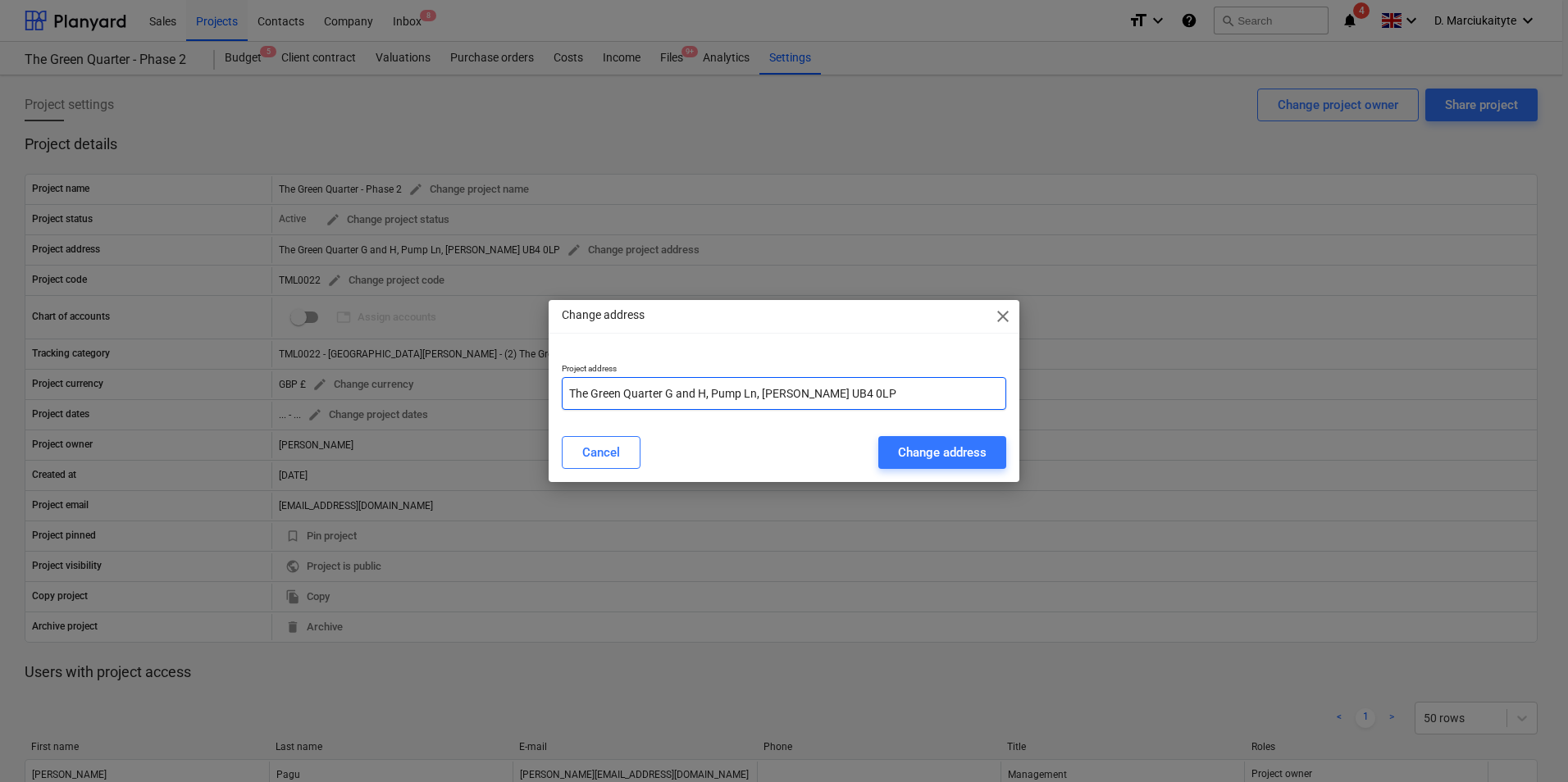 click on "The Green Quarter G and H, Pump Ln, [PERSON_NAME] UB4 0LP" at bounding box center (784, 393) 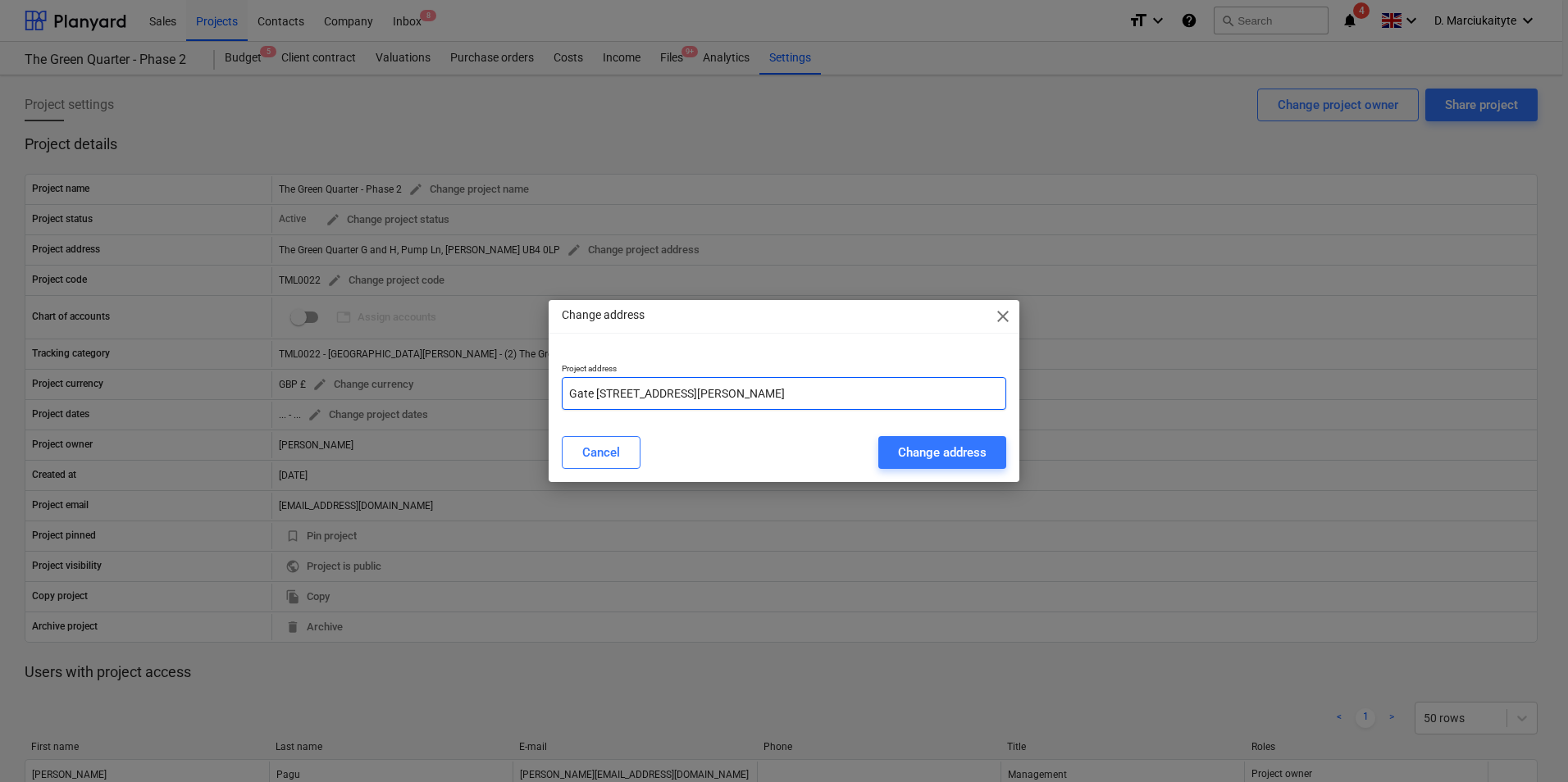 drag, startPoint x: 745, startPoint y: 393, endPoint x: 605, endPoint y: 391, distance: 140.01428 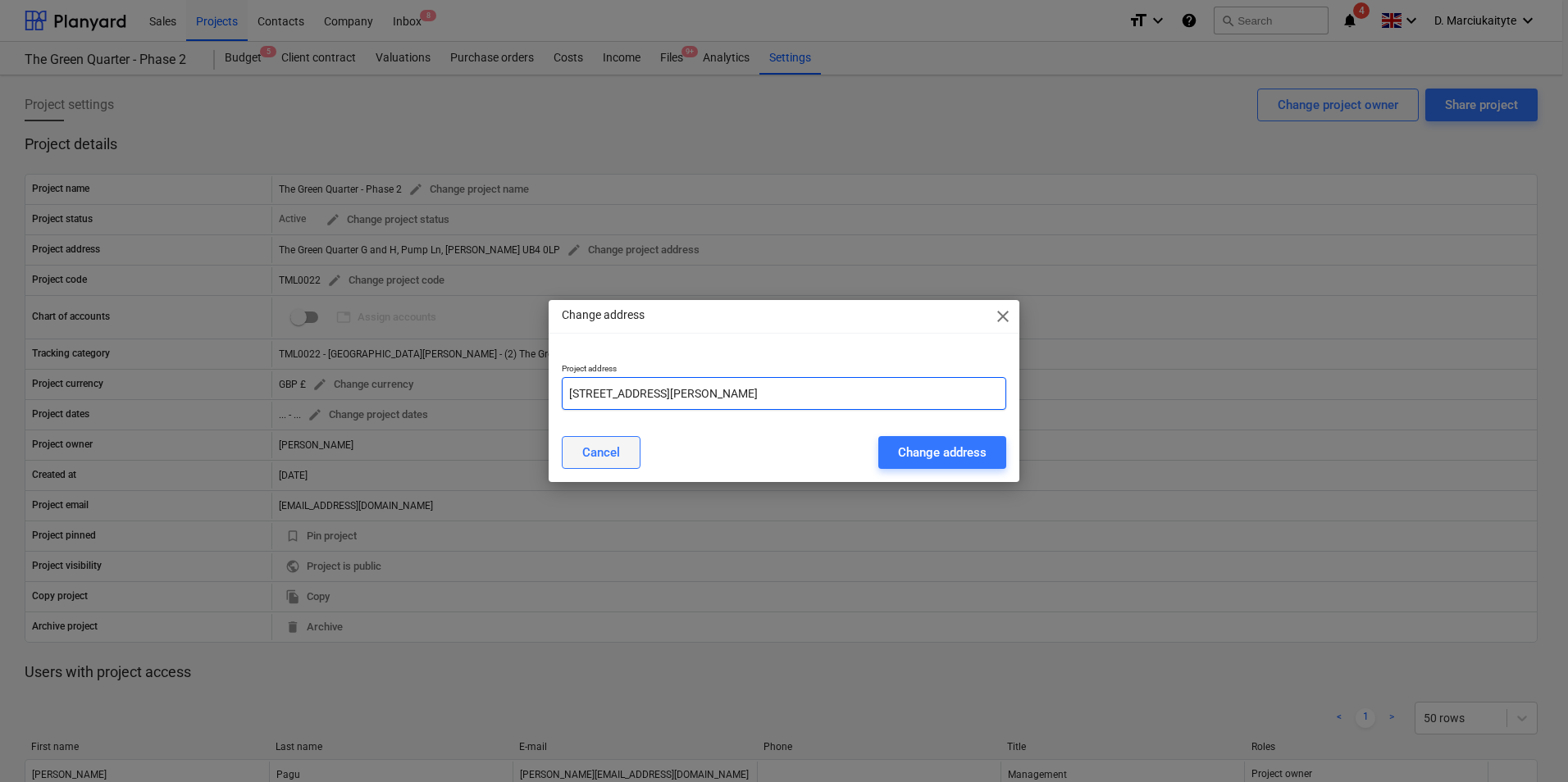 type on "[STREET_ADDRESS][PERSON_NAME]" 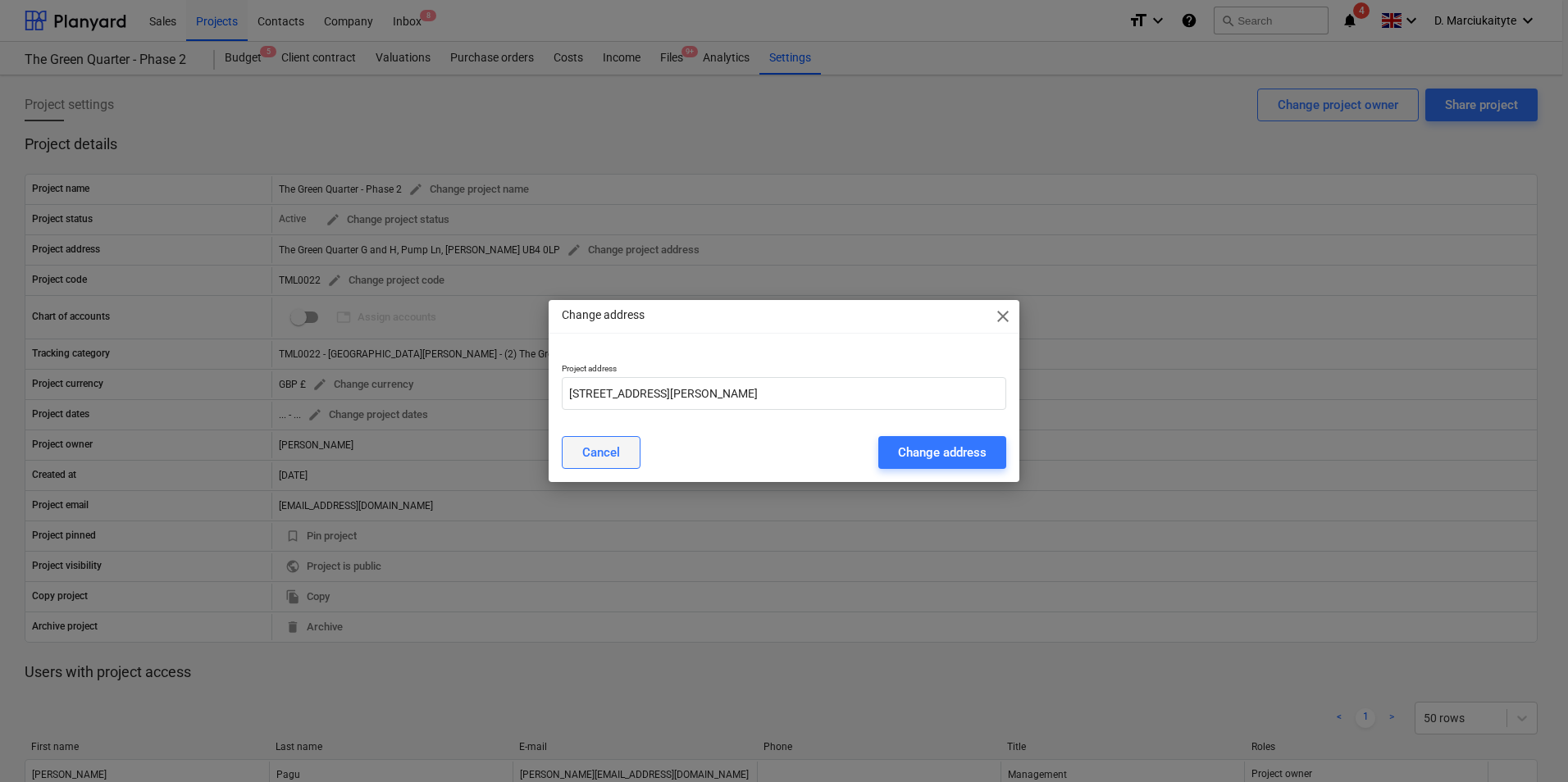 click on "Cancel" at bounding box center (601, 452) 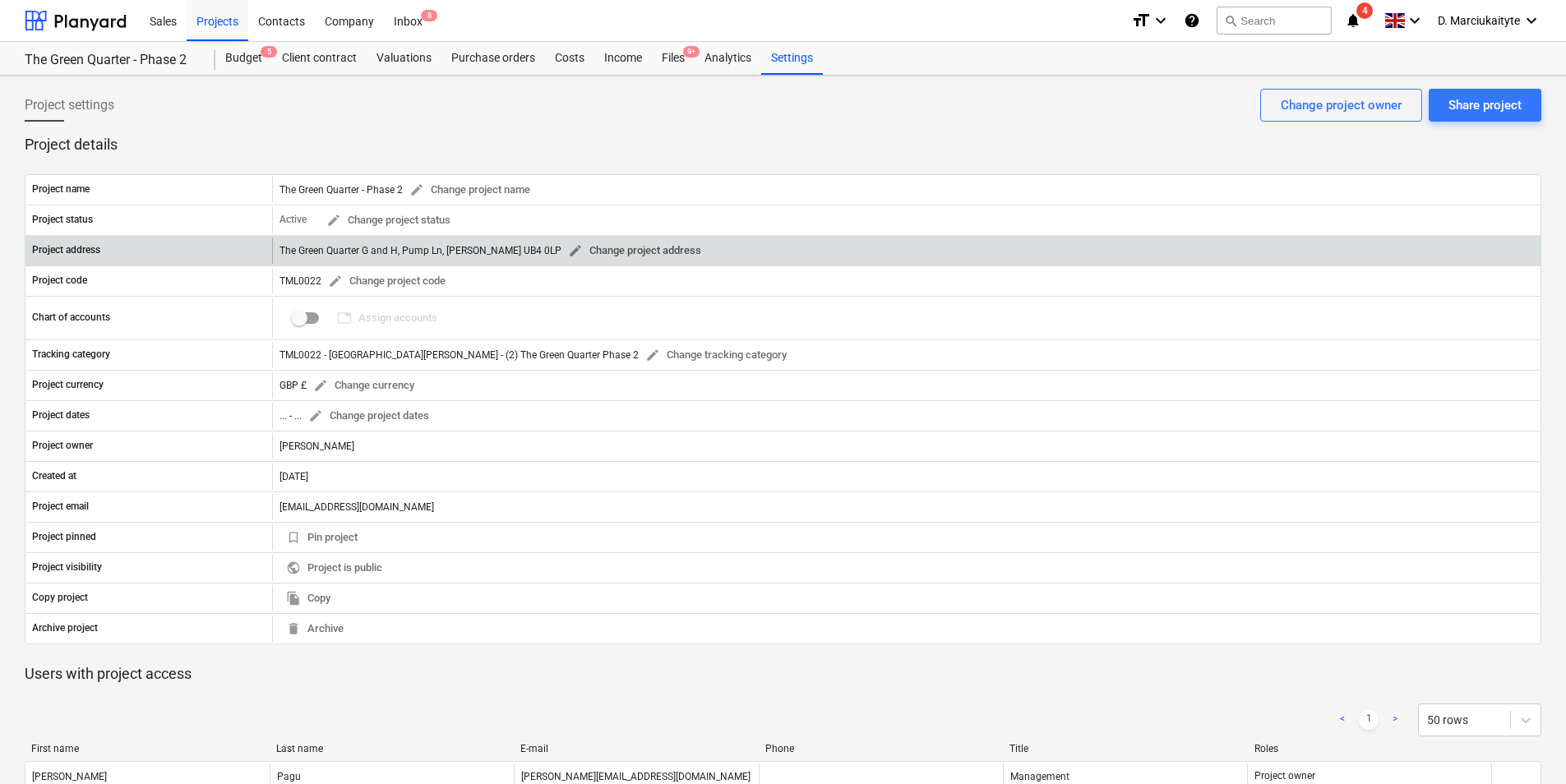 click on "edit Change project address" at bounding box center [635, 251] 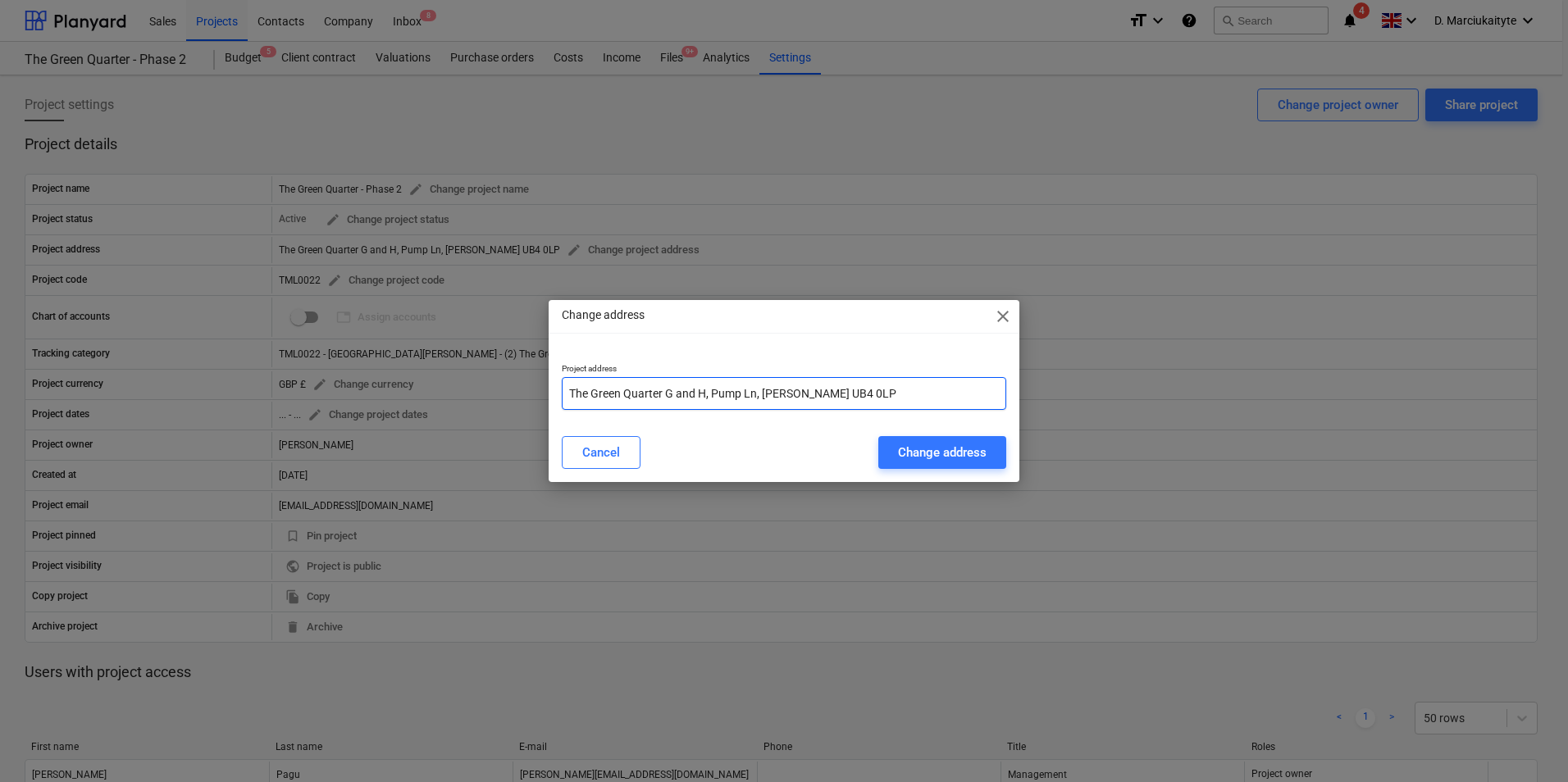 drag, startPoint x: 709, startPoint y: 392, endPoint x: 665, endPoint y: 393, distance: 44.011362 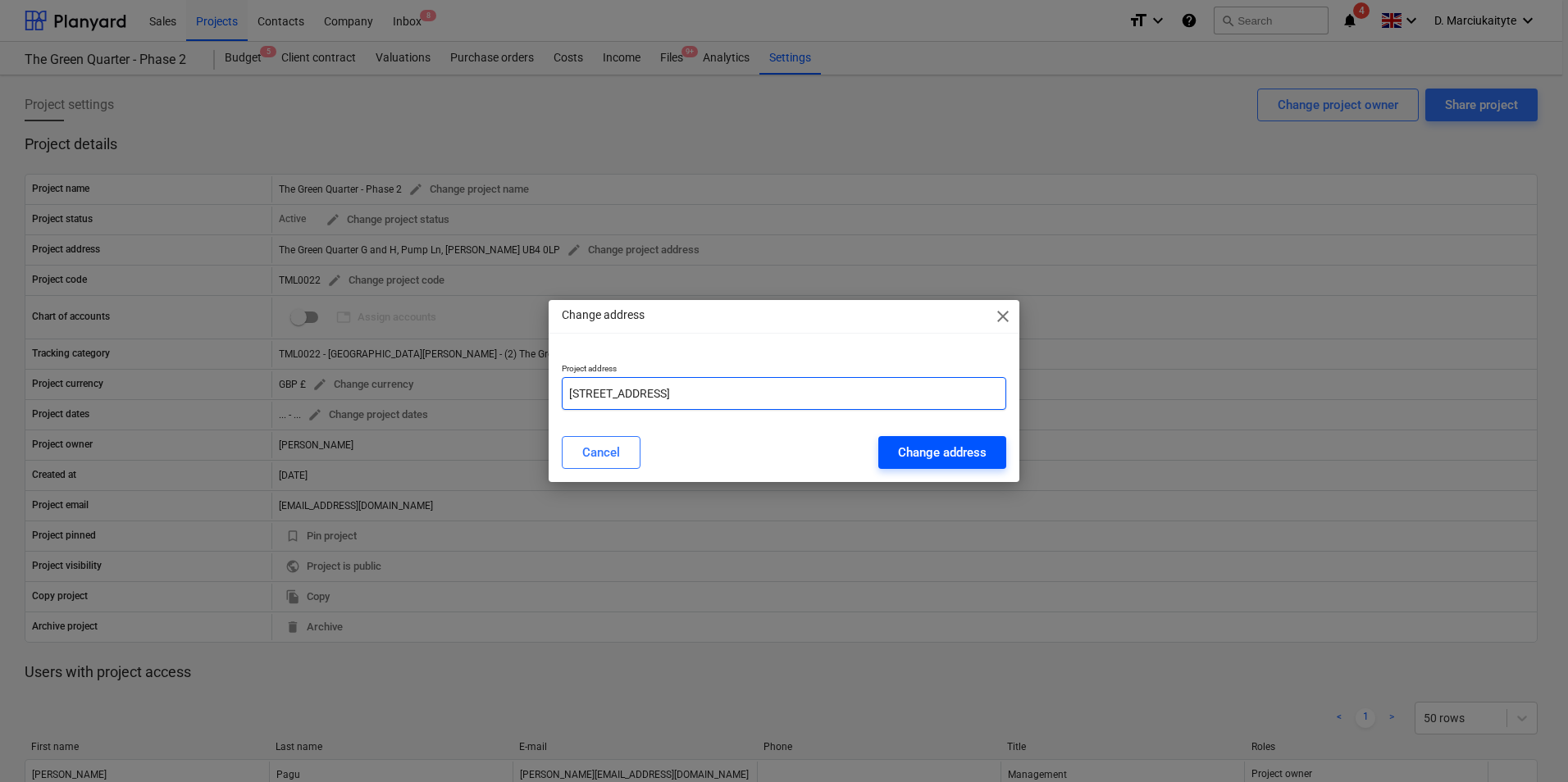 type on "[STREET_ADDRESS]" 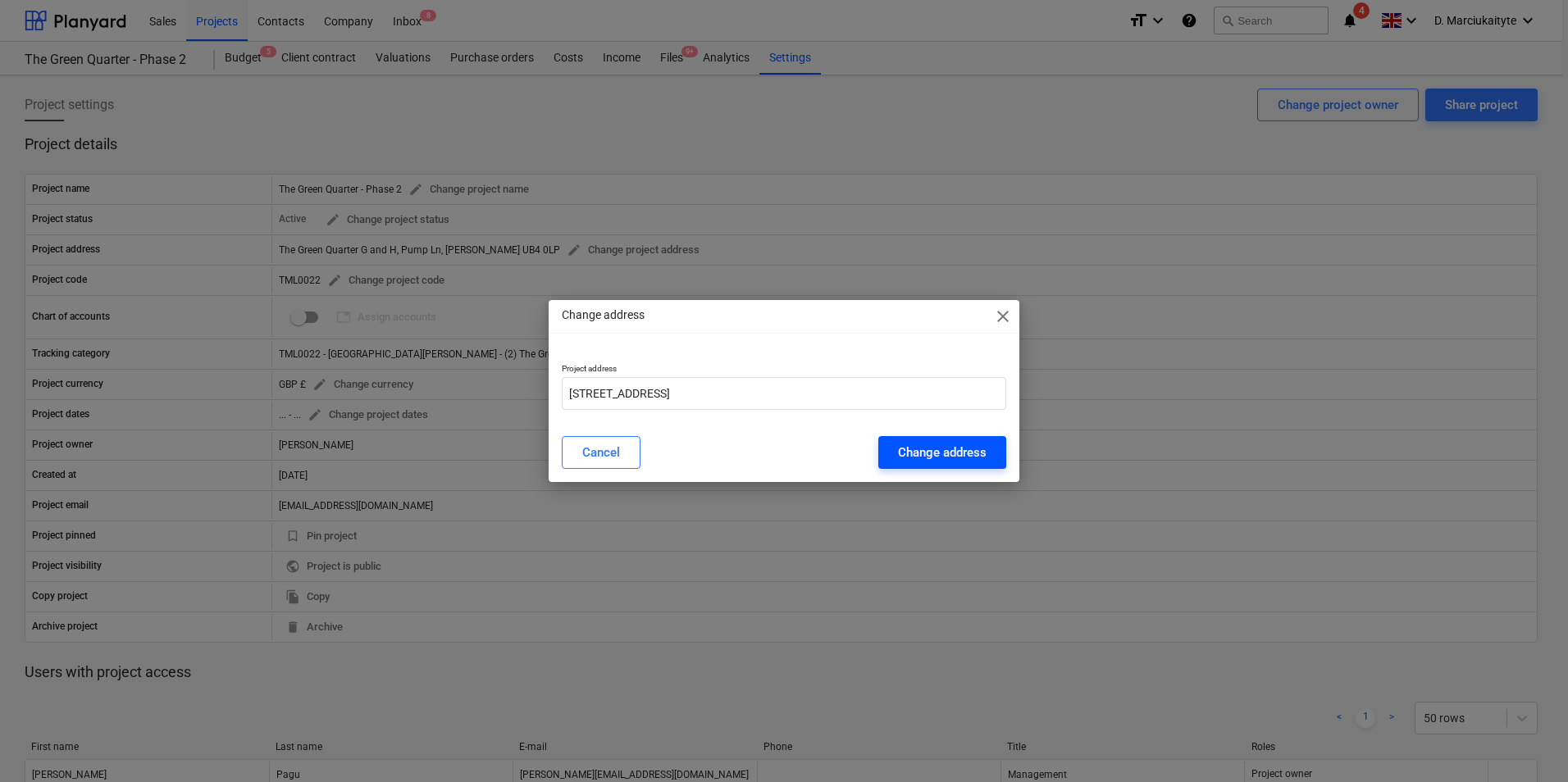 click on "Change address" at bounding box center [942, 452] 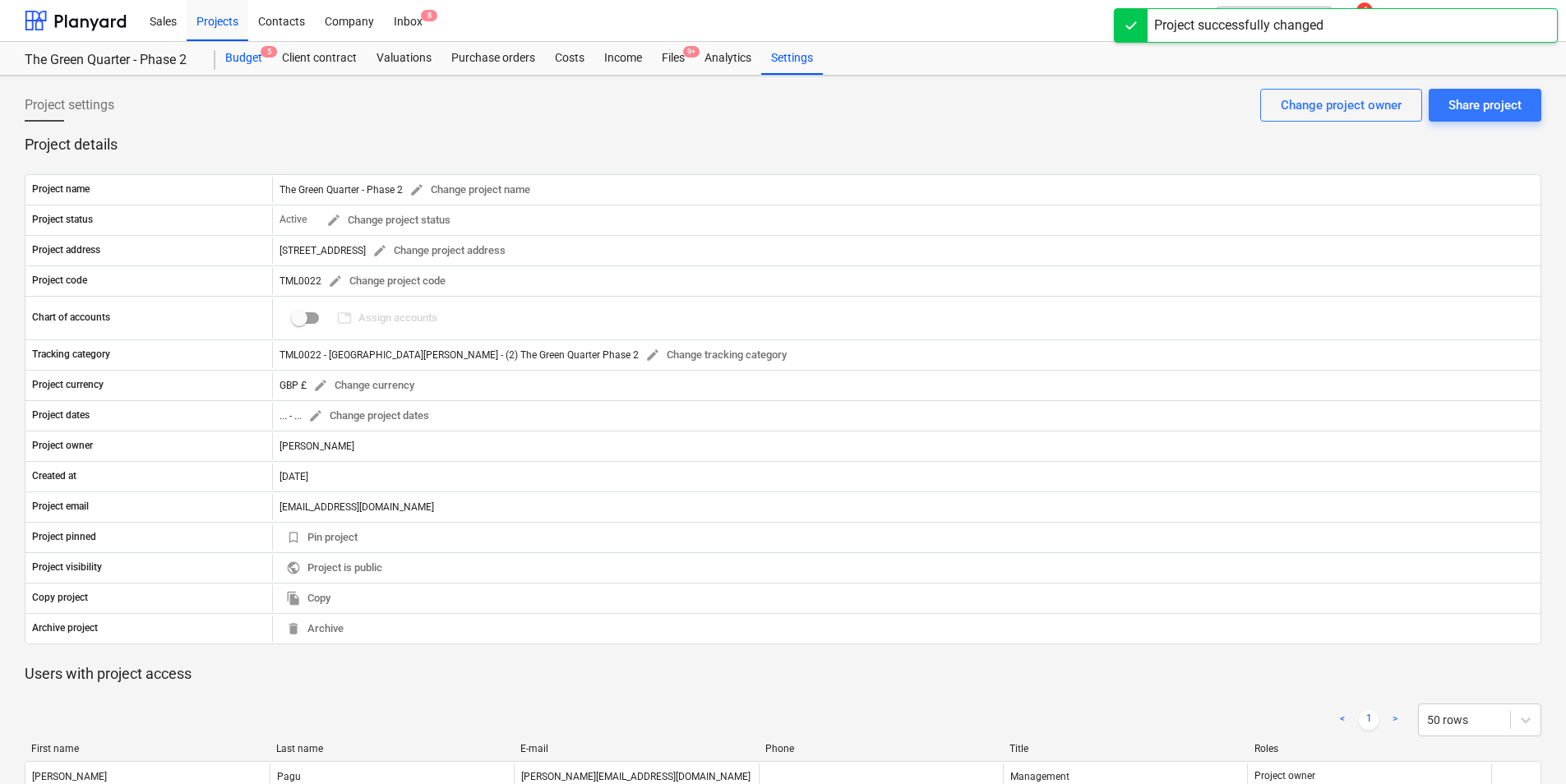 click on "Budget 5" at bounding box center [243, 58] 